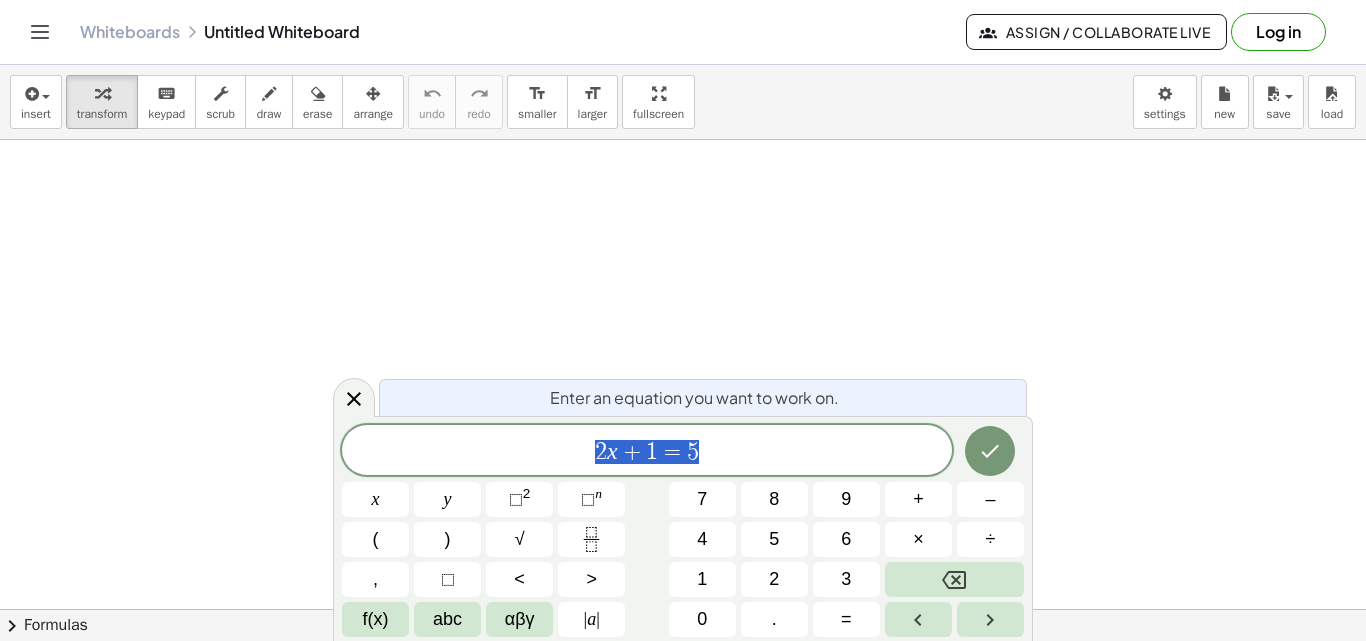 scroll, scrollTop: 0, scrollLeft: 0, axis: both 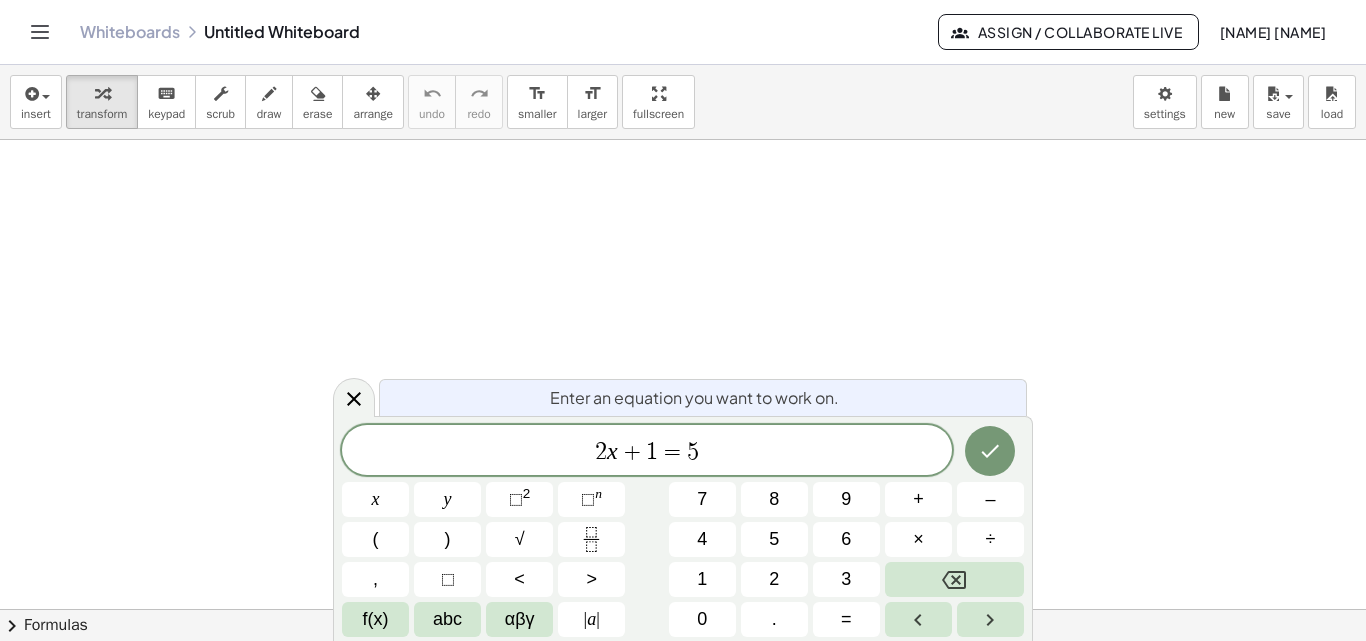 click on "Whiteboards" 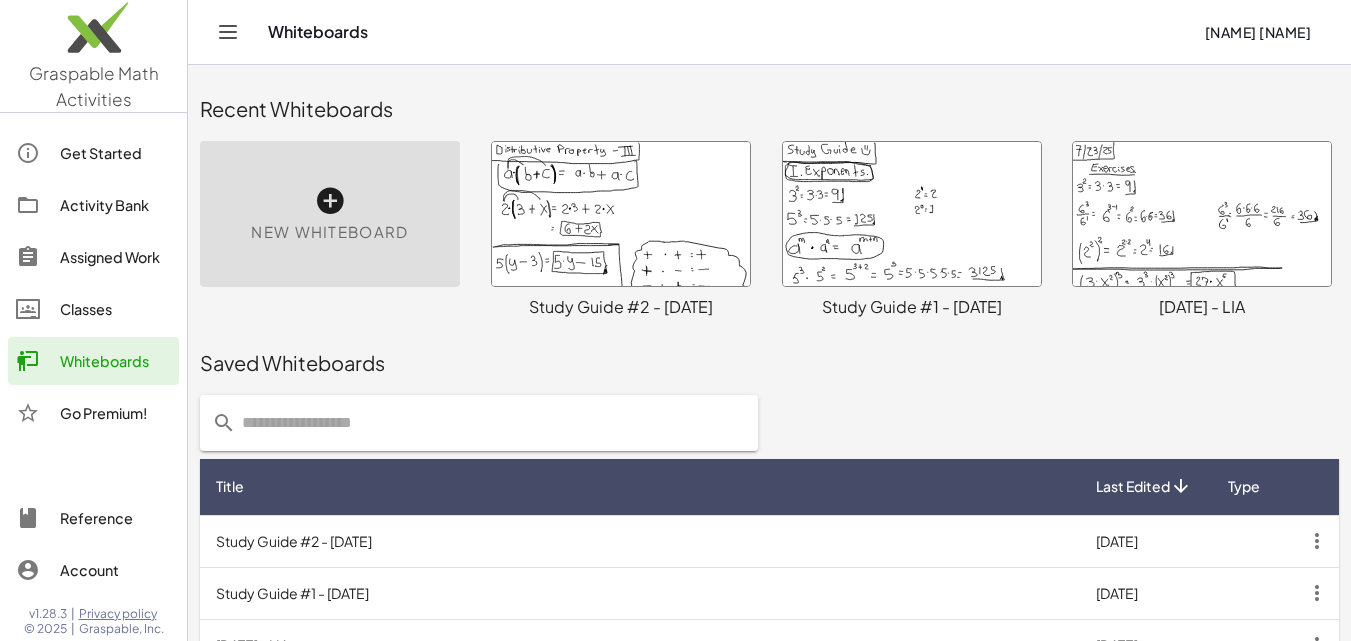click on "New Whiteboard" at bounding box center [329, 232] 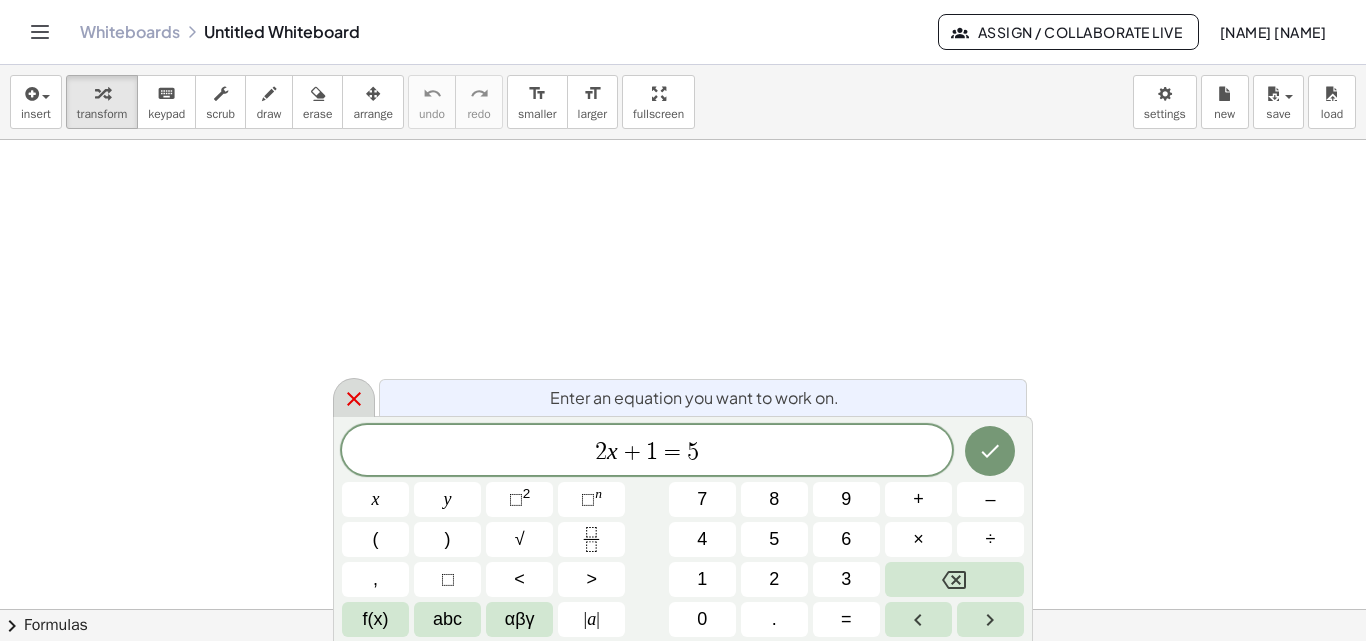 click 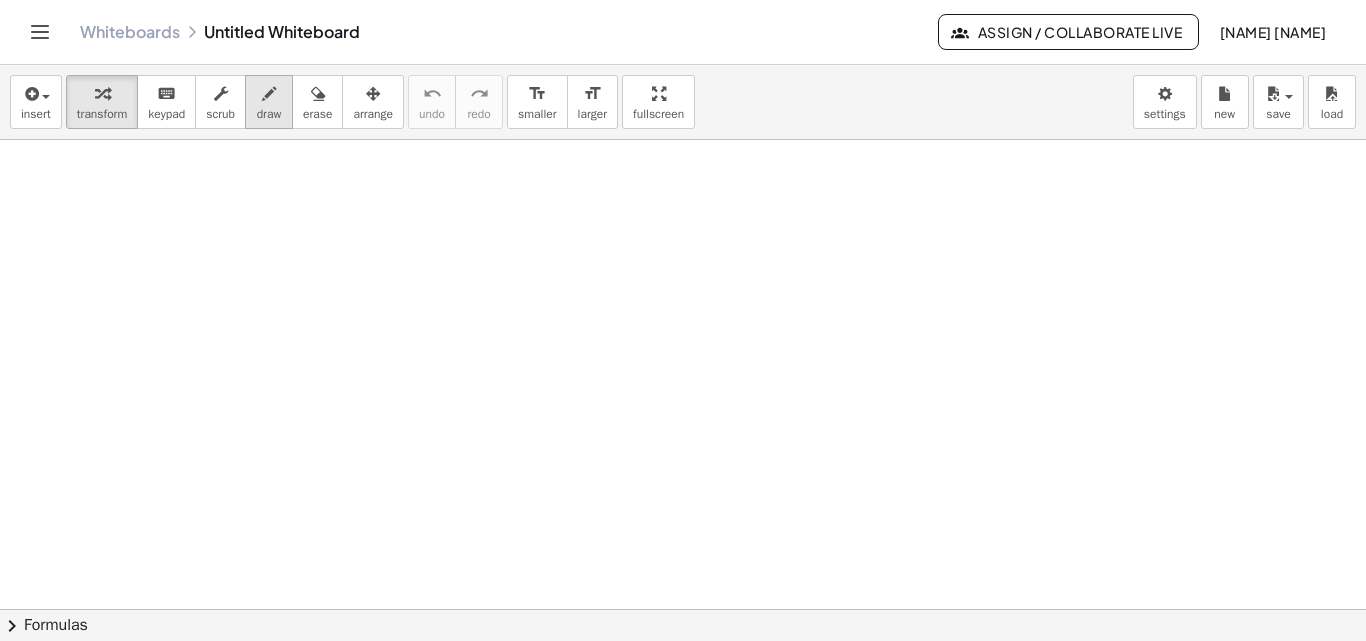 click at bounding box center [269, 94] 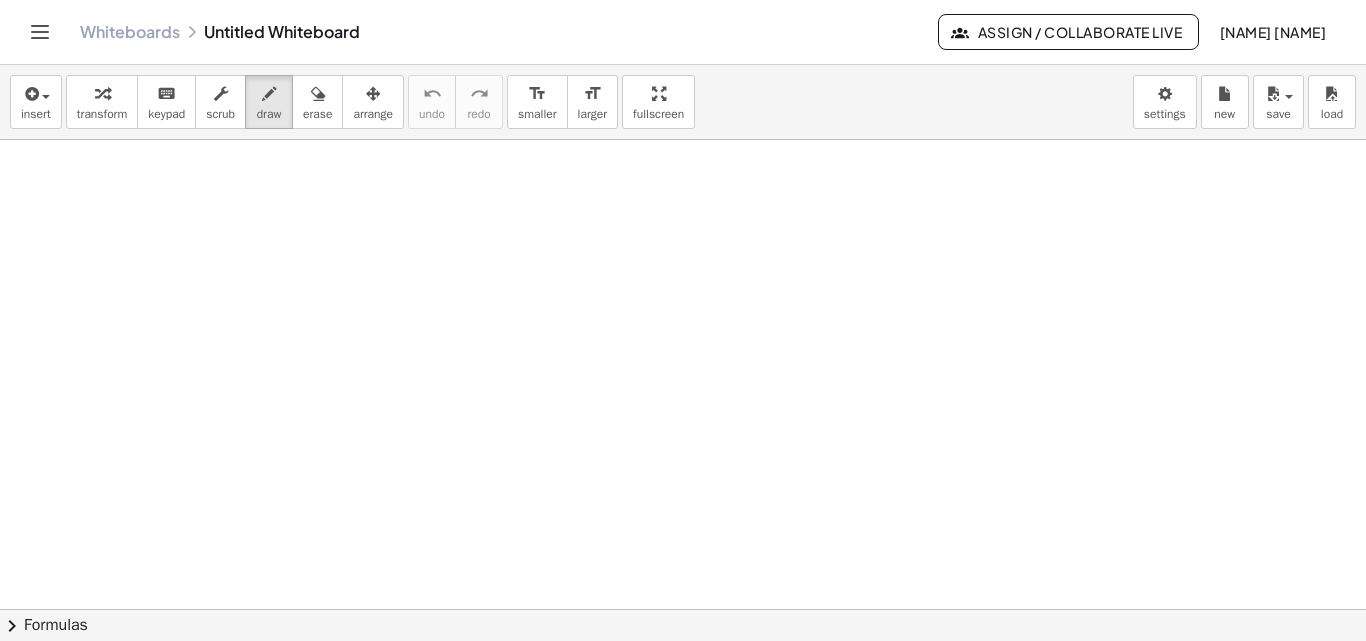 drag, startPoint x: 31, startPoint y: 169, endPoint x: 37, endPoint y: 185, distance: 17.088007 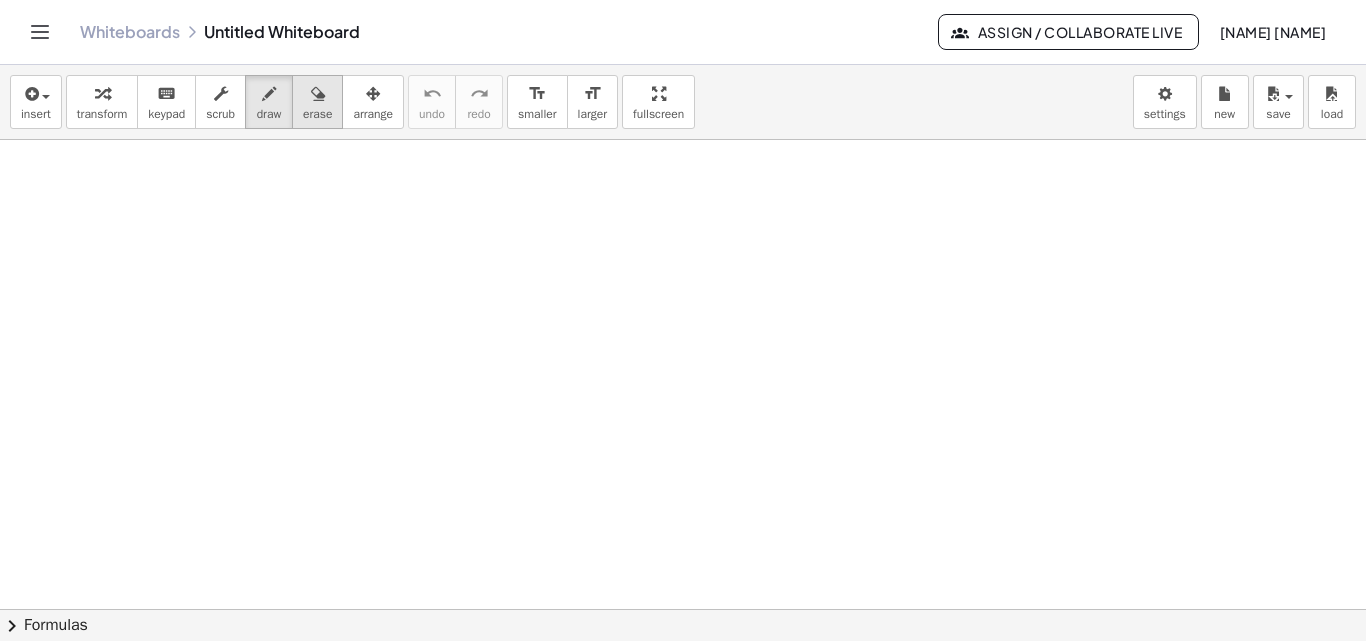 click at bounding box center [318, 94] 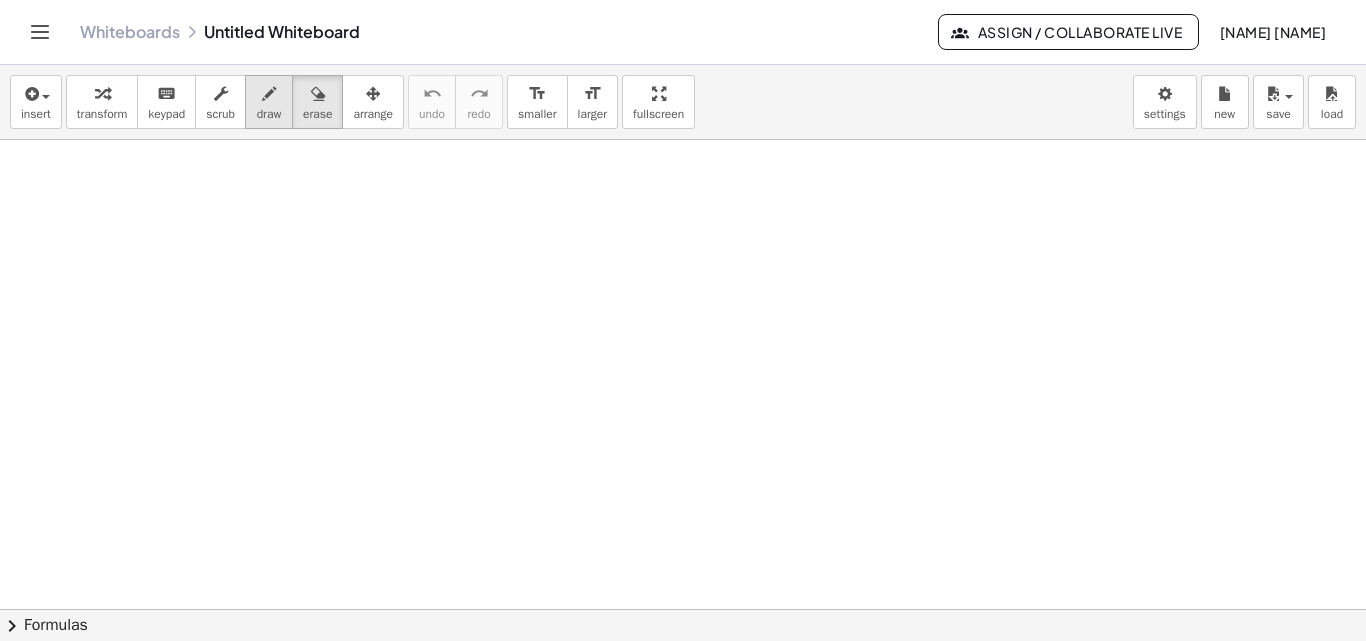 drag, startPoint x: 232, startPoint y: 185, endPoint x: 274, endPoint y: 106, distance: 89.470665 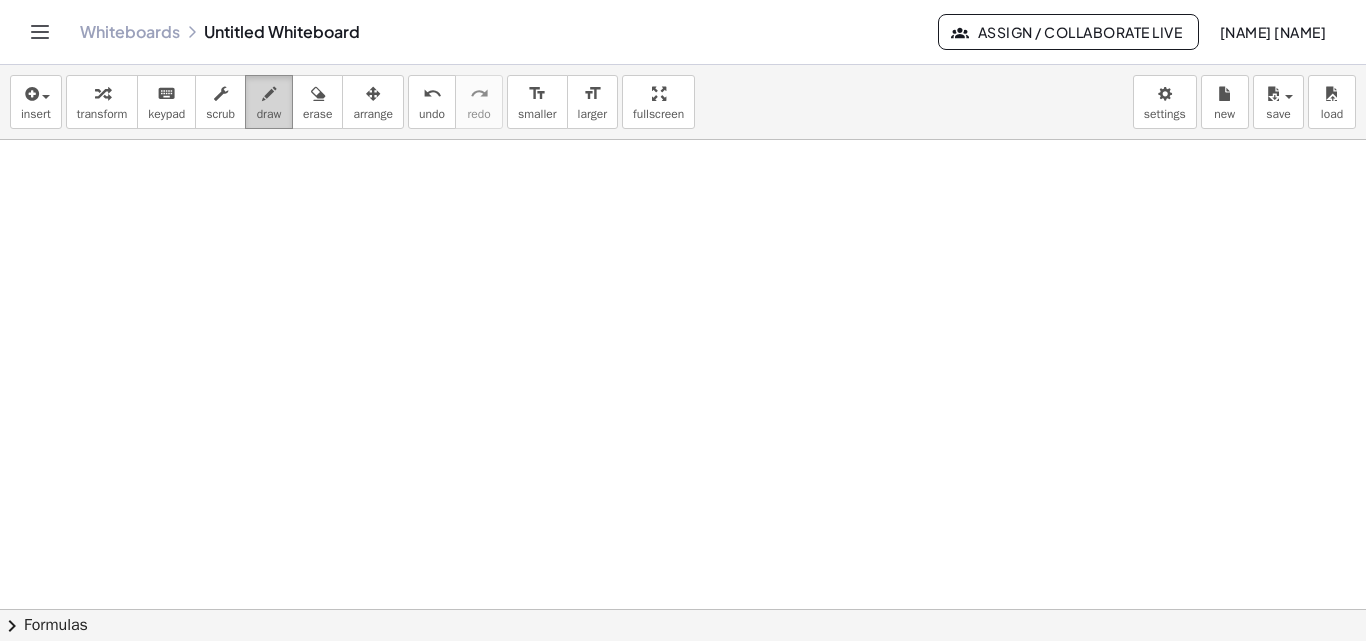 click at bounding box center (269, 94) 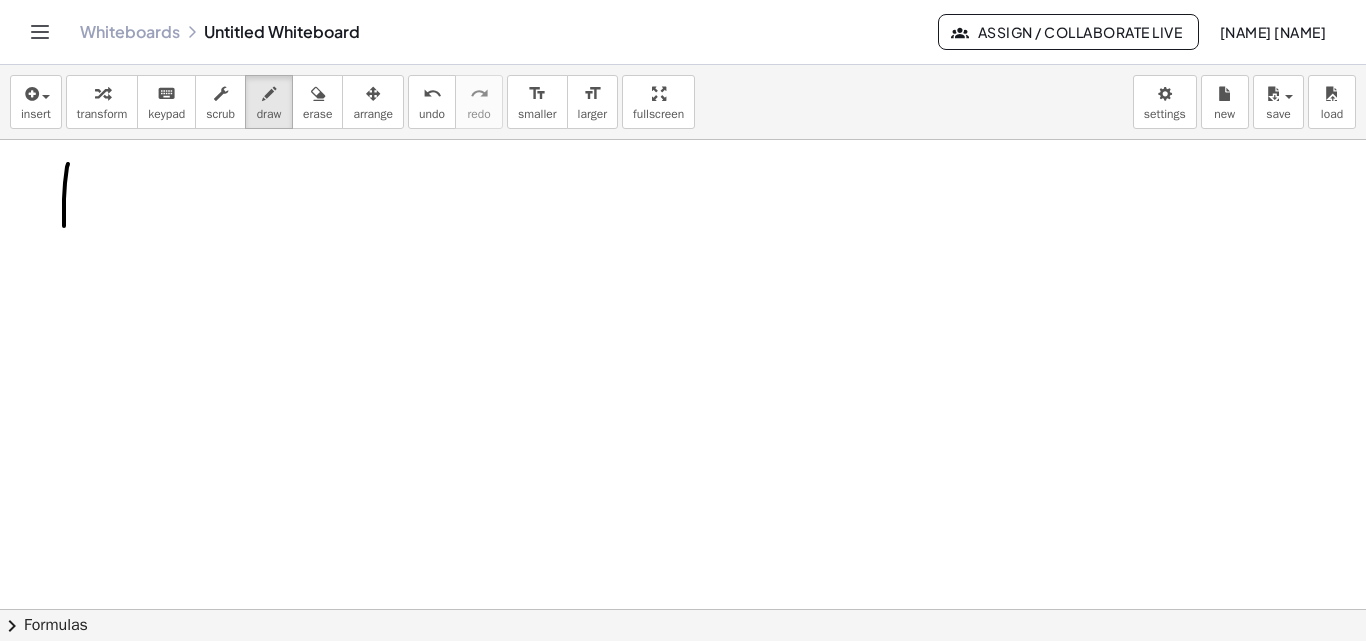 drag, startPoint x: 68, startPoint y: 164, endPoint x: 64, endPoint y: 226, distance: 62.1289 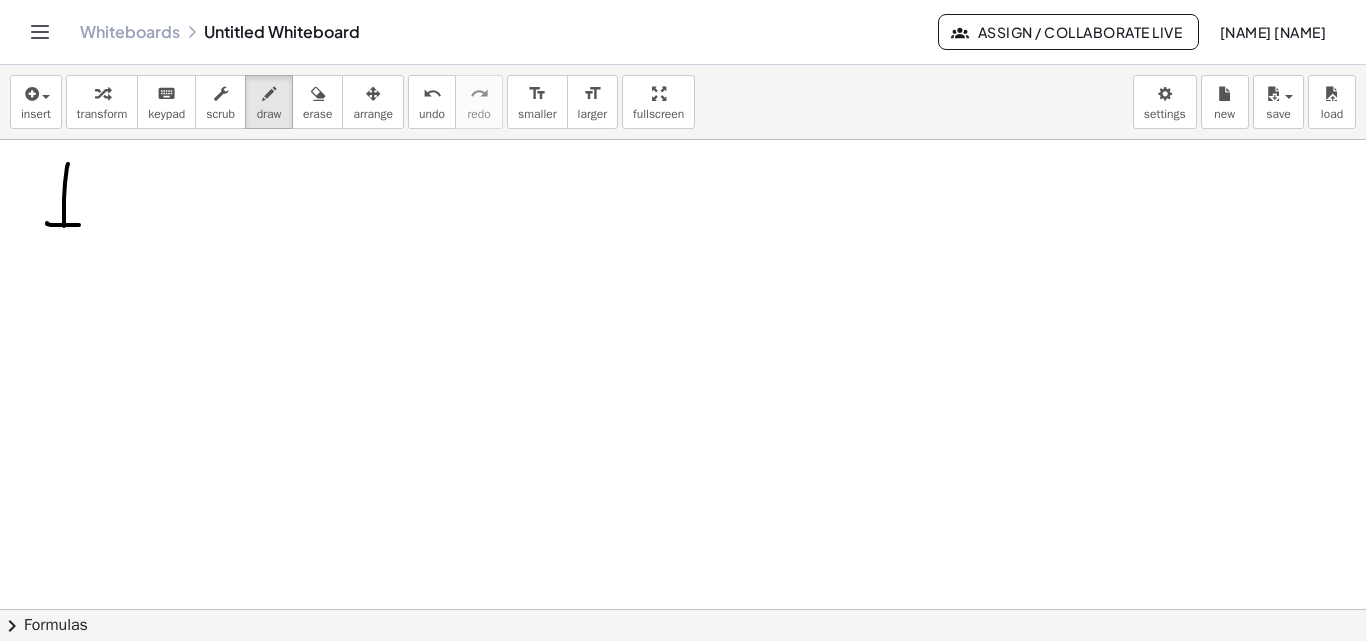 drag, startPoint x: 47, startPoint y: 223, endPoint x: 59, endPoint y: 176, distance: 48.507732 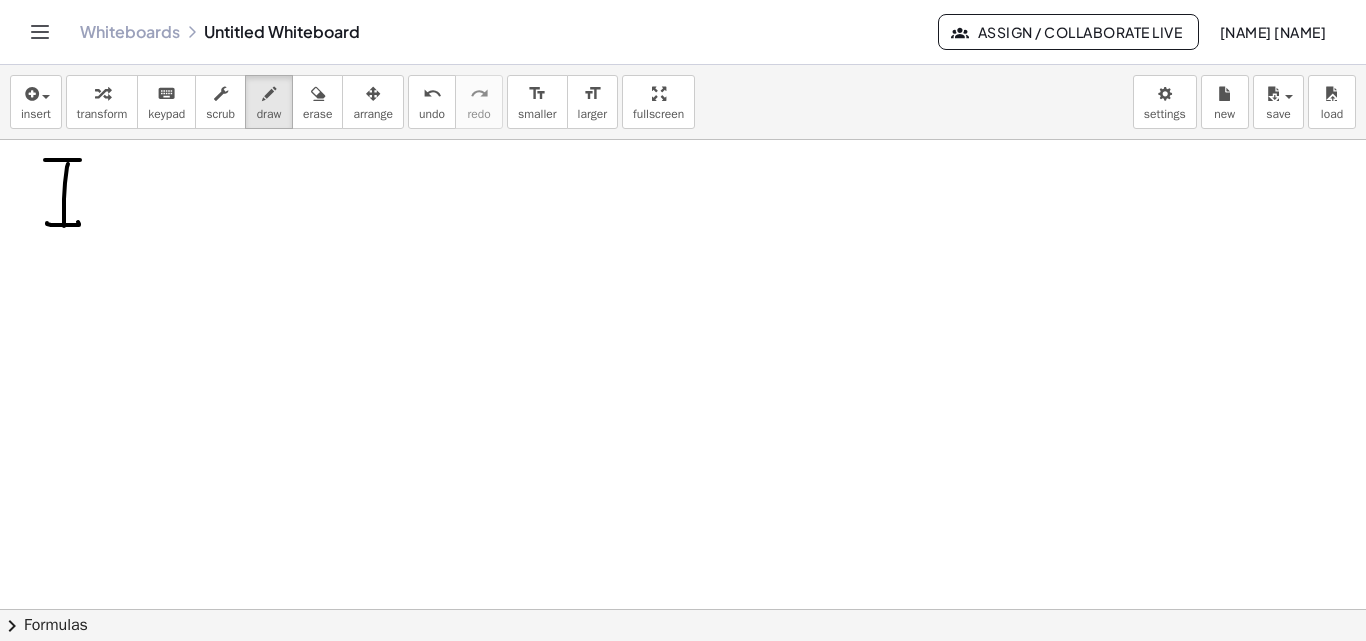 drag, startPoint x: 69, startPoint y: 160, endPoint x: 85, endPoint y: 160, distance: 16 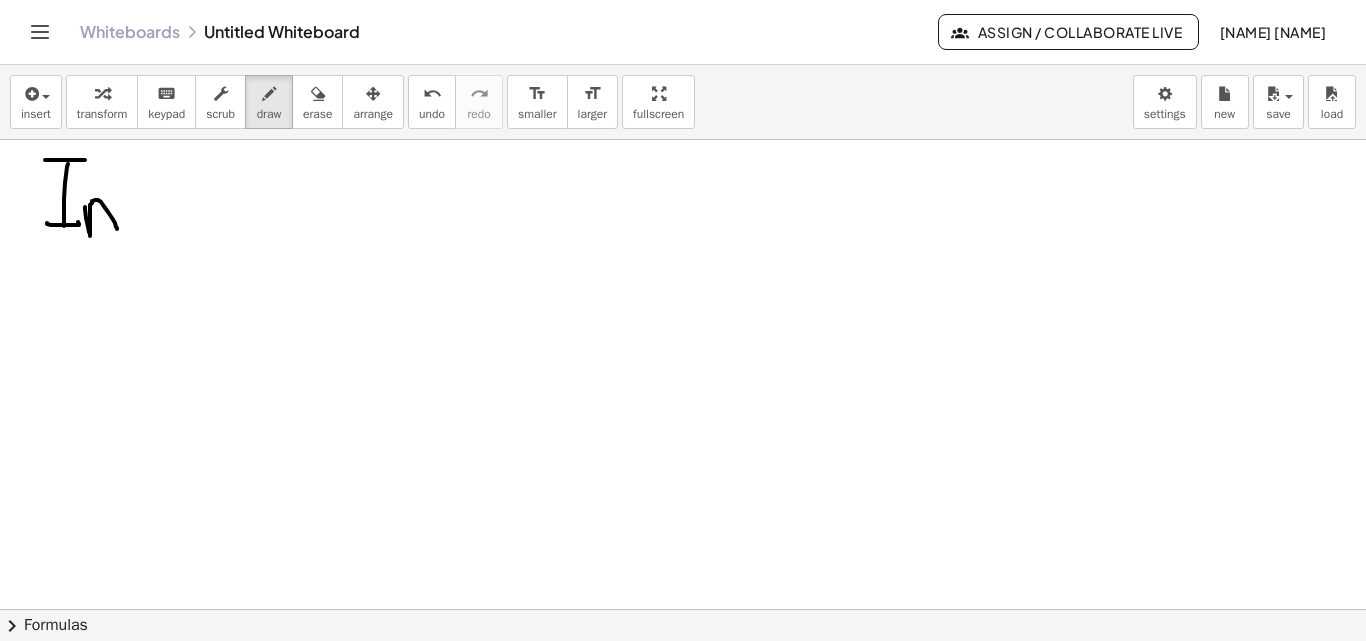 drag, startPoint x: 85, startPoint y: 209, endPoint x: 120, endPoint y: 222, distance: 37.336308 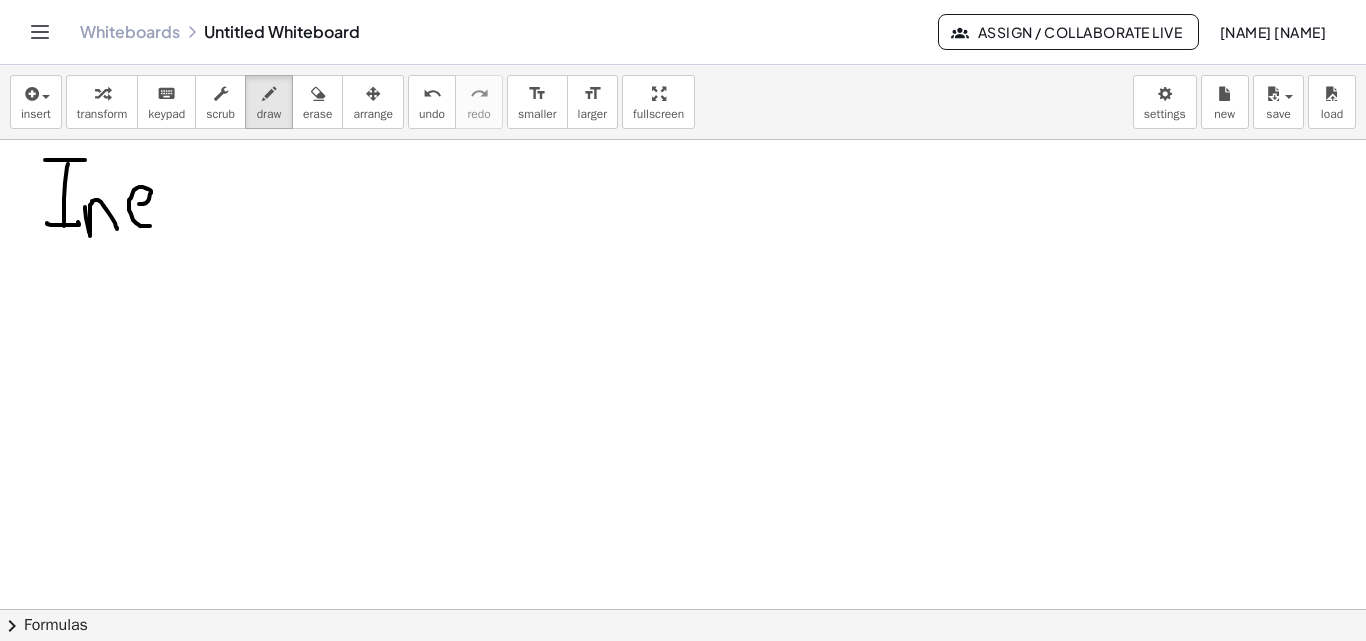 drag, startPoint x: 139, startPoint y: 204, endPoint x: 167, endPoint y: 212, distance: 29.12044 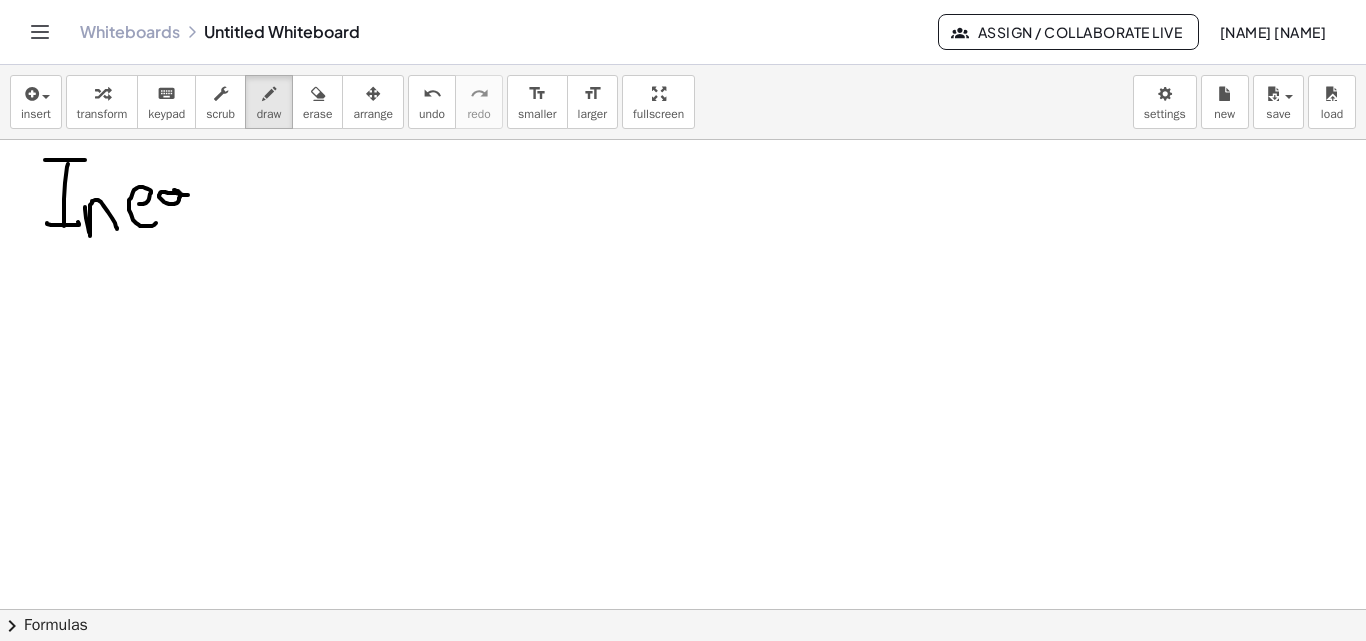 drag, startPoint x: 188, startPoint y: 195, endPoint x: 174, endPoint y: 190, distance: 14.866069 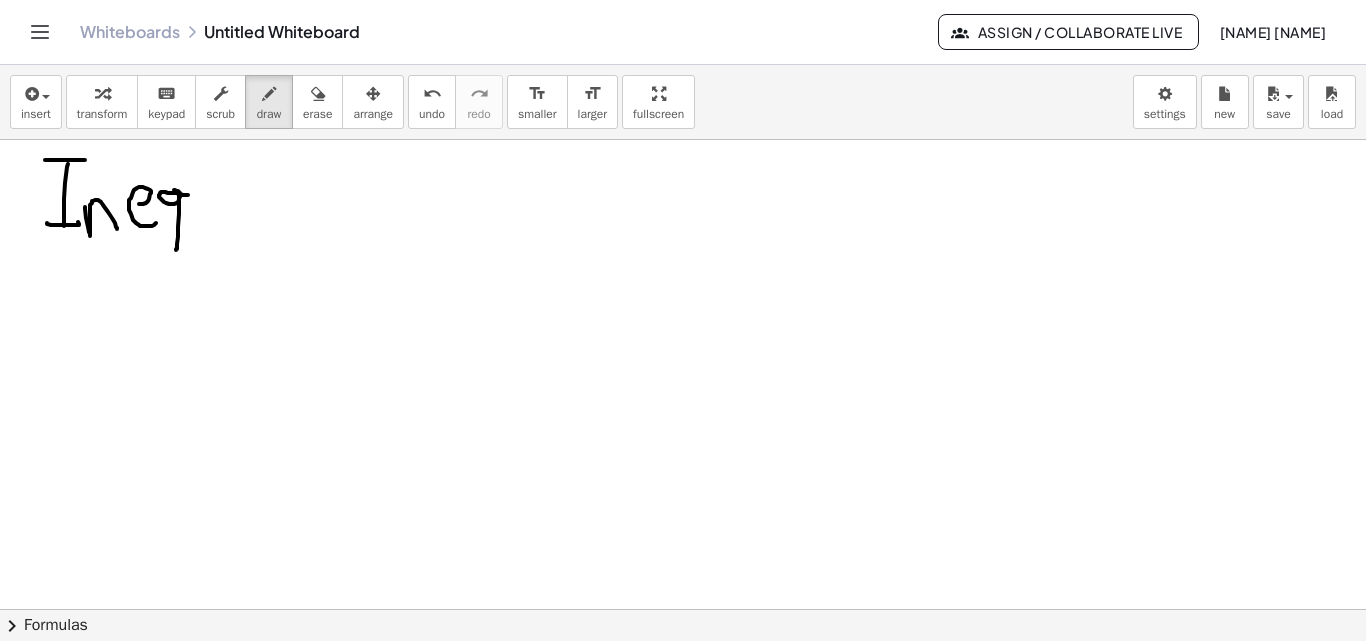 drag, startPoint x: 180, startPoint y: 195, endPoint x: 177, endPoint y: 246, distance: 51.088158 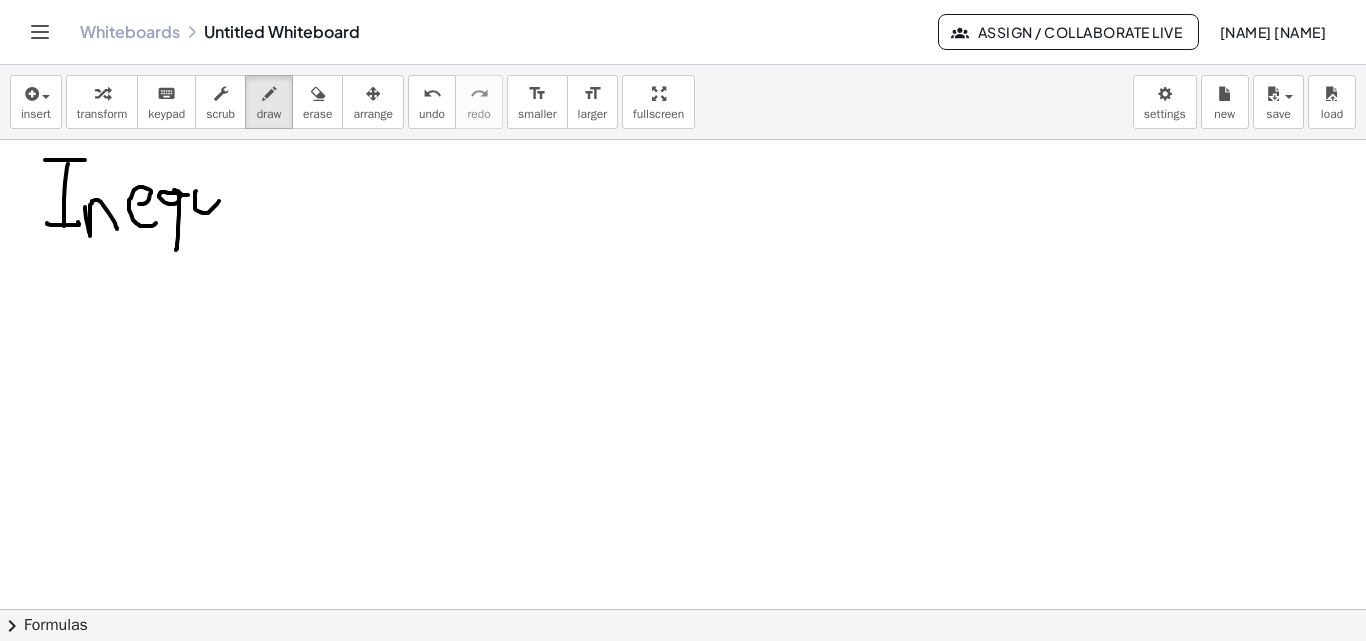 drag, startPoint x: 196, startPoint y: 191, endPoint x: 220, endPoint y: 185, distance: 24.738634 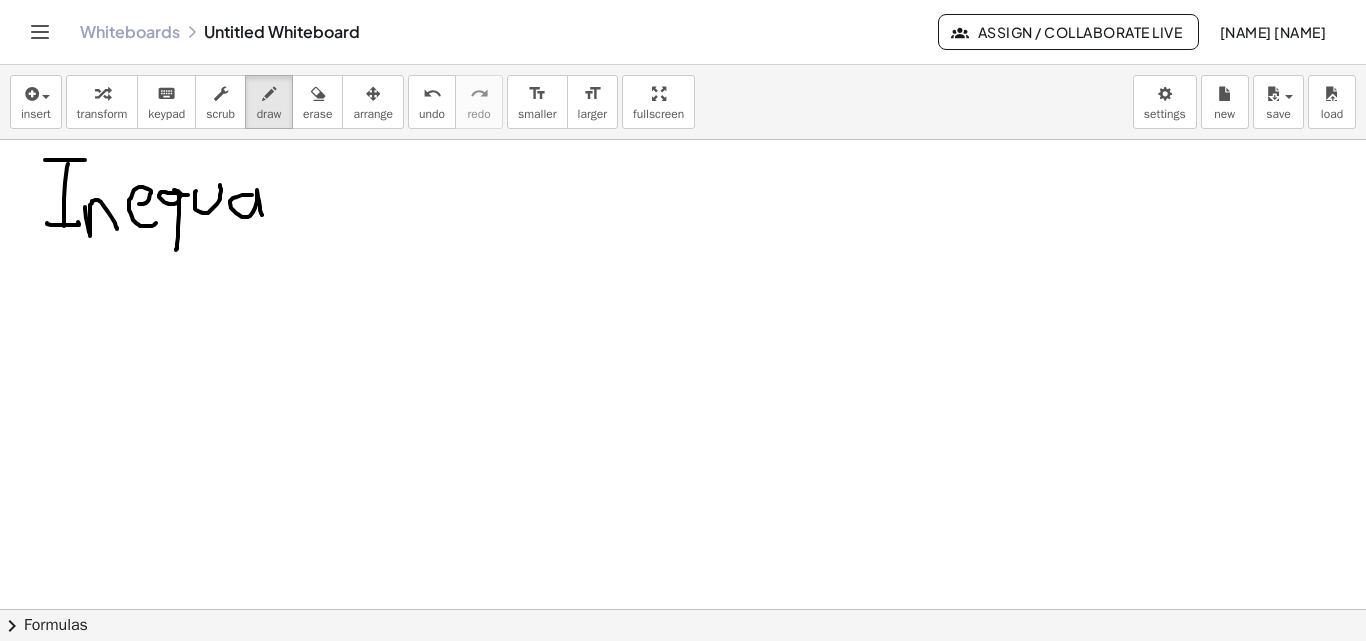 drag, startPoint x: 252, startPoint y: 195, endPoint x: 270, endPoint y: 173, distance: 28.42534 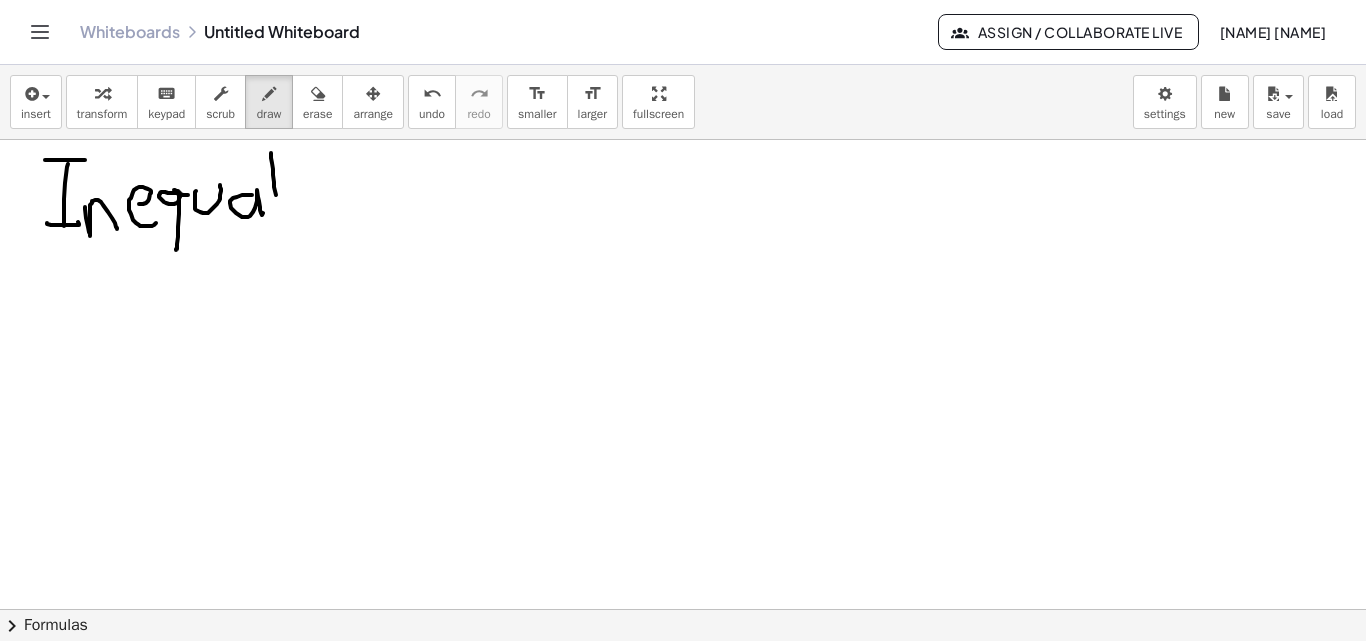 drag, startPoint x: 274, startPoint y: 187, endPoint x: 280, endPoint y: 208, distance: 21.84033 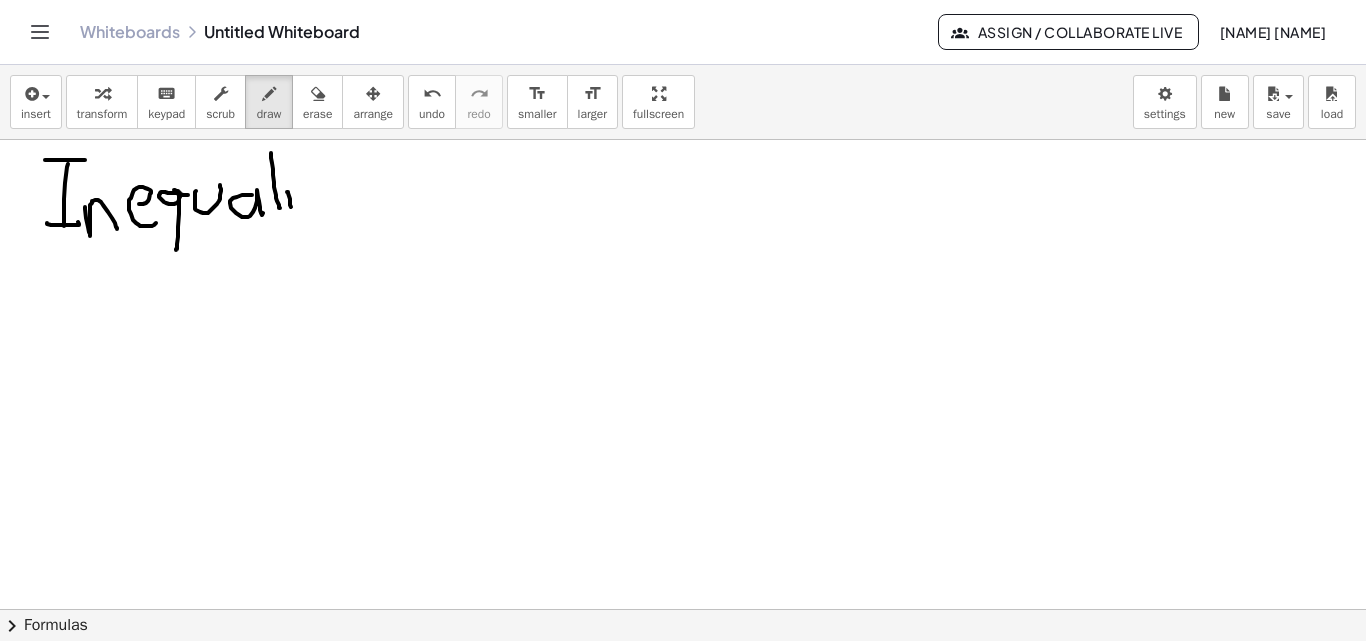 drag, startPoint x: 287, startPoint y: 192, endPoint x: 288, endPoint y: 176, distance: 16.03122 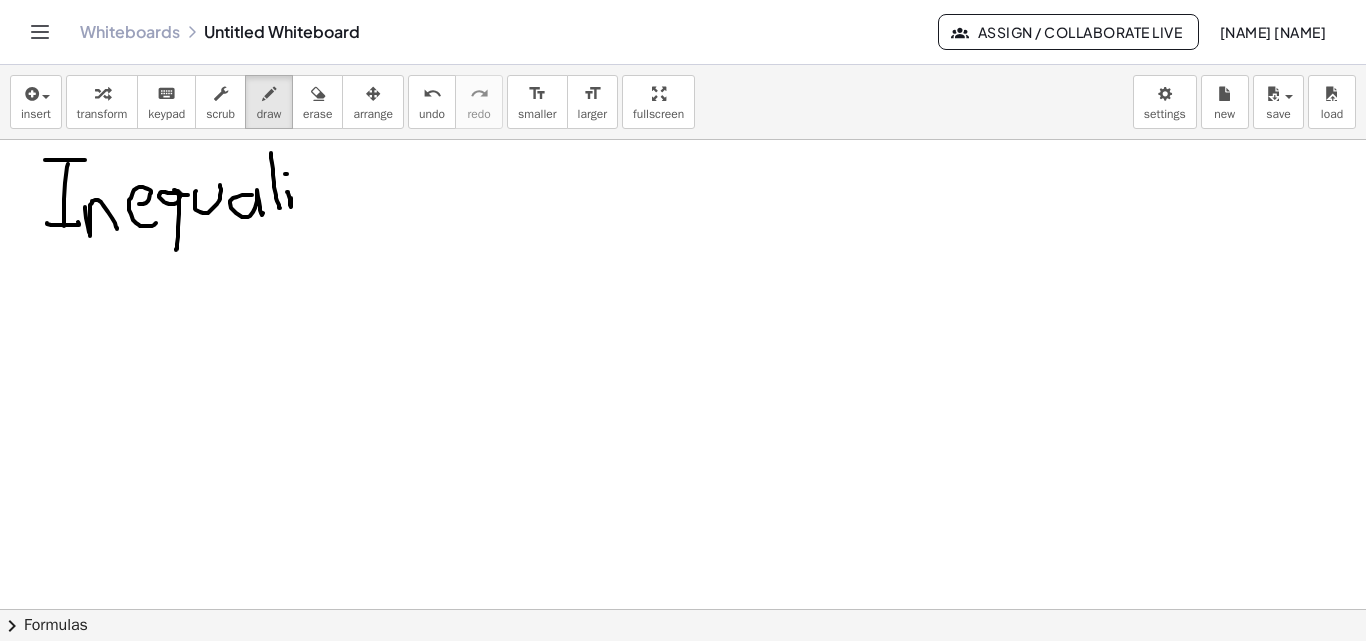 click at bounding box center (683, 609) 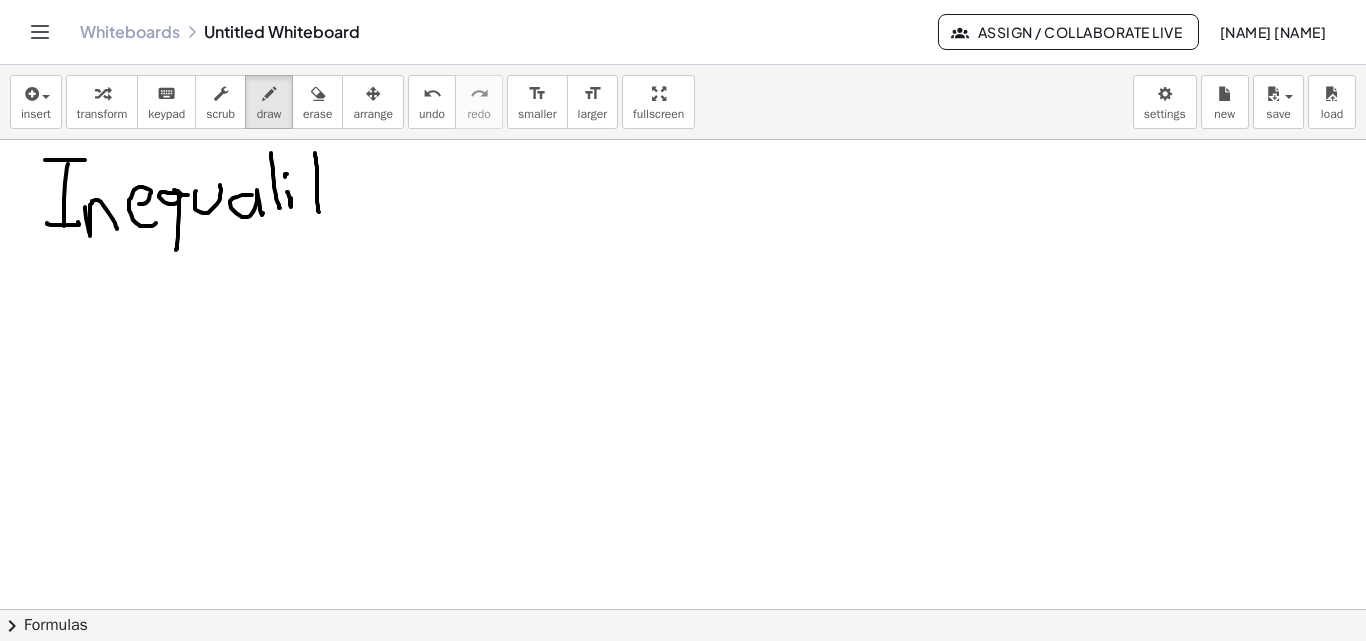 drag, startPoint x: 317, startPoint y: 181, endPoint x: 305, endPoint y: 186, distance: 13 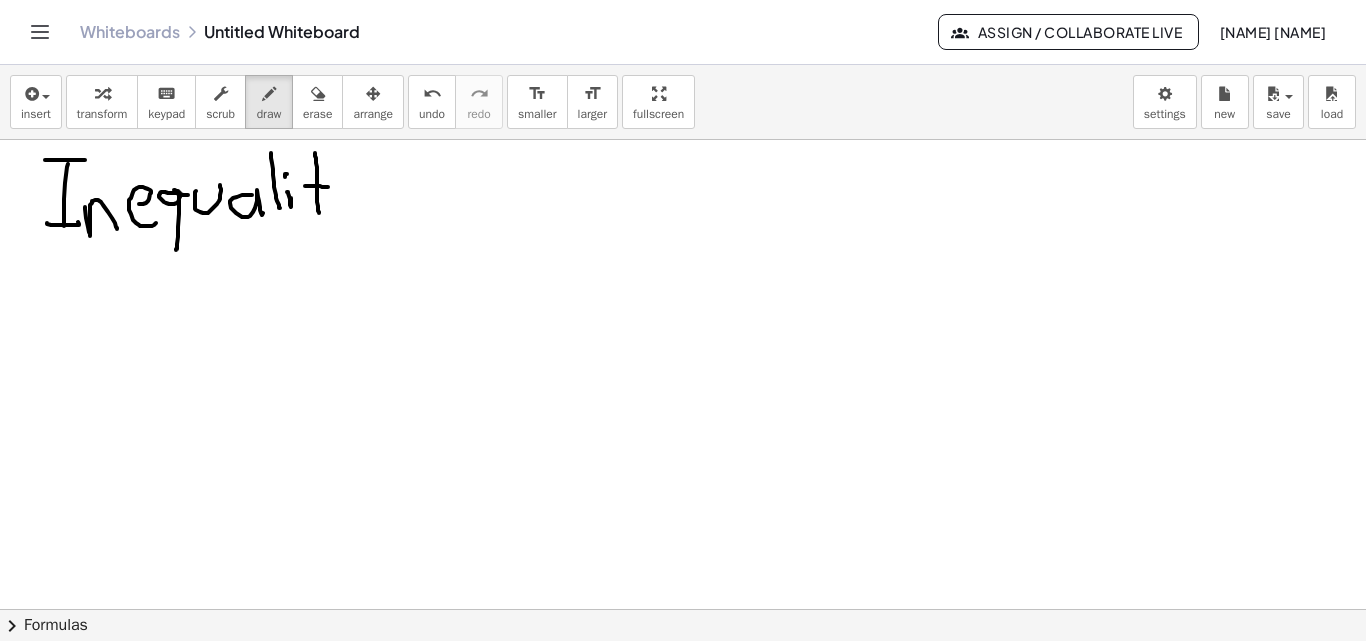 drag, startPoint x: 305, startPoint y: 186, endPoint x: 330, endPoint y: 187, distance: 25.019993 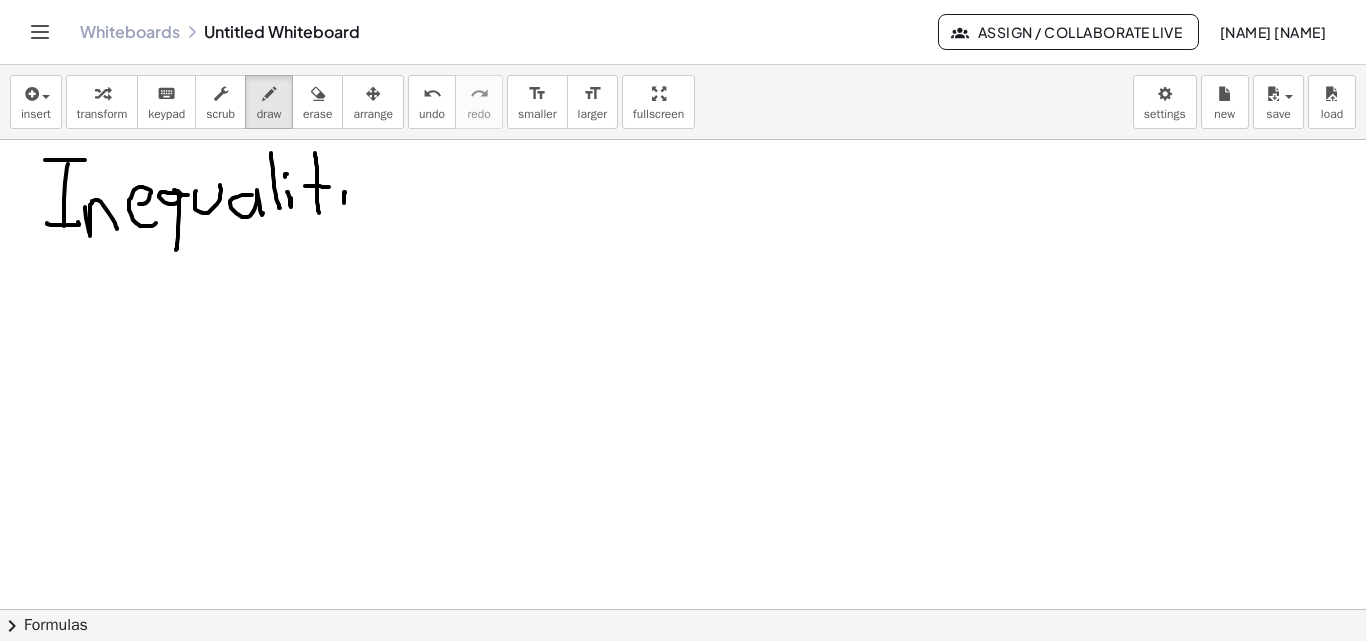 drag, startPoint x: 344, startPoint y: 199, endPoint x: 342, endPoint y: 171, distance: 28.071337 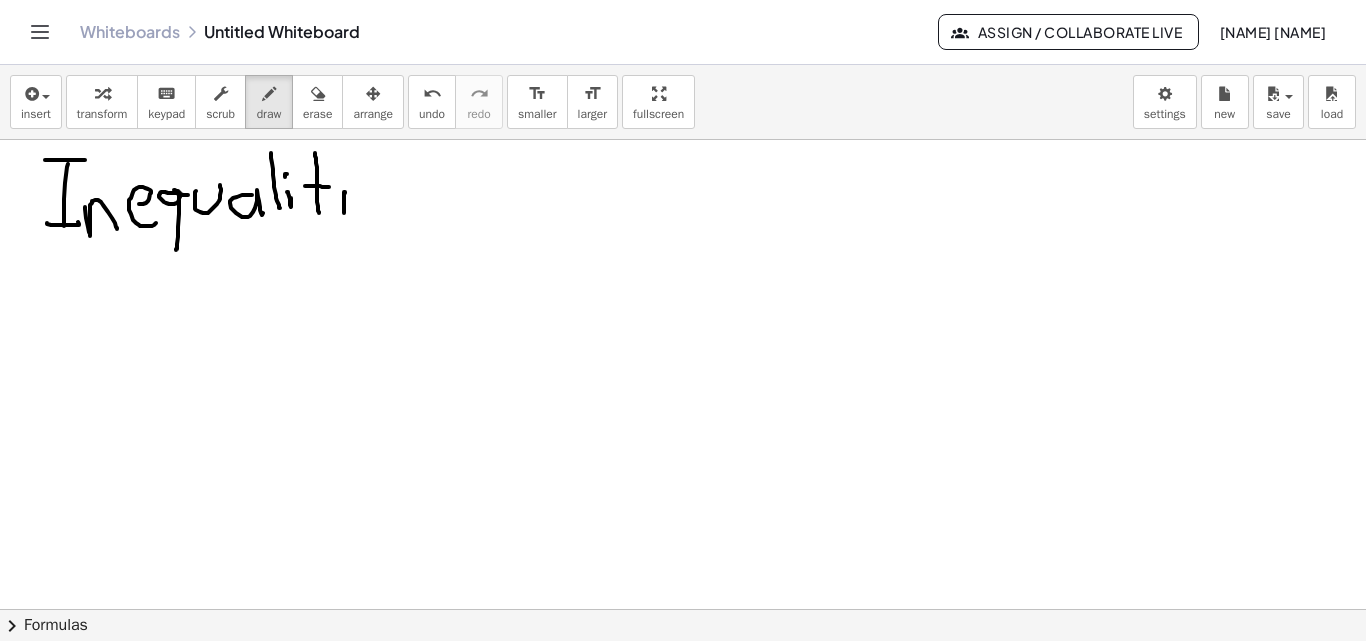 click at bounding box center [683, 609] 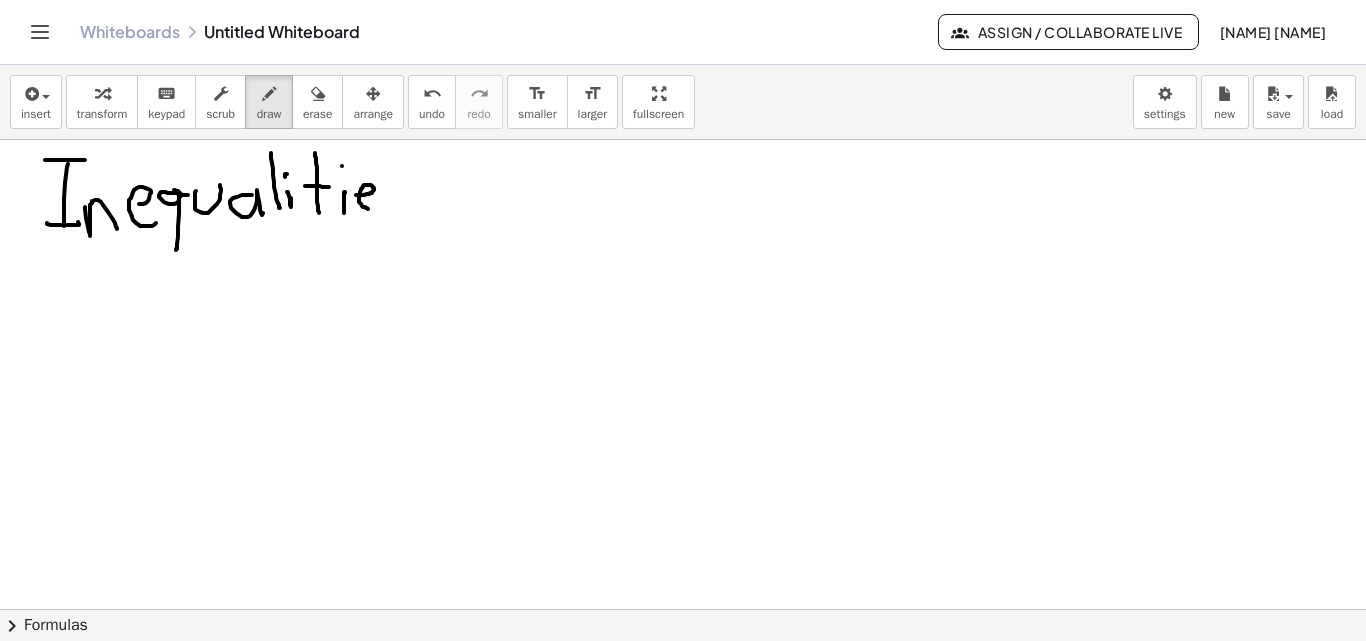 drag, startPoint x: 356, startPoint y: 195, endPoint x: 379, endPoint y: 203, distance: 24.351591 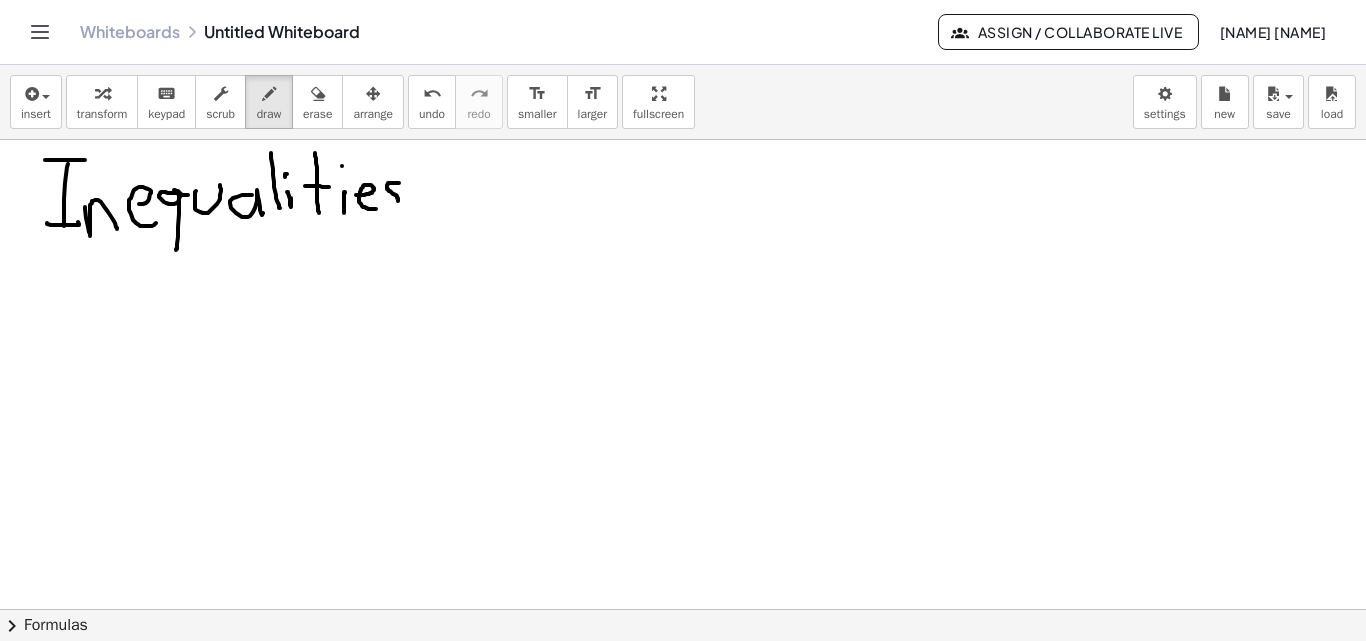 drag, startPoint x: 393, startPoint y: 183, endPoint x: 380, endPoint y: 206, distance: 26.41969 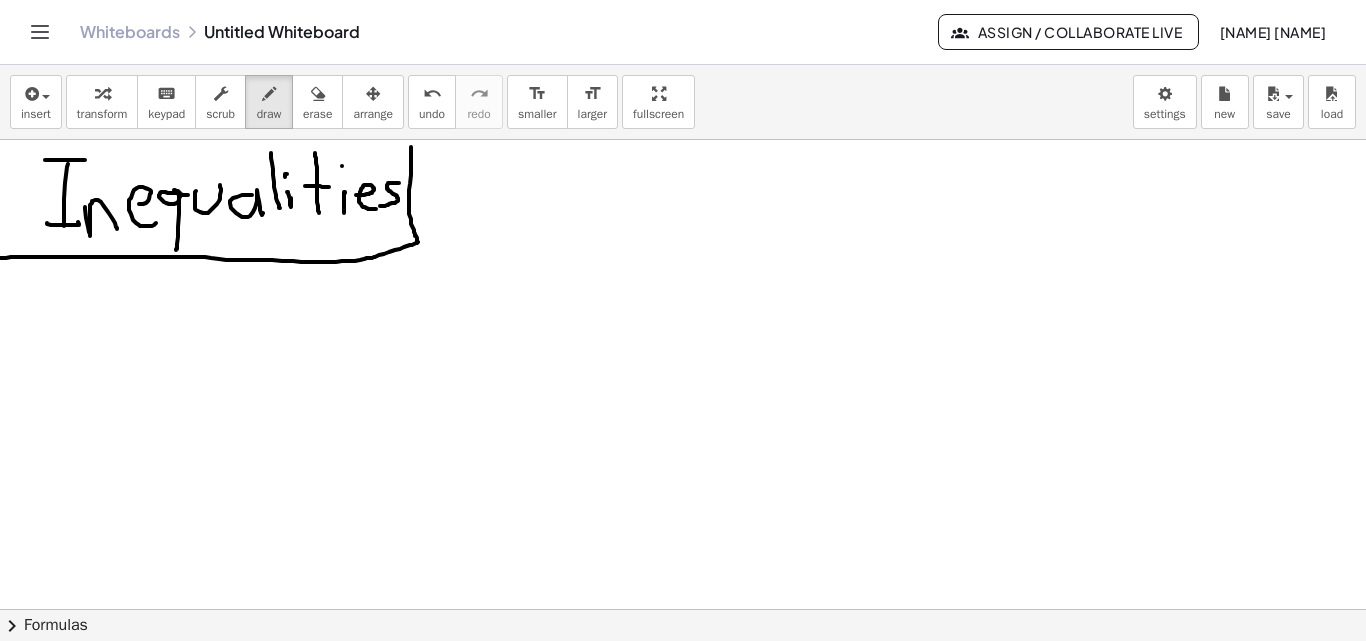 drag, startPoint x: 411, startPoint y: 147, endPoint x: 0, endPoint y: 258, distance: 425.72525 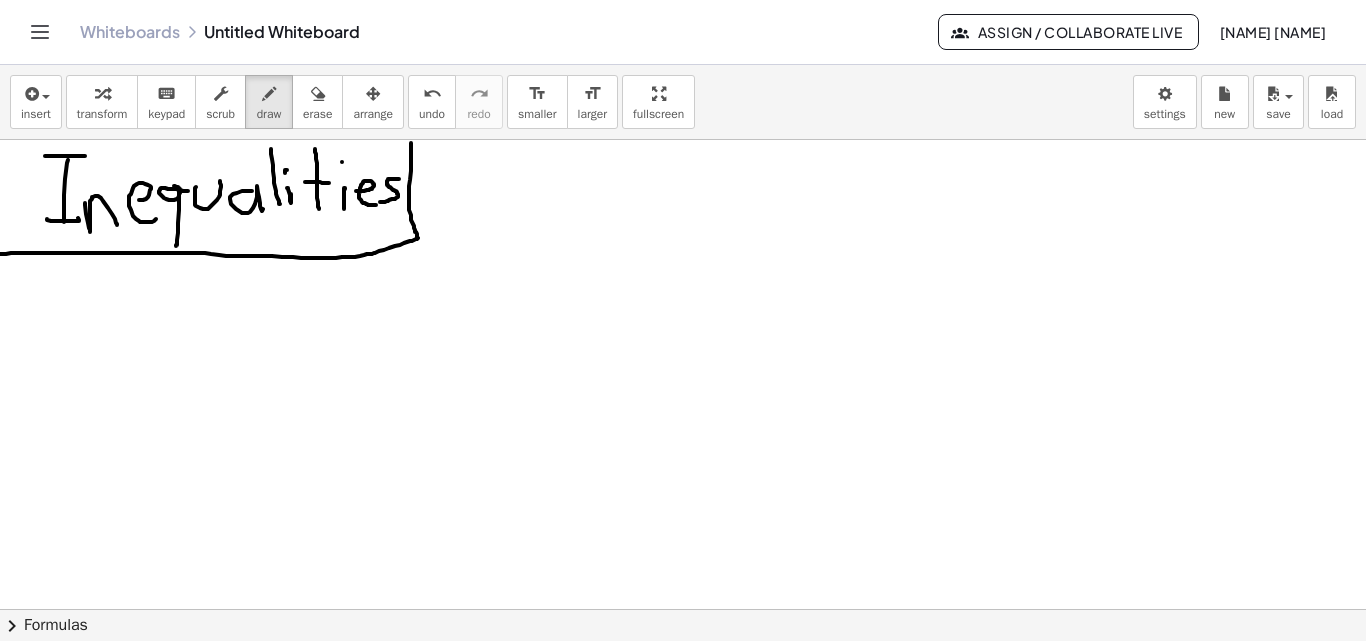 scroll, scrollTop: 0, scrollLeft: 0, axis: both 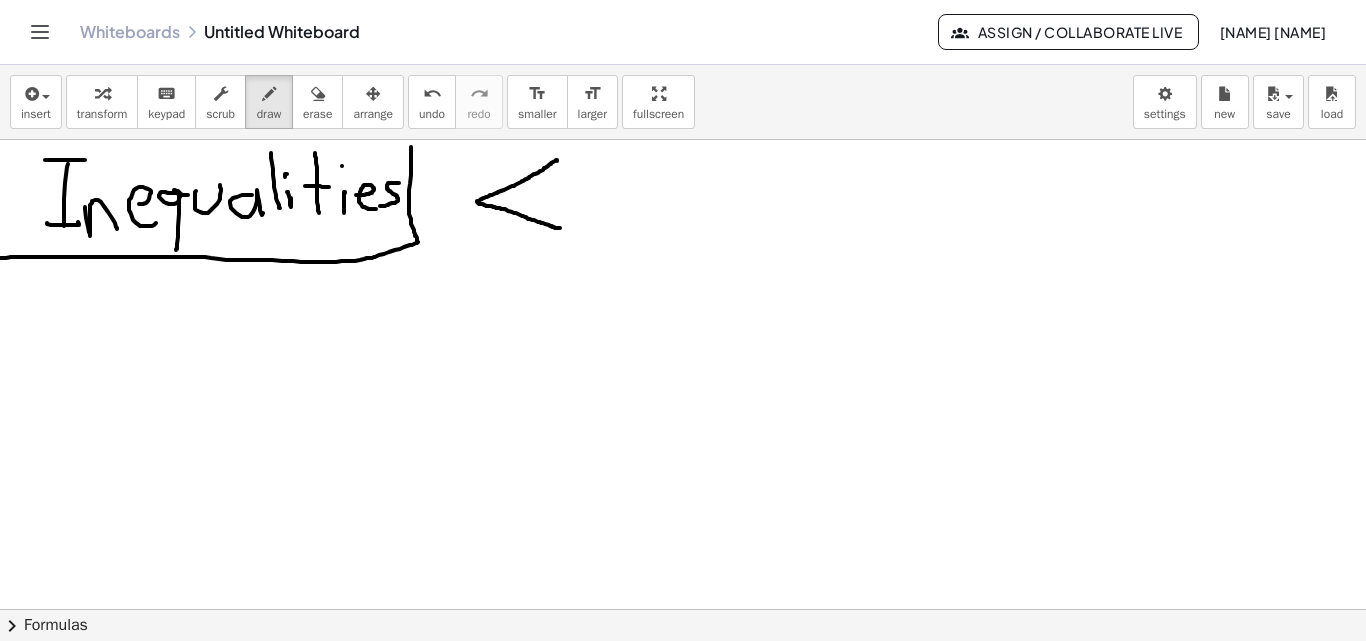 drag, startPoint x: 557, startPoint y: 160, endPoint x: 660, endPoint y: 144, distance: 104.23531 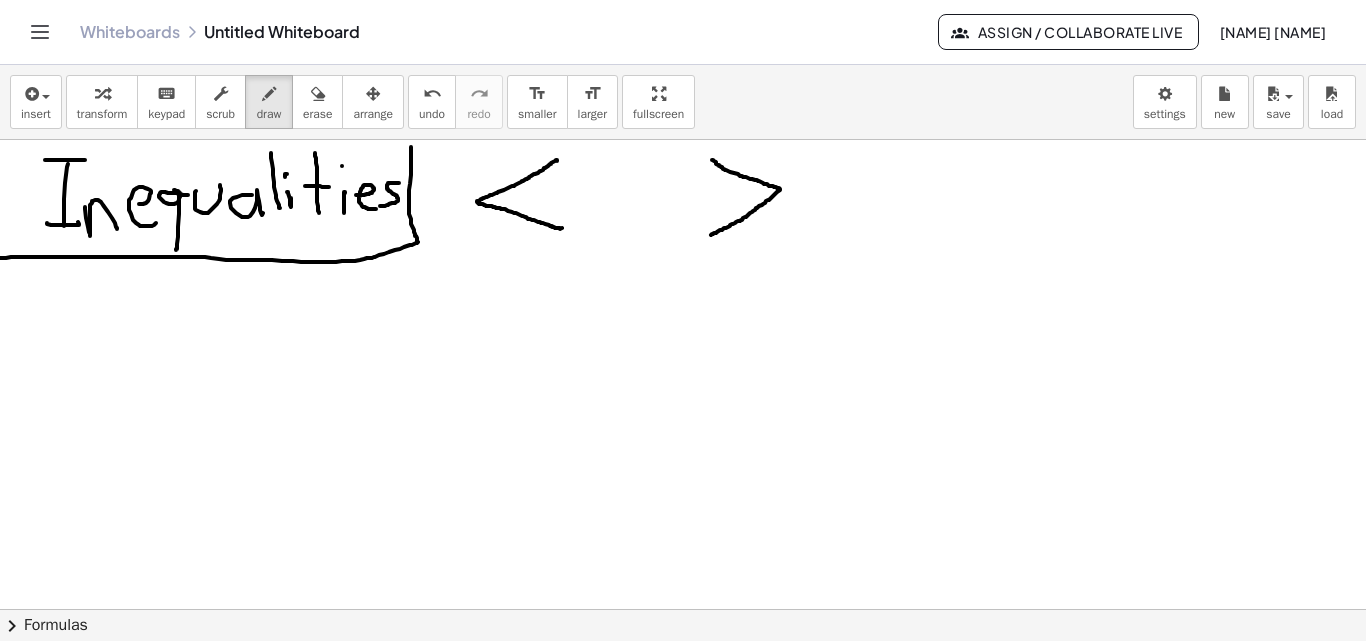 drag, startPoint x: 712, startPoint y: 160, endPoint x: 710, endPoint y: 235, distance: 75.026665 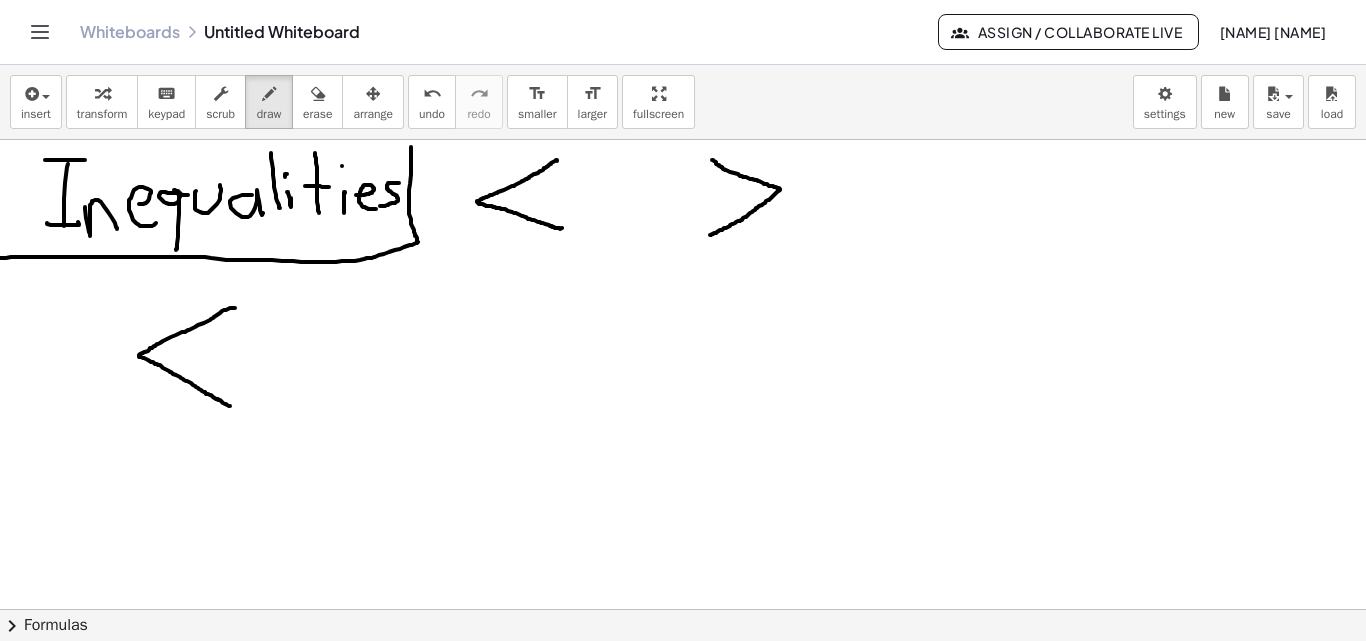 drag, startPoint x: 235, startPoint y: 308, endPoint x: 230, endPoint y: 406, distance: 98.12747 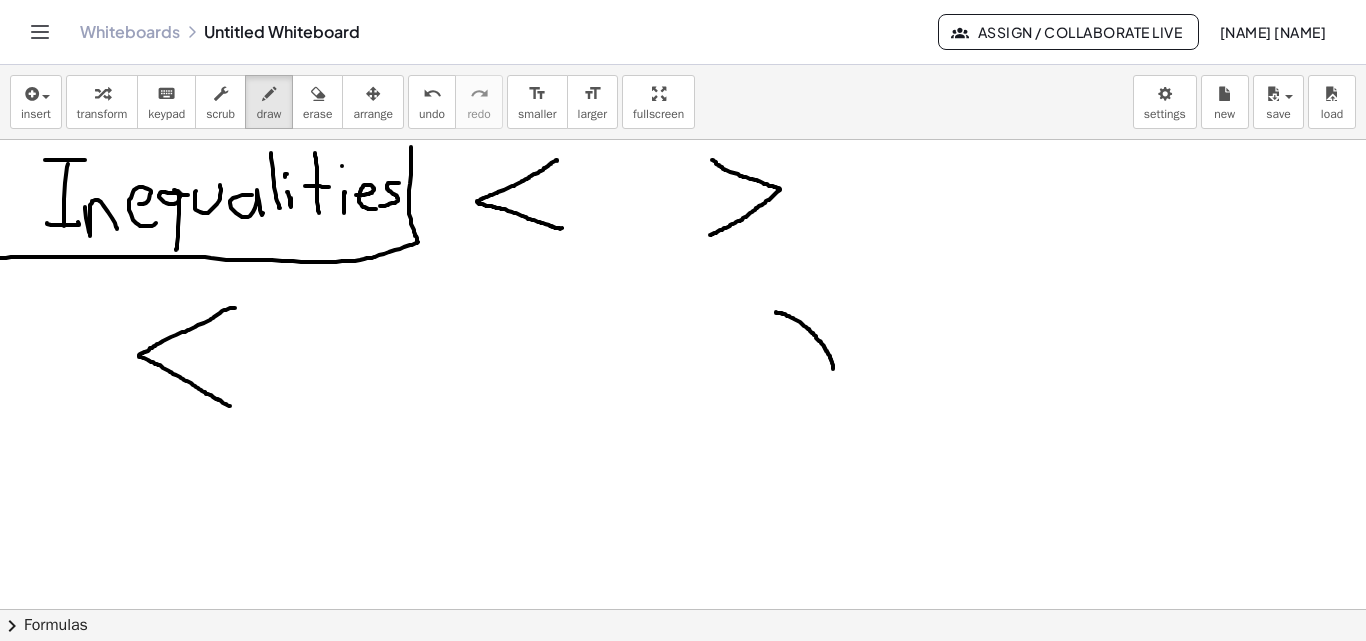 drag, startPoint x: 776, startPoint y: 312, endPoint x: 833, endPoint y: 369, distance: 80.610176 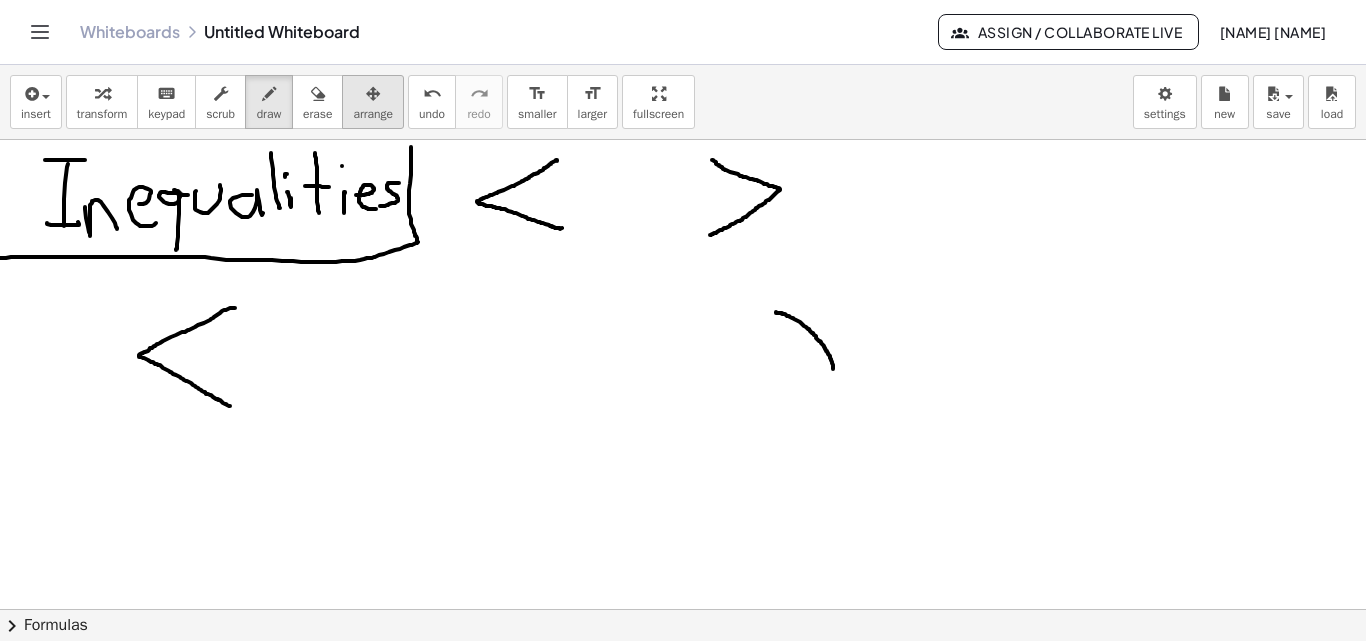 click on "erase" at bounding box center [317, 102] 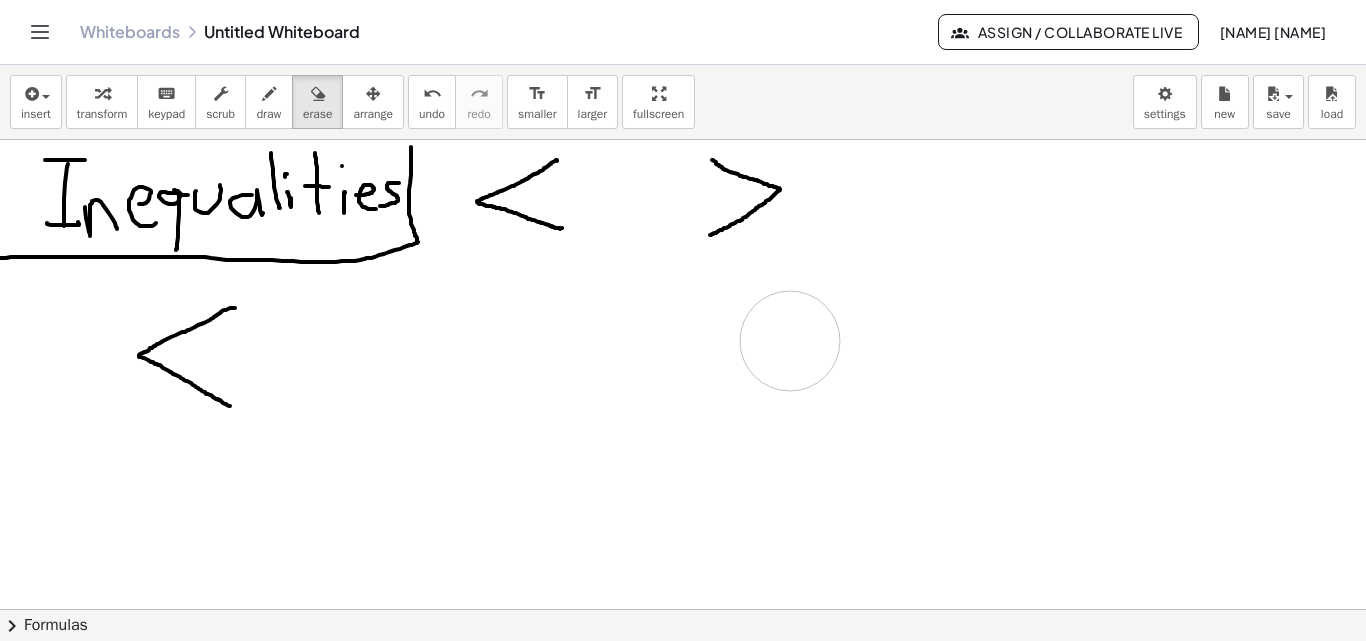 drag, startPoint x: 921, startPoint y: 369, endPoint x: 790, endPoint y: 341, distance: 133.95895 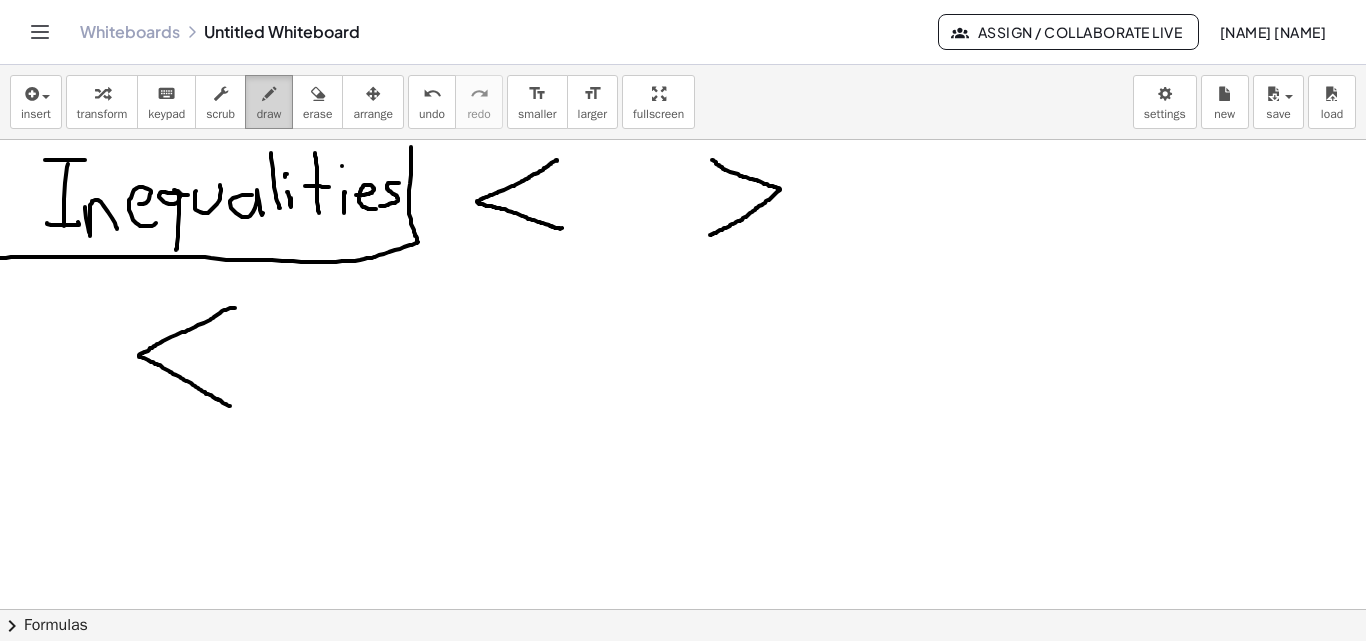 click on "draw" at bounding box center (269, 102) 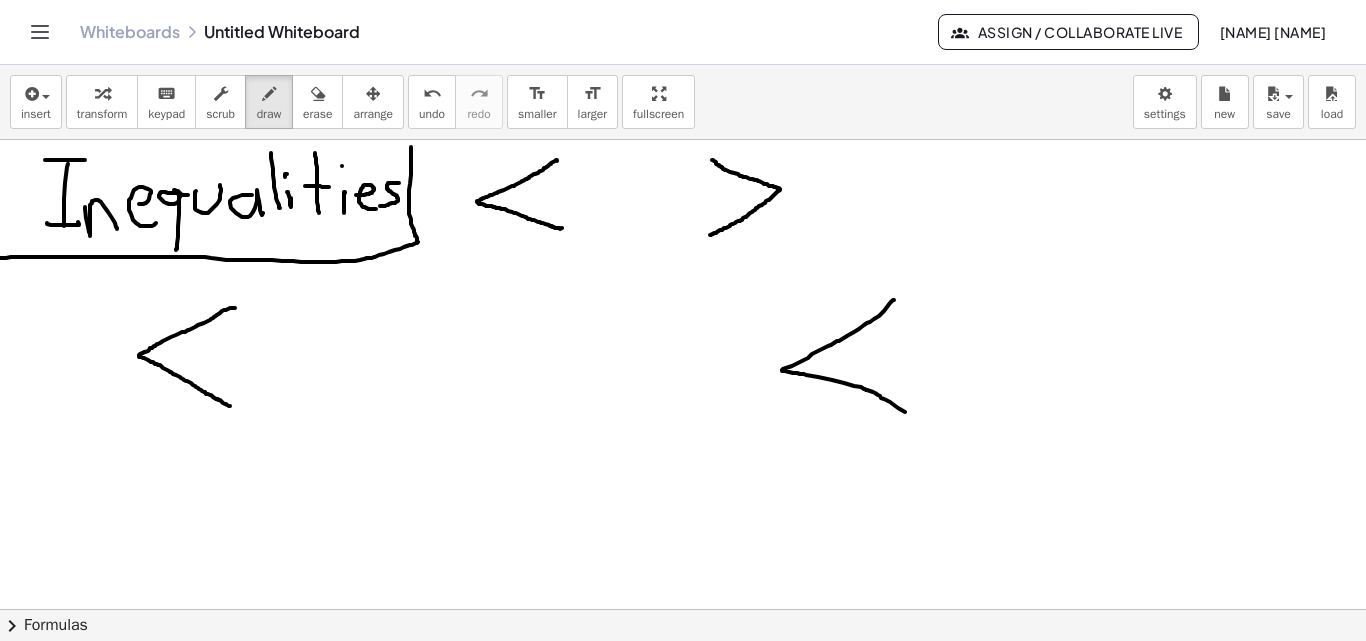 drag, startPoint x: 894, startPoint y: 300, endPoint x: 905, endPoint y: 355, distance: 56.089214 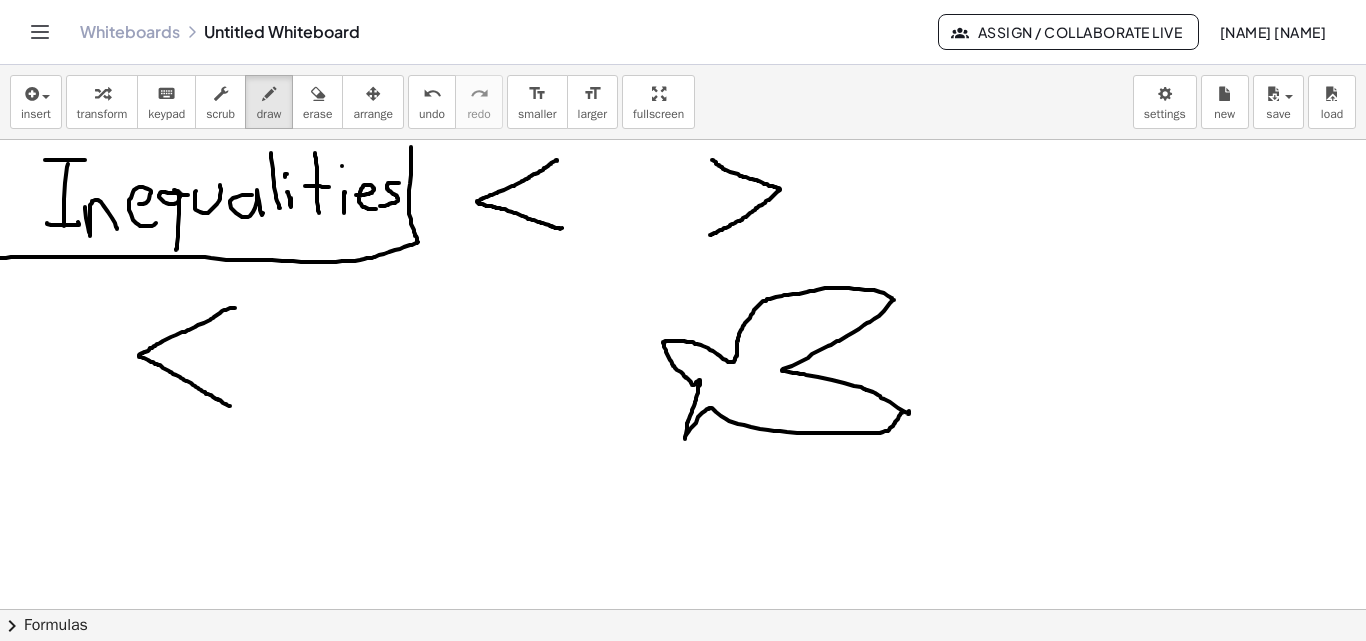 drag, startPoint x: 892, startPoint y: 298, endPoint x: 858, endPoint y: 361, distance: 71.5891 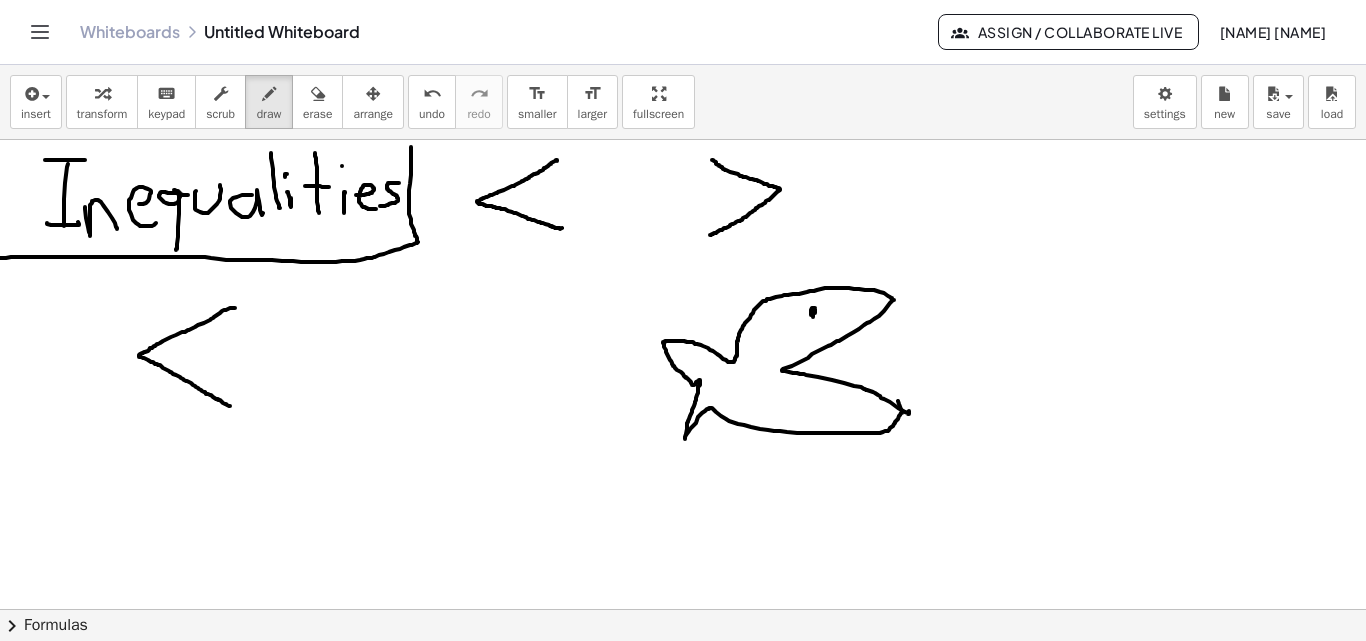 drag, startPoint x: 811, startPoint y: 313, endPoint x: 843, endPoint y: 317, distance: 32.24903 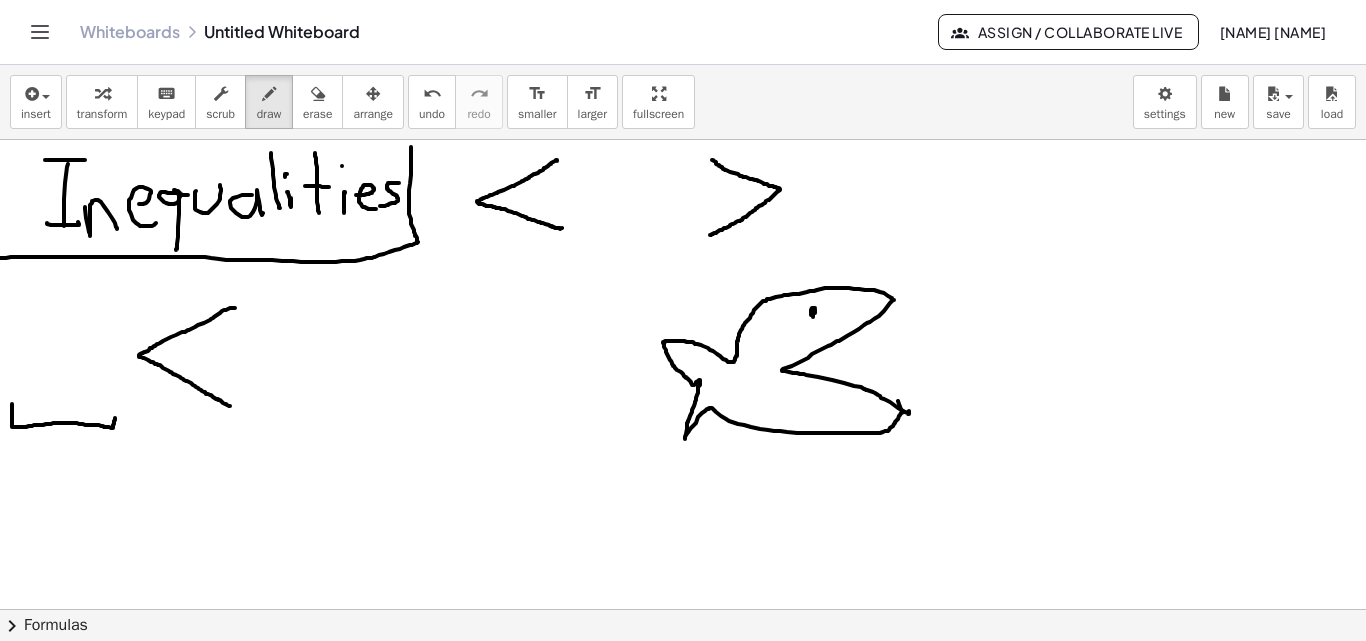 drag, startPoint x: 12, startPoint y: 404, endPoint x: 115, endPoint y: 418, distance: 103.947105 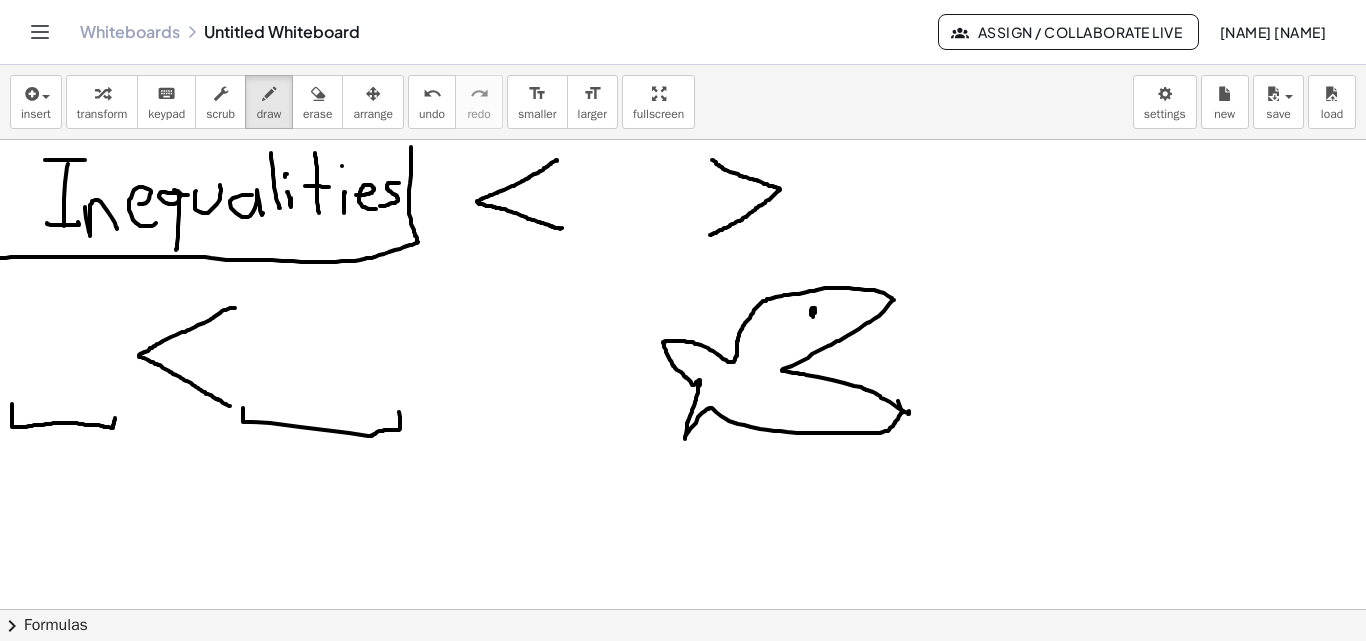 drag, startPoint x: 243, startPoint y: 408, endPoint x: 397, endPoint y: 409, distance: 154.00325 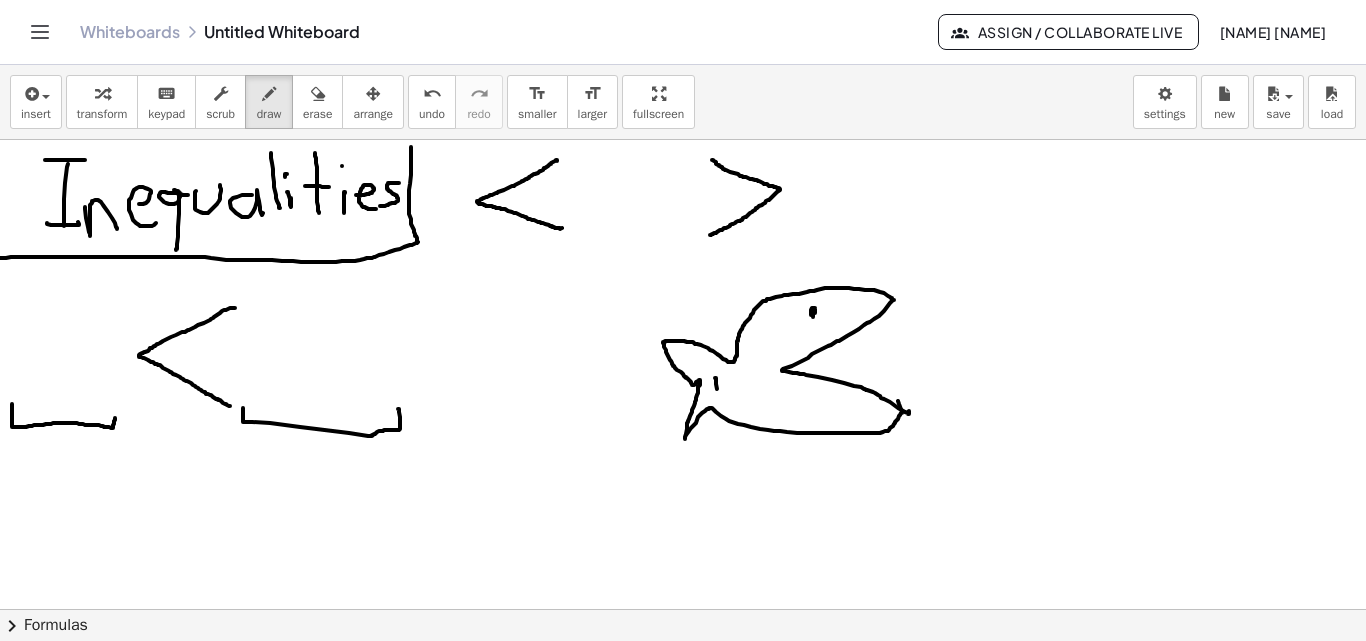 click at bounding box center [683, 609] 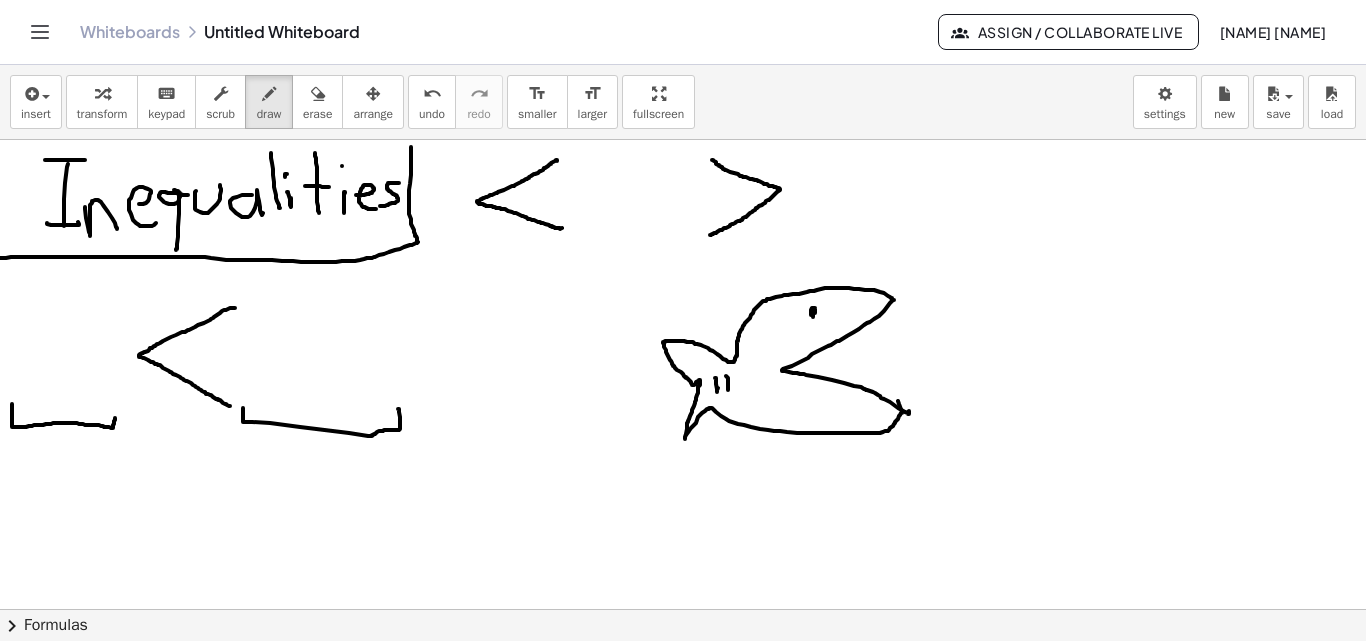click at bounding box center (683, 609) 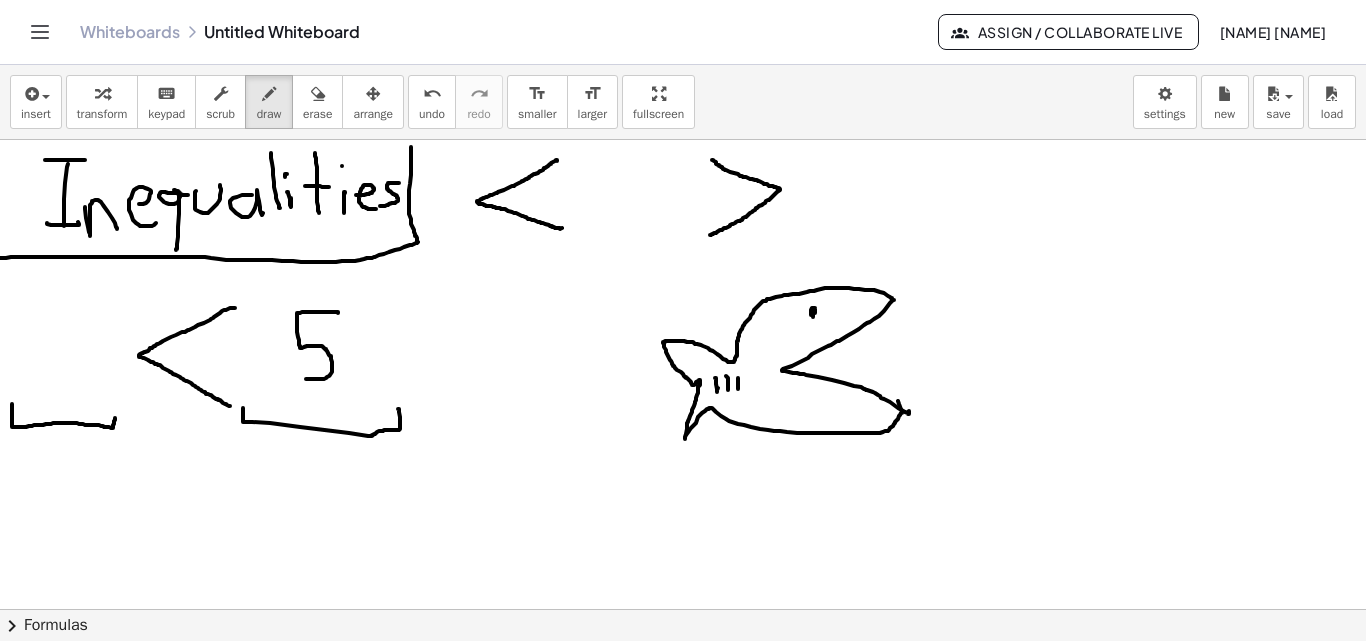 drag, startPoint x: 338, startPoint y: 313, endPoint x: 306, endPoint y: 379, distance: 73.34848 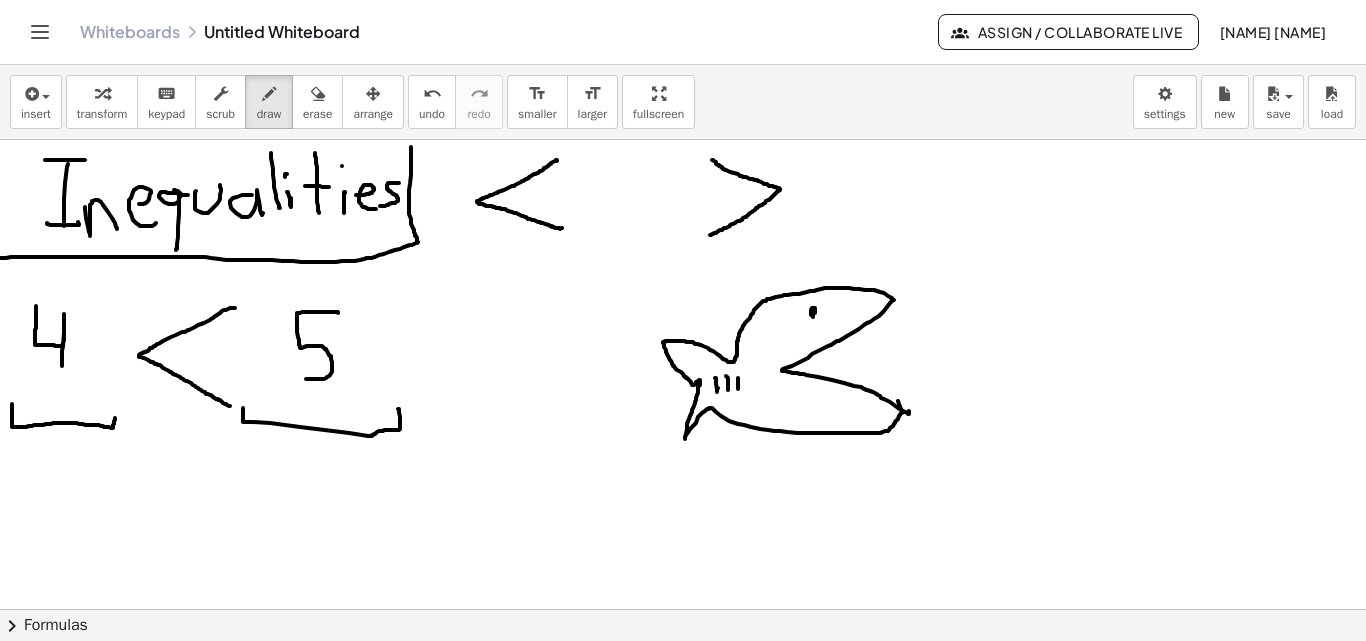 drag, startPoint x: 36, startPoint y: 307, endPoint x: 64, endPoint y: 399, distance: 96.16652 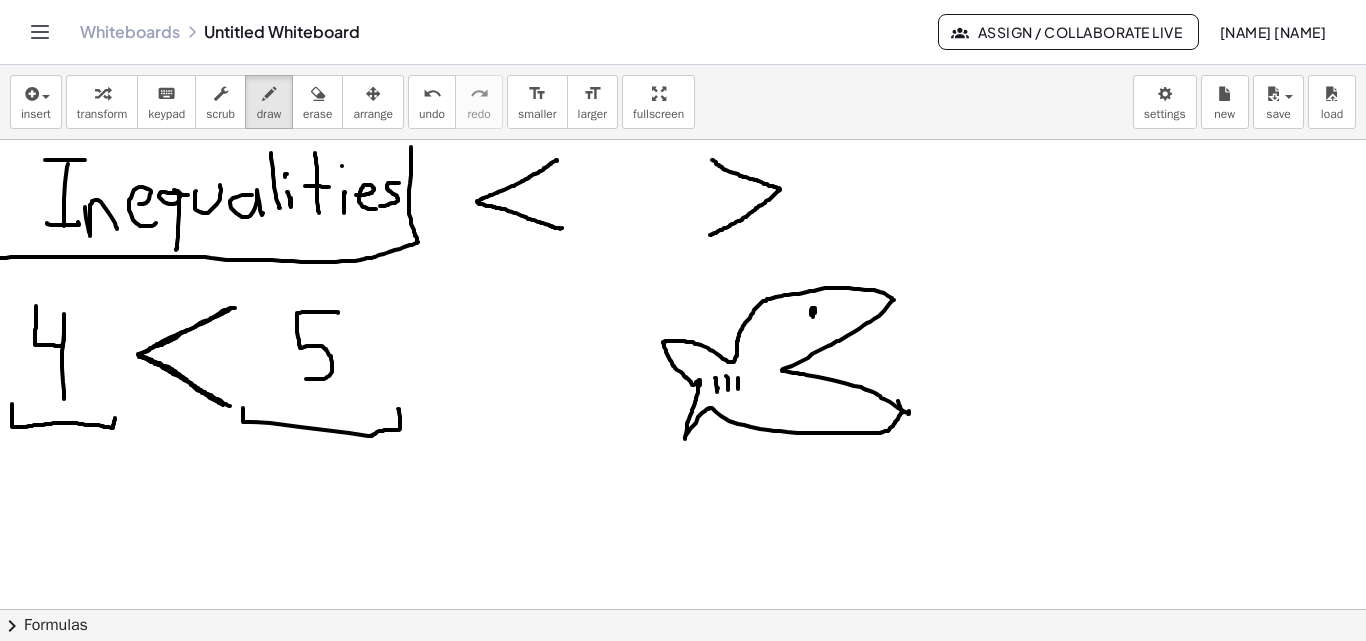 drag, startPoint x: 225, startPoint y: 312, endPoint x: 294, endPoint y: 338, distance: 73.736015 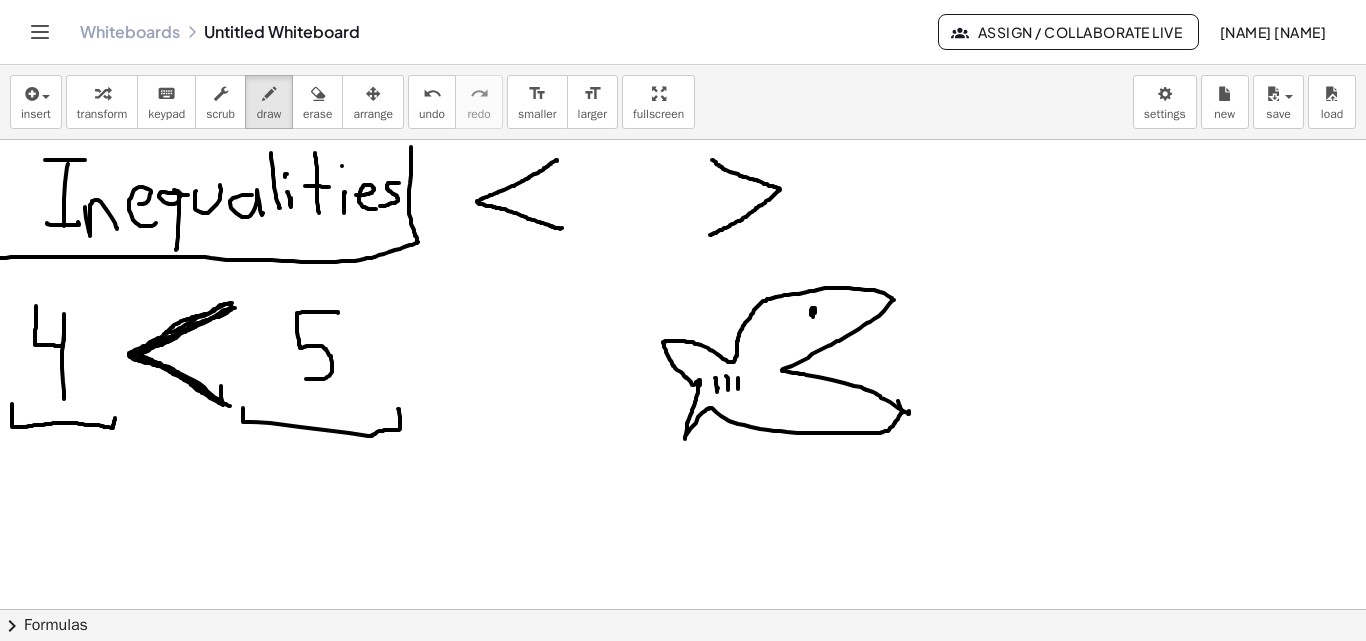 drag, startPoint x: 232, startPoint y: 303, endPoint x: 143, endPoint y: 348, distance: 99.72964 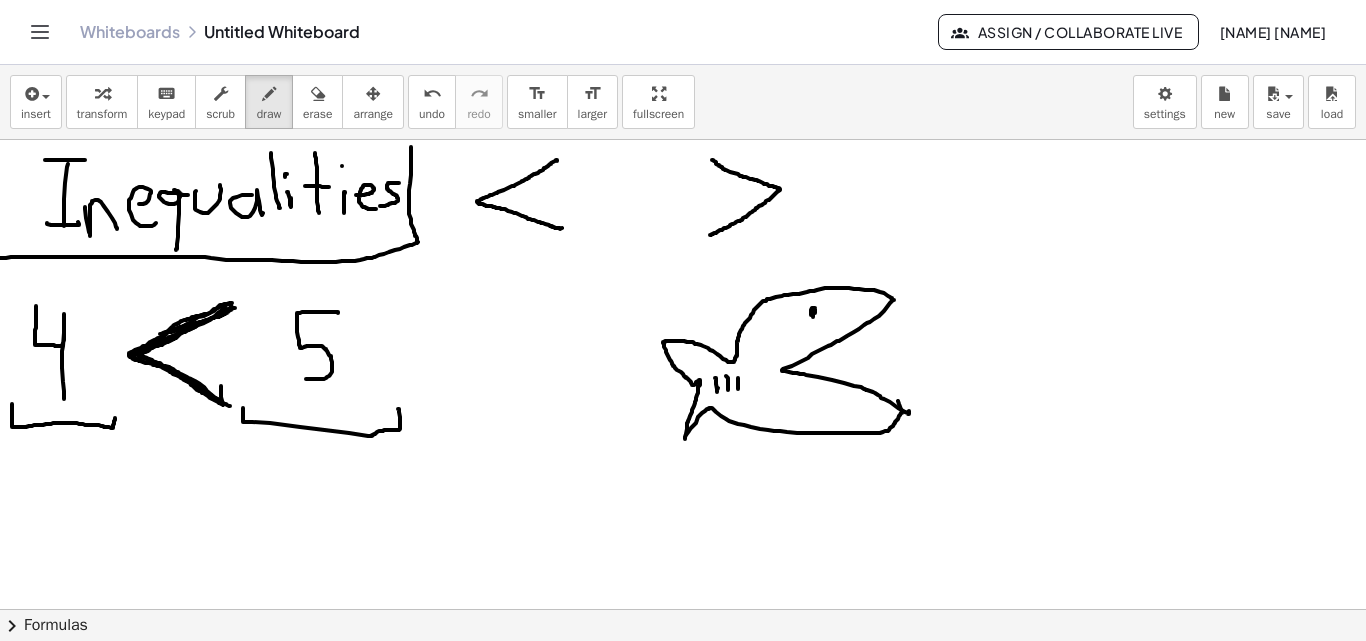 drag, startPoint x: 226, startPoint y: 305, endPoint x: 160, endPoint y: 334, distance: 72.09022 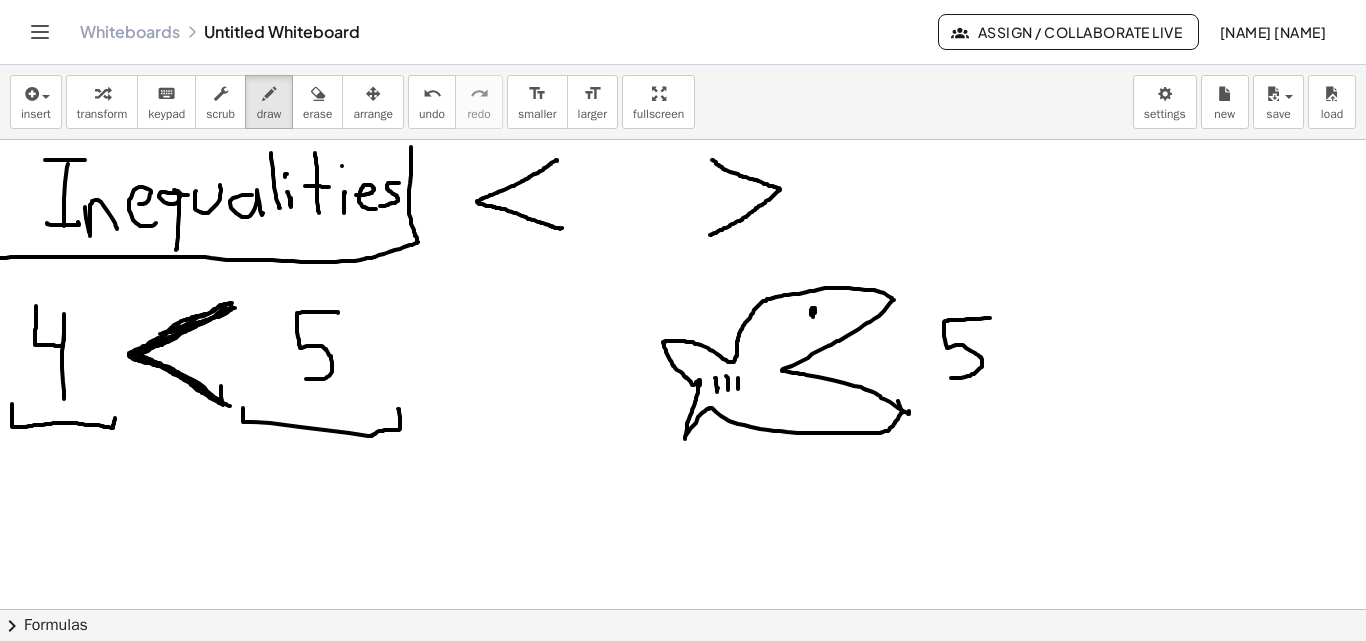 drag, startPoint x: 990, startPoint y: 318, endPoint x: 949, endPoint y: 376, distance: 71.02816 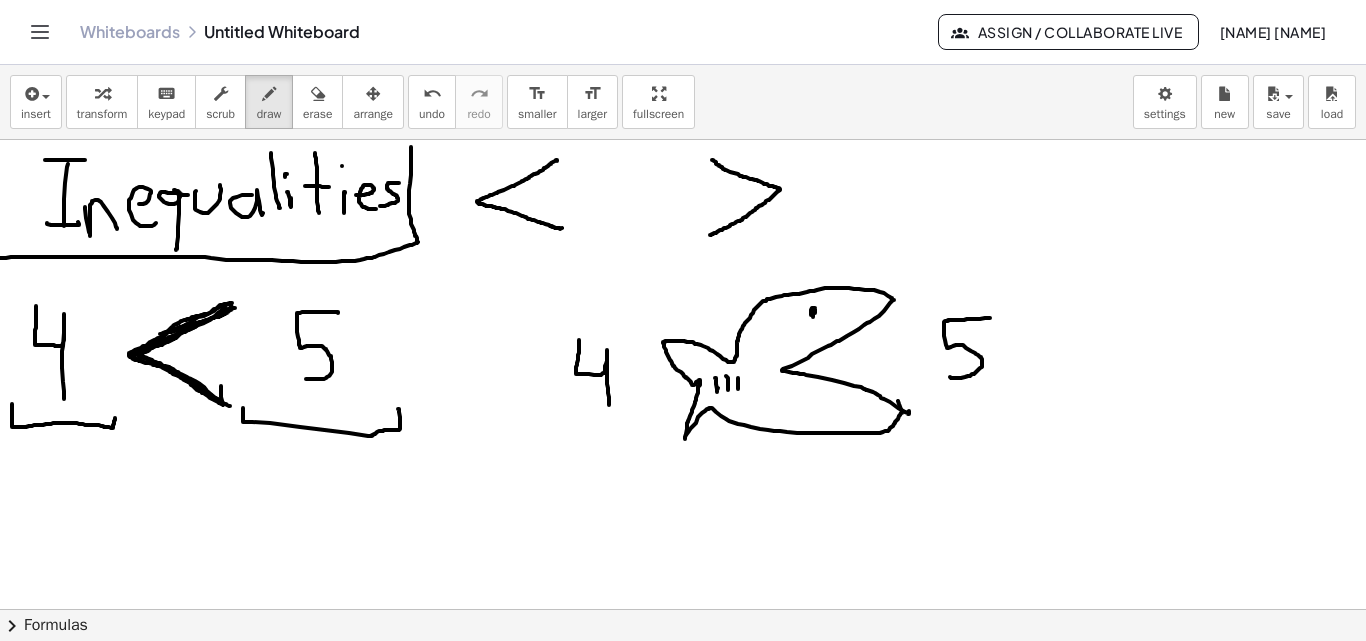 drag, startPoint x: 579, startPoint y: 340, endPoint x: 609, endPoint y: 405, distance: 71.5891 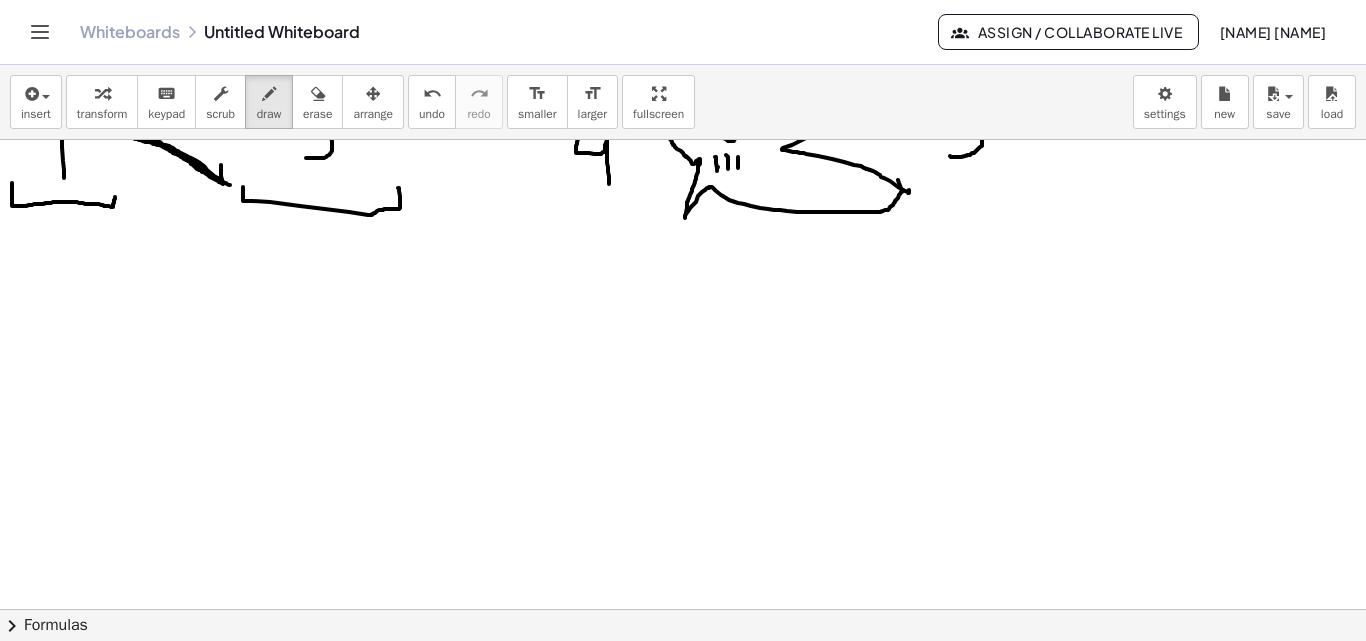 drag, startPoint x: 385, startPoint y: 339, endPoint x: 384, endPoint y: 283, distance: 56.008926 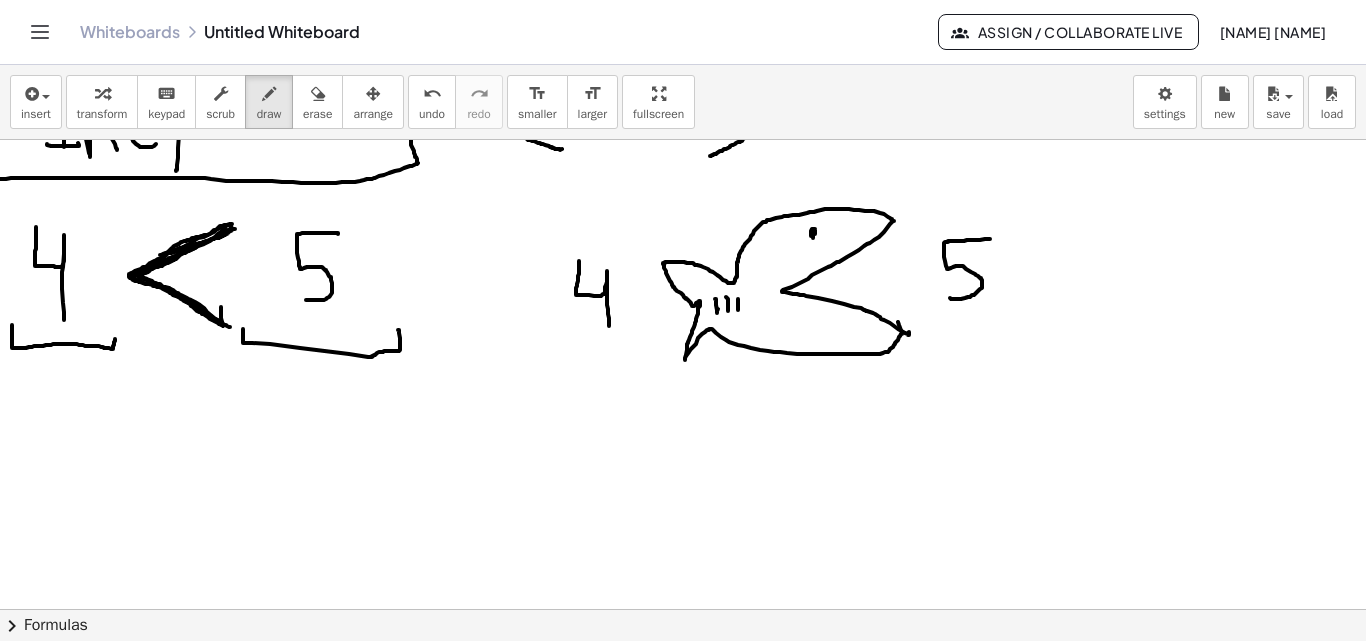 scroll, scrollTop: 66, scrollLeft: 0, axis: vertical 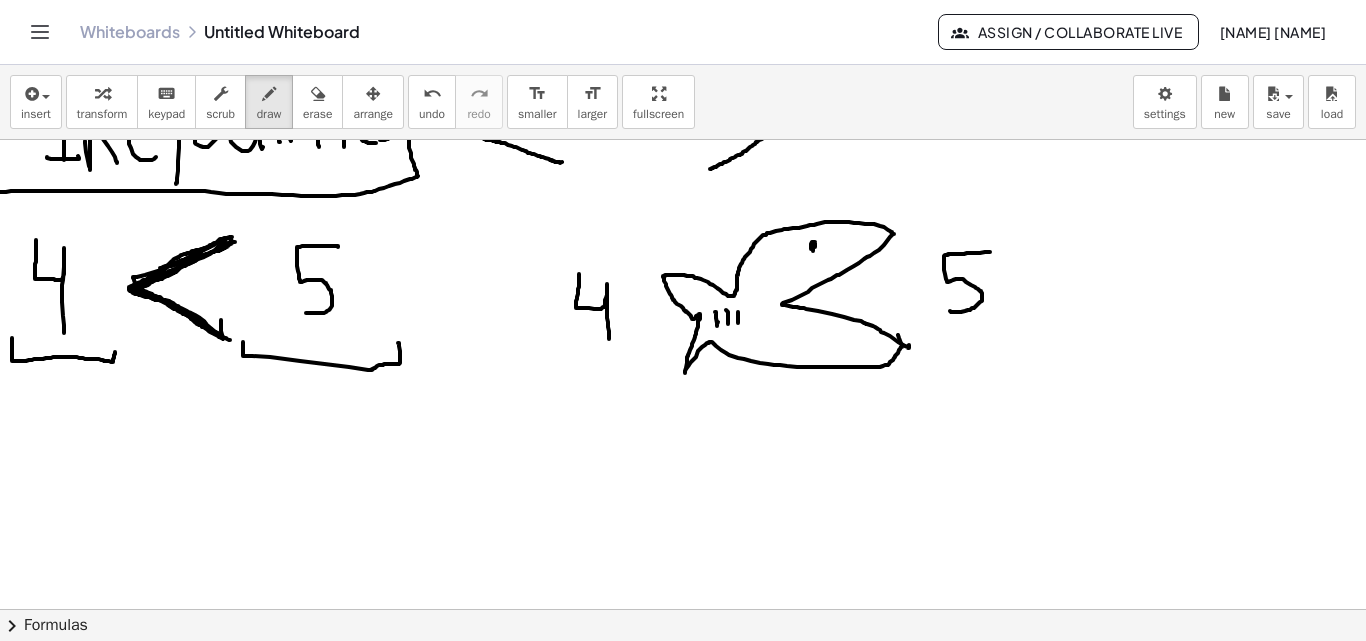 drag, startPoint x: 222, startPoint y: 241, endPoint x: 211, endPoint y: 331, distance: 90.66973 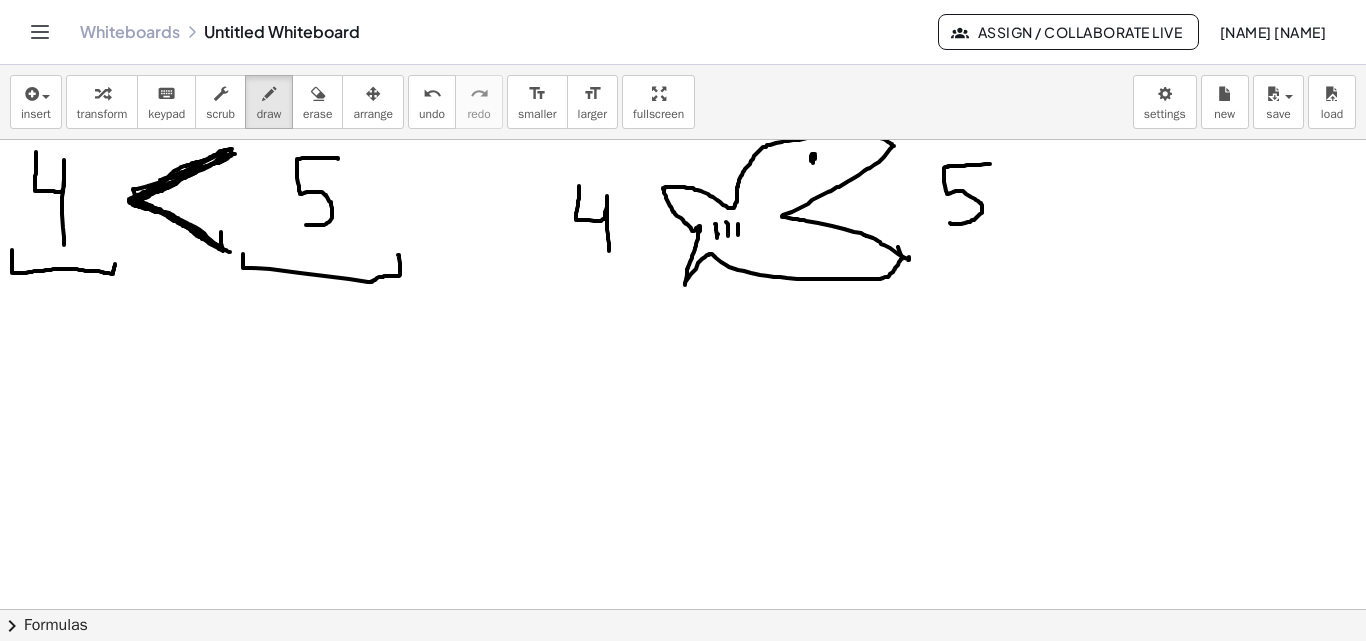 scroll, scrollTop: 182, scrollLeft: 0, axis: vertical 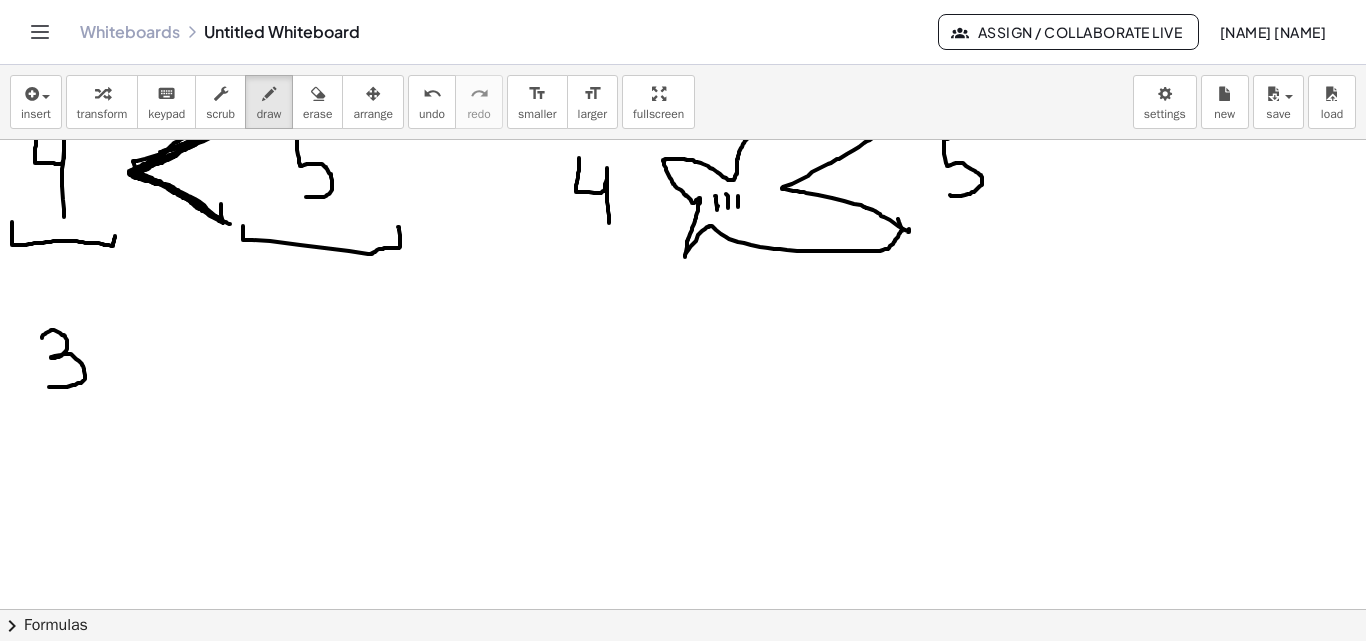 drag, startPoint x: 42, startPoint y: 338, endPoint x: 49, endPoint y: 387, distance: 49.497475 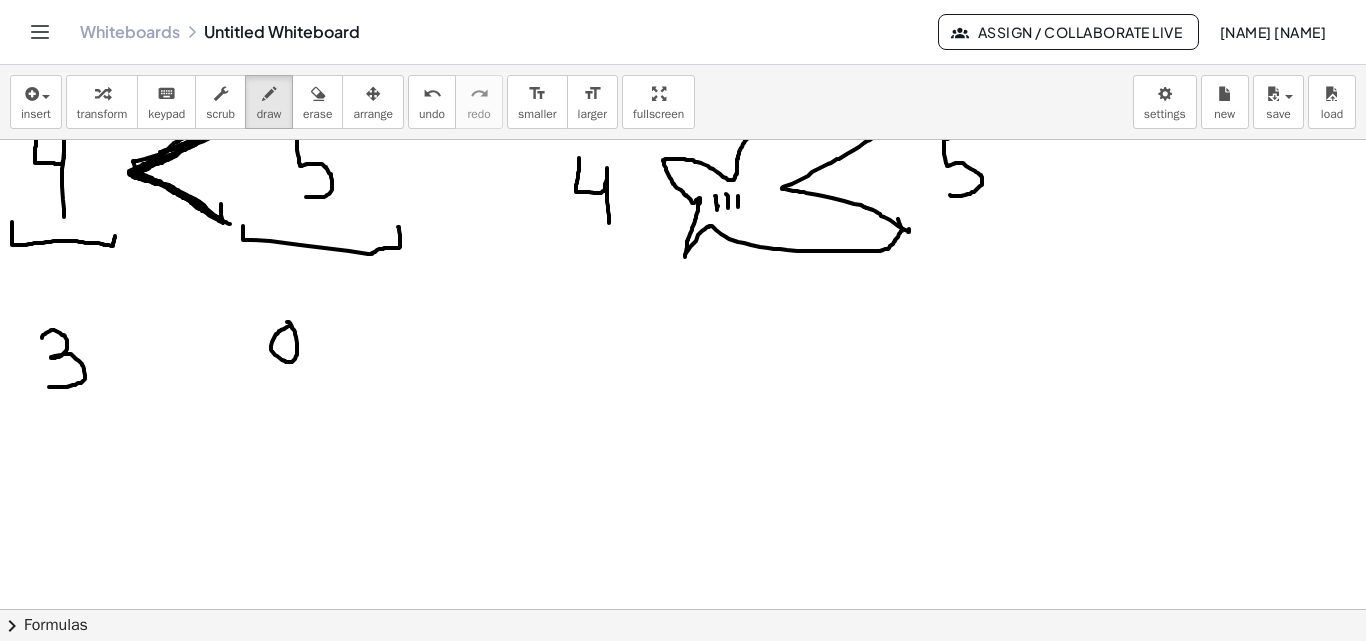 drag, startPoint x: 291, startPoint y: 326, endPoint x: 300, endPoint y: 358, distance: 33.24154 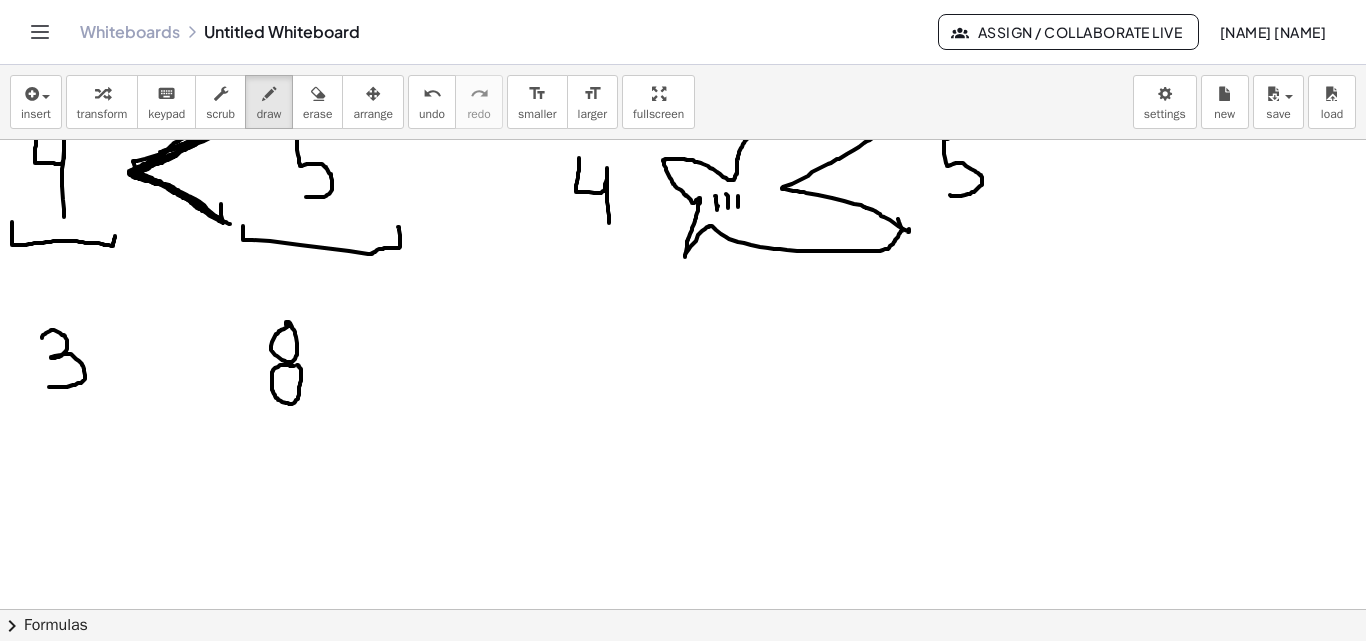 click at bounding box center (683, 427) 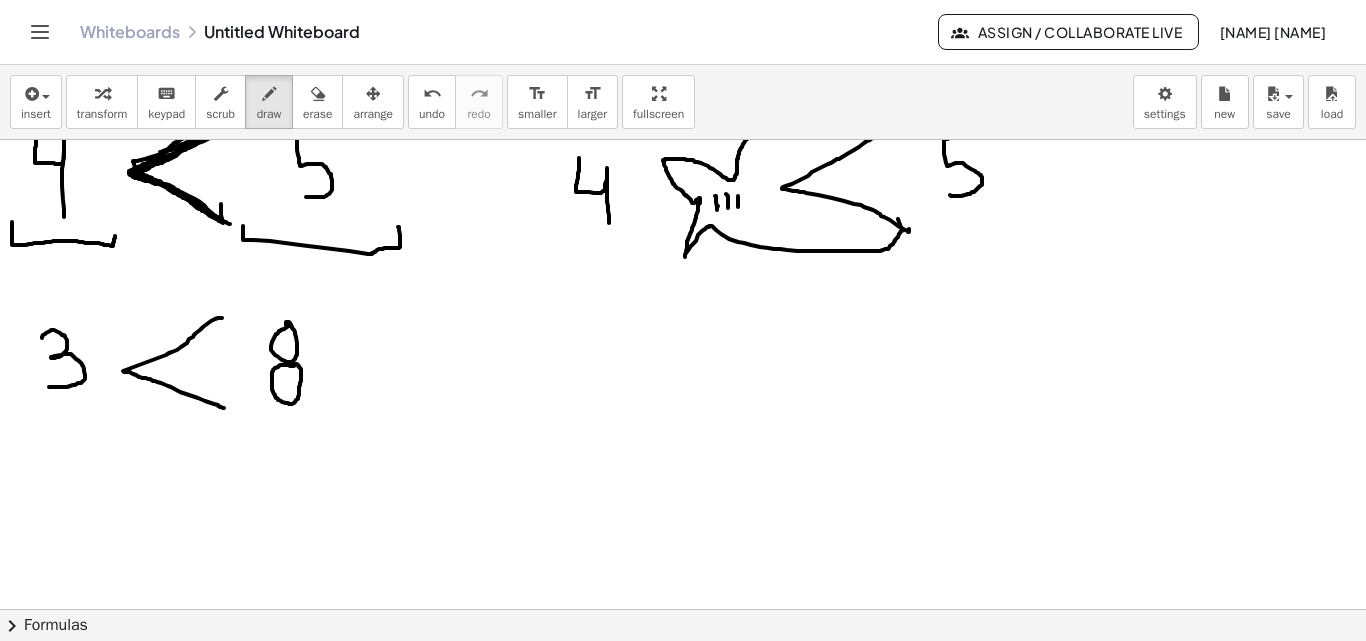 drag, startPoint x: 211, startPoint y: 321, endPoint x: 225, endPoint y: 408, distance: 88.11924 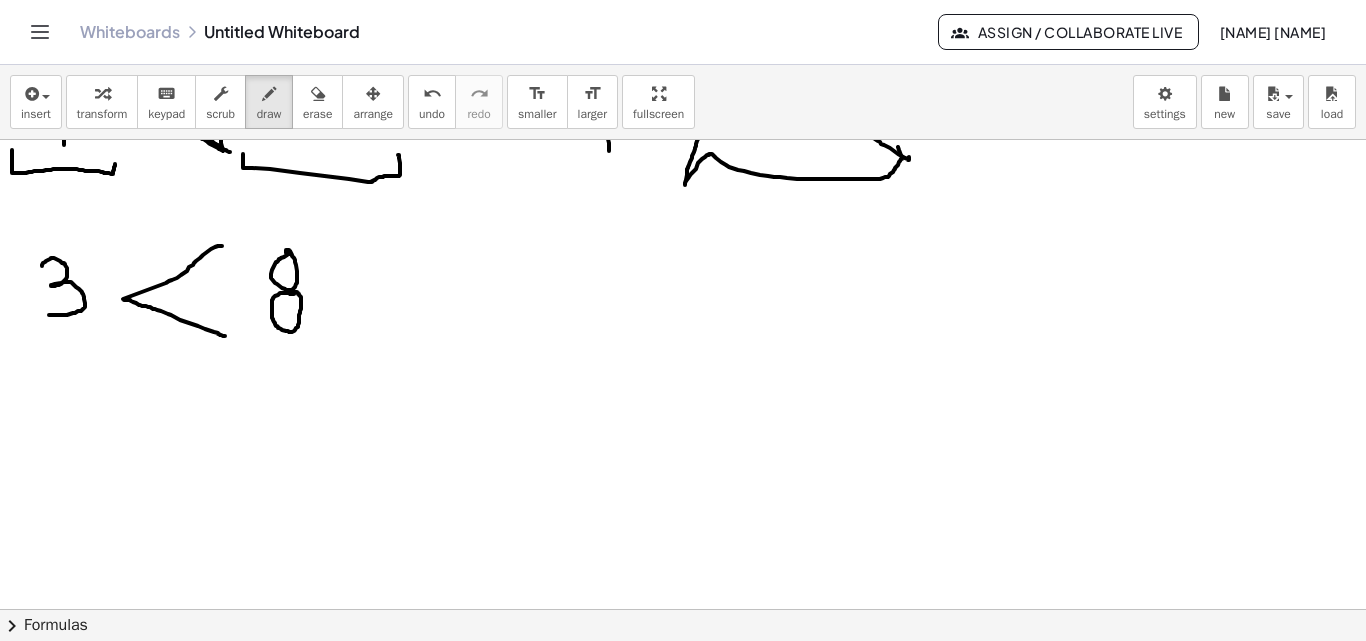 scroll, scrollTop: 303, scrollLeft: 0, axis: vertical 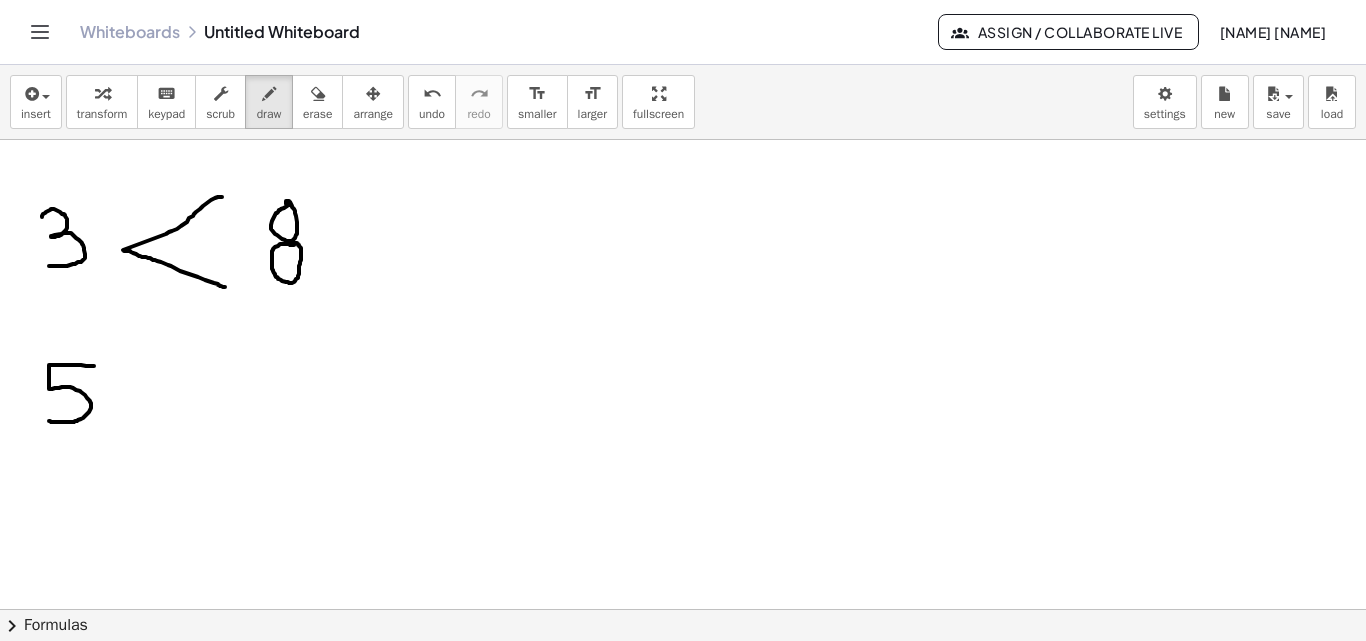 drag, startPoint x: 94, startPoint y: 366, endPoint x: 49, endPoint y: 421, distance: 71.063354 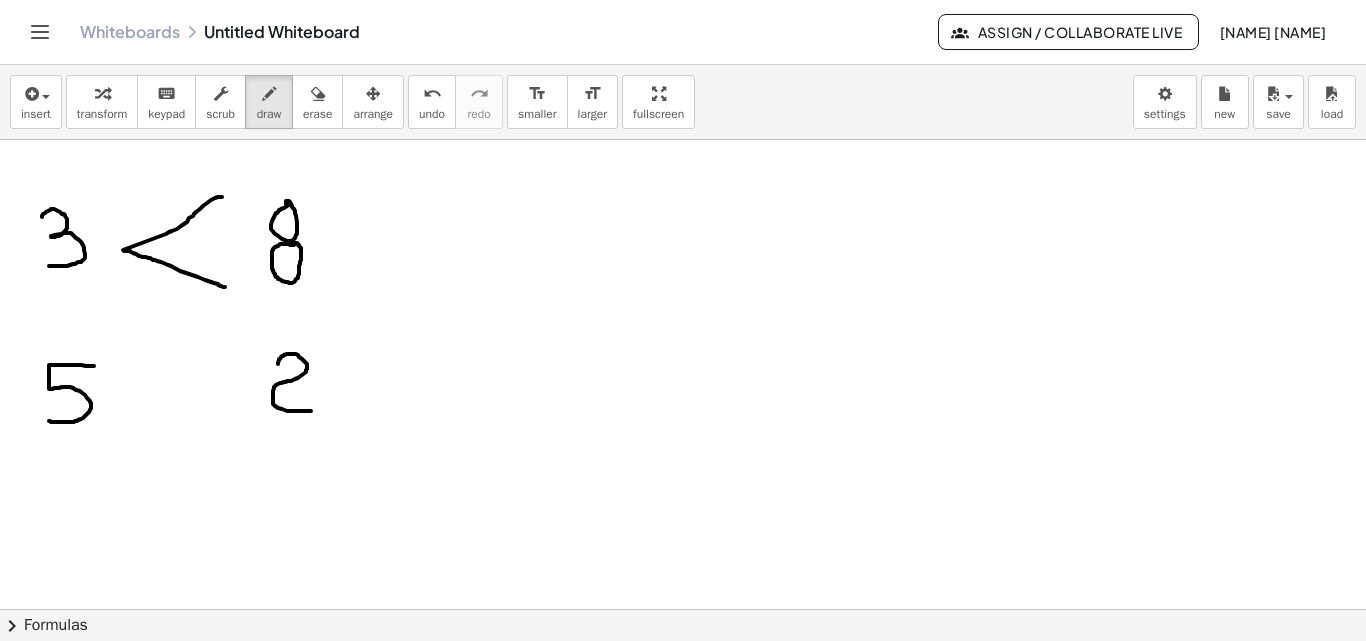 drag, startPoint x: 278, startPoint y: 364, endPoint x: 311, endPoint y: 411, distance: 57.428215 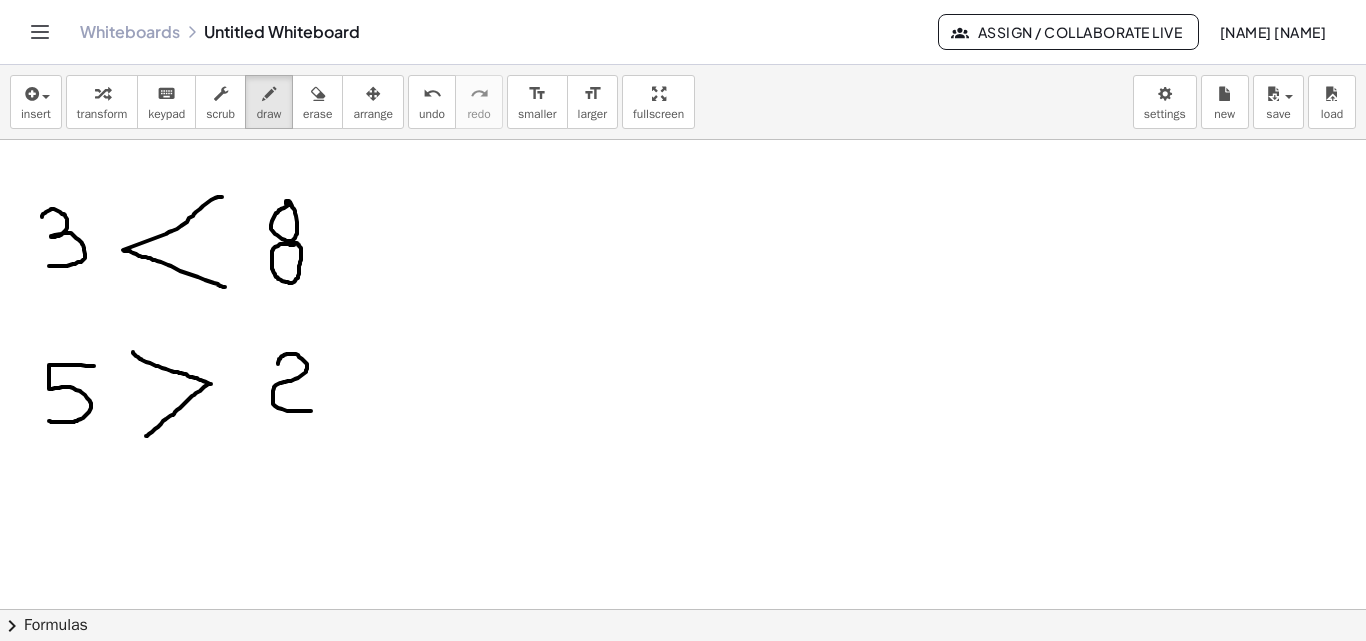 drag, startPoint x: 133, startPoint y: 352, endPoint x: 142, endPoint y: 439, distance: 87.46428 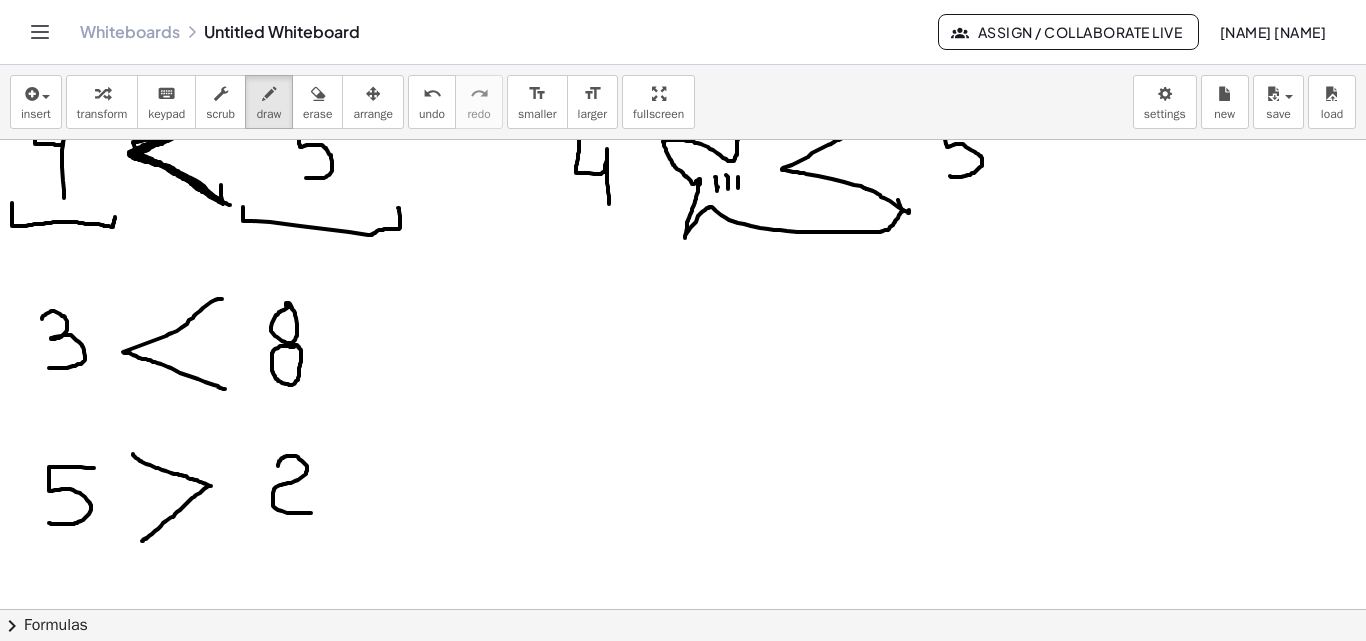 scroll, scrollTop: 249, scrollLeft: 0, axis: vertical 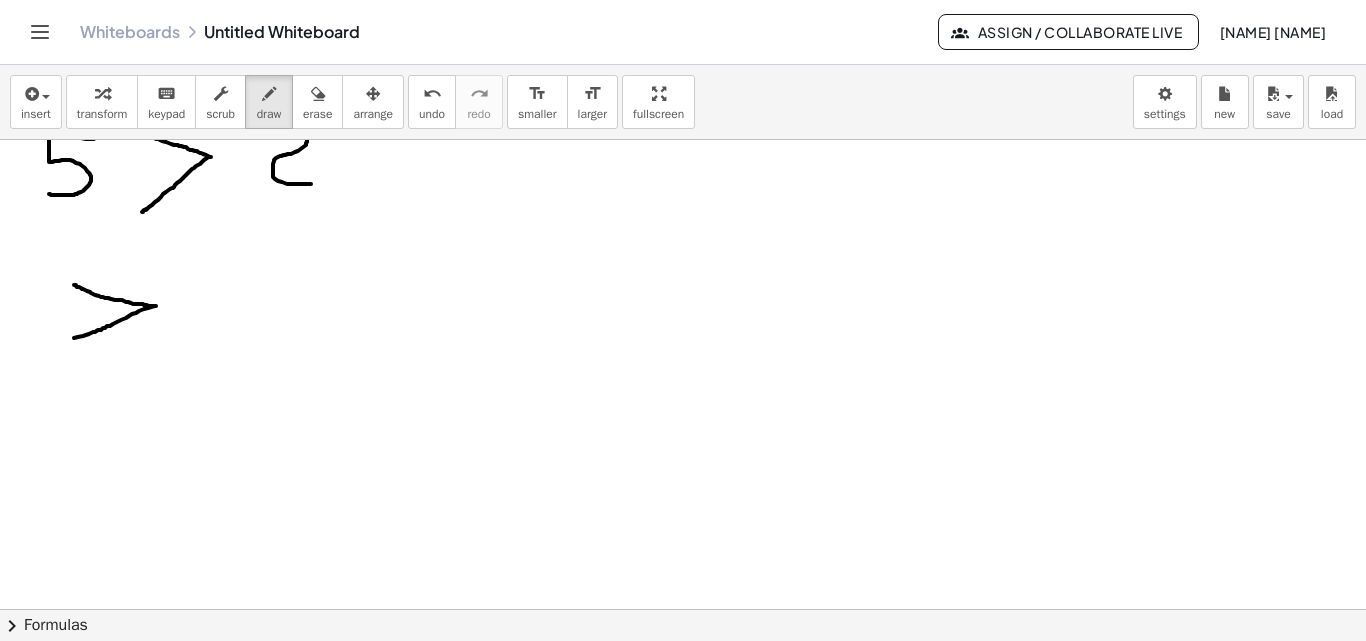 drag, startPoint x: 74, startPoint y: 285, endPoint x: 71, endPoint y: 343, distance: 58.077534 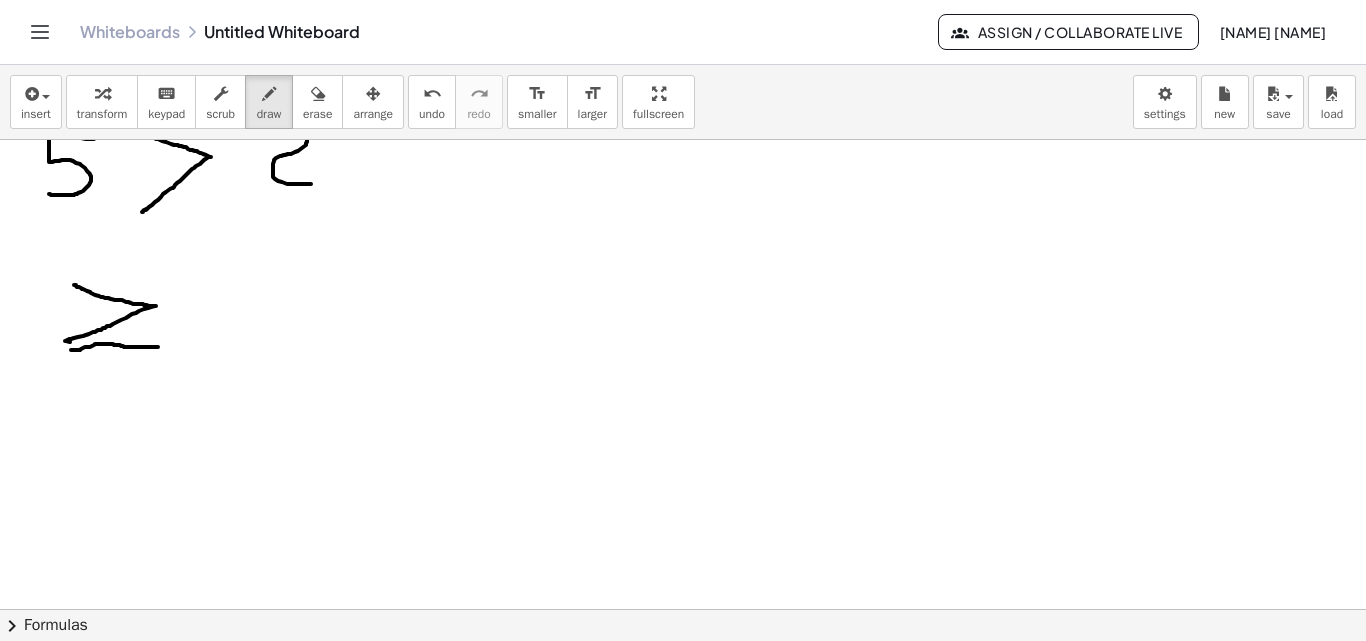 drag, startPoint x: 71, startPoint y: 350, endPoint x: 158, endPoint y: 341, distance: 87.46428 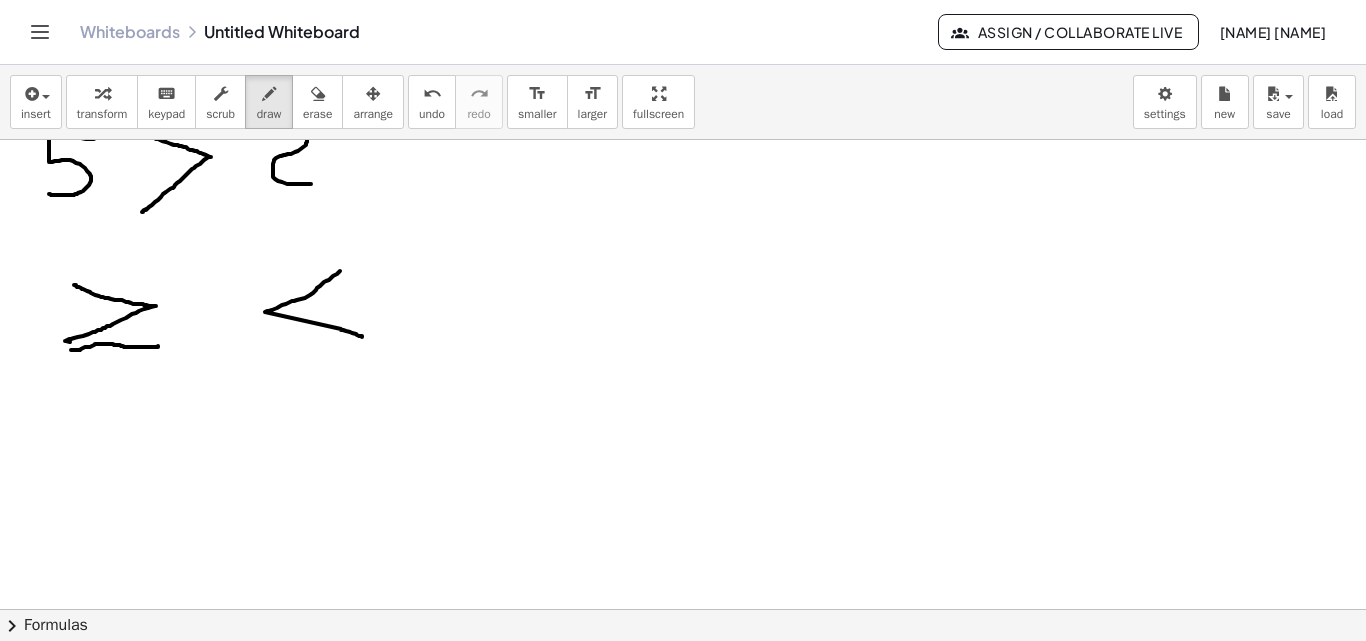 drag, startPoint x: 340, startPoint y: 271, endPoint x: 362, endPoint y: 337, distance: 69.57011 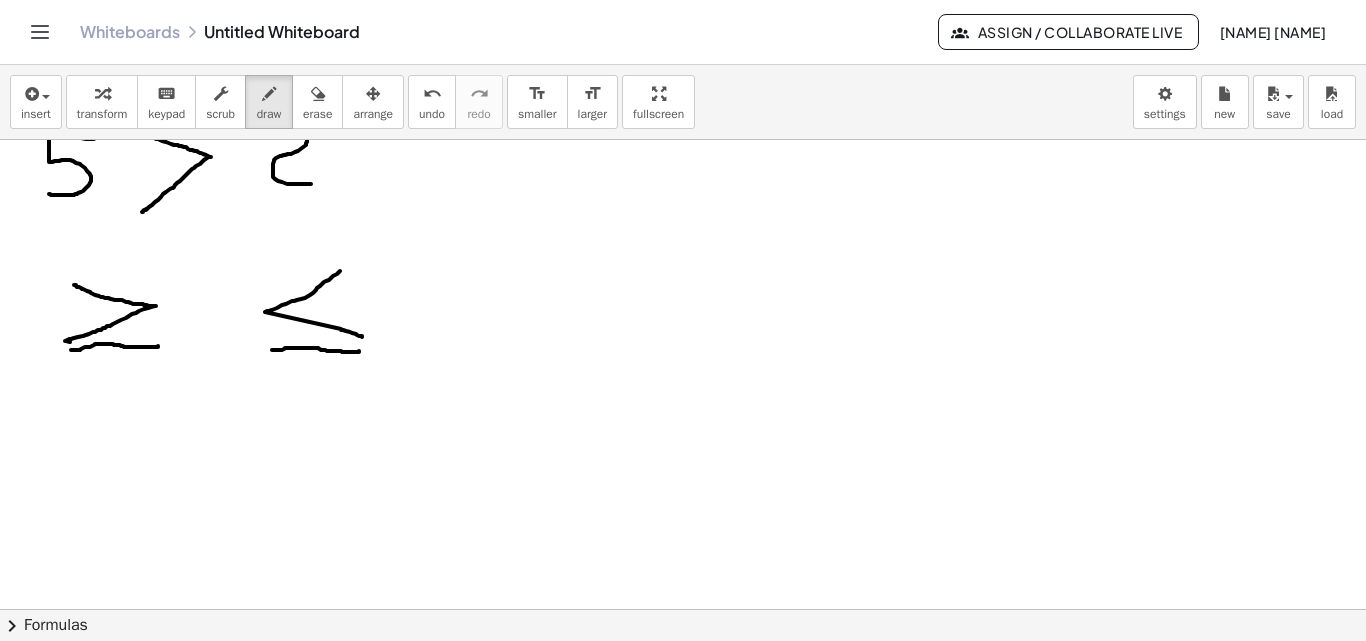 drag, startPoint x: 272, startPoint y: 350, endPoint x: 359, endPoint y: 351, distance: 87.005745 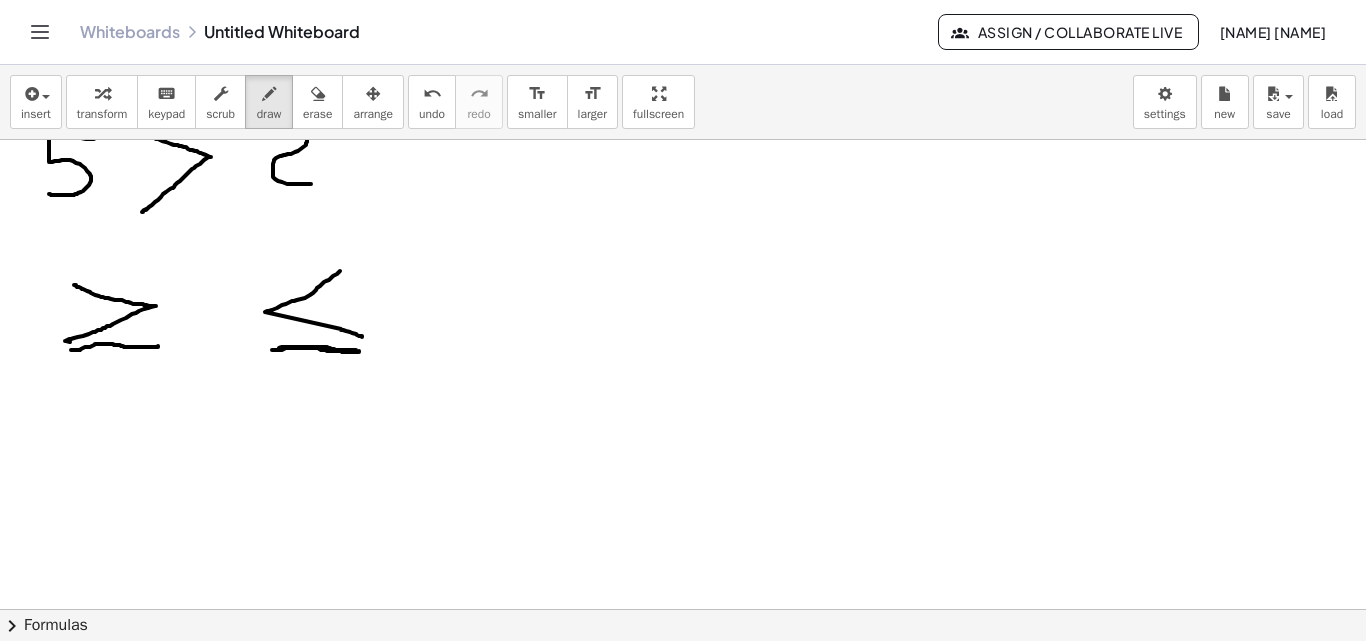 drag, startPoint x: 278, startPoint y: 350, endPoint x: 356, endPoint y: 350, distance: 78 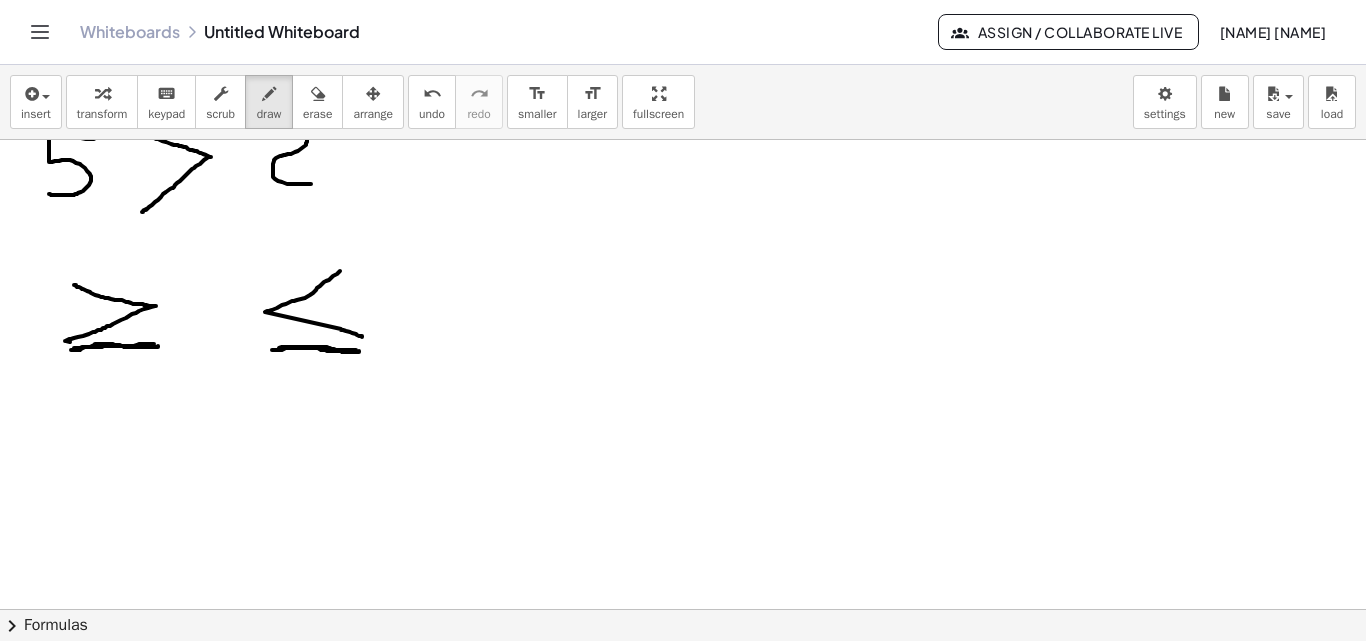 drag, startPoint x: 154, startPoint y: 344, endPoint x: 74, endPoint y: 348, distance: 80.09994 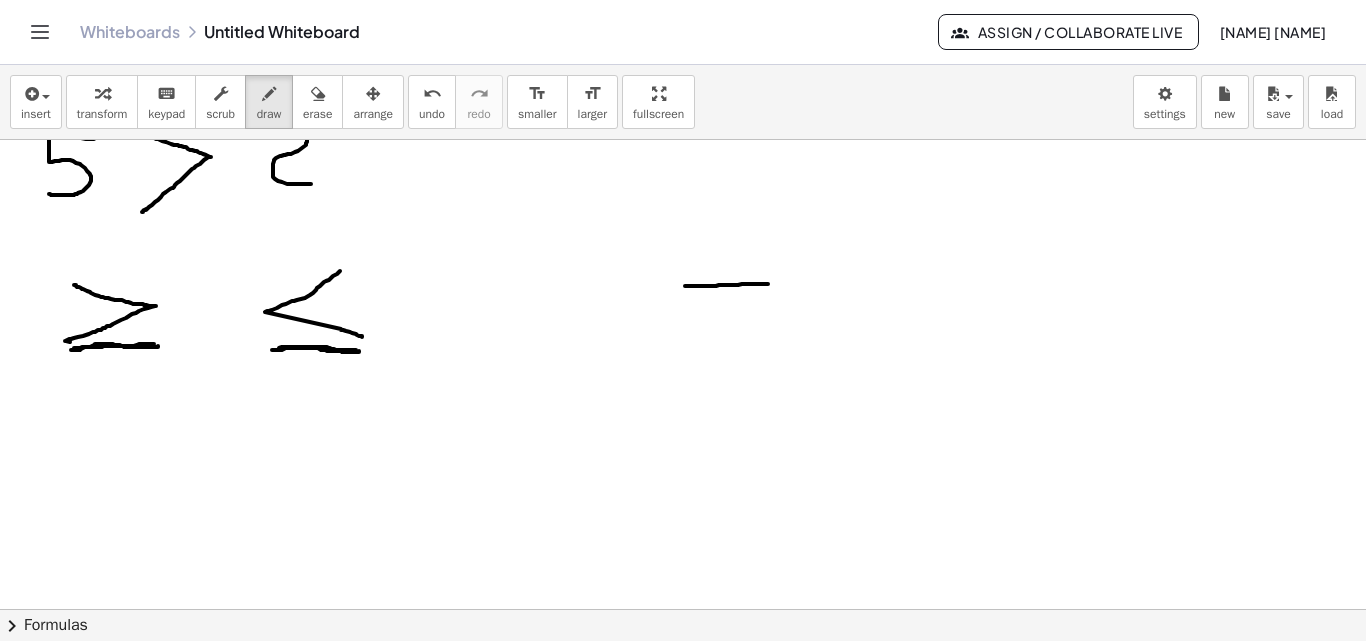 drag, startPoint x: 685, startPoint y: 286, endPoint x: 723, endPoint y: 307, distance: 43.416588 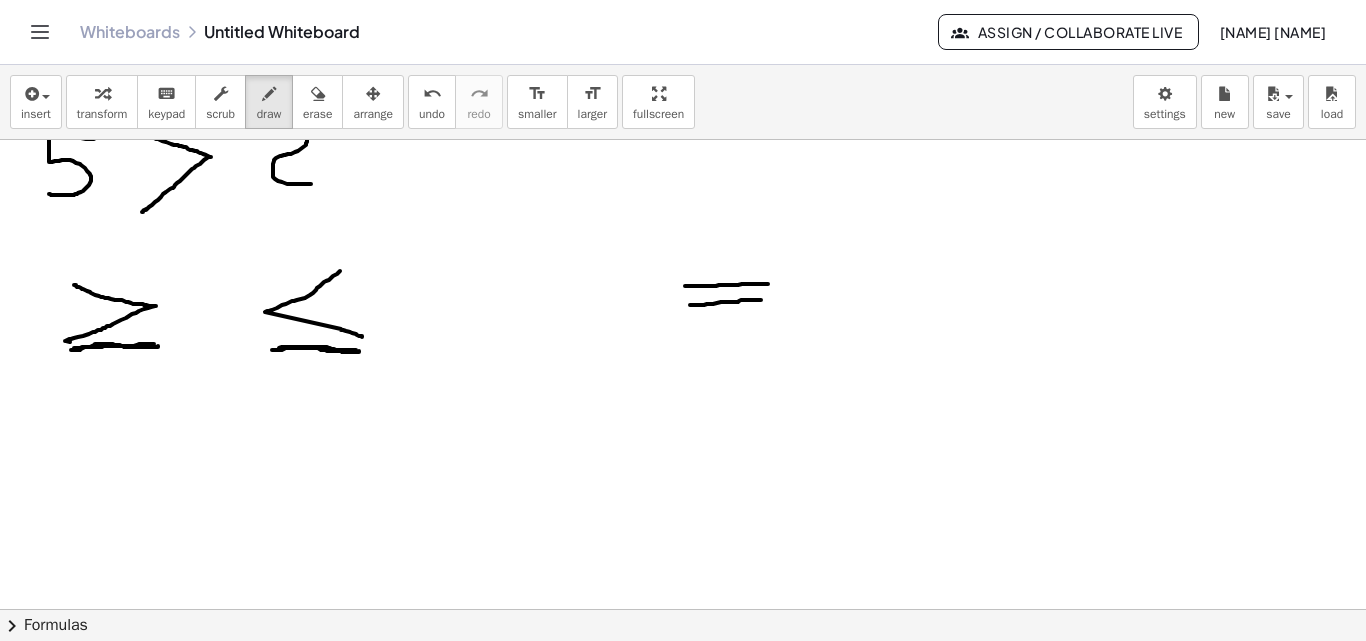 drag, startPoint x: 690, startPoint y: 305, endPoint x: 765, endPoint y: 300, distance: 75.16648 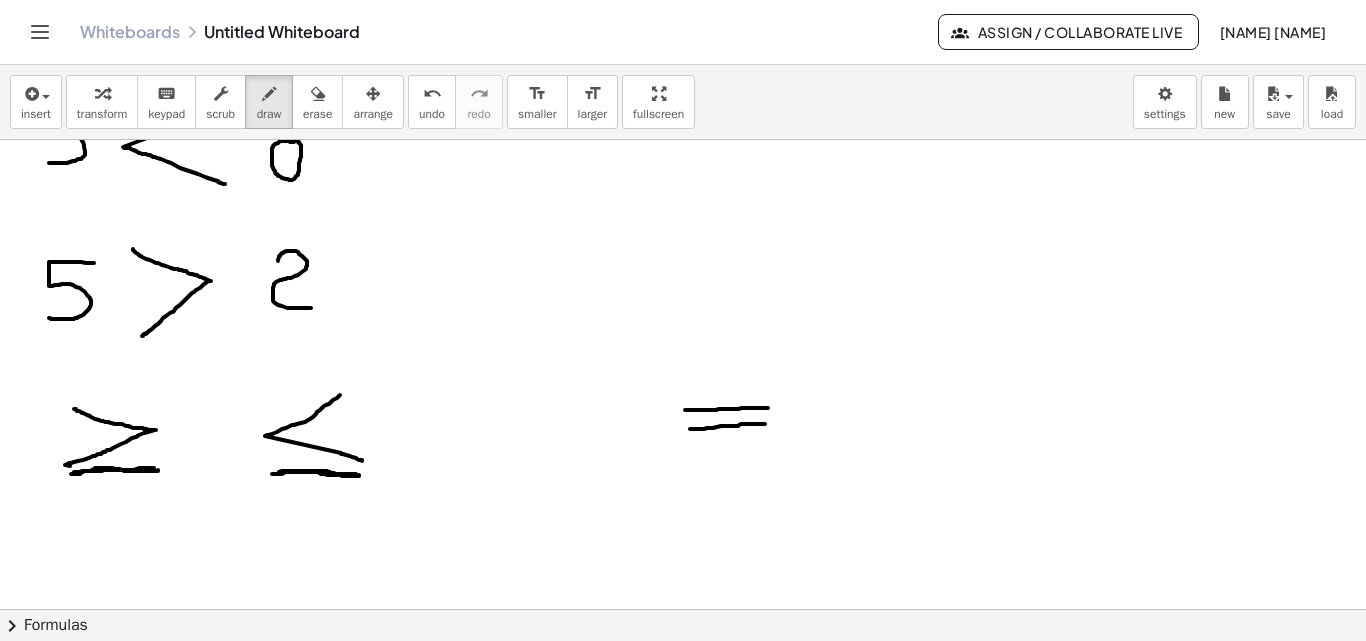 scroll, scrollTop: 412, scrollLeft: 0, axis: vertical 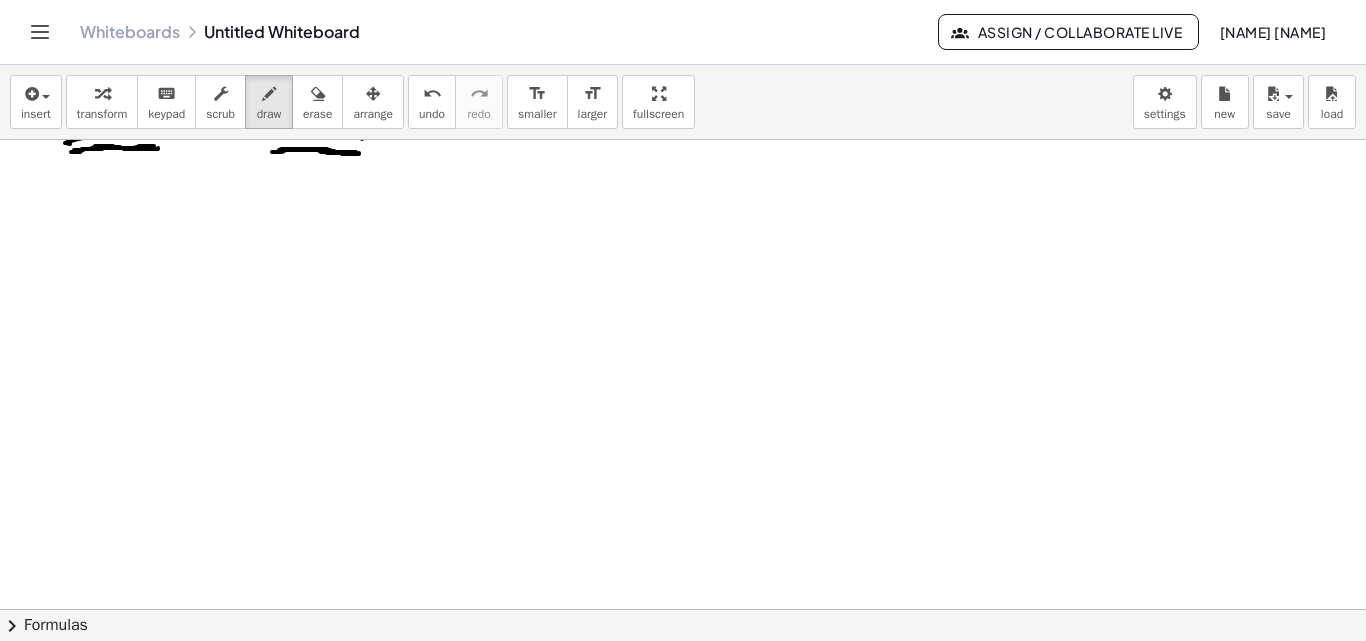 drag, startPoint x: 144, startPoint y: 374, endPoint x: 144, endPoint y: 358, distance: 16 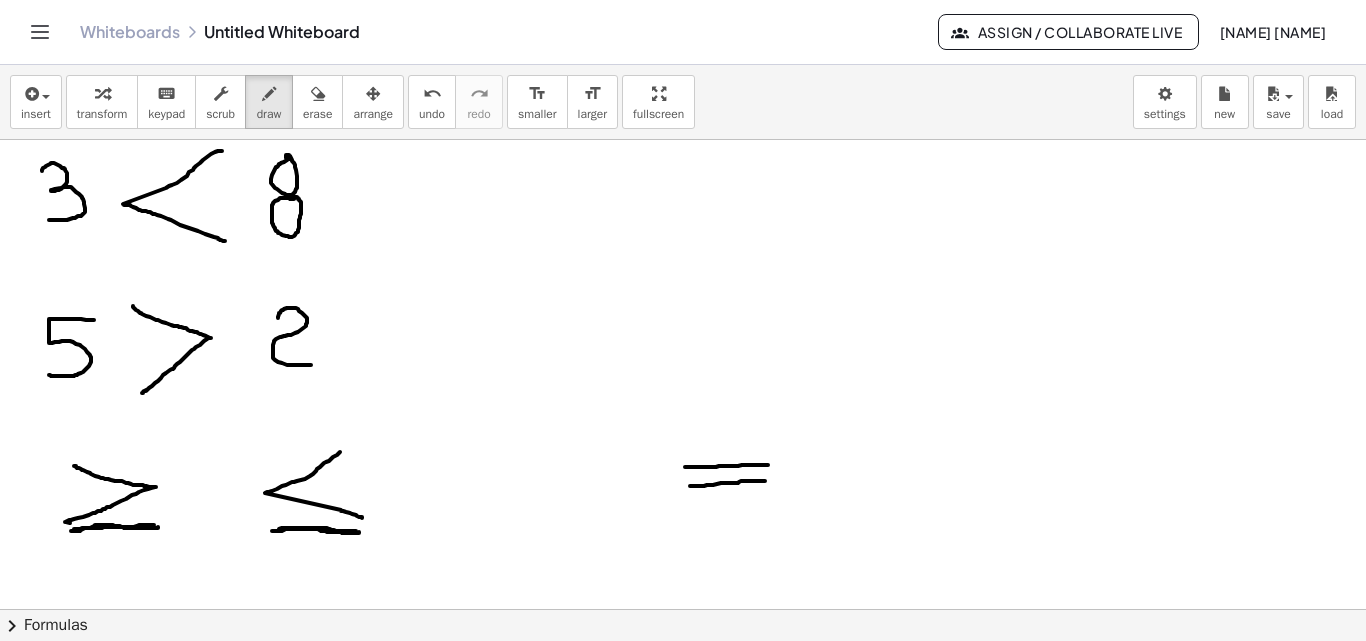 scroll, scrollTop: 345, scrollLeft: 0, axis: vertical 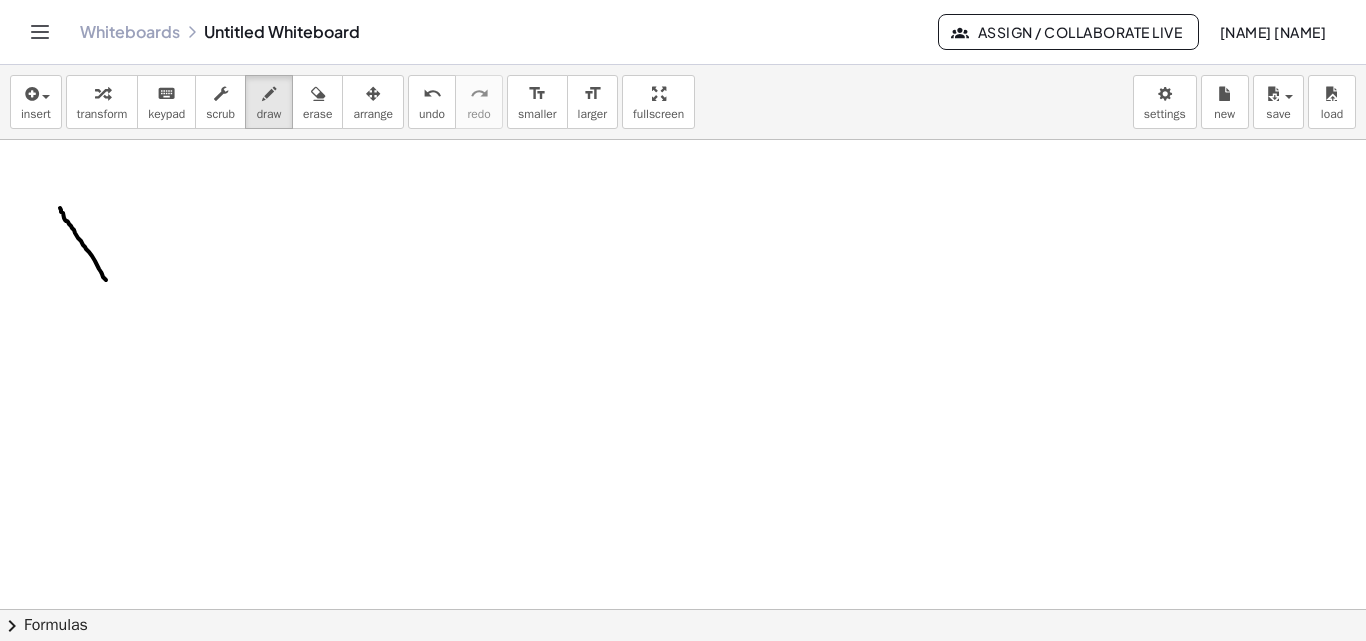 drag, startPoint x: 60, startPoint y: 208, endPoint x: 99, endPoint y: 234, distance: 46.872166 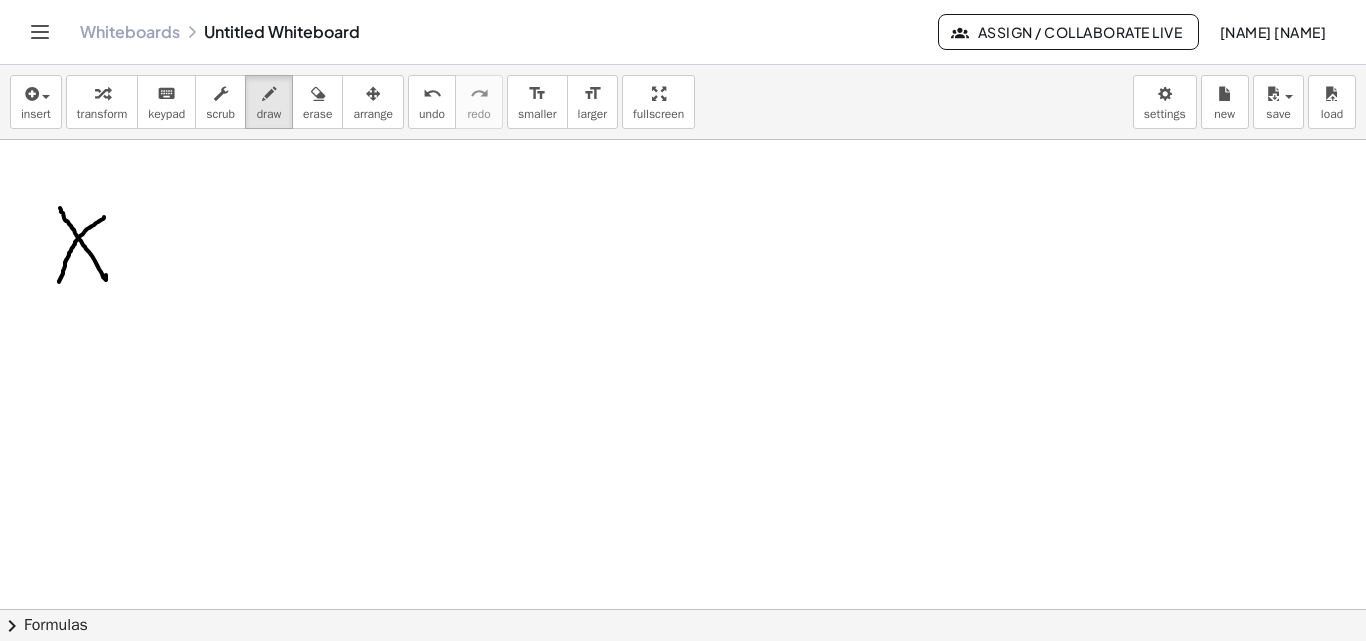 drag, startPoint x: 104, startPoint y: 217, endPoint x: 59, endPoint y: 282, distance: 79.05694 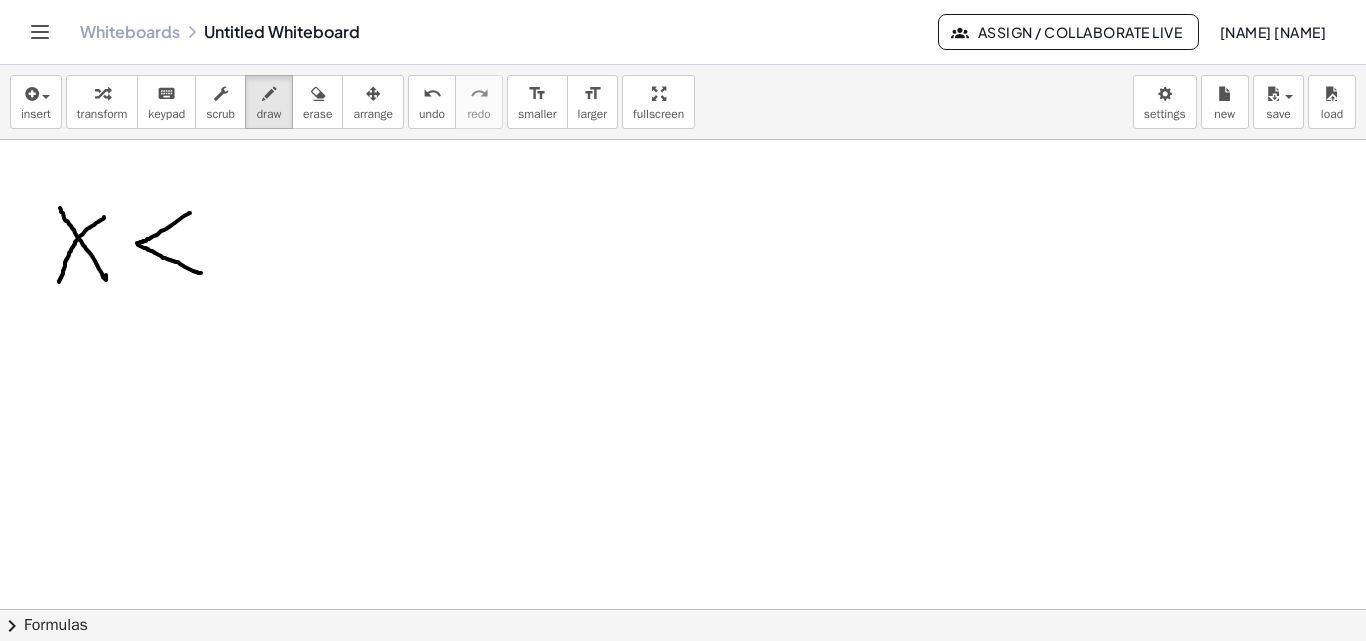 drag, startPoint x: 190, startPoint y: 213, endPoint x: 207, endPoint y: 261, distance: 50.92151 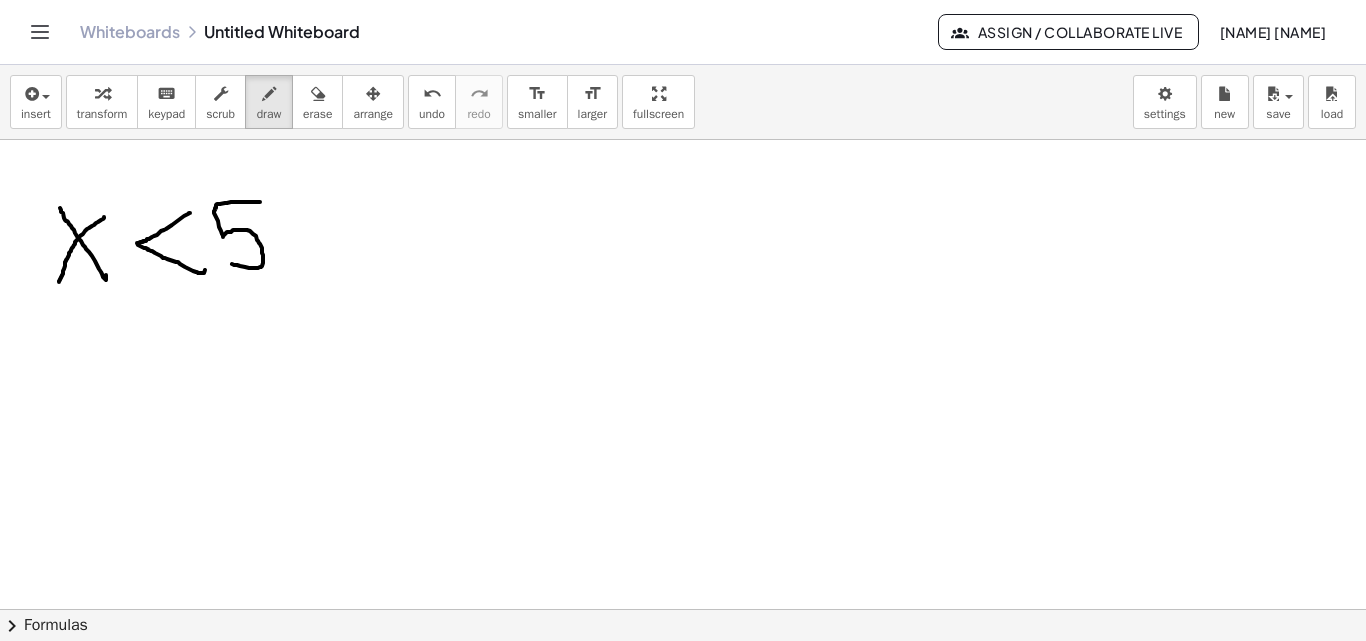 drag, startPoint x: 260, startPoint y: 202, endPoint x: 232, endPoint y: 264, distance: 68.0294 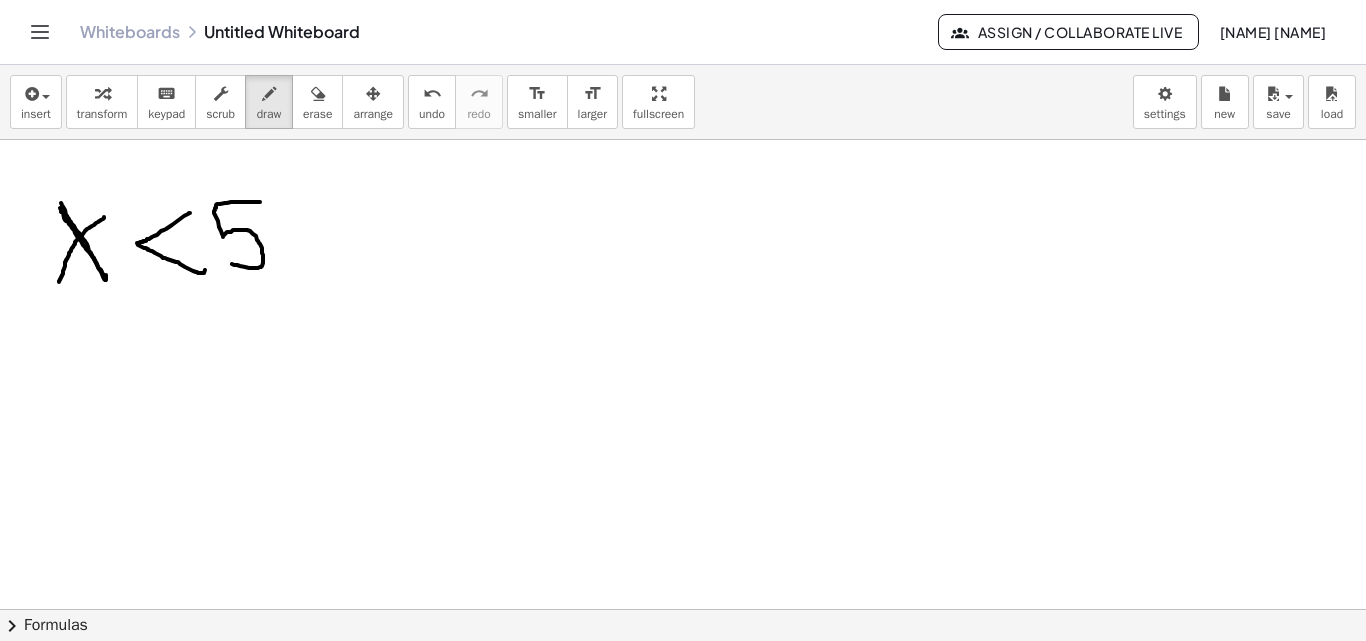 drag, startPoint x: 61, startPoint y: 203, endPoint x: 102, endPoint y: 276, distance: 83.725746 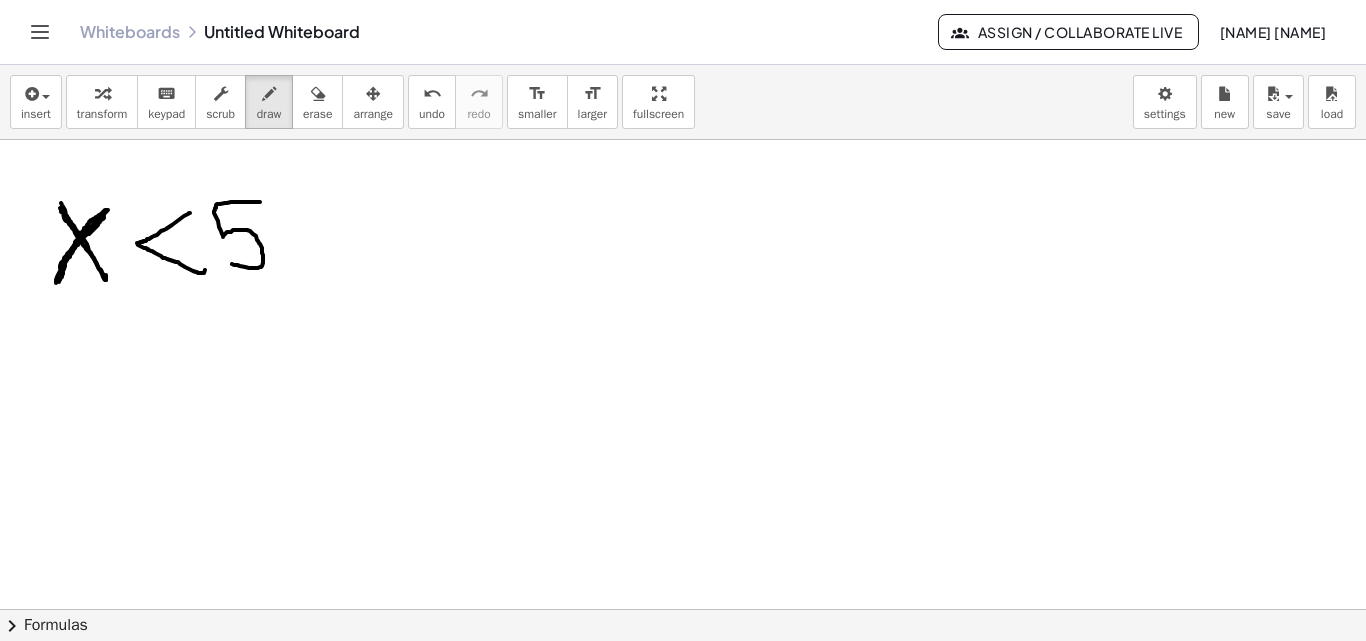drag, startPoint x: 62, startPoint y: 277, endPoint x: 90, endPoint y: 225, distance: 59.05929 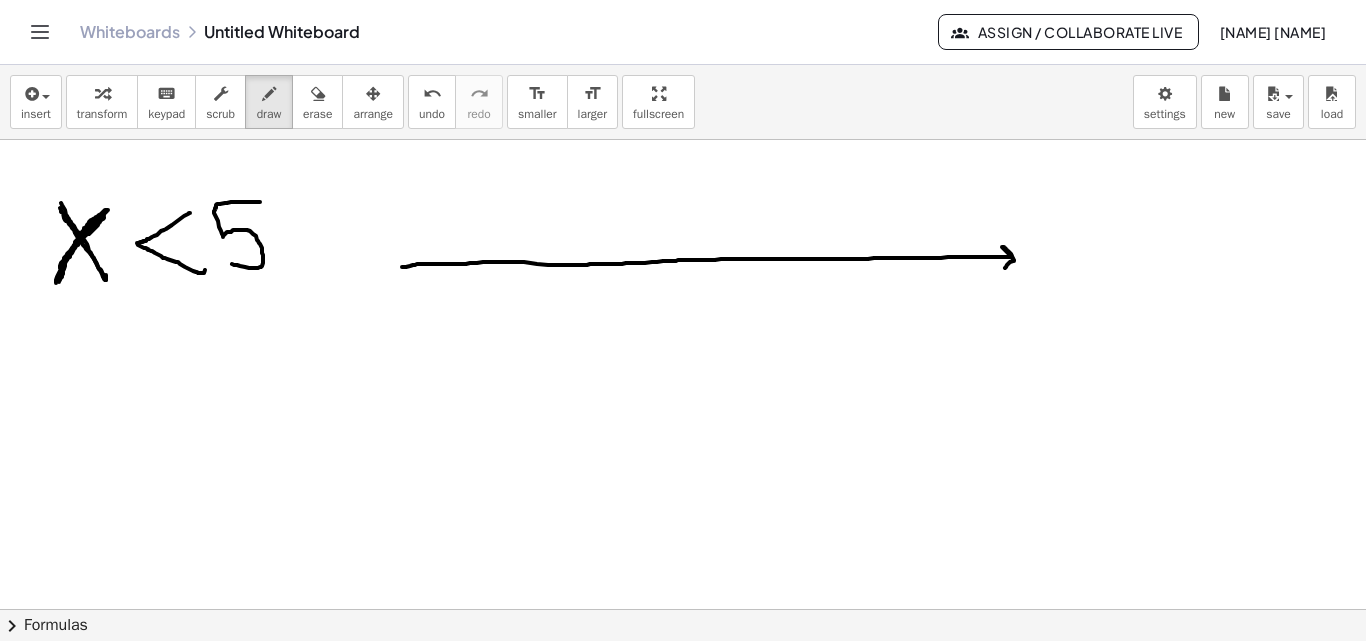 drag, startPoint x: 402, startPoint y: 267, endPoint x: 1004, endPoint y: 270, distance: 602.00745 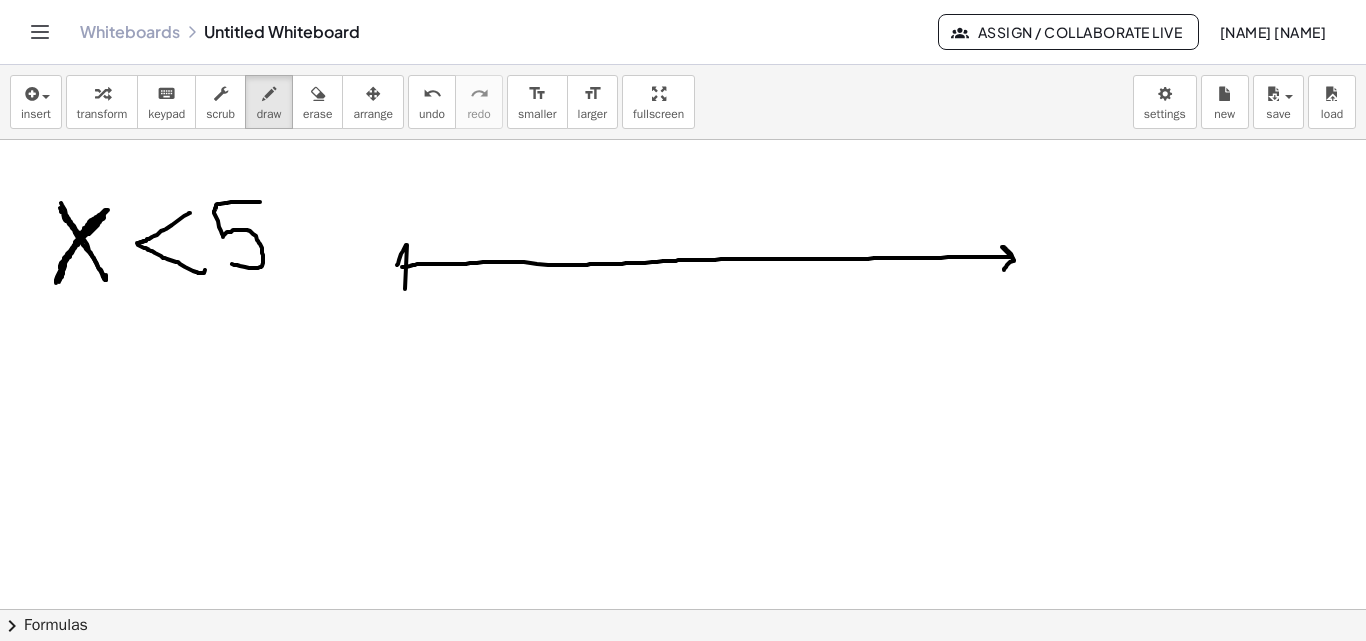 drag, startPoint x: 397, startPoint y: 265, endPoint x: 408, endPoint y: 273, distance: 13.601471 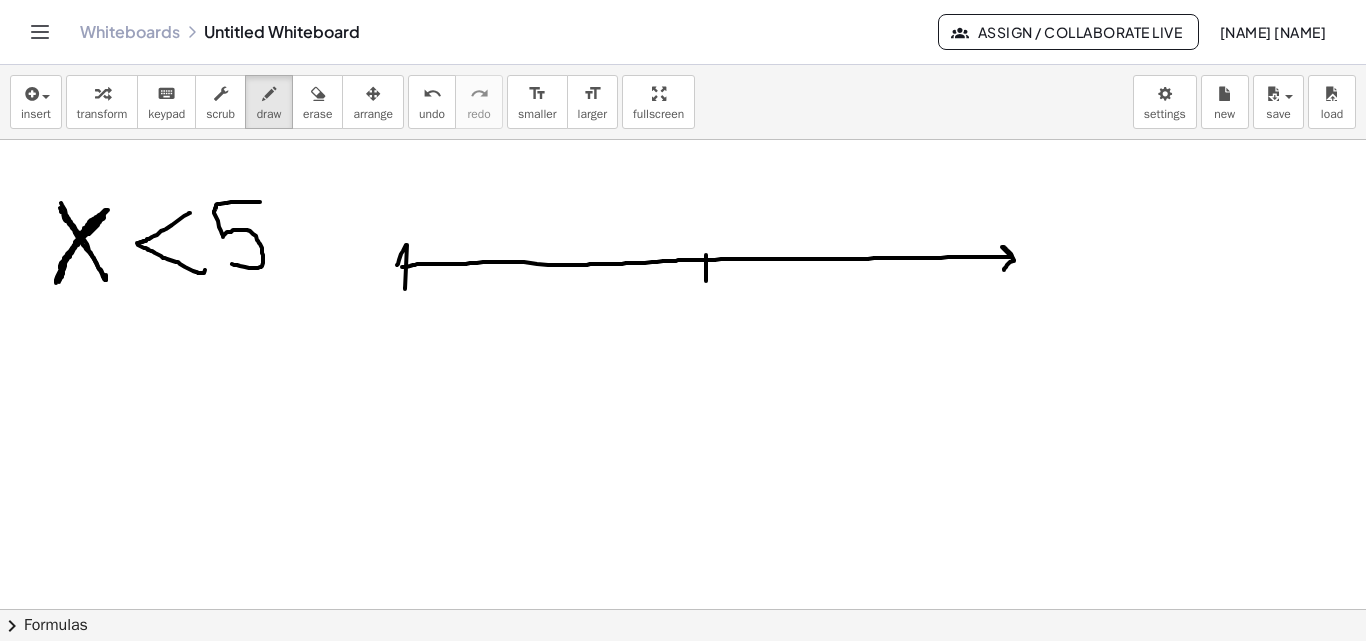 drag, startPoint x: 706, startPoint y: 255, endPoint x: 706, endPoint y: 281, distance: 26 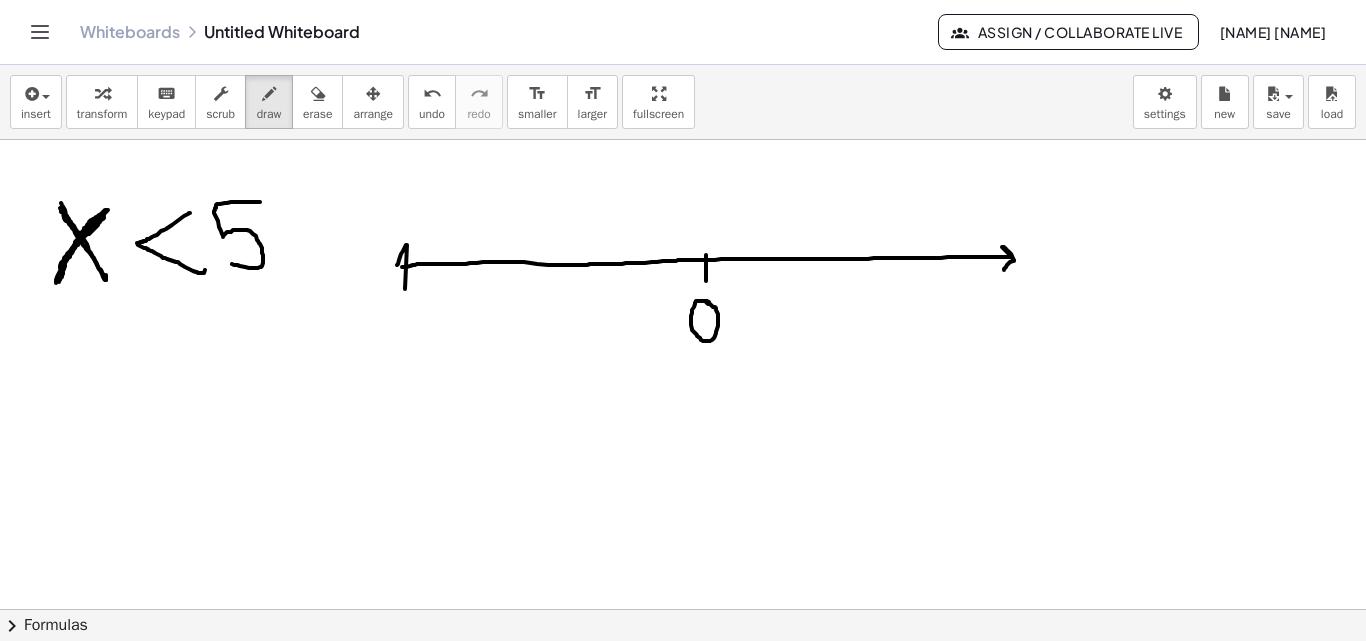 drag, startPoint x: 709, startPoint y: 302, endPoint x: 722, endPoint y: 249, distance: 54.571056 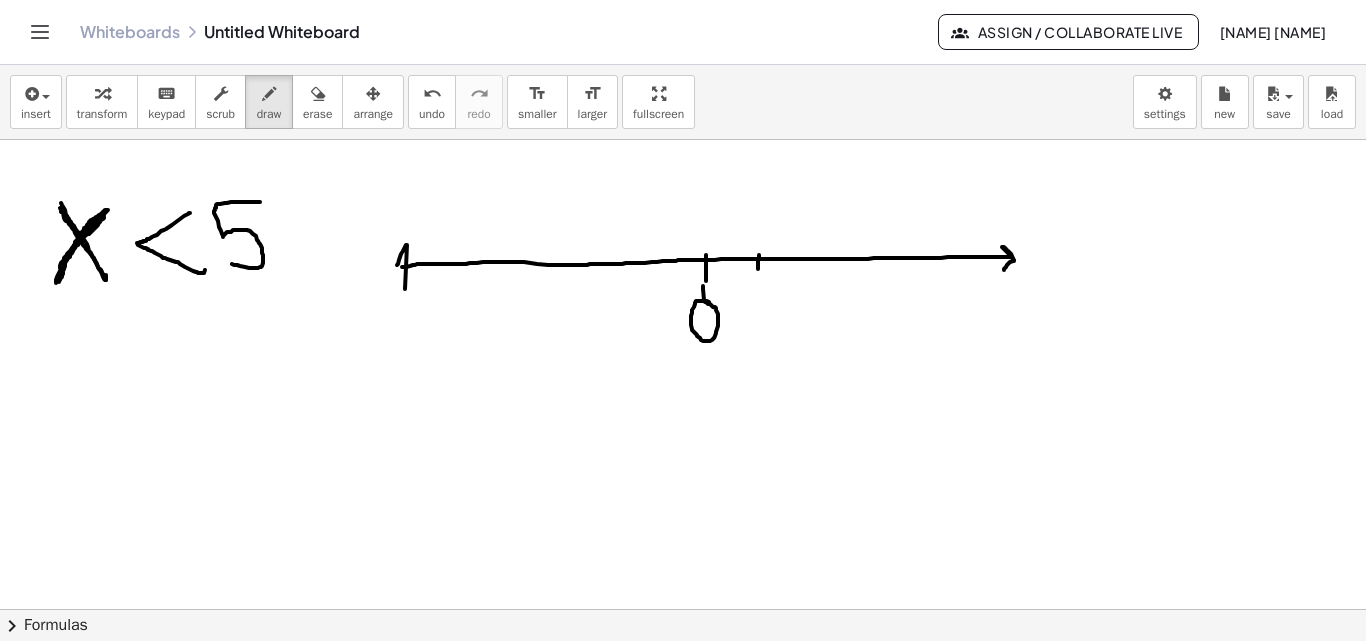 drag, startPoint x: 759, startPoint y: 255, endPoint x: 758, endPoint y: 269, distance: 14.035668 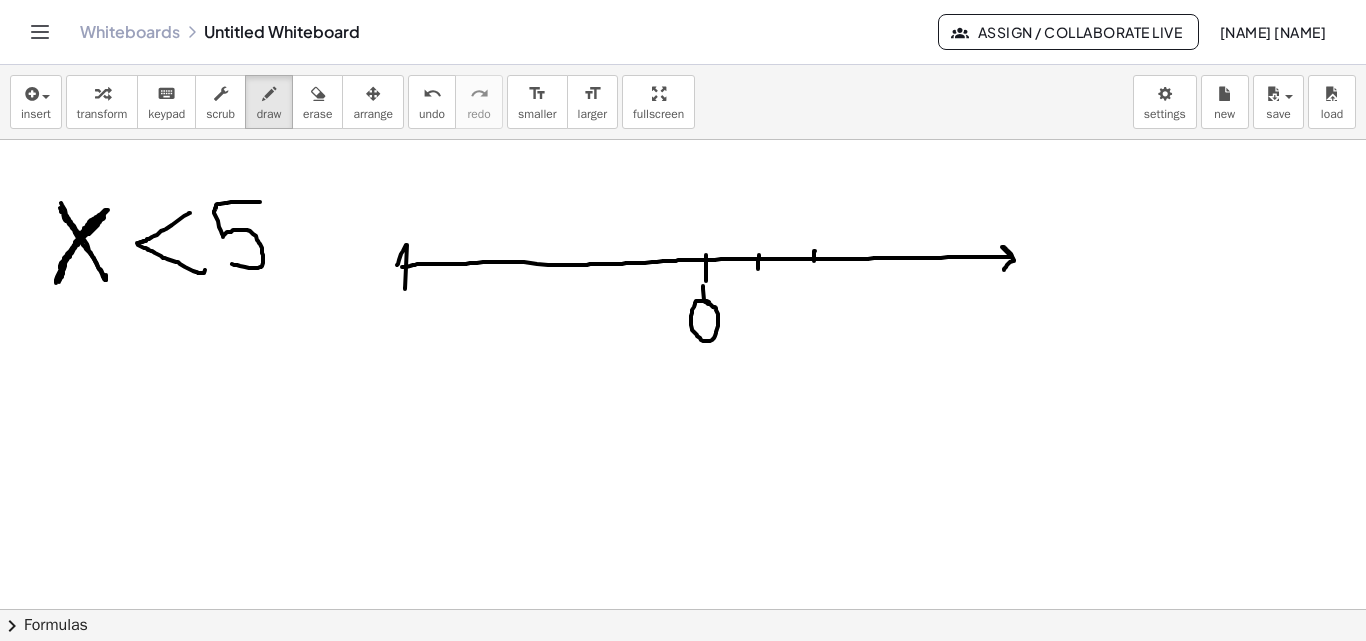 click at bounding box center (683, 91) 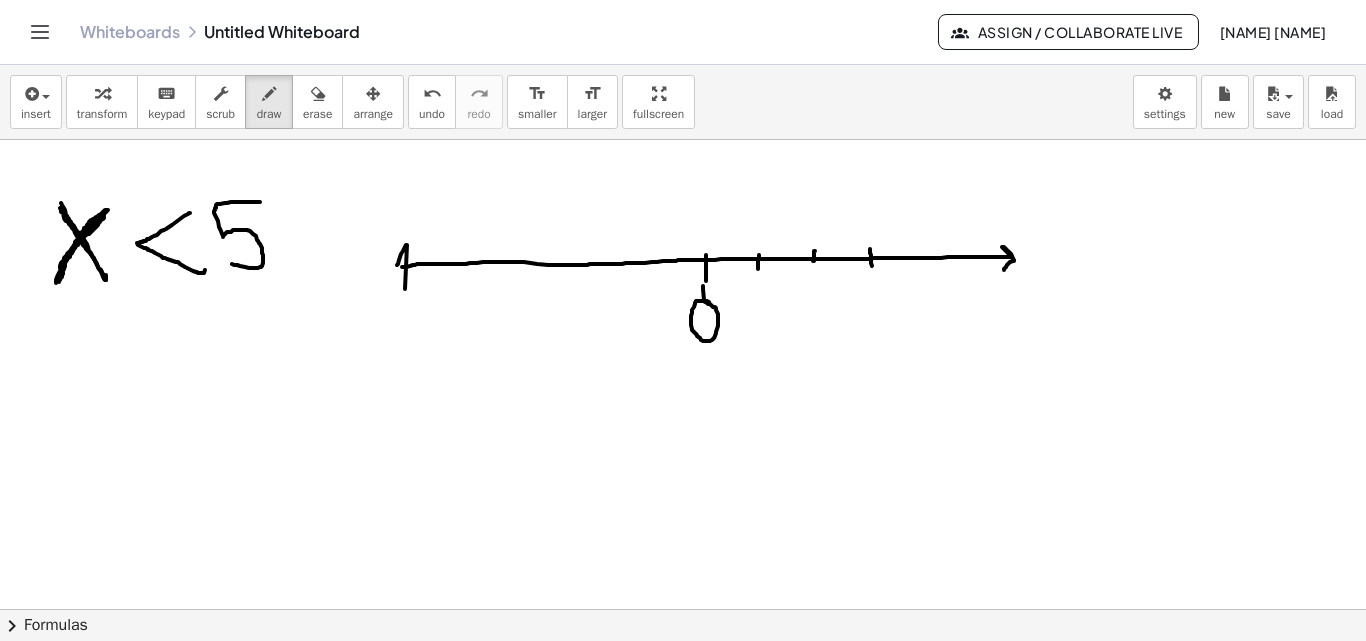 drag, startPoint x: 870, startPoint y: 249, endPoint x: 872, endPoint y: 267, distance: 18.110771 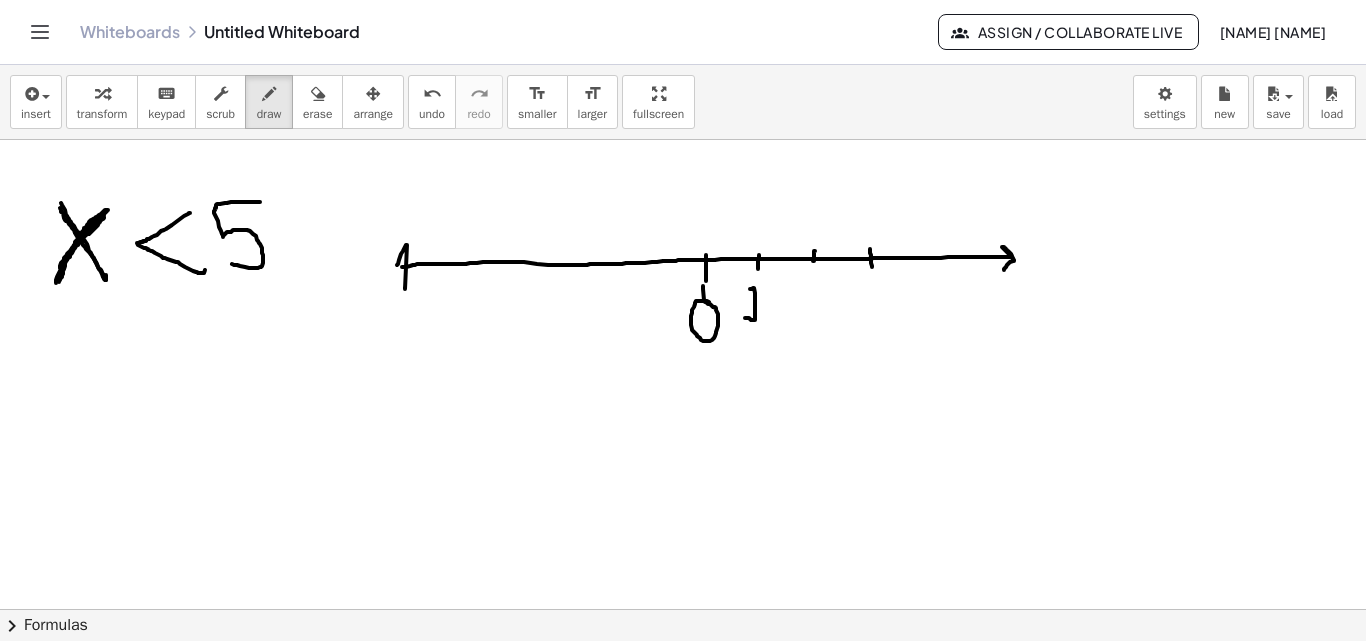 drag, startPoint x: 750, startPoint y: 289, endPoint x: 760, endPoint y: 303, distance: 17.20465 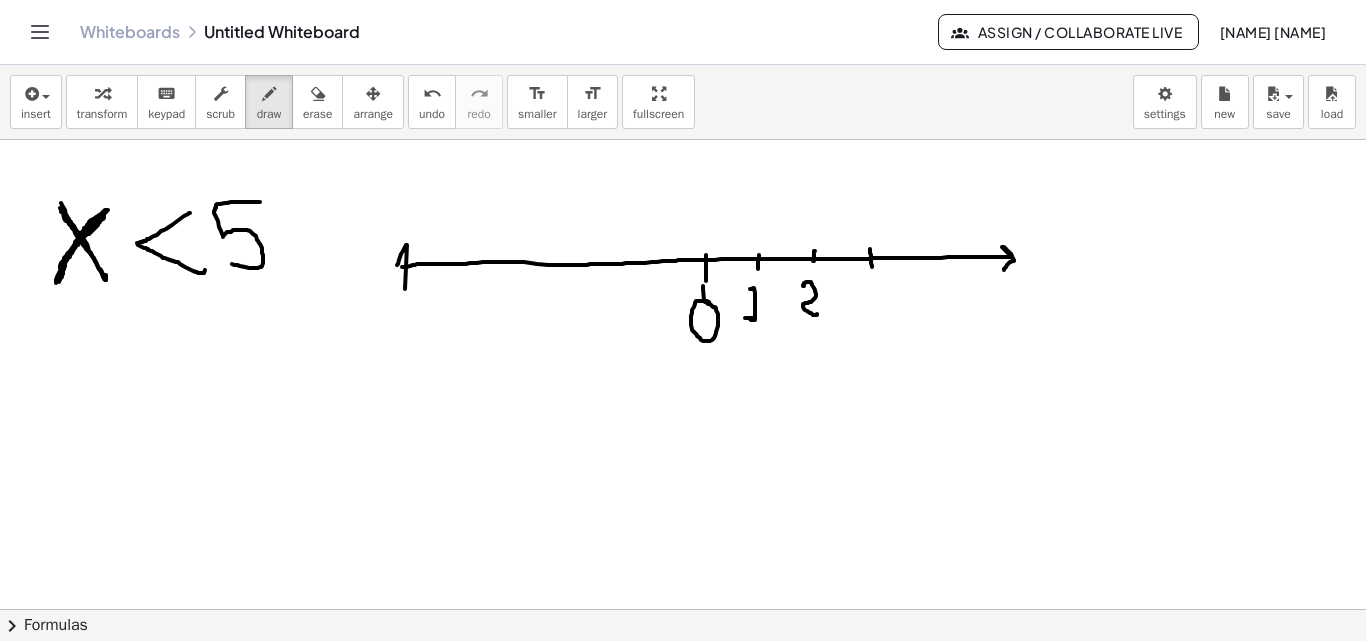 drag, startPoint x: 804, startPoint y: 286, endPoint x: 825, endPoint y: 307, distance: 29.698484 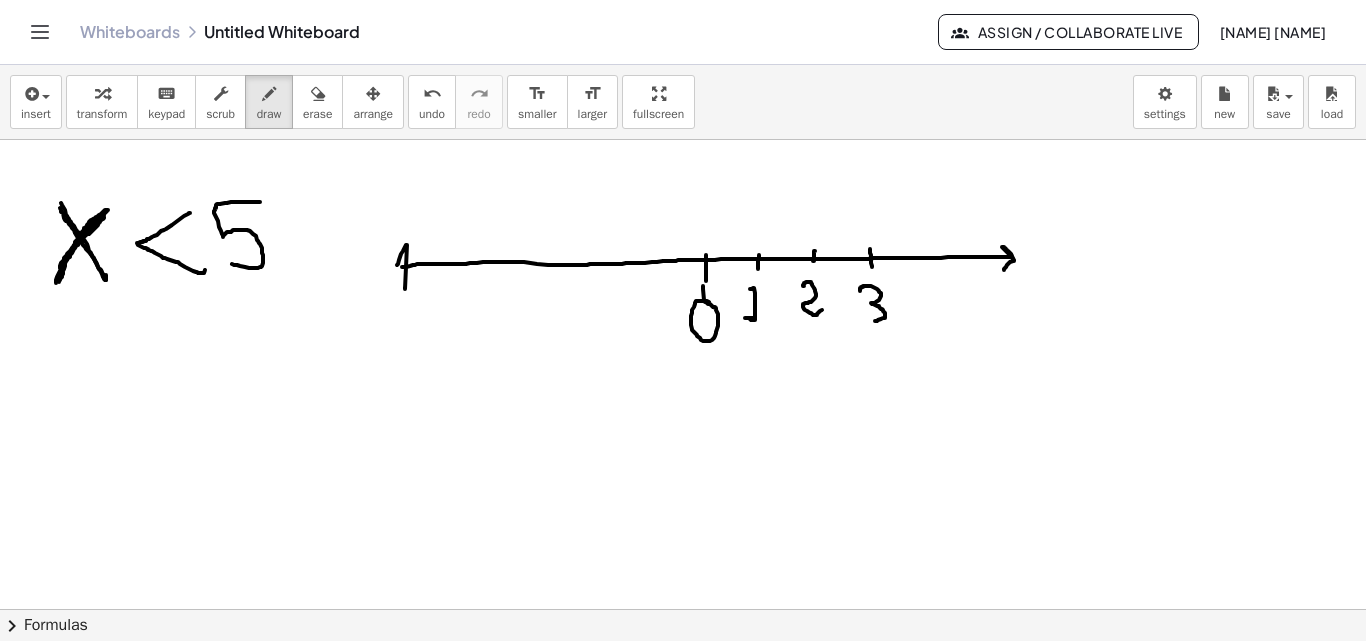 drag, startPoint x: 860, startPoint y: 288, endPoint x: 906, endPoint y: 266, distance: 50.990196 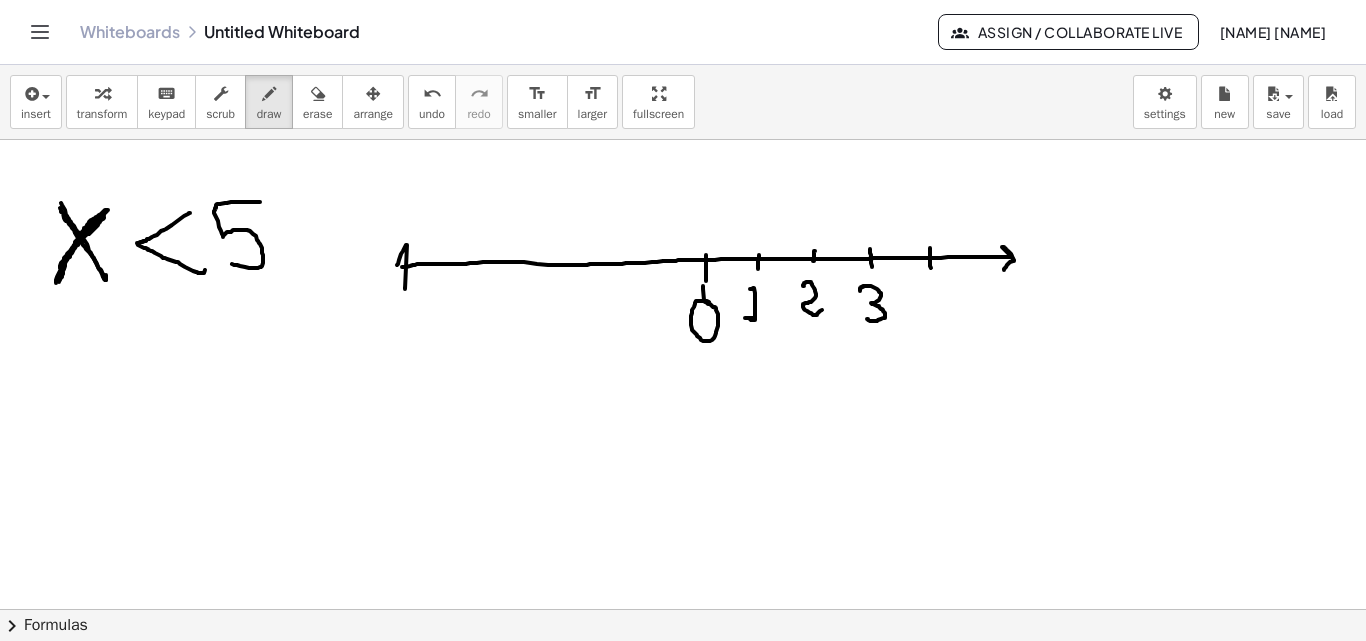 drag, startPoint x: 930, startPoint y: 252, endPoint x: 931, endPoint y: 268, distance: 16.03122 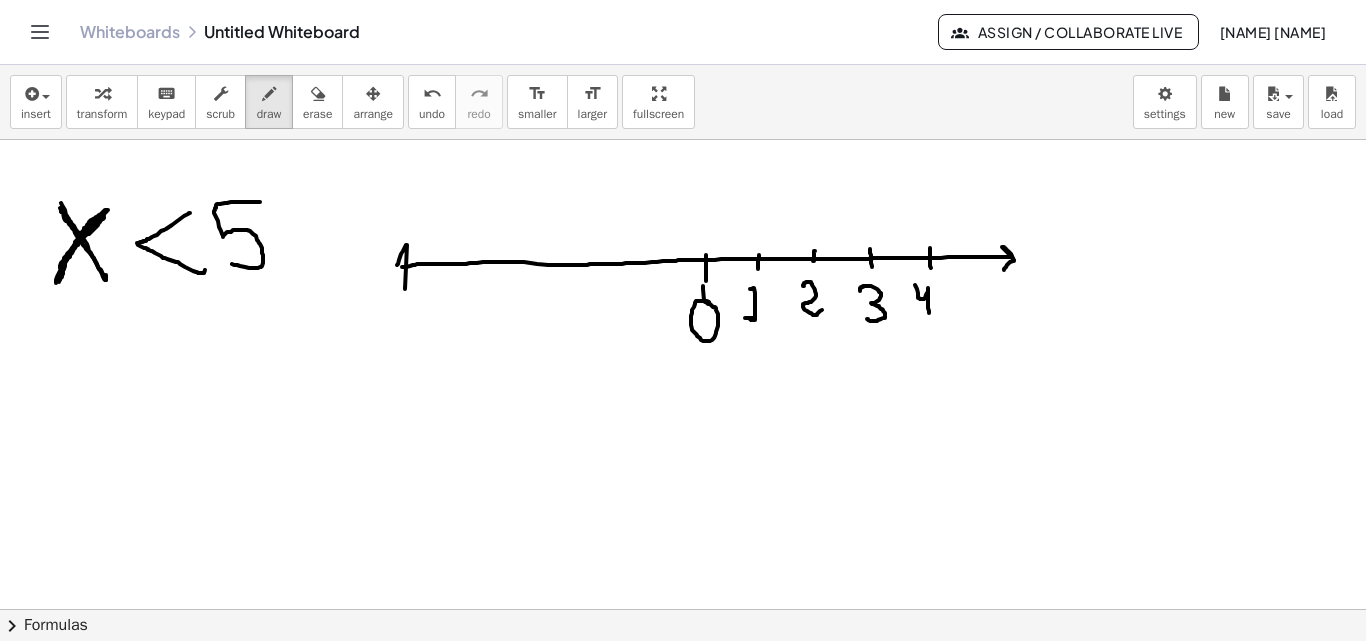drag, startPoint x: 915, startPoint y: 285, endPoint x: 929, endPoint y: 305, distance: 24.41311 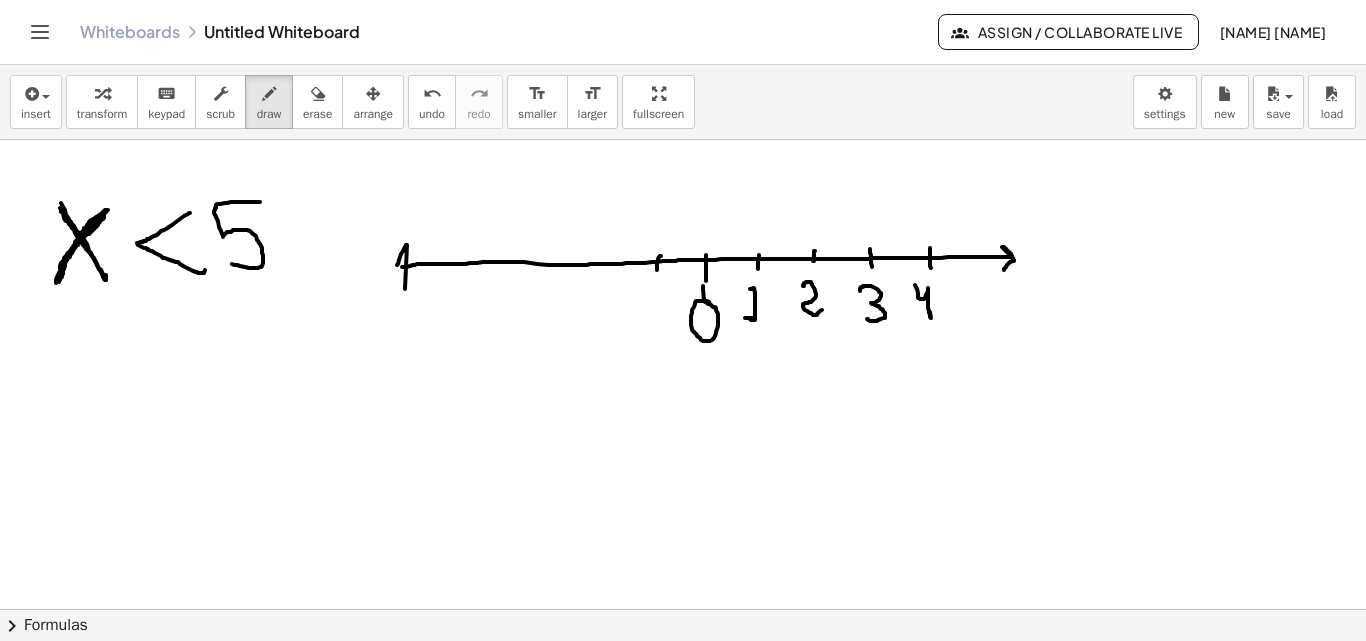 drag, startPoint x: 661, startPoint y: 256, endPoint x: 656, endPoint y: 274, distance: 18.681541 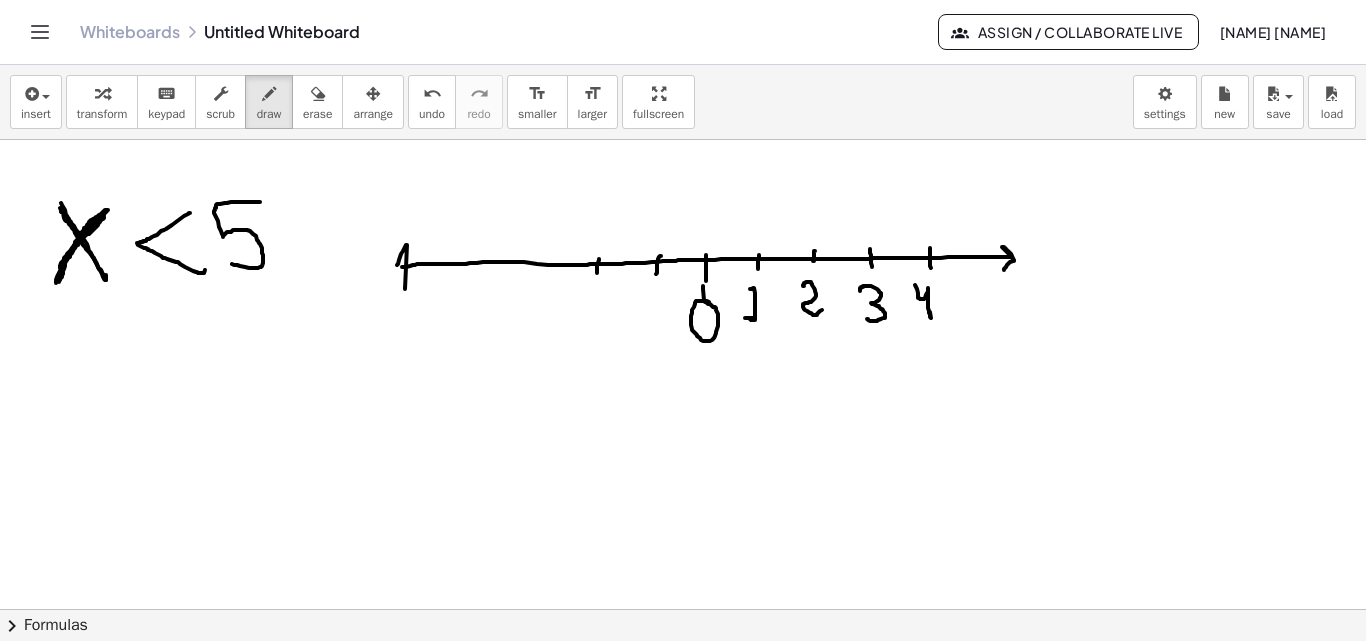 drag, startPoint x: 599, startPoint y: 259, endPoint x: 597, endPoint y: 273, distance: 14.142136 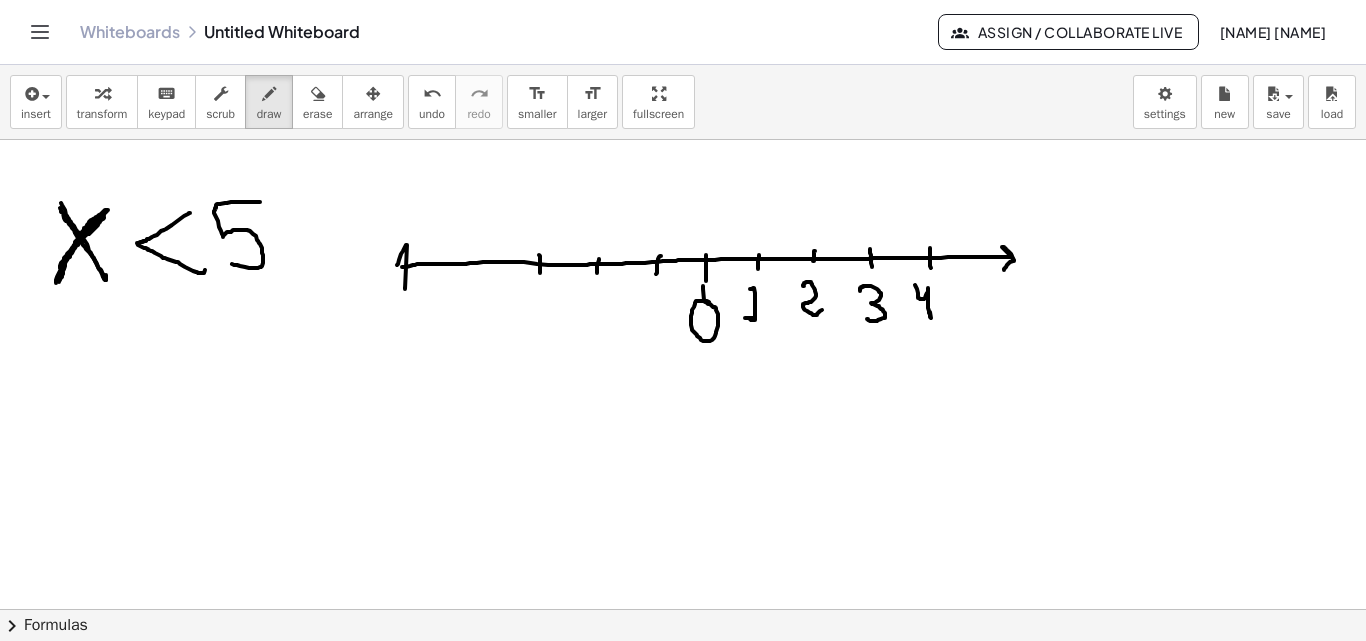 click at bounding box center [683, 91] 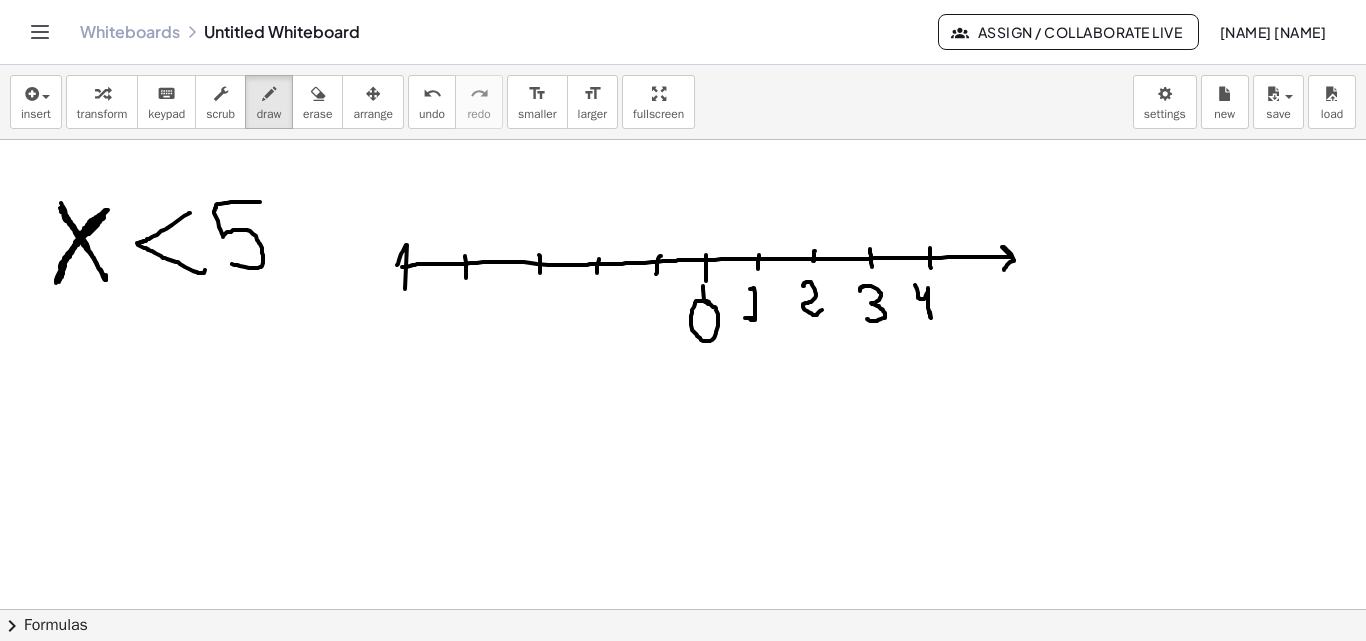 drag, startPoint x: 465, startPoint y: 256, endPoint x: 466, endPoint y: 278, distance: 22.022715 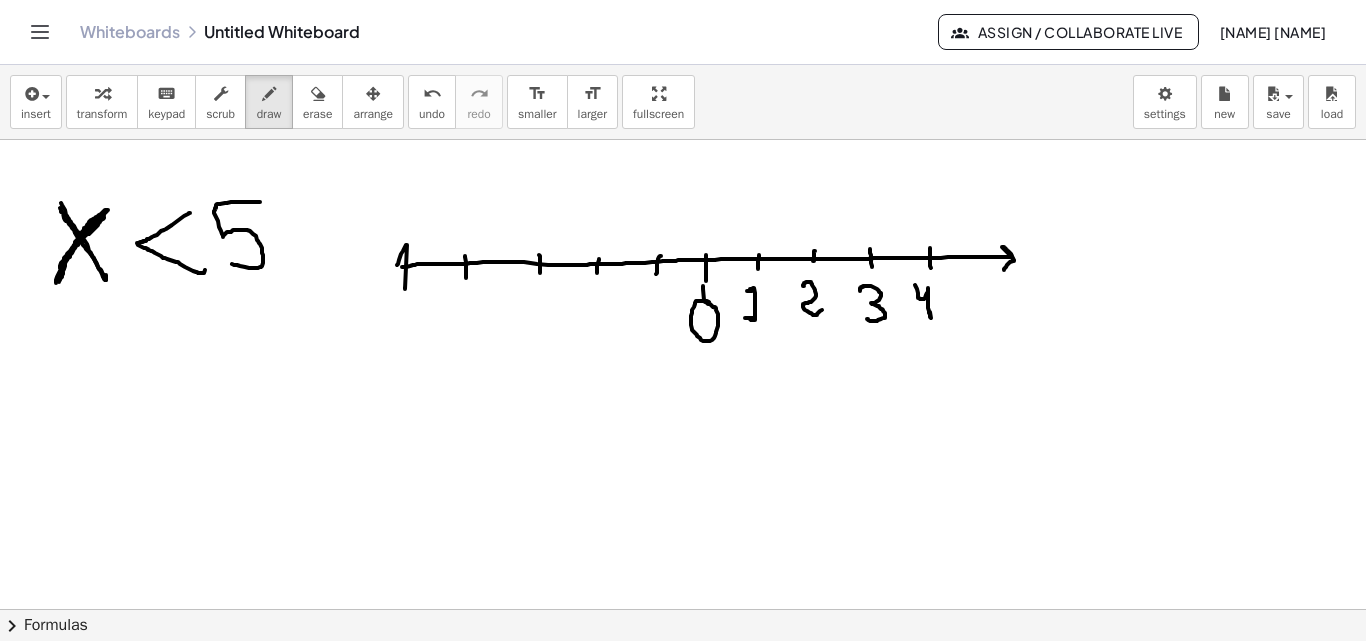 click at bounding box center [683, 91] 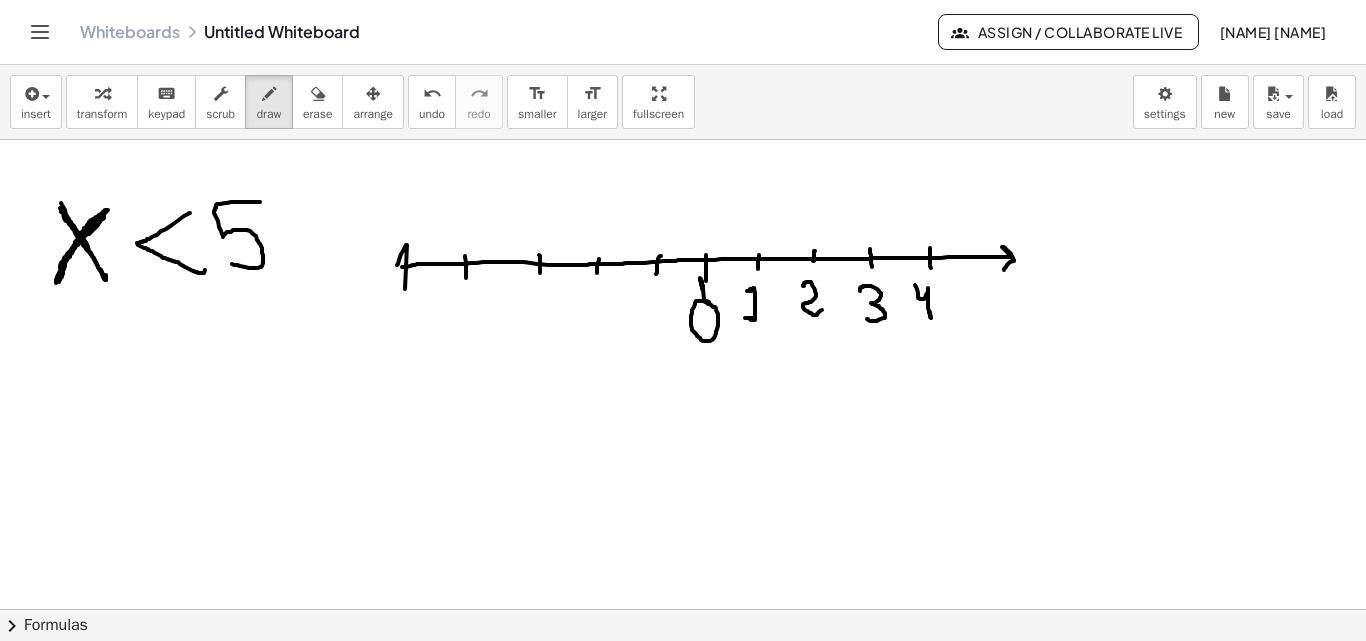 click at bounding box center (683, 91) 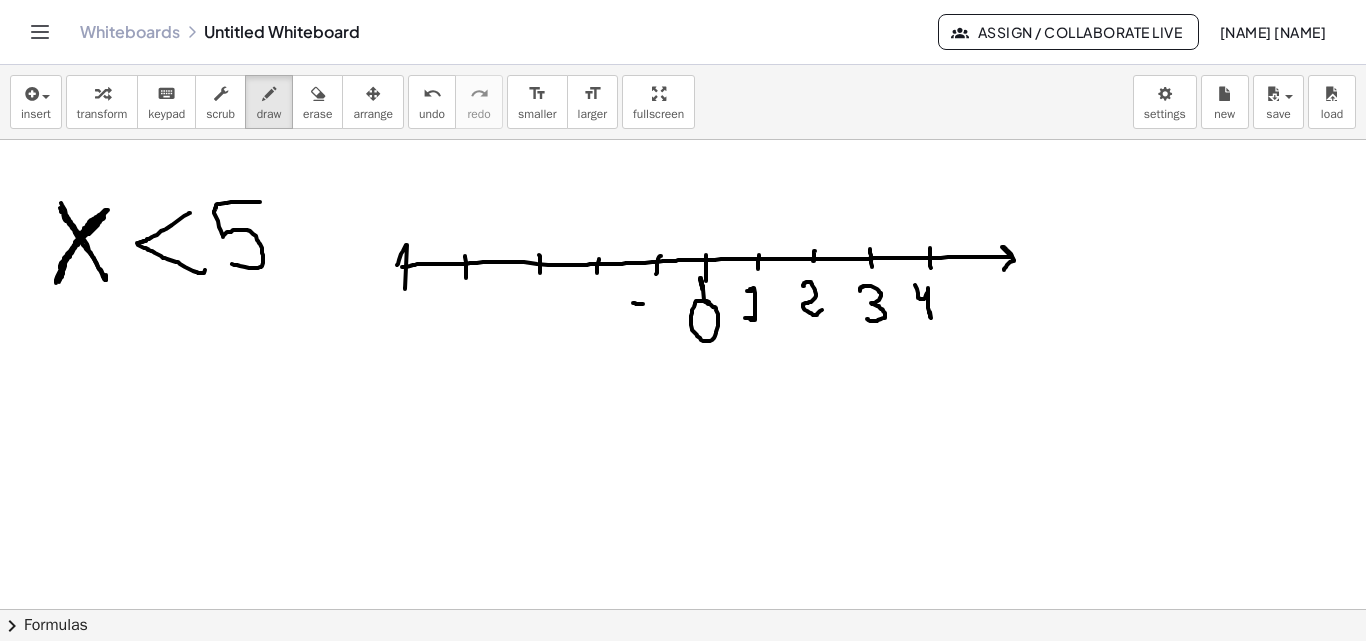 drag, startPoint x: 633, startPoint y: 303, endPoint x: 646, endPoint y: 304, distance: 13.038404 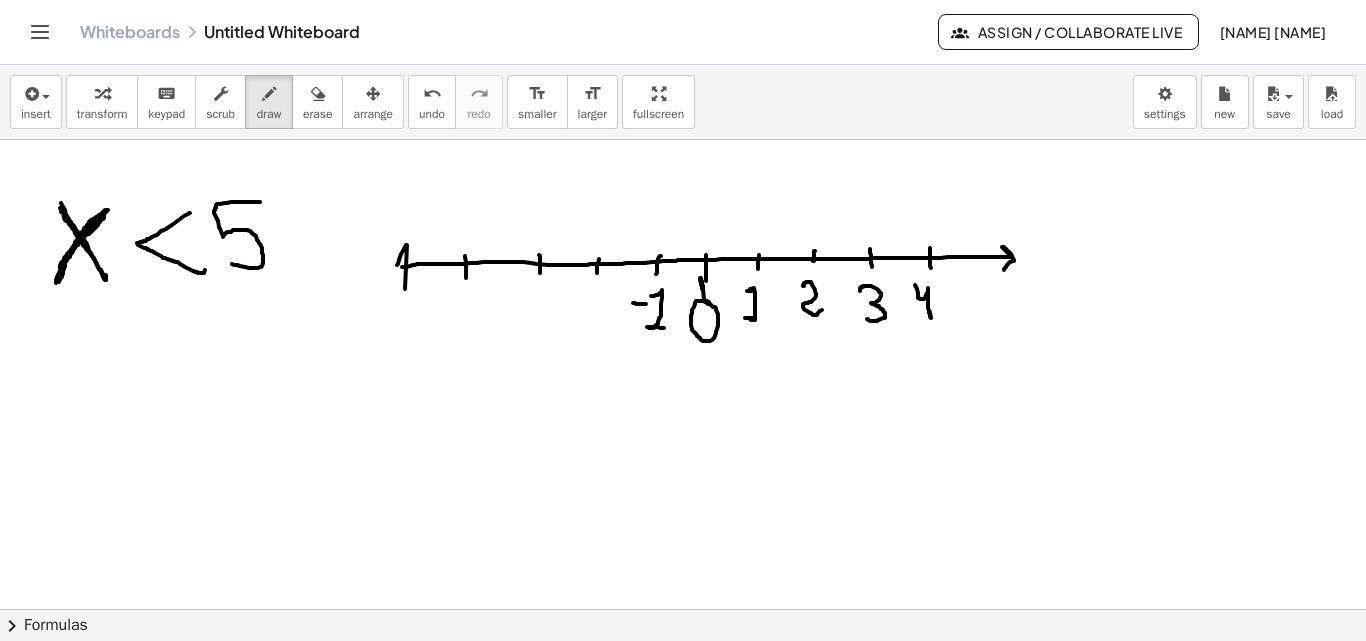 drag, startPoint x: 651, startPoint y: 296, endPoint x: 640, endPoint y: 307, distance: 15.556349 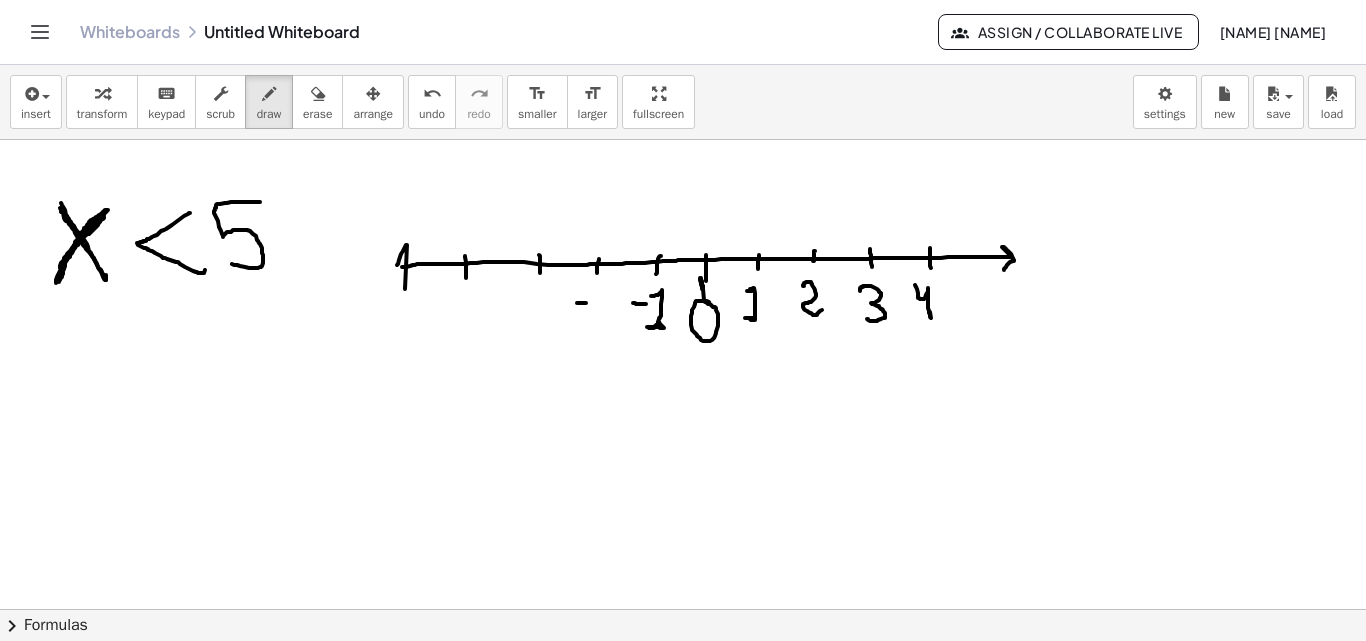 click at bounding box center [683, 91] 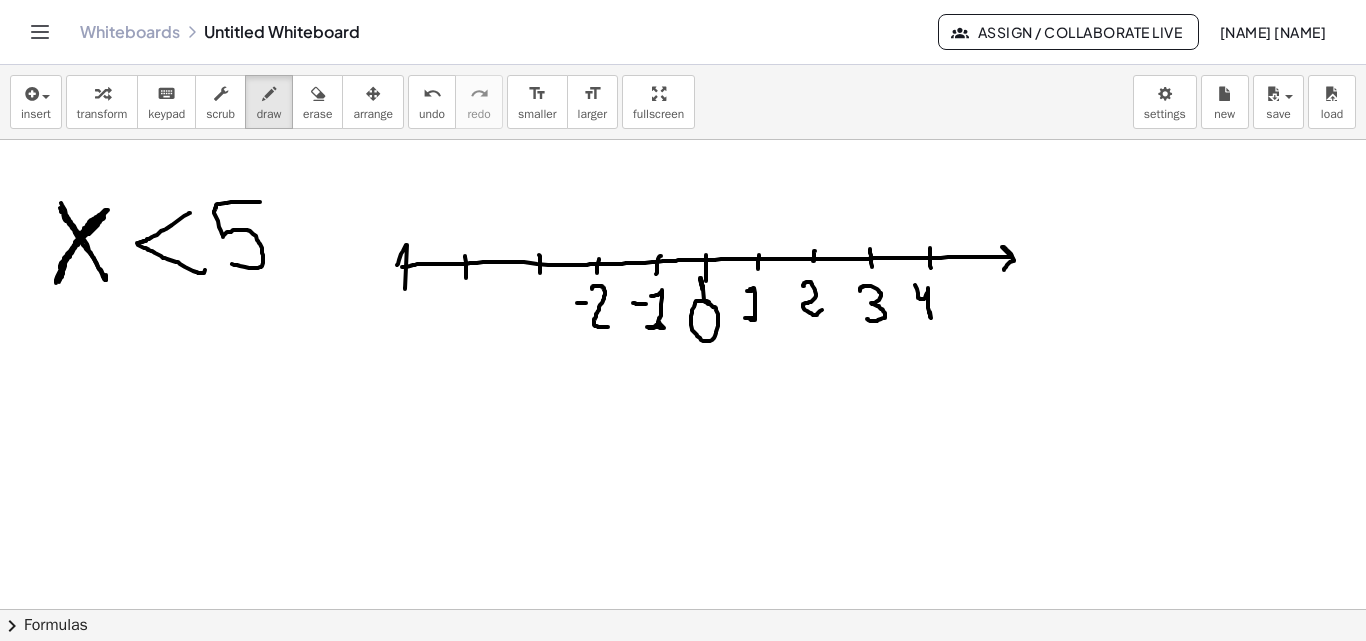 drag, startPoint x: 592, startPoint y: 289, endPoint x: 582, endPoint y: 296, distance: 12.206555 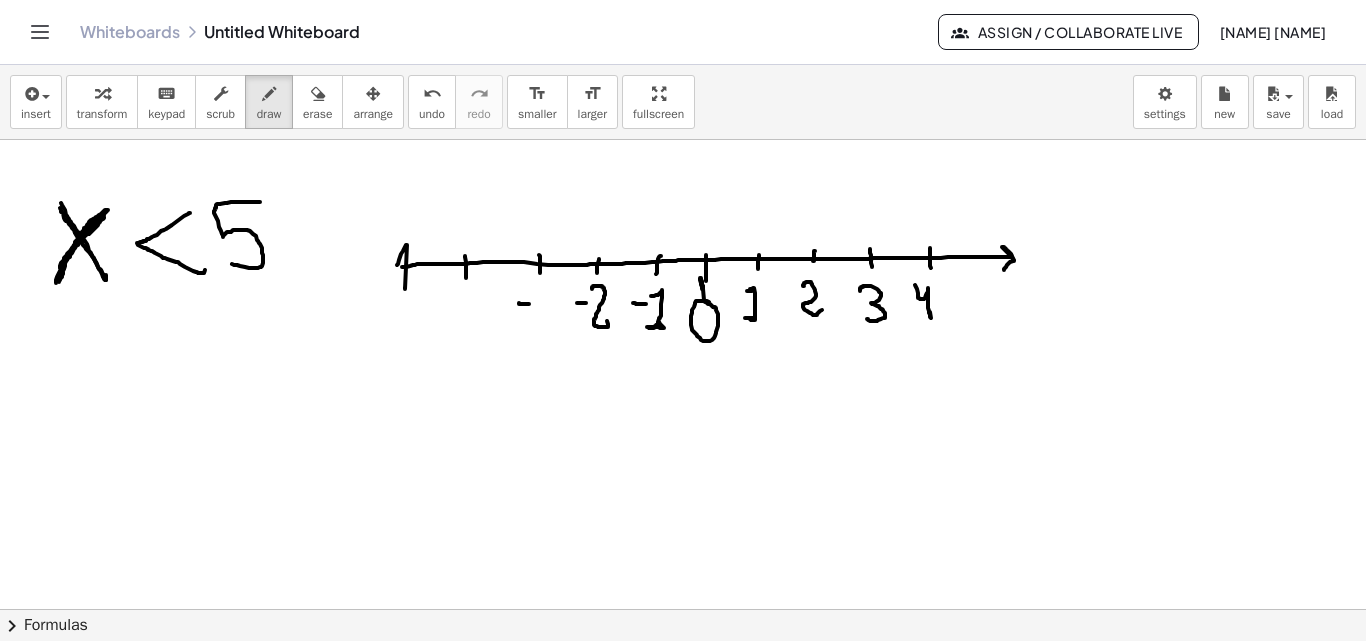 drag, startPoint x: 519, startPoint y: 303, endPoint x: 529, endPoint y: 302, distance: 10.049875 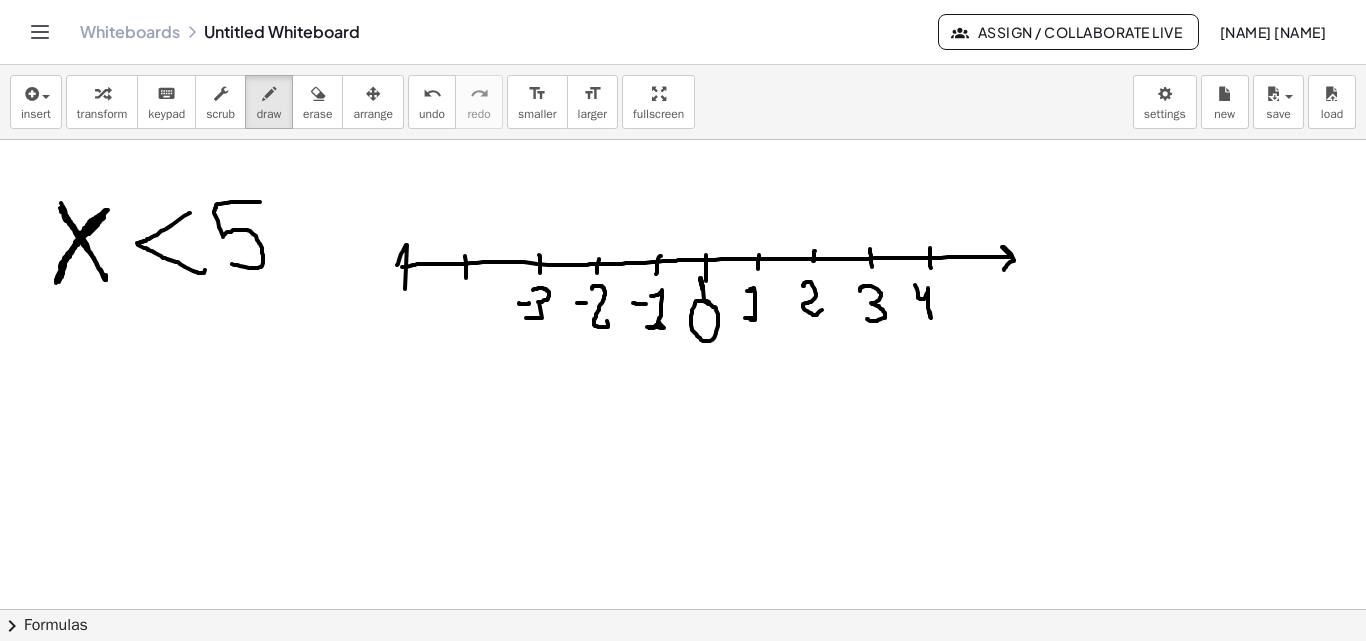 drag, startPoint x: 533, startPoint y: 290, endPoint x: 526, endPoint y: 318, distance: 28.86174 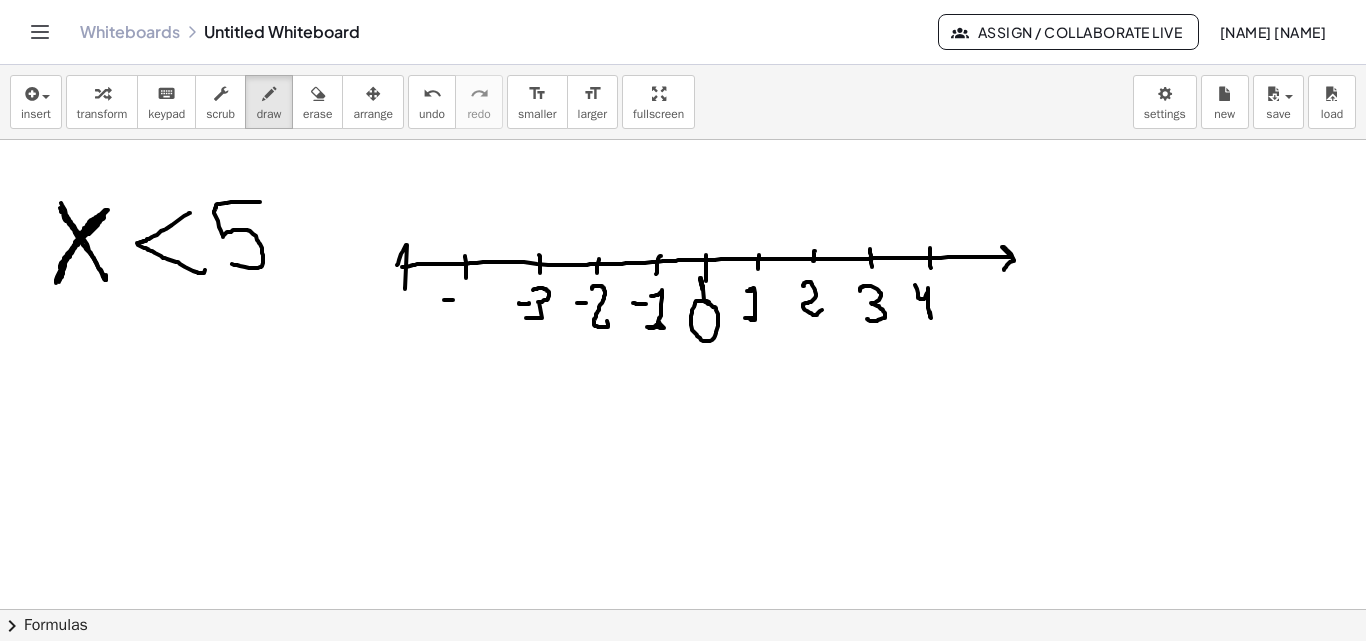 click at bounding box center (683, 91) 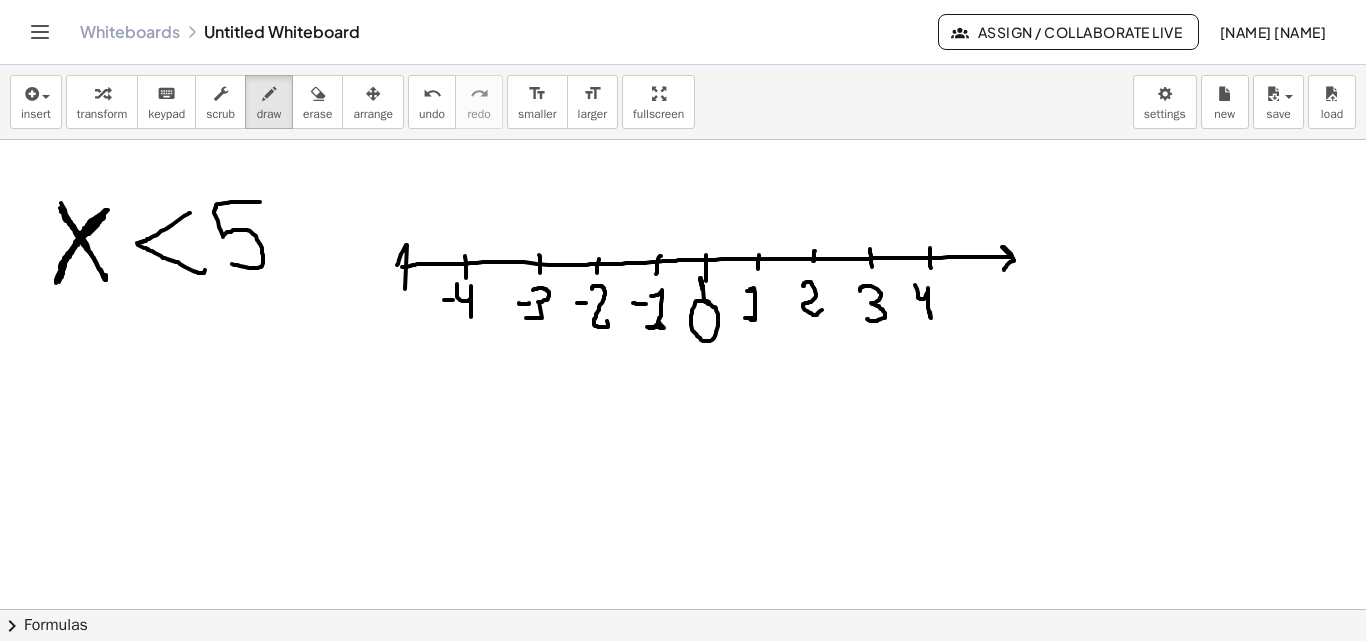 drag, startPoint x: 457, startPoint y: 284, endPoint x: 539, endPoint y: 289, distance: 82.1523 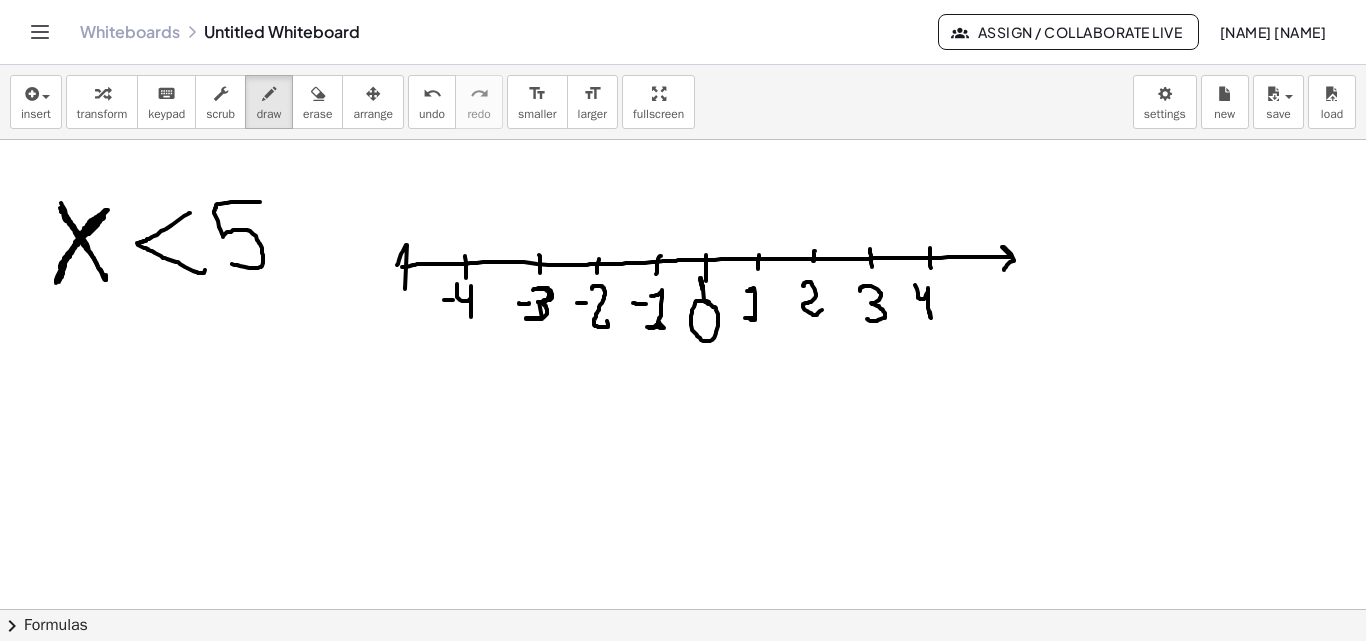 drag, startPoint x: 534, startPoint y: 289, endPoint x: 534, endPoint y: 316, distance: 27 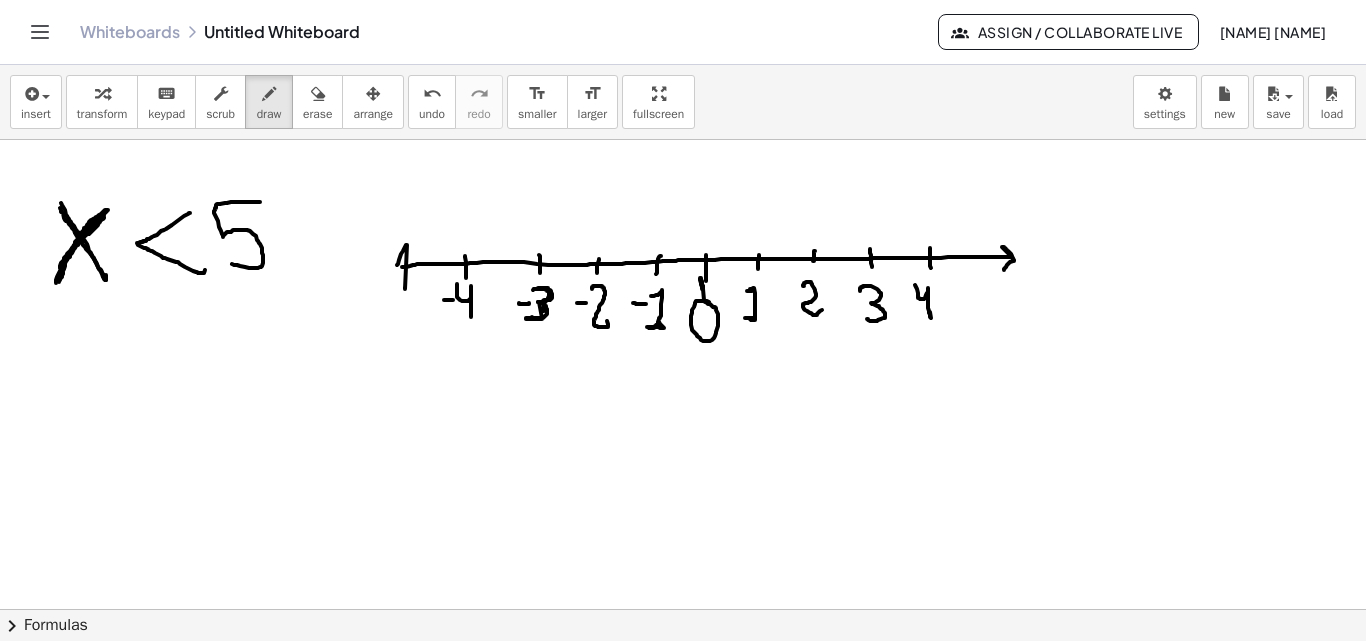 drag, startPoint x: 543, startPoint y: 311, endPoint x: 564, endPoint y: 340, distance: 35.805027 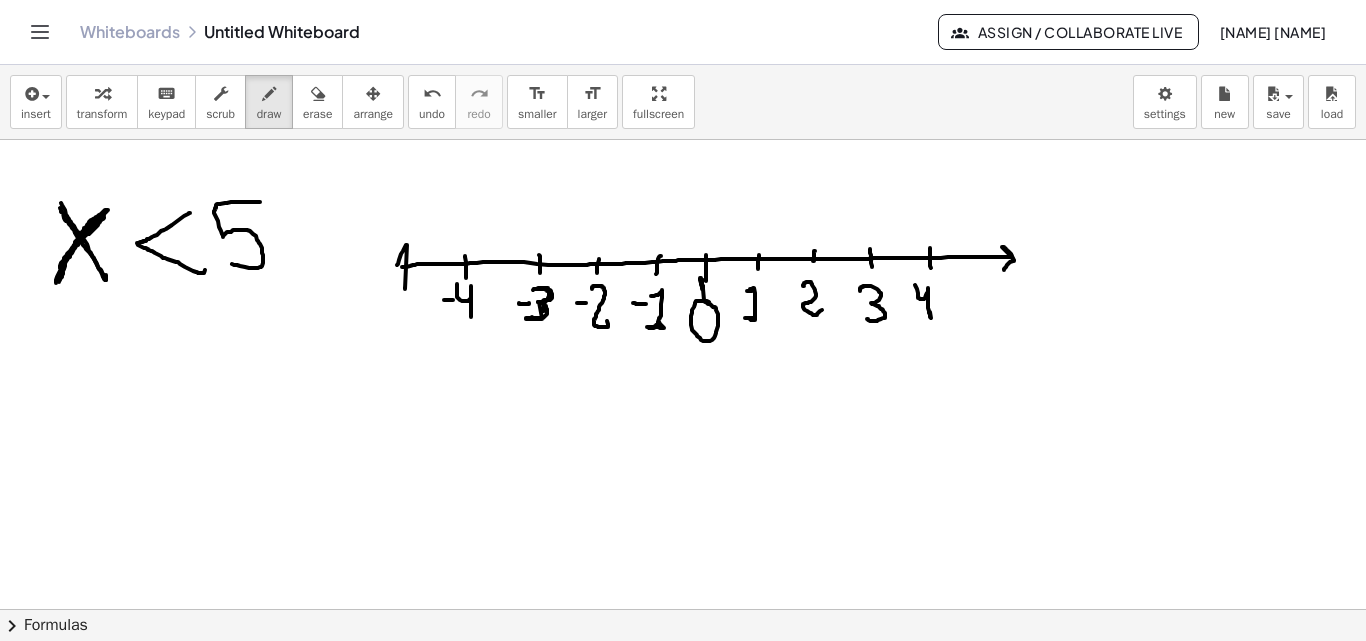 click at bounding box center (683, 91) 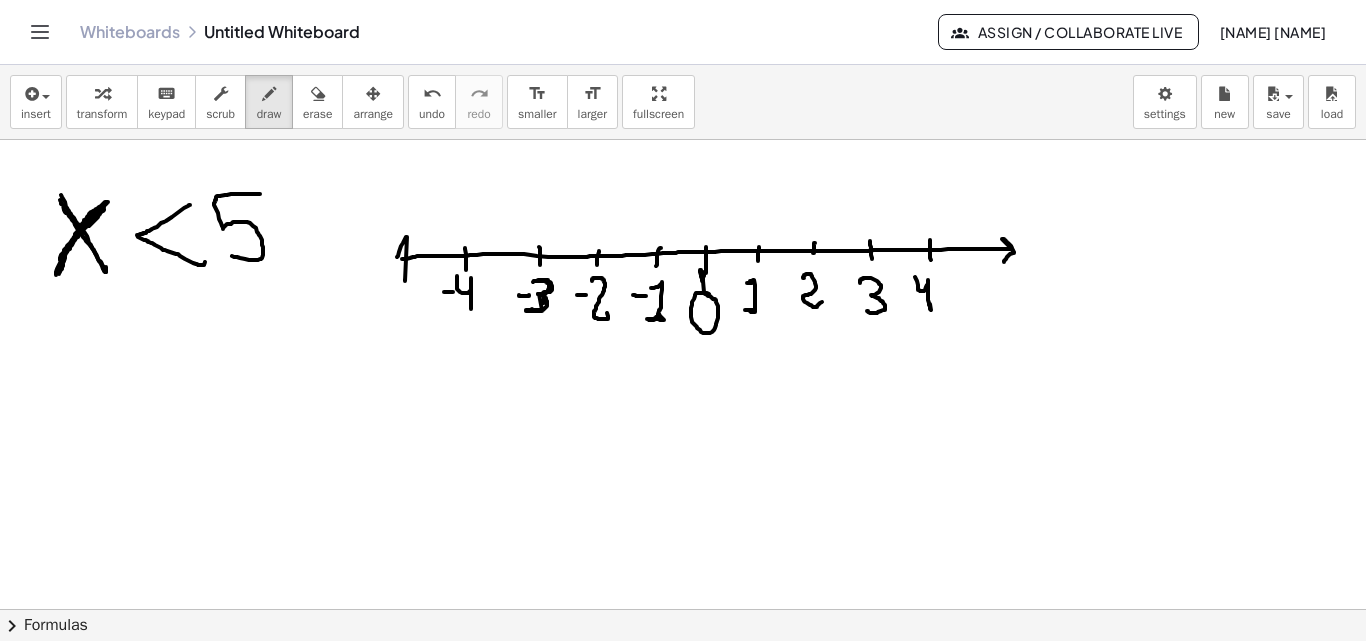 scroll, scrollTop: 756, scrollLeft: 0, axis: vertical 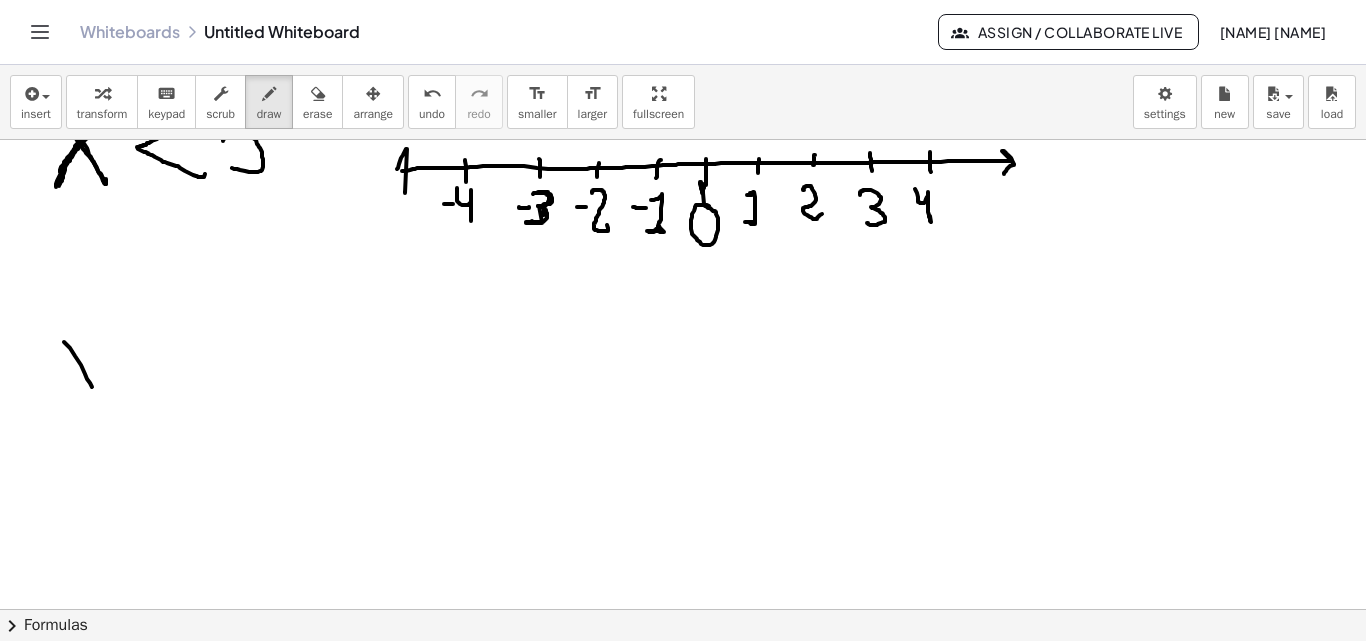 drag, startPoint x: 64, startPoint y: 342, endPoint x: 96, endPoint y: 381, distance: 50.447994 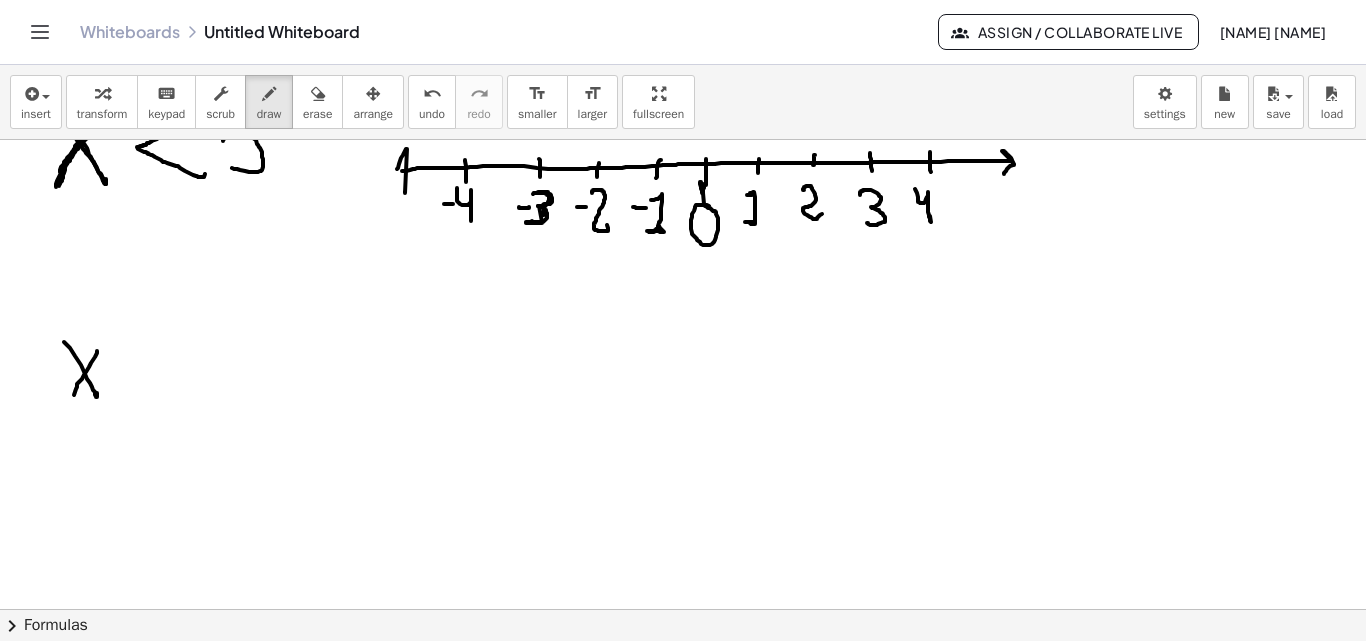 drag, startPoint x: 97, startPoint y: 351, endPoint x: 73, endPoint y: 399, distance: 53.66563 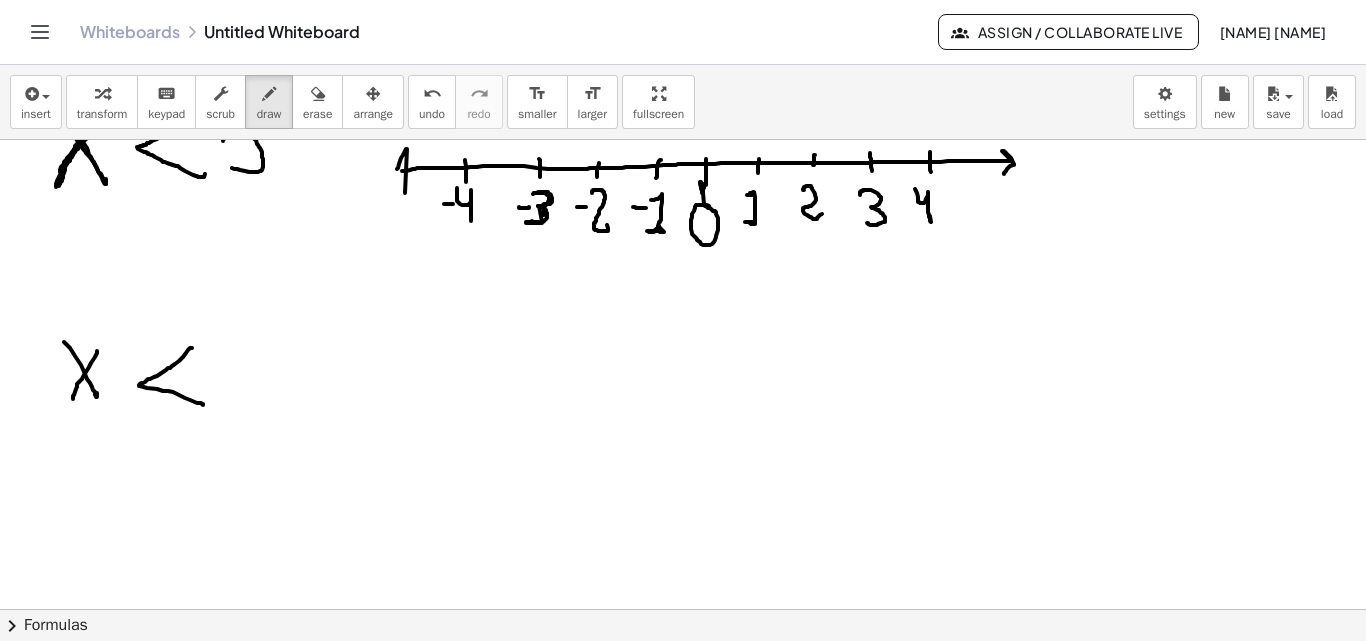 drag, startPoint x: 192, startPoint y: 348, endPoint x: 273, endPoint y: 377, distance: 86.034874 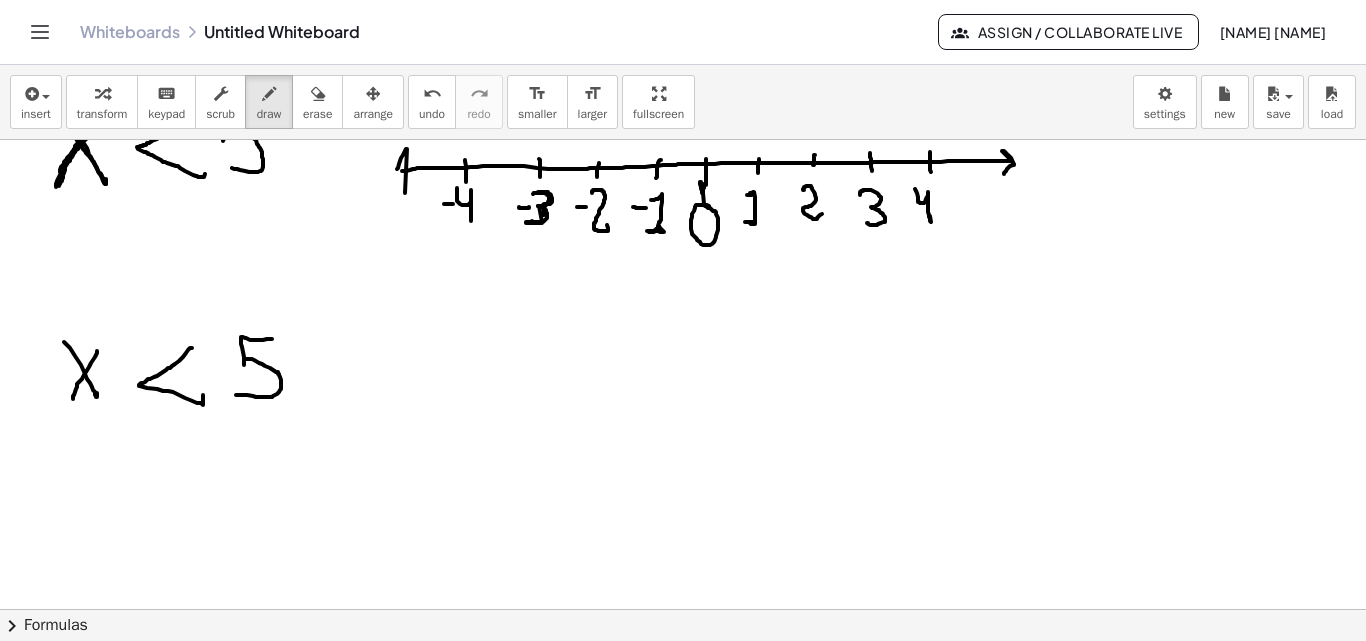 drag, startPoint x: 272, startPoint y: 339, endPoint x: 236, endPoint y: 395, distance: 66.573265 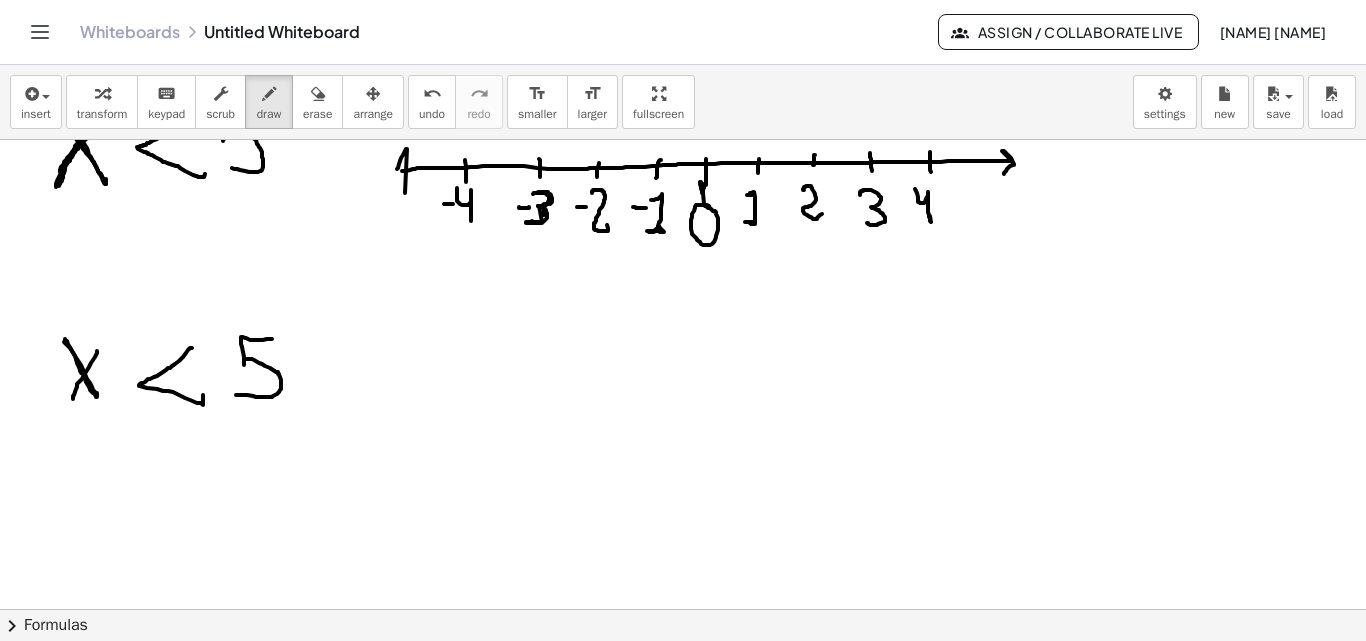 drag, startPoint x: 65, startPoint y: 339, endPoint x: 93, endPoint y: 377, distance: 47.201694 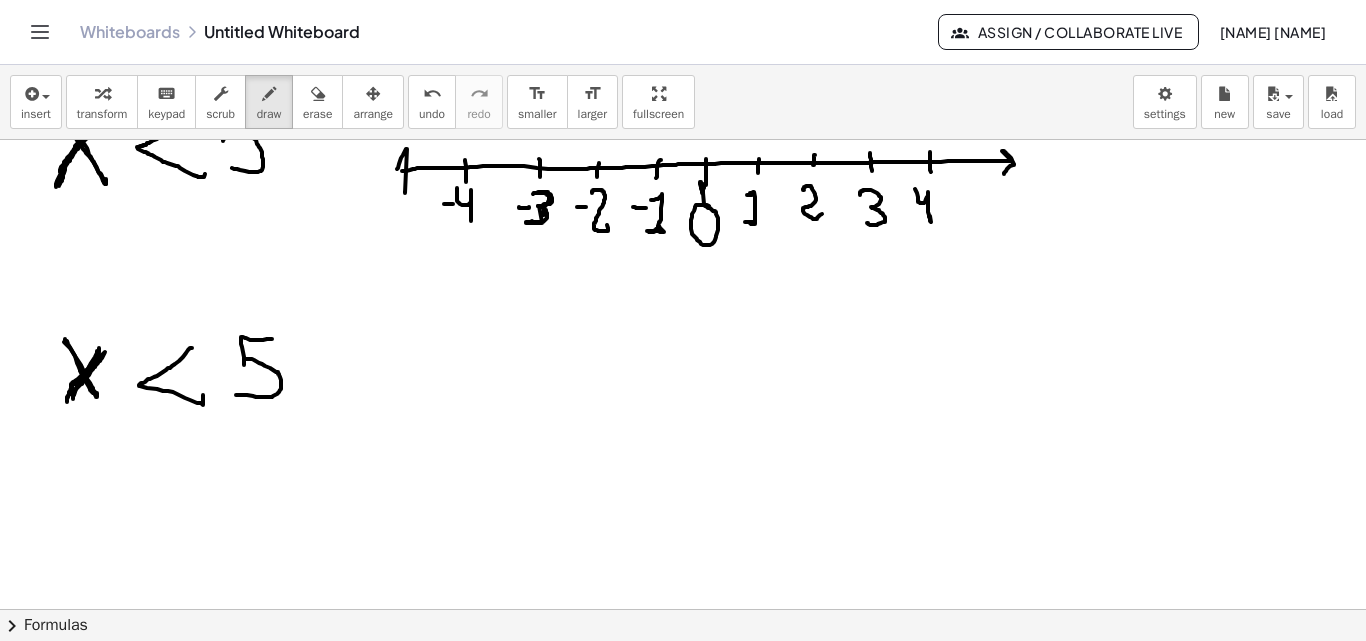 drag, startPoint x: 99, startPoint y: 348, endPoint x: 71, endPoint y: 394, distance: 53.851646 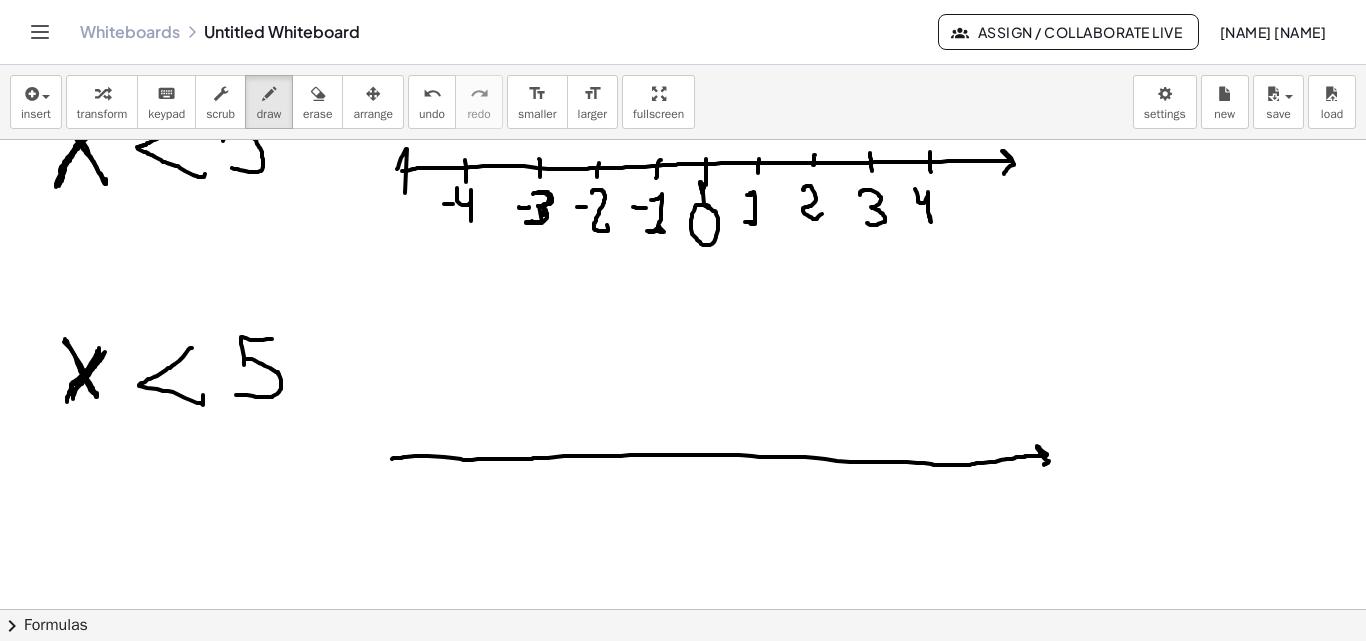 drag, startPoint x: 392, startPoint y: 459, endPoint x: 1044, endPoint y: 465, distance: 652.0276 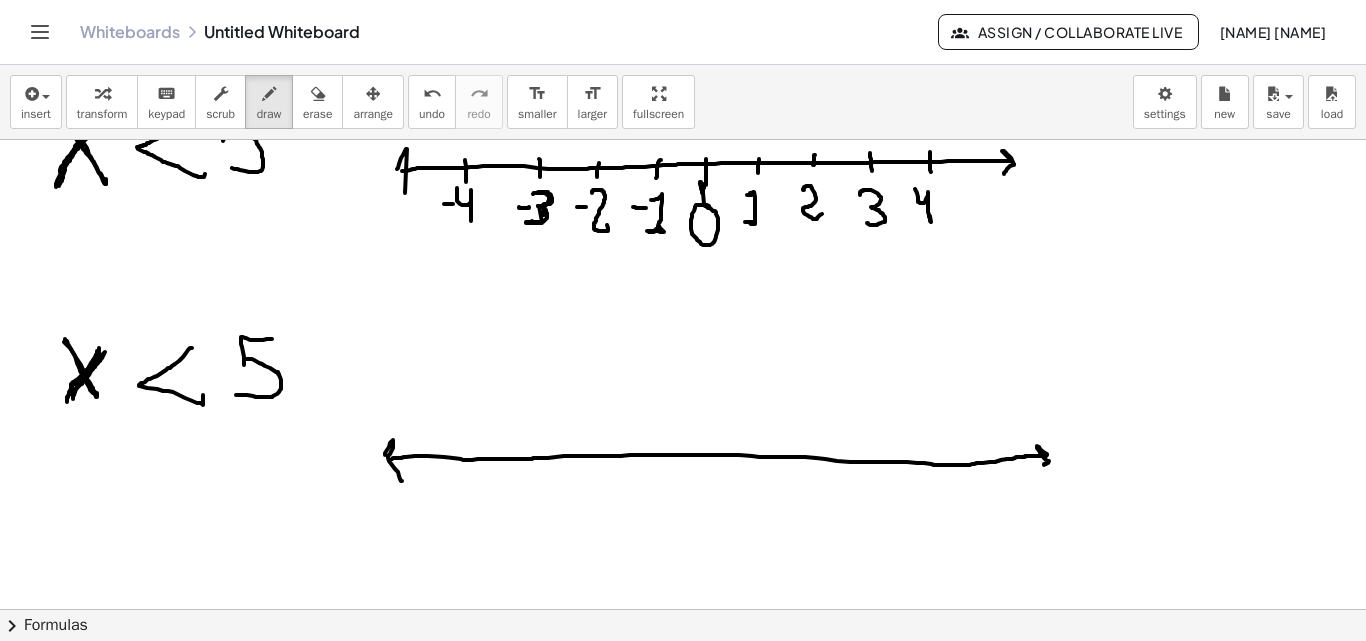 drag, startPoint x: 385, startPoint y: 454, endPoint x: 364, endPoint y: 455, distance: 21.023796 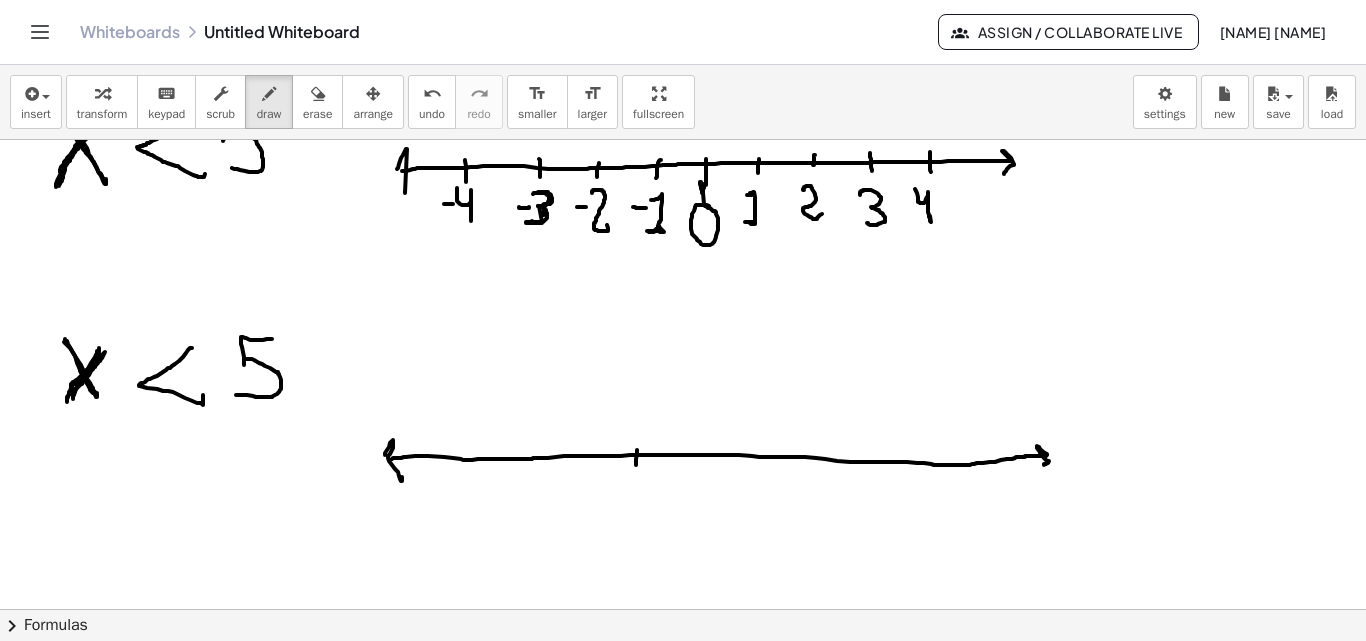 click at bounding box center [683, -5] 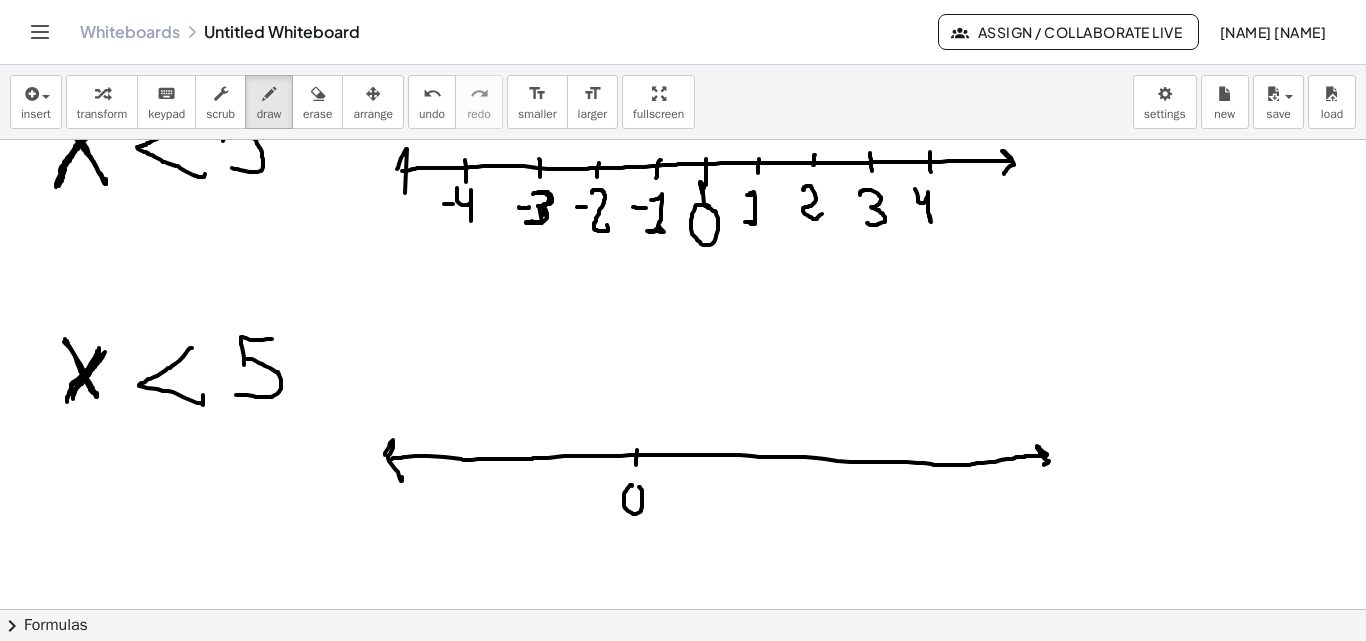 drag, startPoint x: 632, startPoint y: 485, endPoint x: 493, endPoint y: 434, distance: 148.06079 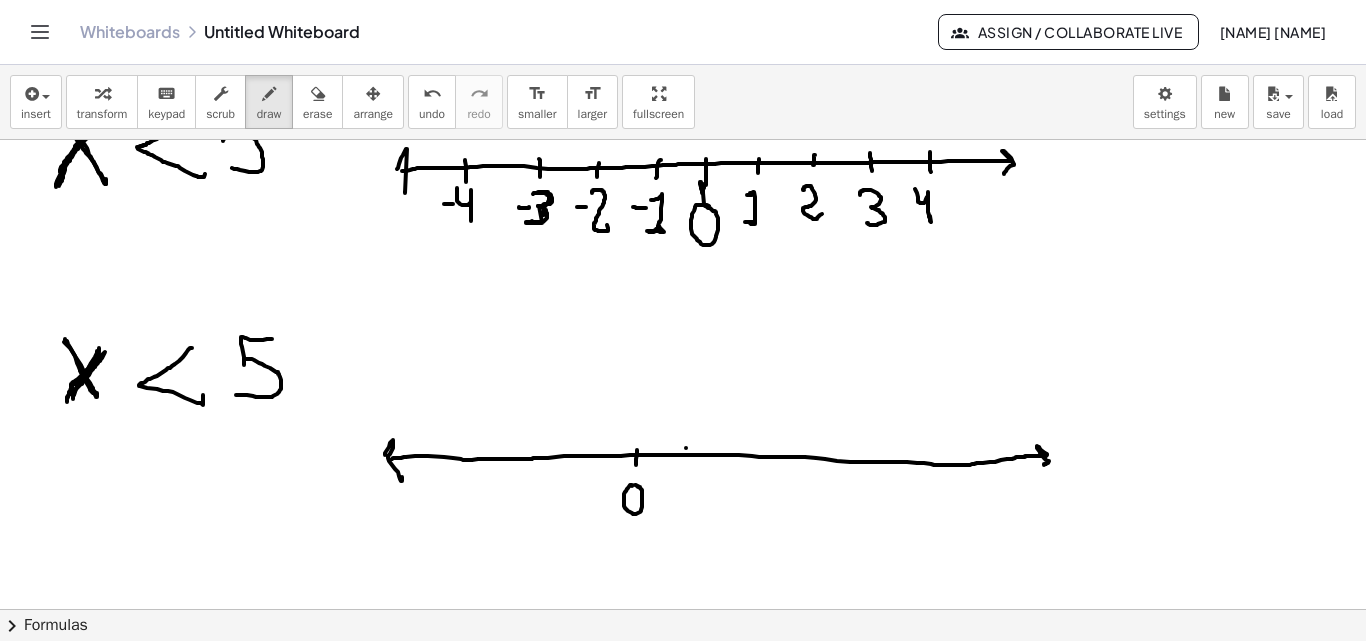 drag, startPoint x: 686, startPoint y: 448, endPoint x: 686, endPoint y: 460, distance: 12 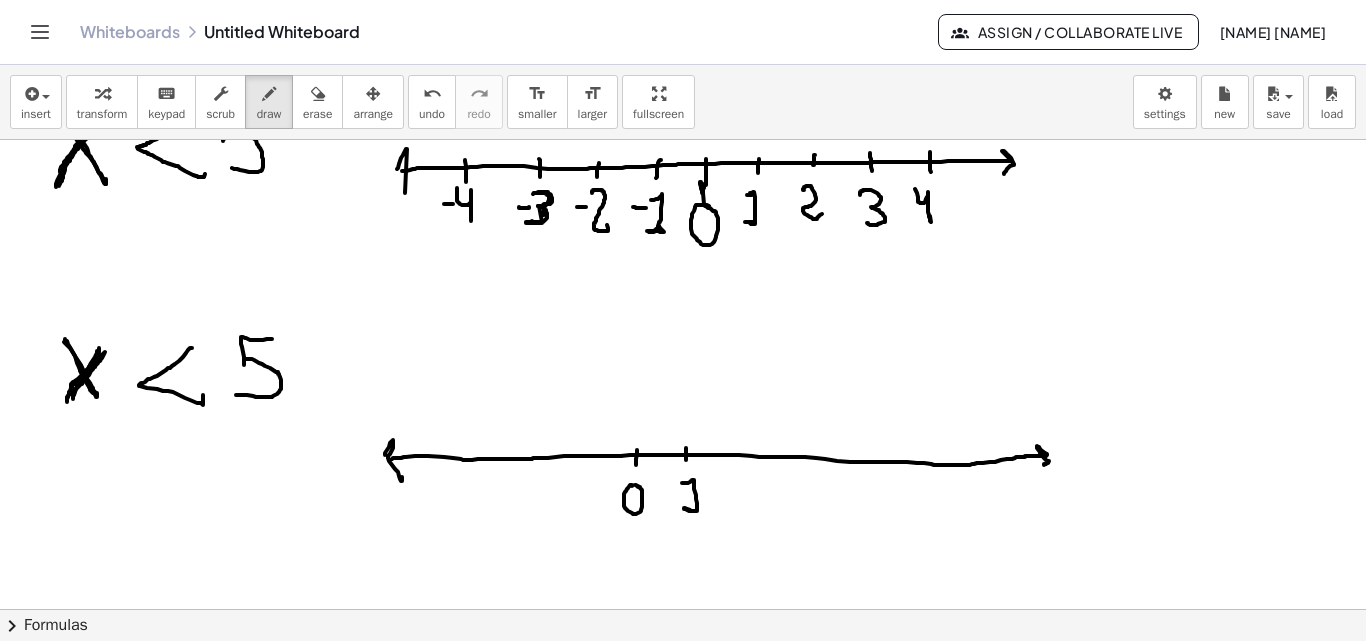 drag, startPoint x: 682, startPoint y: 483, endPoint x: 696, endPoint y: 508, distance: 28.653097 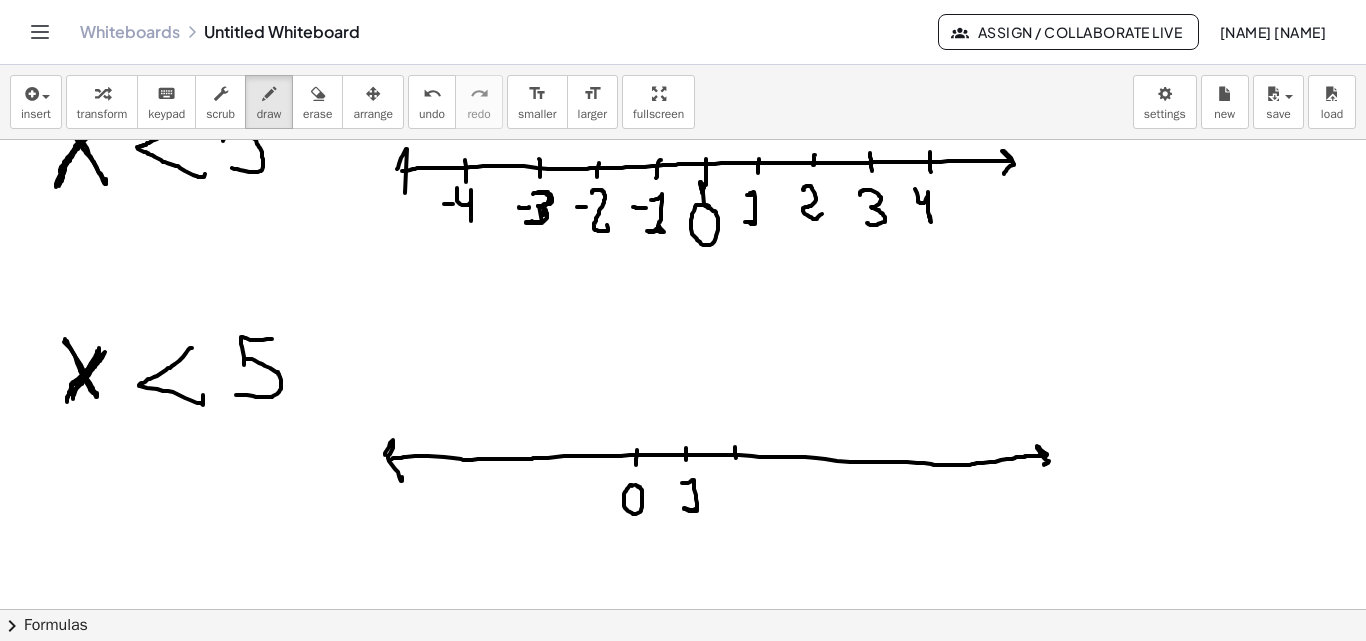 drag, startPoint x: 735, startPoint y: 448, endPoint x: 737, endPoint y: 466, distance: 18.110771 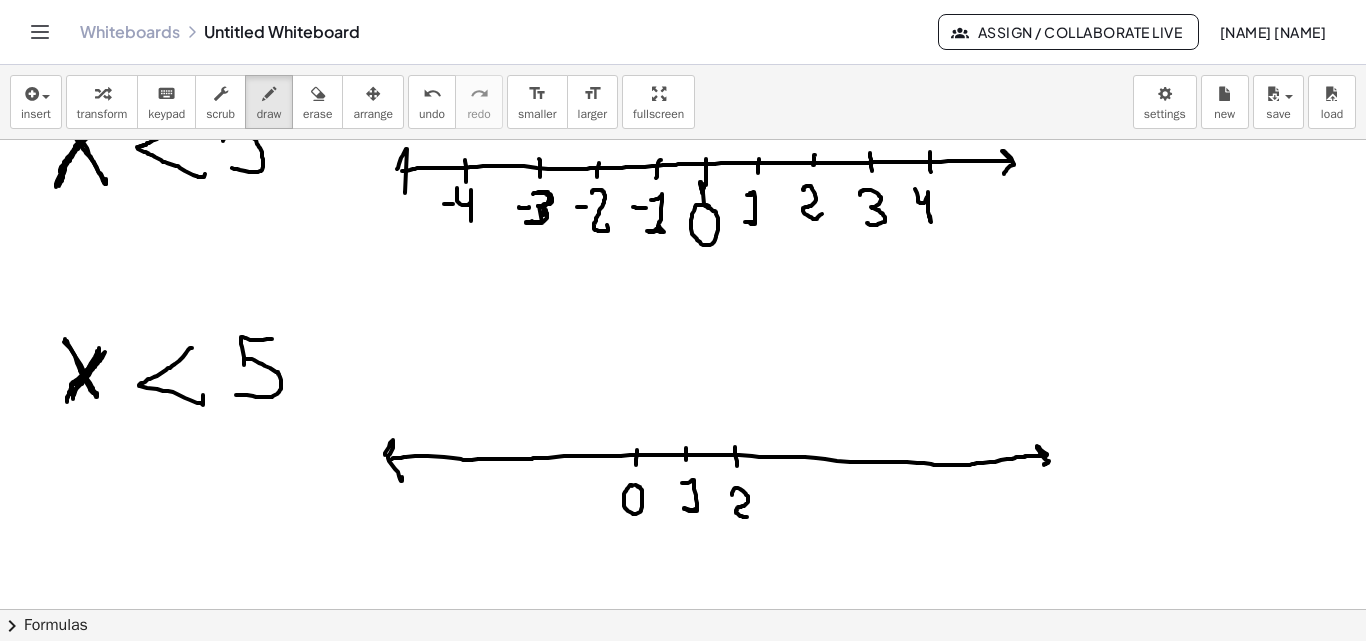 drag, startPoint x: 732, startPoint y: 495, endPoint x: 784, endPoint y: 483, distance: 53.366657 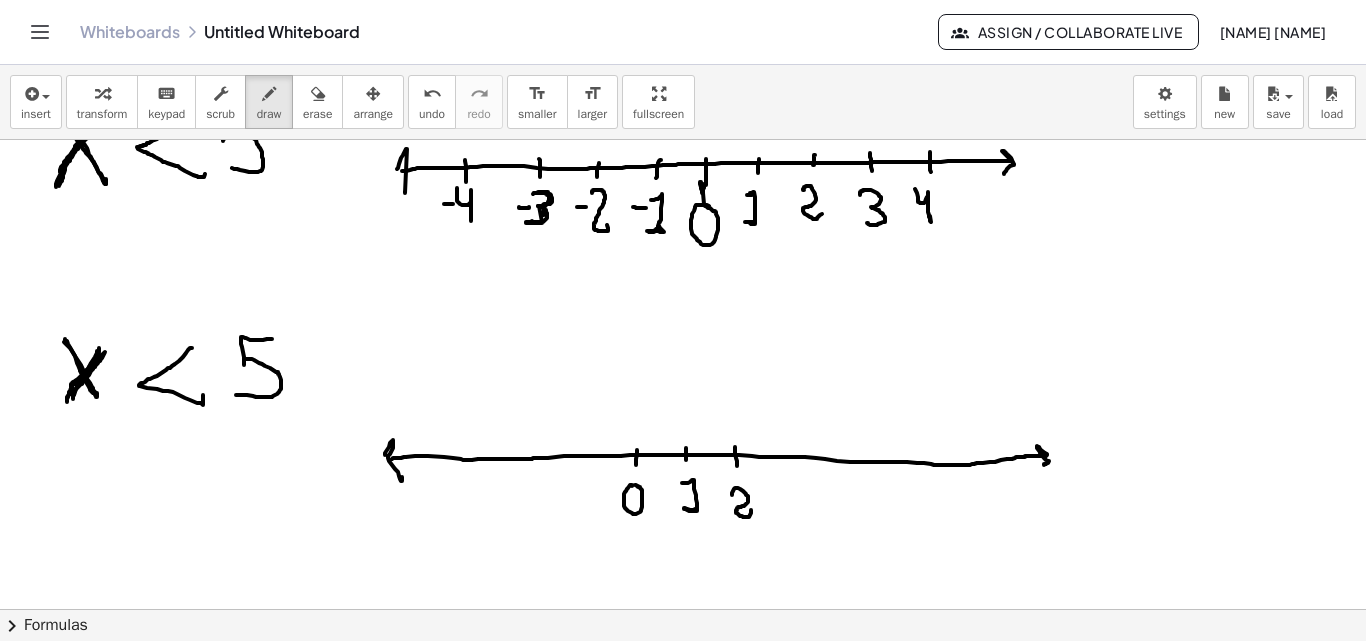 drag, startPoint x: 784, startPoint y: 448, endPoint x: 784, endPoint y: 470, distance: 22 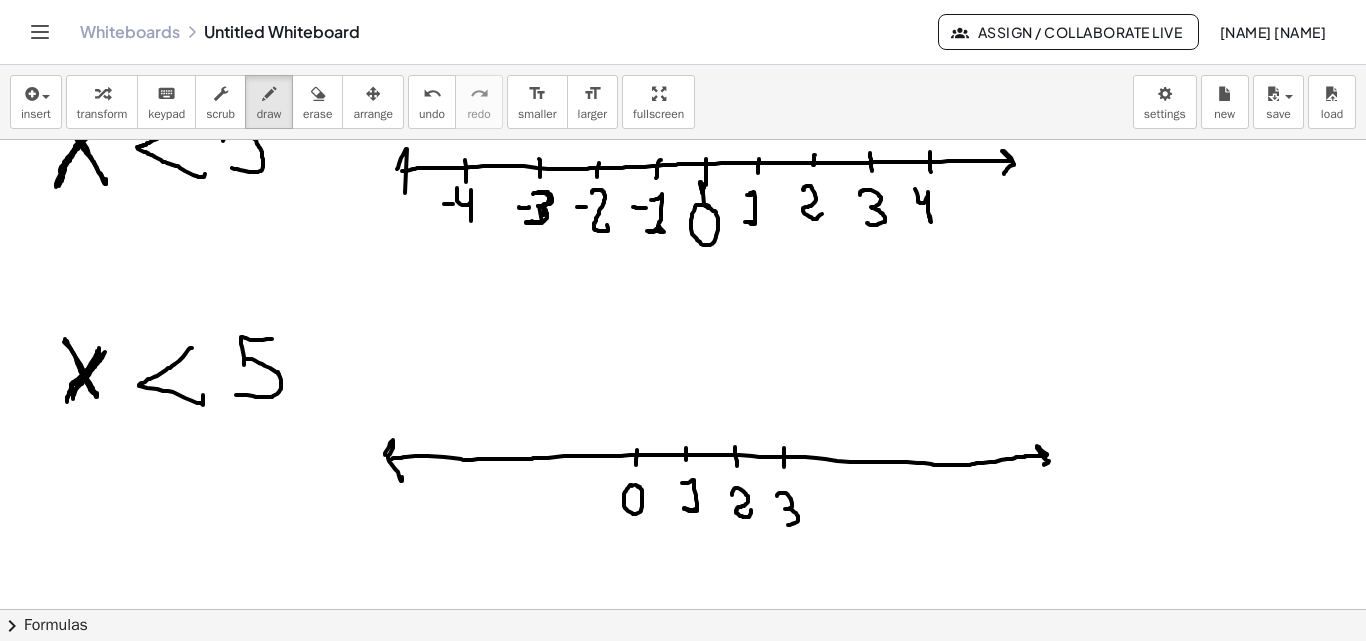 drag, startPoint x: 777, startPoint y: 496, endPoint x: 810, endPoint y: 486, distance: 34.48188 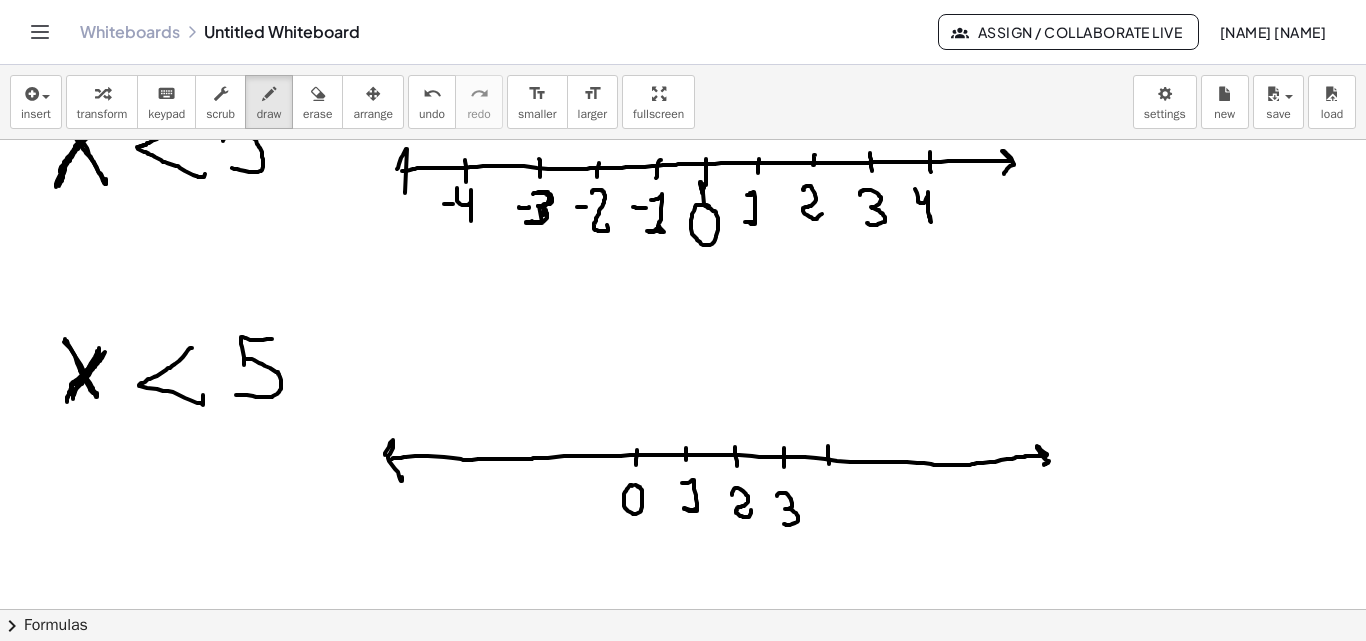 drag, startPoint x: 828, startPoint y: 446, endPoint x: 829, endPoint y: 464, distance: 18.027756 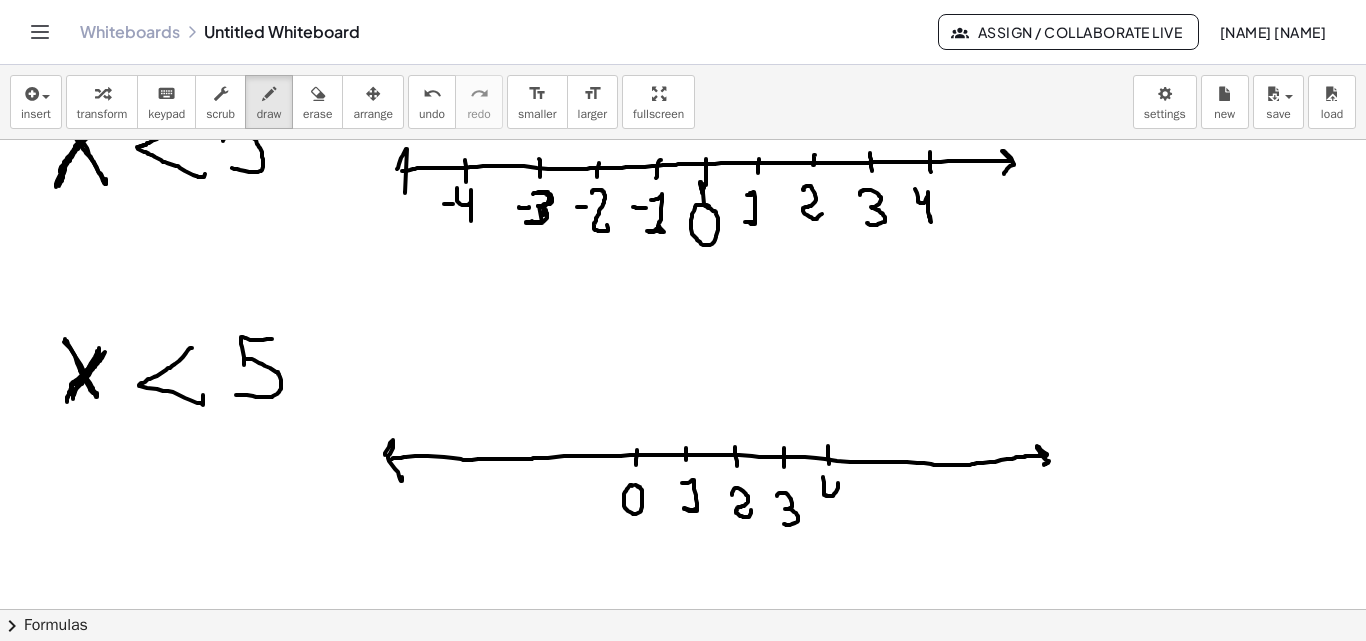 drag, startPoint x: 823, startPoint y: 477, endPoint x: 850, endPoint y: 492, distance: 30.88689 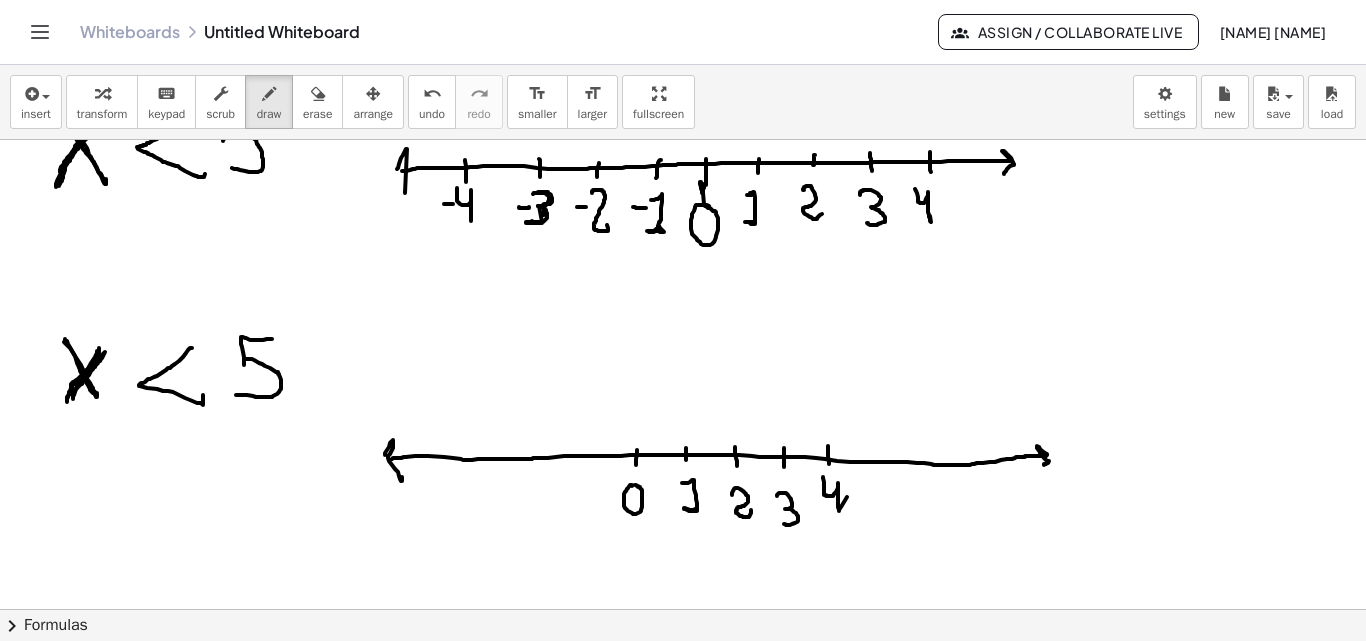 click at bounding box center [683, -5] 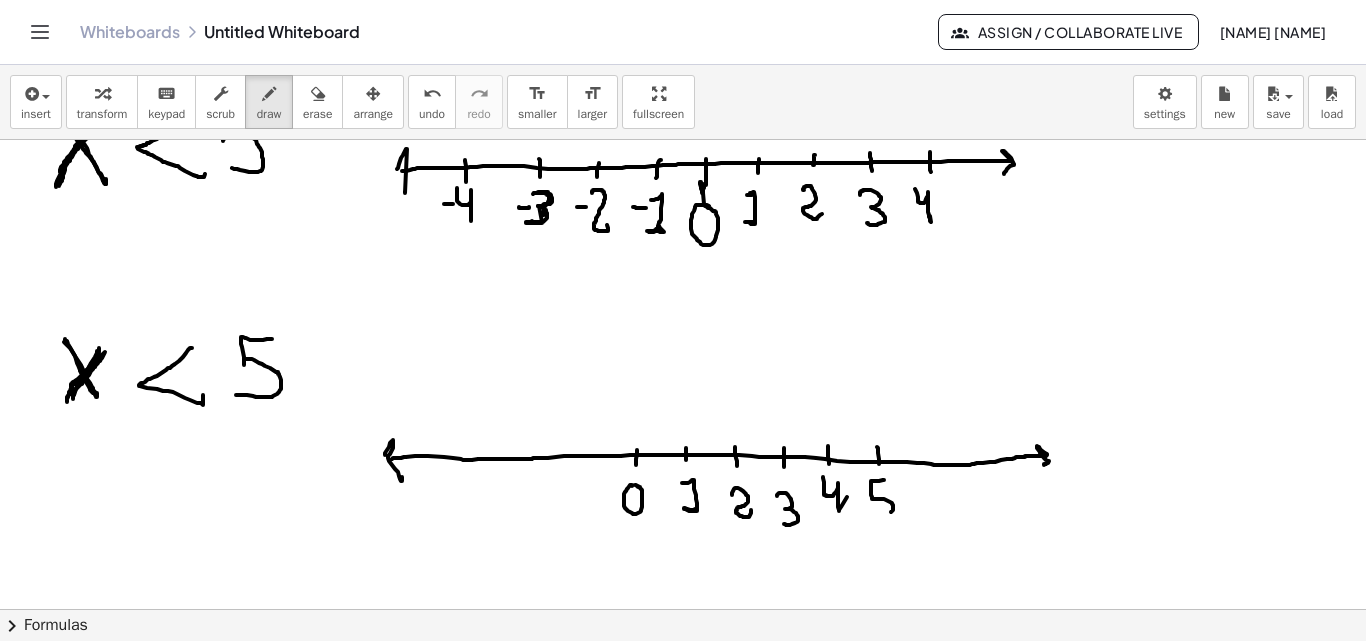 drag, startPoint x: 884, startPoint y: 480, endPoint x: 880, endPoint y: 499, distance: 19.416489 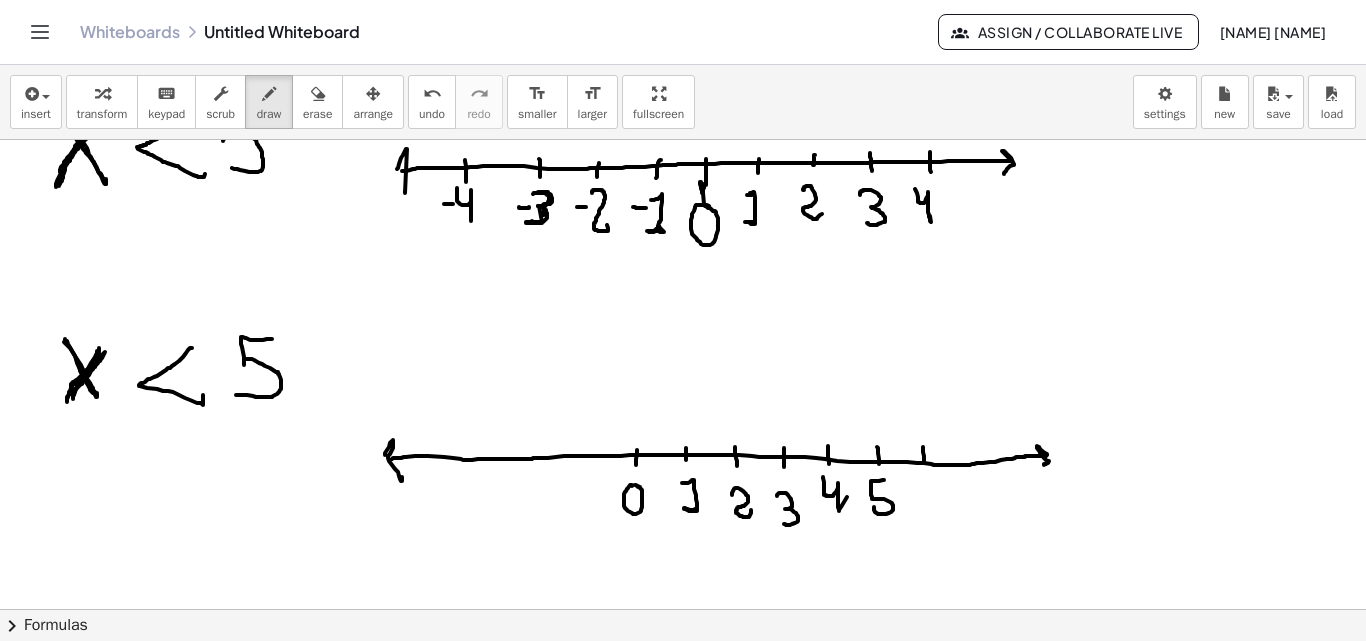 drag, startPoint x: 923, startPoint y: 447, endPoint x: 926, endPoint y: 480, distance: 33.13608 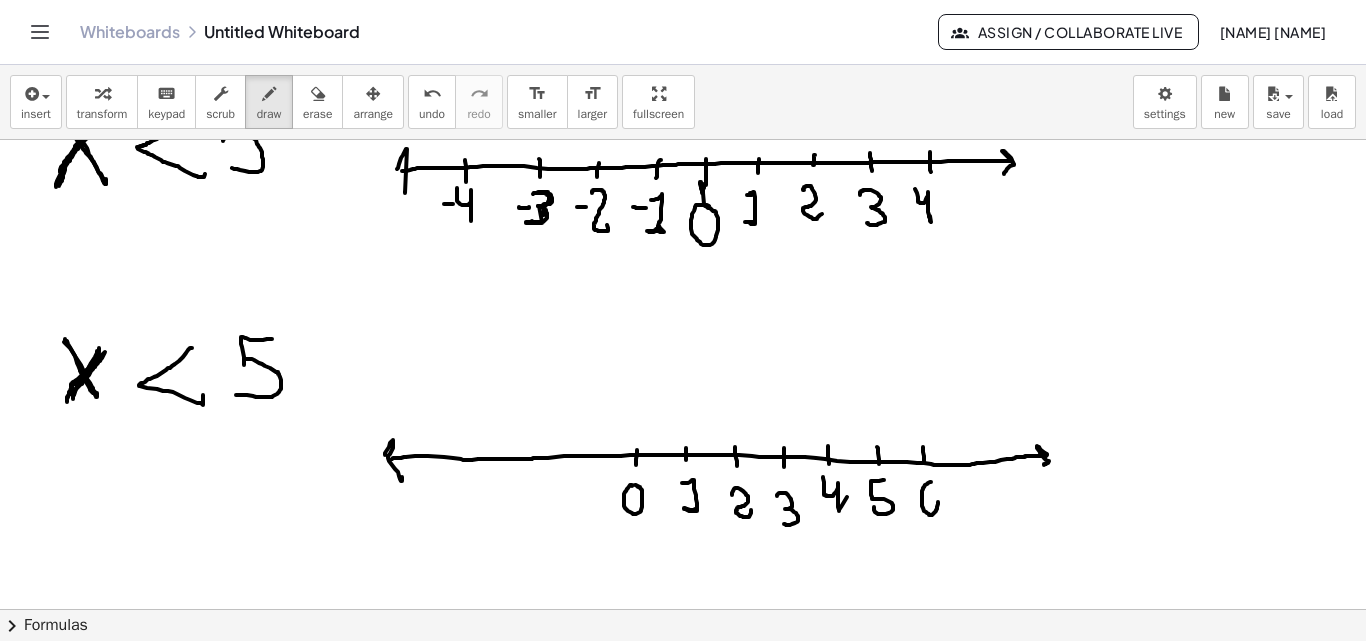 drag, startPoint x: 928, startPoint y: 483, endPoint x: 926, endPoint y: 500, distance: 17.117243 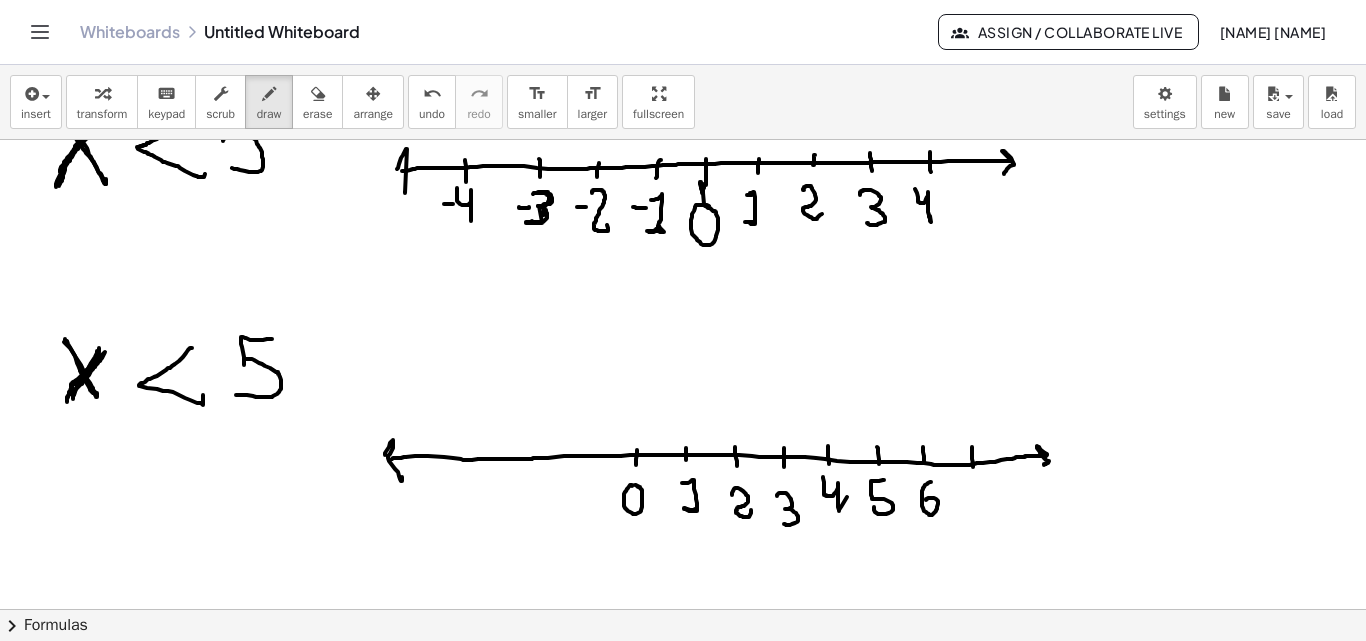 drag, startPoint x: 972, startPoint y: 447, endPoint x: 973, endPoint y: 467, distance: 20.024984 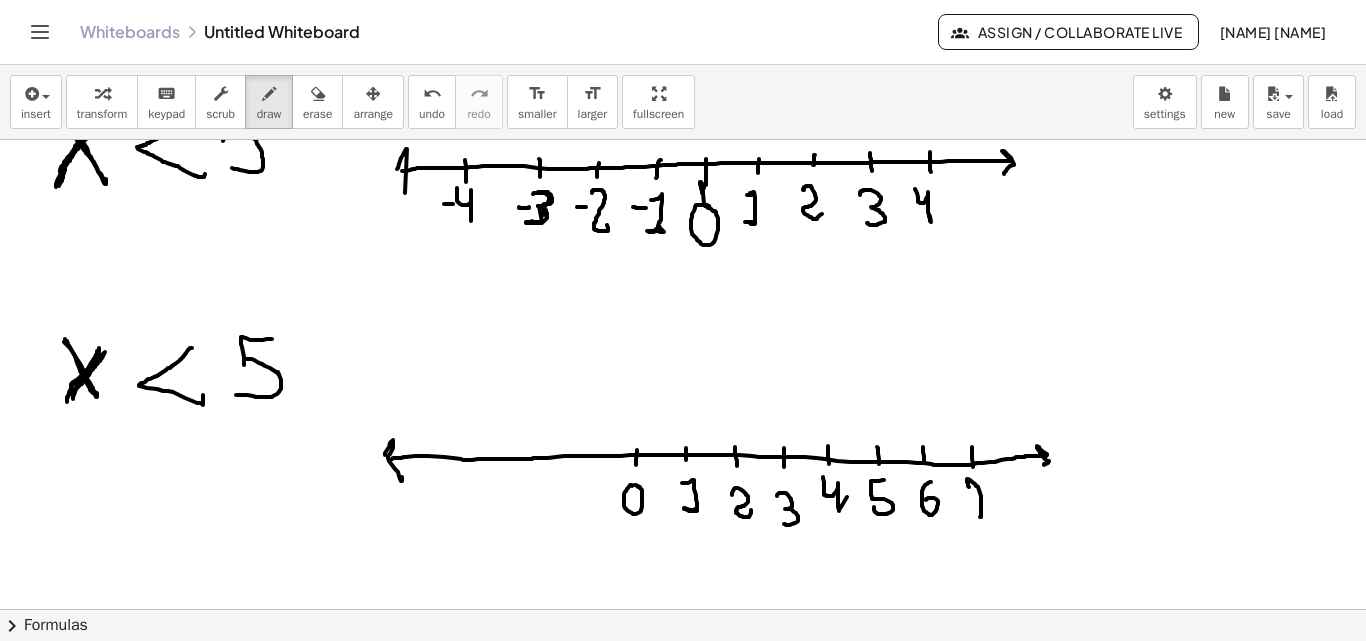 drag, startPoint x: 969, startPoint y: 487, endPoint x: 975, endPoint y: 508, distance: 21.84033 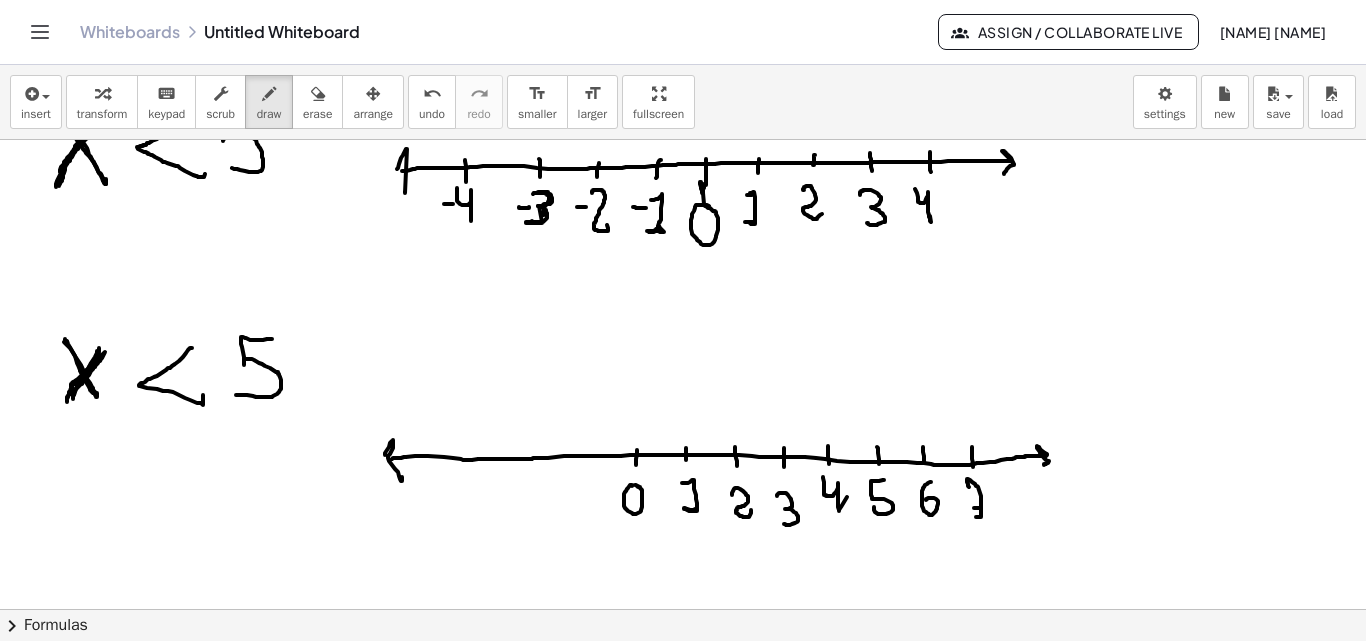 click at bounding box center [683, -5] 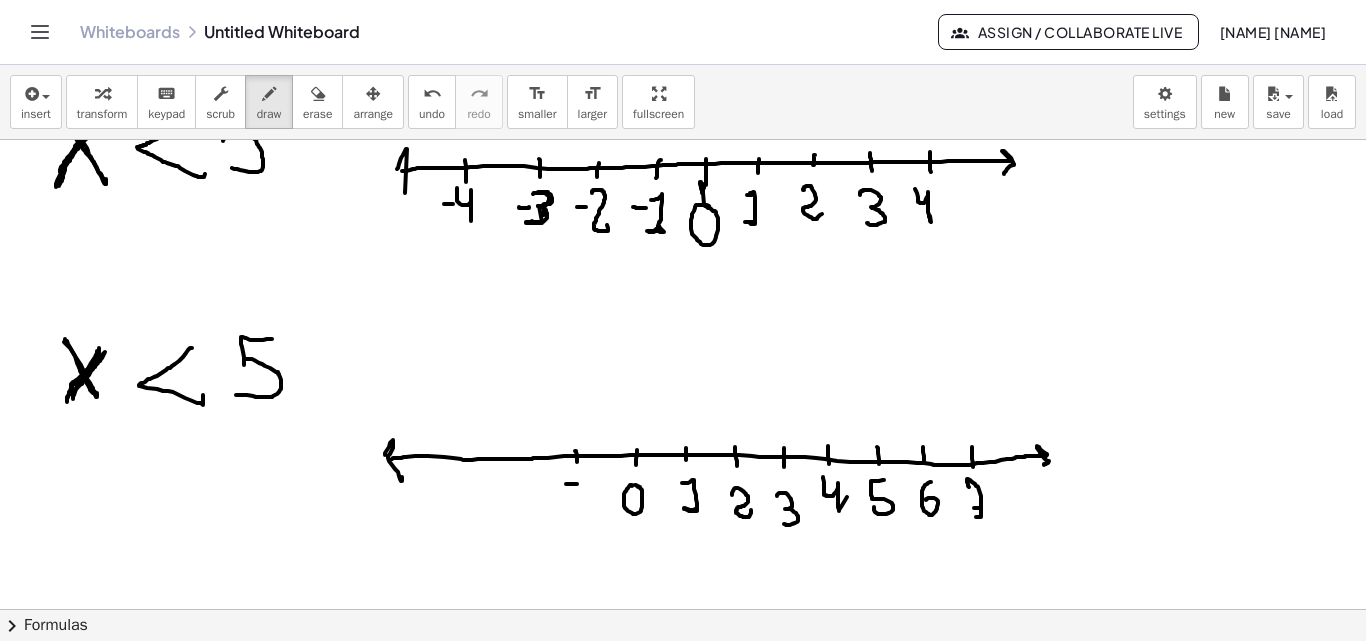 drag, startPoint x: 566, startPoint y: 484, endPoint x: 577, endPoint y: 484, distance: 11 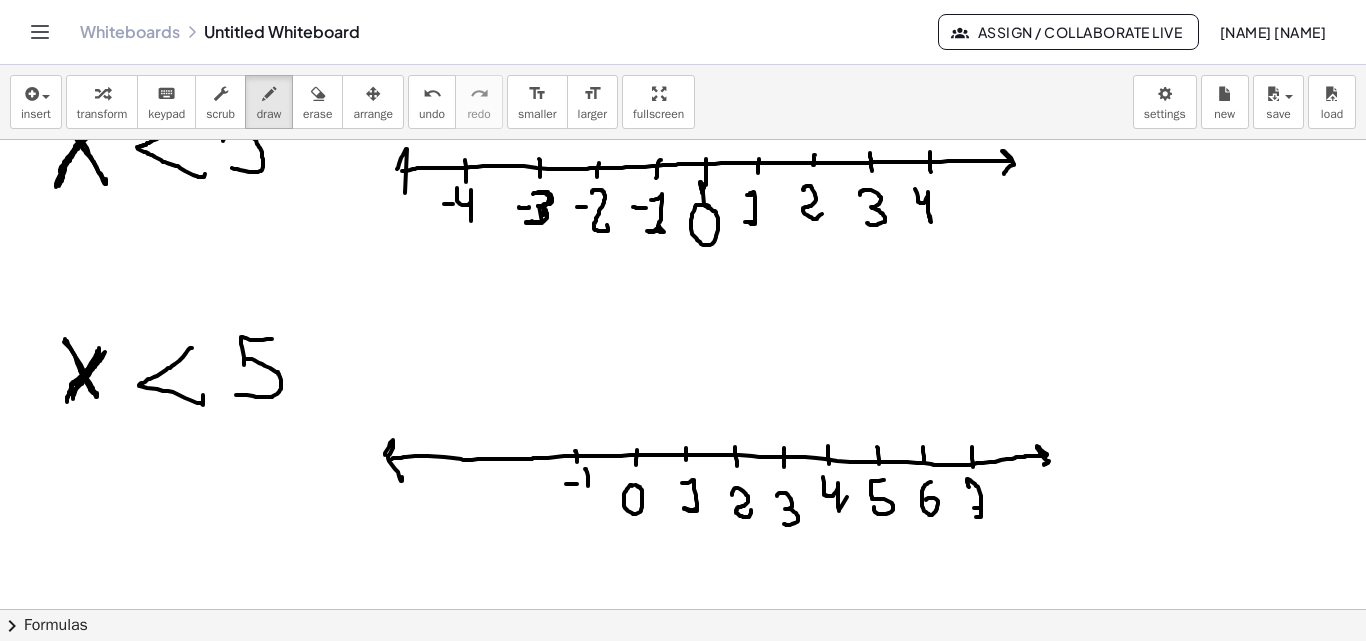 drag, startPoint x: 585, startPoint y: 469, endPoint x: 588, endPoint y: 486, distance: 17.262676 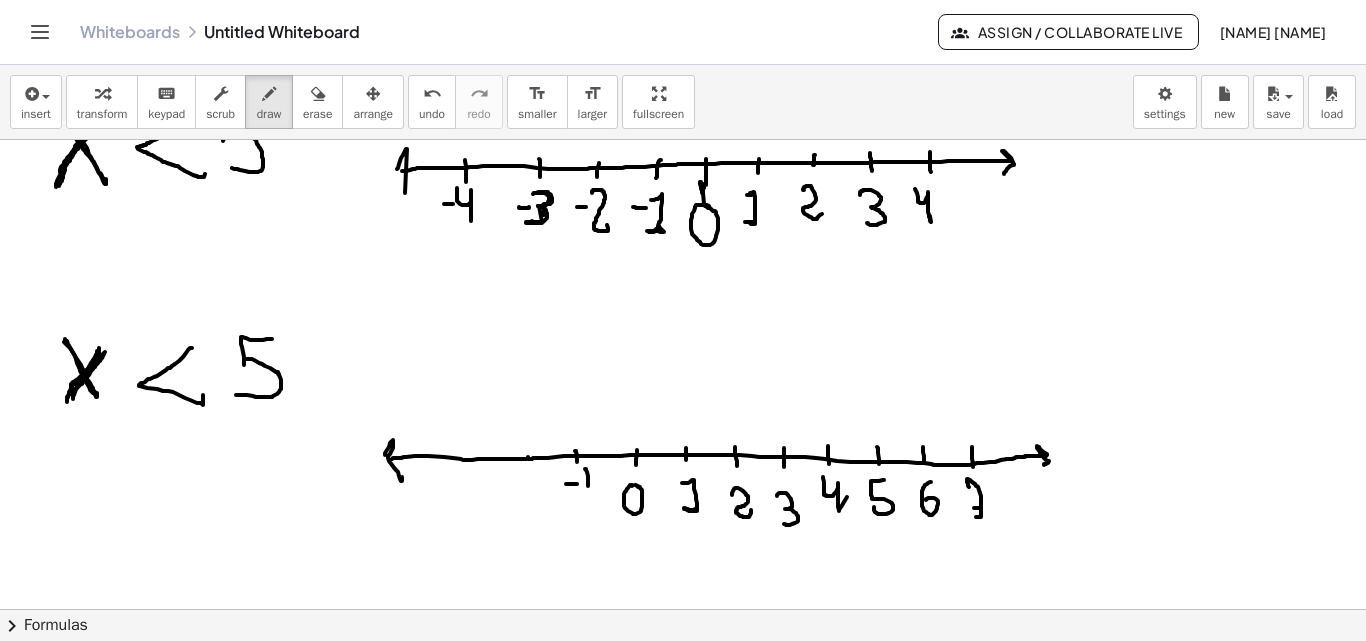 drag, startPoint x: 528, startPoint y: 457, endPoint x: 527, endPoint y: 470, distance: 13.038404 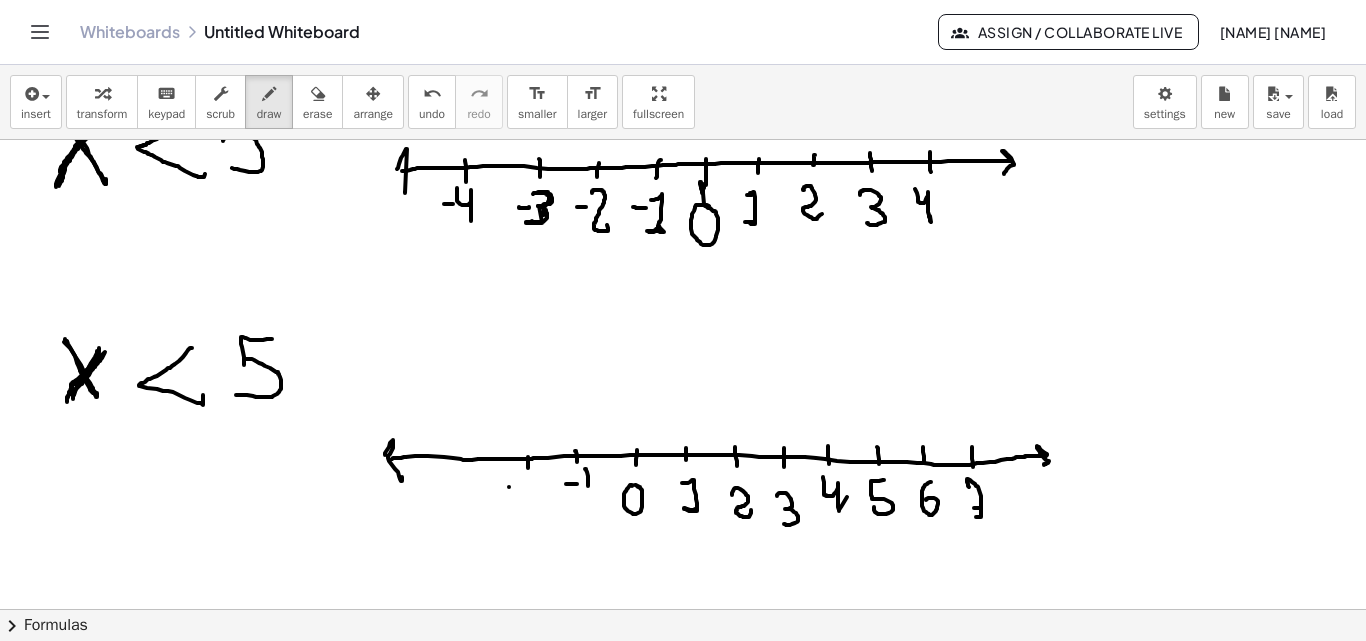 drag, startPoint x: 509, startPoint y: 487, endPoint x: 519, endPoint y: 492, distance: 11.18034 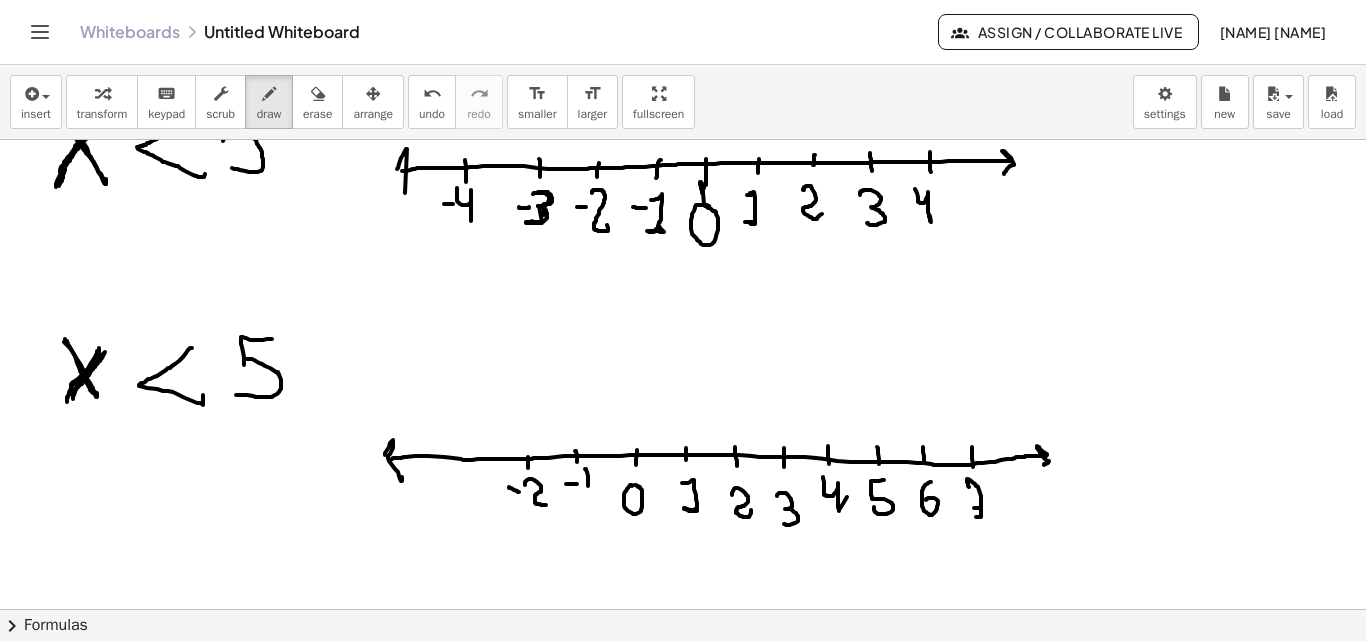 drag, startPoint x: 525, startPoint y: 485, endPoint x: 547, endPoint y: 505, distance: 29.732138 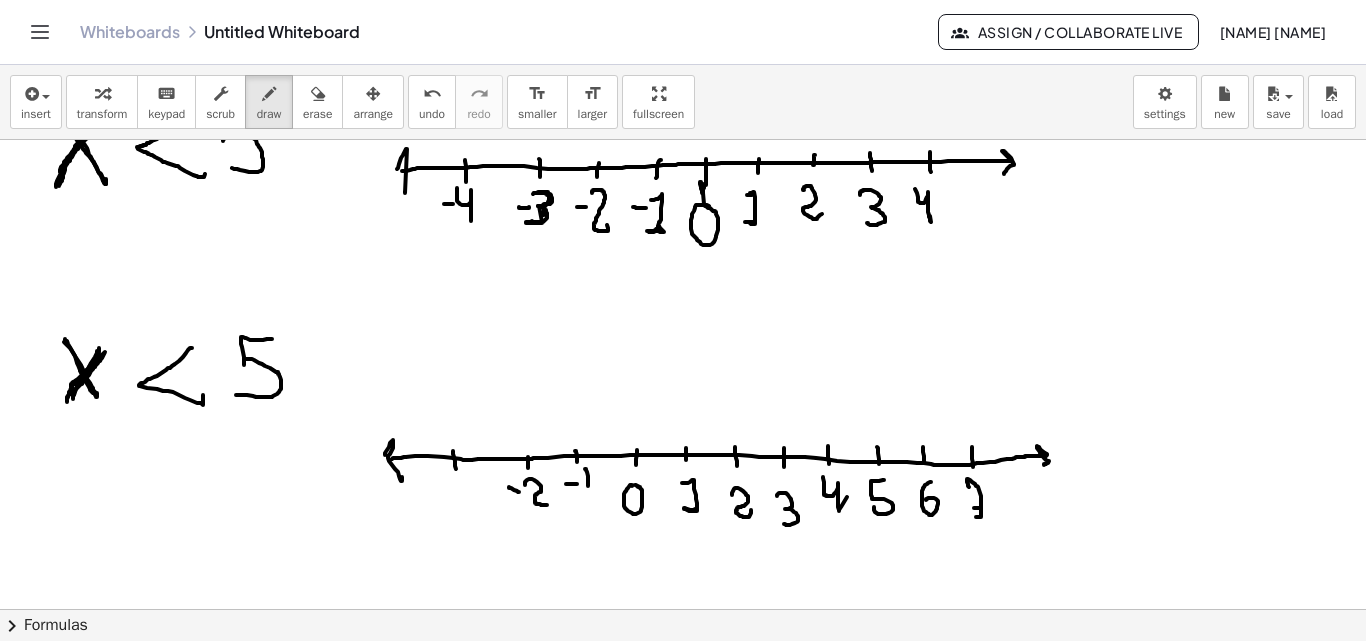 drag, startPoint x: 453, startPoint y: 451, endPoint x: 456, endPoint y: 469, distance: 18.248287 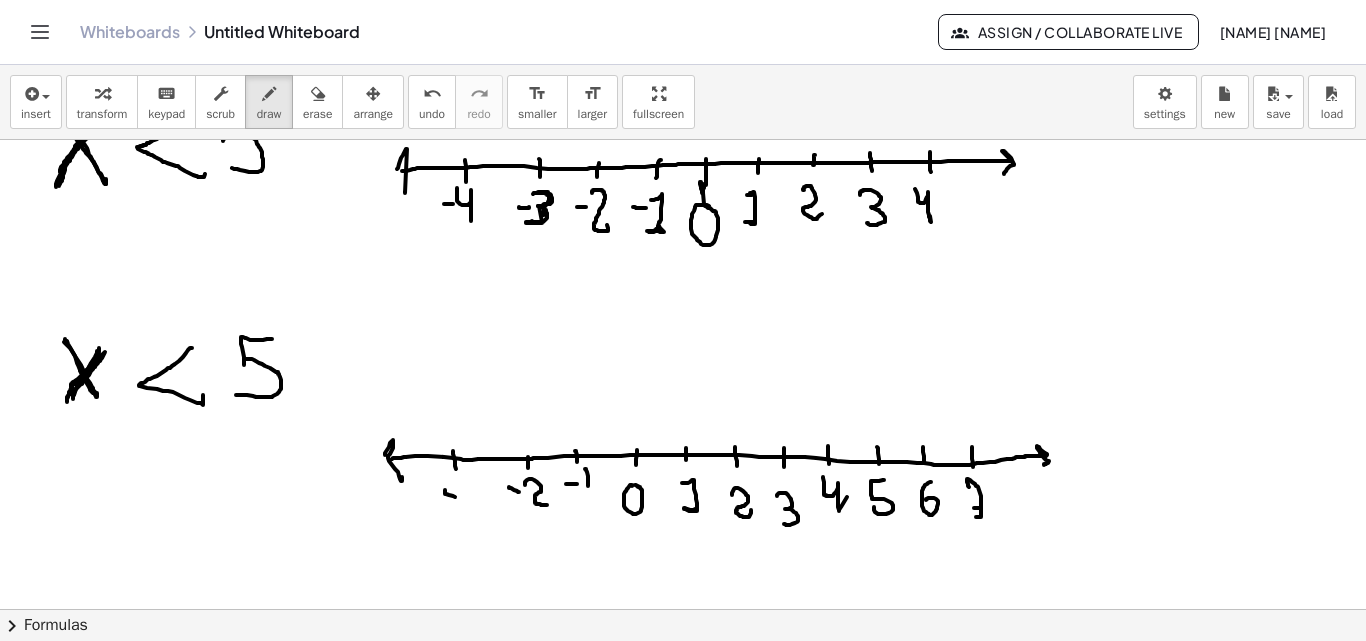 drag, startPoint x: 445, startPoint y: 493, endPoint x: 455, endPoint y: 497, distance: 10.770329 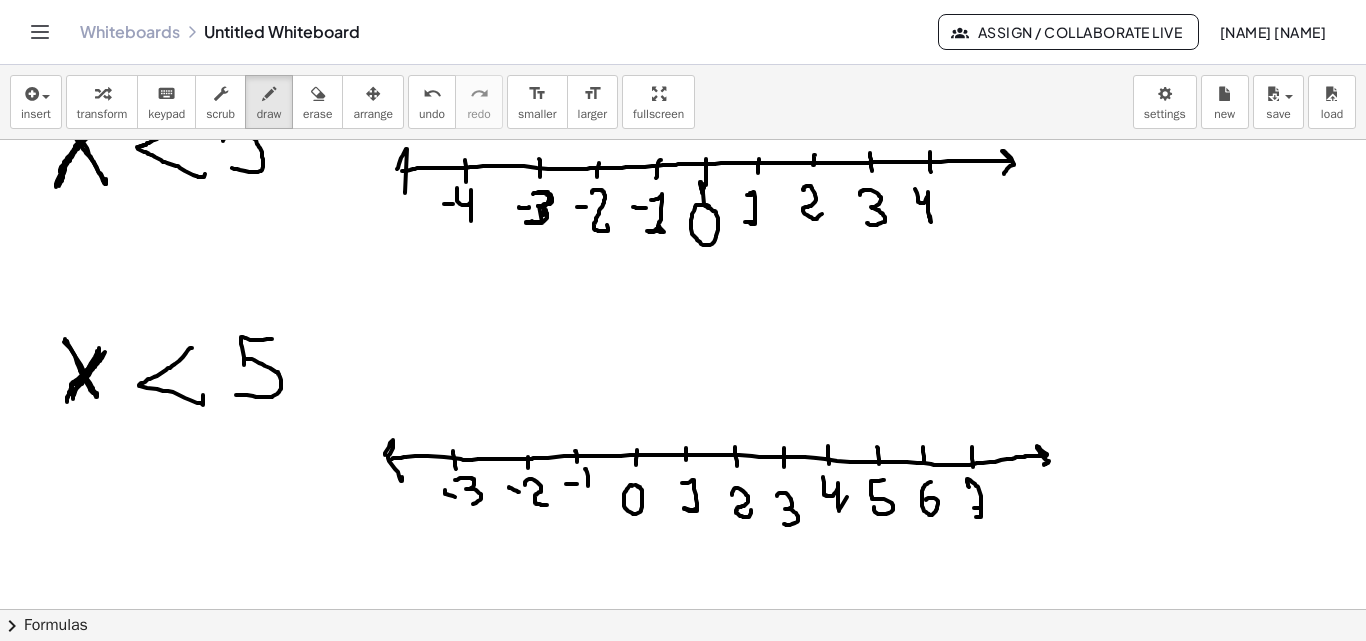 drag, startPoint x: 455, startPoint y: 480, endPoint x: 465, endPoint y: 502, distance: 24.166092 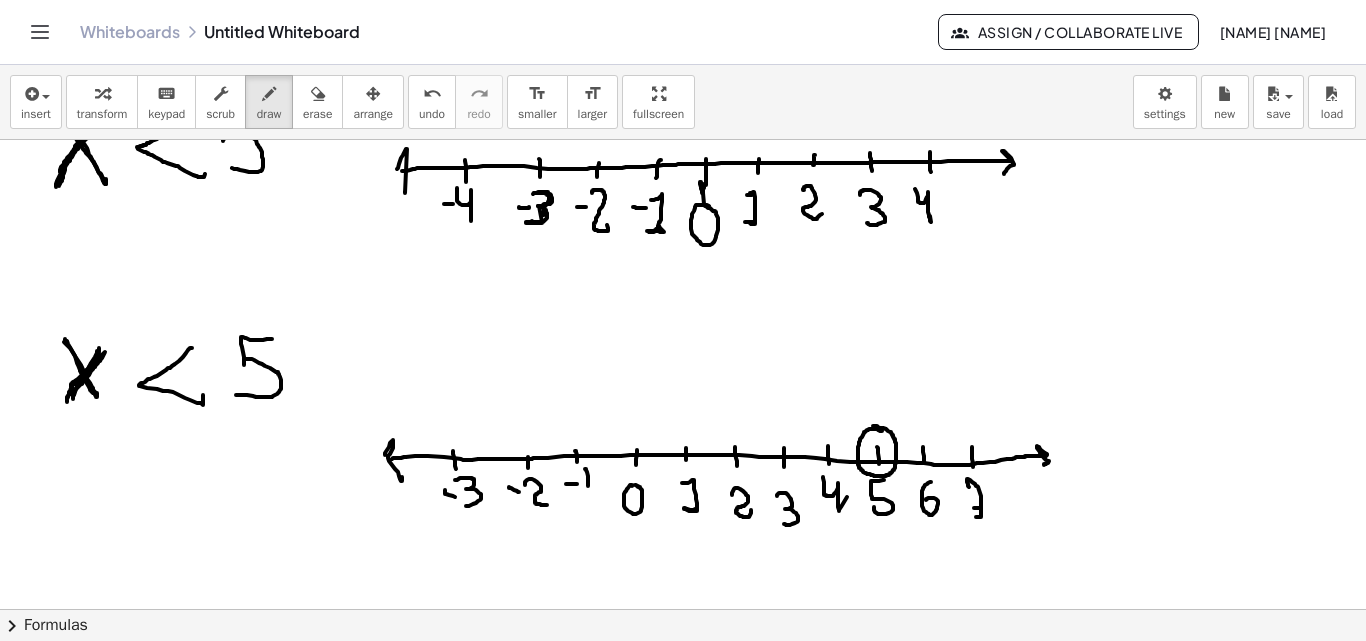 drag 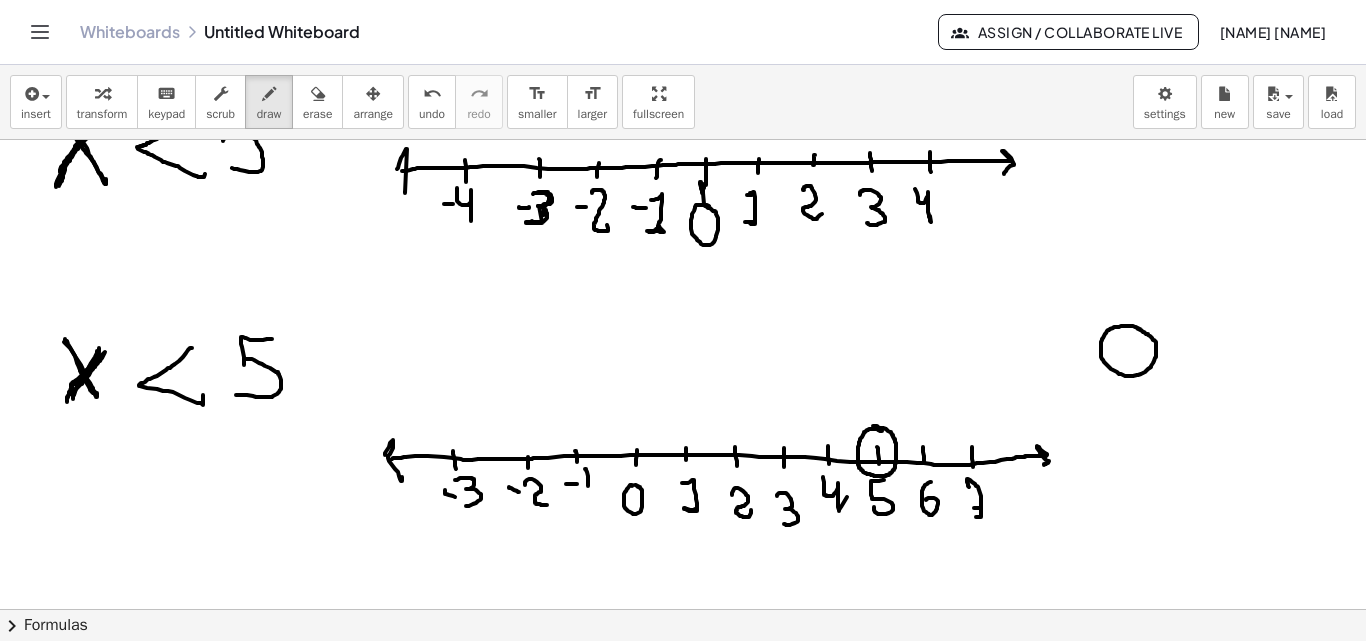 click at bounding box center [683, -5] 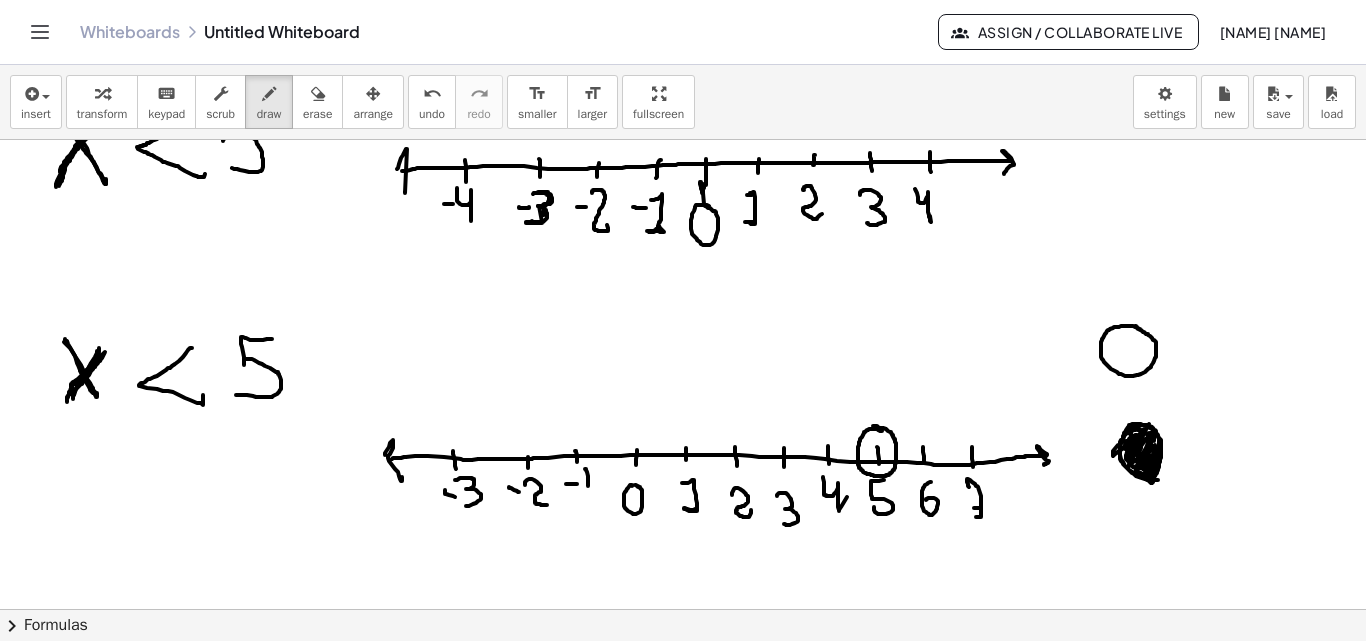 drag, startPoint x: 1140, startPoint y: 429, endPoint x: 1162, endPoint y: 478, distance: 53.712196 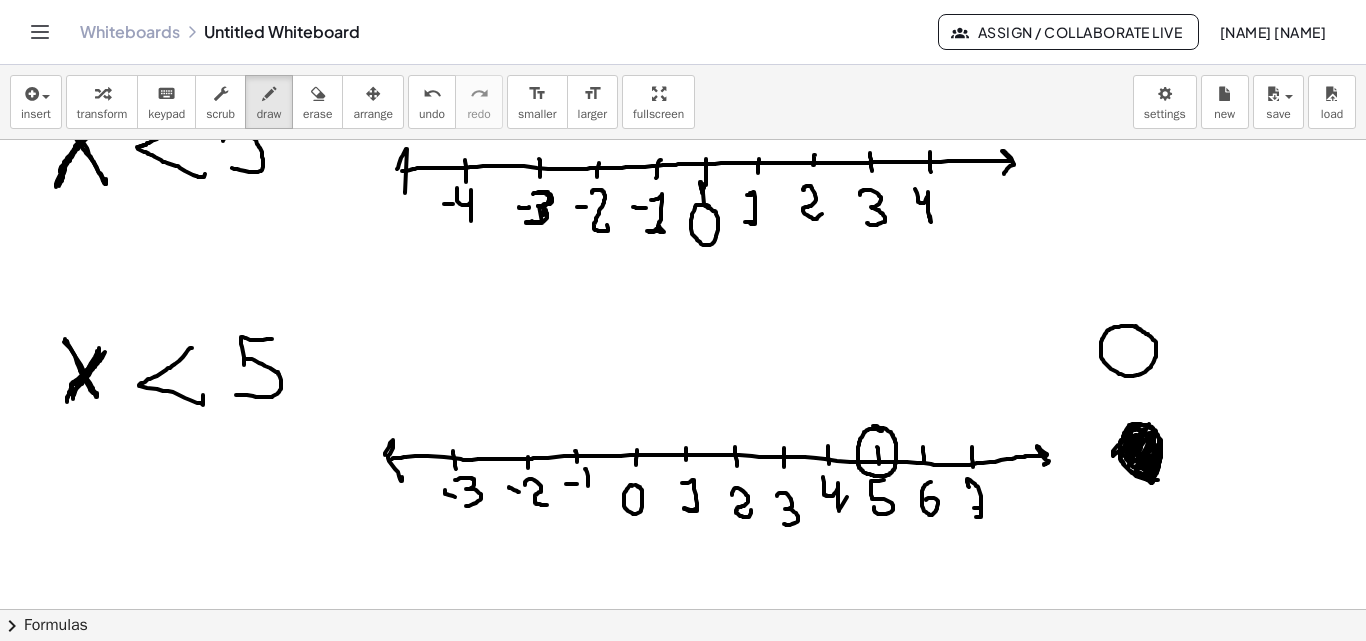 drag, startPoint x: 1146, startPoint y: 435, endPoint x: 1158, endPoint y: 471, distance: 37.94733 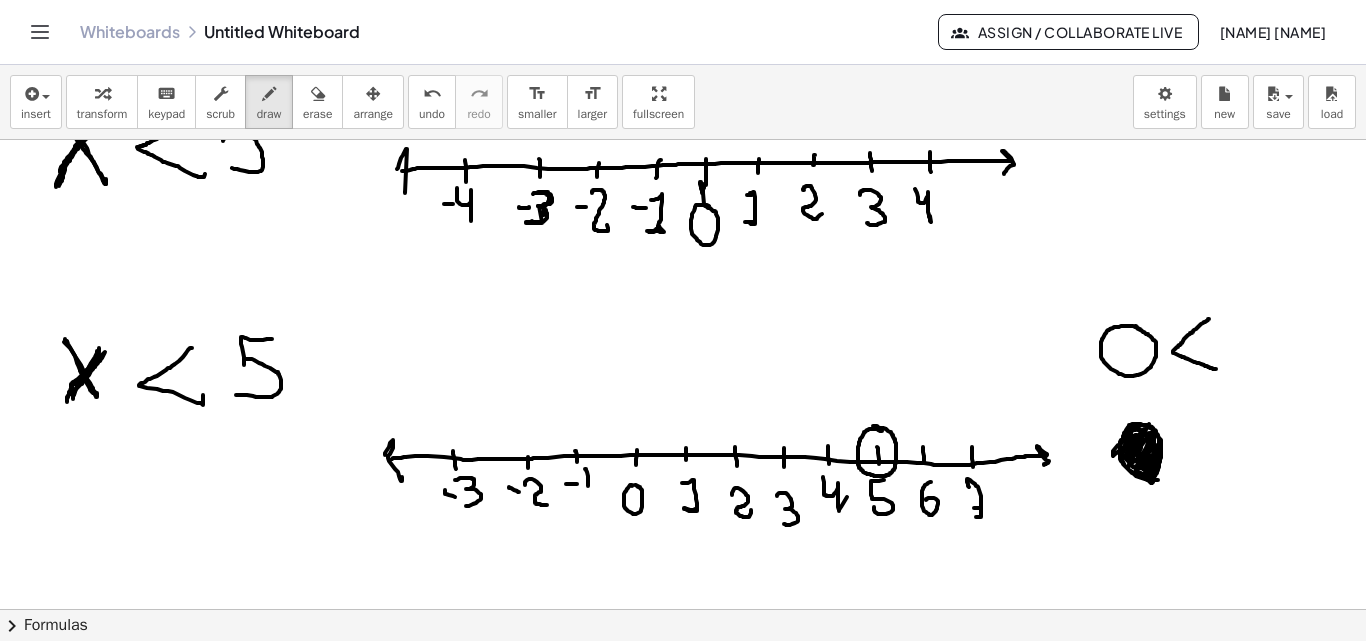 drag, startPoint x: 1208, startPoint y: 319, endPoint x: 1216, endPoint y: 369, distance: 50.635956 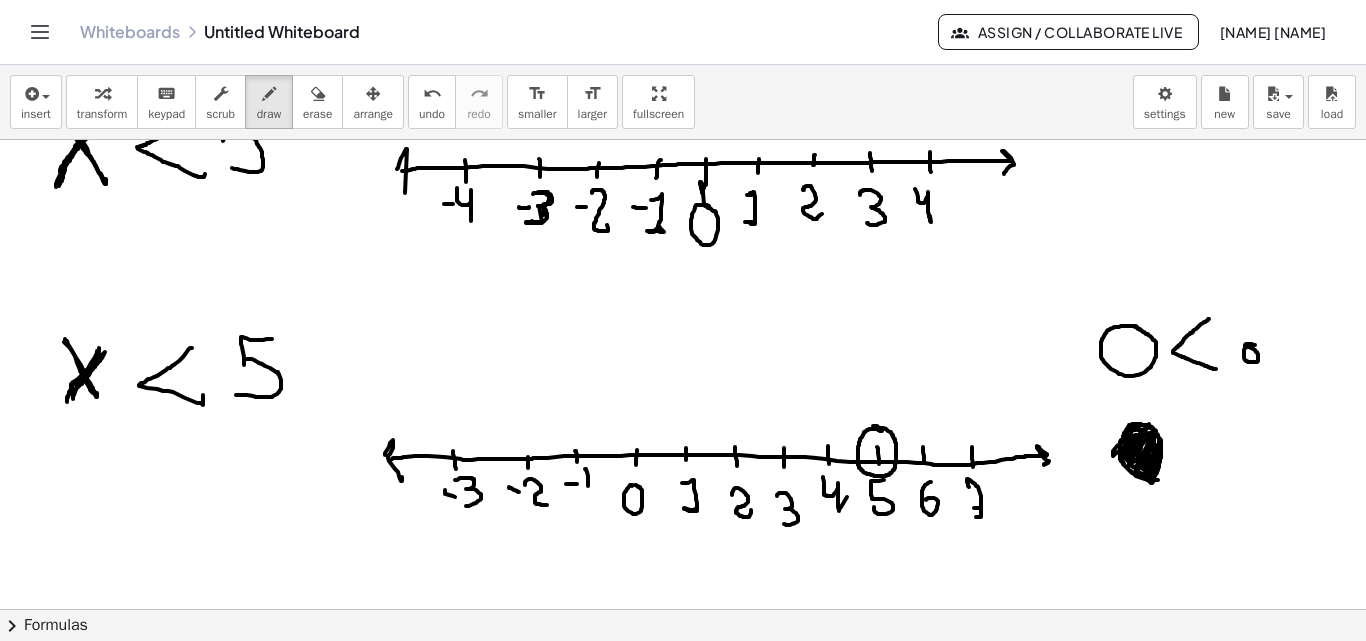 click at bounding box center [683, -5] 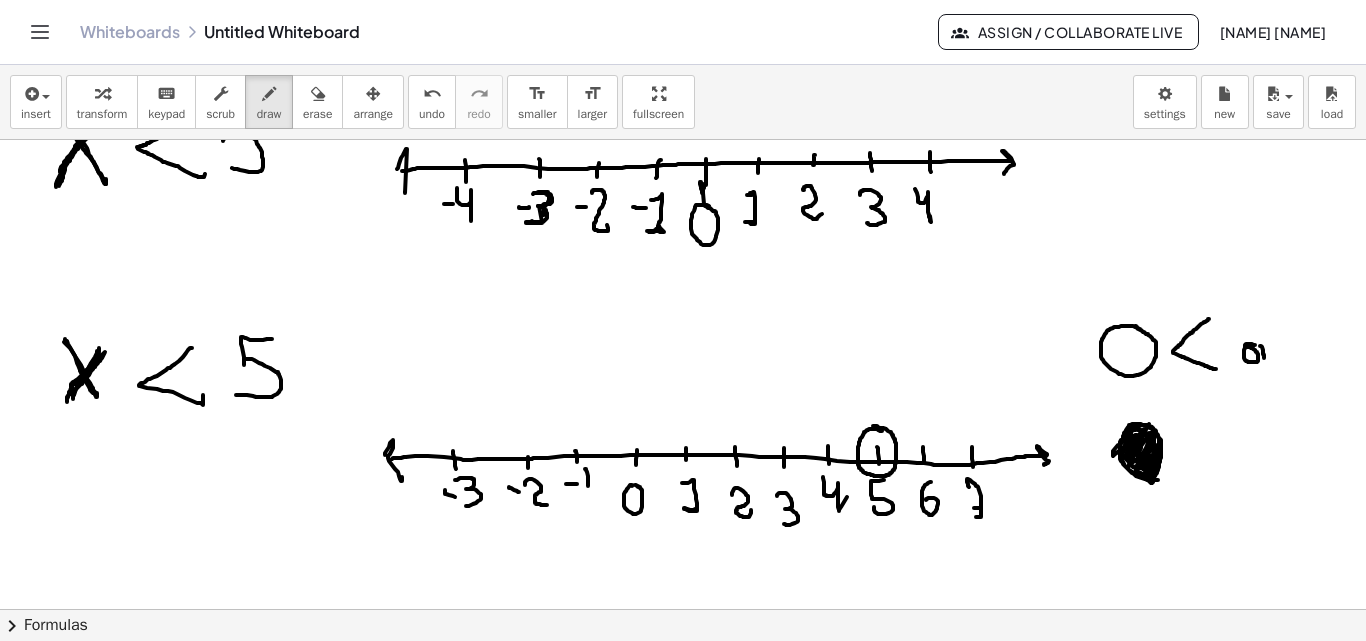 click at bounding box center (683, -5) 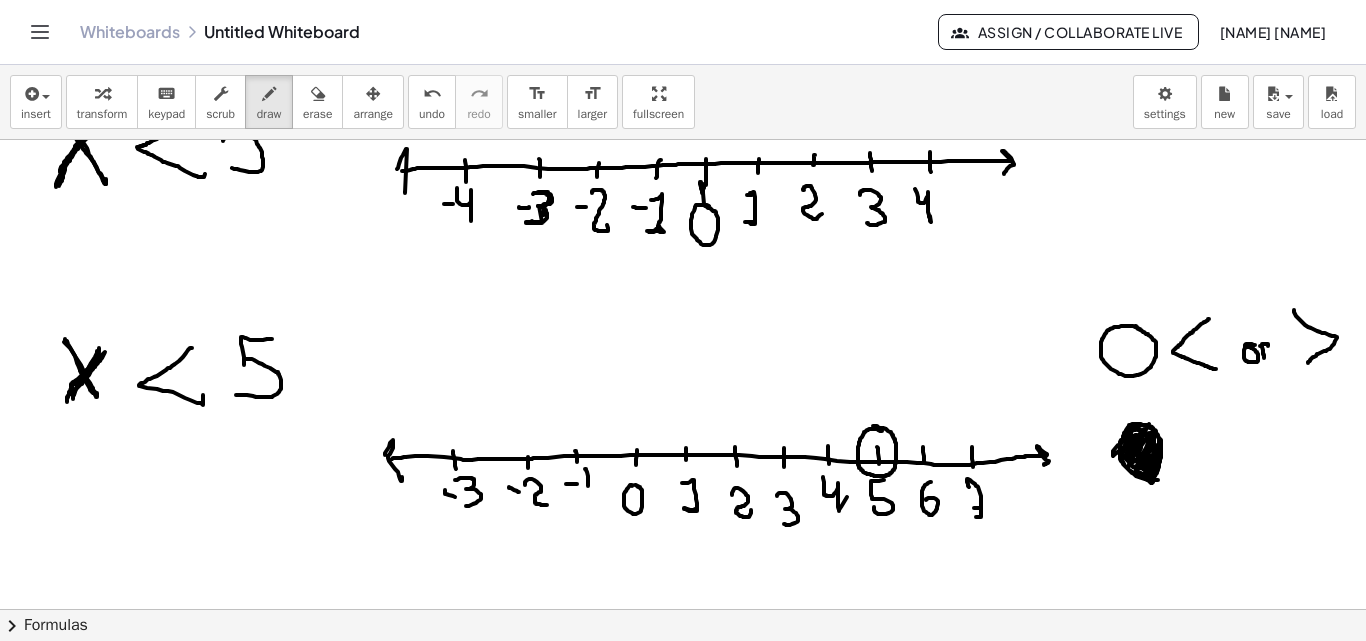 drag, startPoint x: 1294, startPoint y: 310, endPoint x: 1308, endPoint y: 363, distance: 54.81788 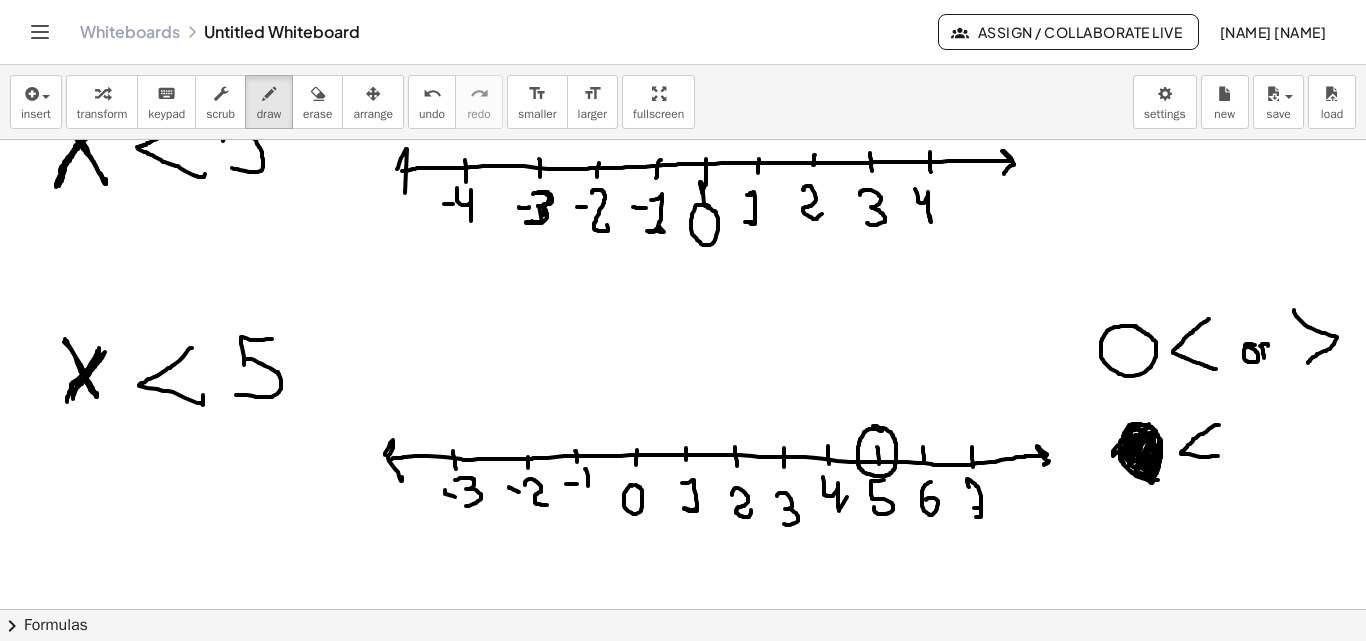 drag, startPoint x: 1217, startPoint y: 425, endPoint x: 1227, endPoint y: 456, distance: 32.572994 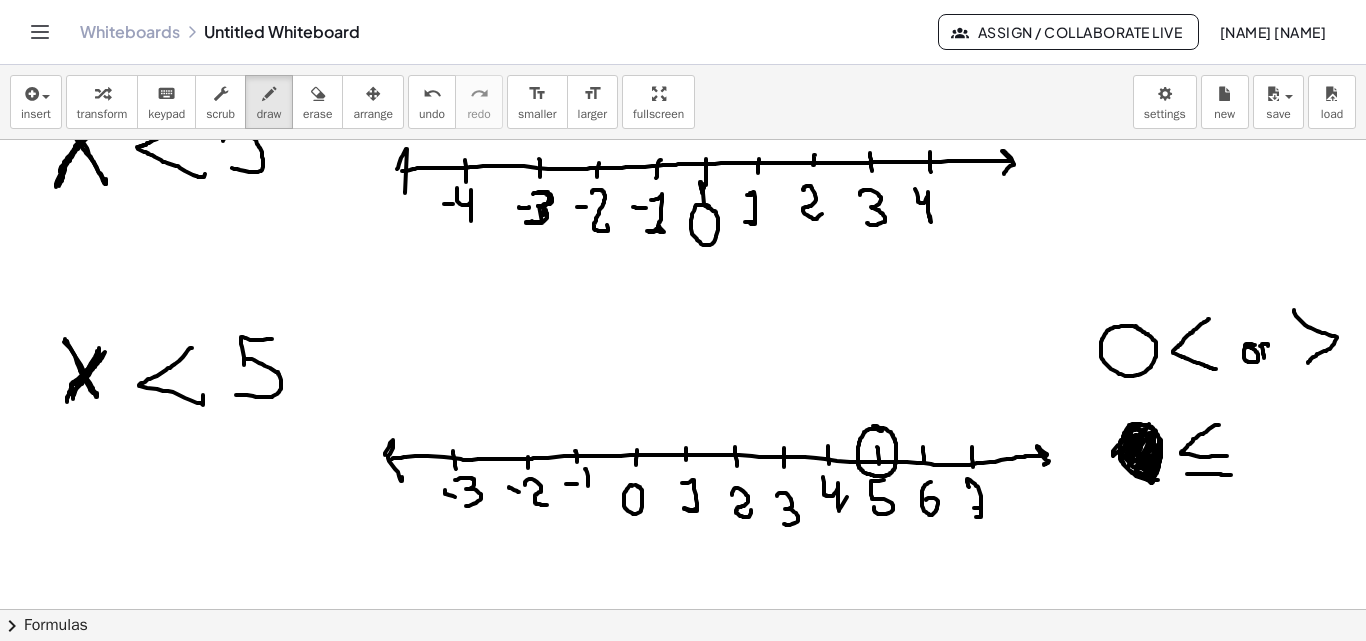 drag, startPoint x: 1187, startPoint y: 474, endPoint x: 1231, endPoint y: 475, distance: 44.011364 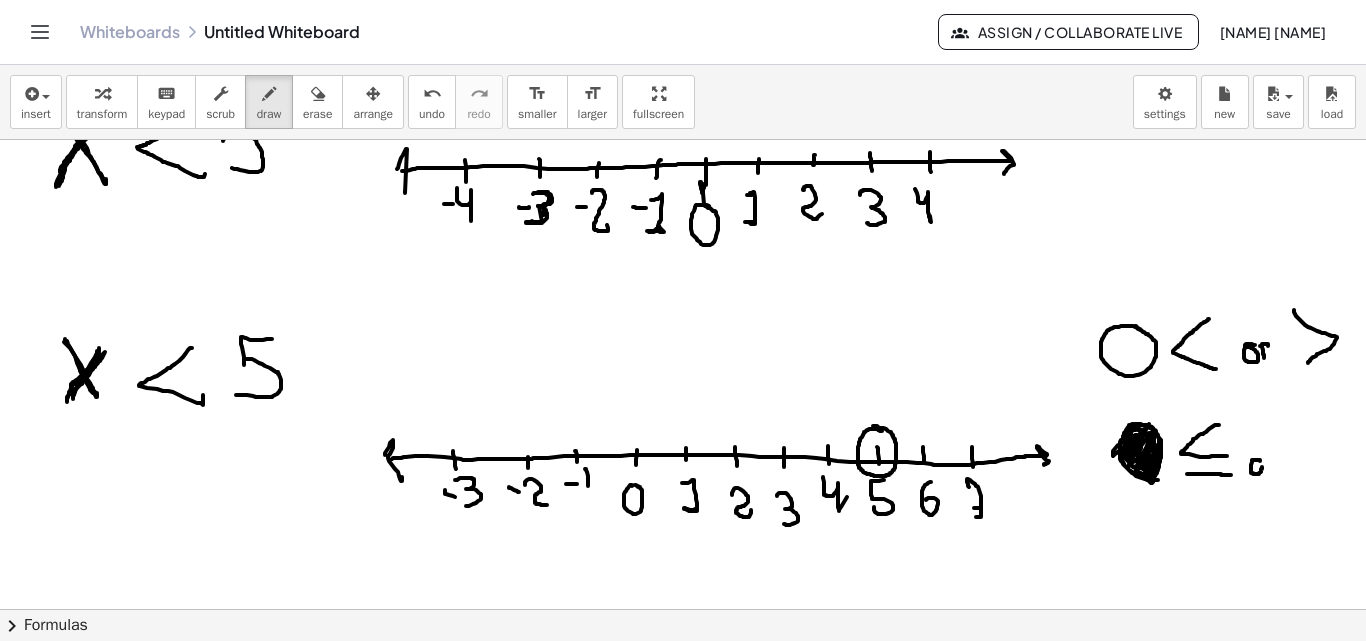 click at bounding box center [683, -5] 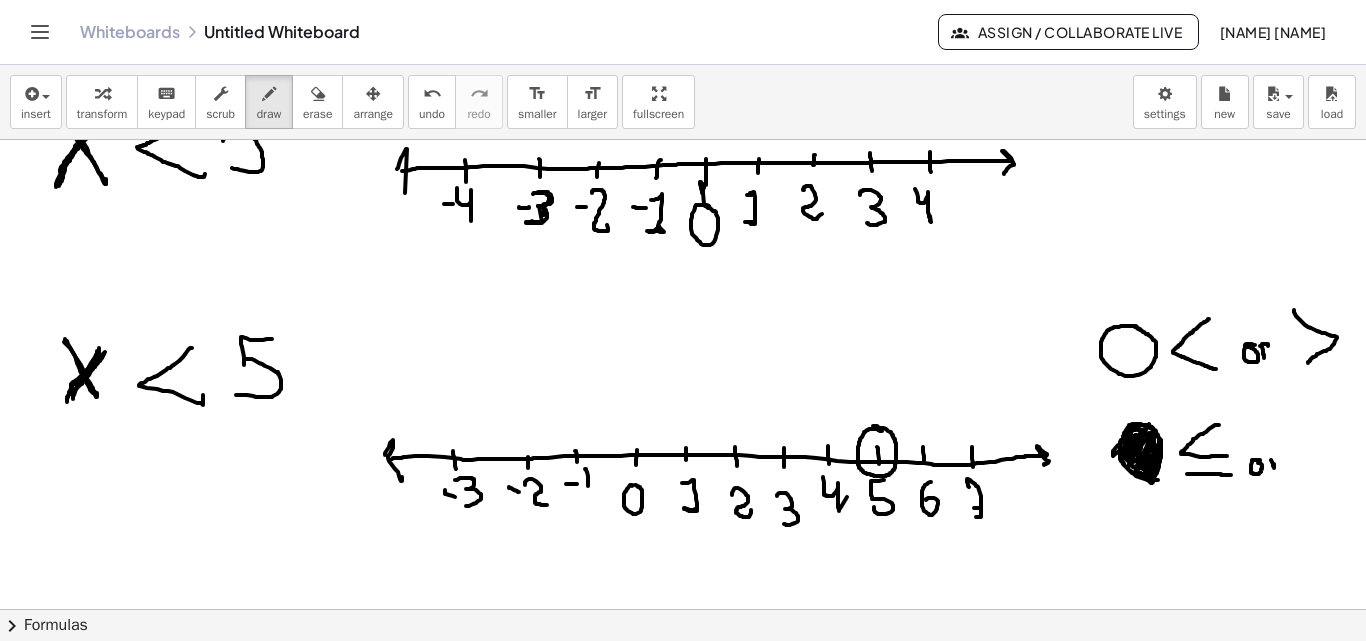 click at bounding box center (683, -5) 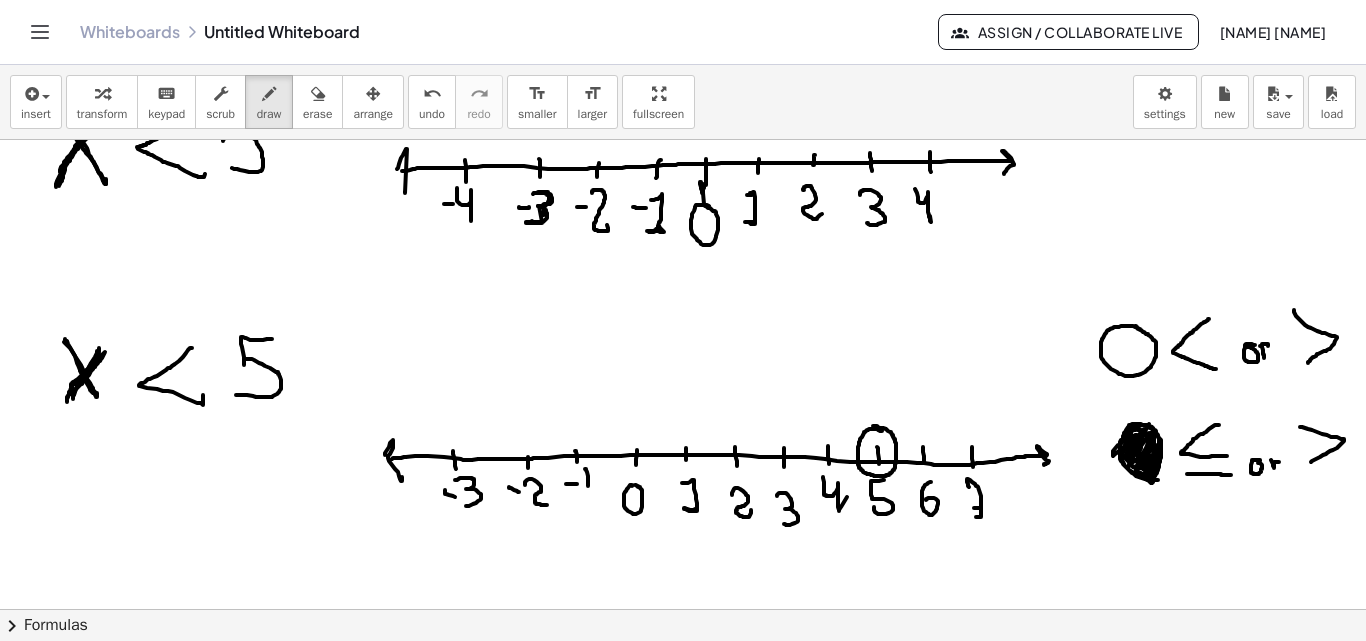 drag, startPoint x: 1300, startPoint y: 427, endPoint x: 1305, endPoint y: 463, distance: 36.345562 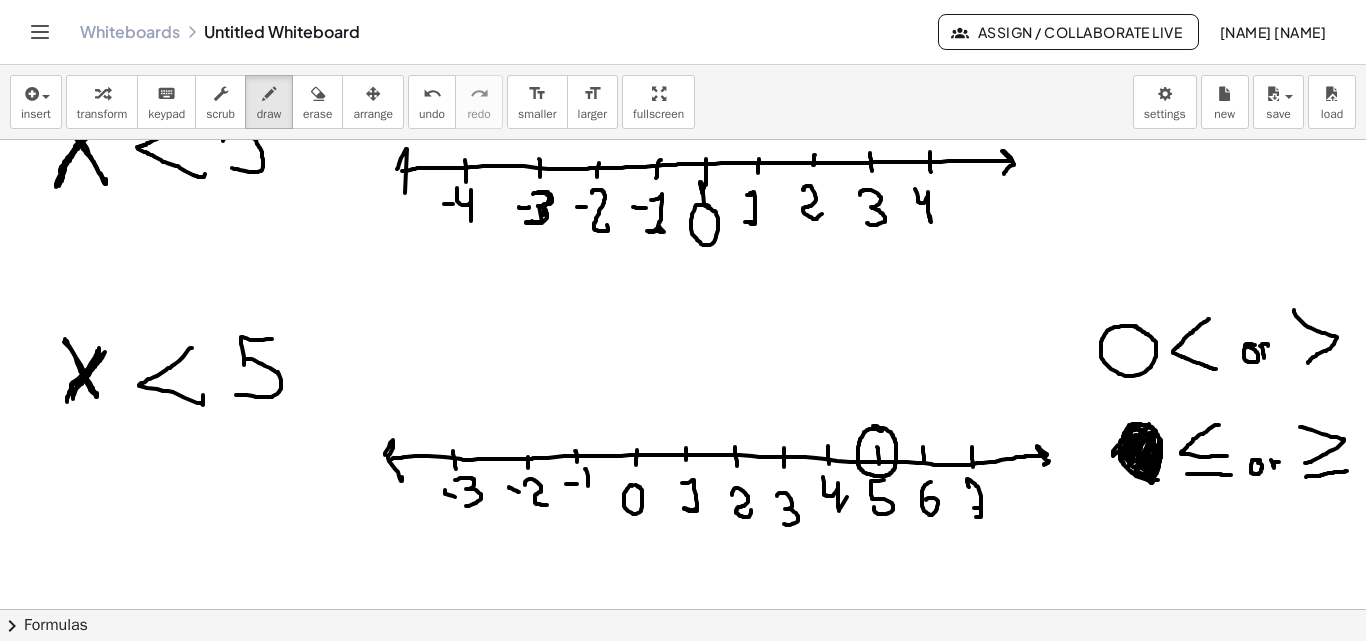 drag, startPoint x: 1306, startPoint y: 477, endPoint x: 1347, endPoint y: 471, distance: 41.4367 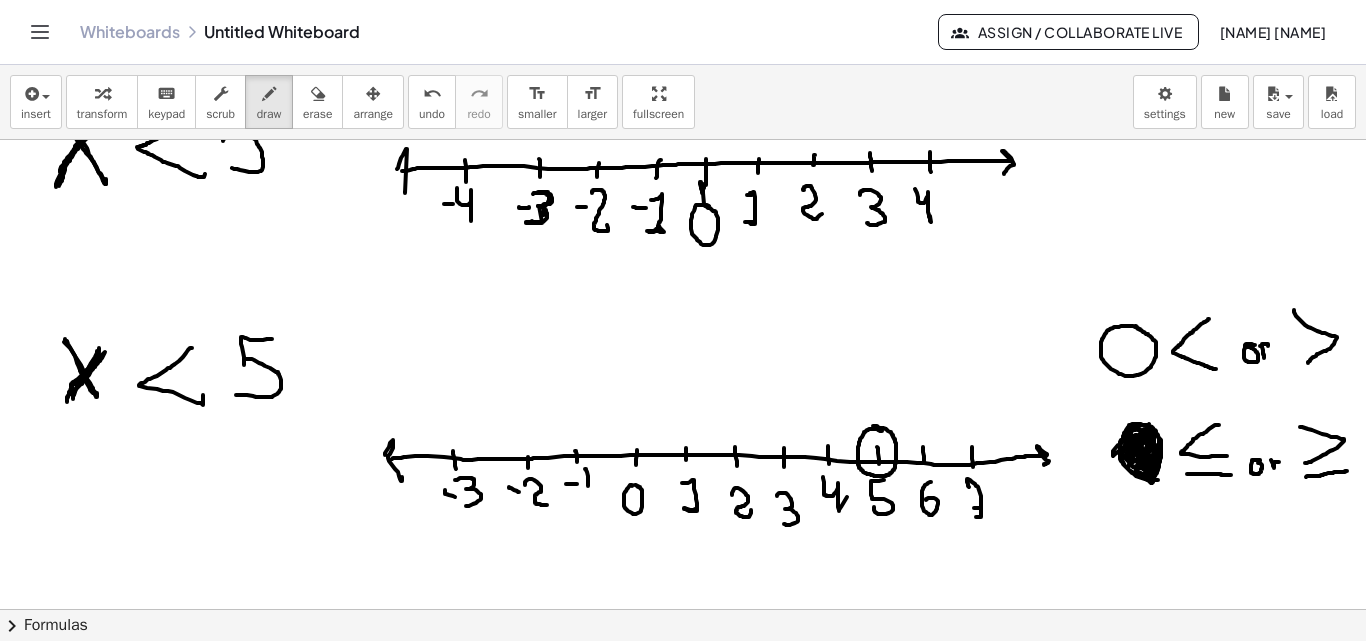 drag, startPoint x: 1142, startPoint y: 448, endPoint x: 1138, endPoint y: 435, distance: 13.601471 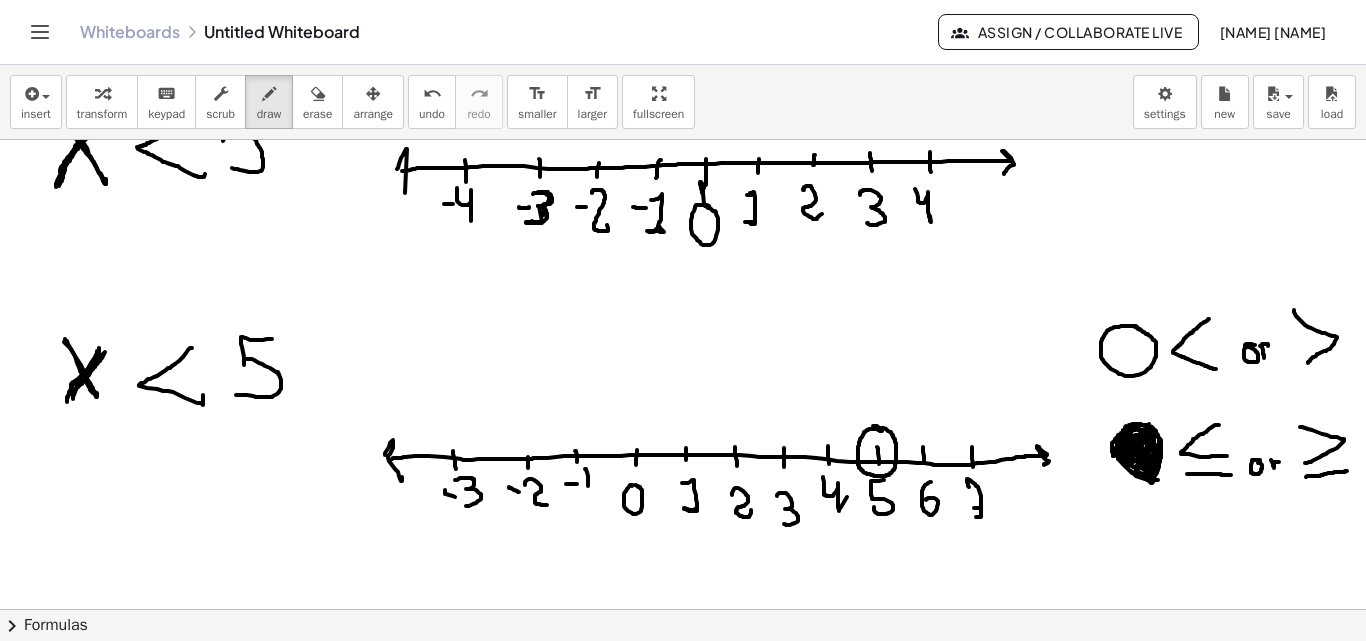 drag, startPoint x: 1131, startPoint y: 445, endPoint x: 1189, endPoint y: 439, distance: 58.30952 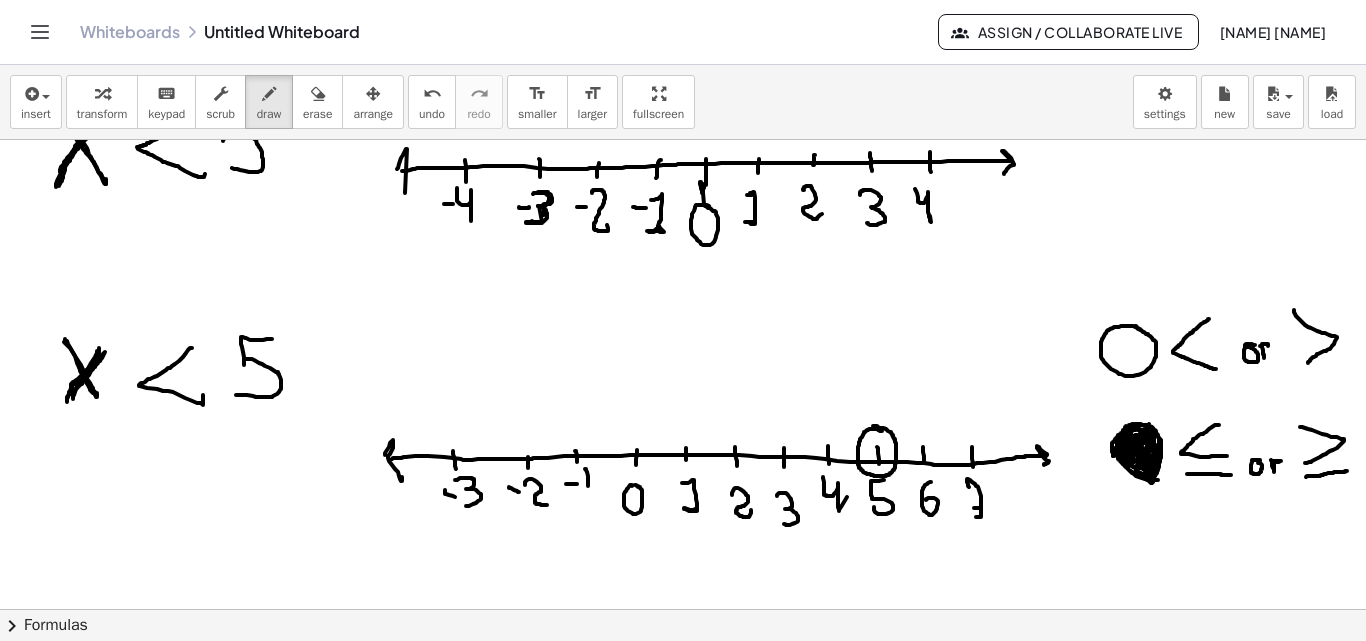 drag, startPoint x: 1272, startPoint y: 463, endPoint x: 1275, endPoint y: 485, distance: 22.203604 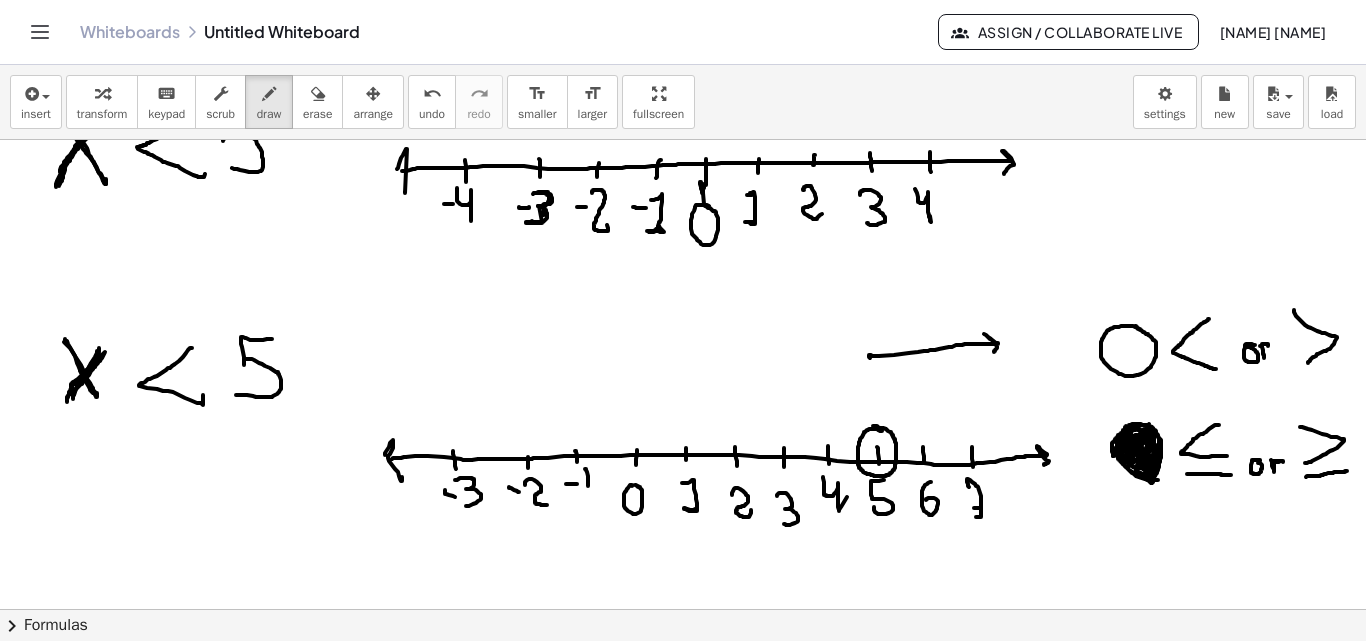 drag, startPoint x: 870, startPoint y: 358, endPoint x: 994, endPoint y: 352, distance: 124.14507 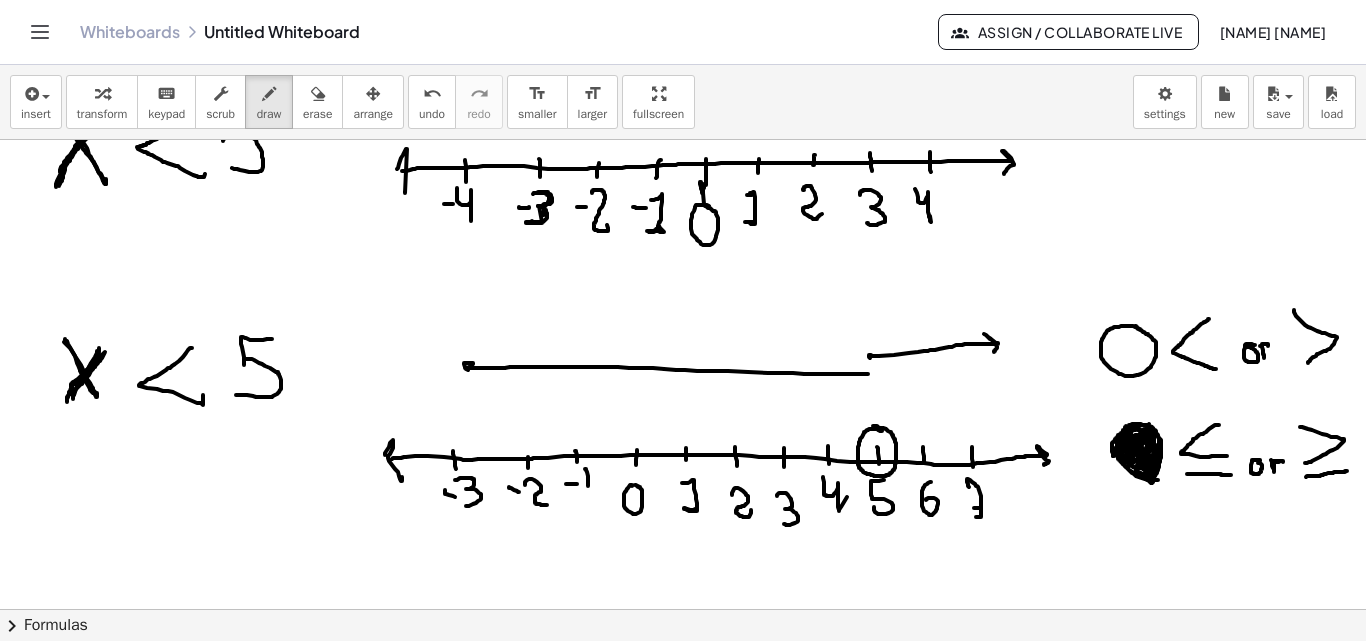 drag, startPoint x: 868, startPoint y: 374, endPoint x: 473, endPoint y: 375, distance: 395.00125 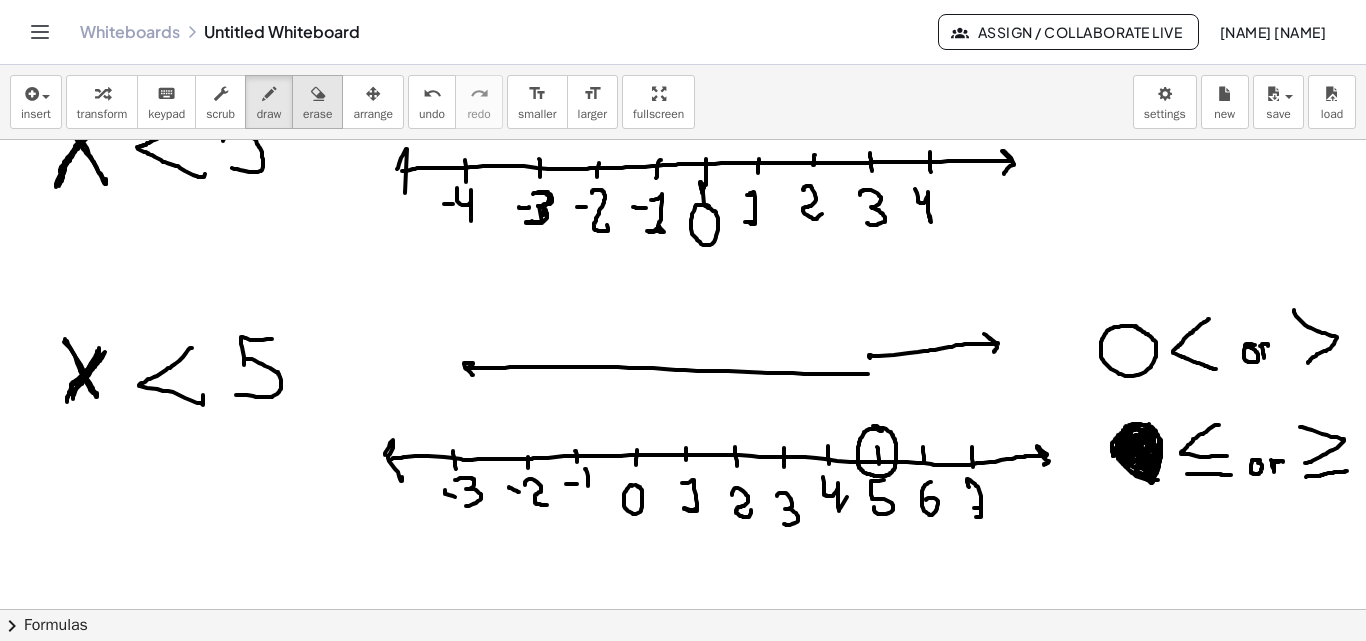 click on "erase" at bounding box center [317, 102] 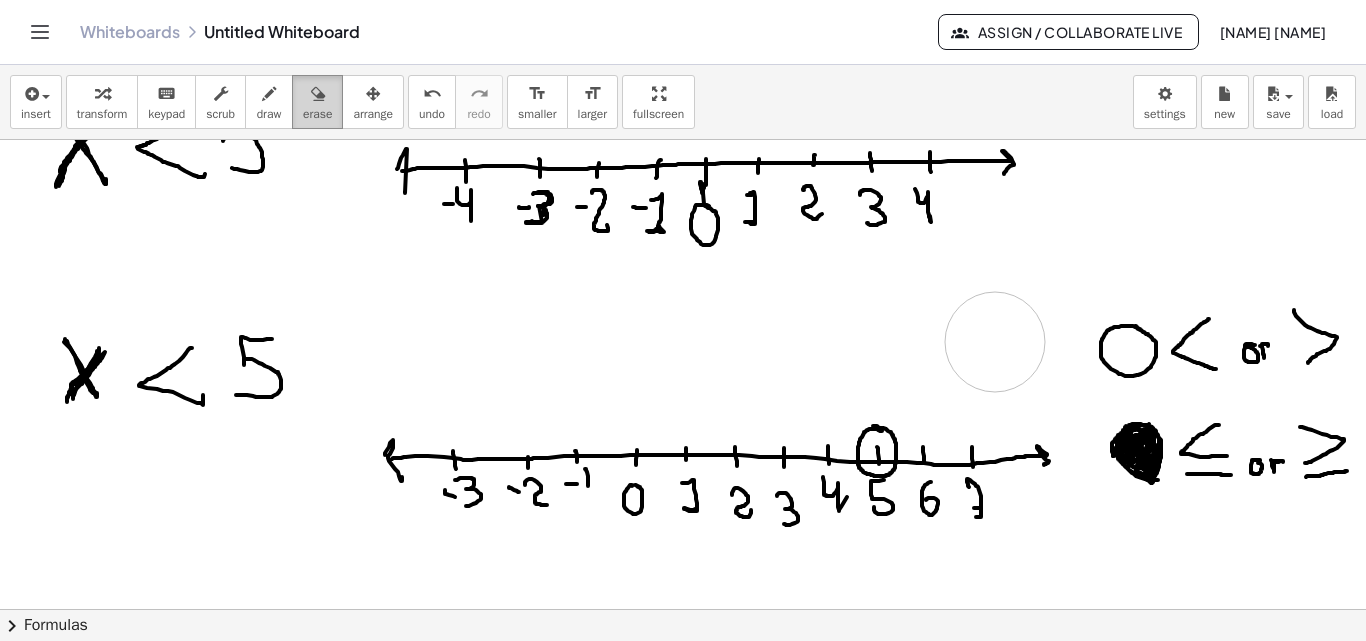 drag, startPoint x: 454, startPoint y: 343, endPoint x: 302, endPoint y: 119, distance: 270.7028 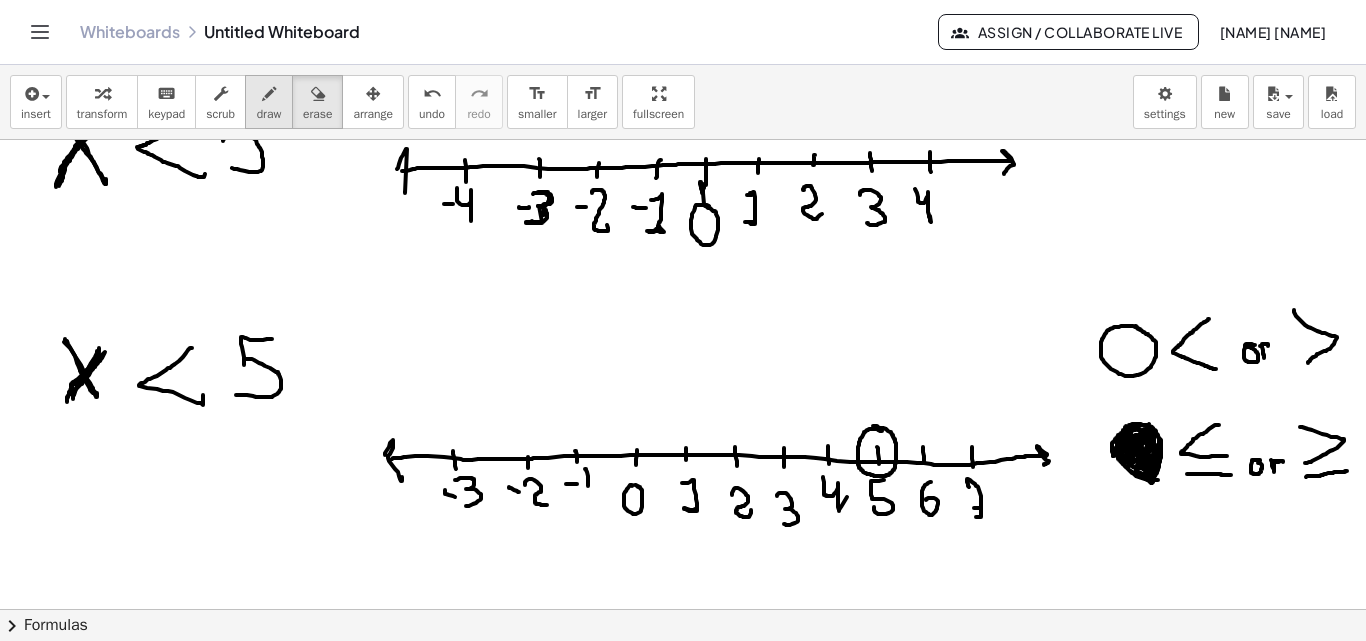 click at bounding box center [269, 94] 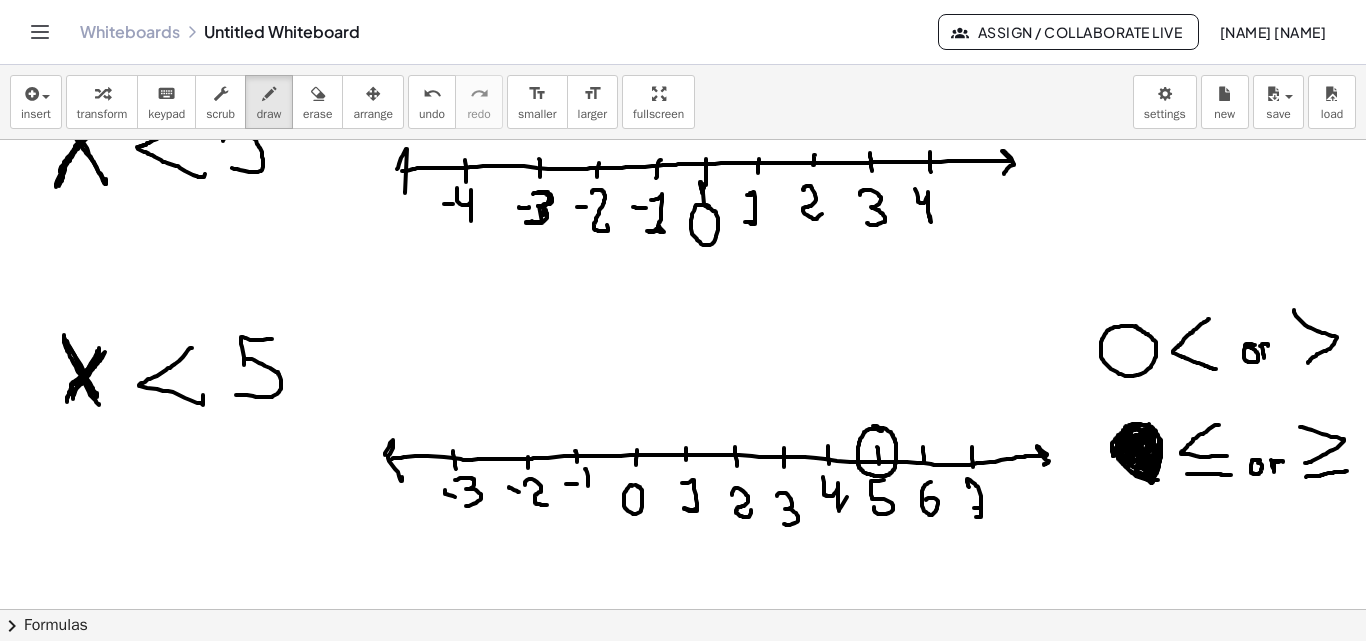 drag, startPoint x: 64, startPoint y: 335, endPoint x: 95, endPoint y: 404, distance: 75.643906 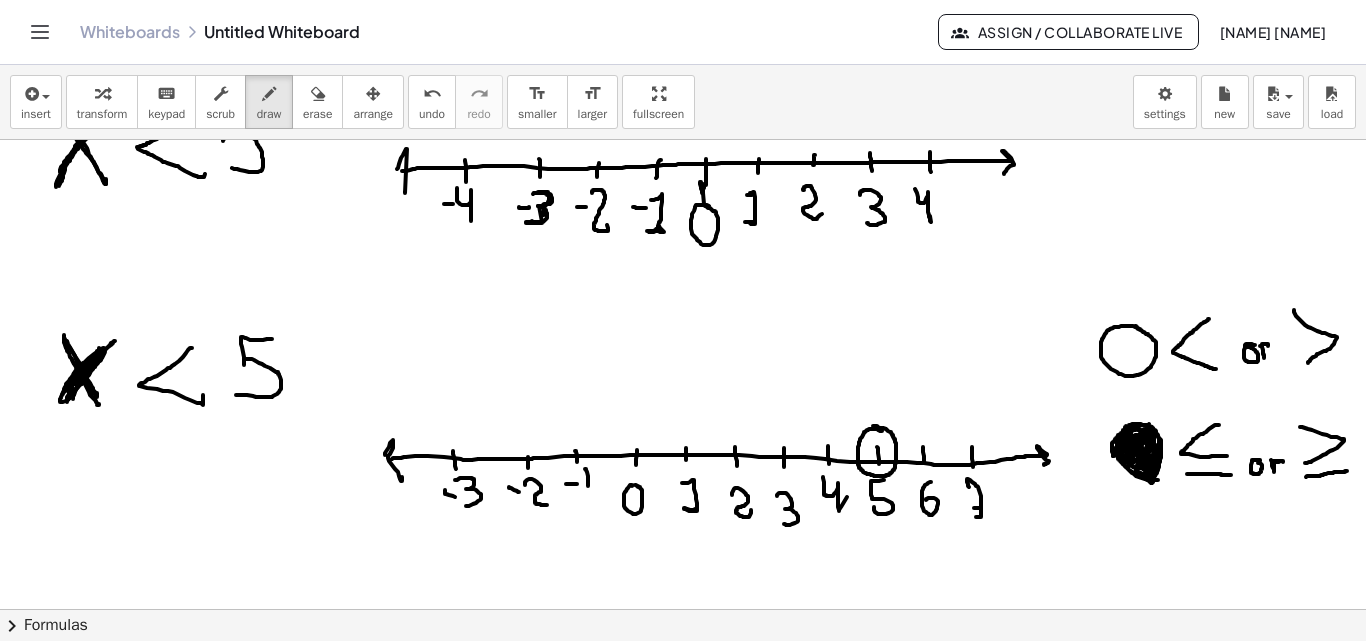 drag, startPoint x: 70, startPoint y: 398, endPoint x: 75, endPoint y: 385, distance: 13.928389 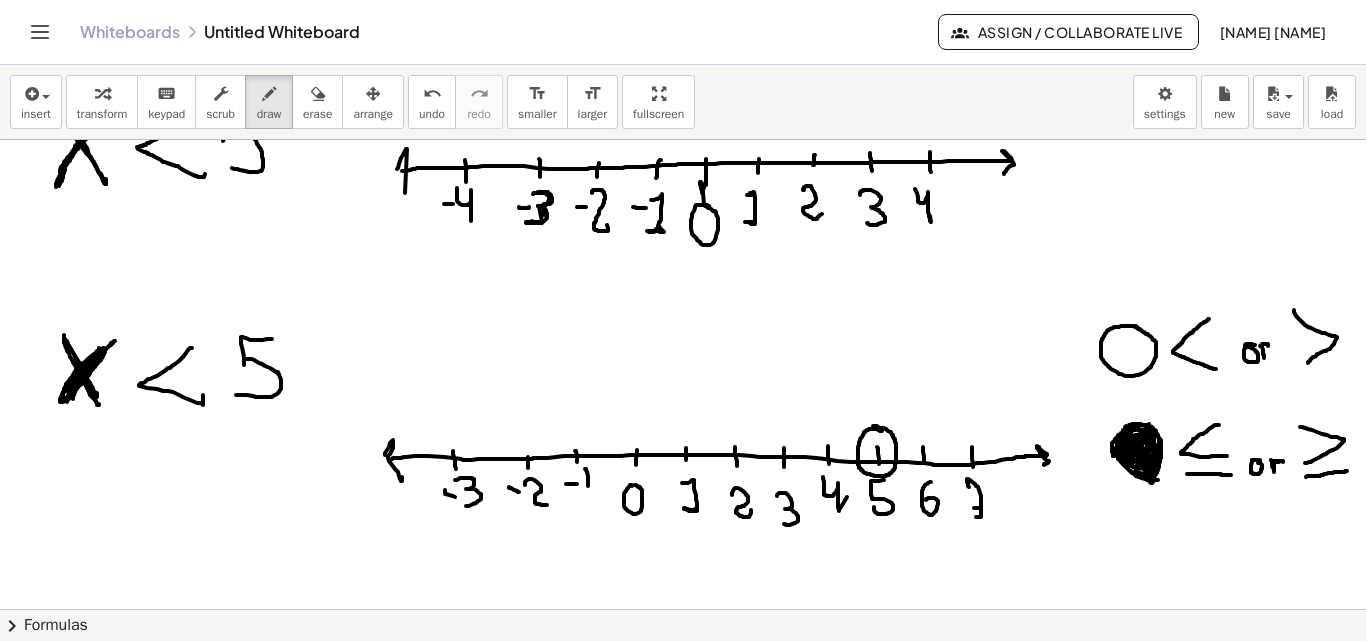 click at bounding box center [683, -5] 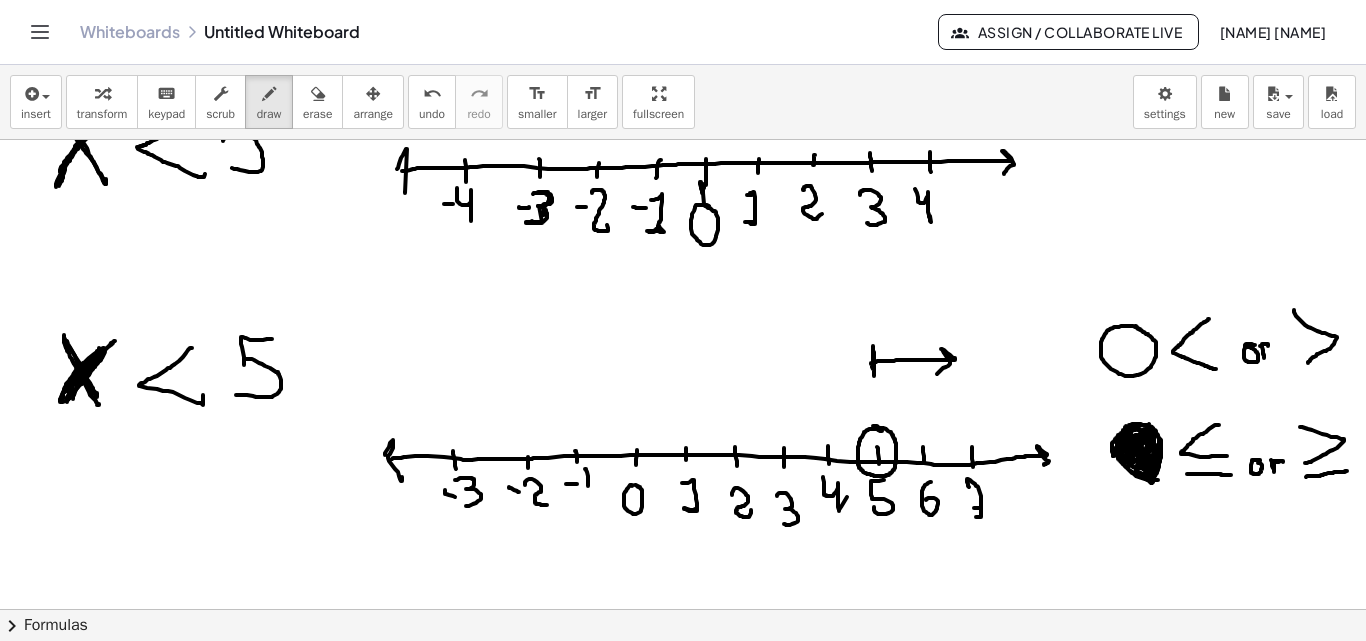 drag, startPoint x: 873, startPoint y: 347, endPoint x: 935, endPoint y: 375, distance: 68.0294 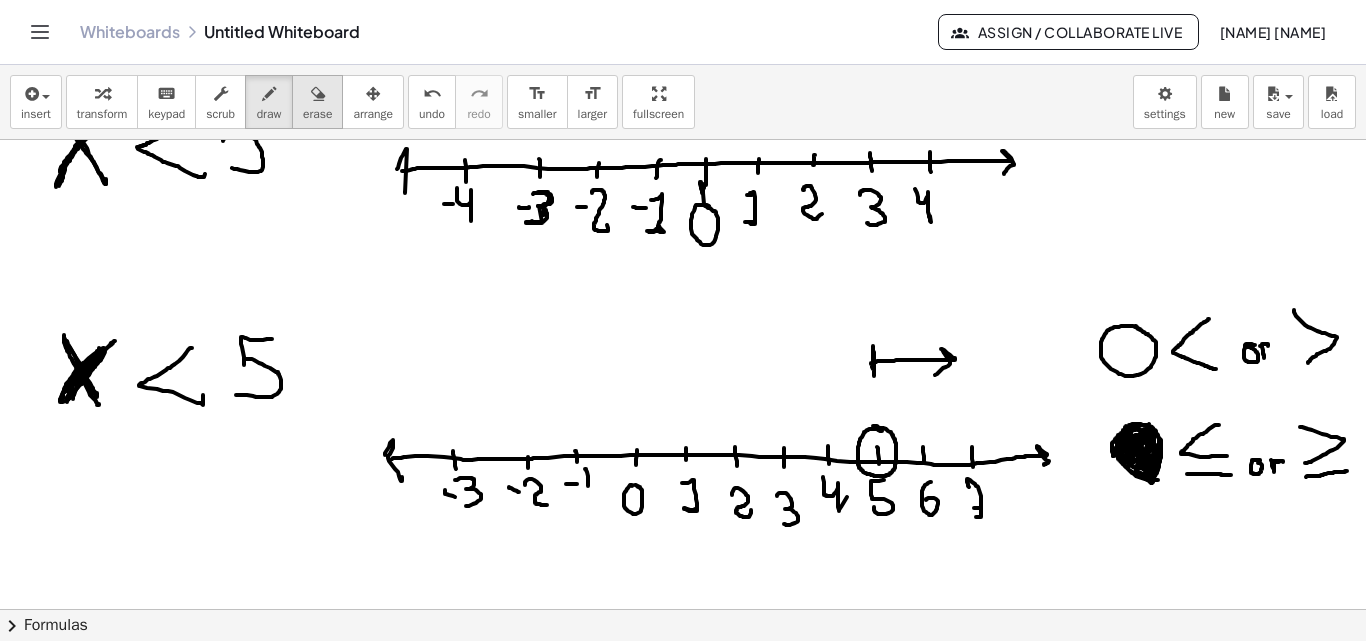 click on "erase" at bounding box center [317, 114] 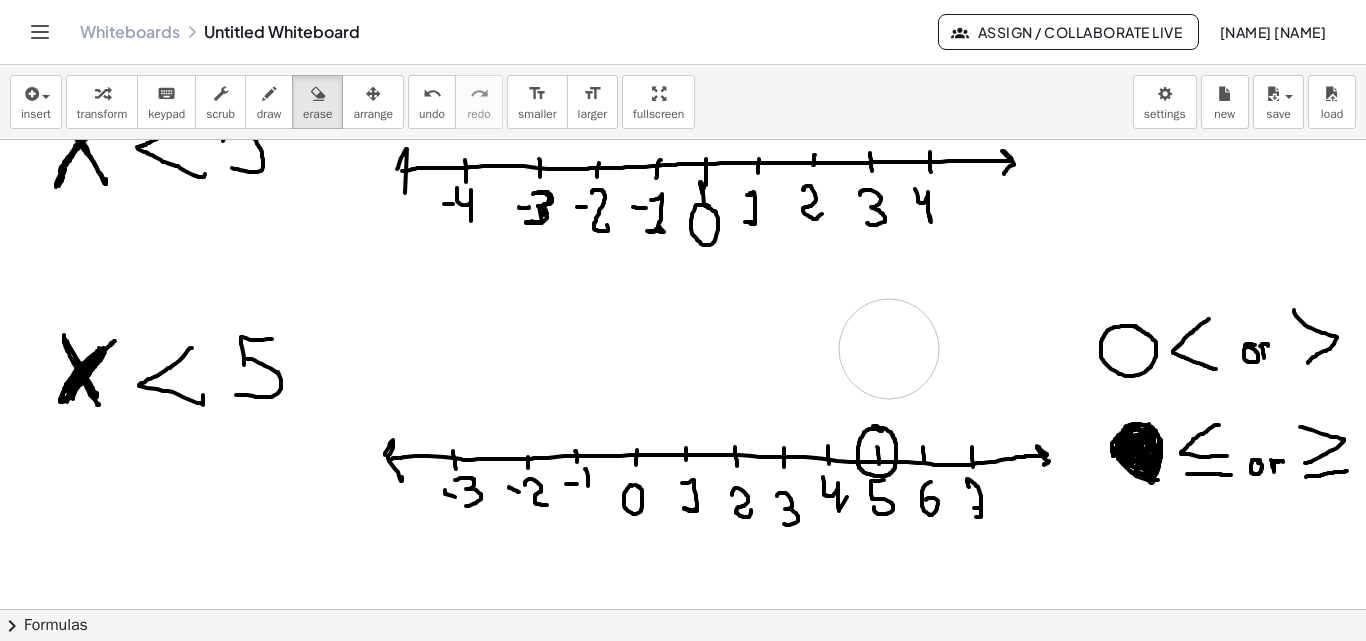 drag, startPoint x: 963, startPoint y: 352, endPoint x: 889, endPoint y: 349, distance: 74.06078 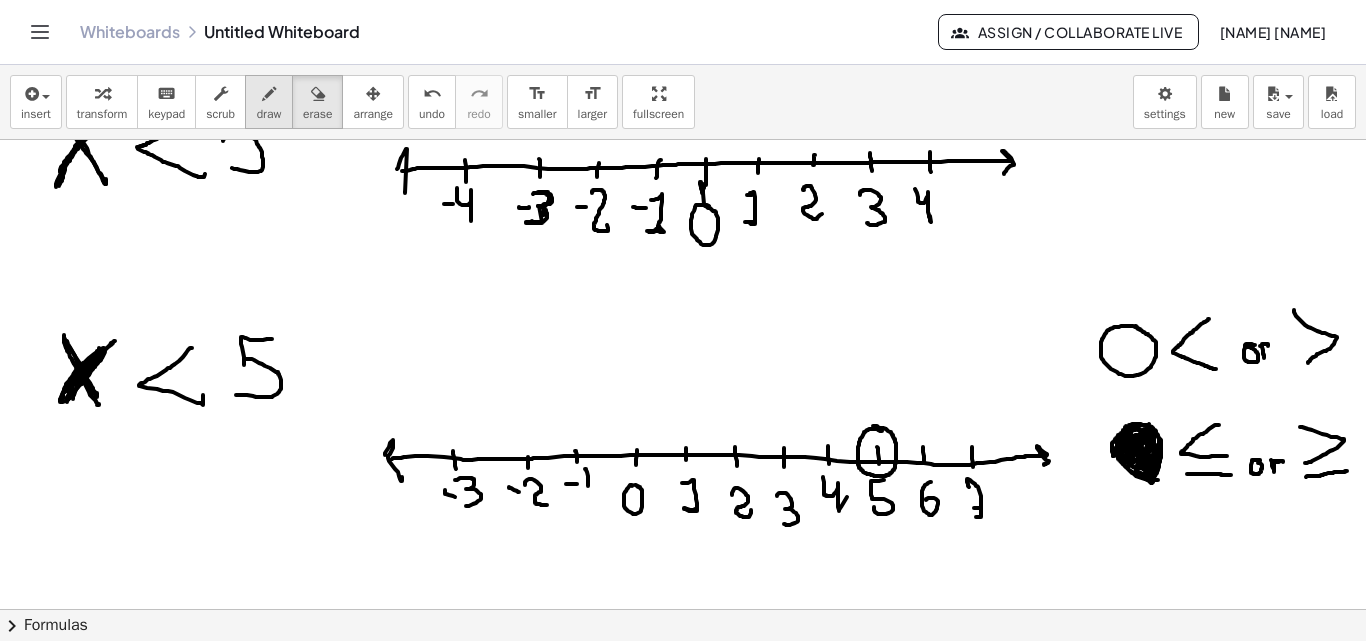click at bounding box center [269, 94] 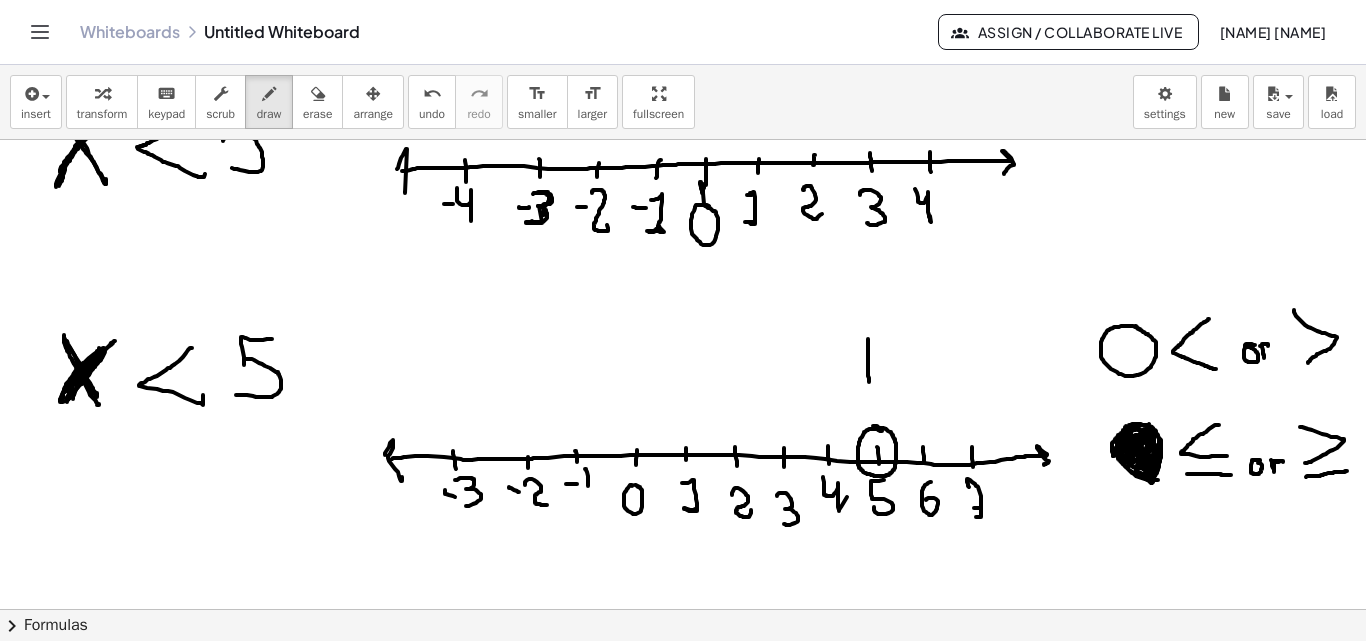 drag, startPoint x: 868, startPoint y: 339, endPoint x: 865, endPoint y: 367, distance: 28.160255 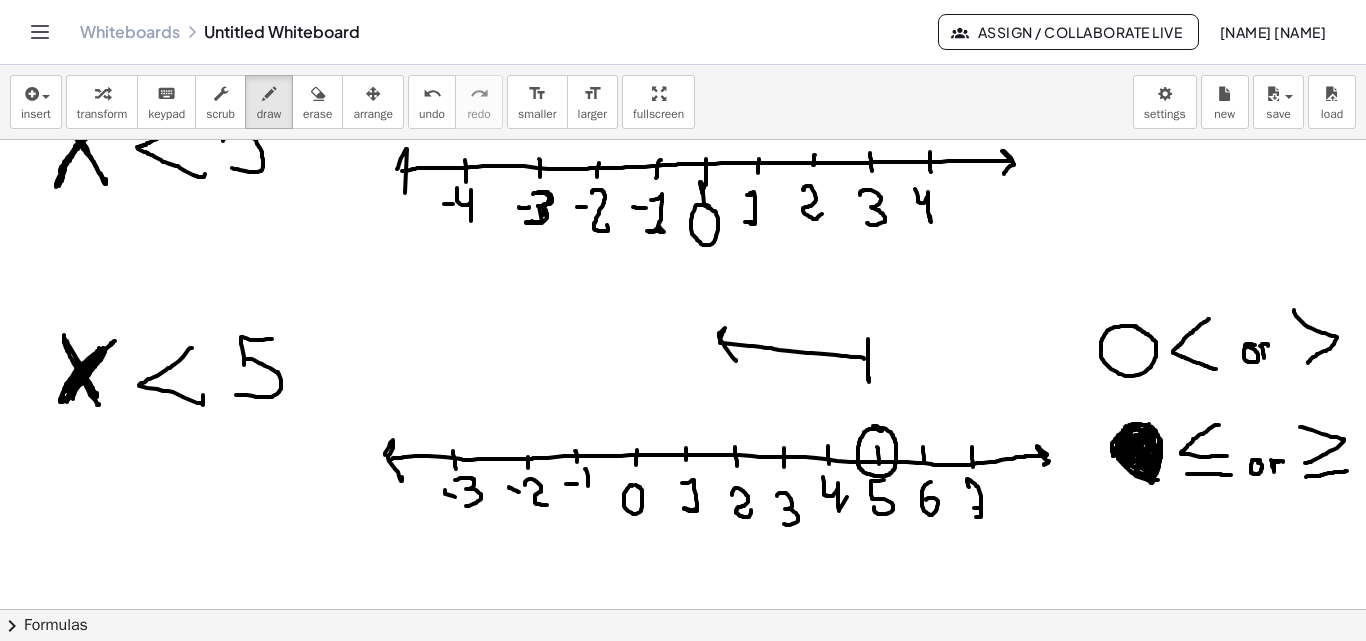 drag, startPoint x: 864, startPoint y: 358, endPoint x: 791, endPoint y: 365, distance: 73.33485 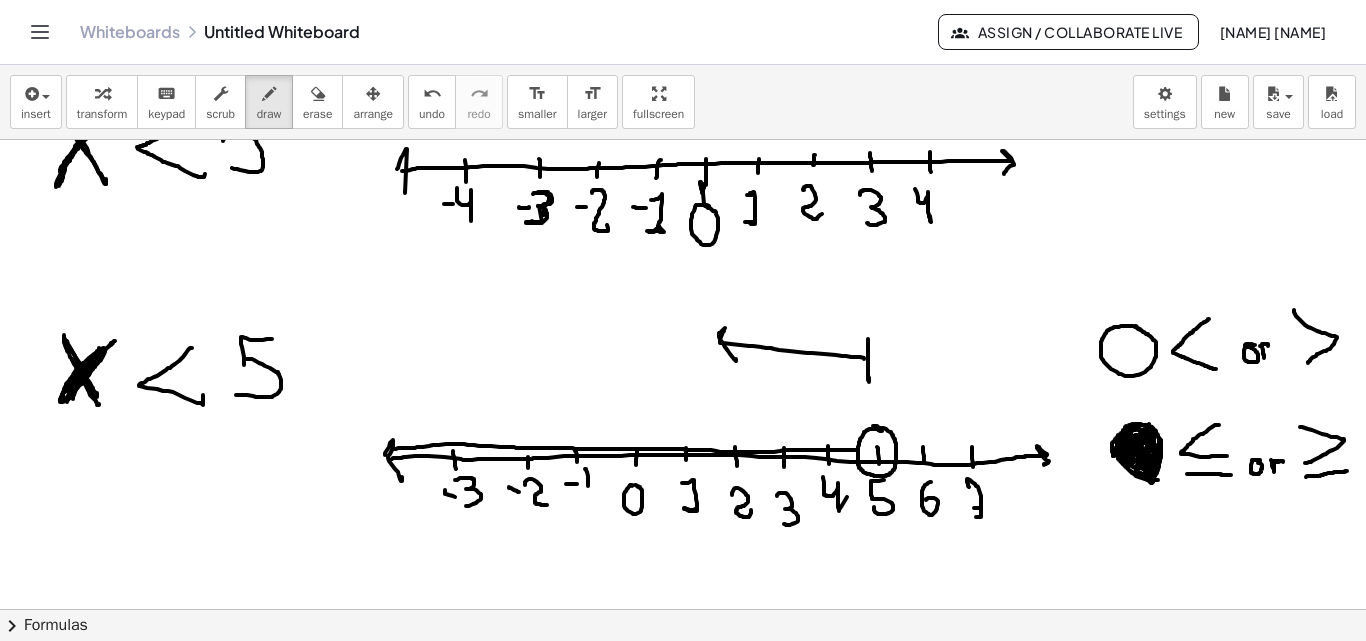 drag, startPoint x: 856, startPoint y: 450, endPoint x: 396, endPoint y: 470, distance: 460.43457 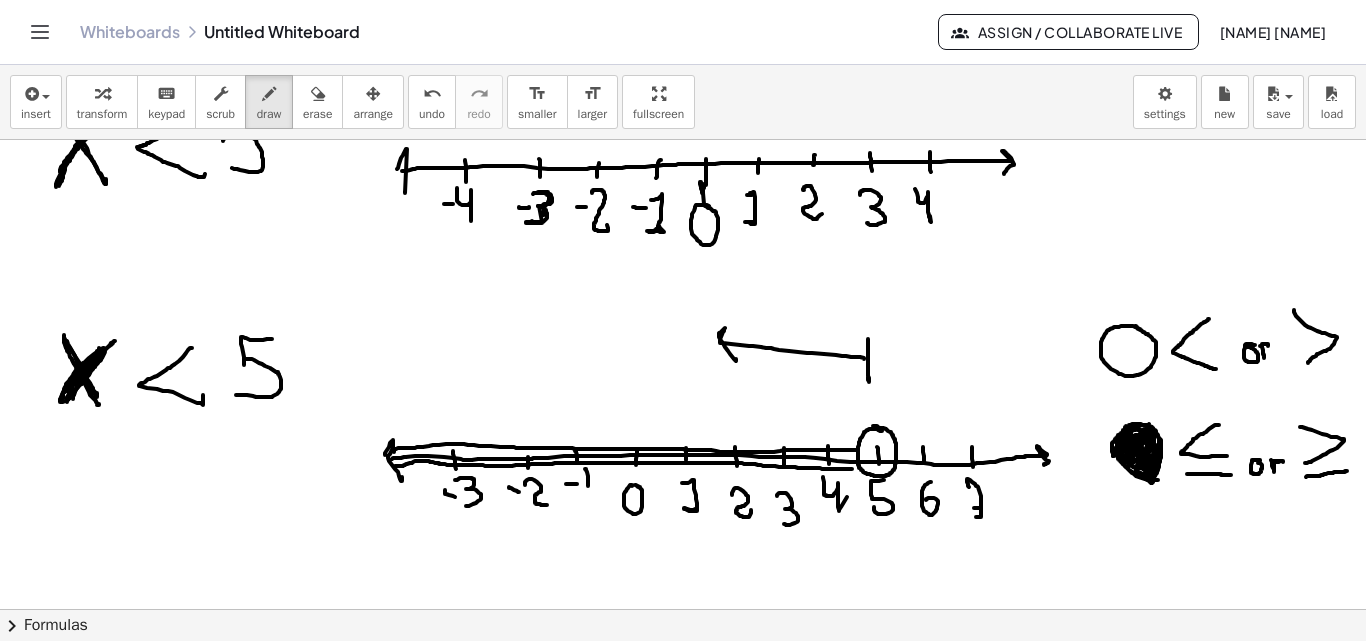 drag, startPoint x: 395, startPoint y: 466, endPoint x: 853, endPoint y: 469, distance: 458.00983 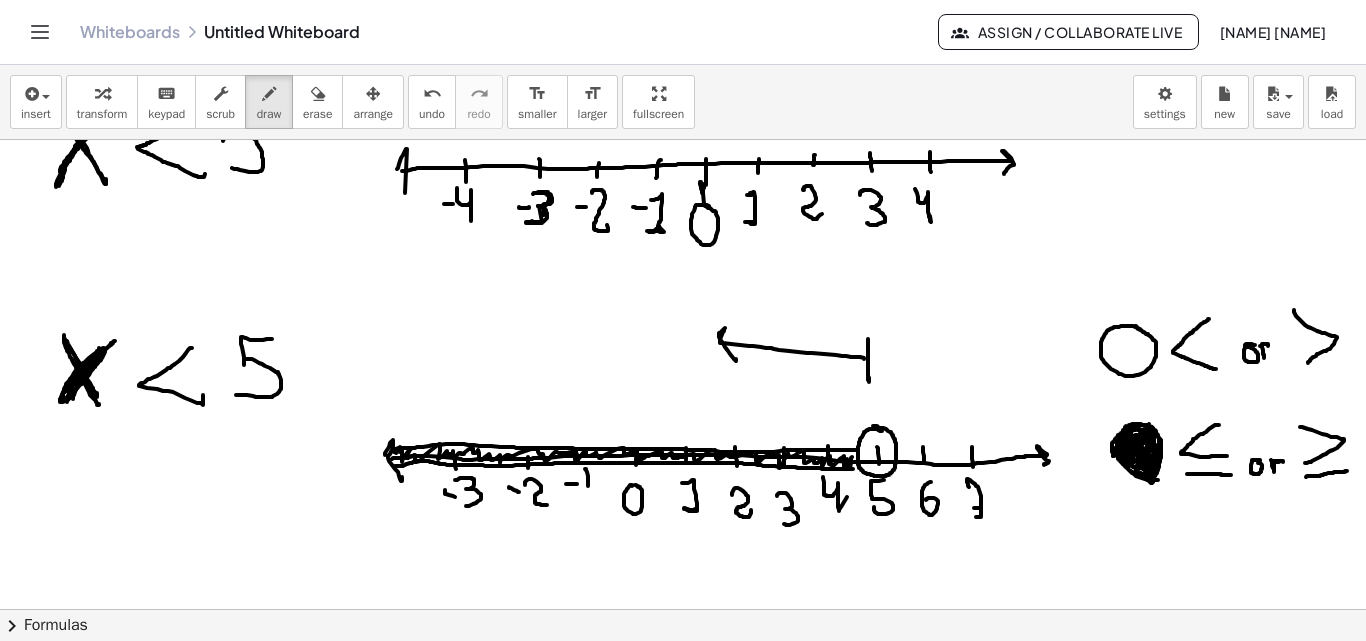 drag, startPoint x: 400, startPoint y: 447, endPoint x: 804, endPoint y: 523, distance: 411.08636 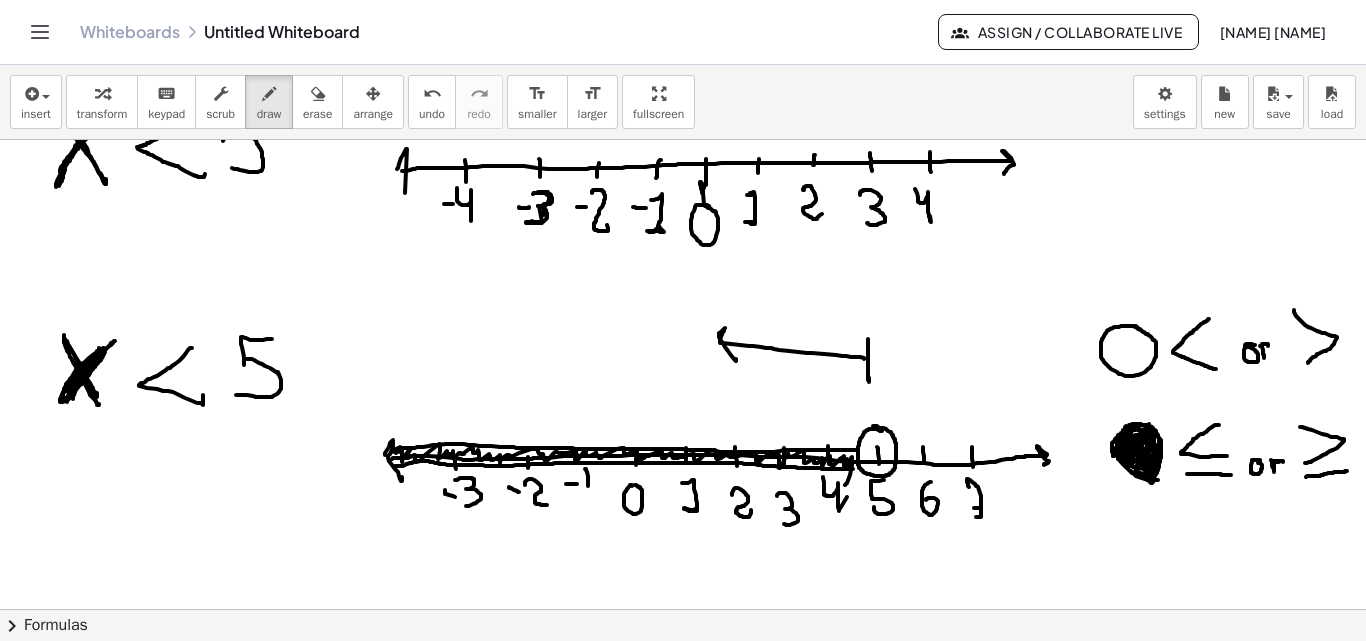drag, startPoint x: 422, startPoint y: 293, endPoint x: 432, endPoint y: 337, distance: 45.122055 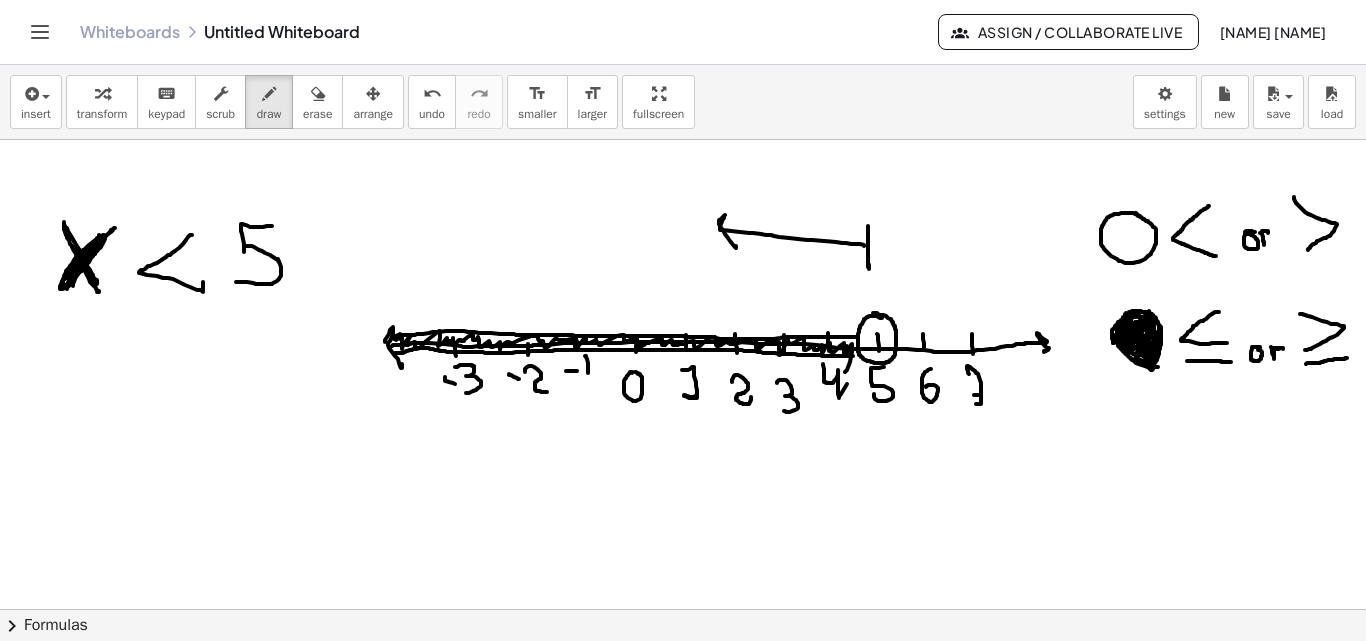 scroll, scrollTop: 965, scrollLeft: 0, axis: vertical 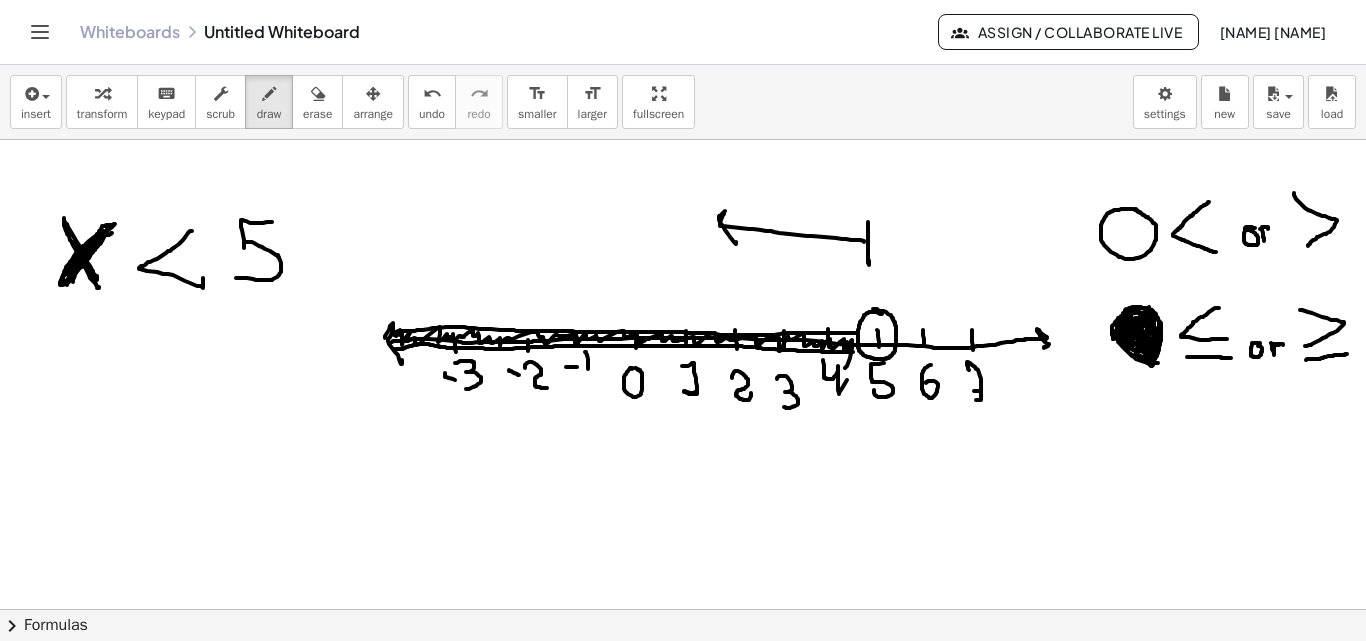 drag, startPoint x: 100, startPoint y: 232, endPoint x: 112, endPoint y: 233, distance: 12.0415945 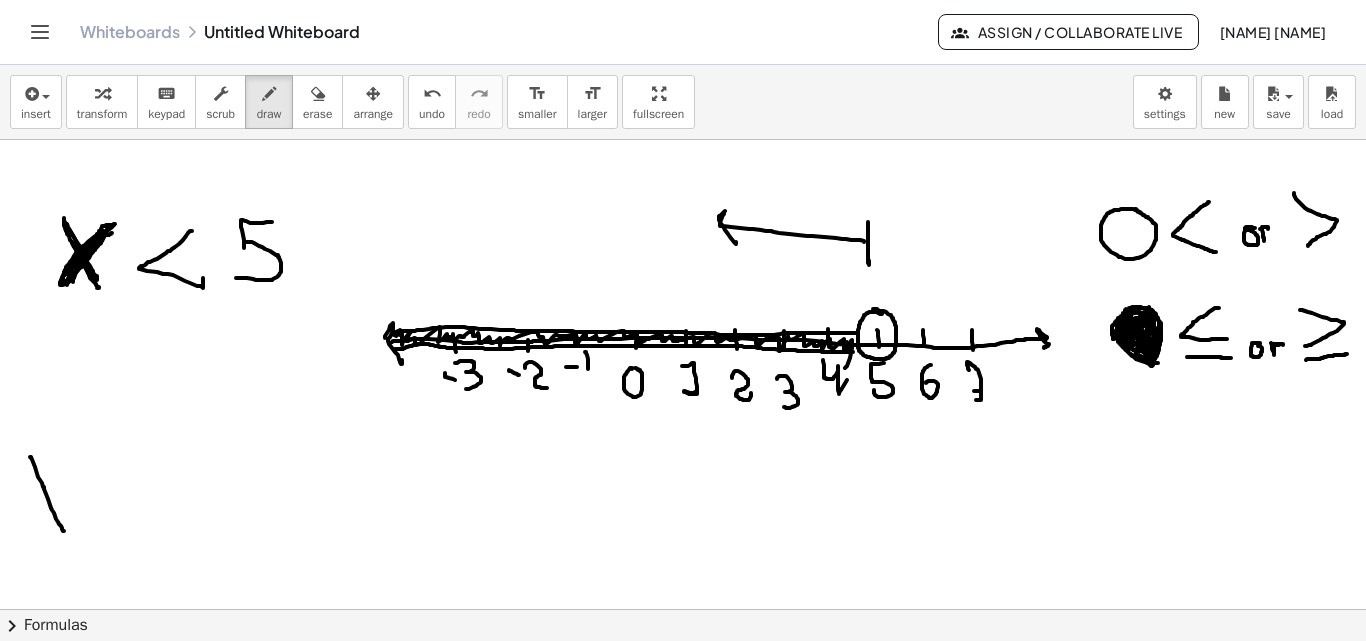 drag, startPoint x: 42, startPoint y: 483, endPoint x: 64, endPoint y: 513, distance: 37.202152 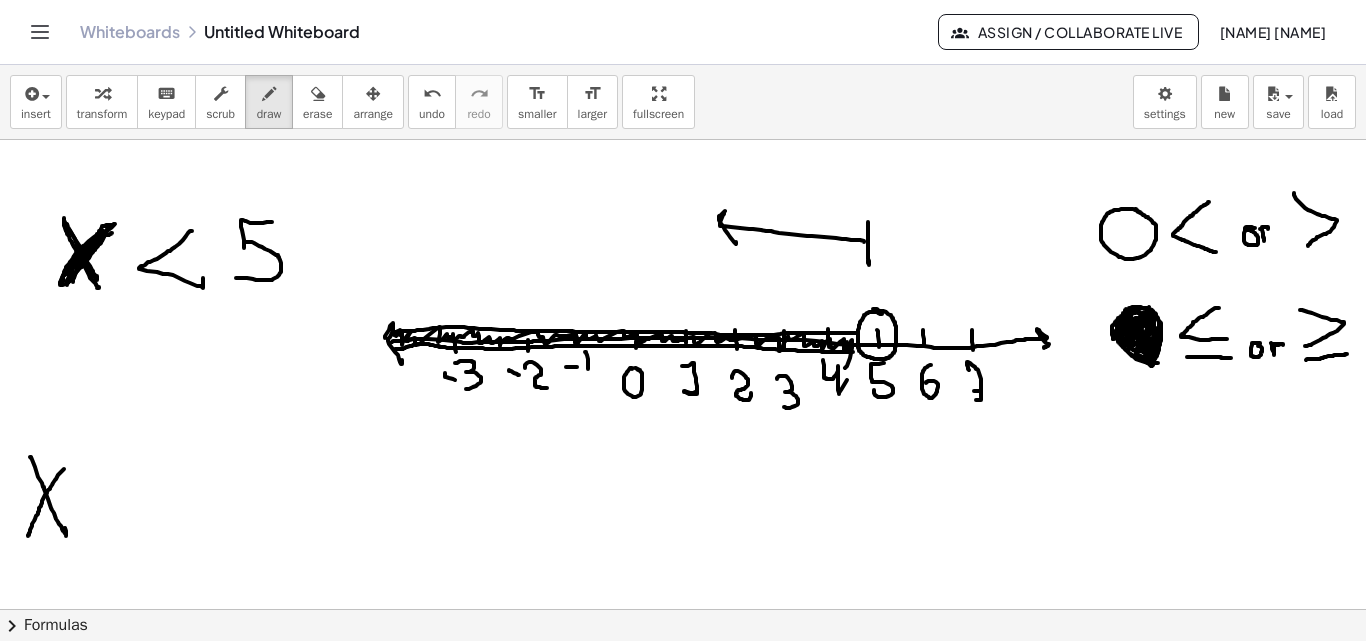 drag, startPoint x: 64, startPoint y: 469, endPoint x: 28, endPoint y: 536, distance: 76.05919 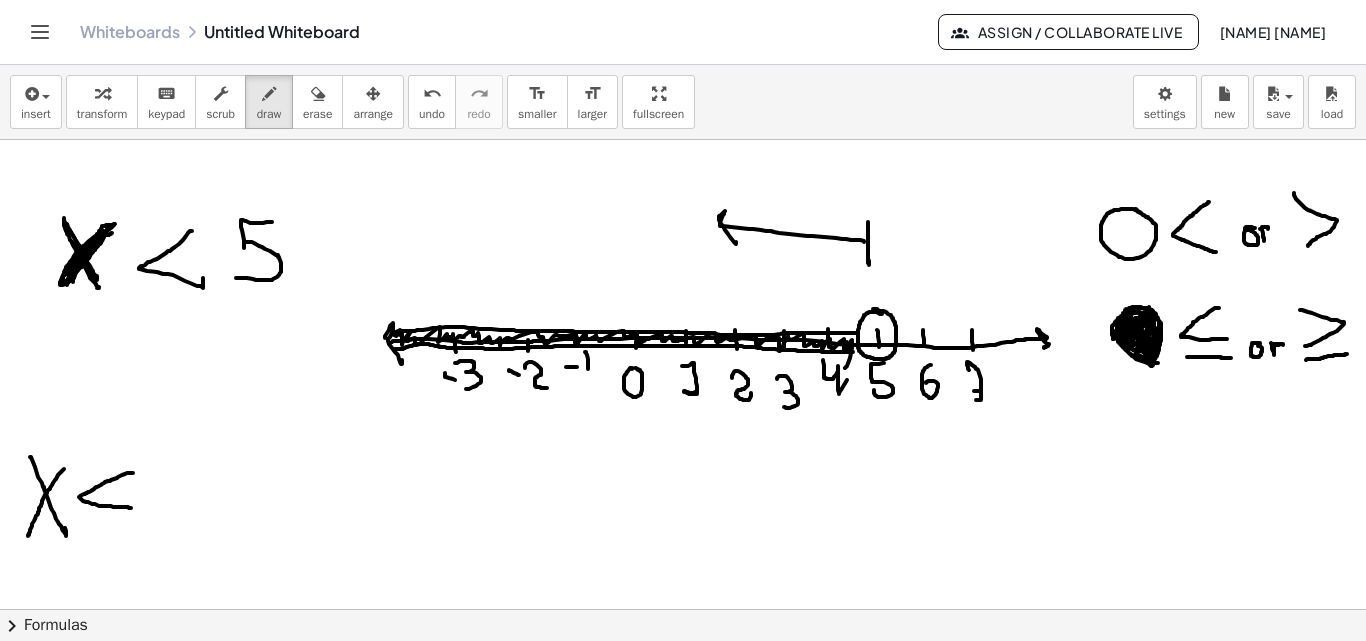 drag, startPoint x: 133, startPoint y: 473, endPoint x: 137, endPoint y: 509, distance: 36.221542 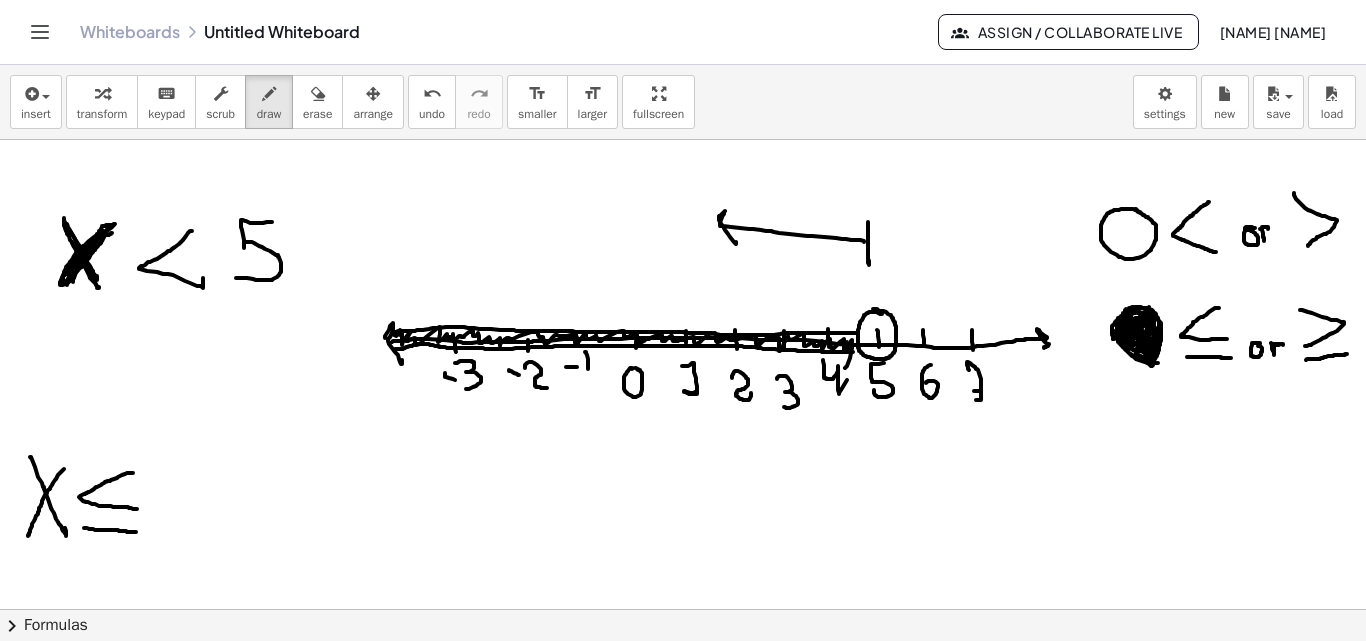 drag, startPoint x: 84, startPoint y: 528, endPoint x: 136, endPoint y: 532, distance: 52.153618 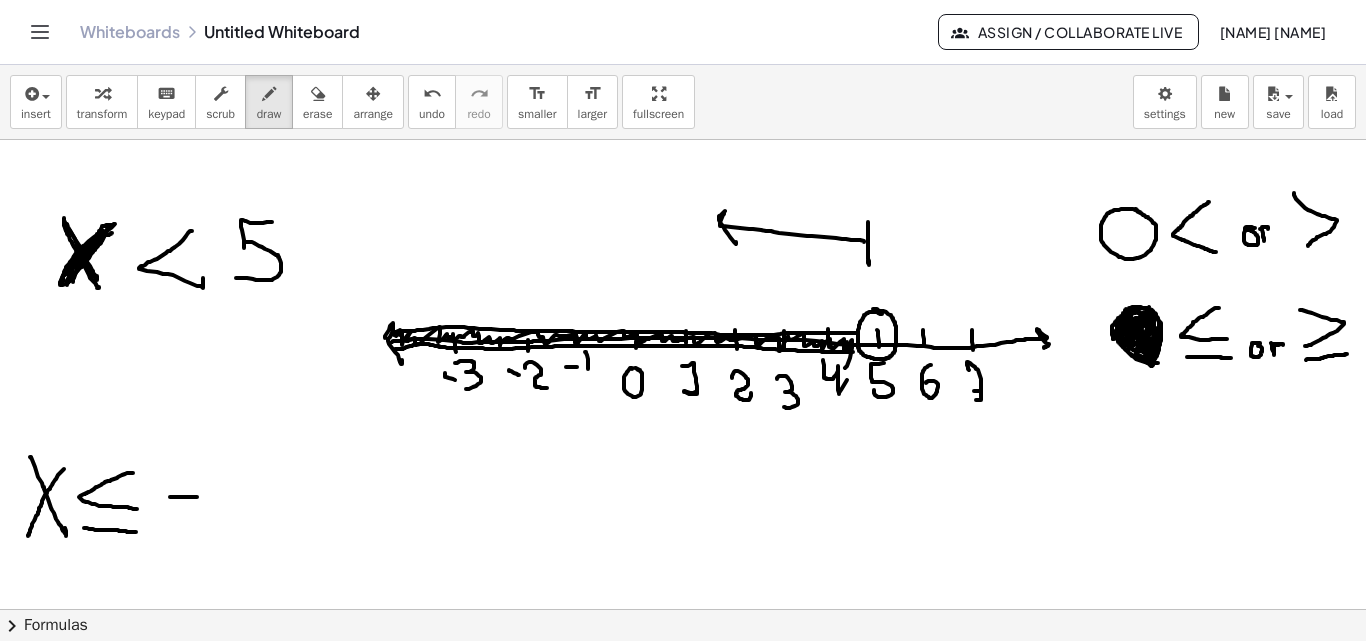 drag, startPoint x: 170, startPoint y: 497, endPoint x: 201, endPoint y: 495, distance: 31.06445 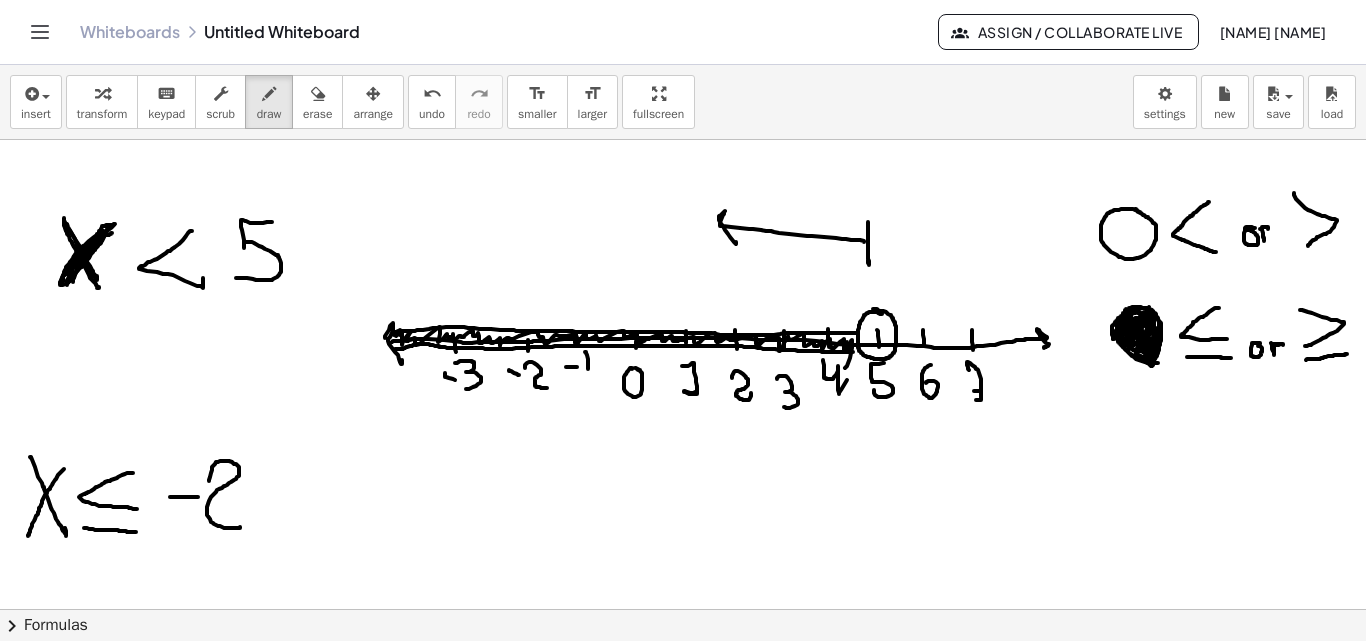 drag, startPoint x: 209, startPoint y: 481, endPoint x: 232, endPoint y: 519, distance: 44.418465 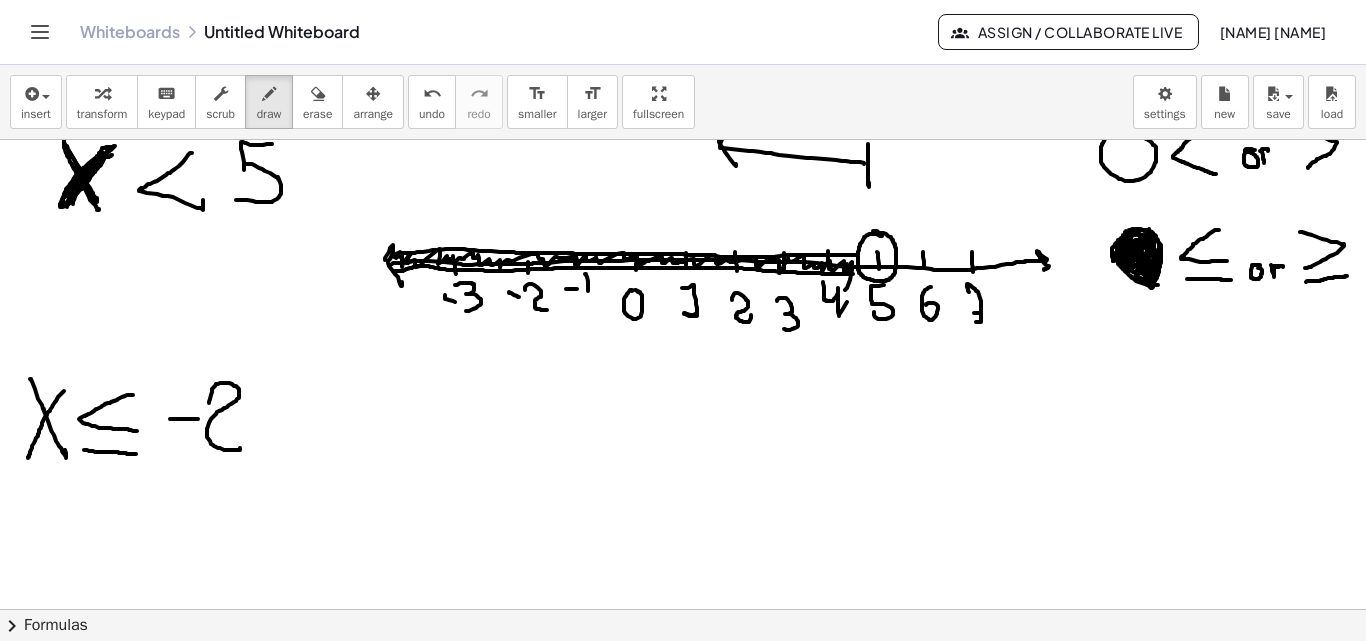 scroll, scrollTop: 1053, scrollLeft: 0, axis: vertical 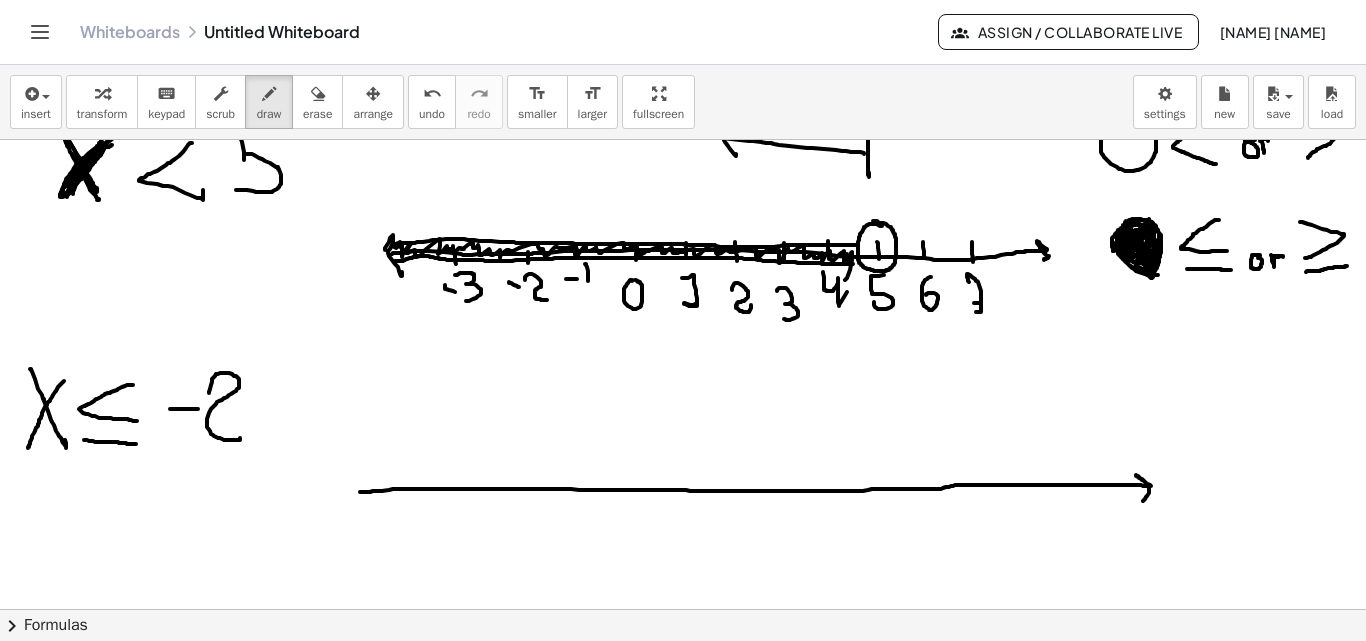 drag, startPoint x: 360, startPoint y: 492, endPoint x: 1143, endPoint y: 501, distance: 783.0517 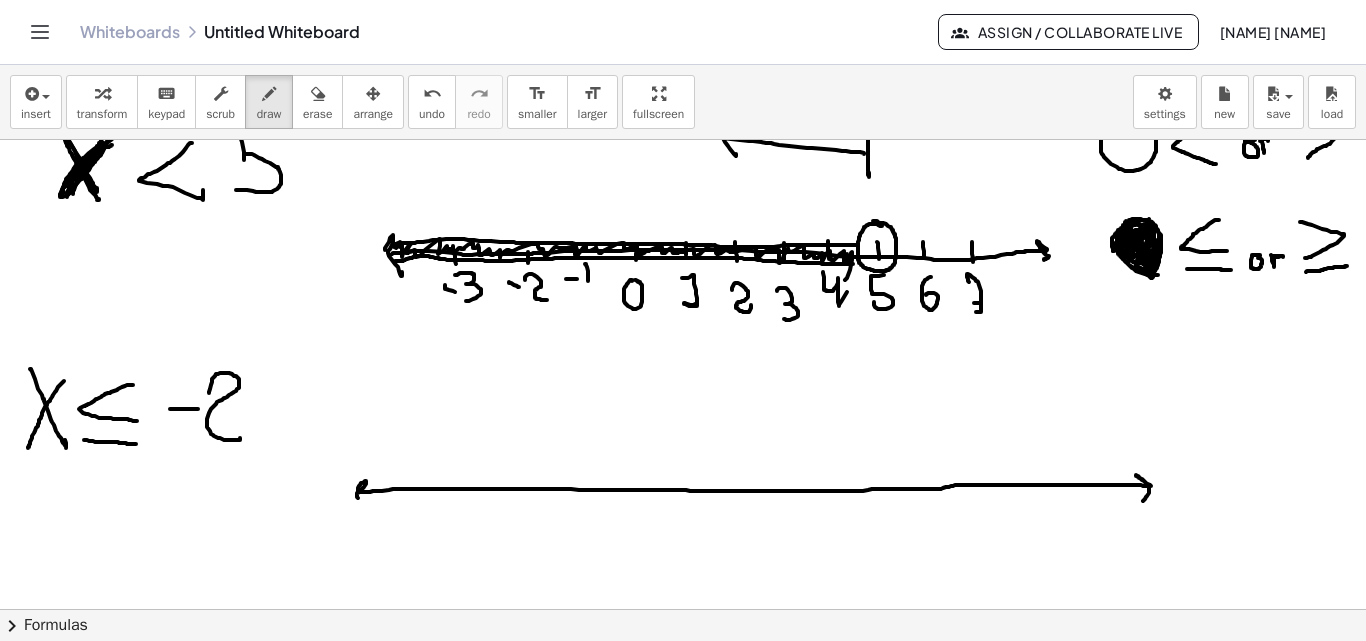 drag, startPoint x: 358, startPoint y: 492, endPoint x: 369, endPoint y: 510, distance: 21.095022 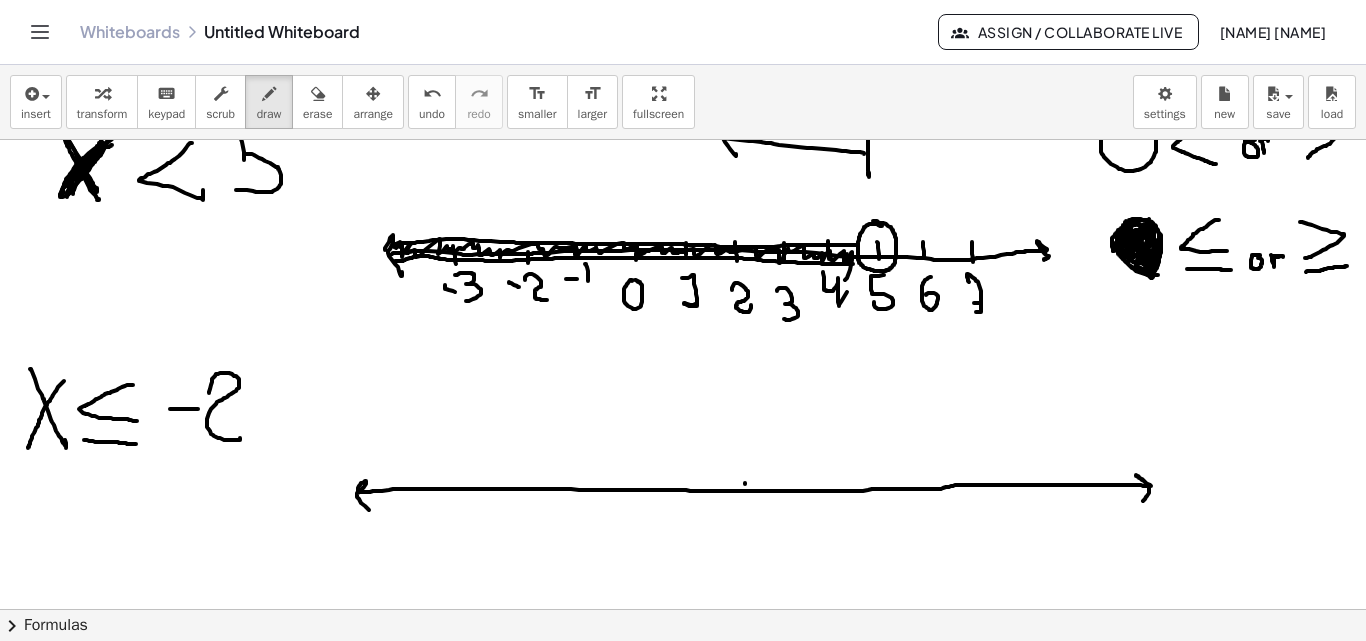 drag, startPoint x: 745, startPoint y: 483, endPoint x: 747, endPoint y: 504, distance: 21.095022 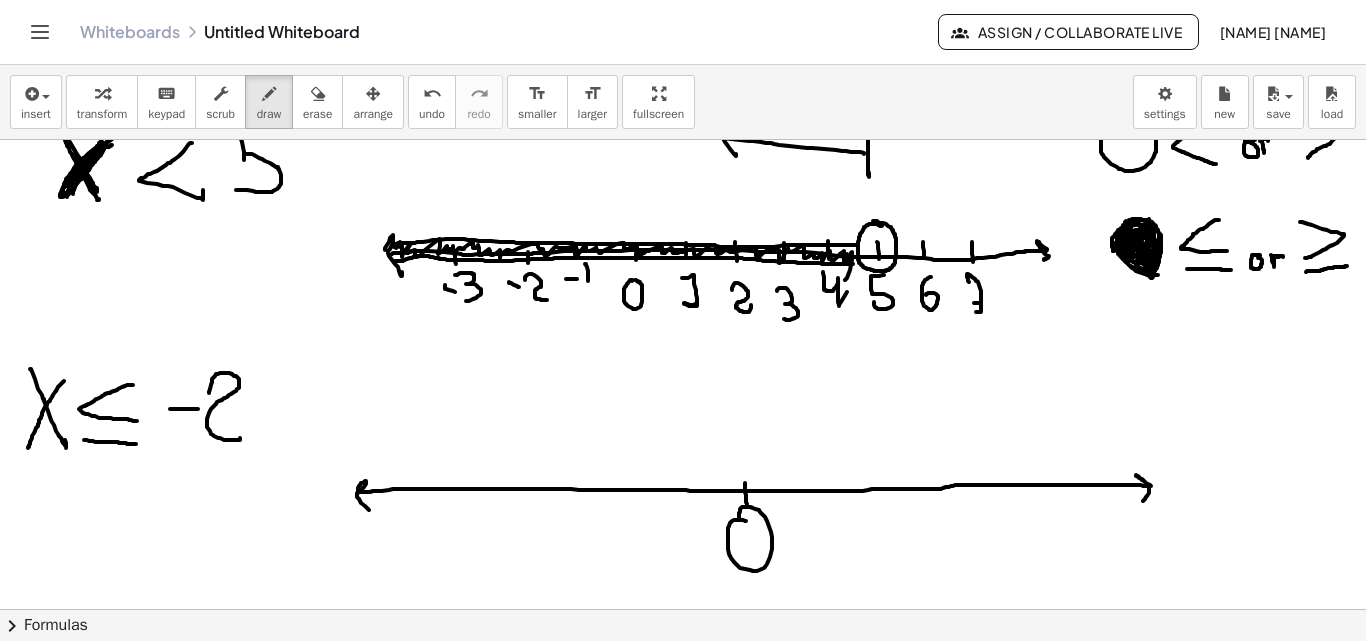 click at bounding box center [683, 25] 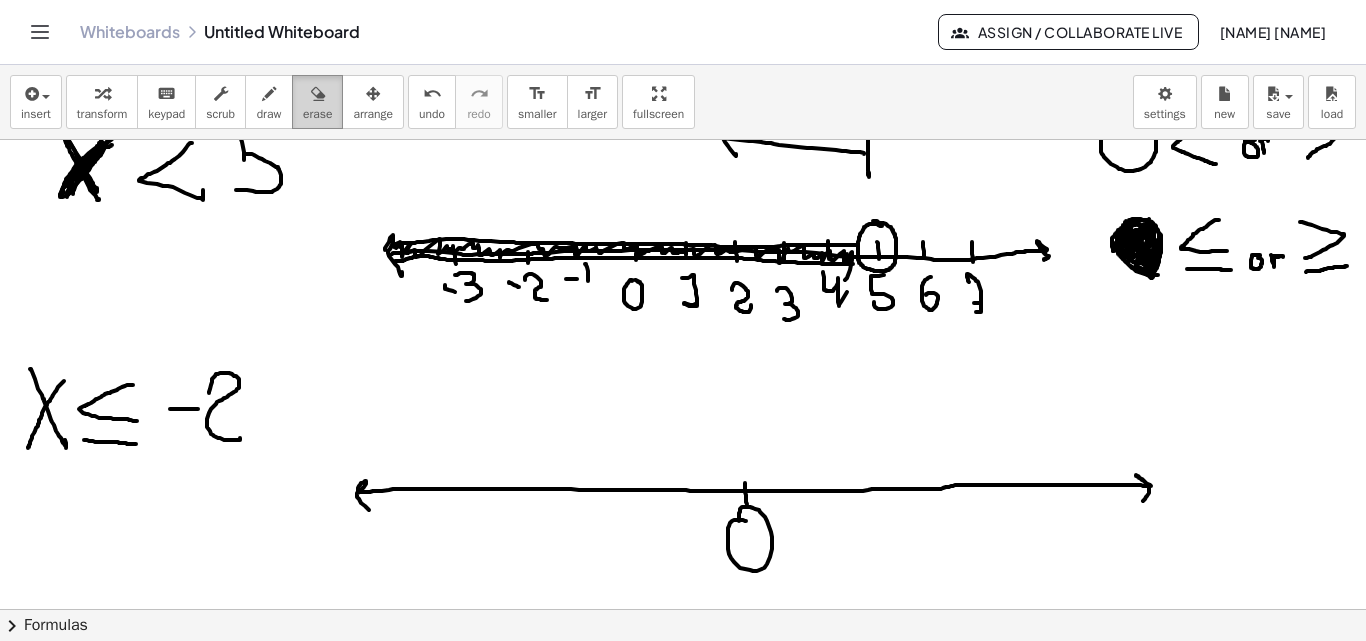 click on "erase" at bounding box center [317, 114] 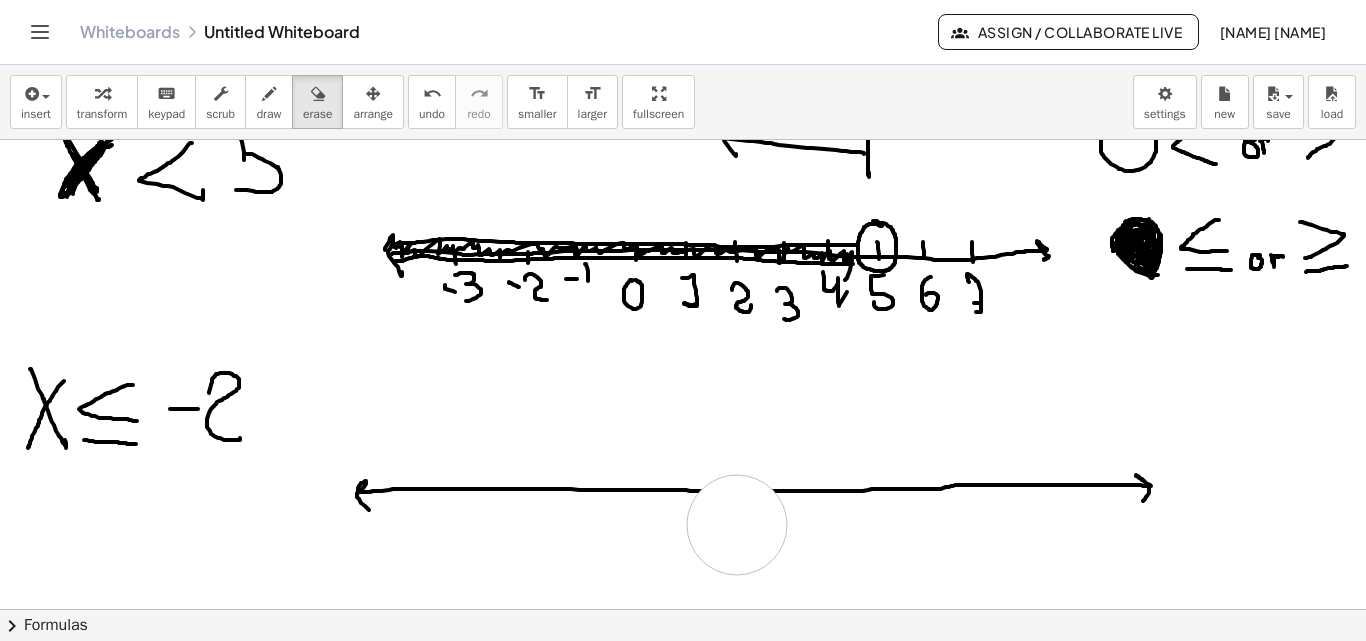 drag, startPoint x: 730, startPoint y: 559, endPoint x: 510, endPoint y: 281, distance: 354.51938 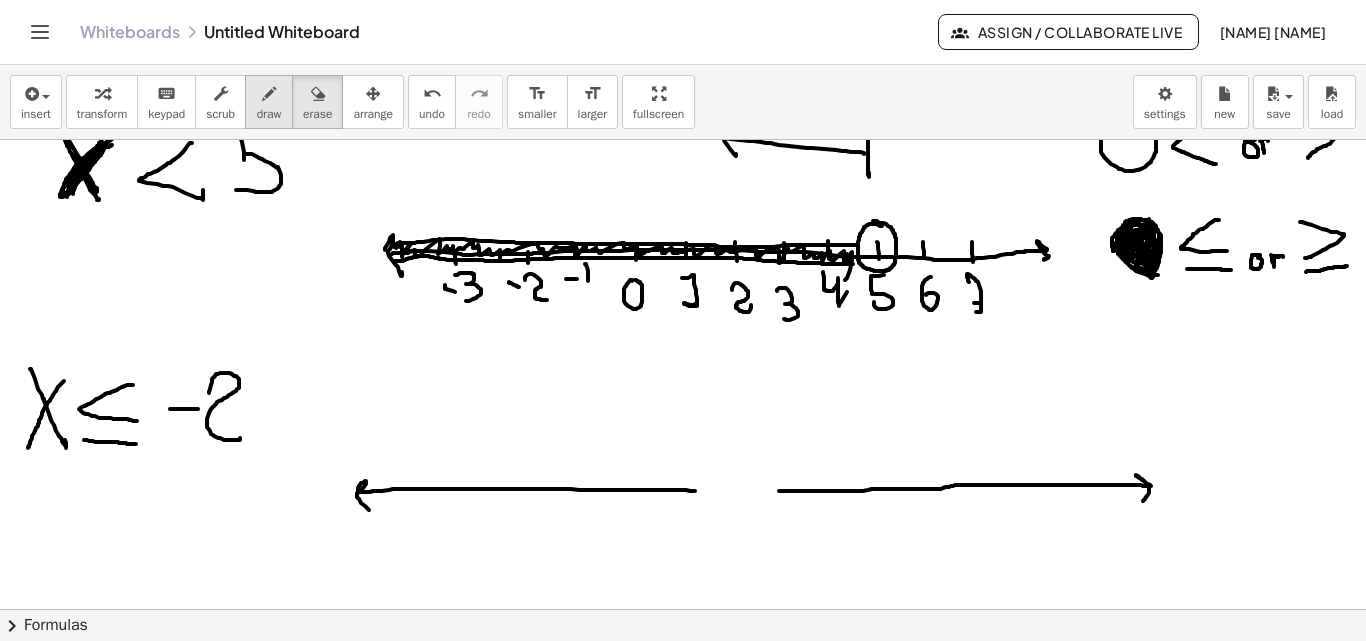 click on "draw" at bounding box center [269, 114] 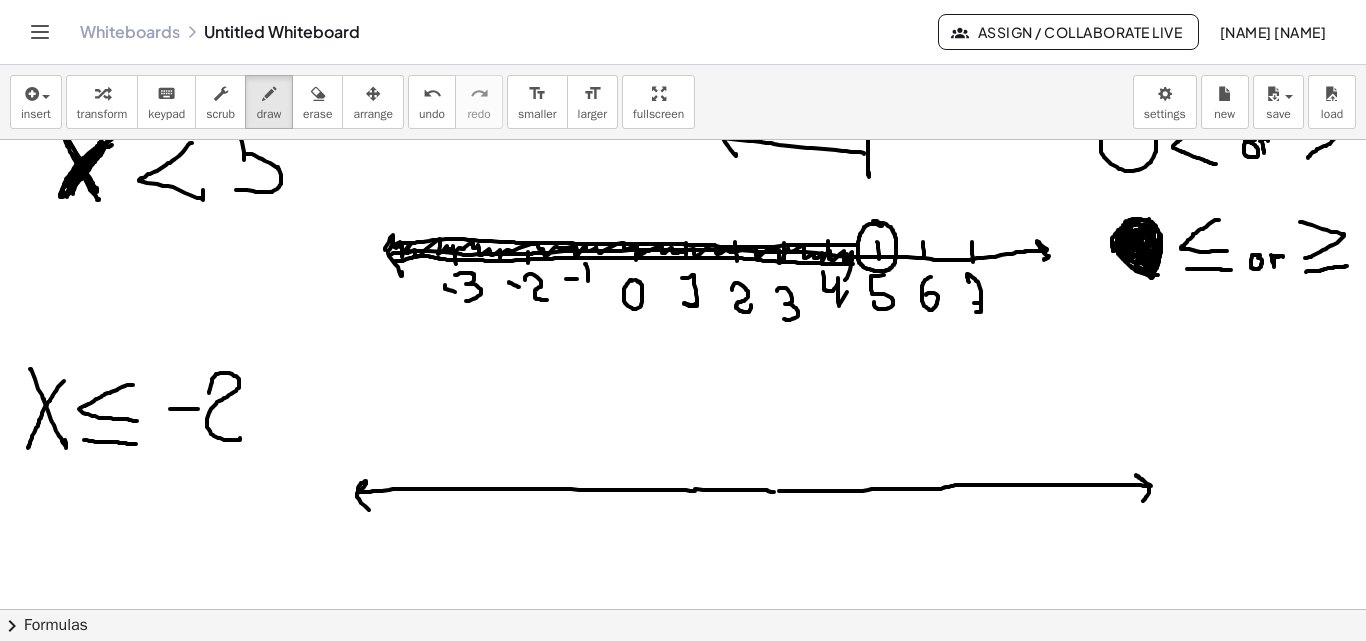 drag, startPoint x: 695, startPoint y: 489, endPoint x: 777, endPoint y: 492, distance: 82.05486 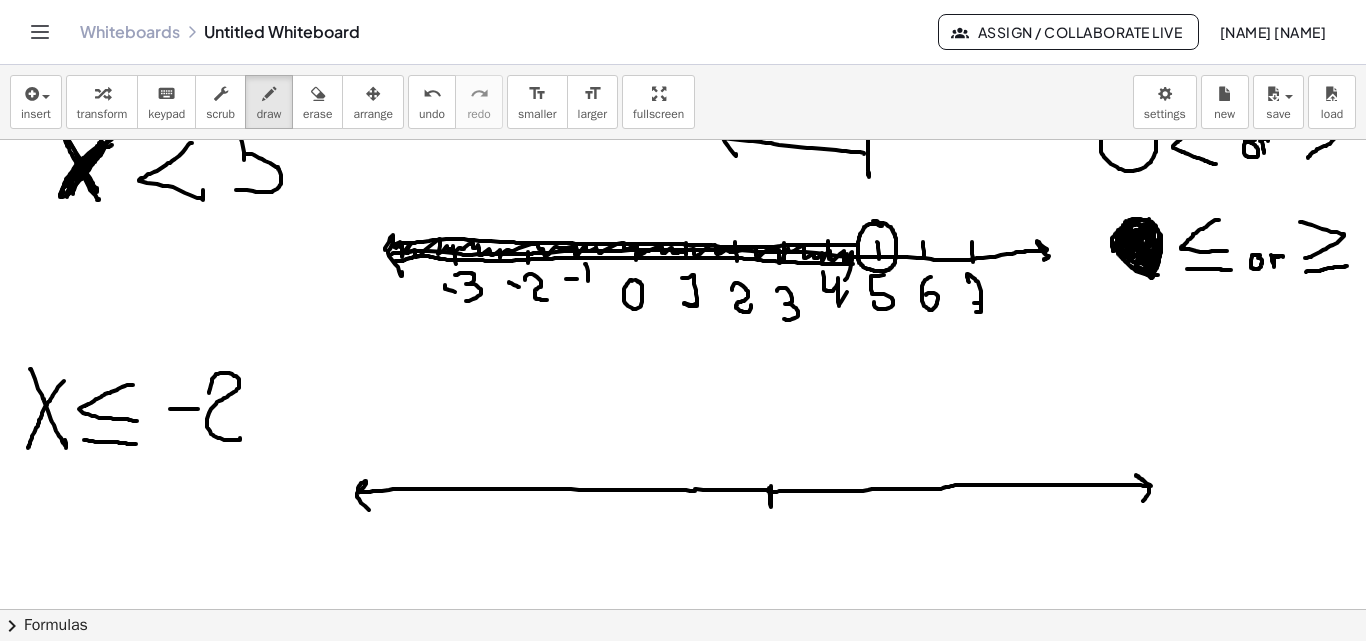 click at bounding box center (683, 25) 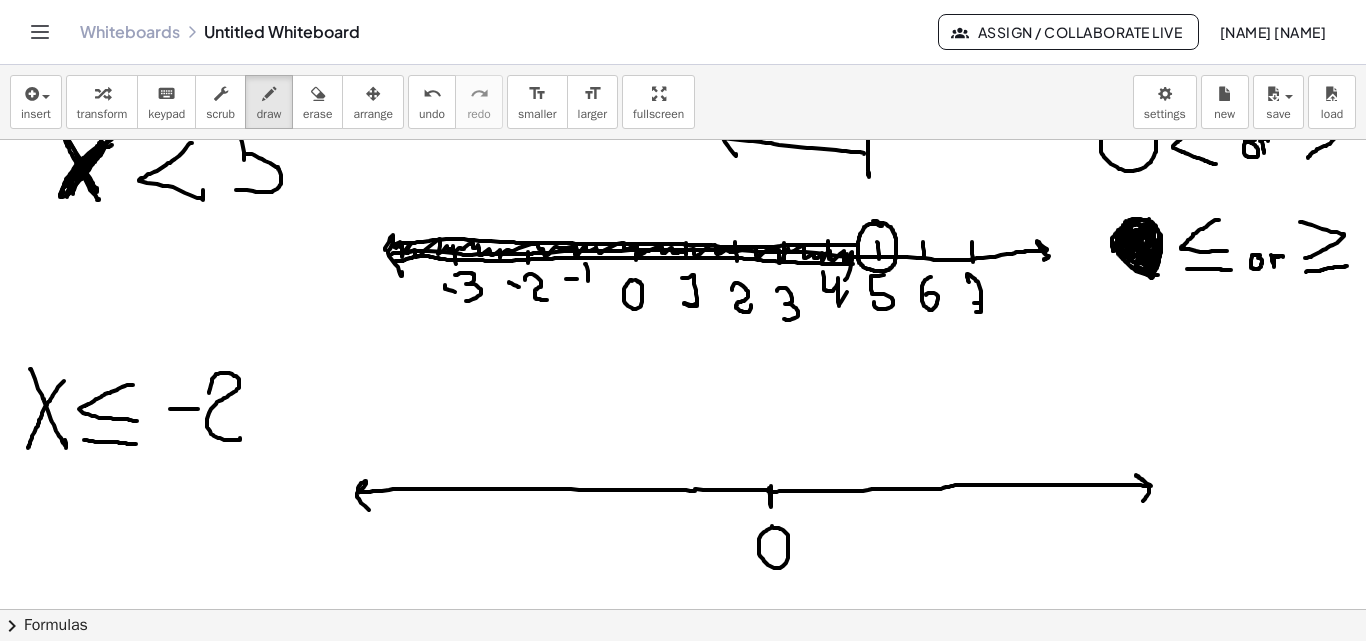 click at bounding box center [683, 25] 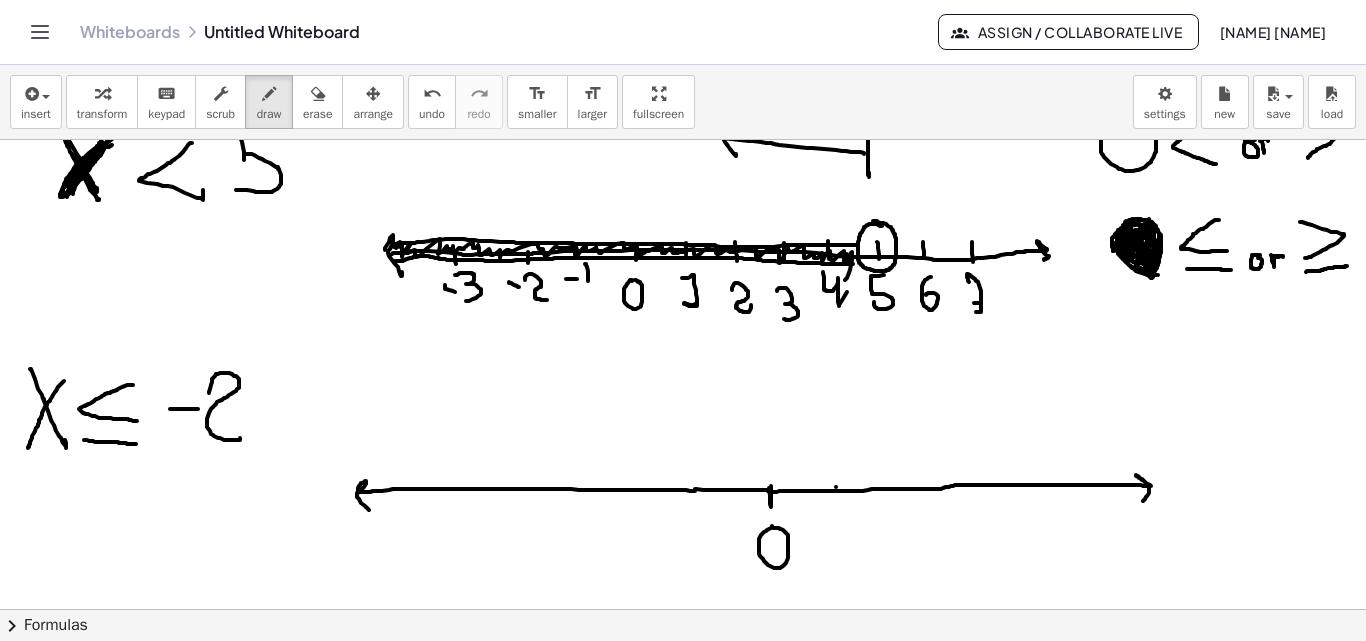 drag, startPoint x: 836, startPoint y: 487, endPoint x: 835, endPoint y: 501, distance: 14.035668 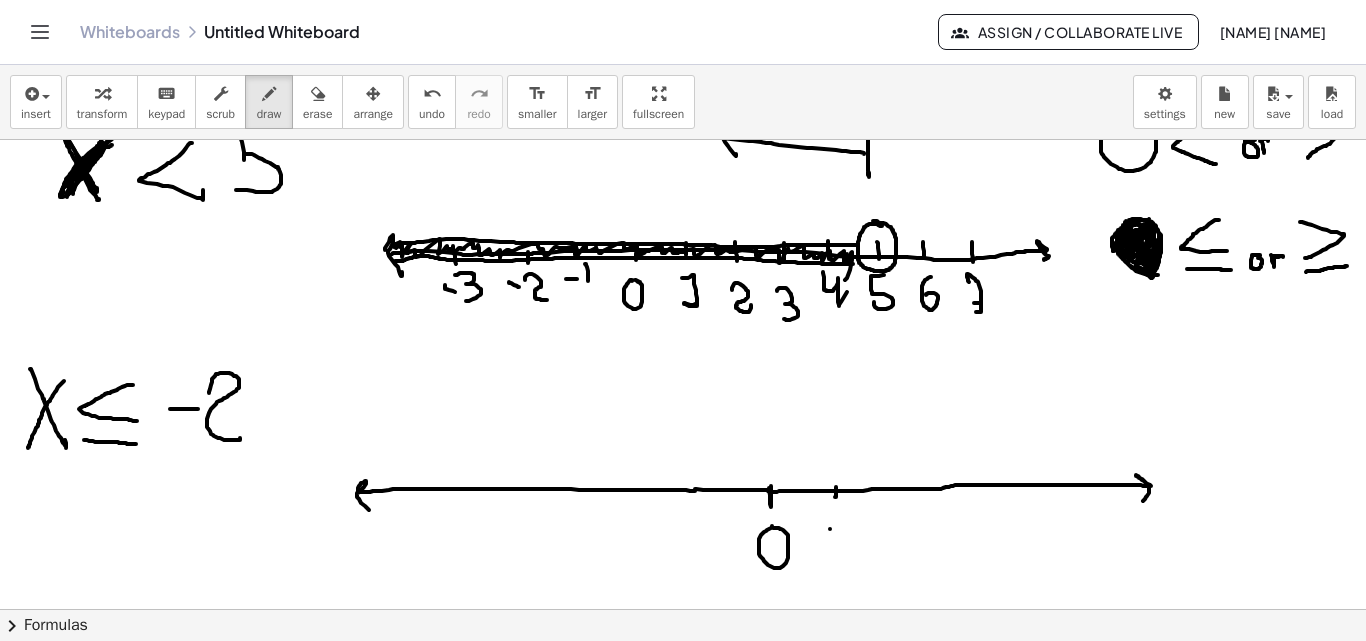 drag, startPoint x: 830, startPoint y: 529, endPoint x: 849, endPoint y: 533, distance: 19.416489 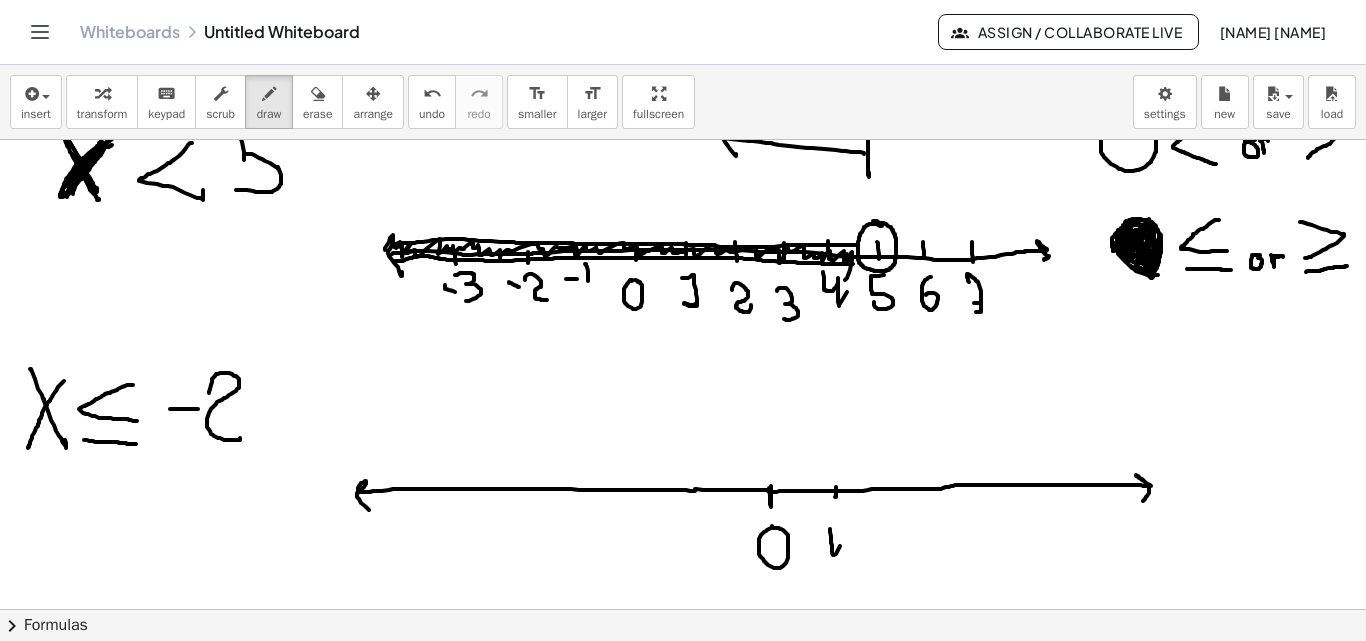drag, startPoint x: 897, startPoint y: 481, endPoint x: 899, endPoint y: 498, distance: 17.117243 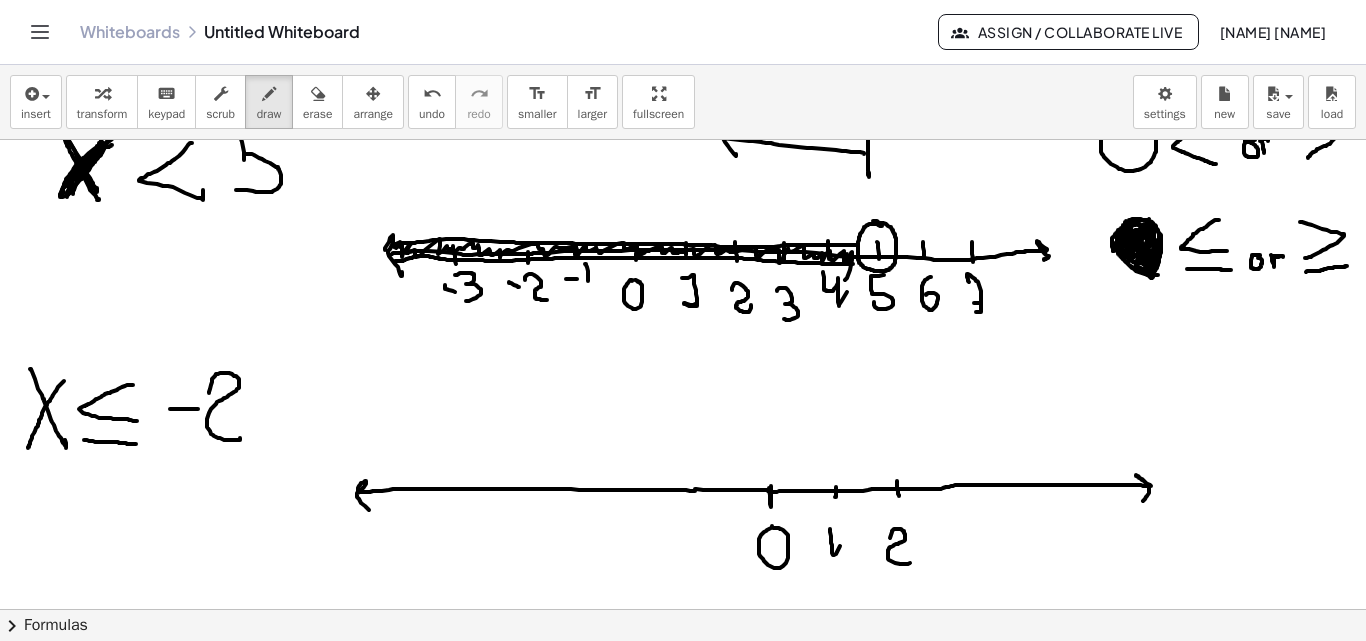 drag, startPoint x: 890, startPoint y: 538, endPoint x: 913, endPoint y: 549, distance: 25.495098 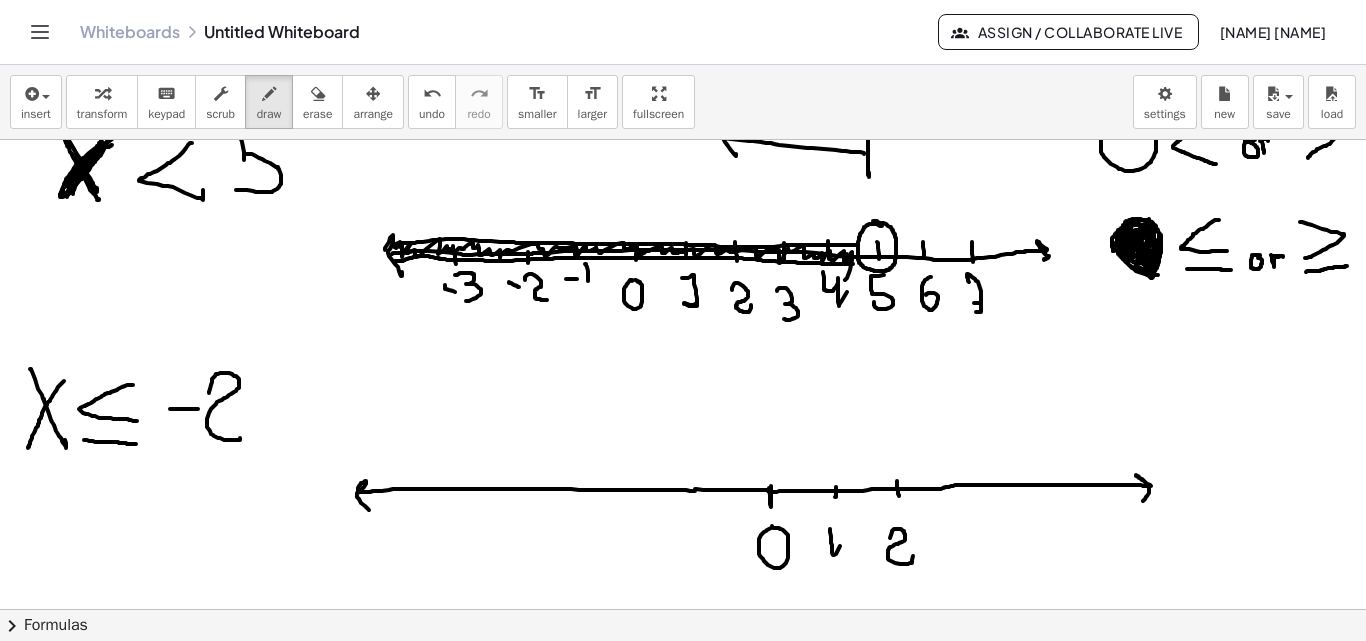 drag, startPoint x: 979, startPoint y: 480, endPoint x: 980, endPoint y: 497, distance: 17.029387 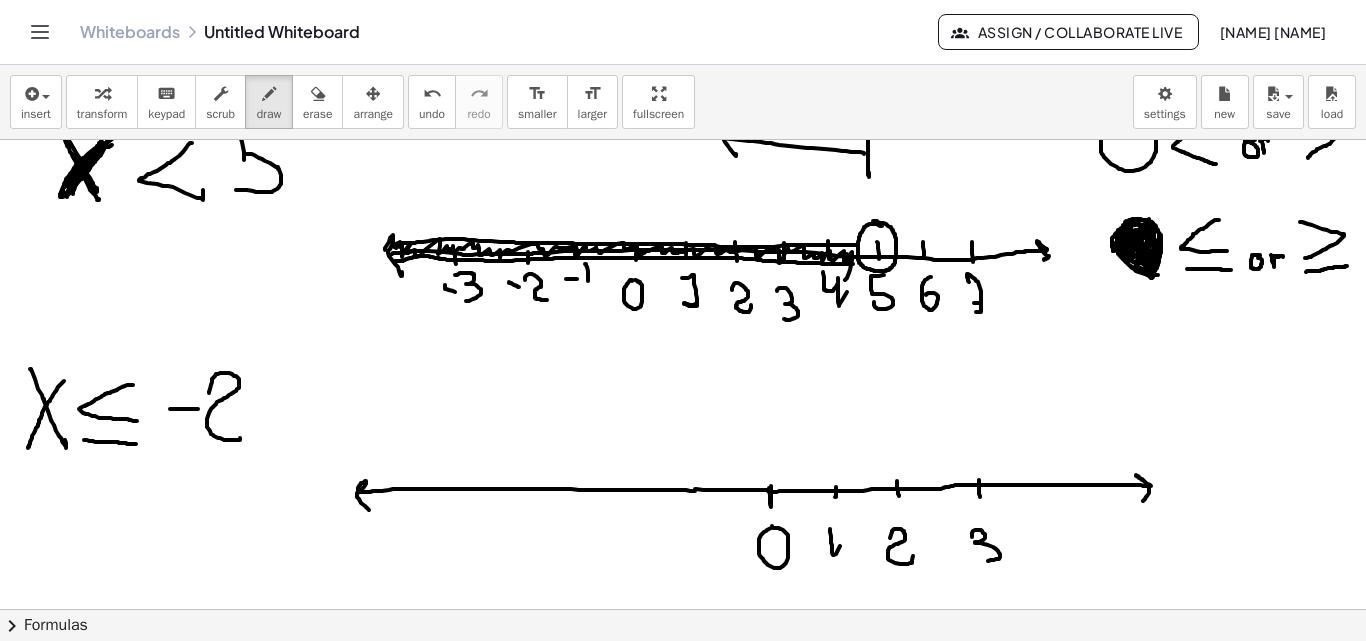 drag, startPoint x: 972, startPoint y: 537, endPoint x: 977, endPoint y: 561, distance: 24.5153 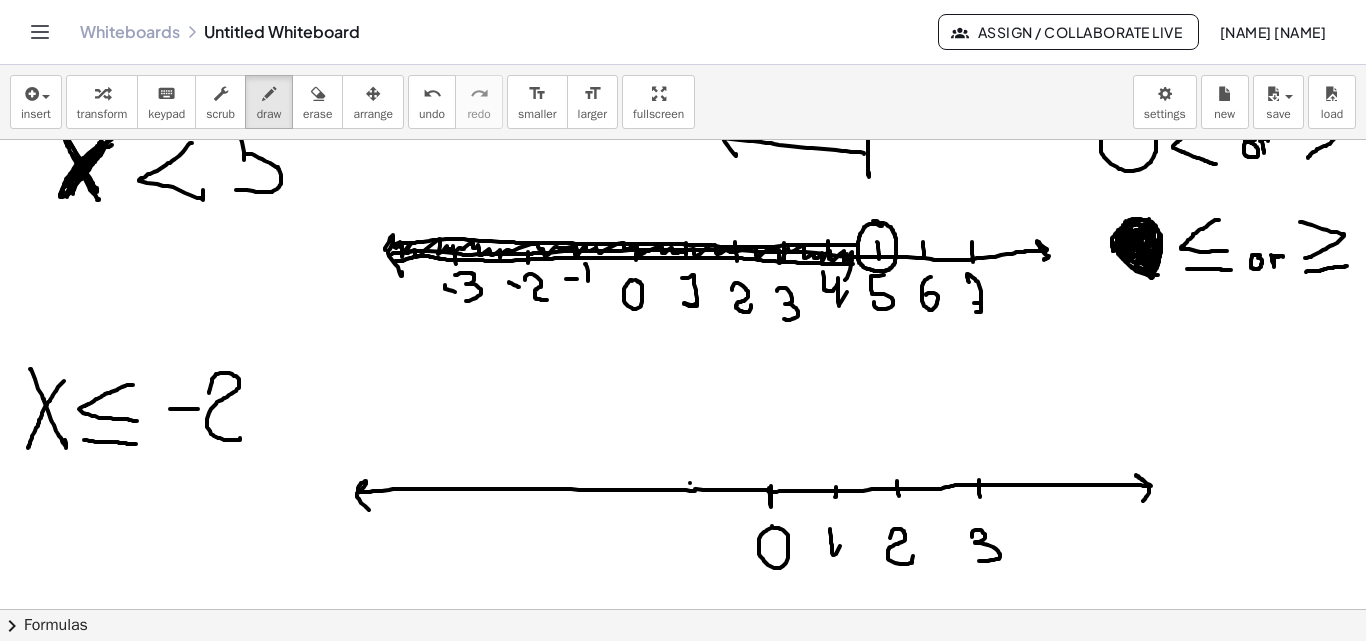 drag, startPoint x: 690, startPoint y: 483, endPoint x: 689, endPoint y: 505, distance: 22.022715 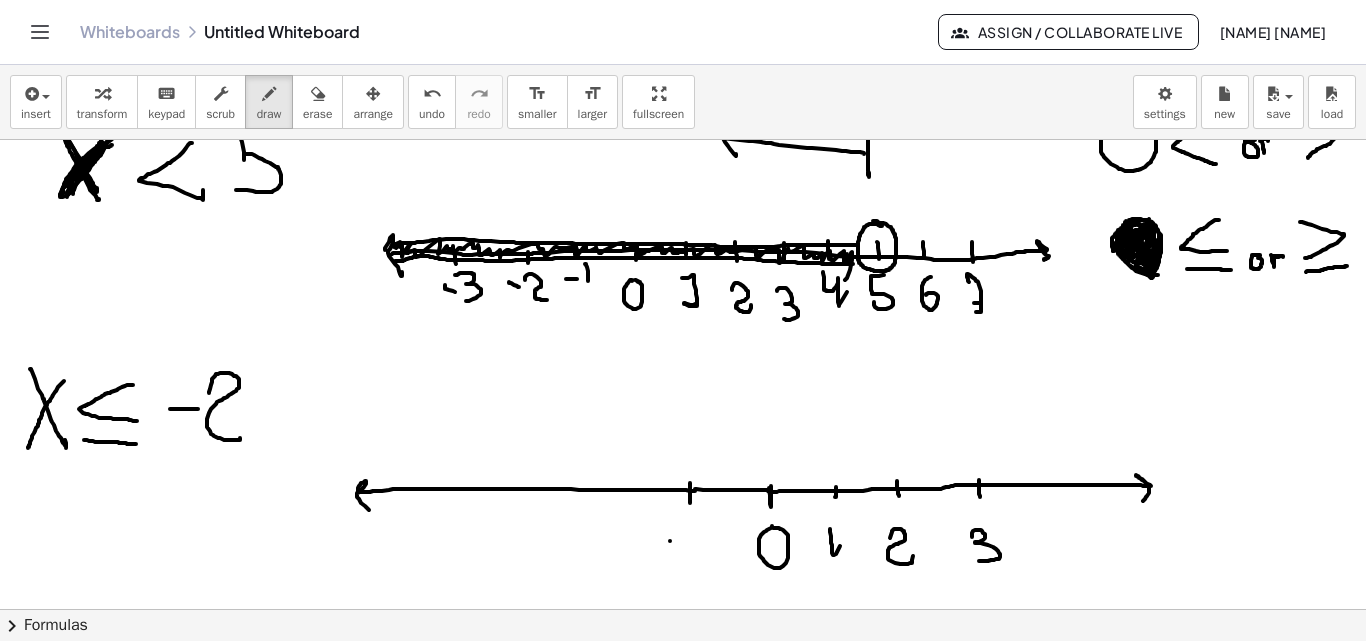drag, startPoint x: 670, startPoint y: 541, endPoint x: 692, endPoint y: 541, distance: 22 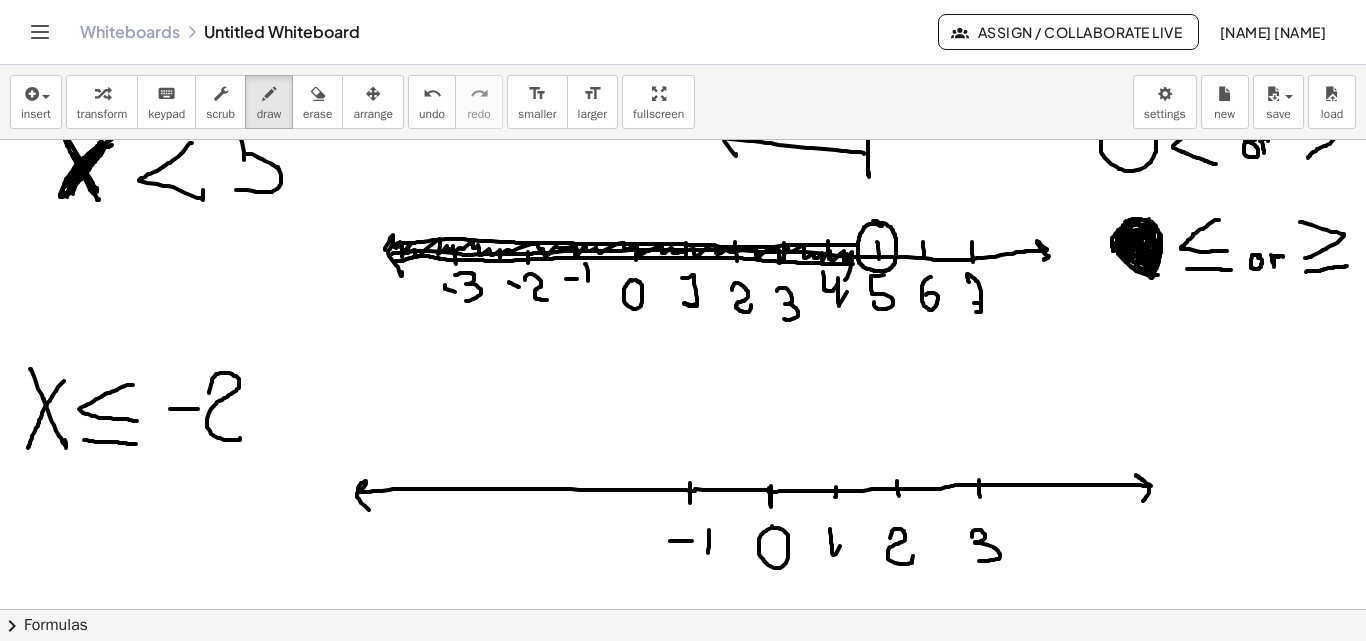 drag, startPoint x: 709, startPoint y: 530, endPoint x: 697, endPoint y: 539, distance: 15 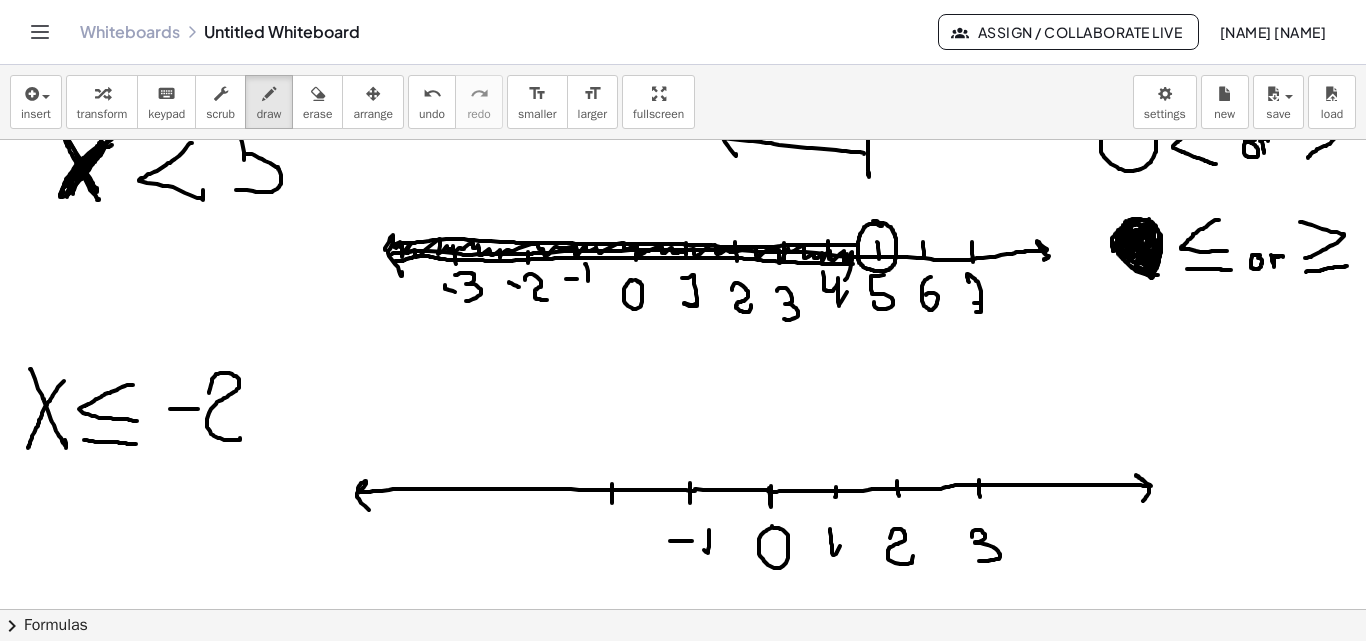 drag, startPoint x: 612, startPoint y: 484, endPoint x: 608, endPoint y: 528, distance: 44.181442 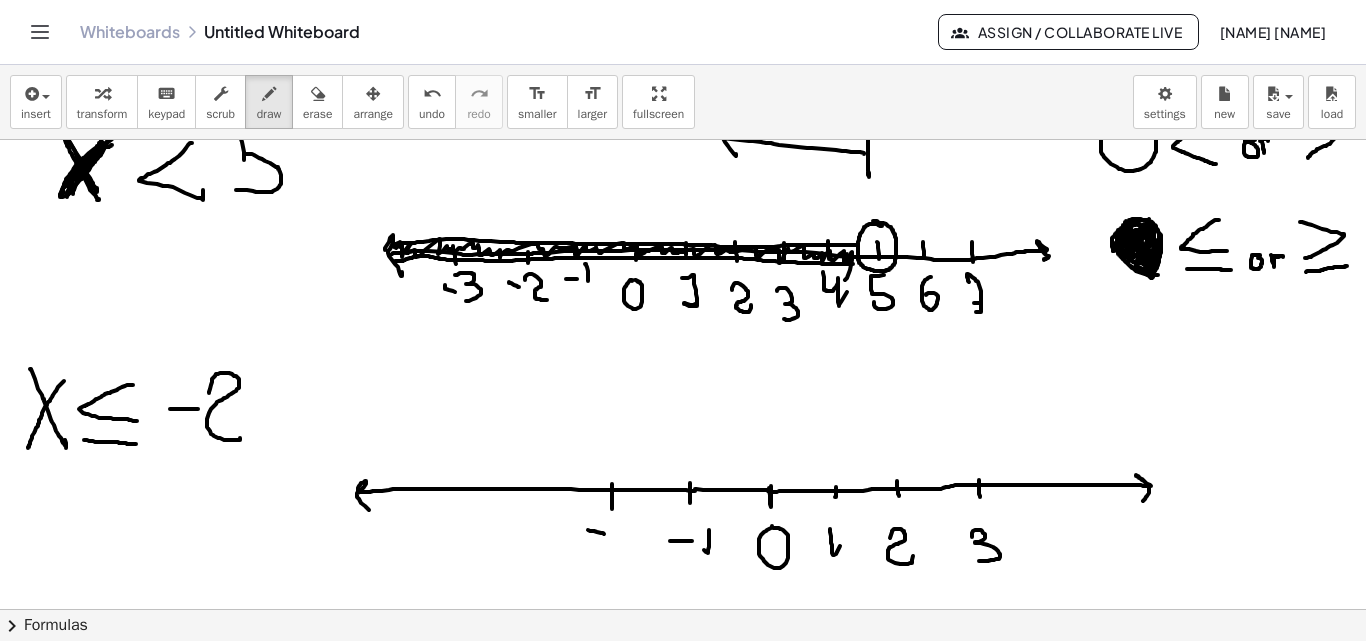 drag, startPoint x: 588, startPoint y: 530, endPoint x: 604, endPoint y: 534, distance: 16.492422 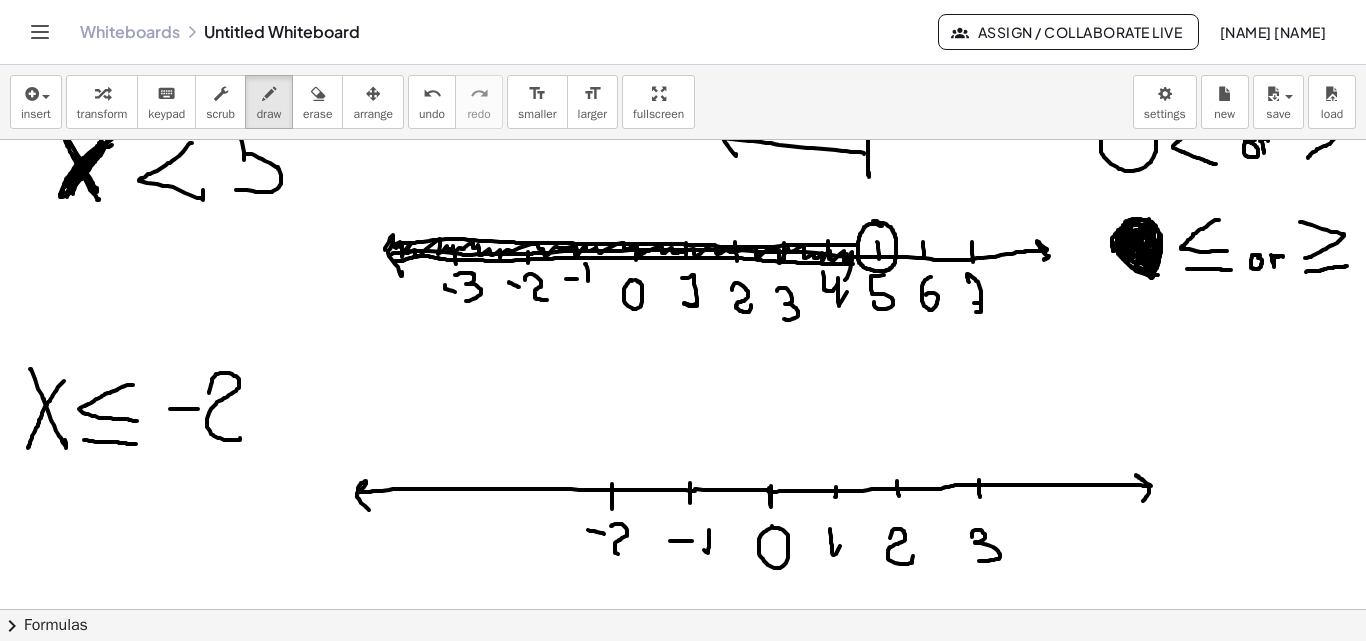 drag, startPoint x: 612, startPoint y: 526, endPoint x: 628, endPoint y: 534, distance: 17.888544 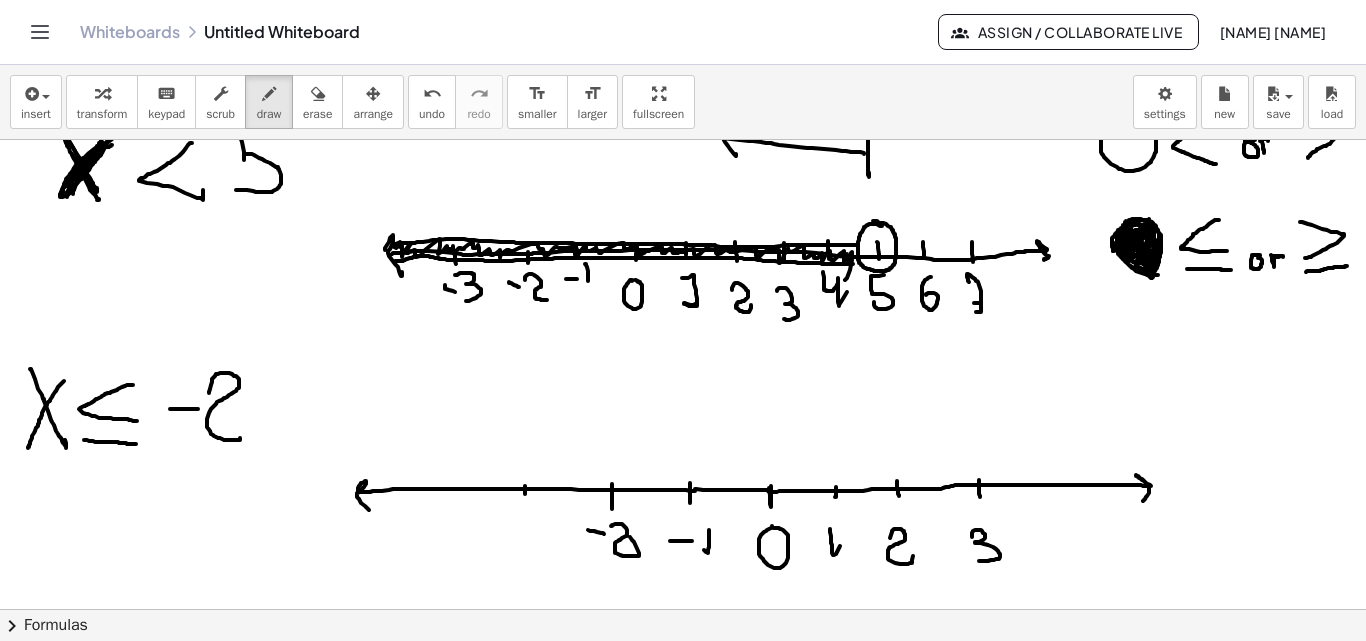 drag, startPoint x: 525, startPoint y: 486, endPoint x: 525, endPoint y: 504, distance: 18 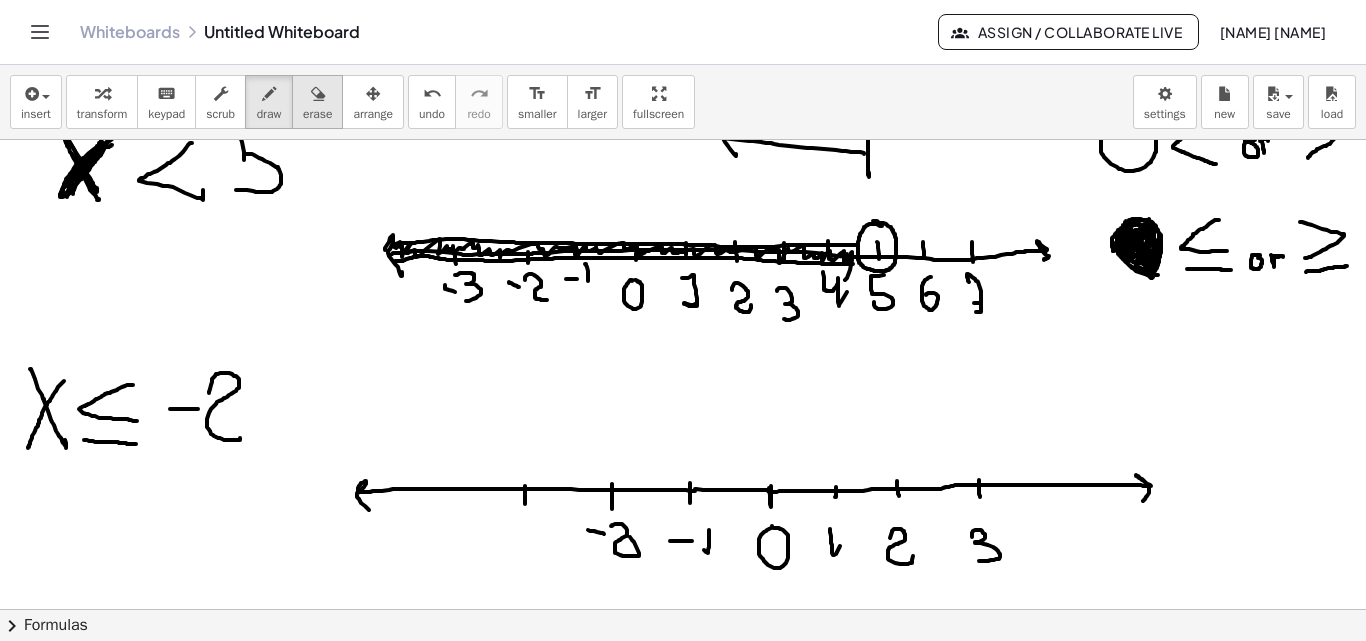 click at bounding box center [318, 94] 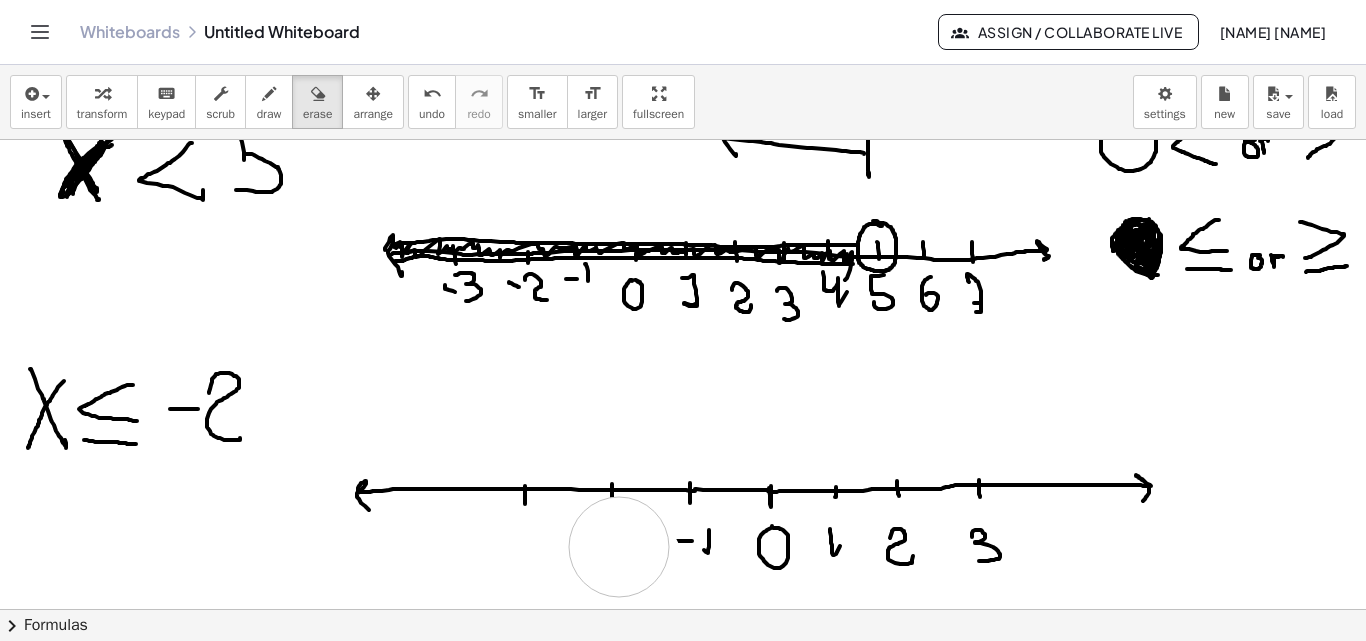 click at bounding box center (683, 25) 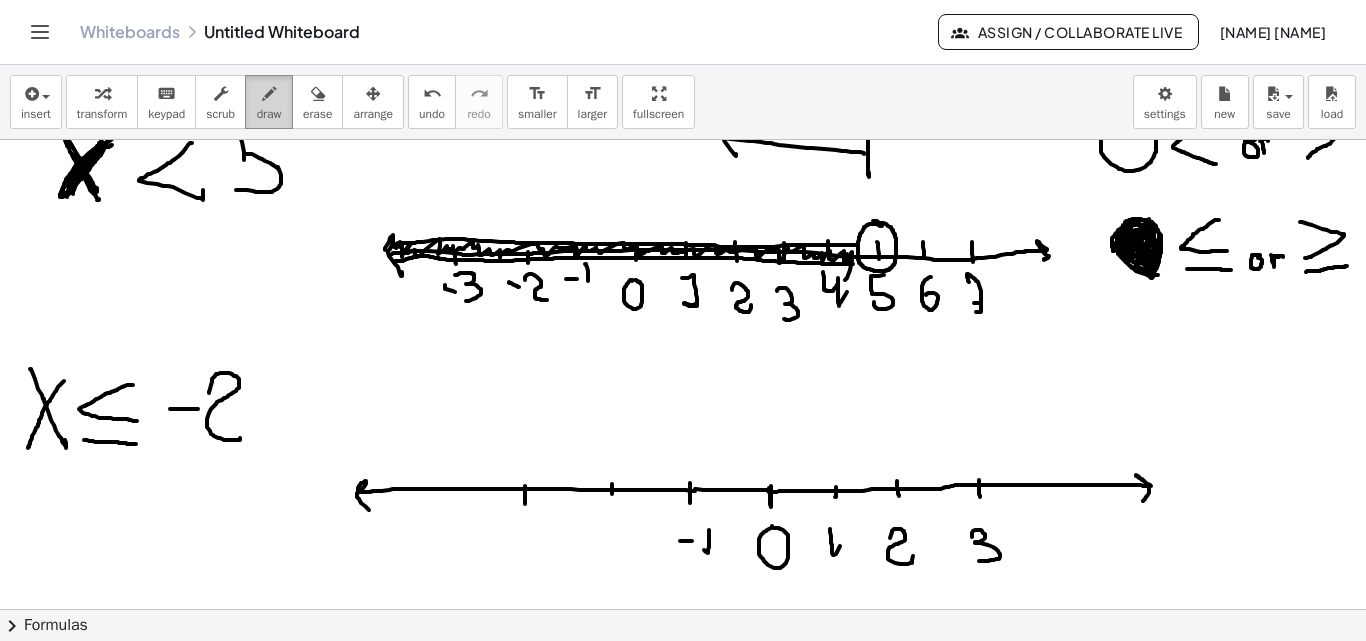 click at bounding box center [269, 94] 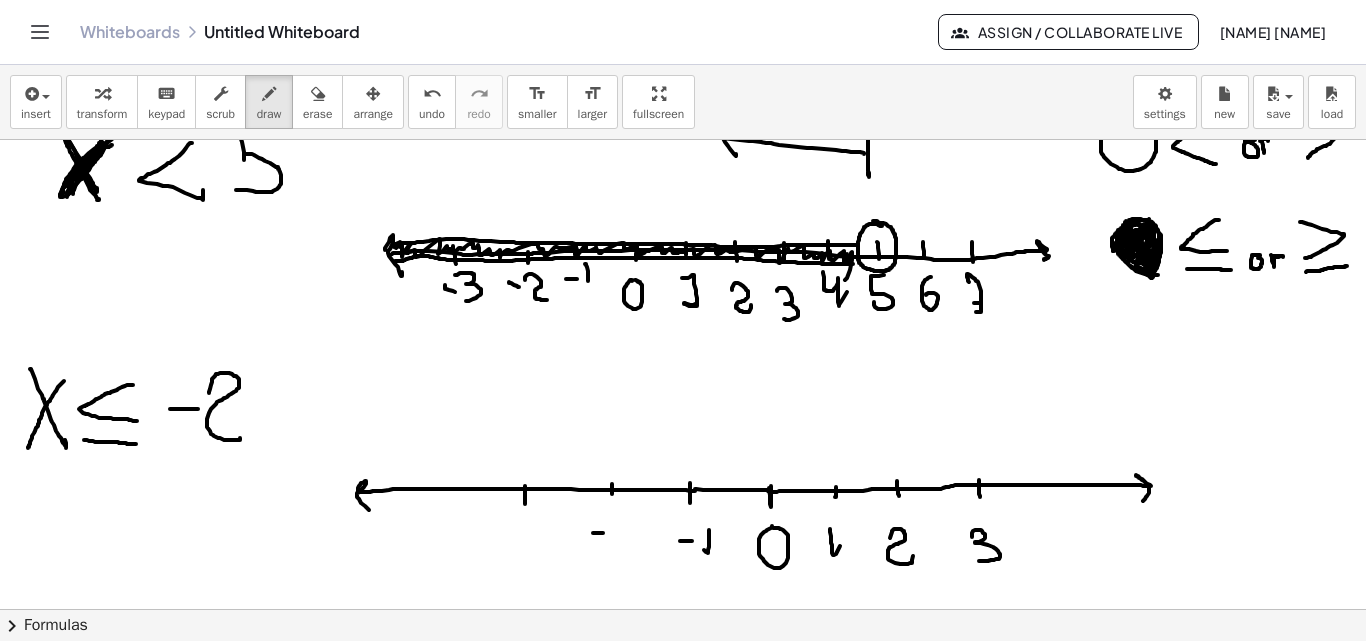 click at bounding box center [683, 25] 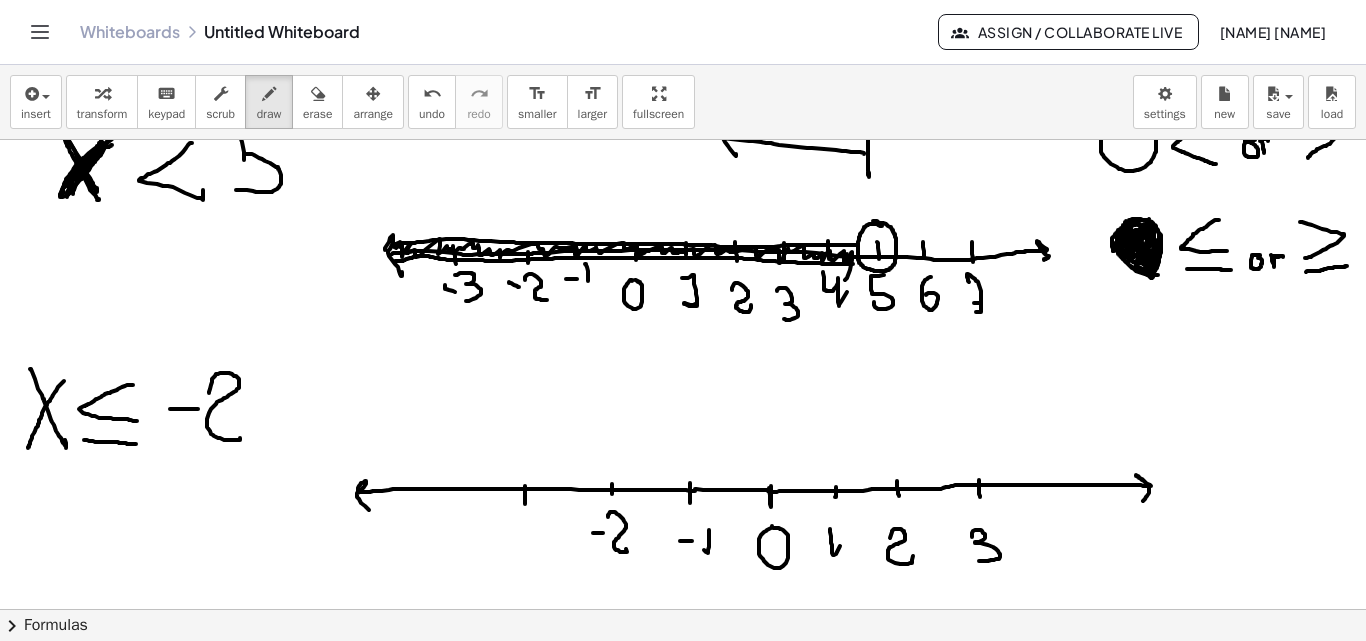 drag, startPoint x: 608, startPoint y: 517, endPoint x: 573, endPoint y: 534, distance: 38.910152 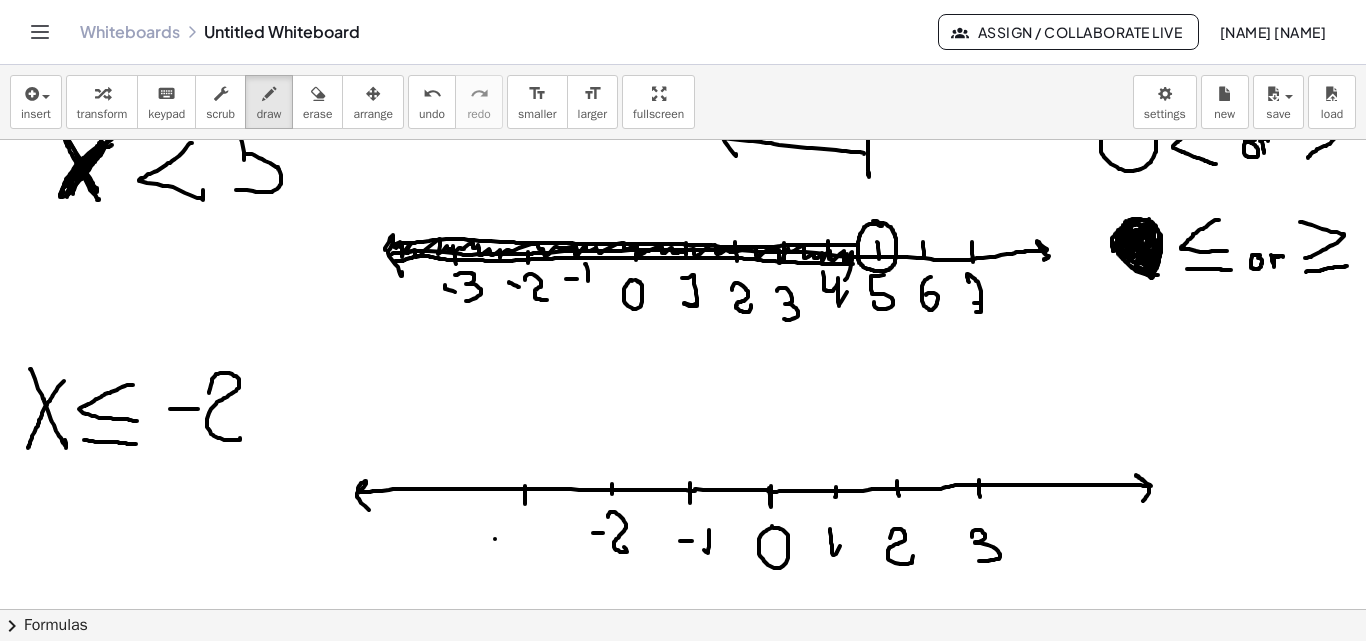 click at bounding box center (683, 25) 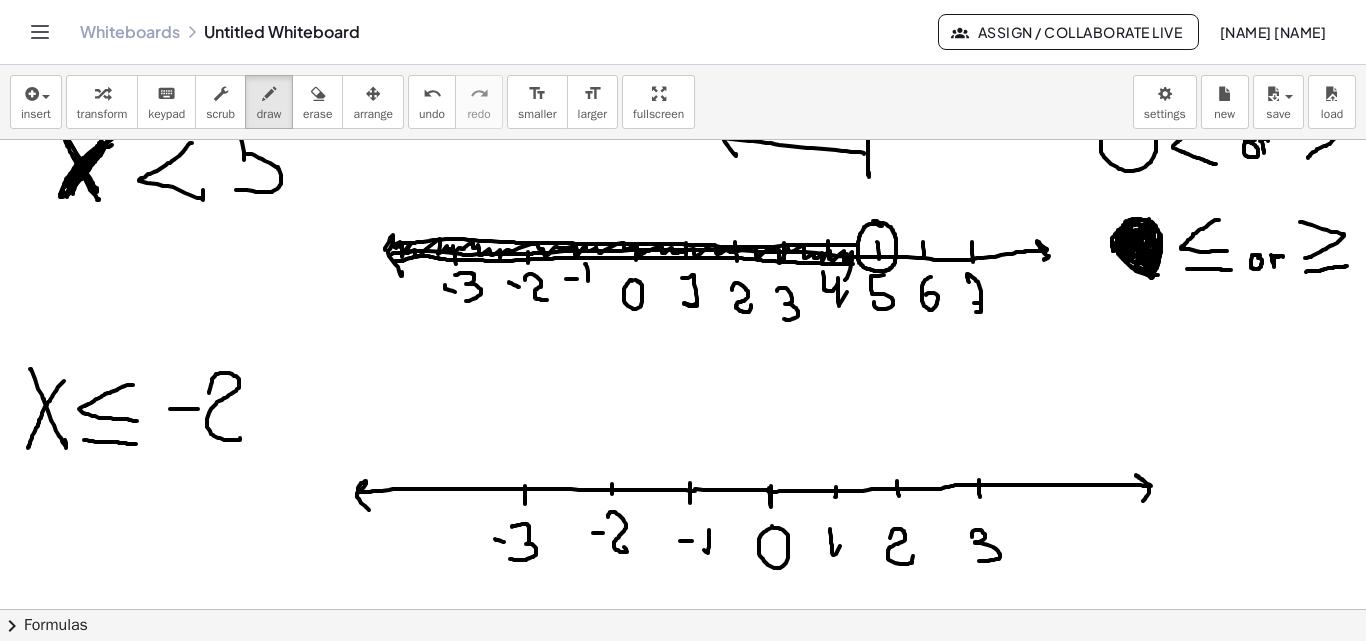 drag, startPoint x: 512, startPoint y: 527, endPoint x: 513, endPoint y: 550, distance: 23.021729 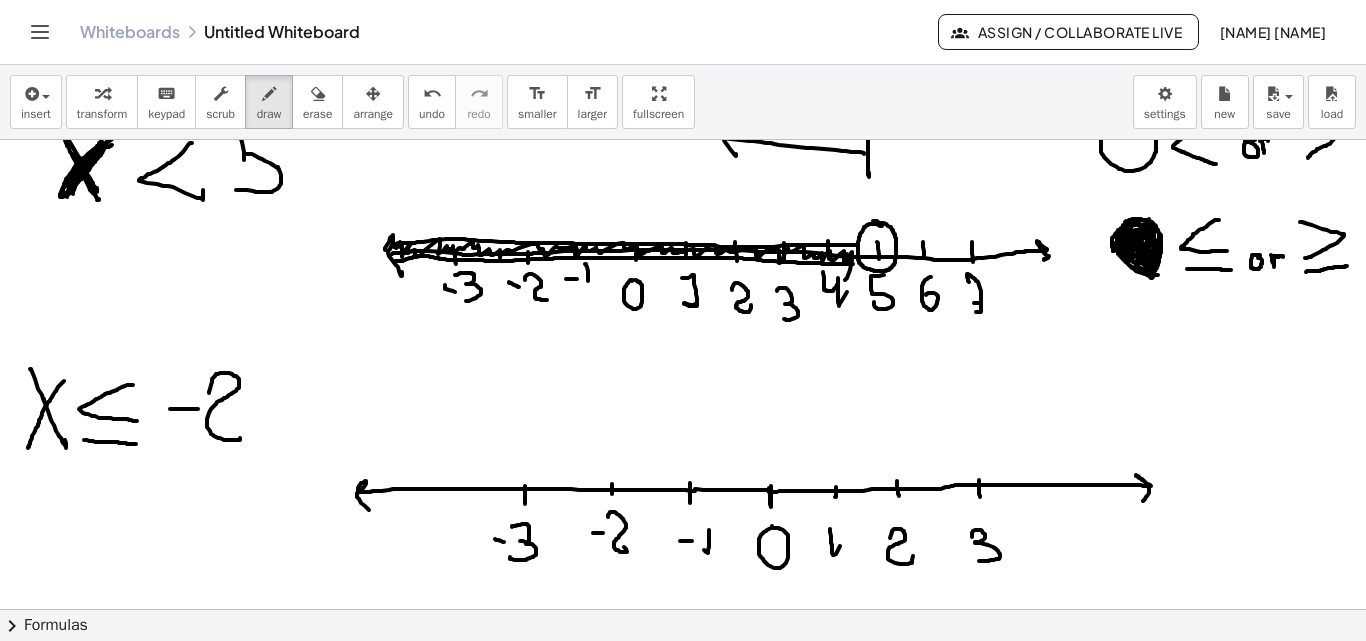 click at bounding box center [683, 25] 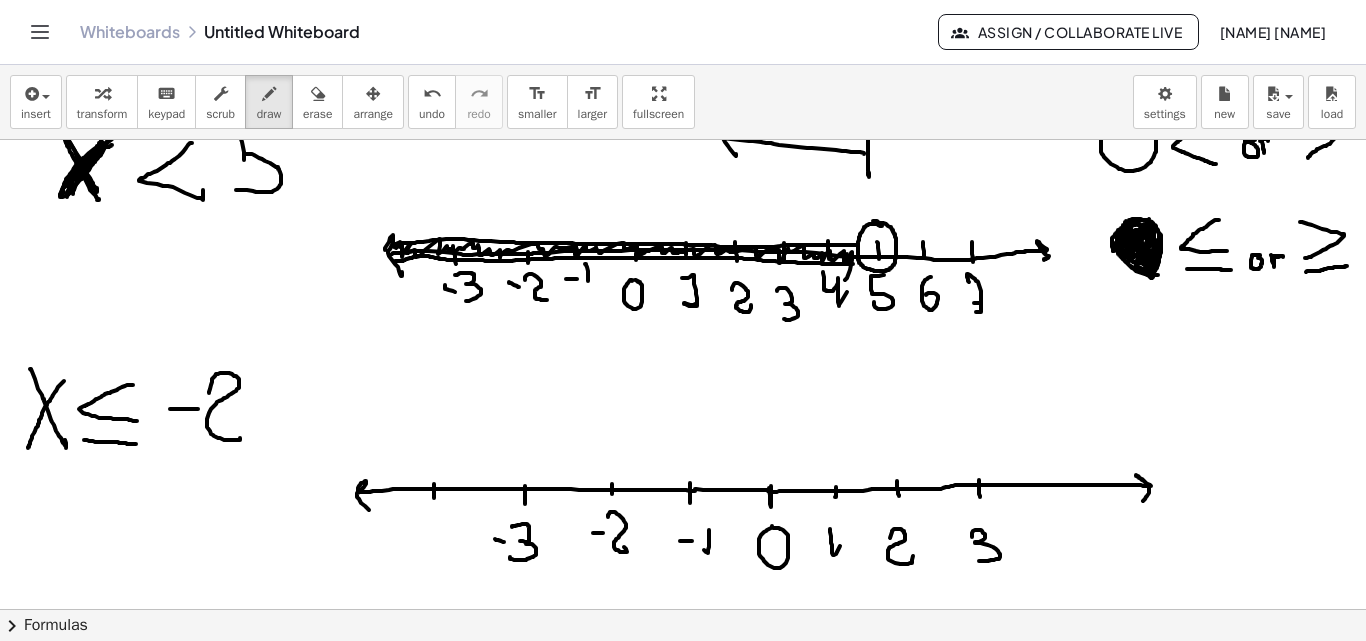 drag, startPoint x: 434, startPoint y: 484, endPoint x: 434, endPoint y: 498, distance: 14 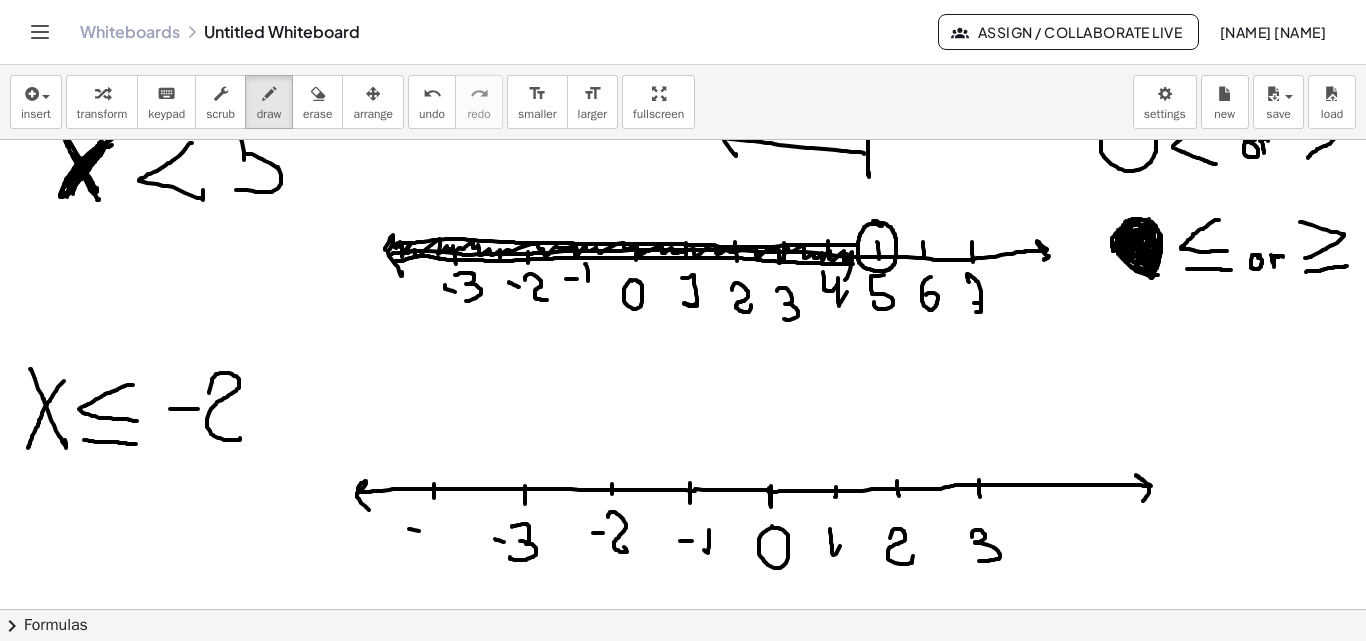 drag, startPoint x: 409, startPoint y: 529, endPoint x: 424, endPoint y: 531, distance: 15.132746 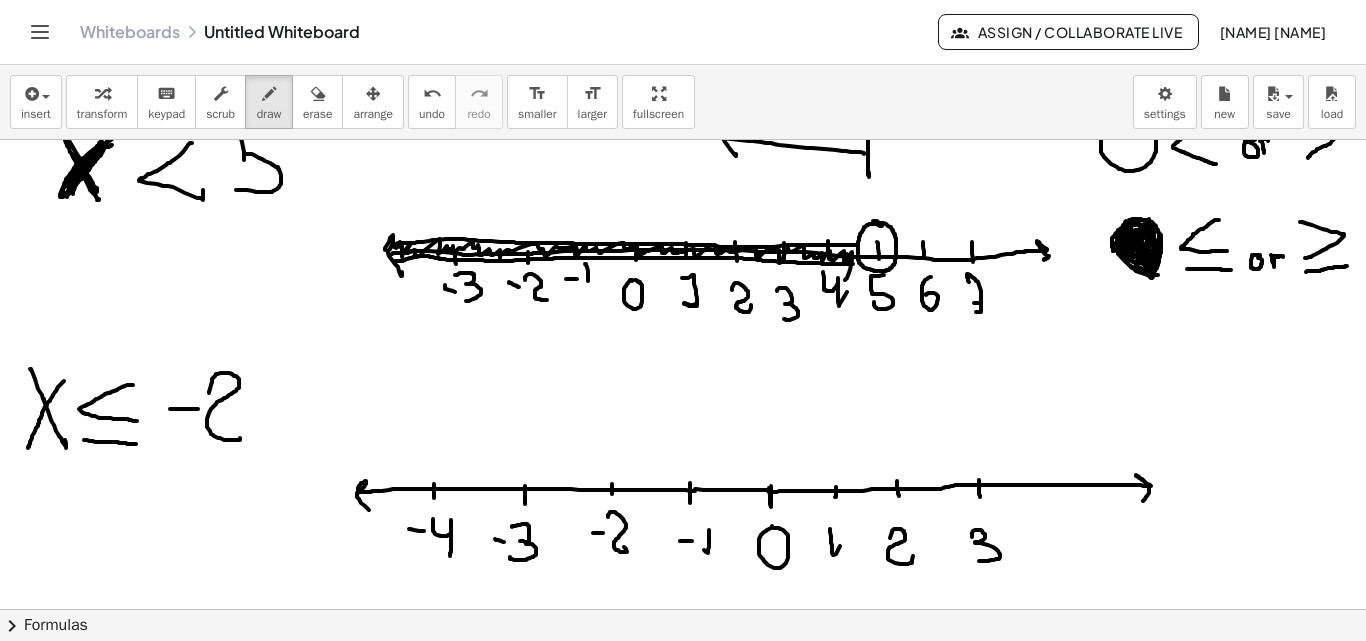 drag, startPoint x: 433, startPoint y: 522, endPoint x: 450, endPoint y: 556, distance: 38.013157 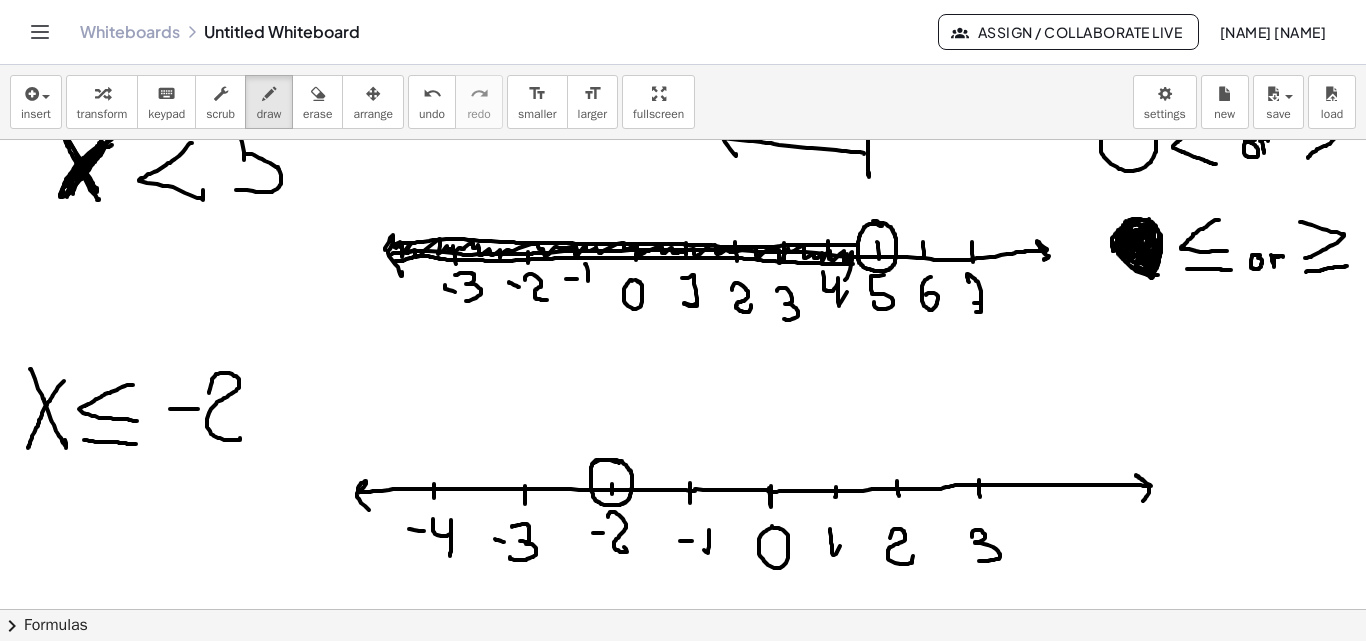 click at bounding box center [683, 25] 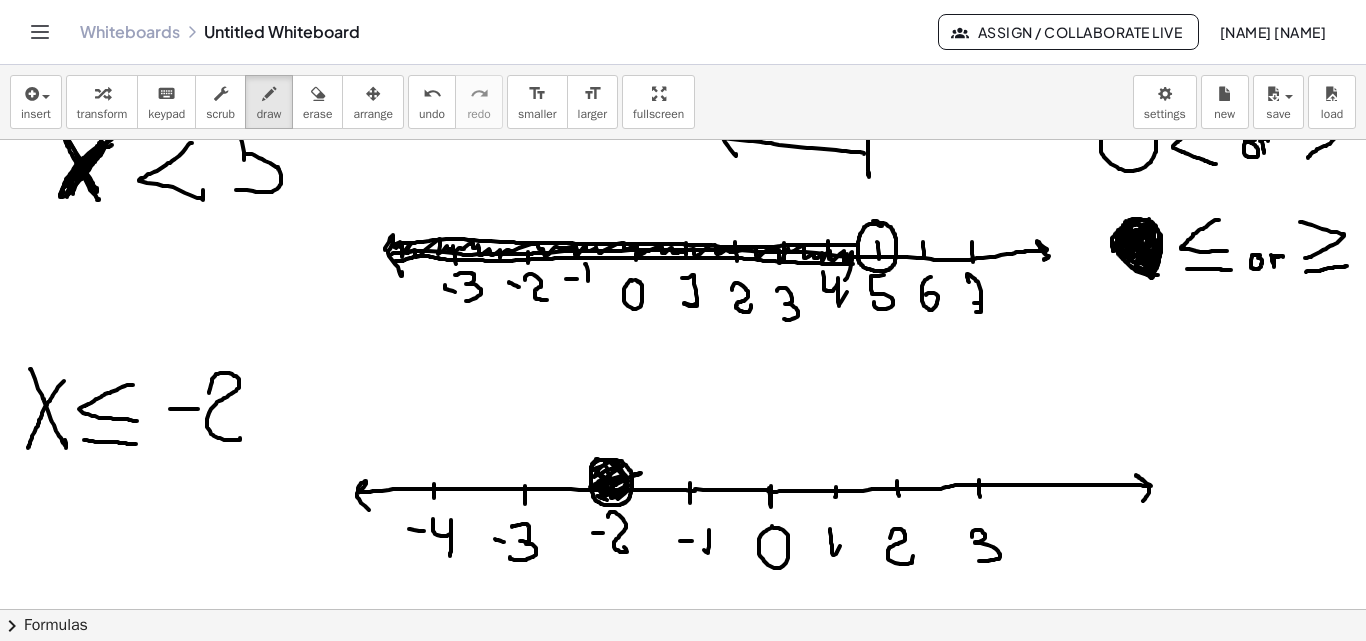 drag, startPoint x: 598, startPoint y: 459, endPoint x: 622, endPoint y: 492, distance: 40.804413 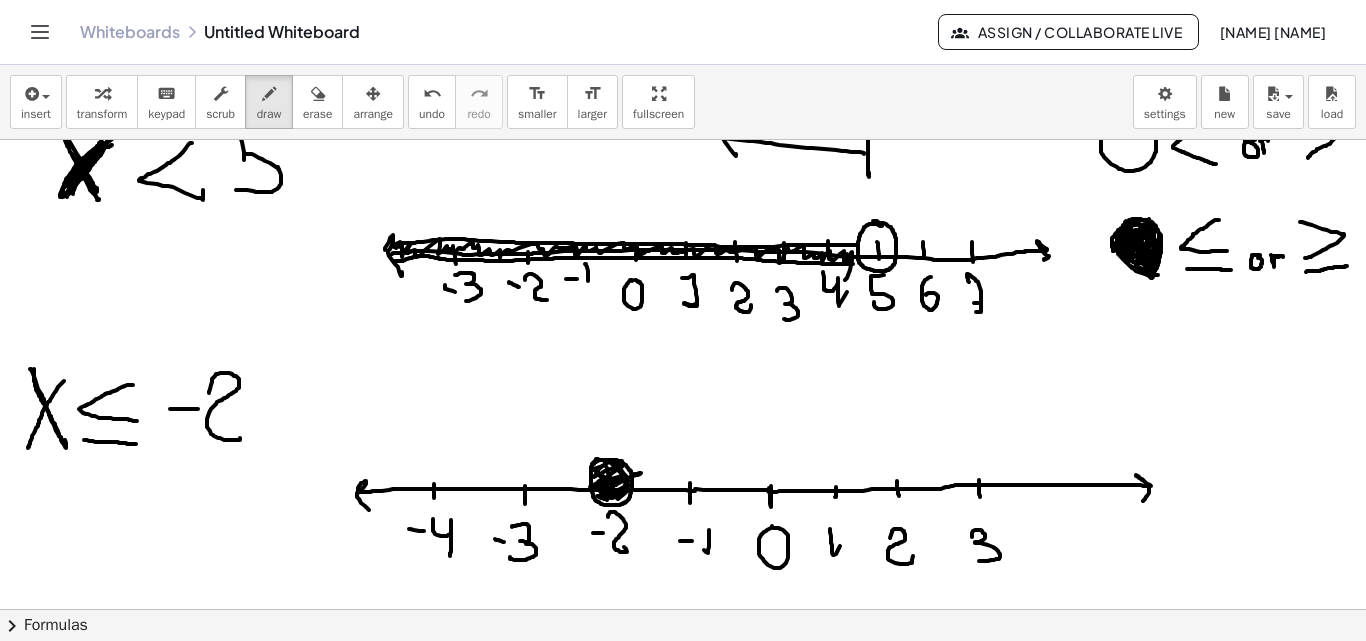 drag, startPoint x: 34, startPoint y: 369, endPoint x: 56, endPoint y: 441, distance: 75.28612 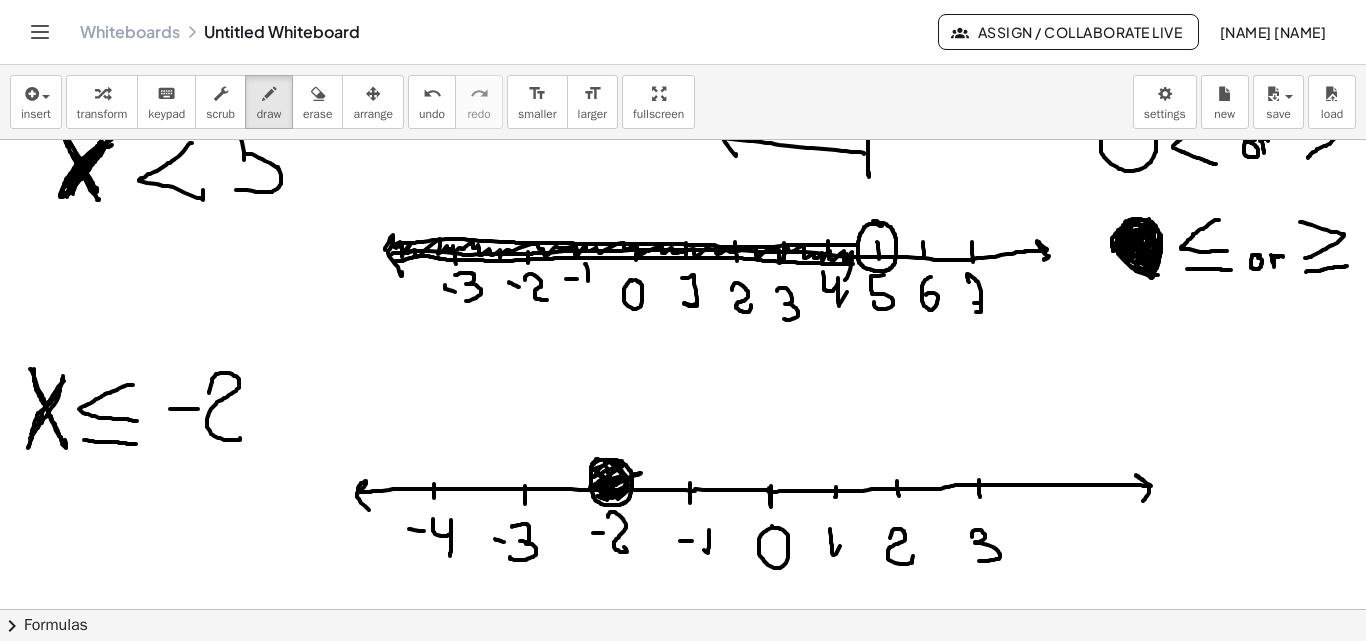 click at bounding box center [683, 25] 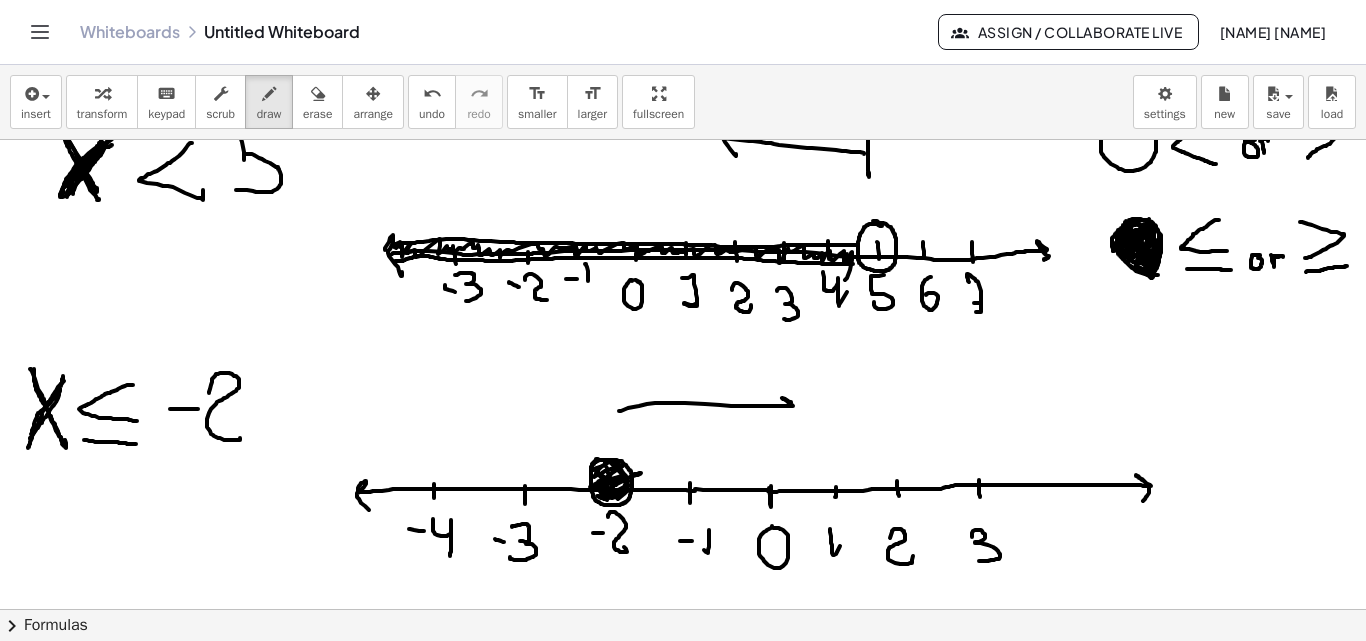 drag, startPoint x: 619, startPoint y: 411, endPoint x: 788, endPoint y: 414, distance: 169.02663 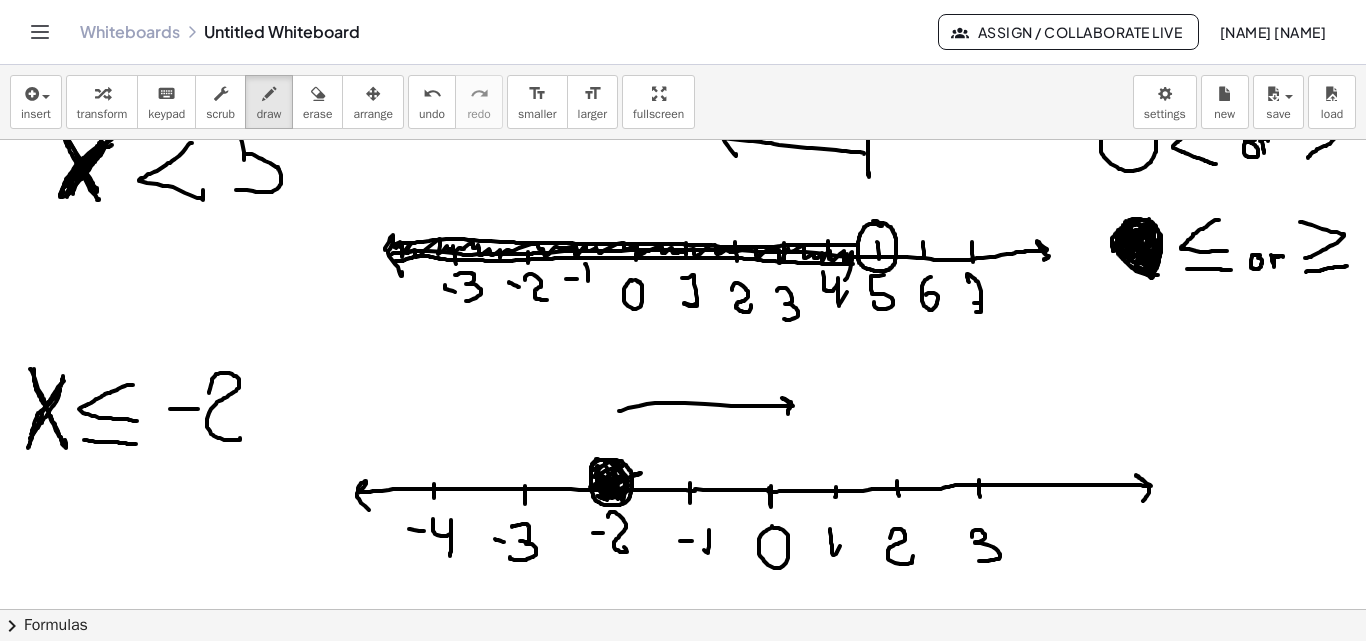 drag, startPoint x: 598, startPoint y: 466, endPoint x: 626, endPoint y: 486, distance: 34.4093 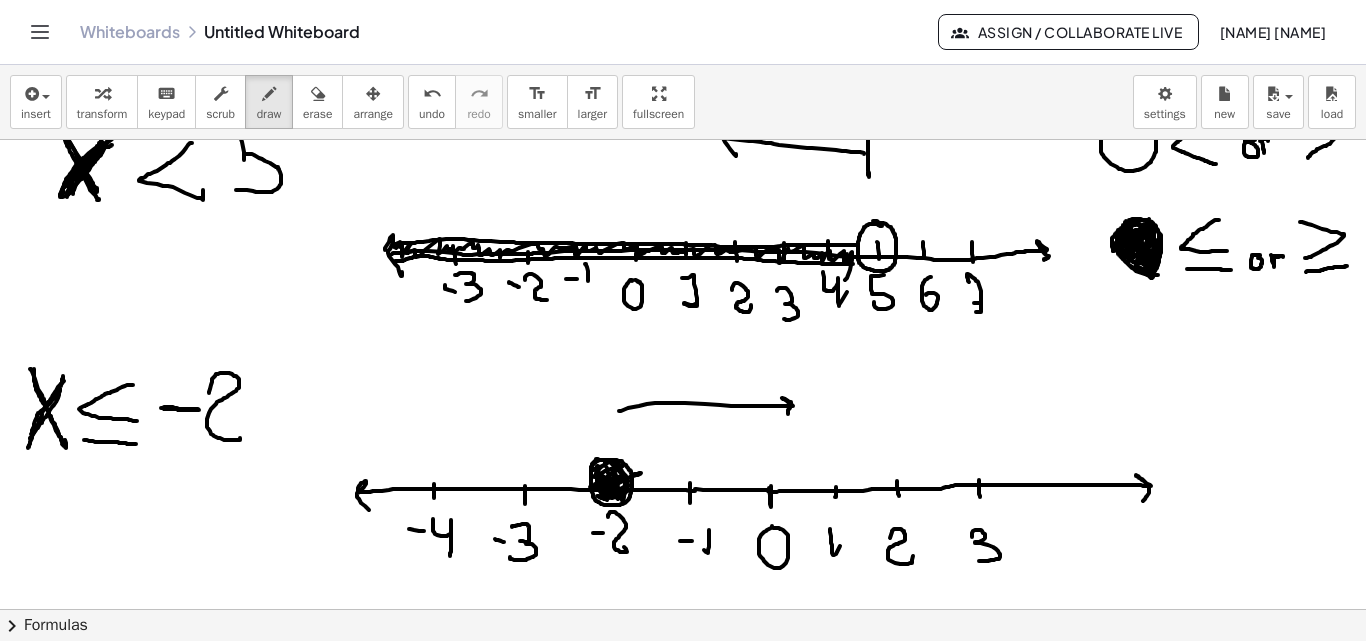 click at bounding box center (683, 25) 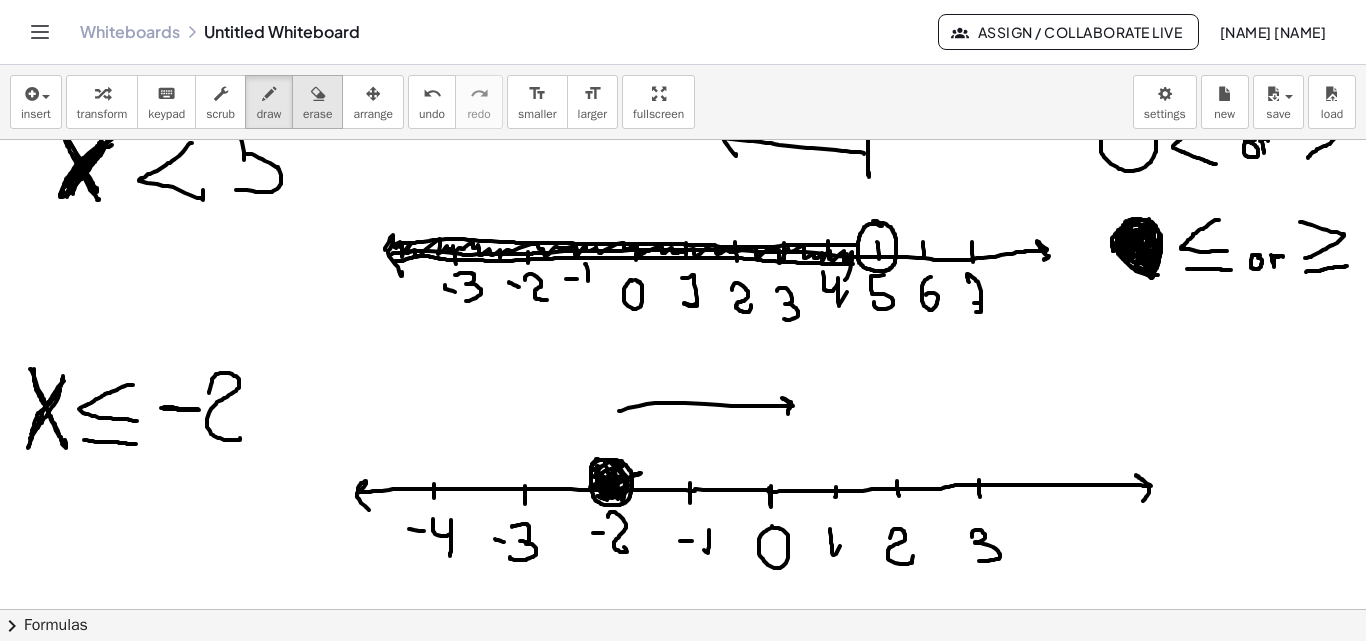 click on "erase" at bounding box center [317, 102] 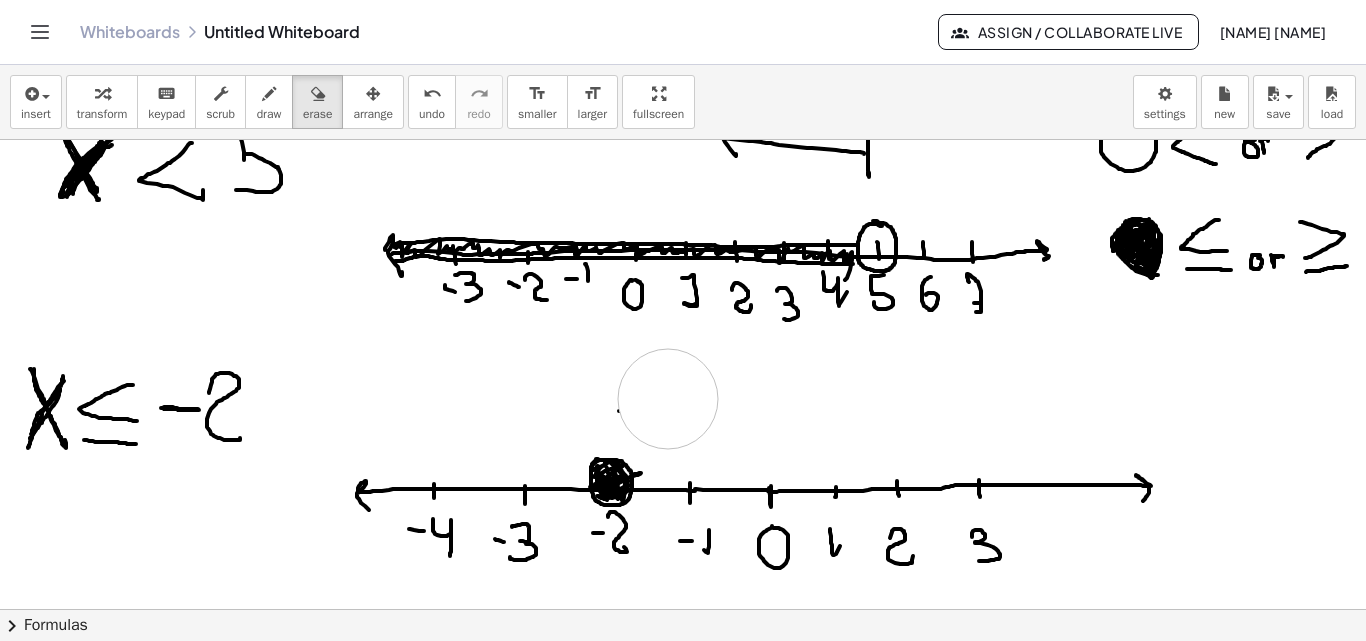 drag, startPoint x: 789, startPoint y: 399, endPoint x: 649, endPoint y: 399, distance: 140 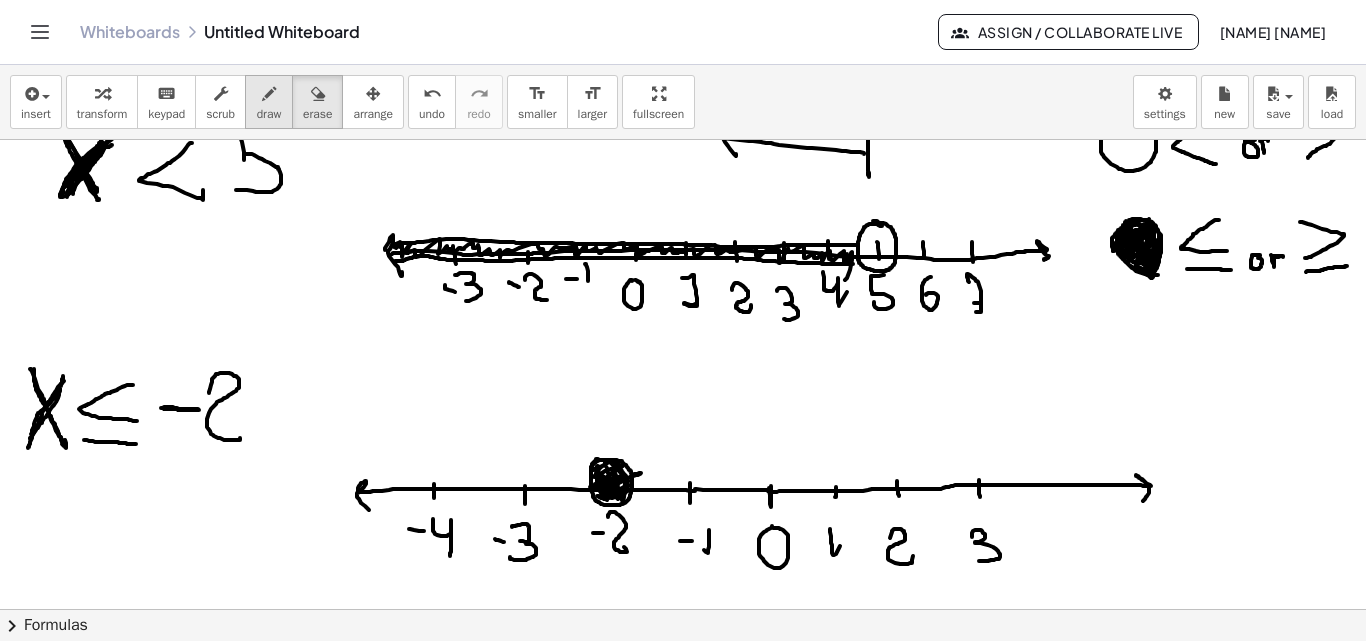 click at bounding box center [269, 94] 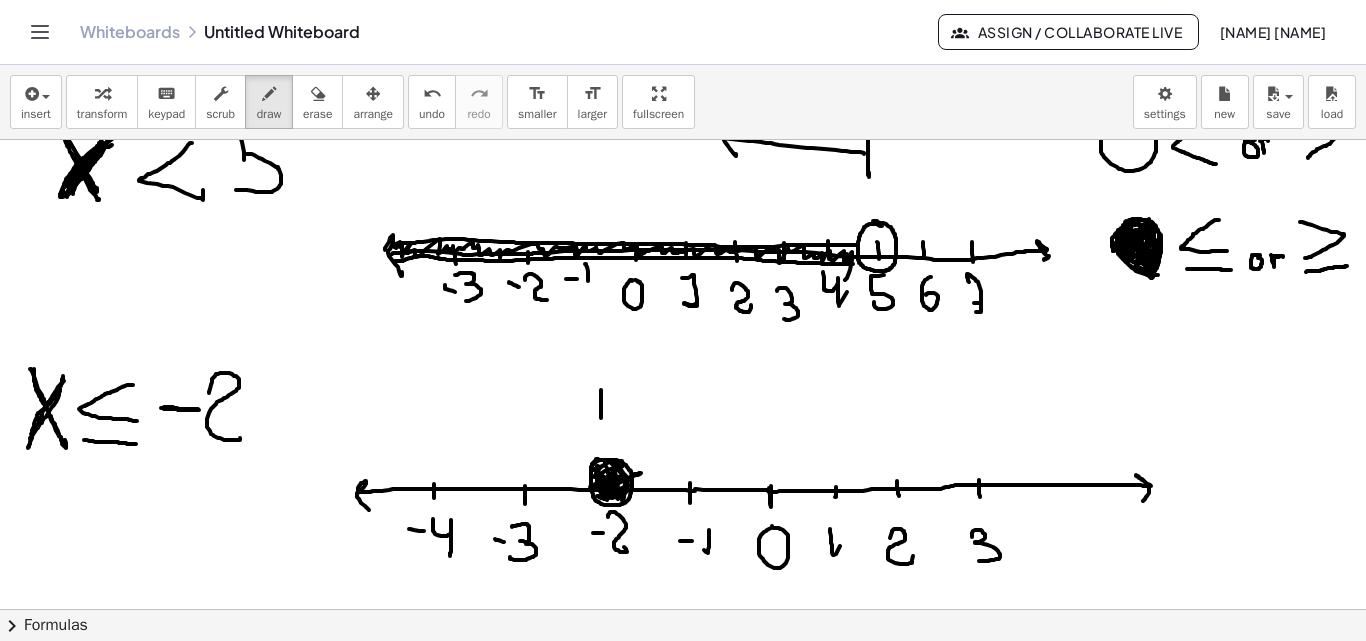 drag, startPoint x: 601, startPoint y: 390, endPoint x: 601, endPoint y: 418, distance: 28 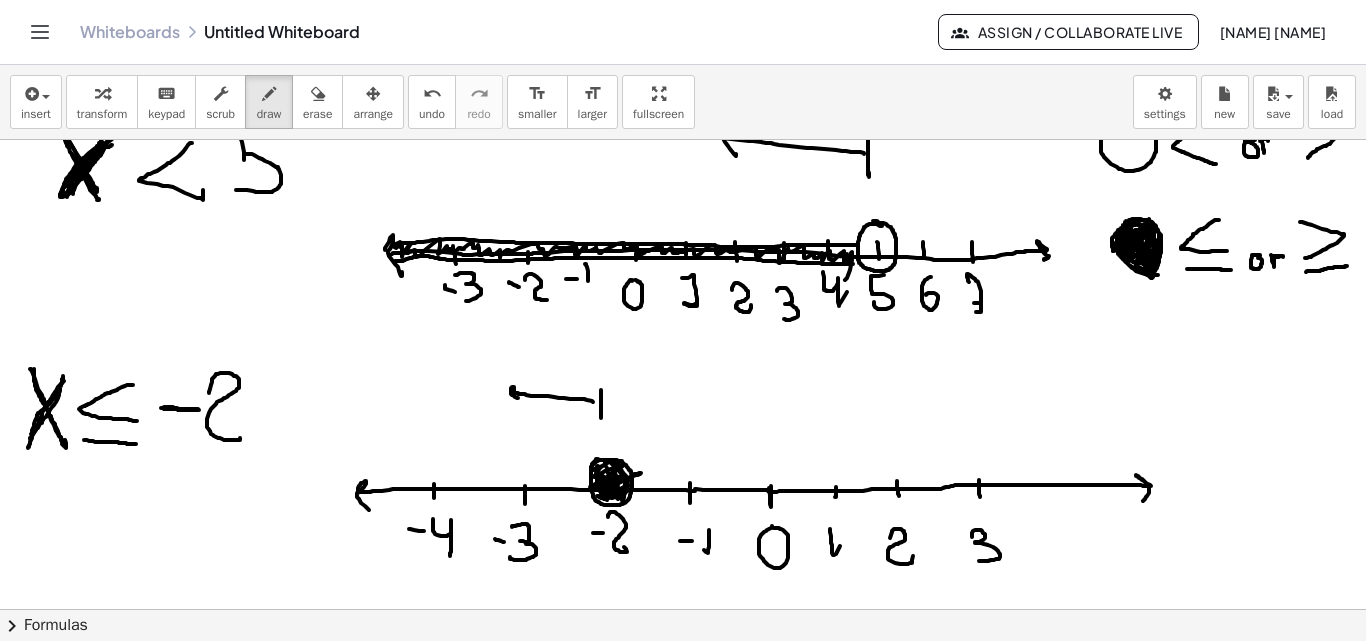 drag, startPoint x: 593, startPoint y: 402, endPoint x: 518, endPoint y: 398, distance: 75.10659 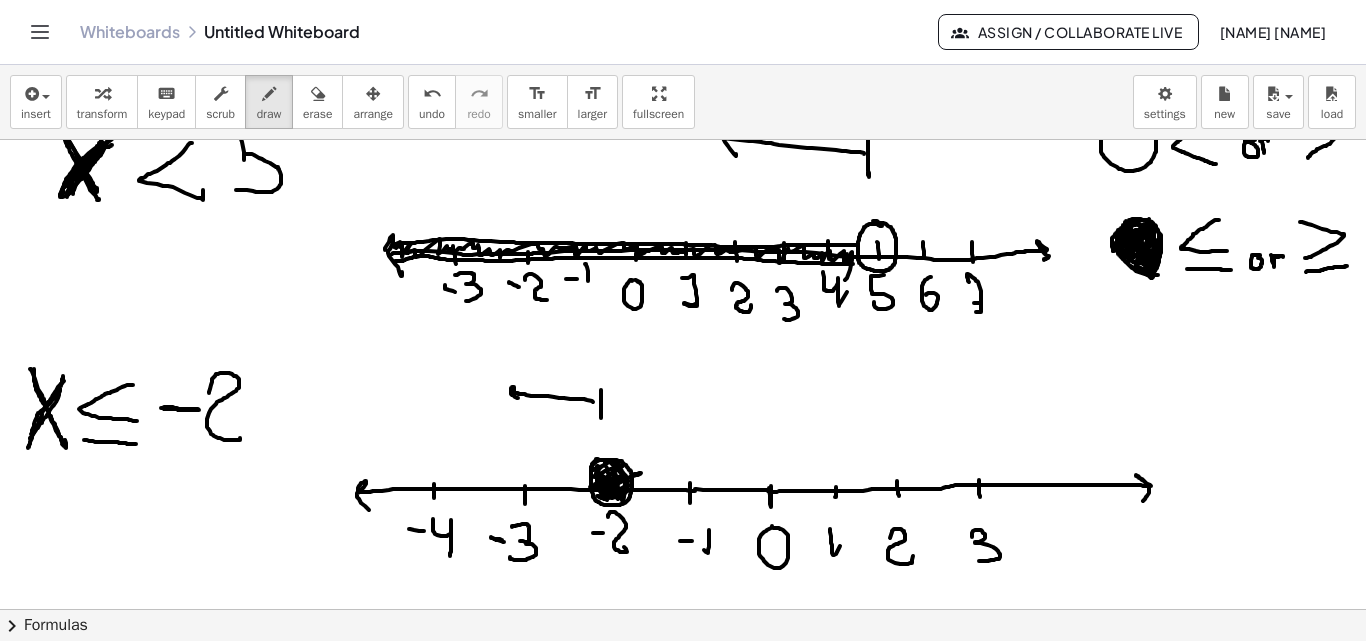 drag, startPoint x: 491, startPoint y: 537, endPoint x: 502, endPoint y: 540, distance: 11.401754 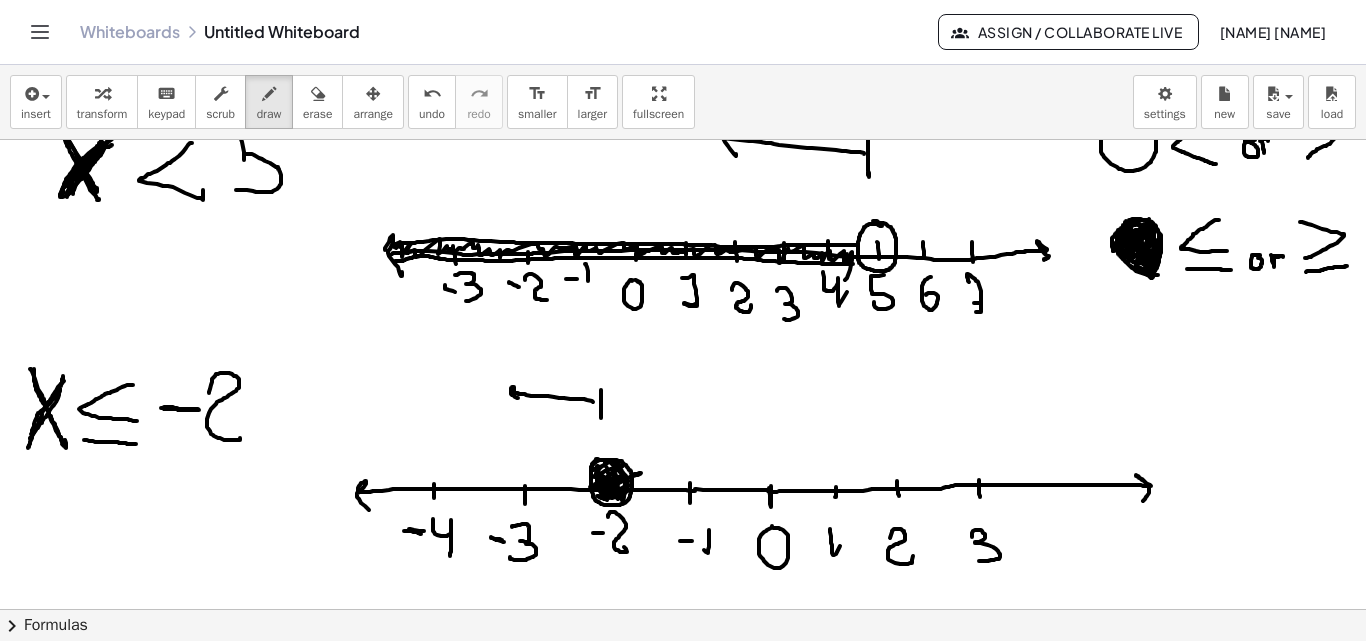 drag, startPoint x: 404, startPoint y: 531, endPoint x: 421, endPoint y: 534, distance: 17.262676 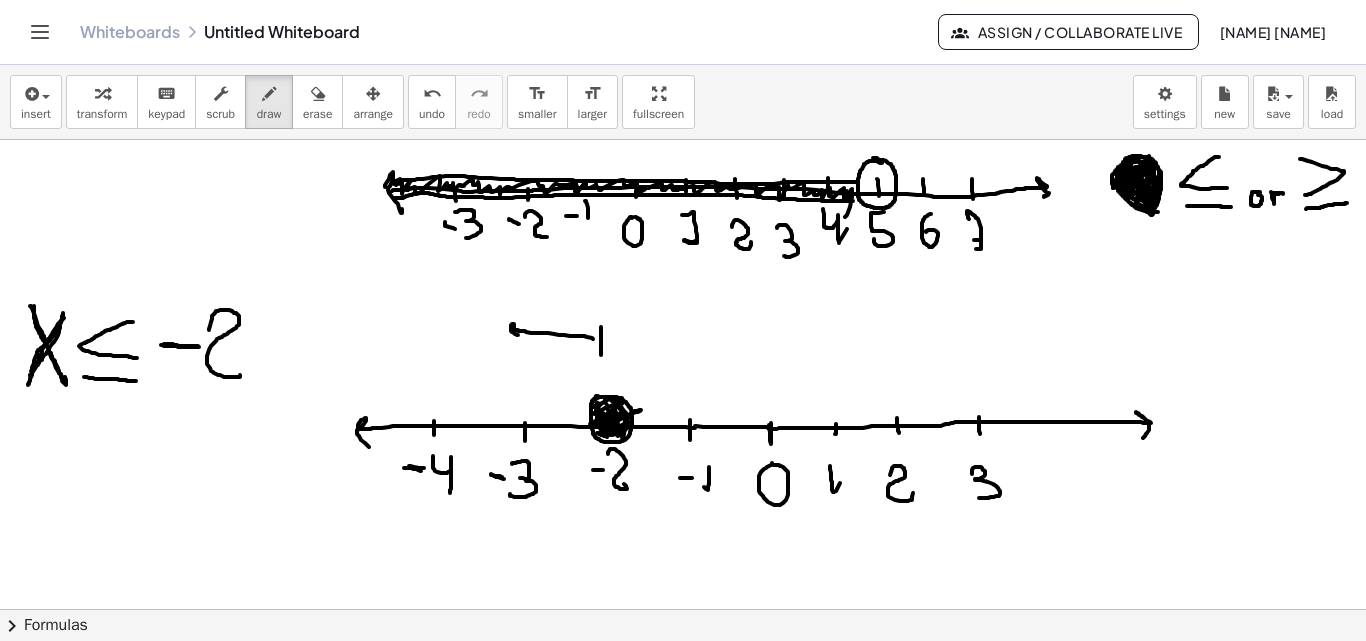 scroll, scrollTop: 1155, scrollLeft: 0, axis: vertical 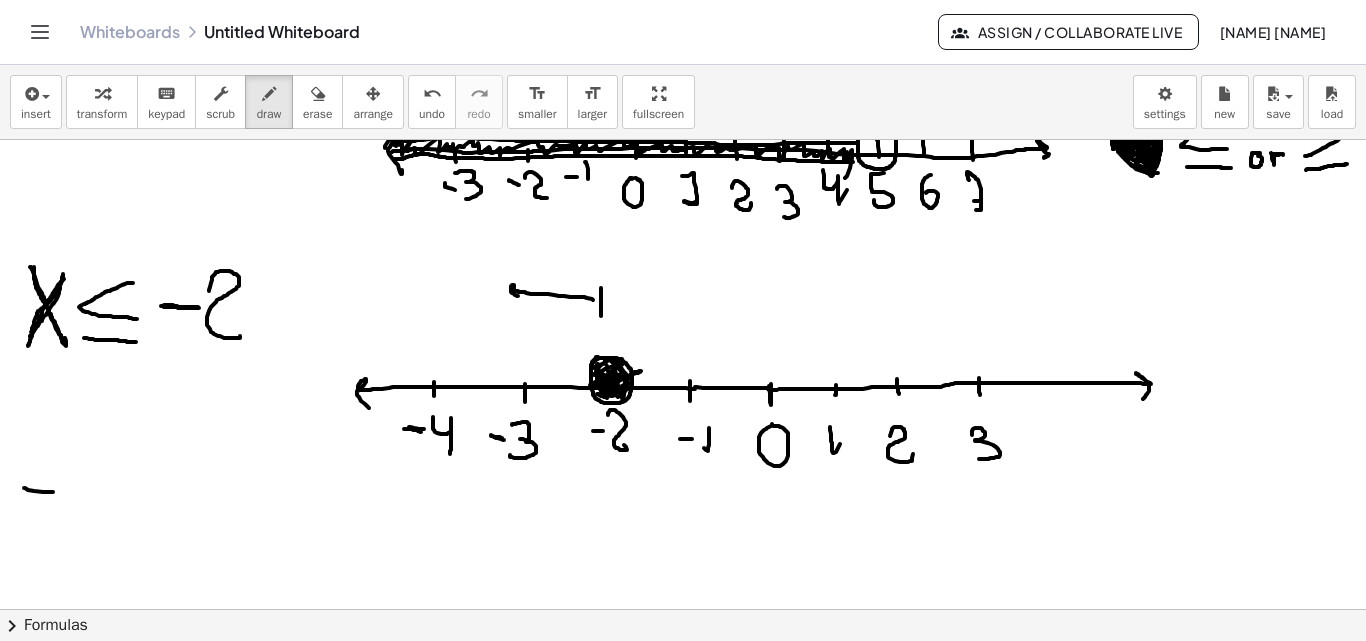 drag, startPoint x: 25, startPoint y: 488, endPoint x: 53, endPoint y: 492, distance: 28.284271 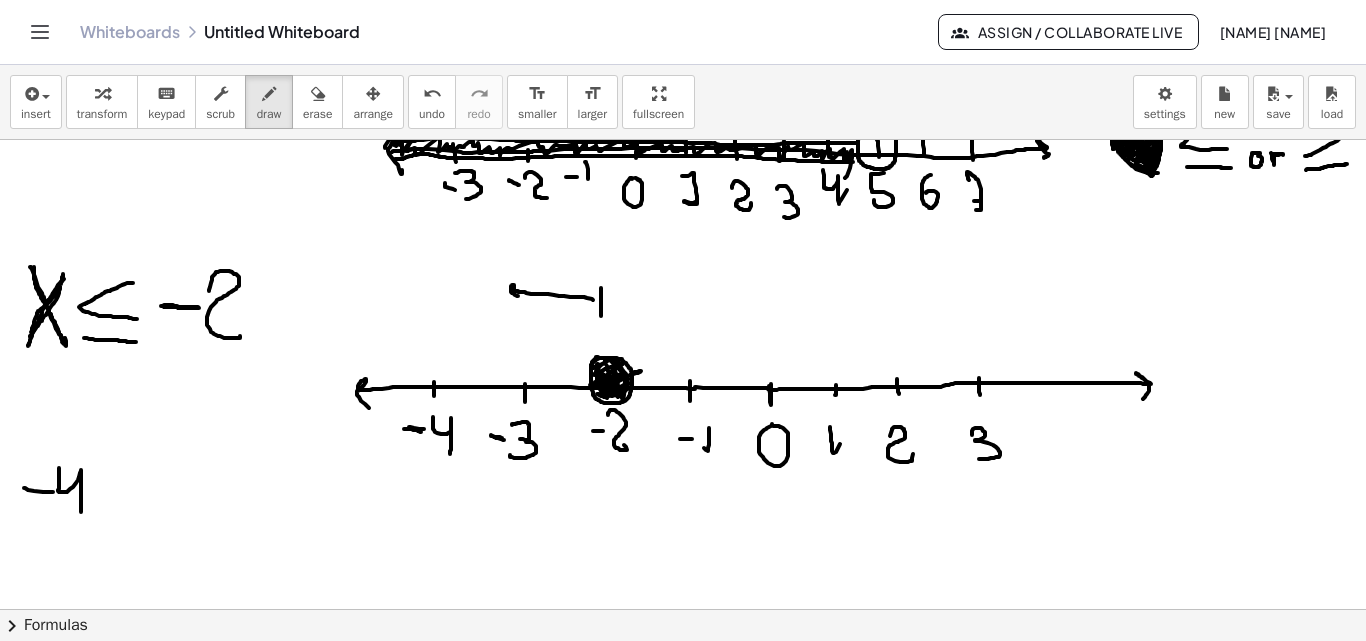 drag, startPoint x: 59, startPoint y: 489, endPoint x: 81, endPoint y: 518, distance: 36.40055 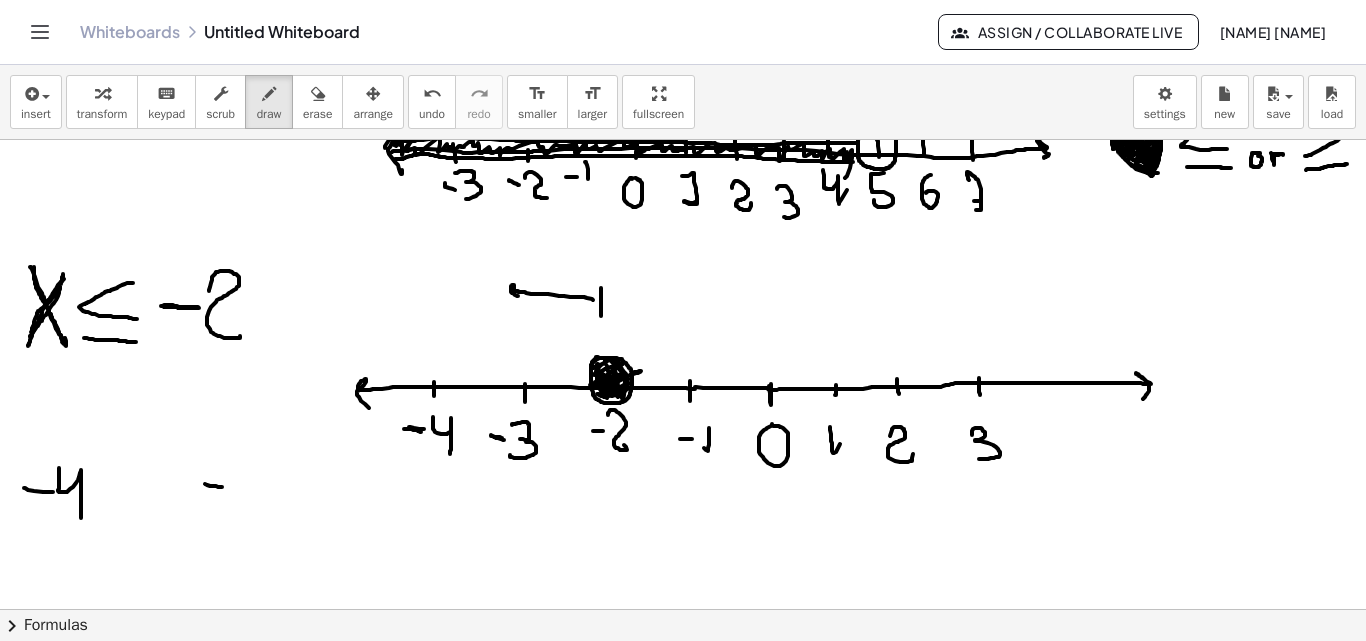 drag, startPoint x: 205, startPoint y: 484, endPoint x: 222, endPoint y: 487, distance: 17.262676 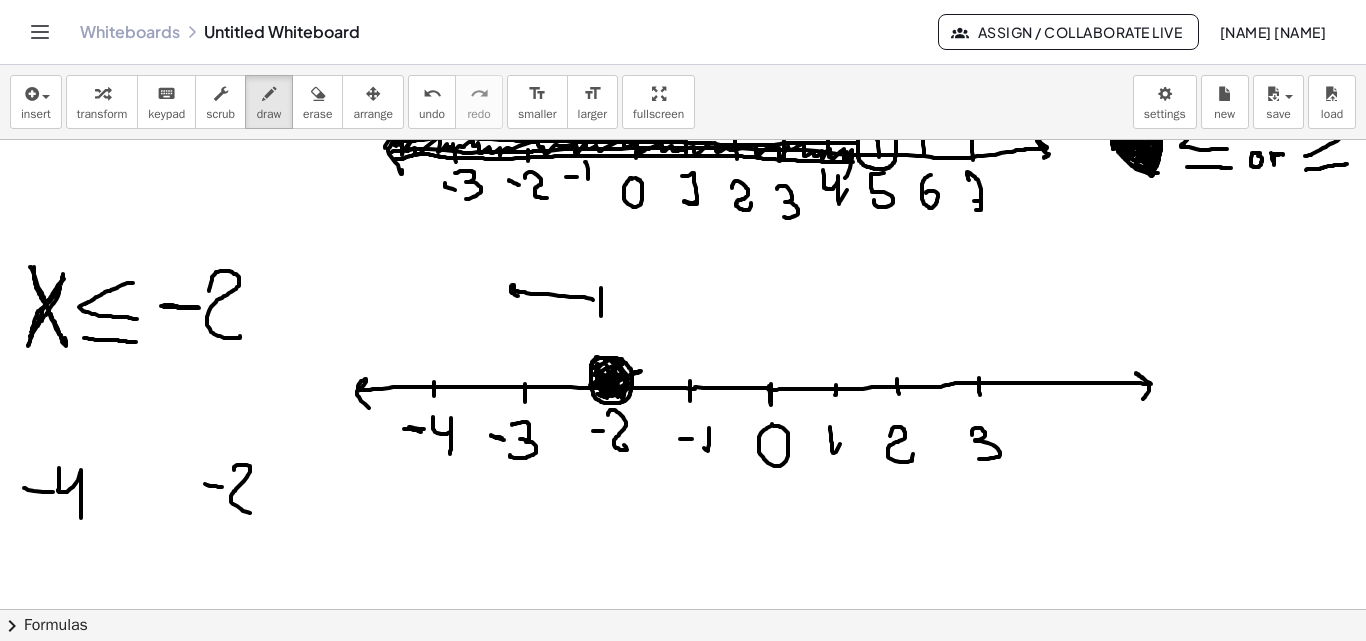 drag, startPoint x: 234, startPoint y: 470, endPoint x: 248, endPoint y: 493, distance: 26.925823 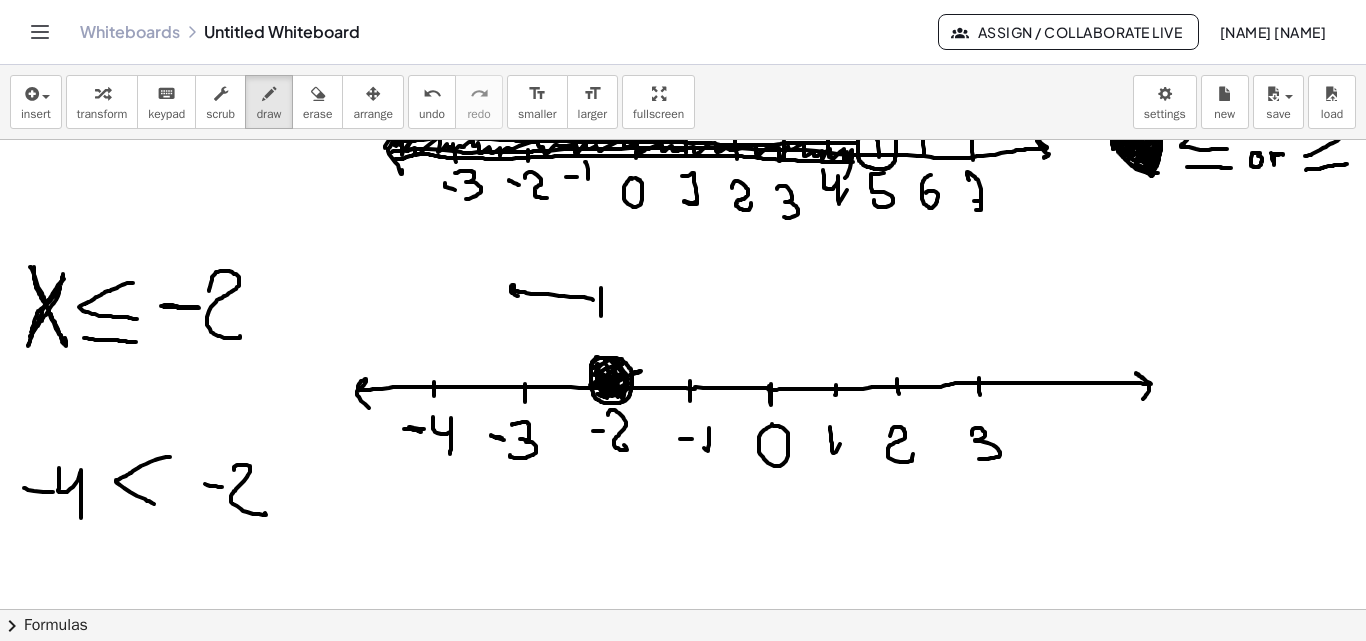 drag, startPoint x: 170, startPoint y: 457, endPoint x: 167, endPoint y: 509, distance: 52.086468 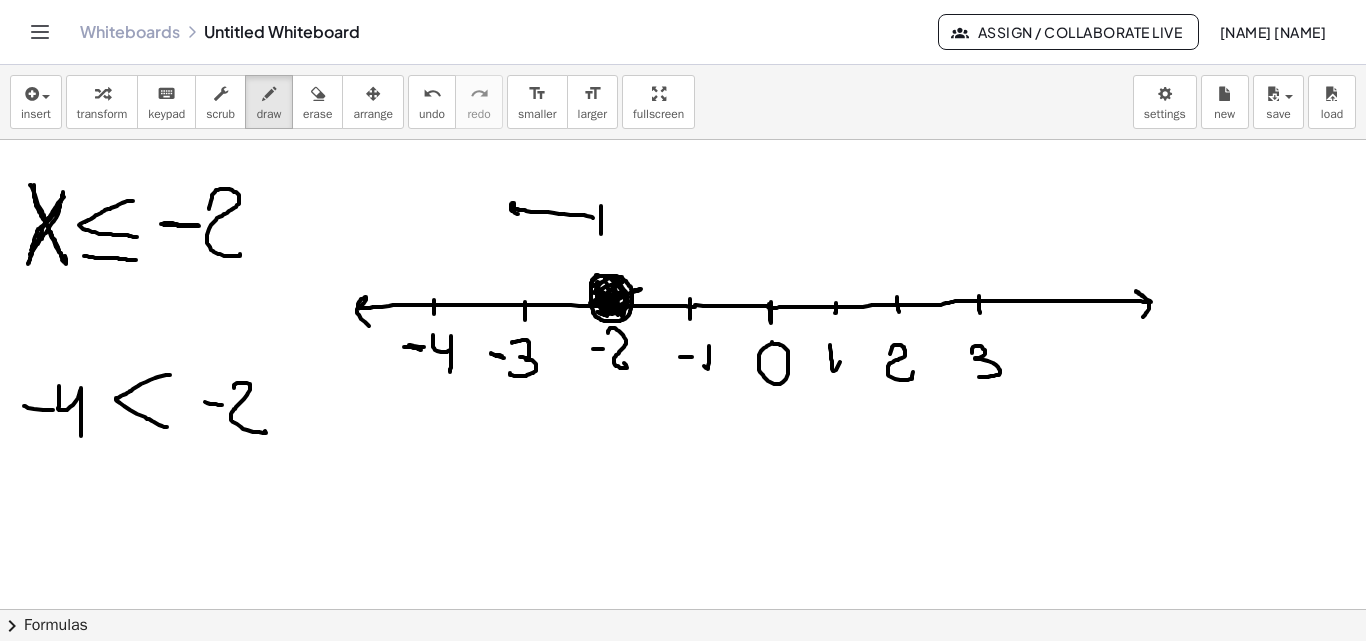 scroll, scrollTop: 1239, scrollLeft: 0, axis: vertical 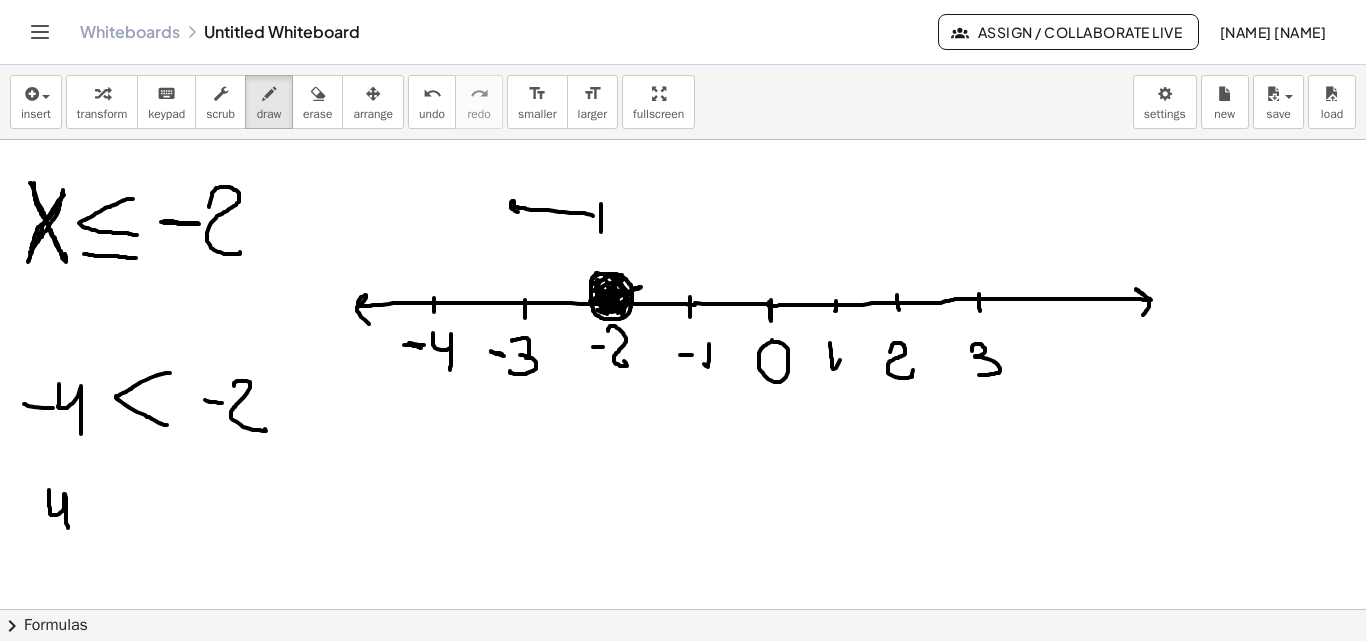 drag, startPoint x: 49, startPoint y: 490, endPoint x: 68, endPoint y: 528, distance: 42.48529 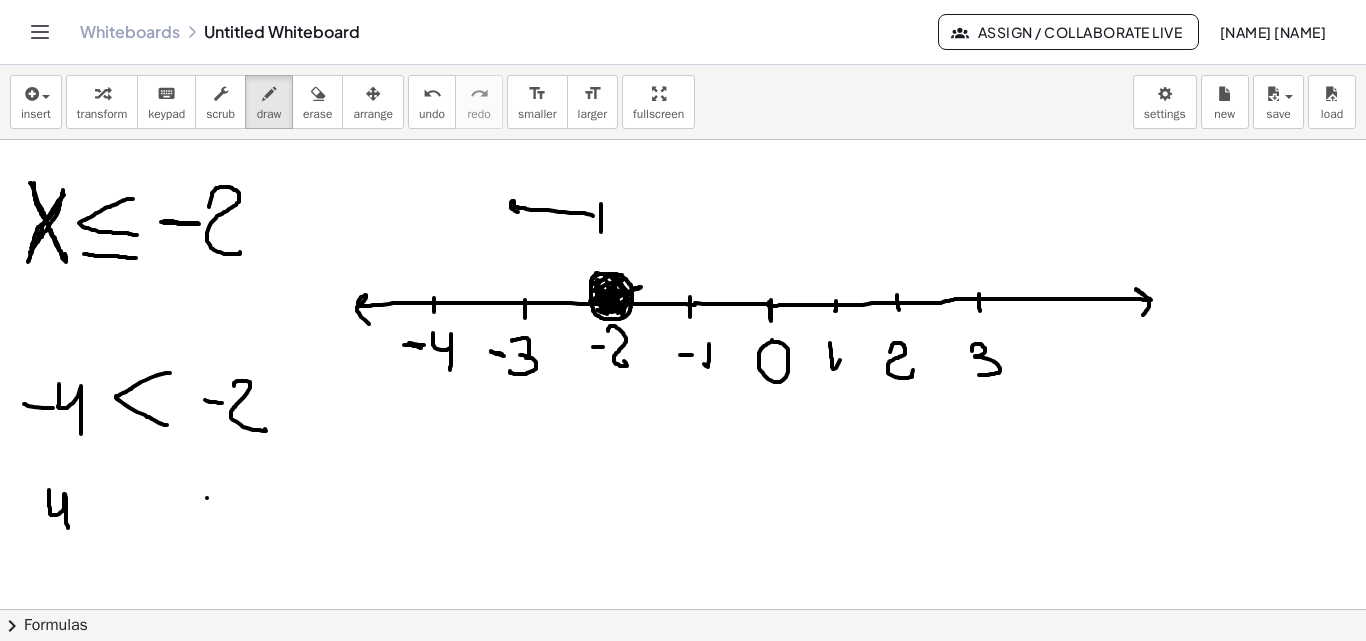 drag, startPoint x: 207, startPoint y: 498, endPoint x: 224, endPoint y: 499, distance: 17.029387 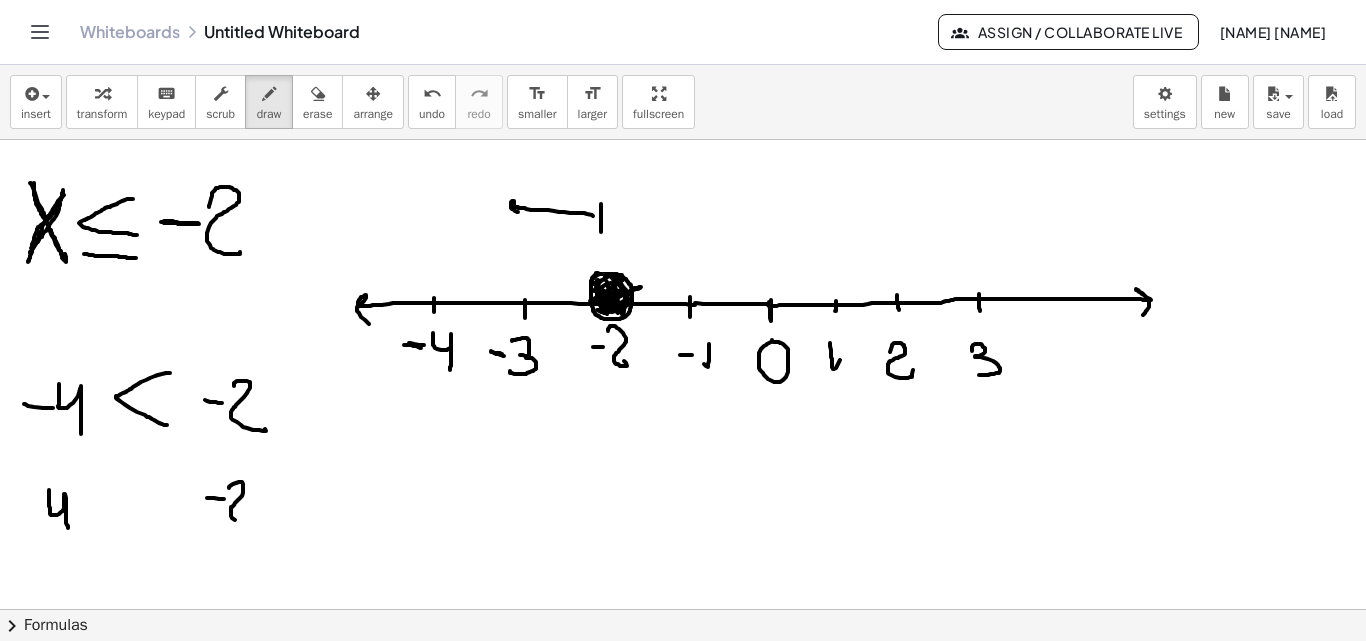drag, startPoint x: 229, startPoint y: 488, endPoint x: 253, endPoint y: 524, distance: 43.266617 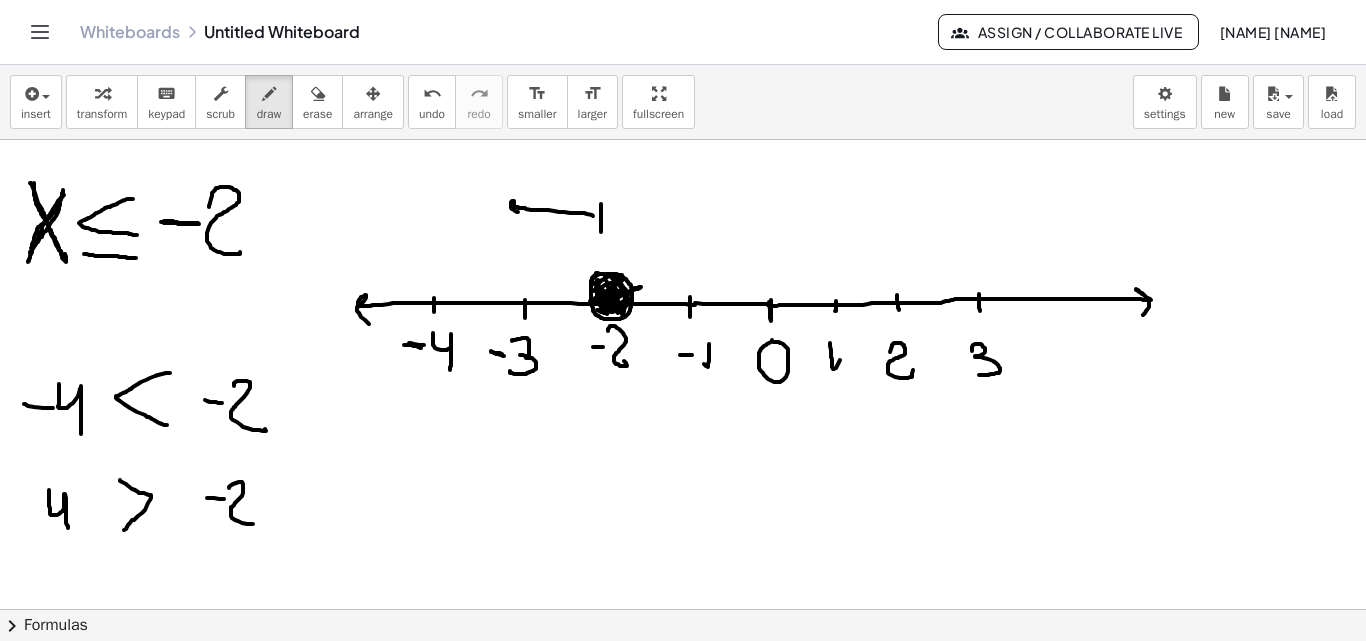drag, startPoint x: 120, startPoint y: 480, endPoint x: 124, endPoint y: 530, distance: 50.159744 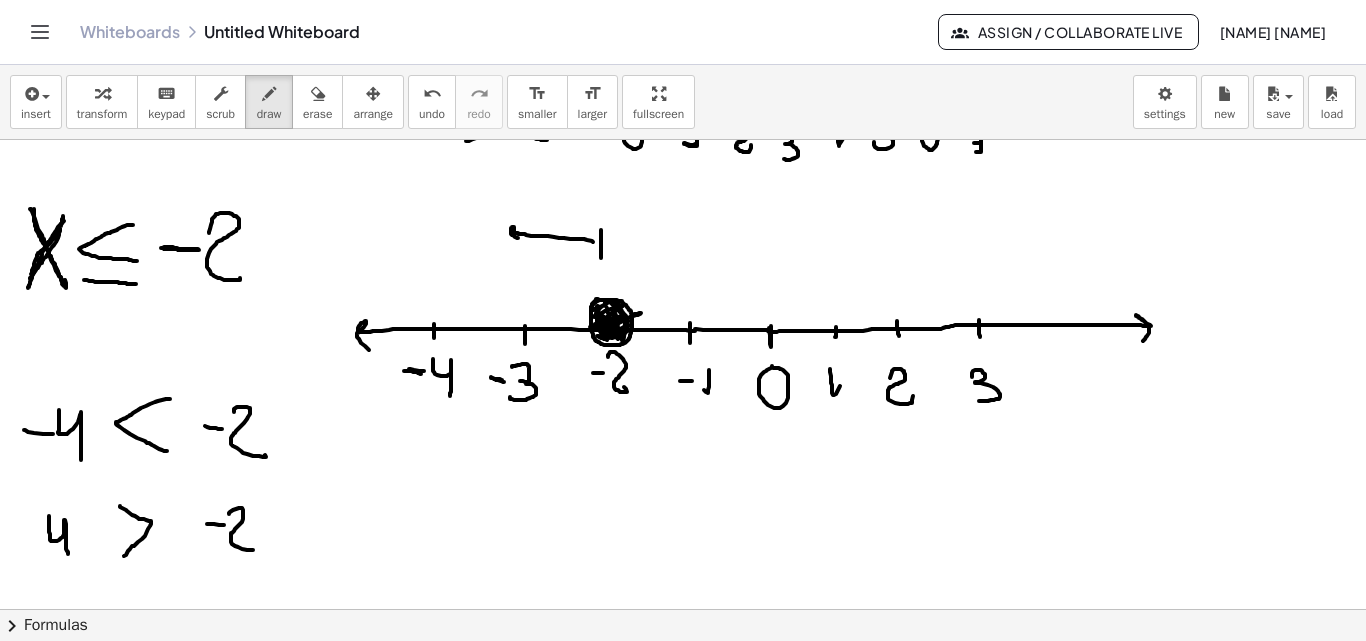 scroll, scrollTop: 1187, scrollLeft: 0, axis: vertical 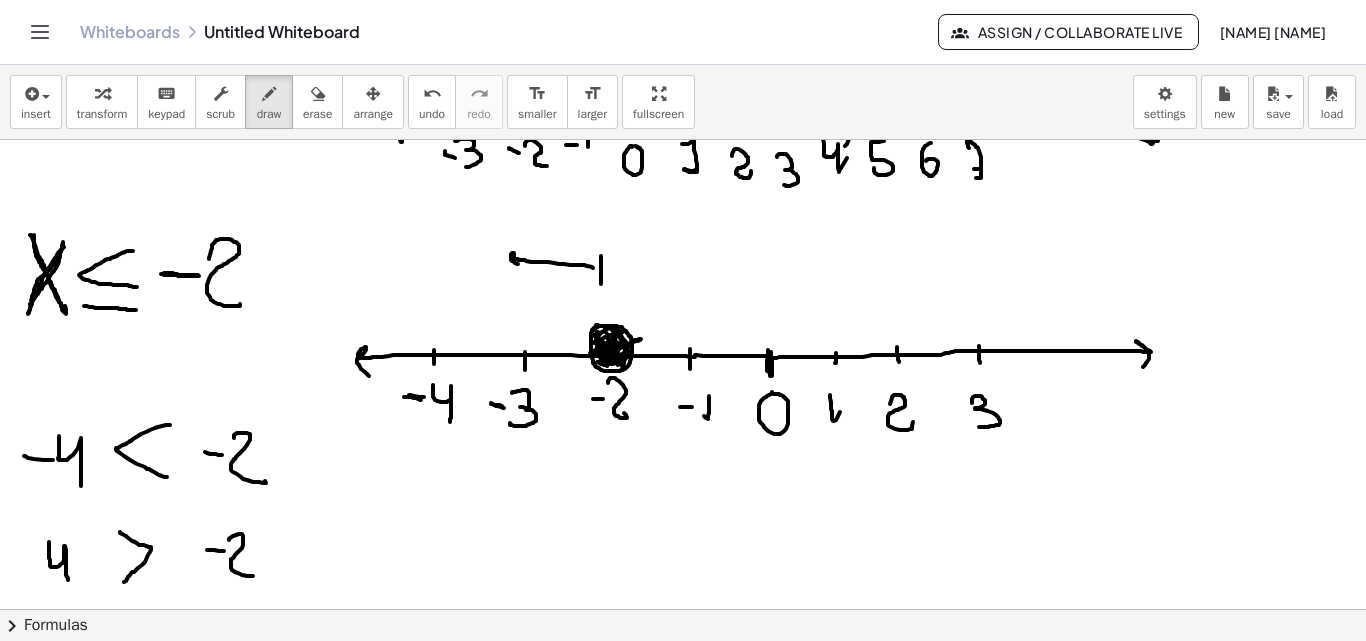 click at bounding box center (683, -109) 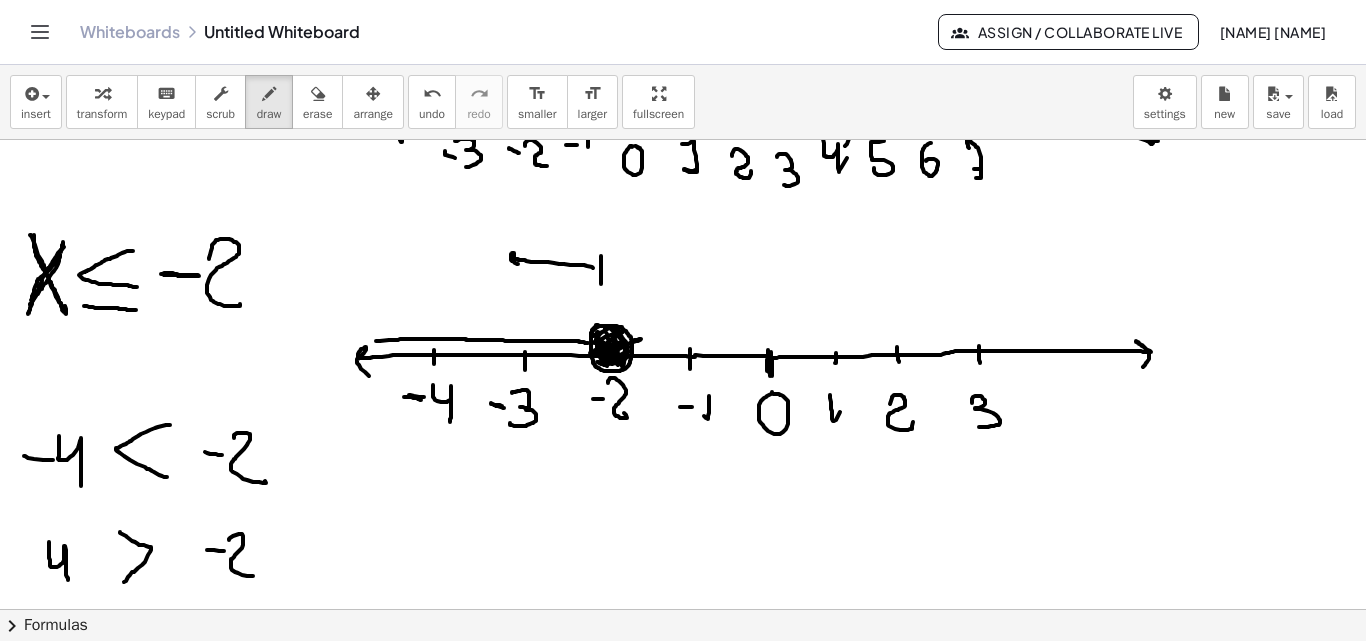 drag, startPoint x: 588, startPoint y: 343, endPoint x: 379, endPoint y: 365, distance: 210.15471 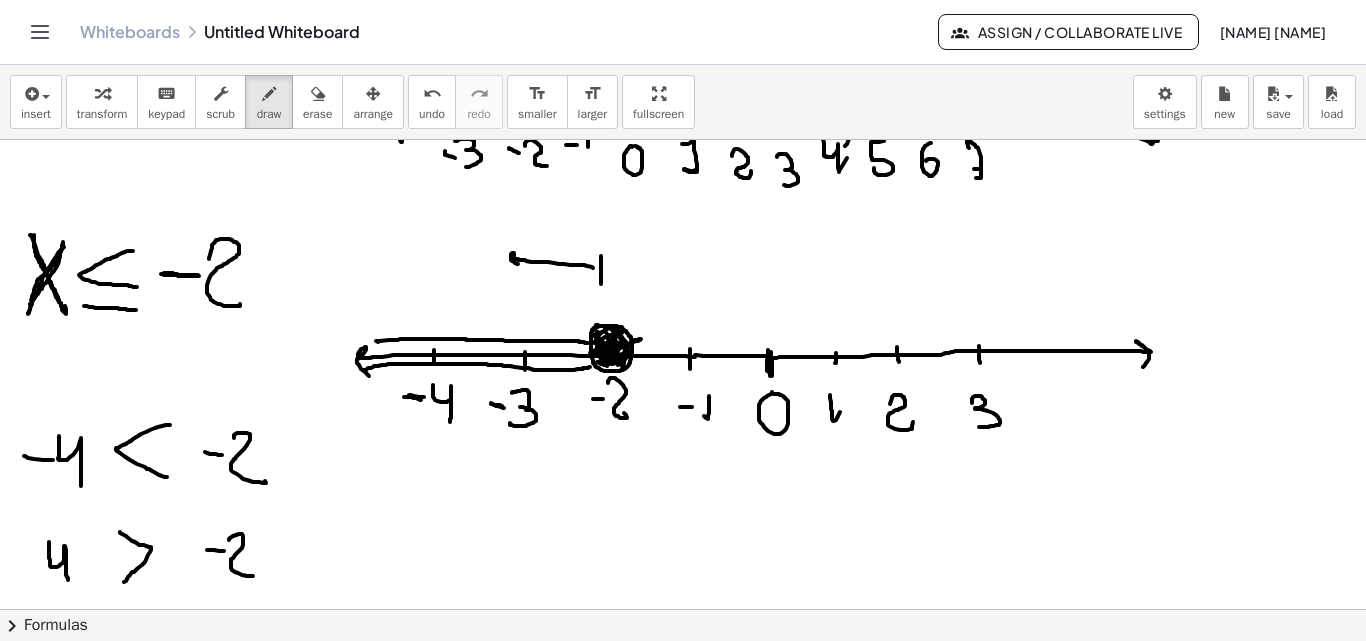 drag, startPoint x: 363, startPoint y: 370, endPoint x: 534, endPoint y: 361, distance: 171.23668 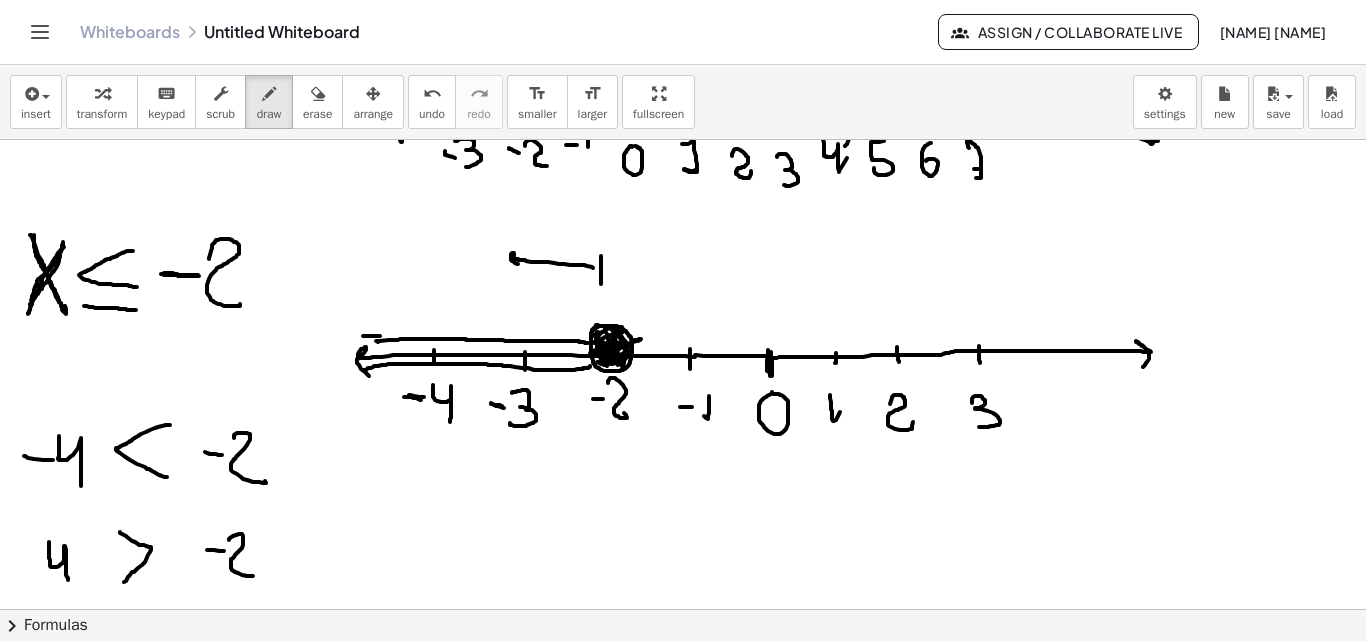 drag, startPoint x: 379, startPoint y: 336, endPoint x: 364, endPoint y: 355, distance: 24.207438 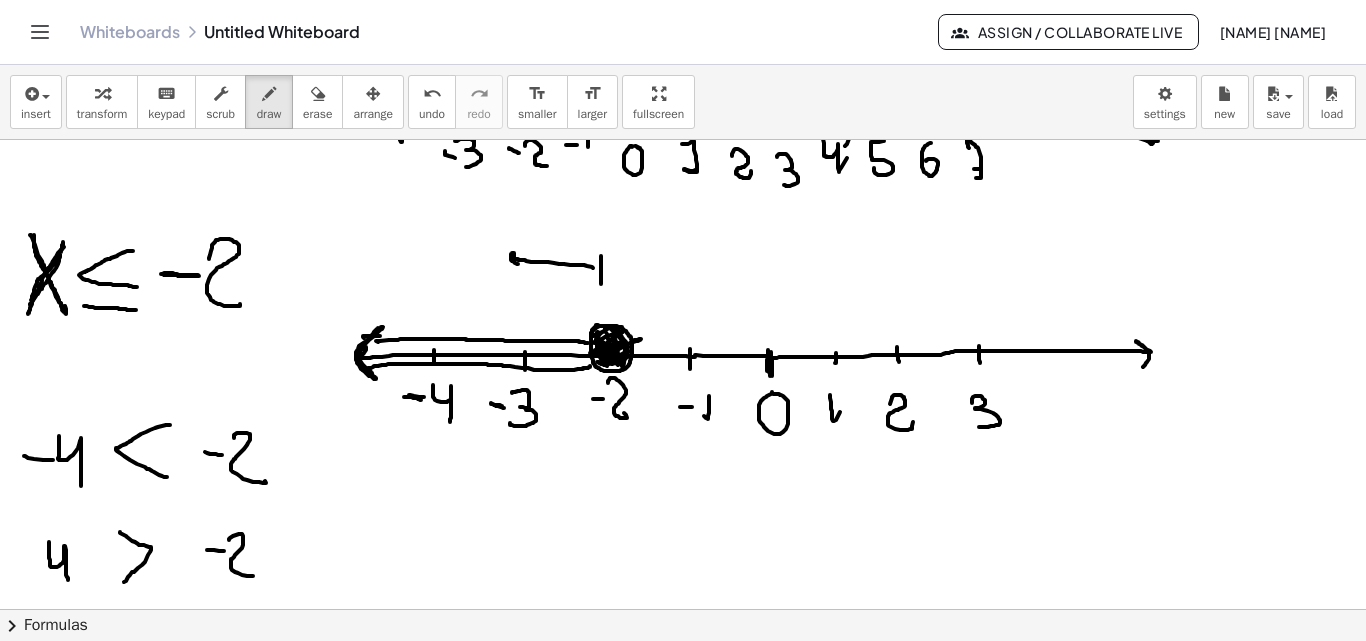 drag, startPoint x: 358, startPoint y: 349, endPoint x: 372, endPoint y: 352, distance: 14.3178215 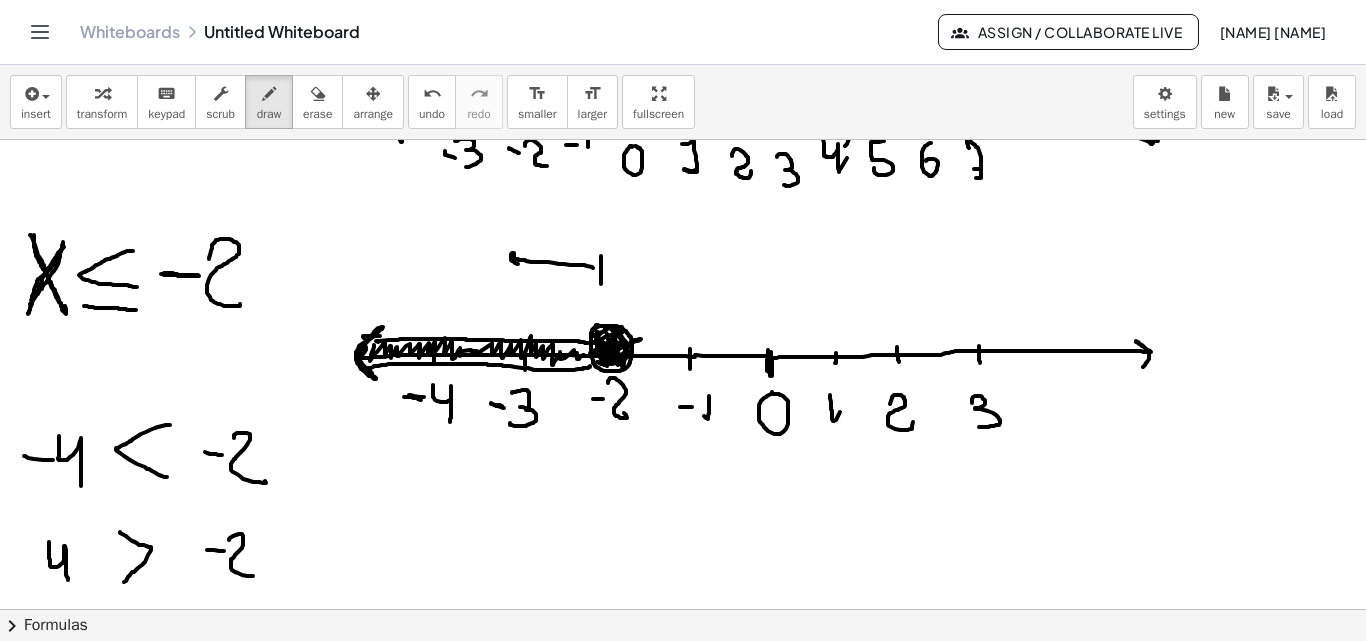drag, startPoint x: 374, startPoint y: 346, endPoint x: 594, endPoint y: 364, distance: 220.73514 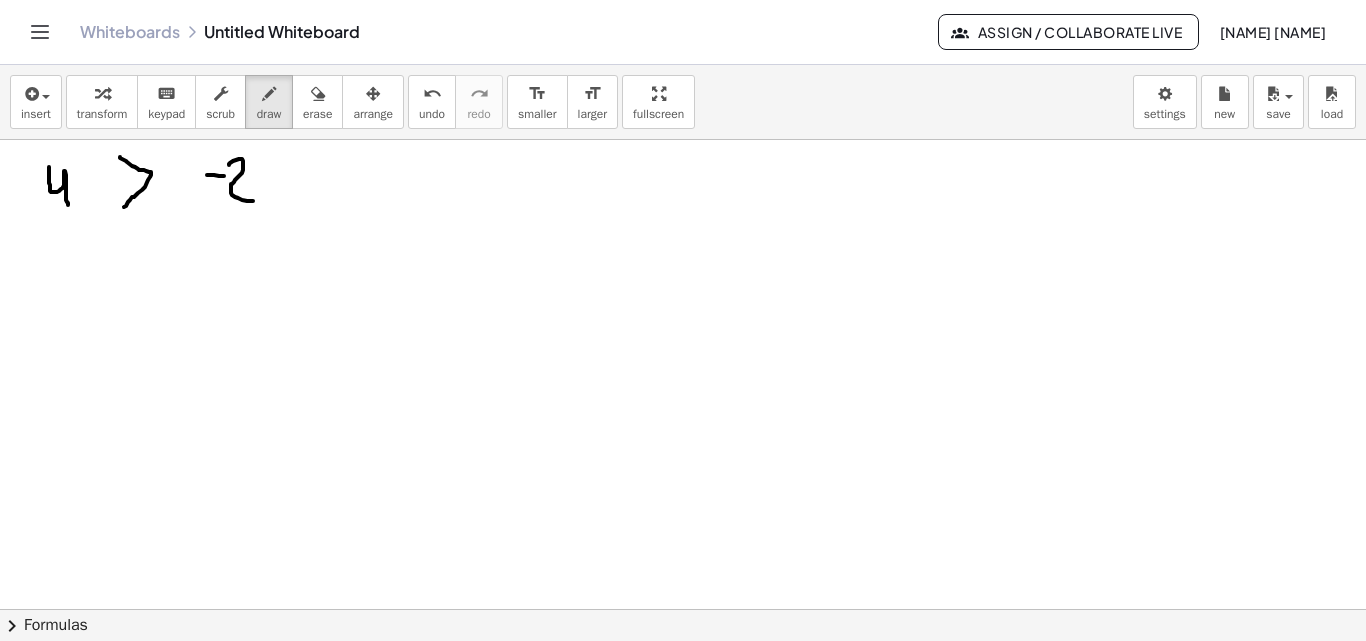 scroll, scrollTop: 1610, scrollLeft: 0, axis: vertical 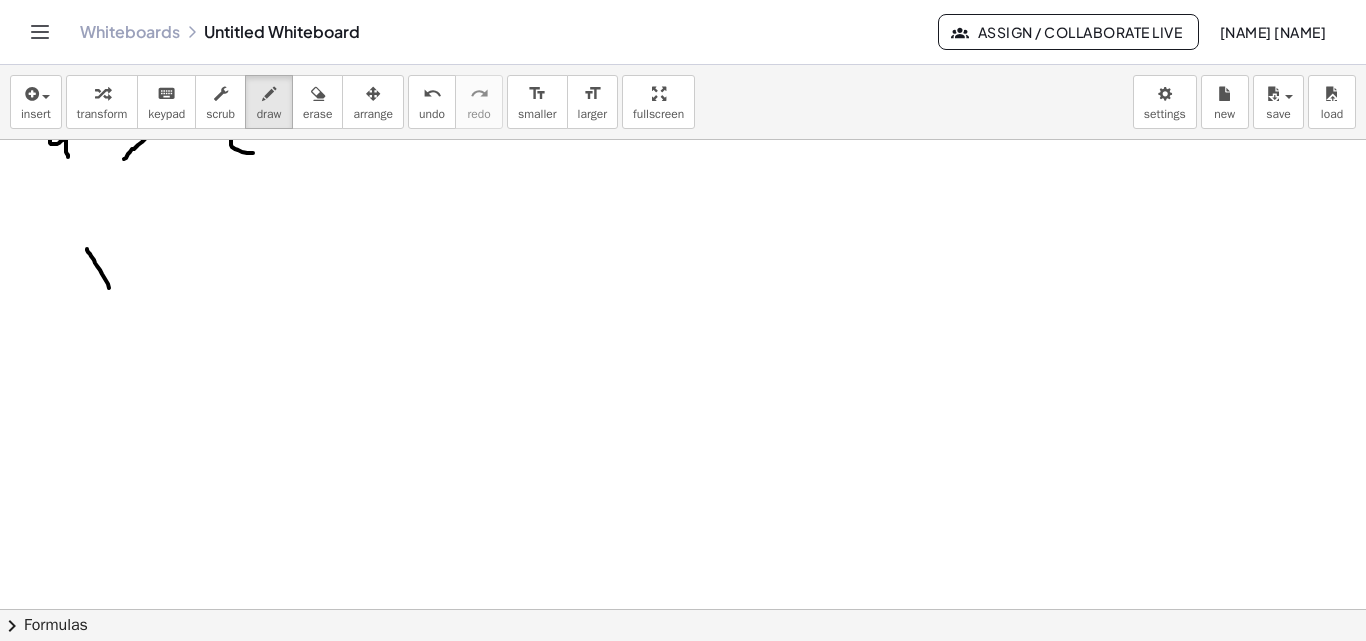 drag, startPoint x: 87, startPoint y: 249, endPoint x: 117, endPoint y: 306, distance: 64.412735 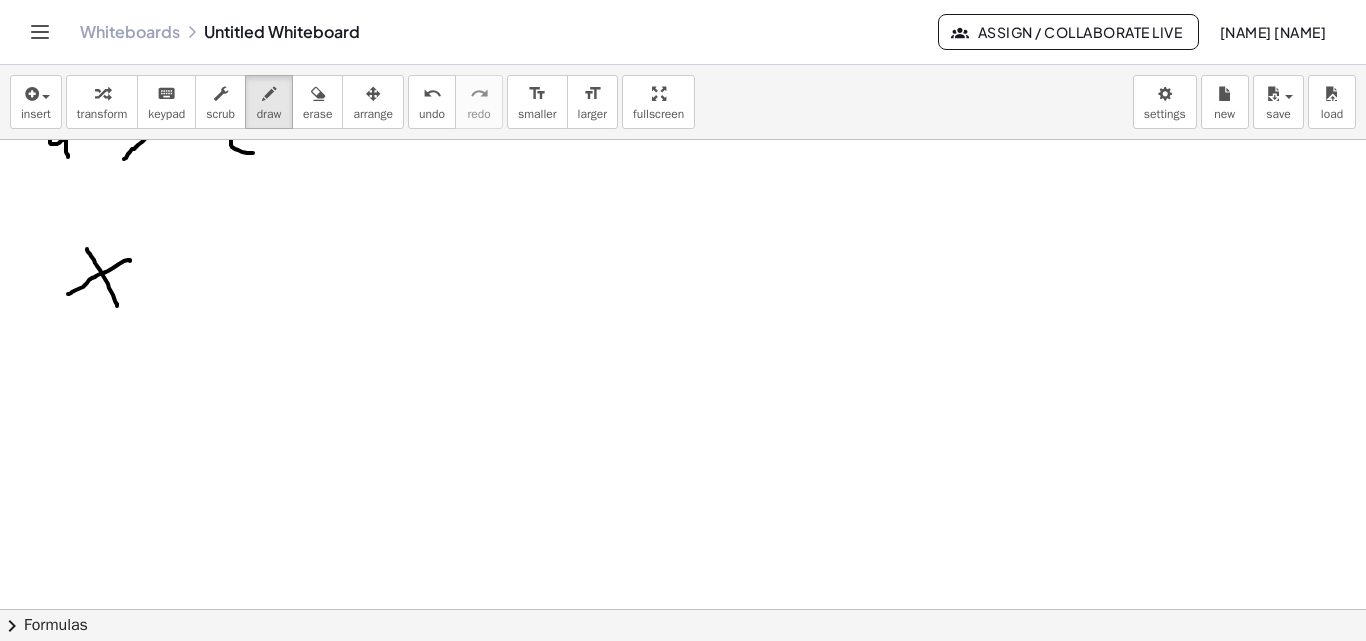 drag, startPoint x: 119, startPoint y: 264, endPoint x: 126, endPoint y: 288, distance: 25 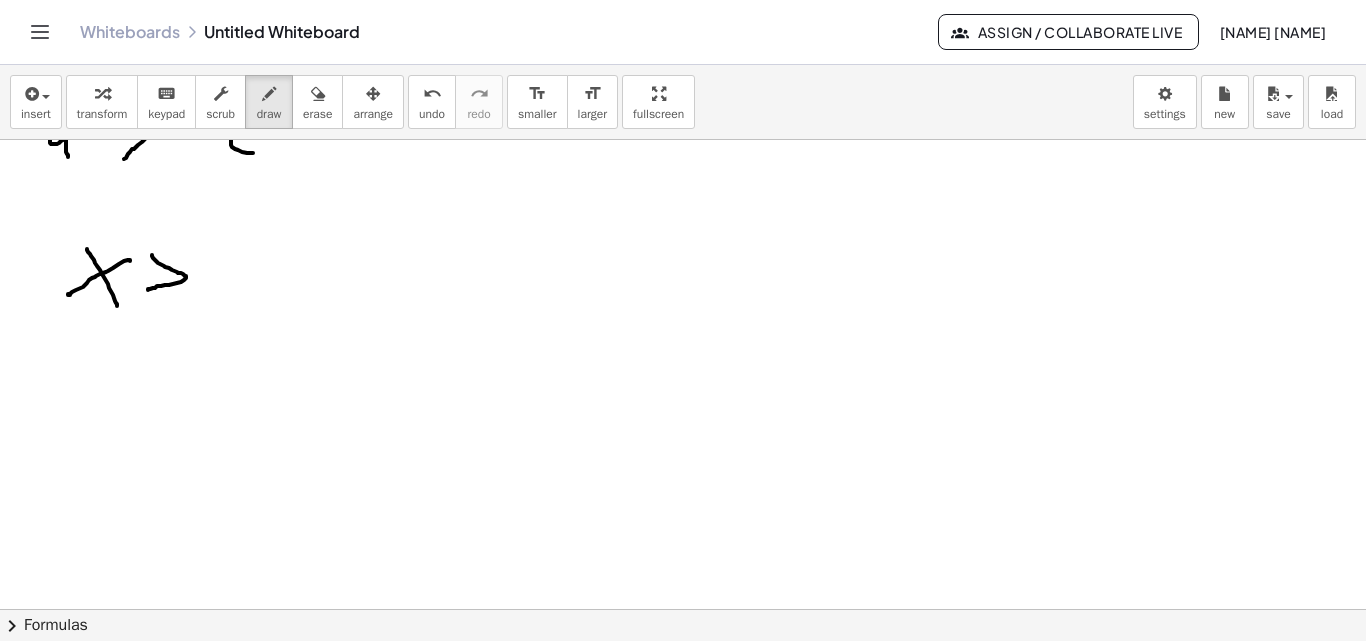 drag, startPoint x: 152, startPoint y: 256, endPoint x: 150, endPoint y: 304, distance: 48.04165 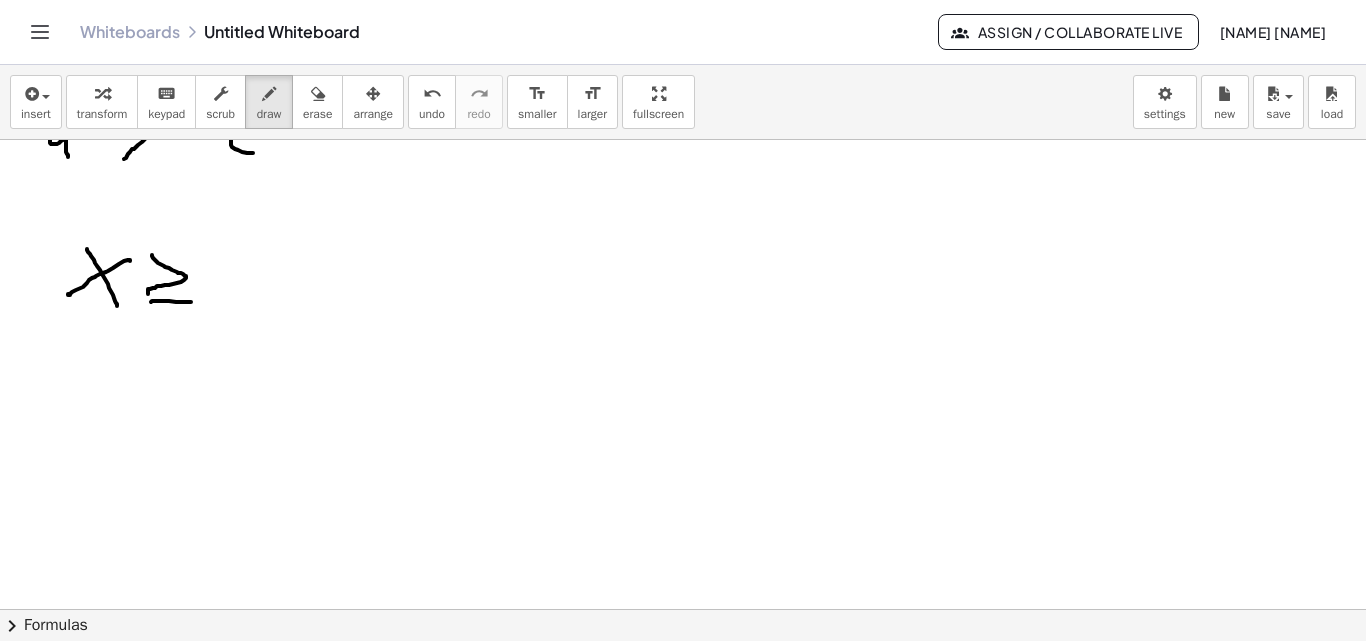 drag, startPoint x: 151, startPoint y: 302, endPoint x: 195, endPoint y: 302, distance: 44 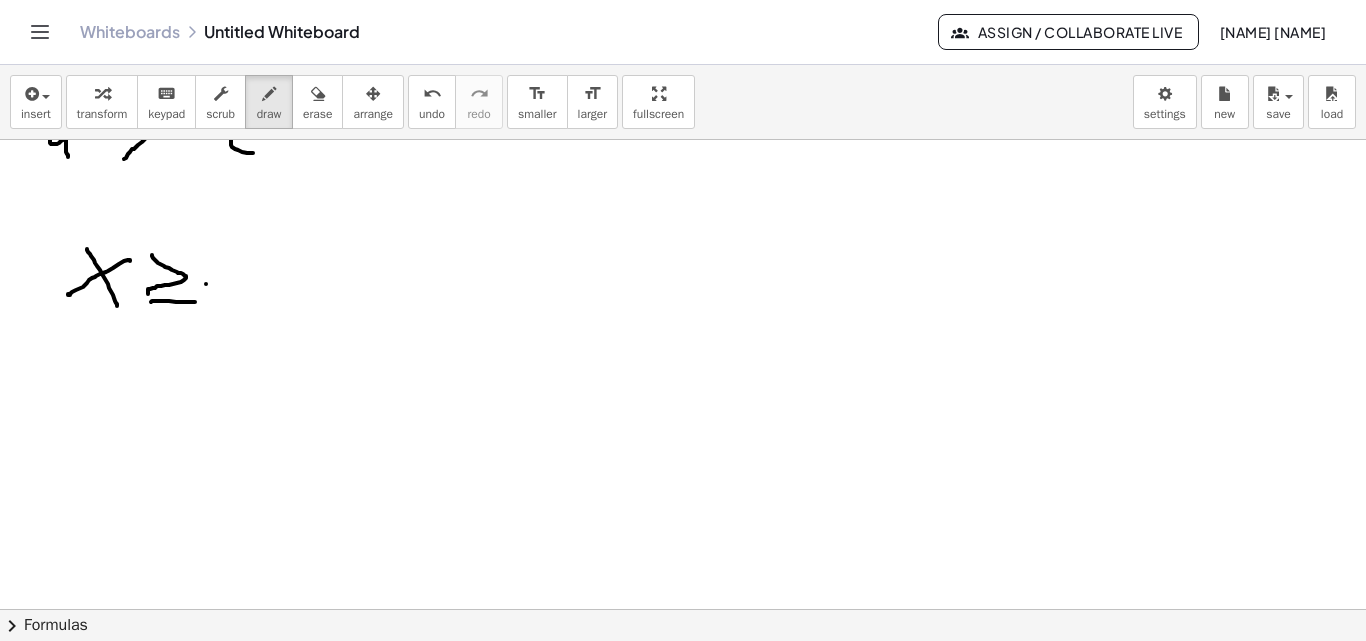 drag, startPoint x: 206, startPoint y: 284, endPoint x: 224, endPoint y: 284, distance: 18 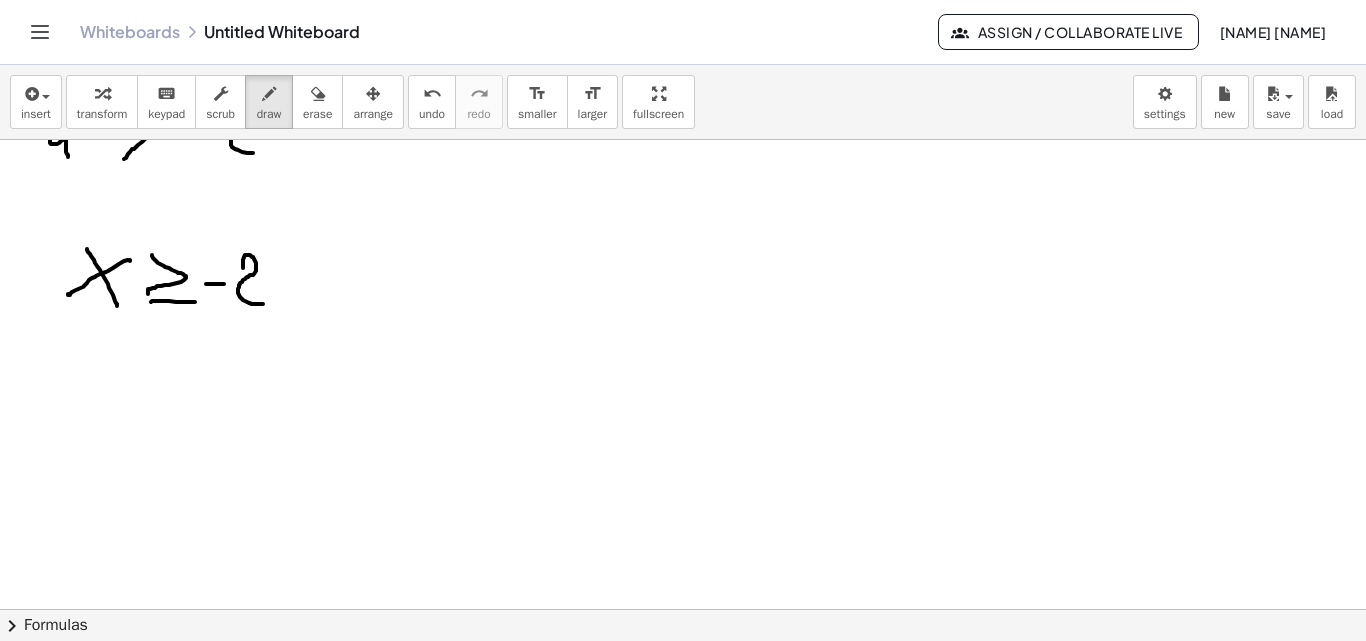 drag, startPoint x: 243, startPoint y: 267, endPoint x: 274, endPoint y: 304, distance: 48.270073 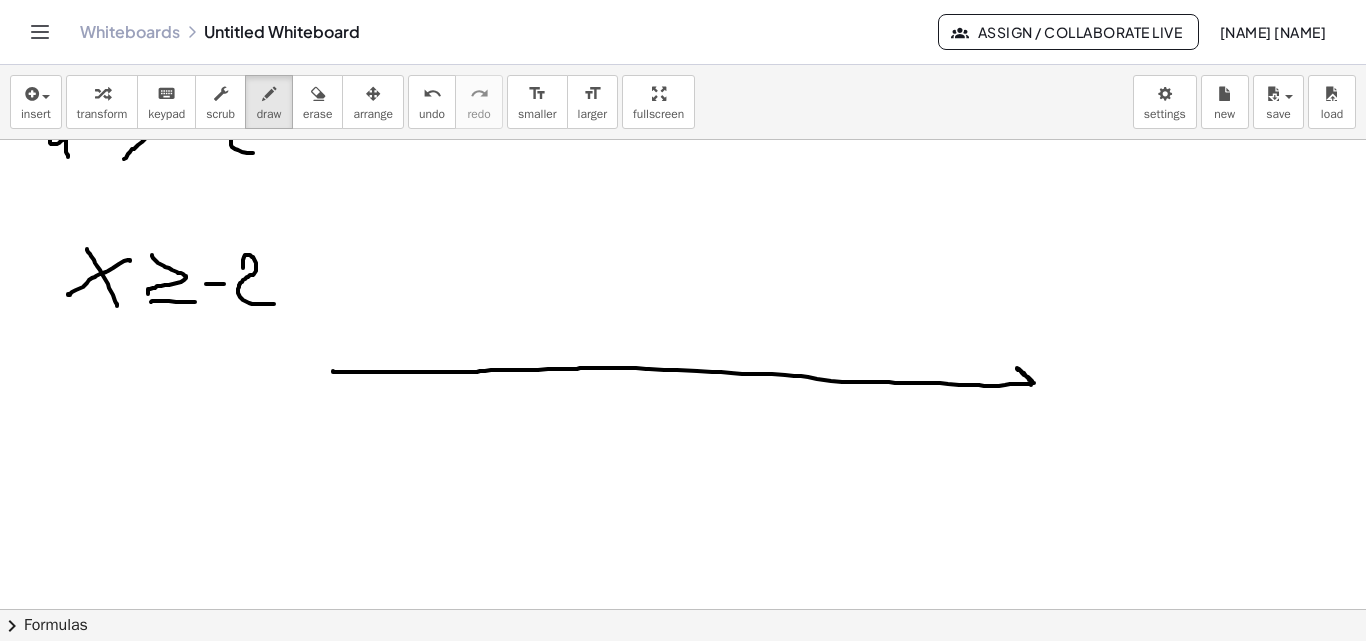 drag, startPoint x: 333, startPoint y: 371, endPoint x: 1023, endPoint y: 406, distance: 690.8871 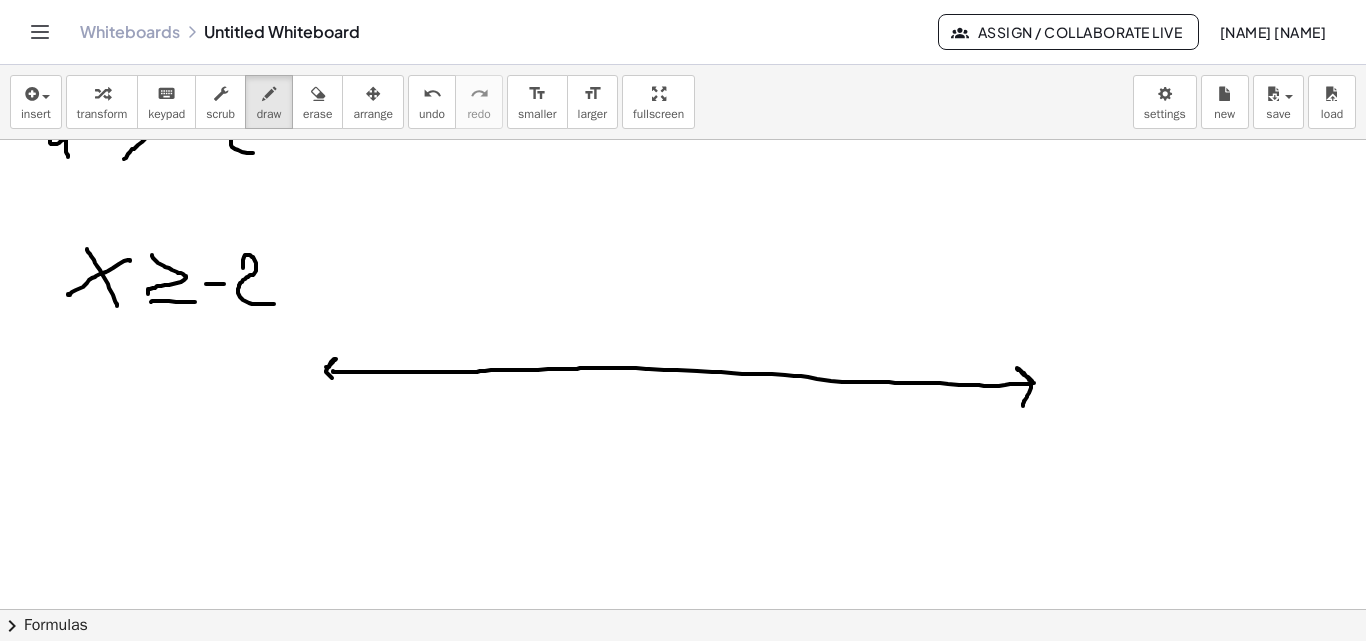 drag, startPoint x: 330, startPoint y: 365, endPoint x: 335, endPoint y: 383, distance: 18.681541 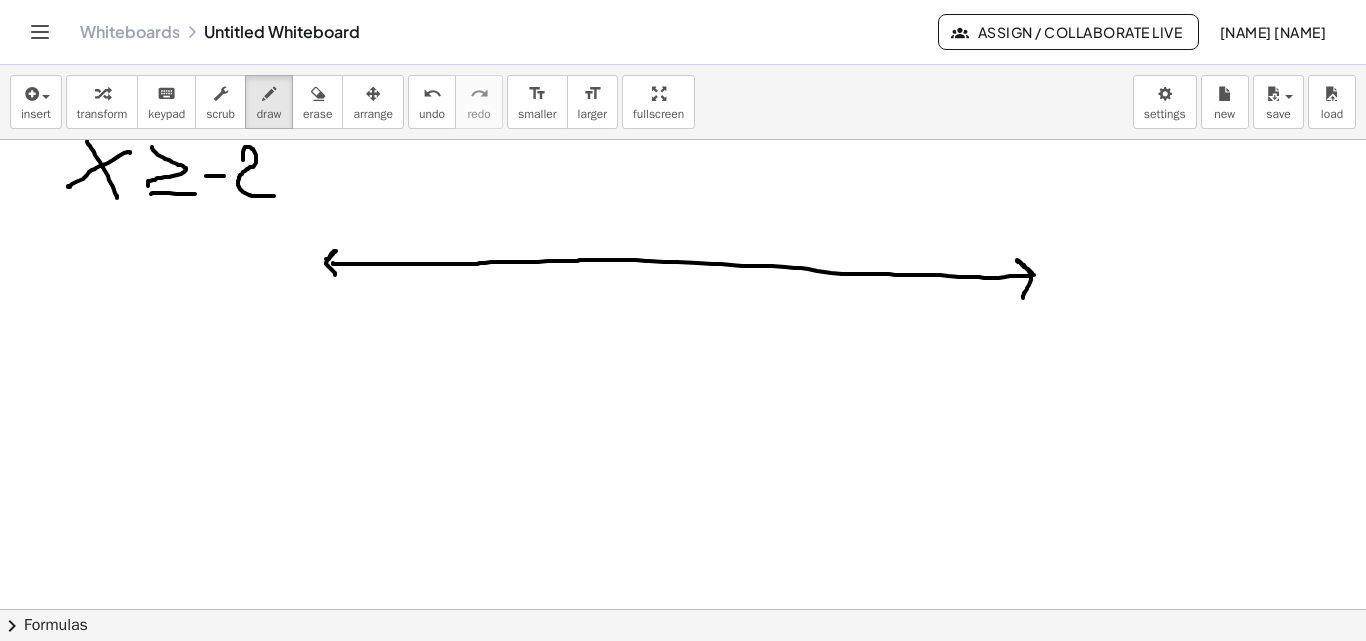 scroll, scrollTop: 1711, scrollLeft: 0, axis: vertical 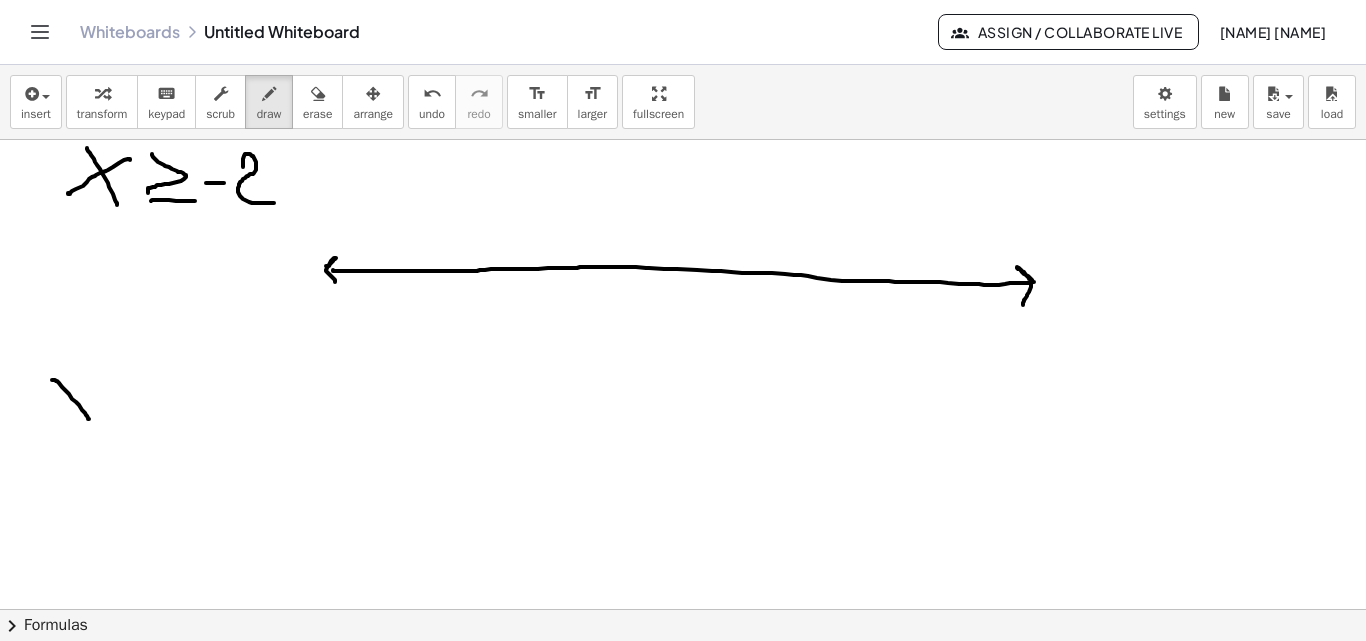 drag, startPoint x: 52, startPoint y: 380, endPoint x: 89, endPoint y: 419, distance: 53.75872 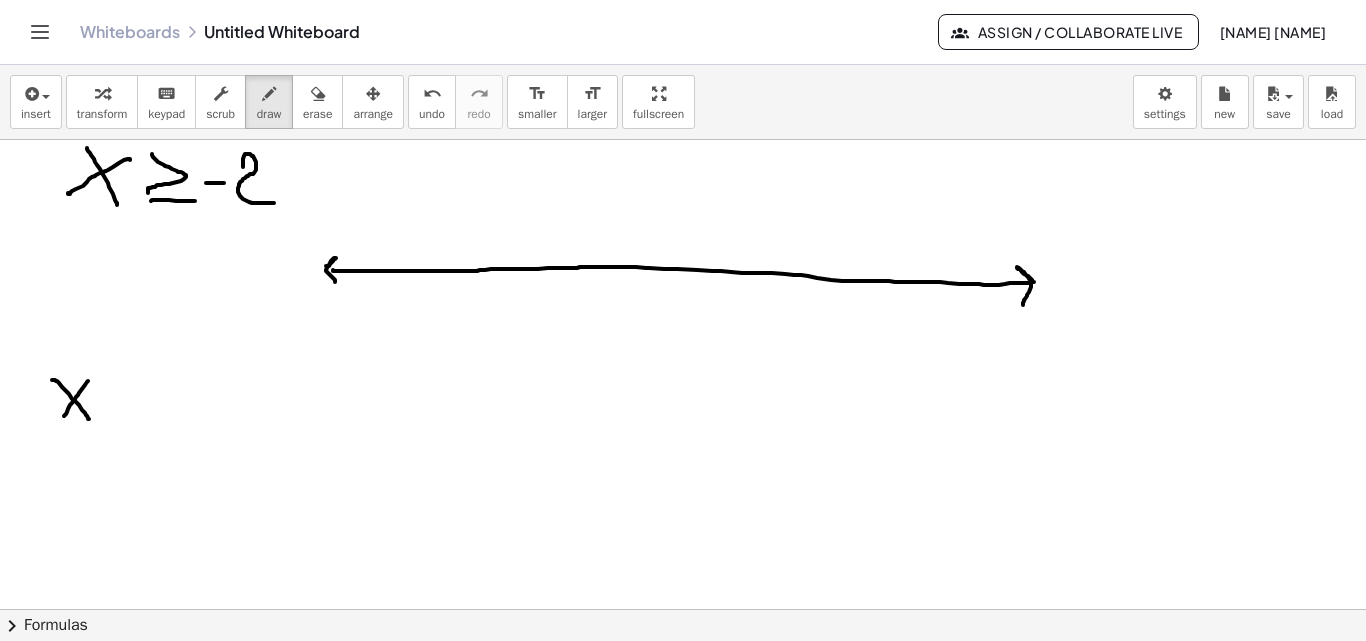 drag, startPoint x: 88, startPoint y: 381, endPoint x: 61, endPoint y: 420, distance: 47.434166 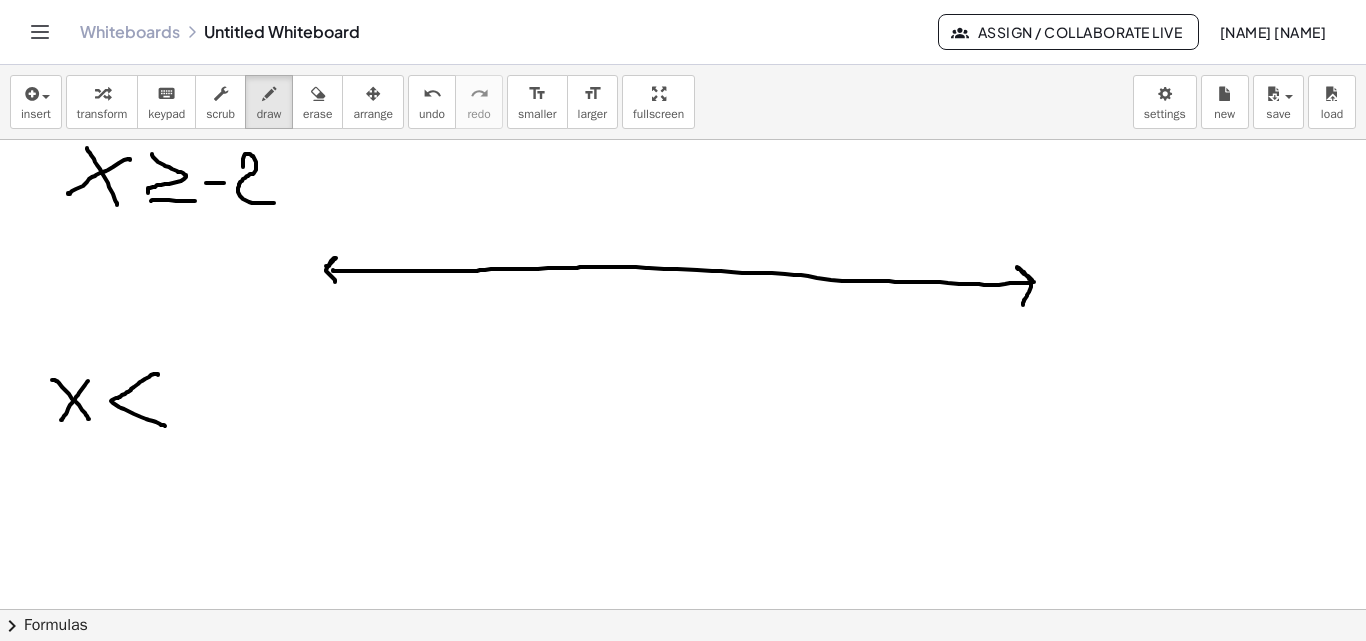 drag, startPoint x: 151, startPoint y: 375, endPoint x: 165, endPoint y: 426, distance: 52.886673 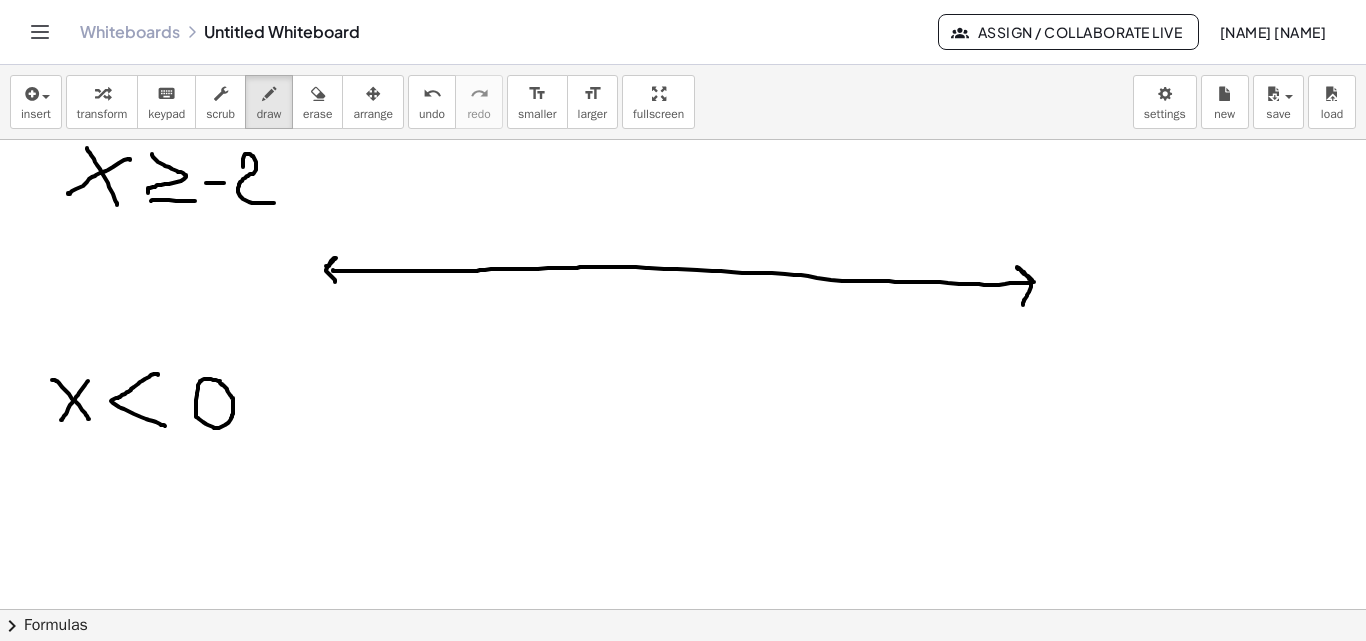 click at bounding box center (683, -399) 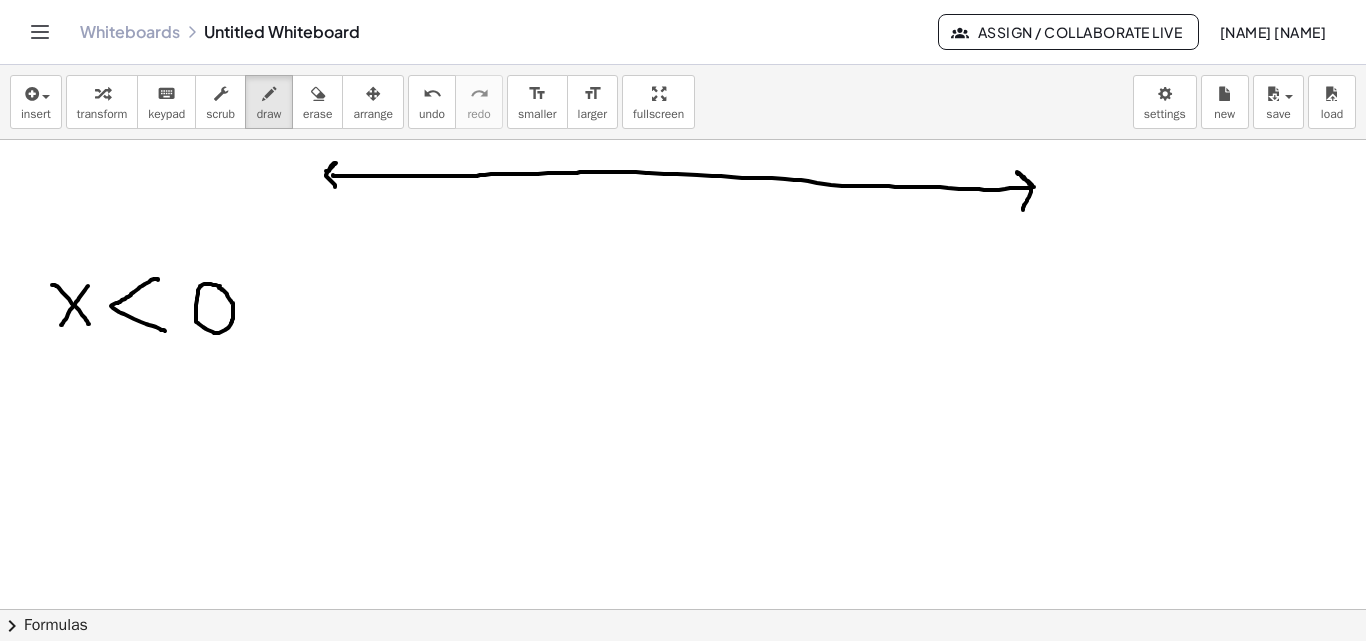 scroll, scrollTop: 1816, scrollLeft: 0, axis: vertical 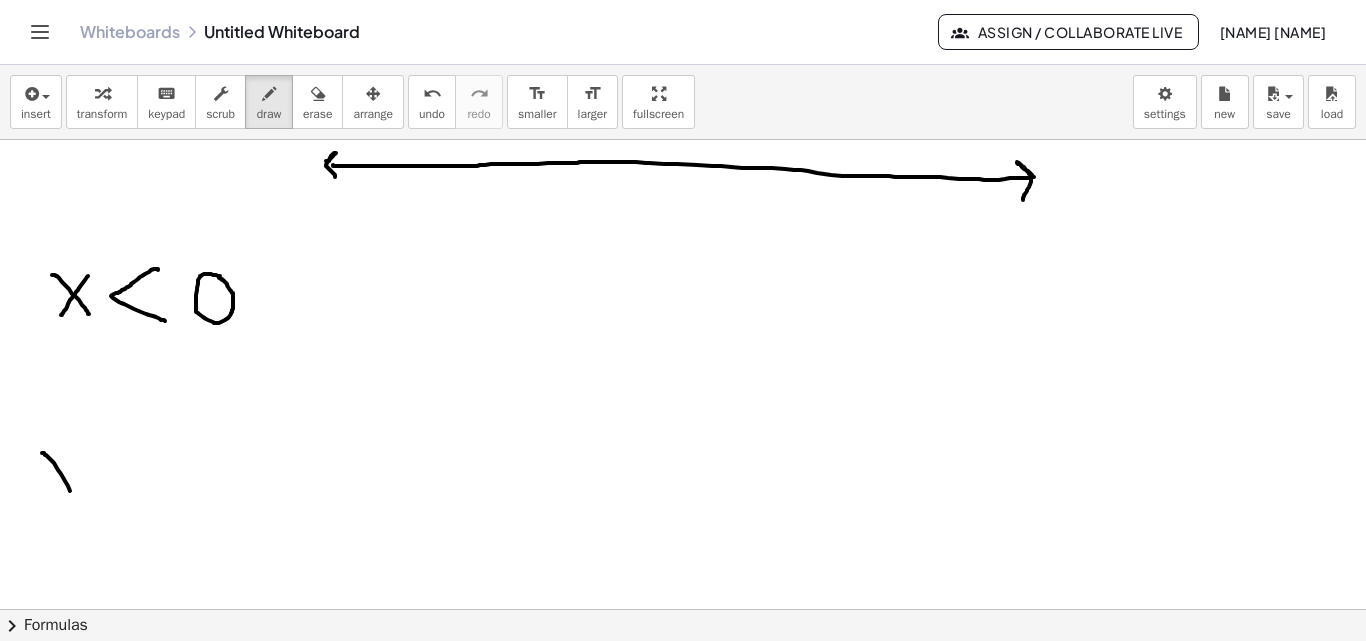 drag, startPoint x: 42, startPoint y: 453, endPoint x: 73, endPoint y: 482, distance: 42.44997 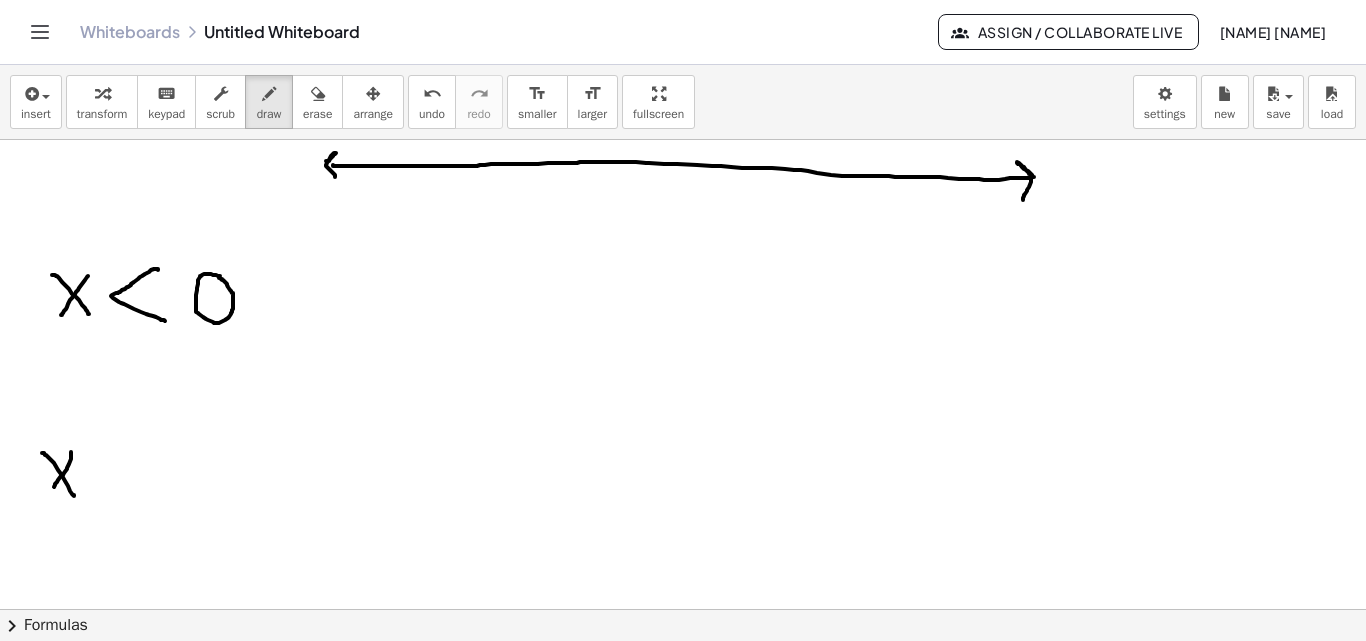 drag, startPoint x: 71, startPoint y: 452, endPoint x: 73, endPoint y: 472, distance: 20.09975 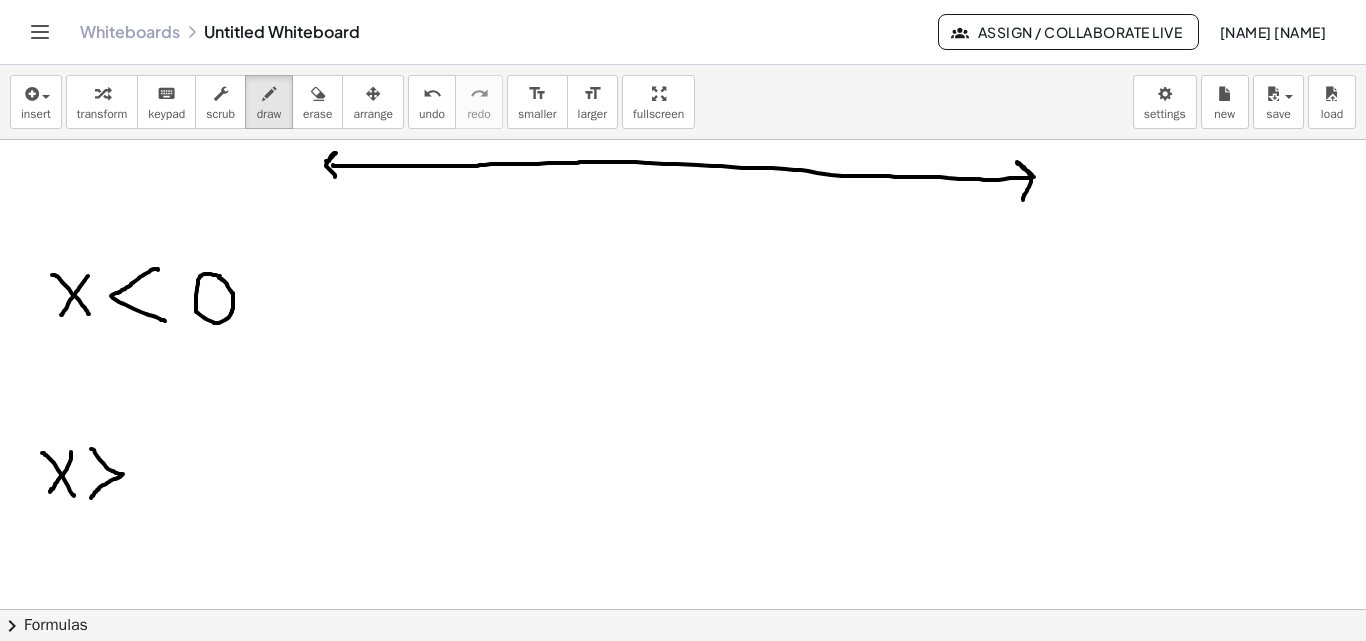 drag, startPoint x: 91, startPoint y: 449, endPoint x: 91, endPoint y: 498, distance: 49 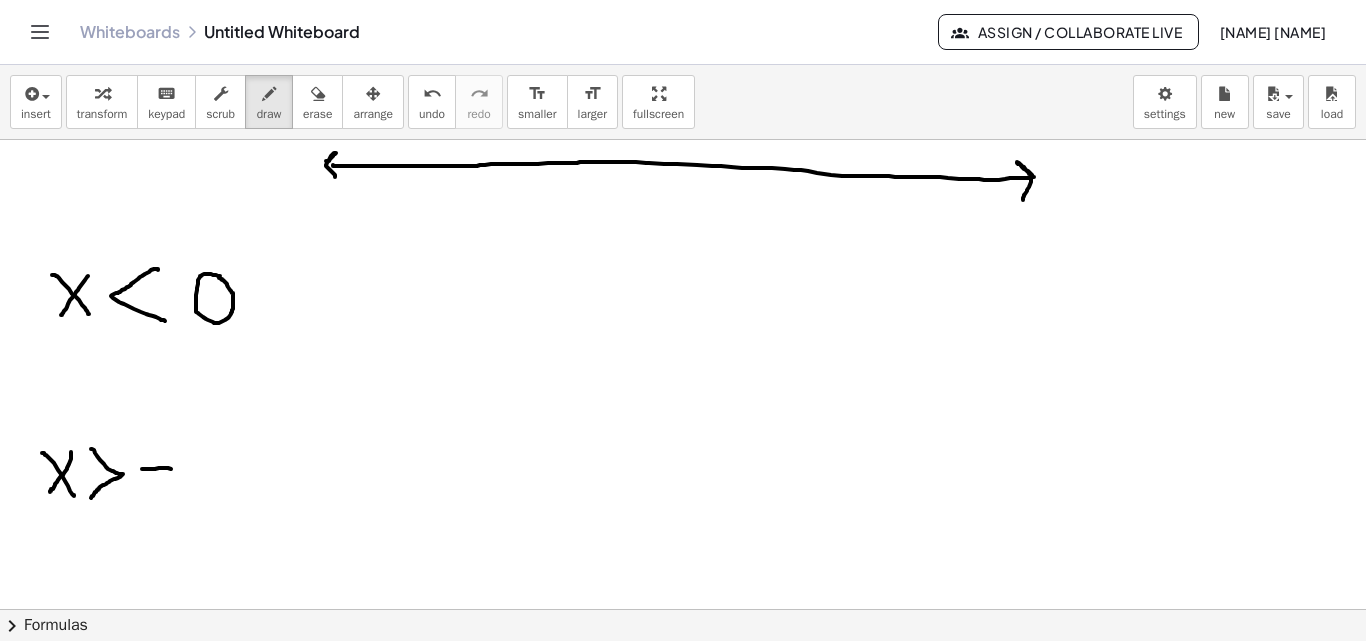 drag, startPoint x: 142, startPoint y: 469, endPoint x: 171, endPoint y: 469, distance: 29 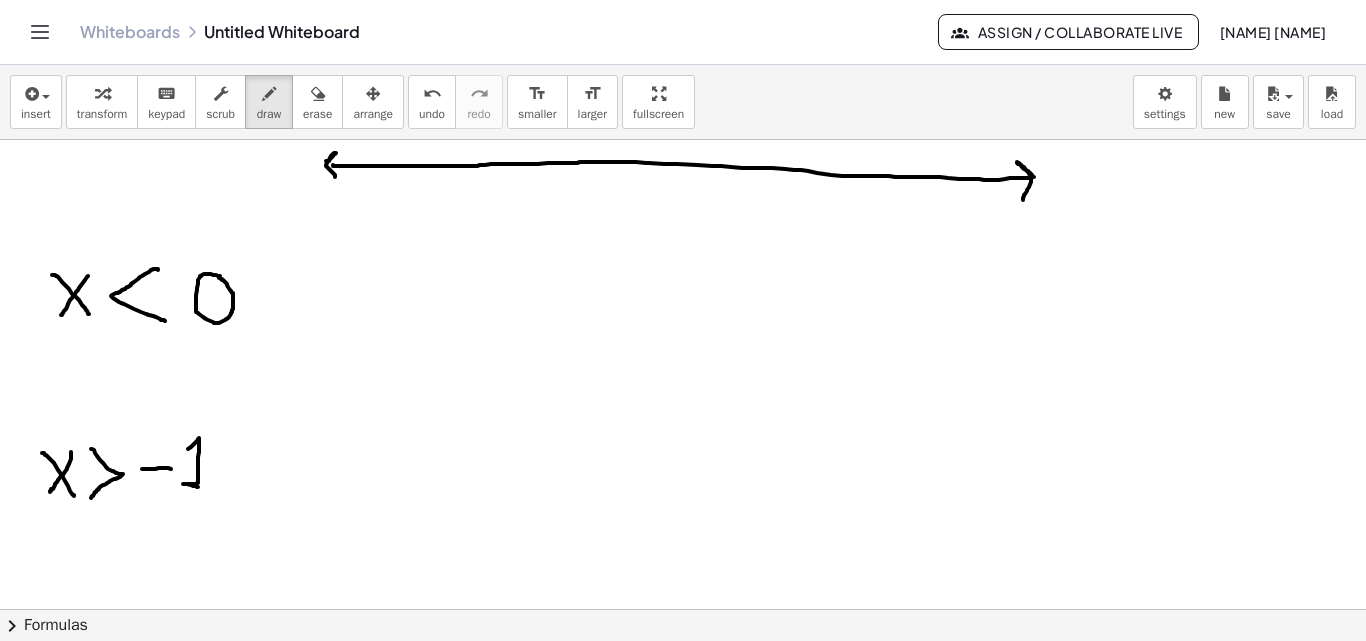 drag, startPoint x: 188, startPoint y: 449, endPoint x: 210, endPoint y: 471, distance: 31.112698 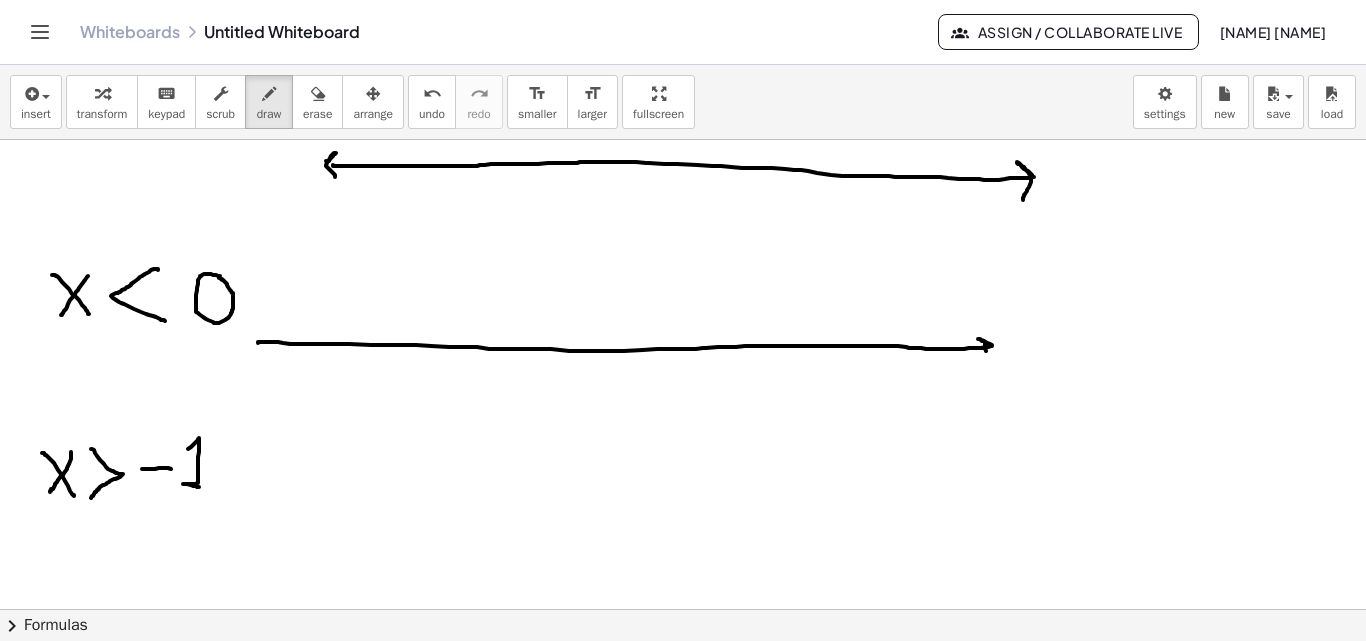 drag, startPoint x: 261, startPoint y: 342, endPoint x: 832, endPoint y: 344, distance: 571.0035 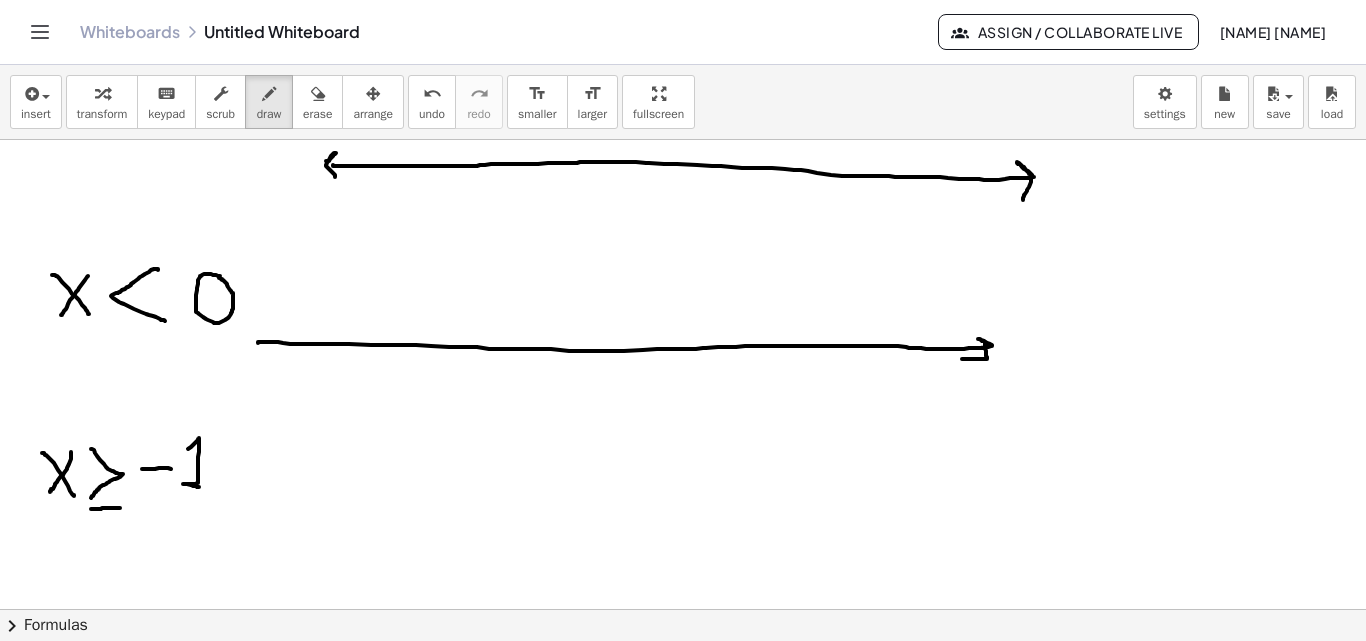 drag, startPoint x: 91, startPoint y: 509, endPoint x: 198, endPoint y: 407, distance: 147.8276 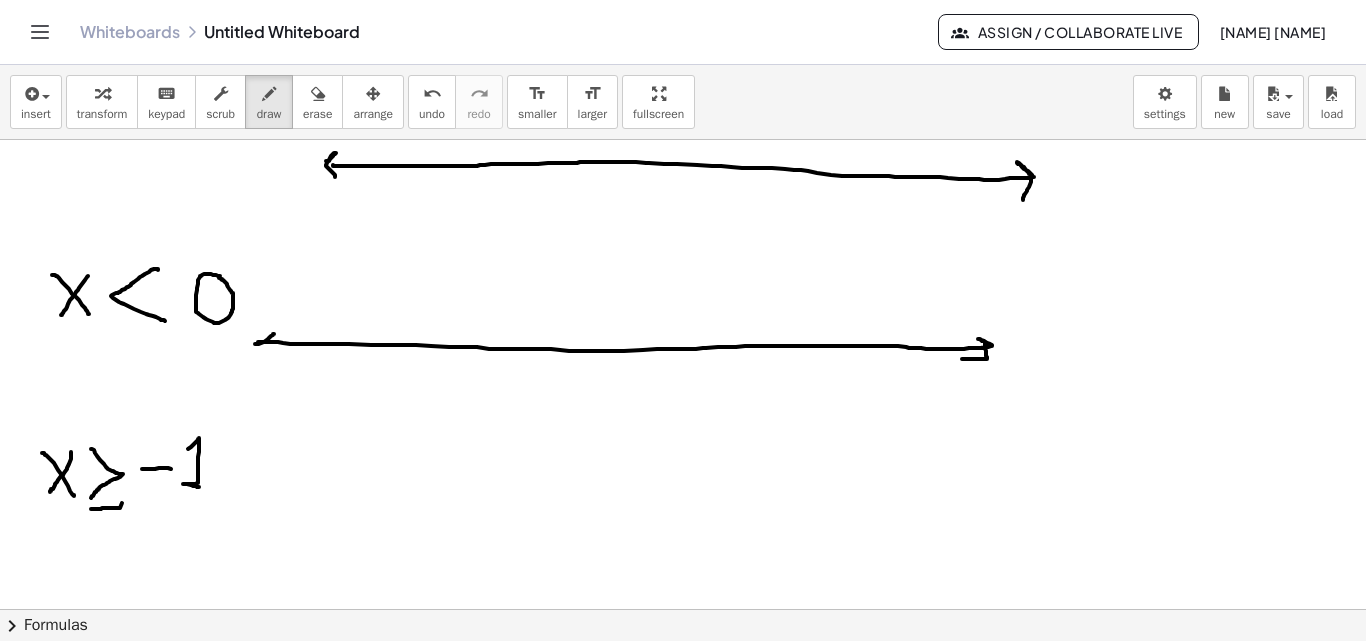 click at bounding box center (683, -504) 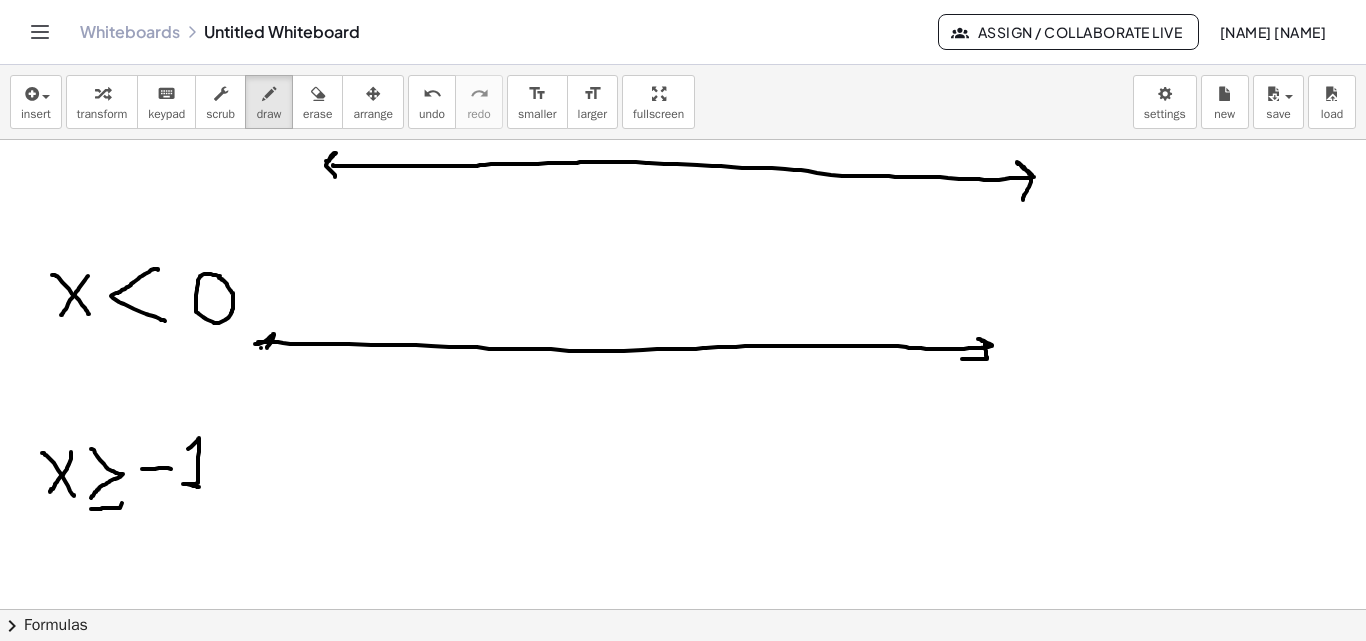 drag, startPoint x: 261, startPoint y: 348, endPoint x: 271, endPoint y: 367, distance: 21.470911 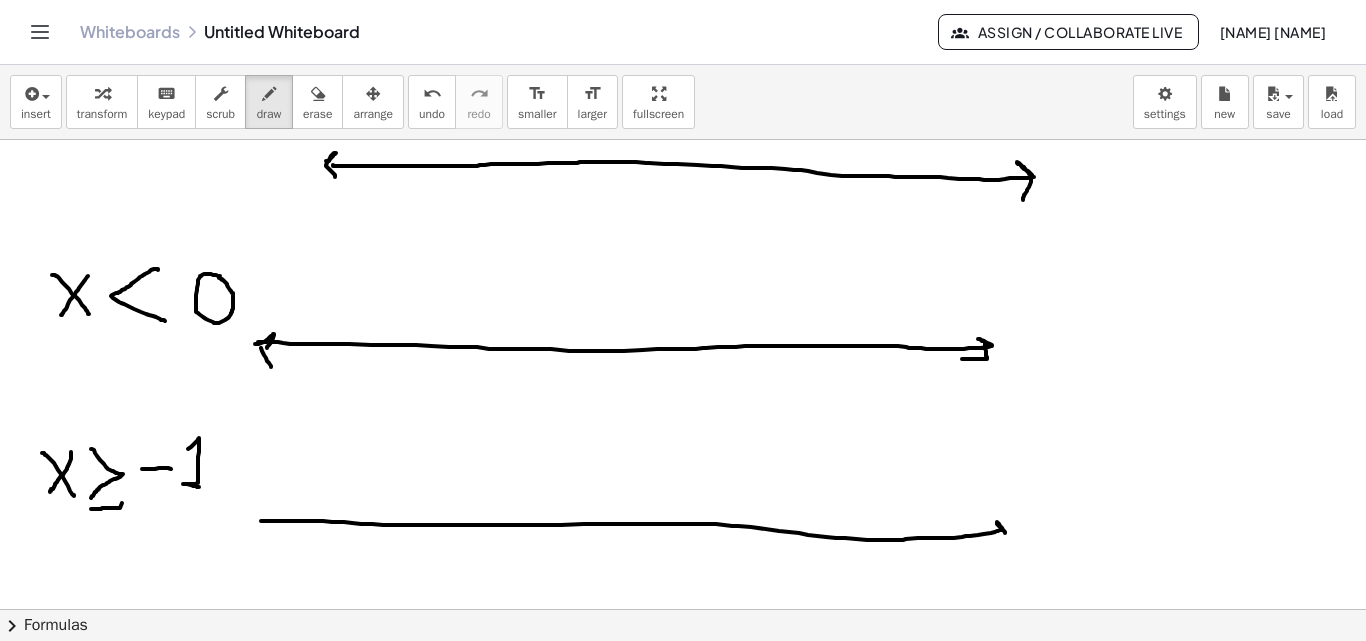 drag, startPoint x: 272, startPoint y: 521, endPoint x: 990, endPoint y: 537, distance: 718.1782 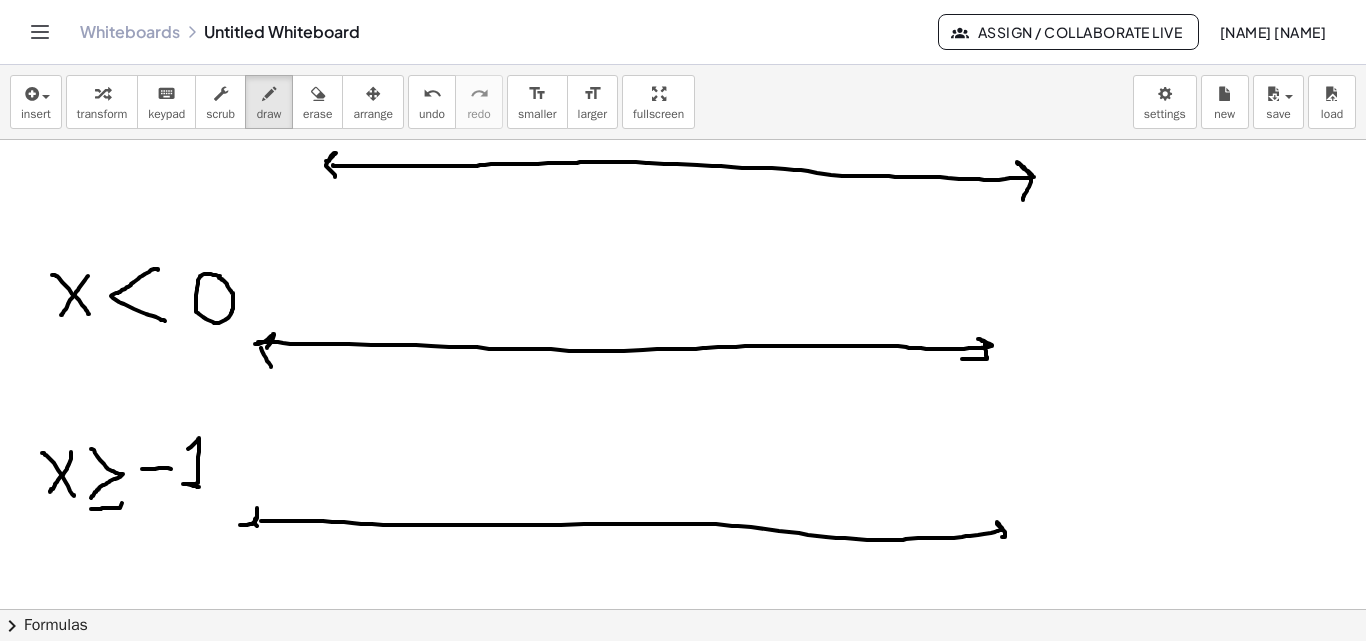 drag, startPoint x: 240, startPoint y: 525, endPoint x: 303, endPoint y: 309, distance: 225 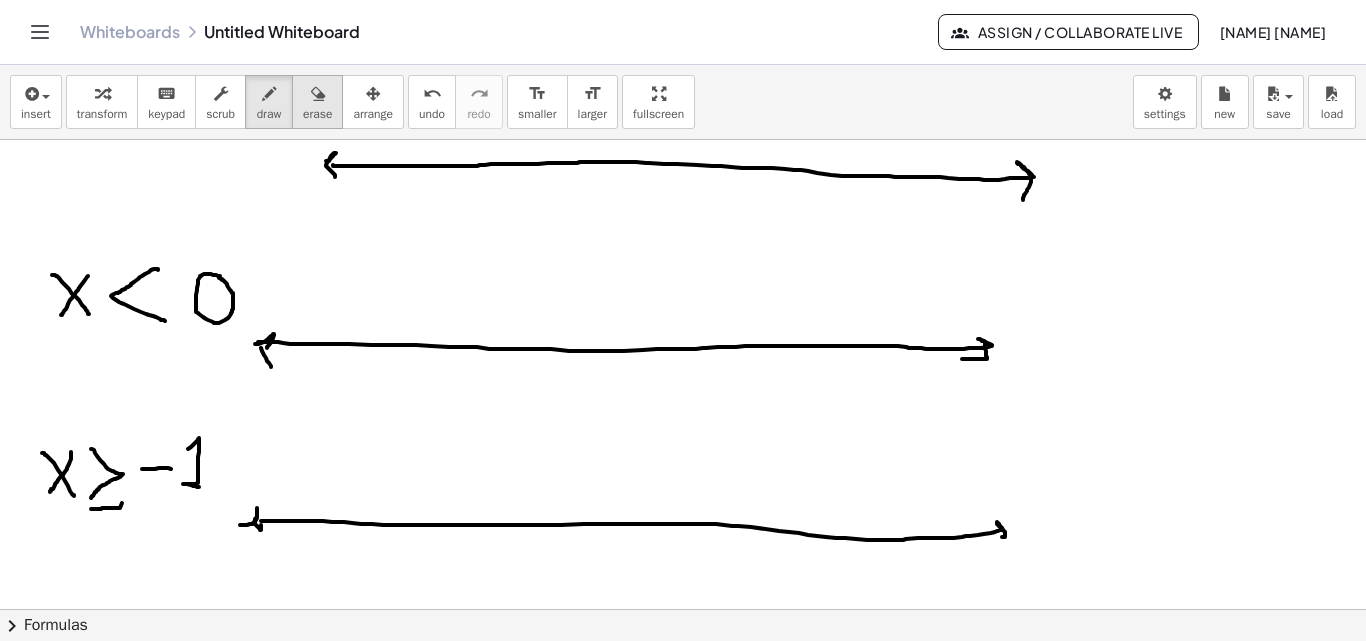 click at bounding box center (318, 94) 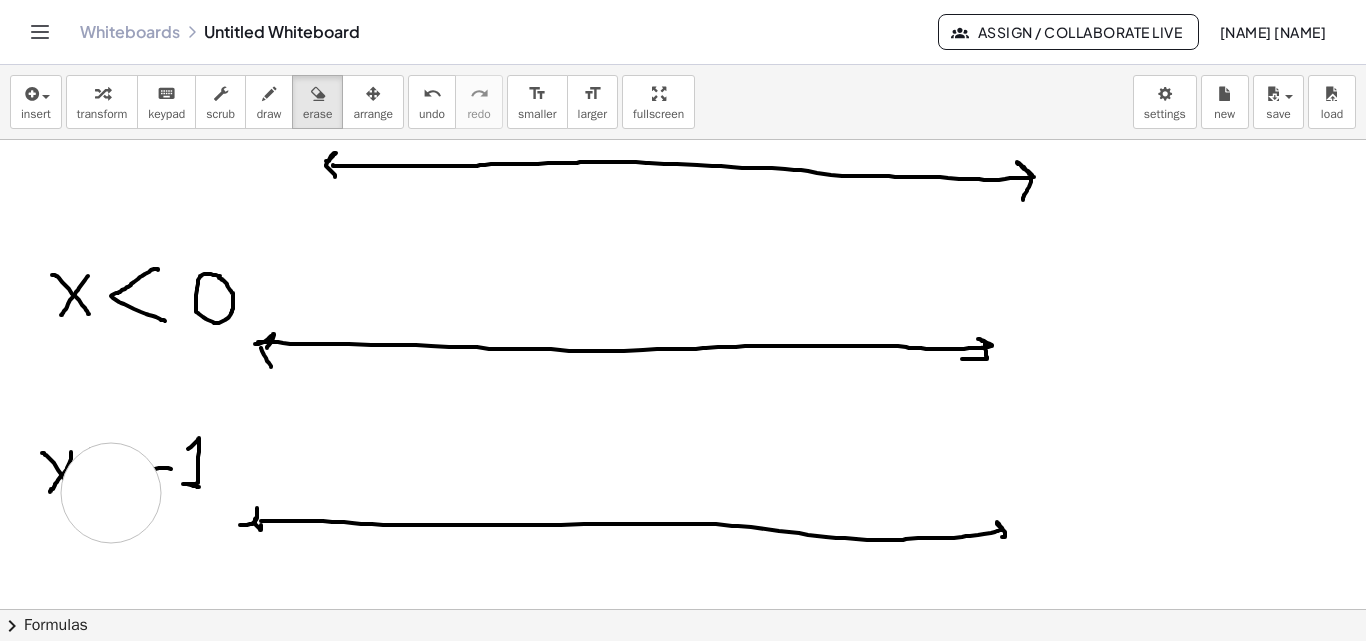 drag, startPoint x: 108, startPoint y: 533, endPoint x: 111, endPoint y: 493, distance: 40.112343 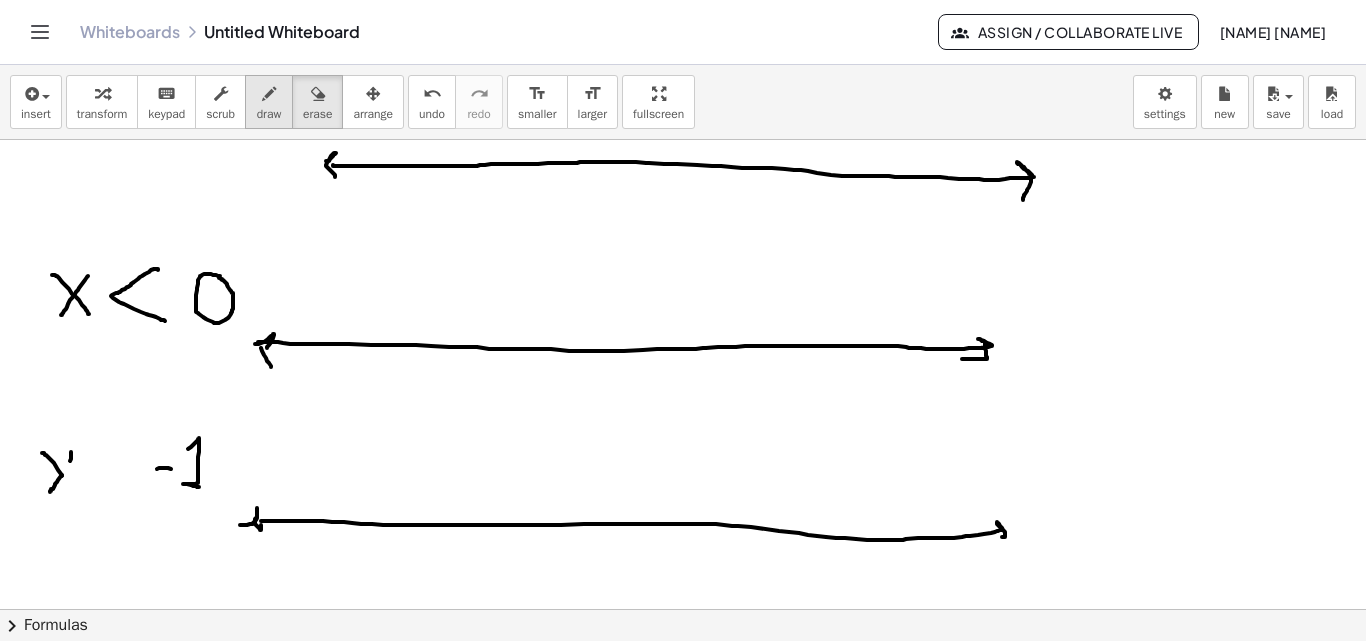 click at bounding box center (269, 94) 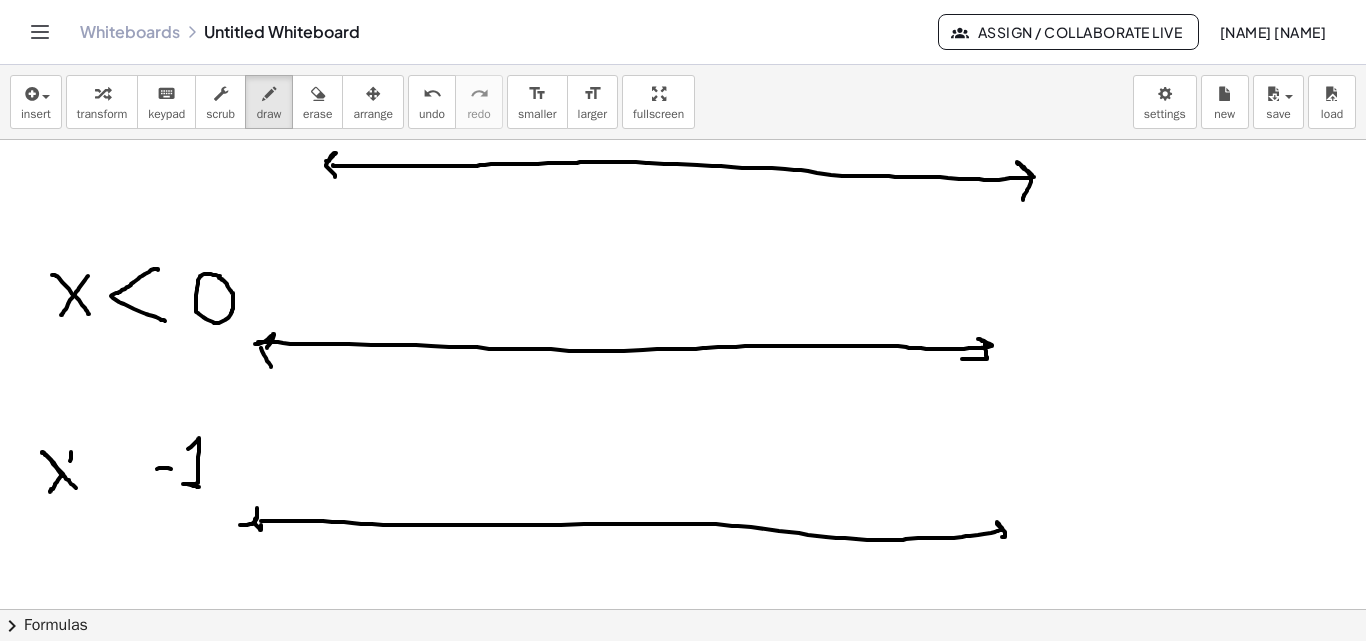 drag, startPoint x: 42, startPoint y: 452, endPoint x: 75, endPoint y: 466, distance: 35.846897 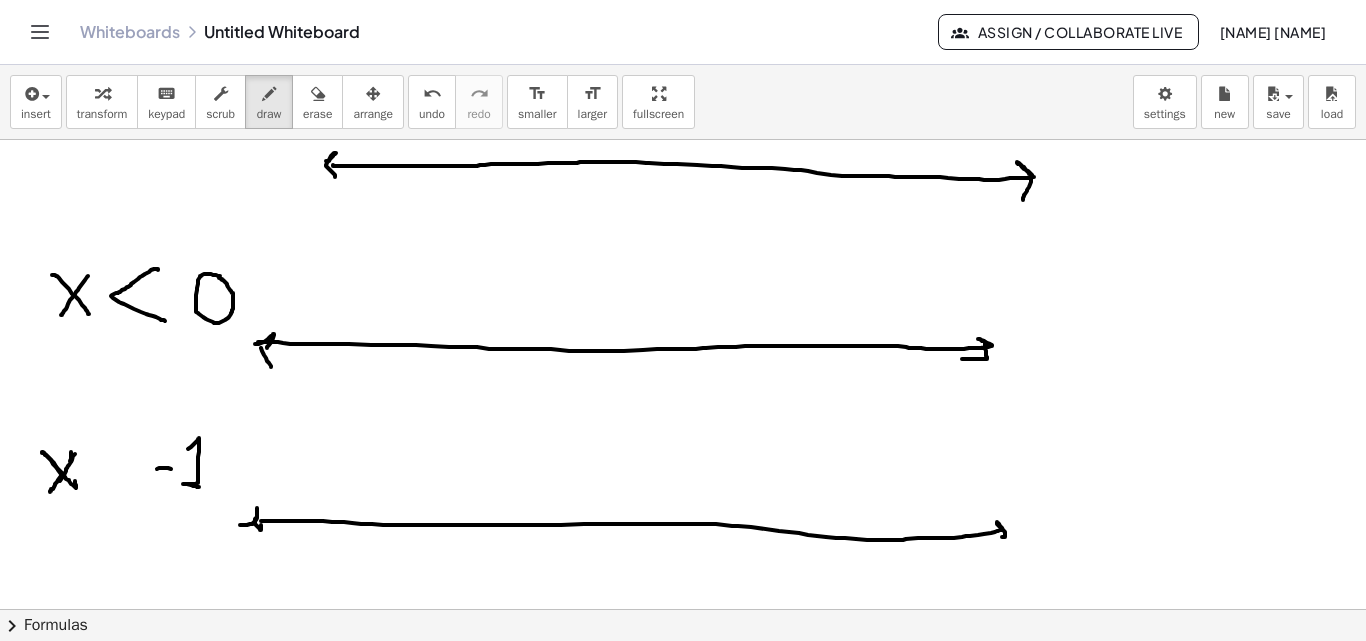 drag, startPoint x: 75, startPoint y: 454, endPoint x: 51, endPoint y: 495, distance: 47.507893 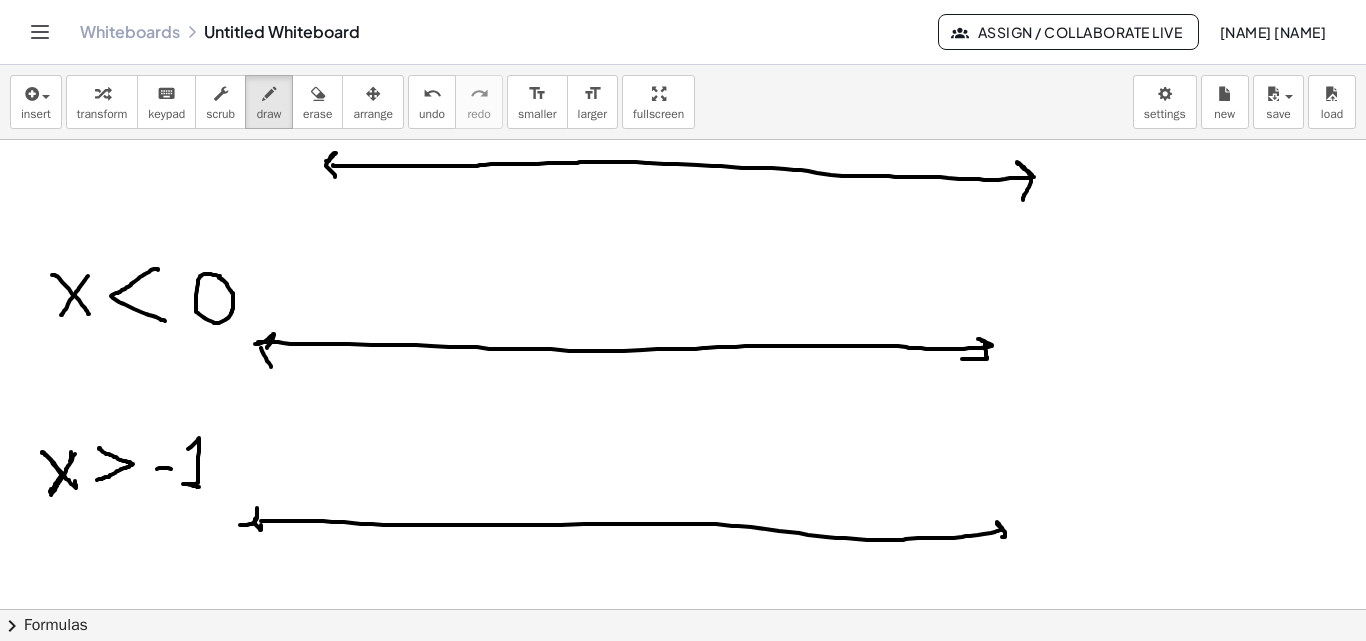 drag, startPoint x: 100, startPoint y: 448, endPoint x: 94, endPoint y: 481, distance: 33.54102 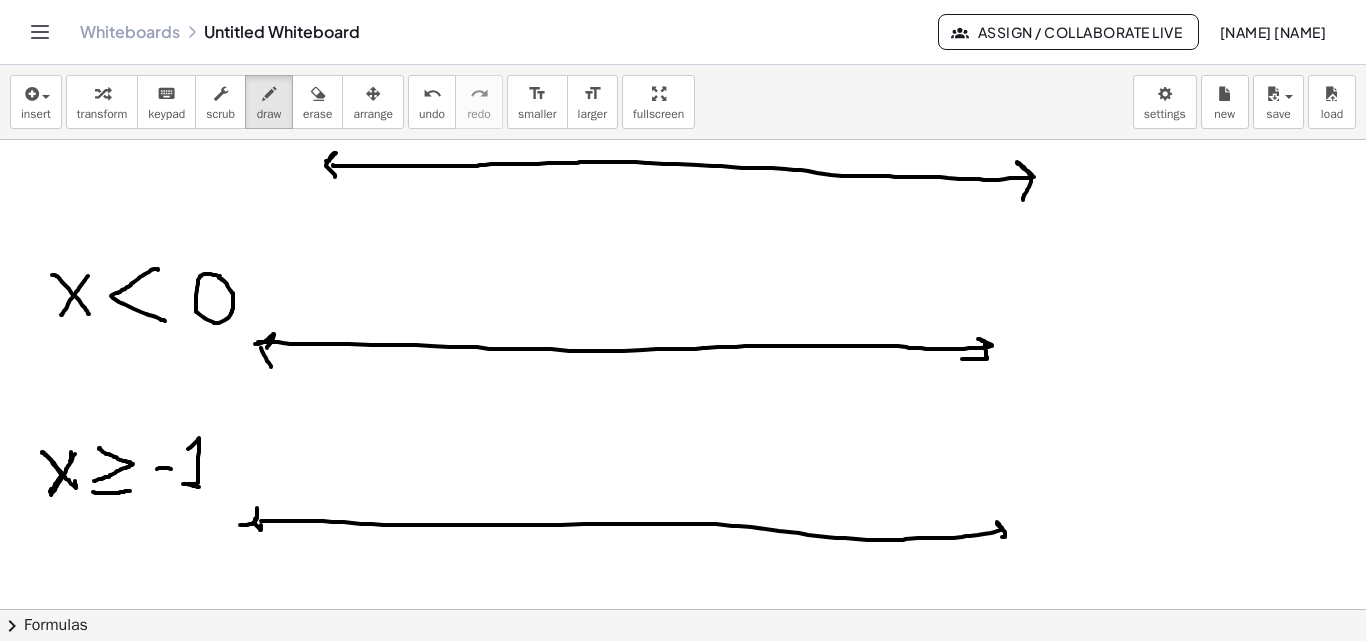 drag, startPoint x: 93, startPoint y: 492, endPoint x: 130, endPoint y: 491, distance: 37.01351 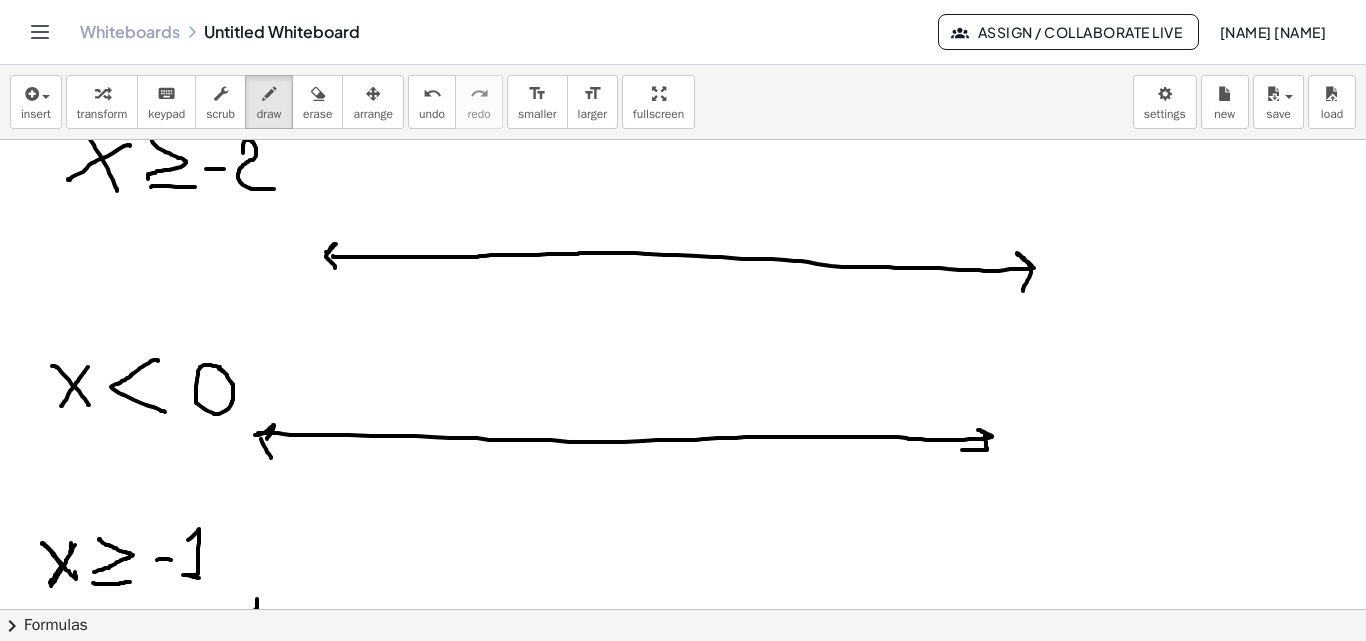 scroll, scrollTop: 1721, scrollLeft: 0, axis: vertical 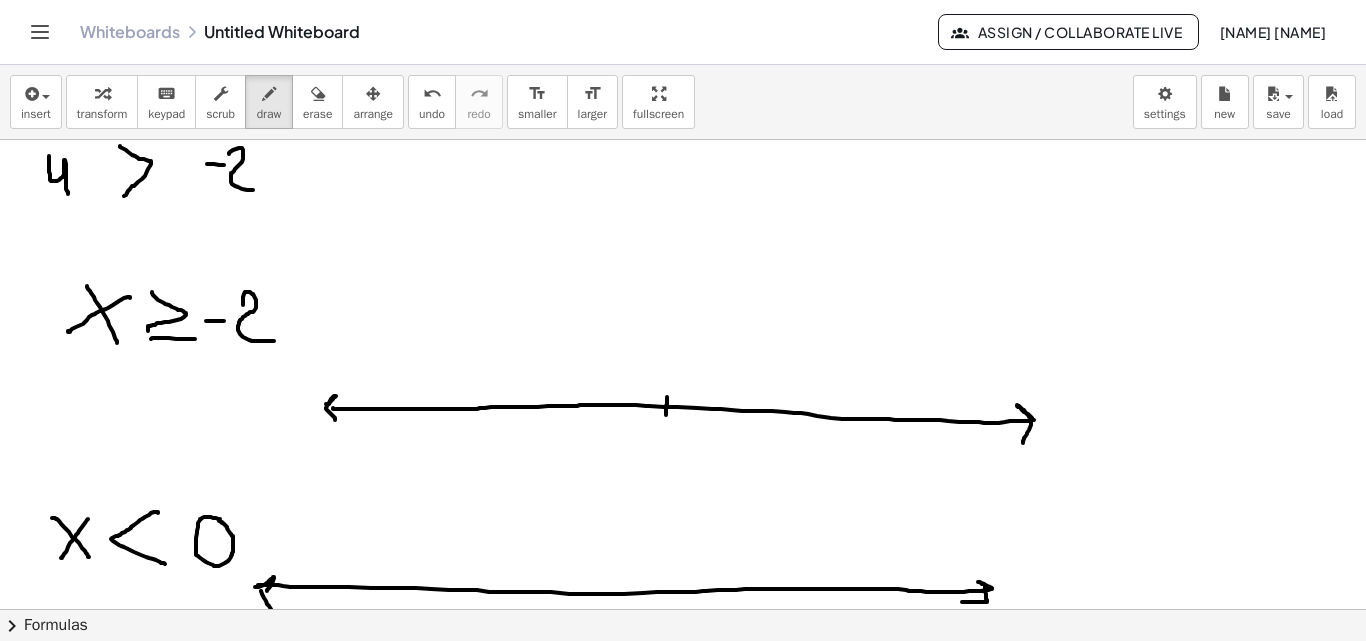 drag, startPoint x: 667, startPoint y: 397, endPoint x: 666, endPoint y: 415, distance: 18.027756 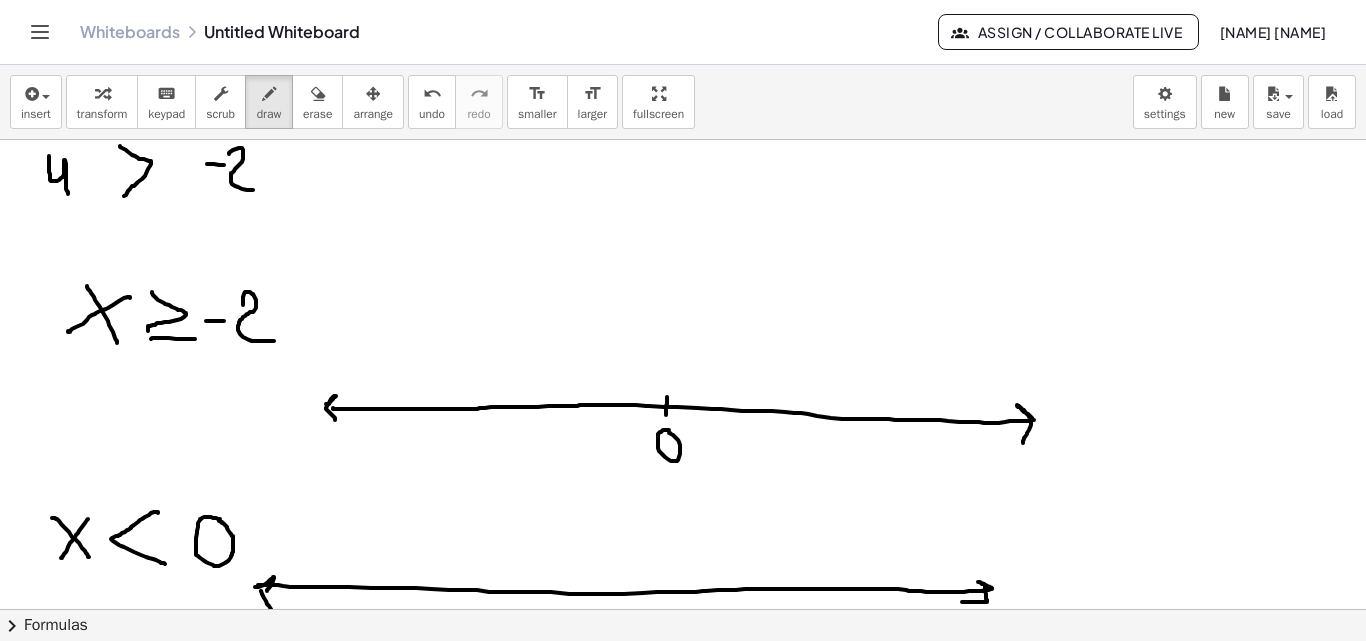 click at bounding box center (683, -261) 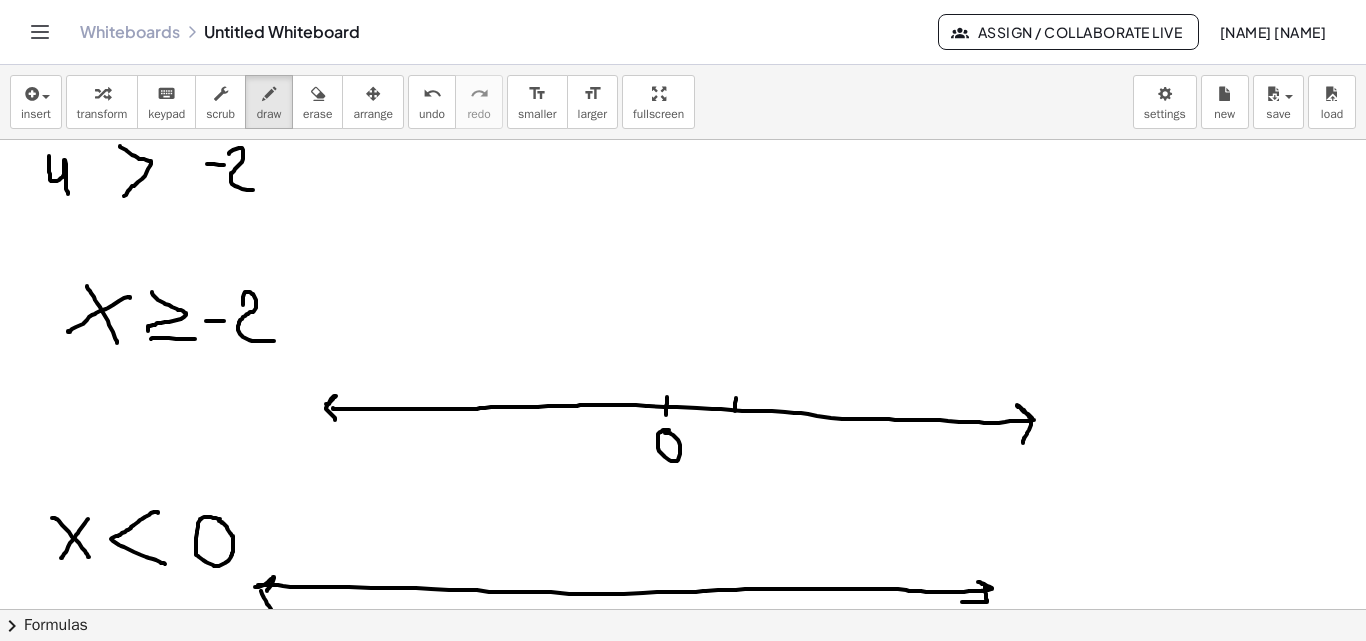 click at bounding box center [683, -261] 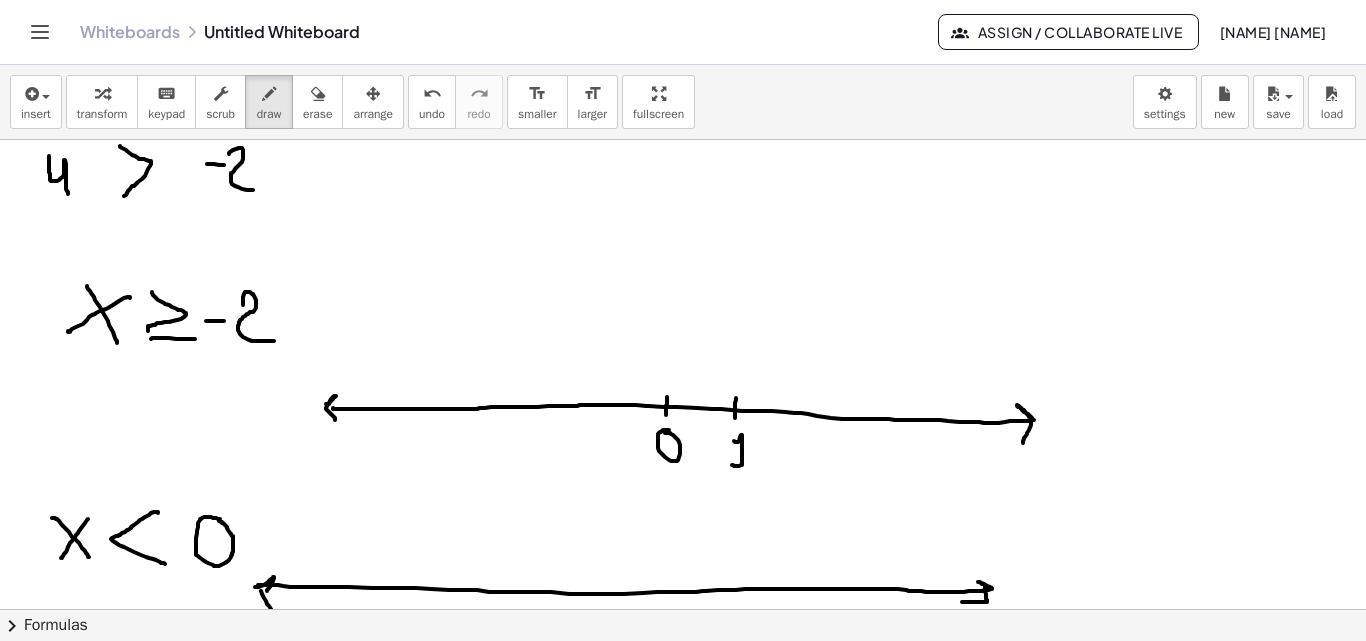 drag, startPoint x: 734, startPoint y: 441, endPoint x: 763, endPoint y: 447, distance: 29.614185 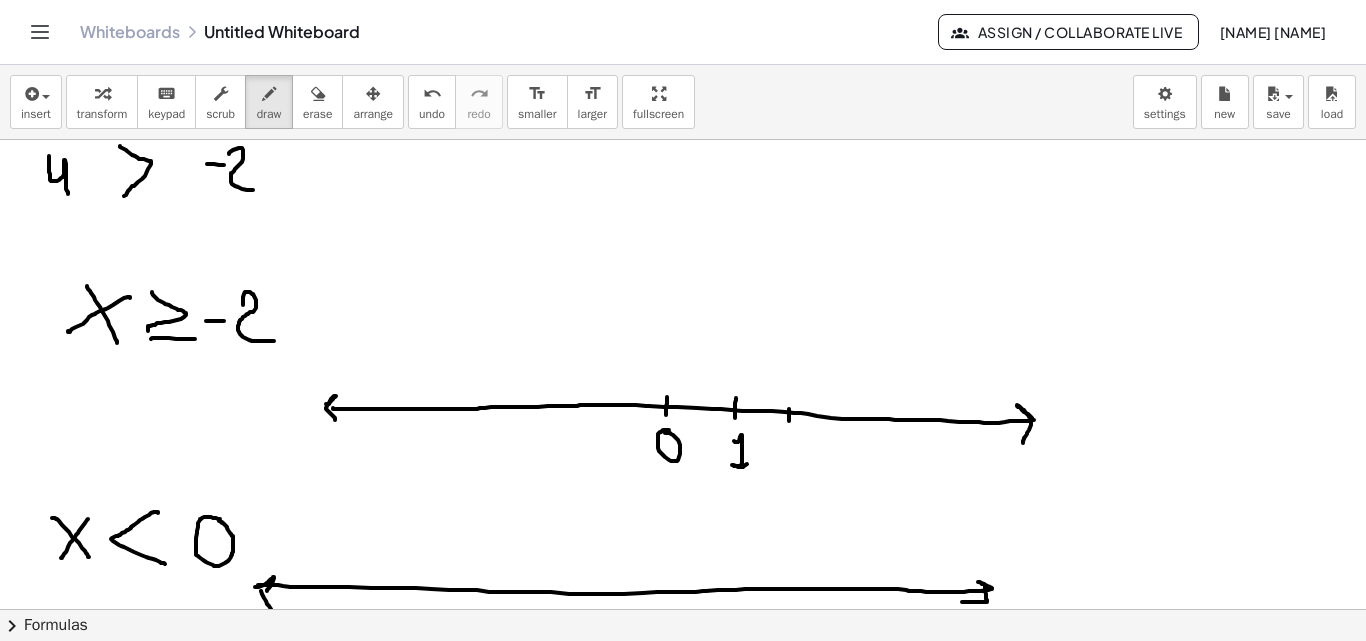 click at bounding box center [683, -261] 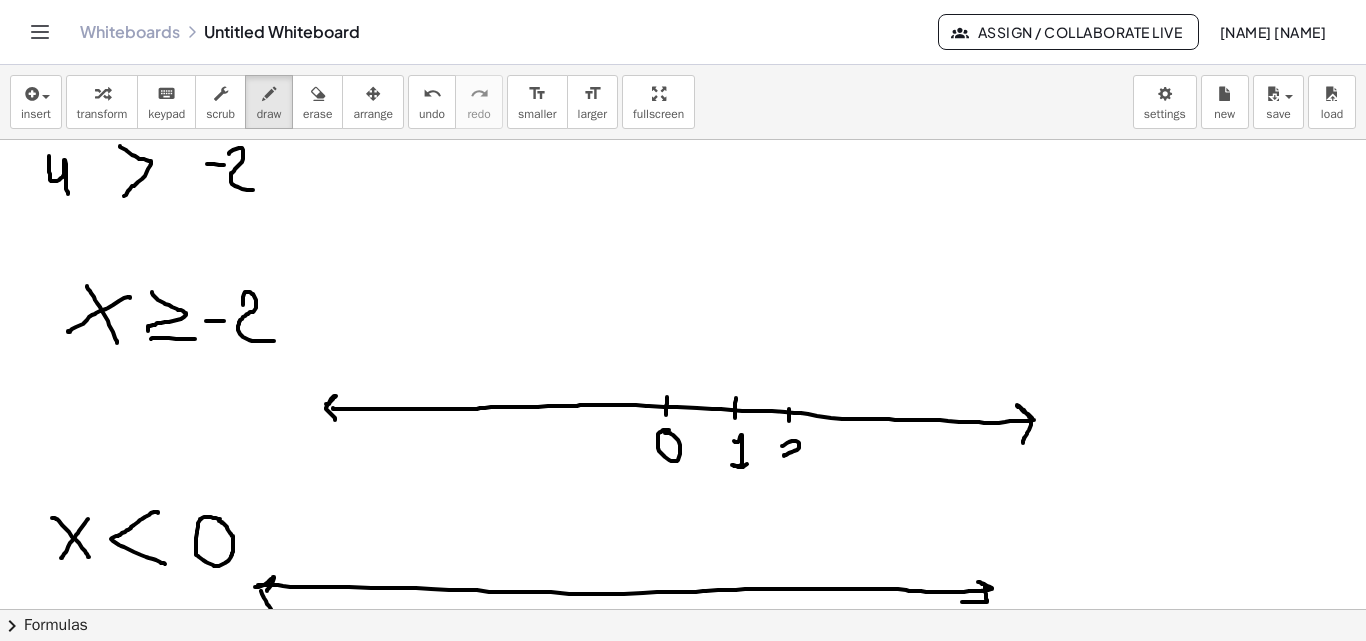 drag, startPoint x: 792, startPoint y: 441, endPoint x: 802, endPoint y: 456, distance: 18.027756 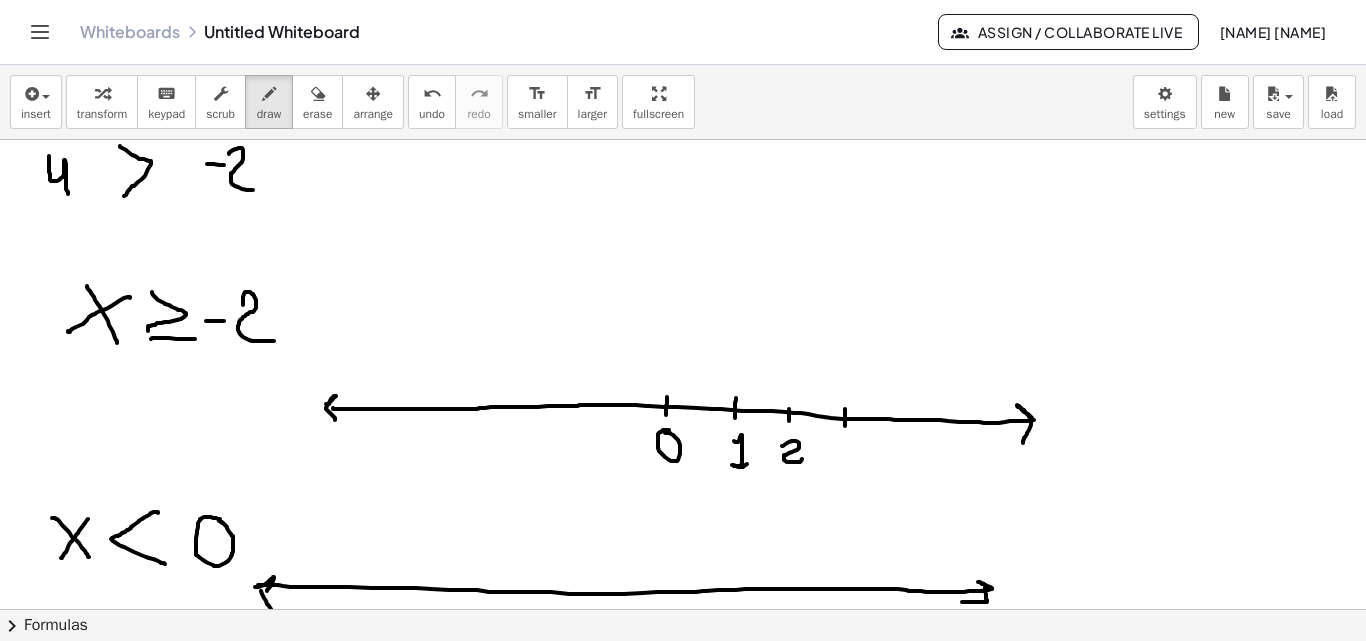 drag, startPoint x: 845, startPoint y: 409, endPoint x: 845, endPoint y: 426, distance: 17 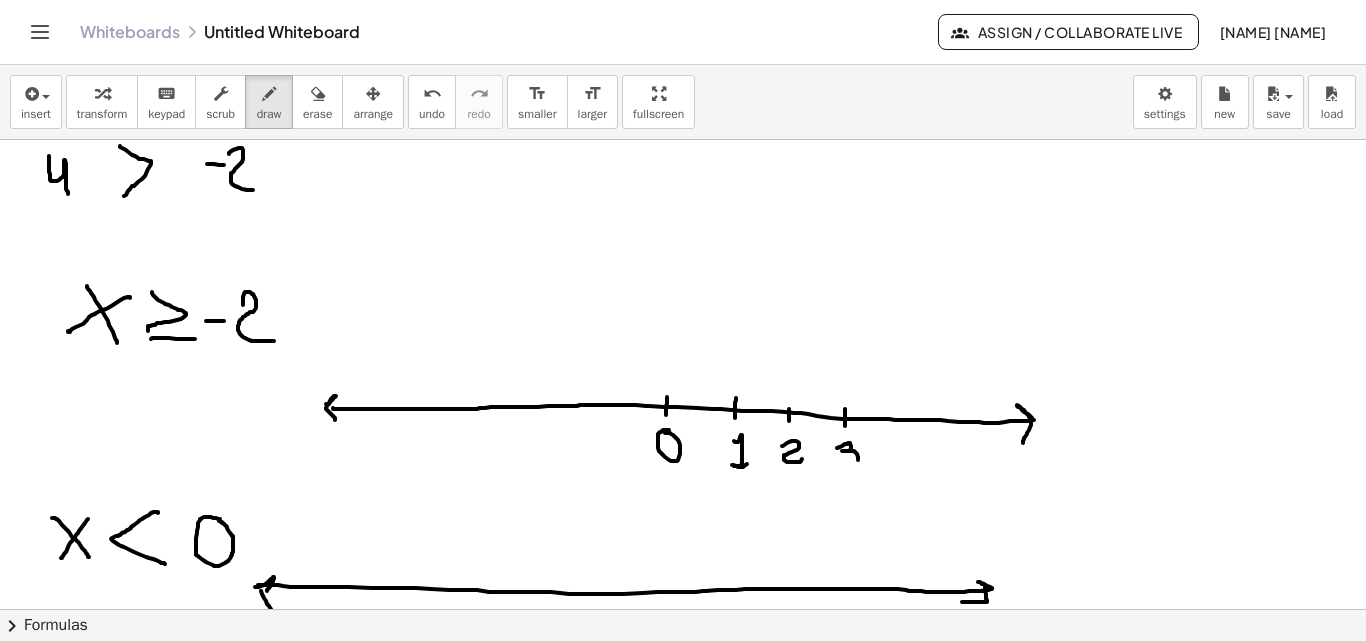 drag, startPoint x: 837, startPoint y: 448, endPoint x: 851, endPoint y: 444, distance: 14.56022 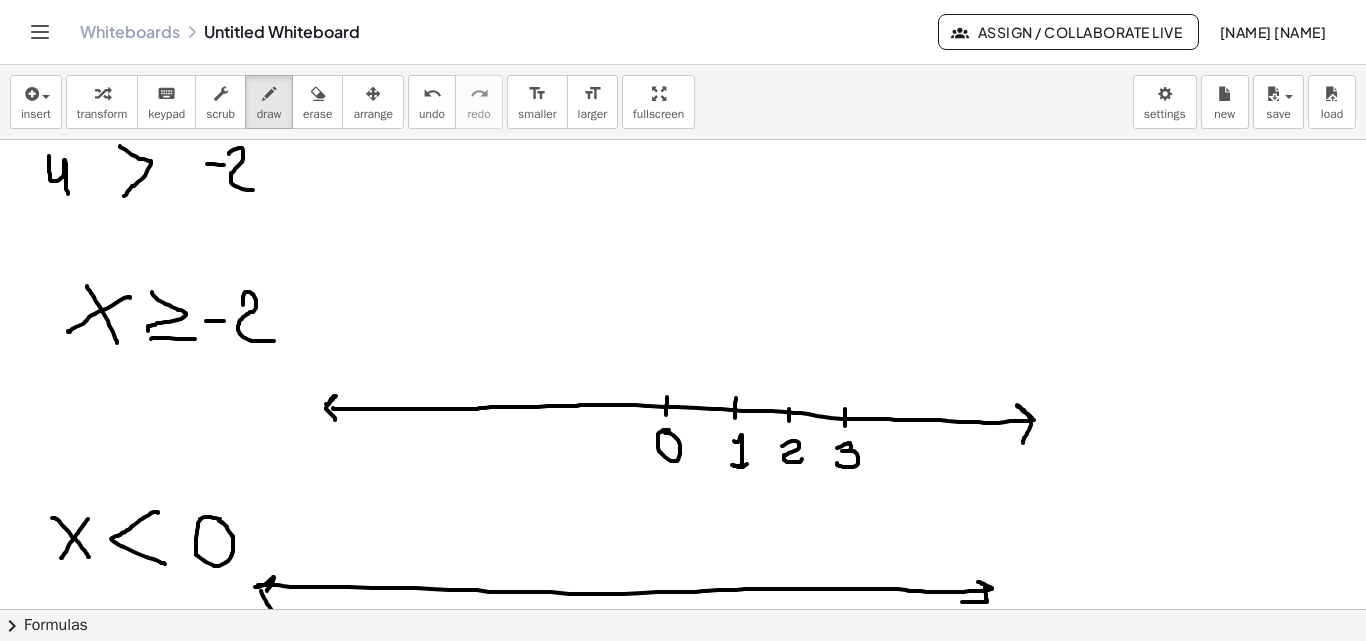 click at bounding box center [683, -261] 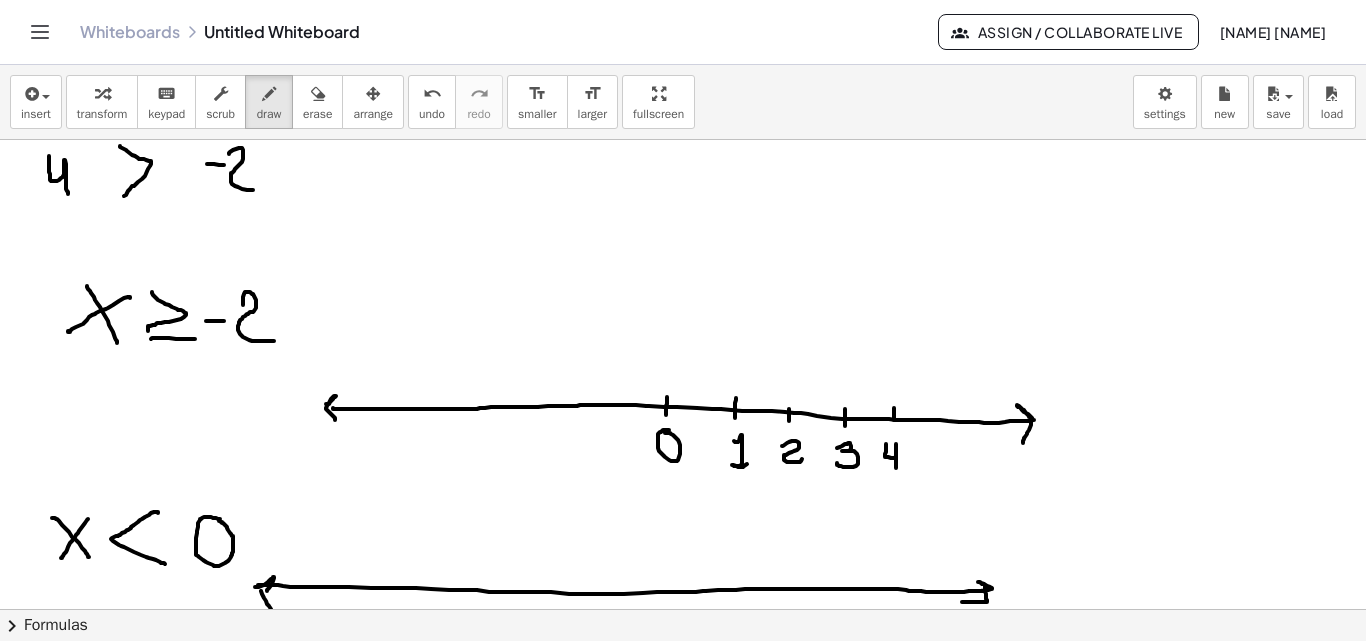 drag, startPoint x: 886, startPoint y: 444, endPoint x: 887, endPoint y: 459, distance: 15.033297 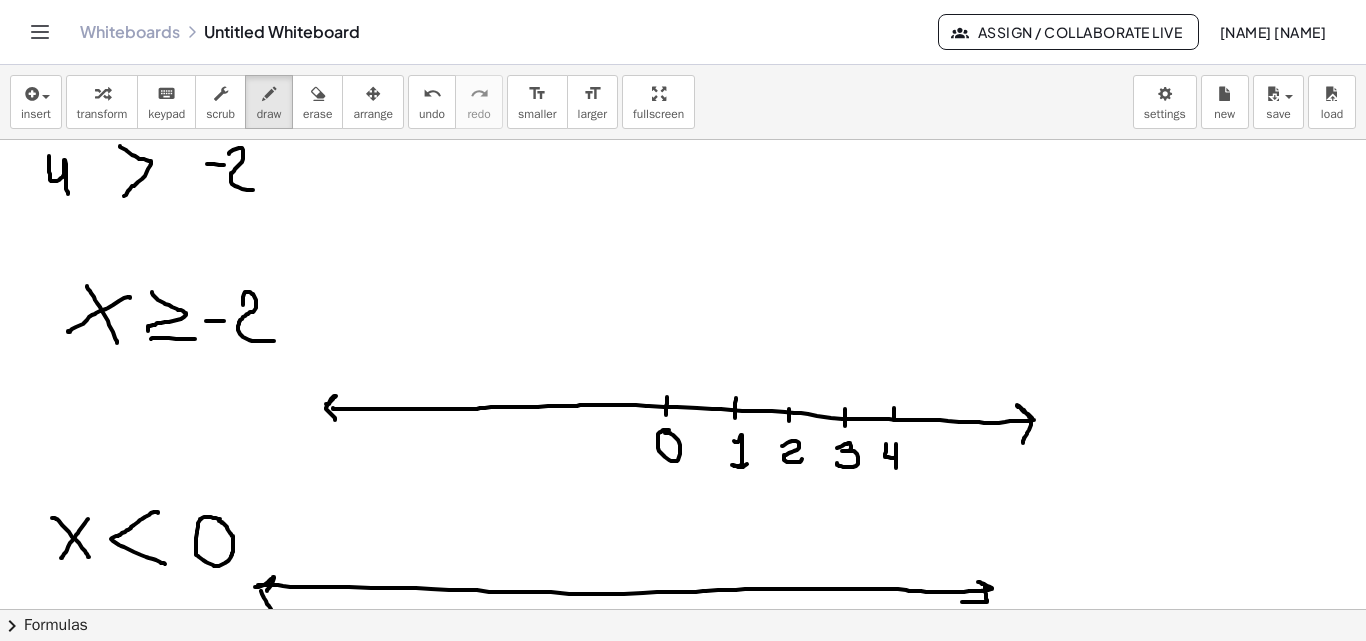 click at bounding box center (683, -261) 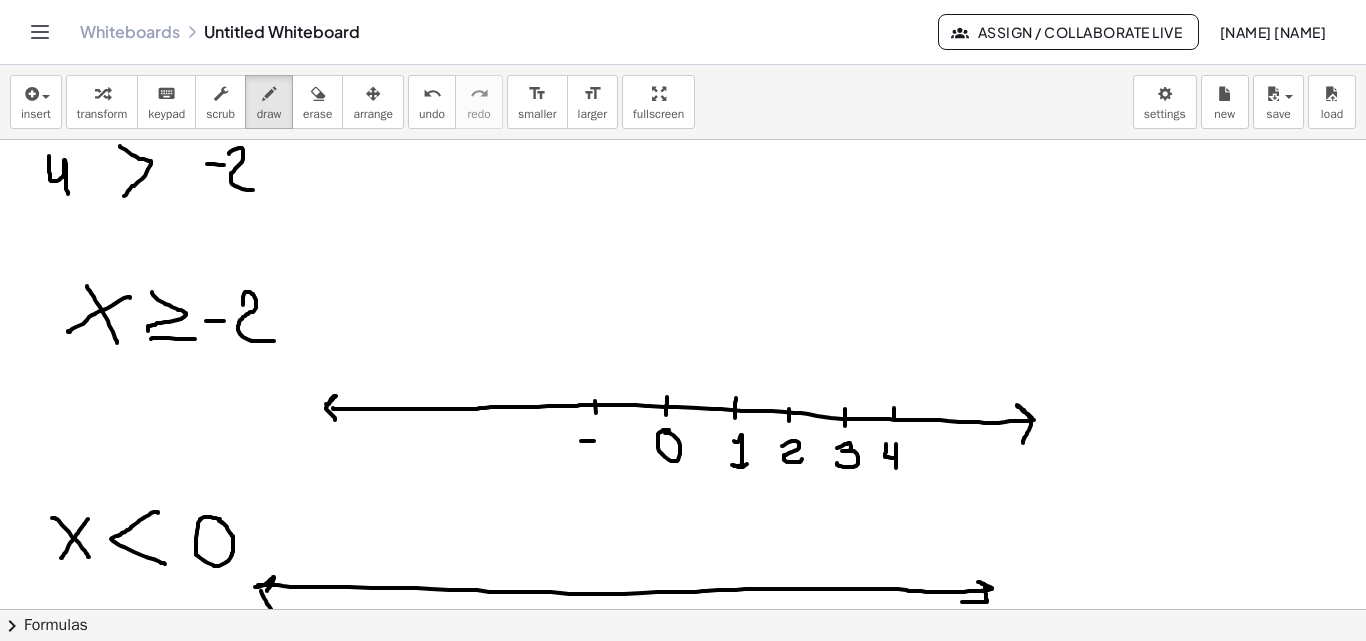 click at bounding box center [683, -261] 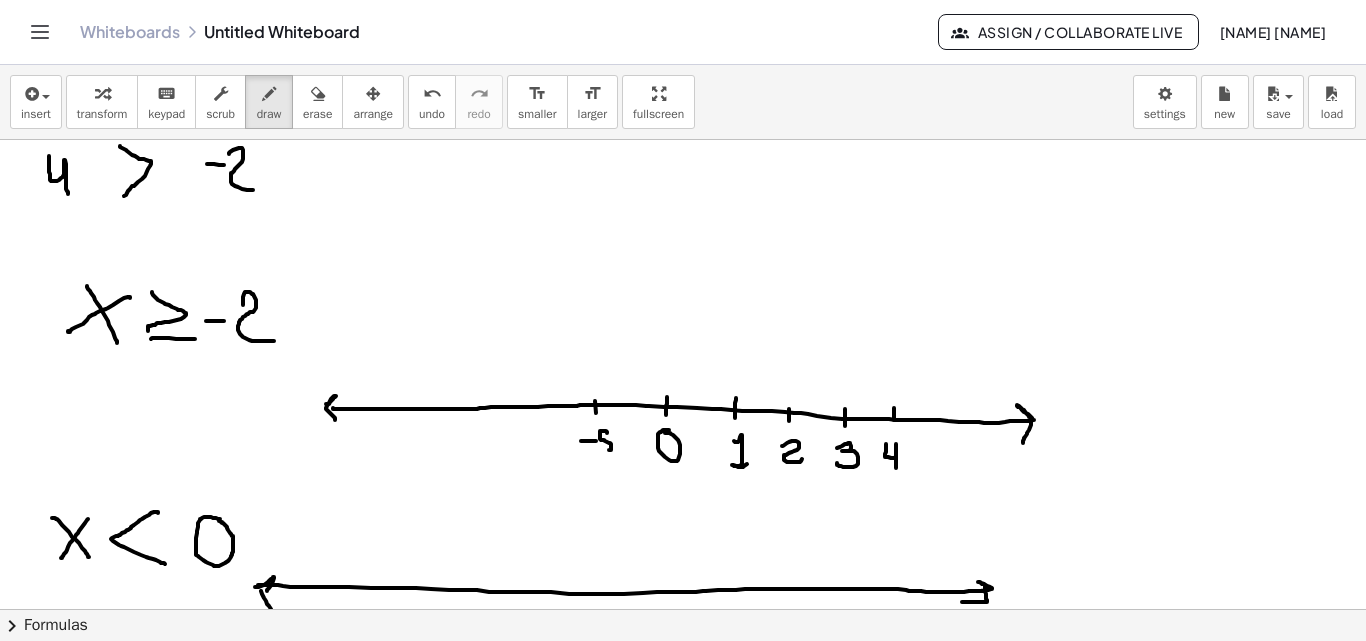 drag, startPoint x: 607, startPoint y: 432, endPoint x: 609, endPoint y: 450, distance: 18.110771 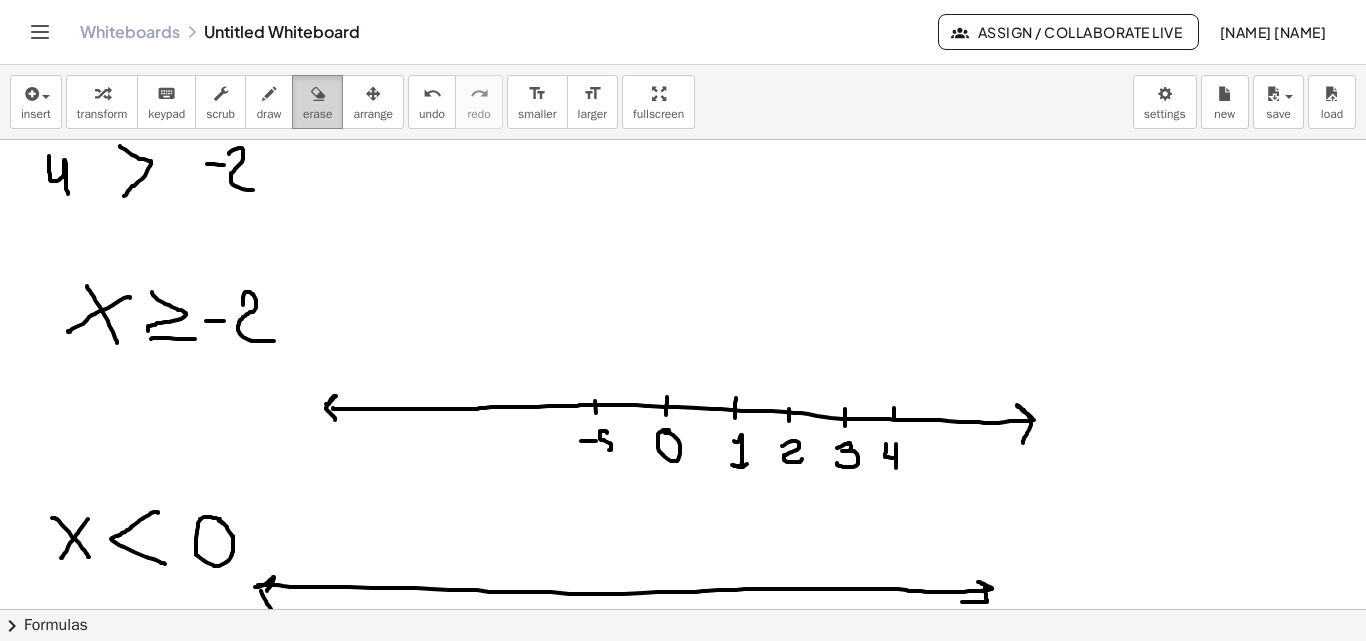 click on "erase" at bounding box center [317, 102] 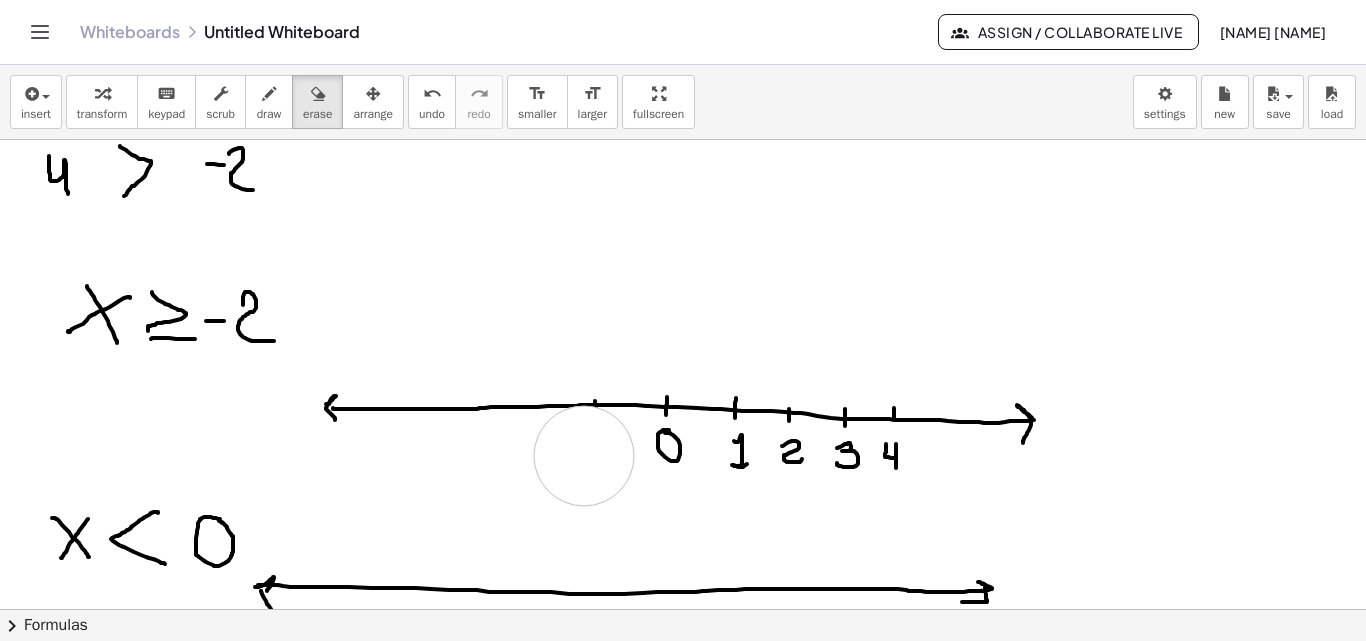 drag, startPoint x: 579, startPoint y: 457, endPoint x: 561, endPoint y: 398, distance: 61.68468 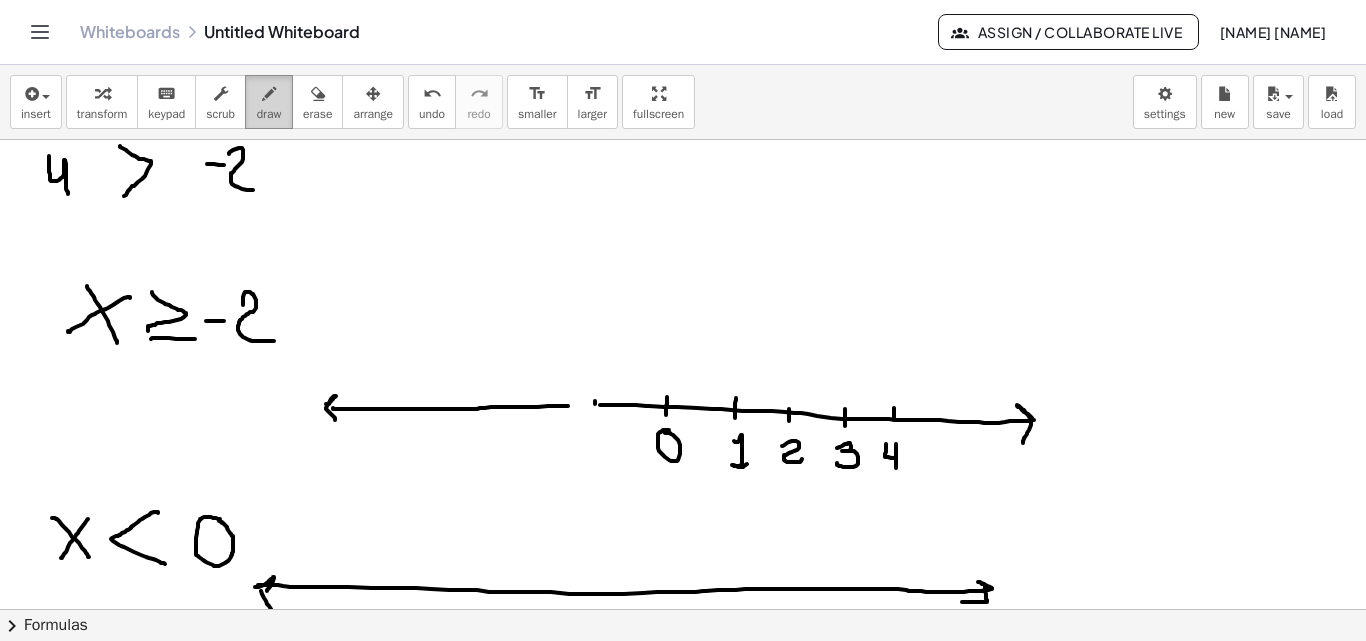 click on "draw" at bounding box center (269, 114) 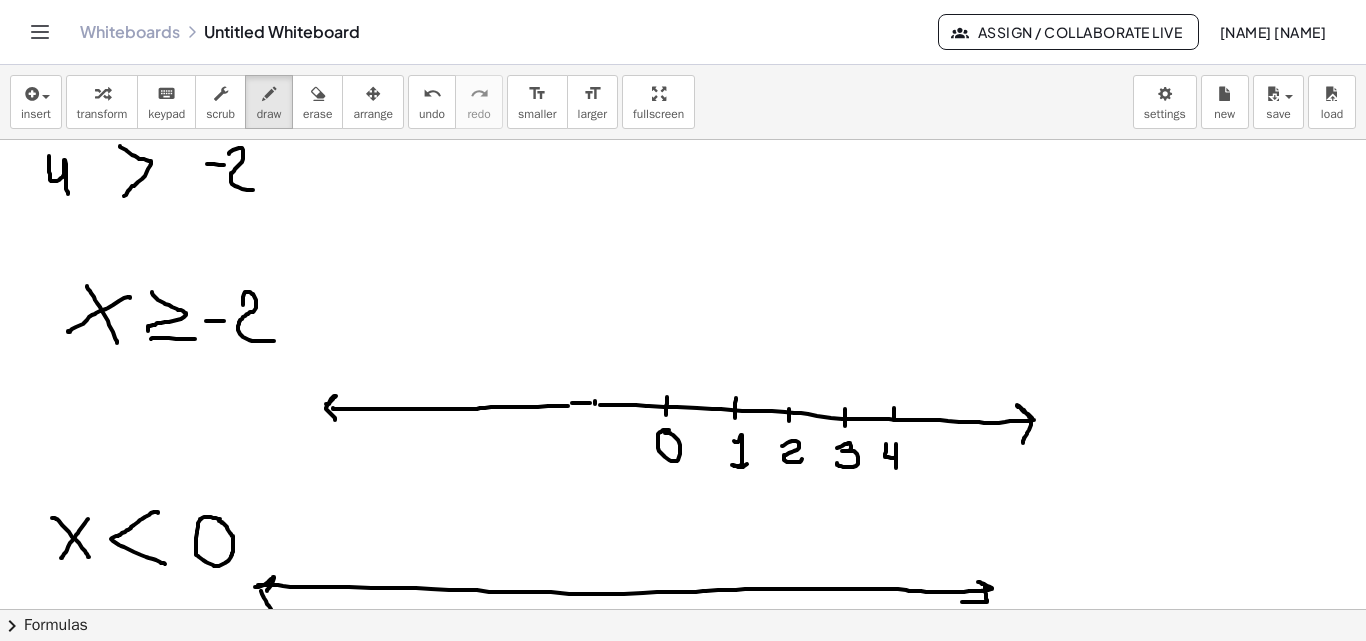 drag, startPoint x: 572, startPoint y: 403, endPoint x: 592, endPoint y: 403, distance: 20 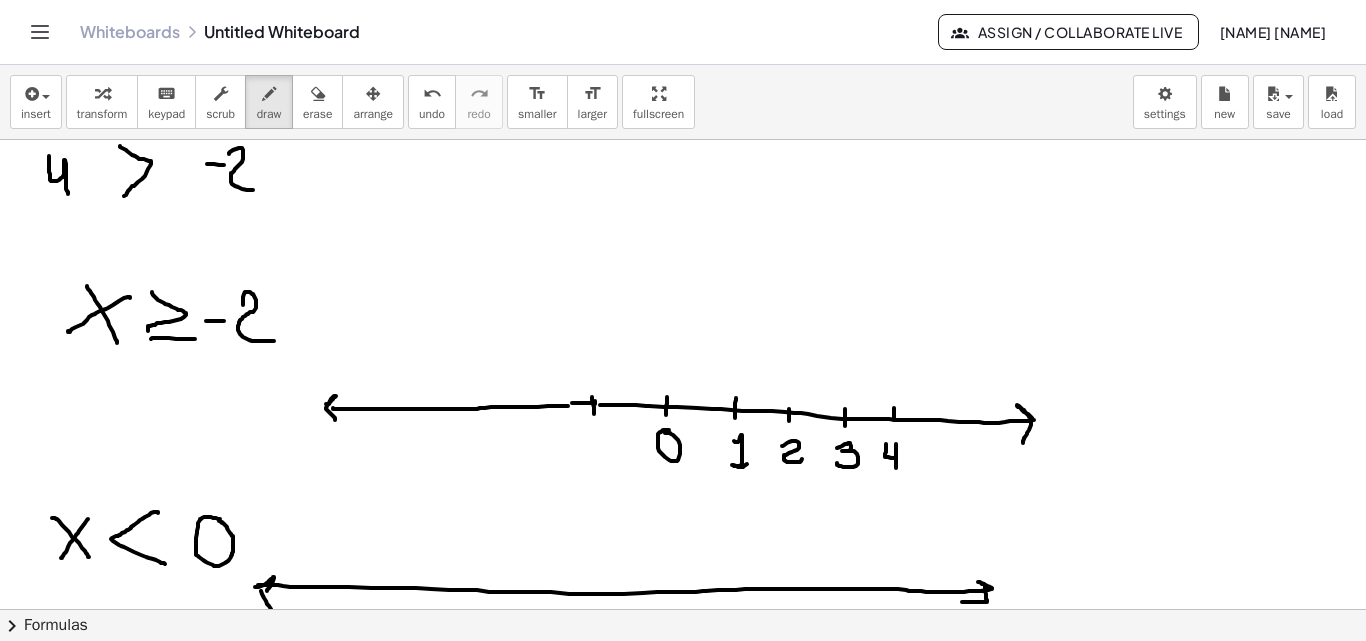 drag, startPoint x: 592, startPoint y: 397, endPoint x: 594, endPoint y: 414, distance: 17.117243 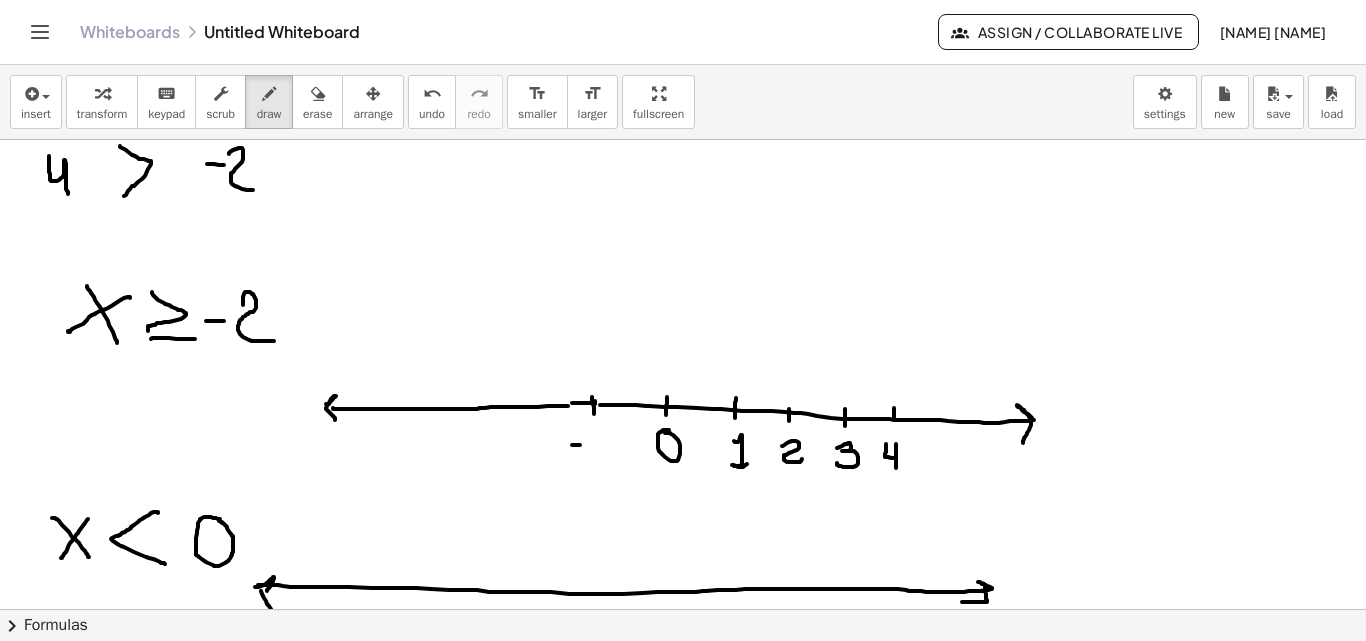 click at bounding box center [683, -261] 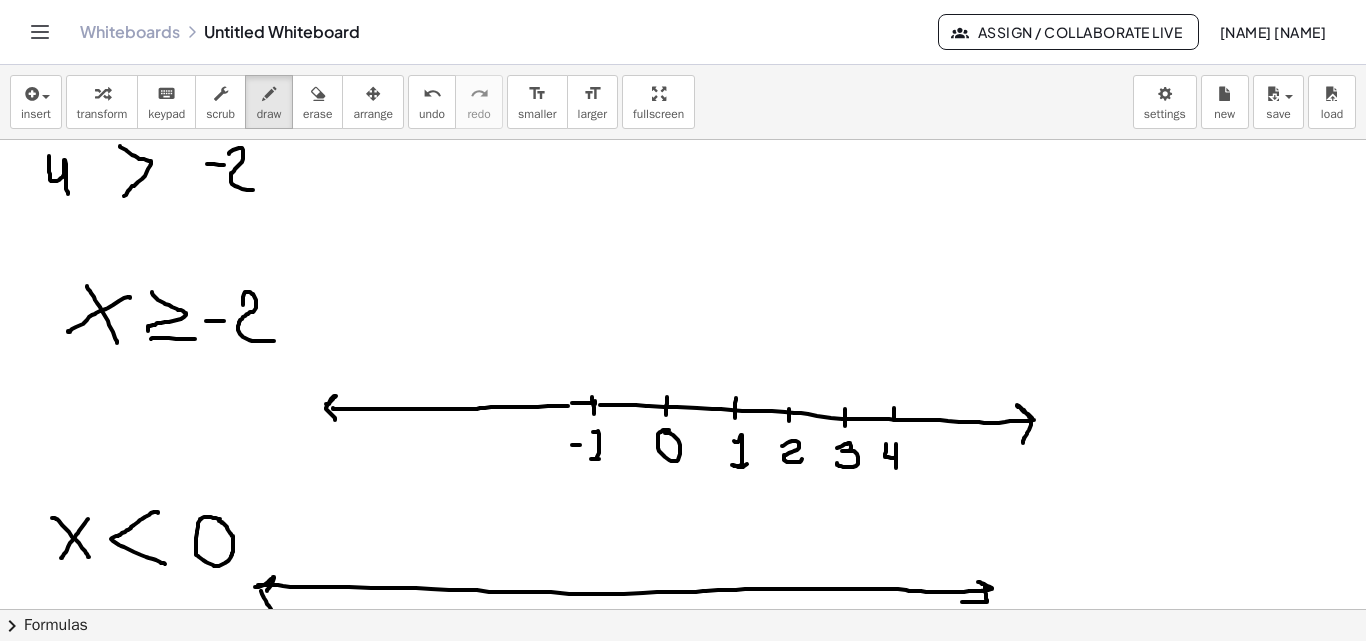 drag, startPoint x: 593, startPoint y: 432, endPoint x: 599, endPoint y: 459, distance: 27.658634 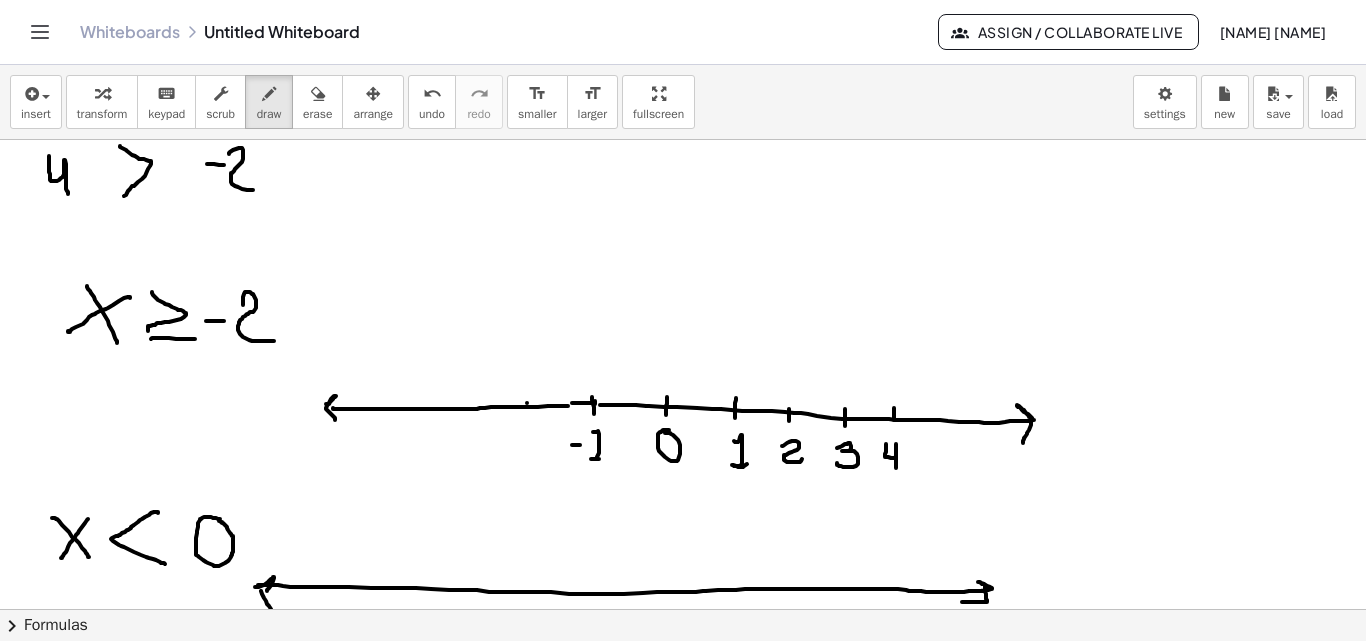 click at bounding box center [683, -261] 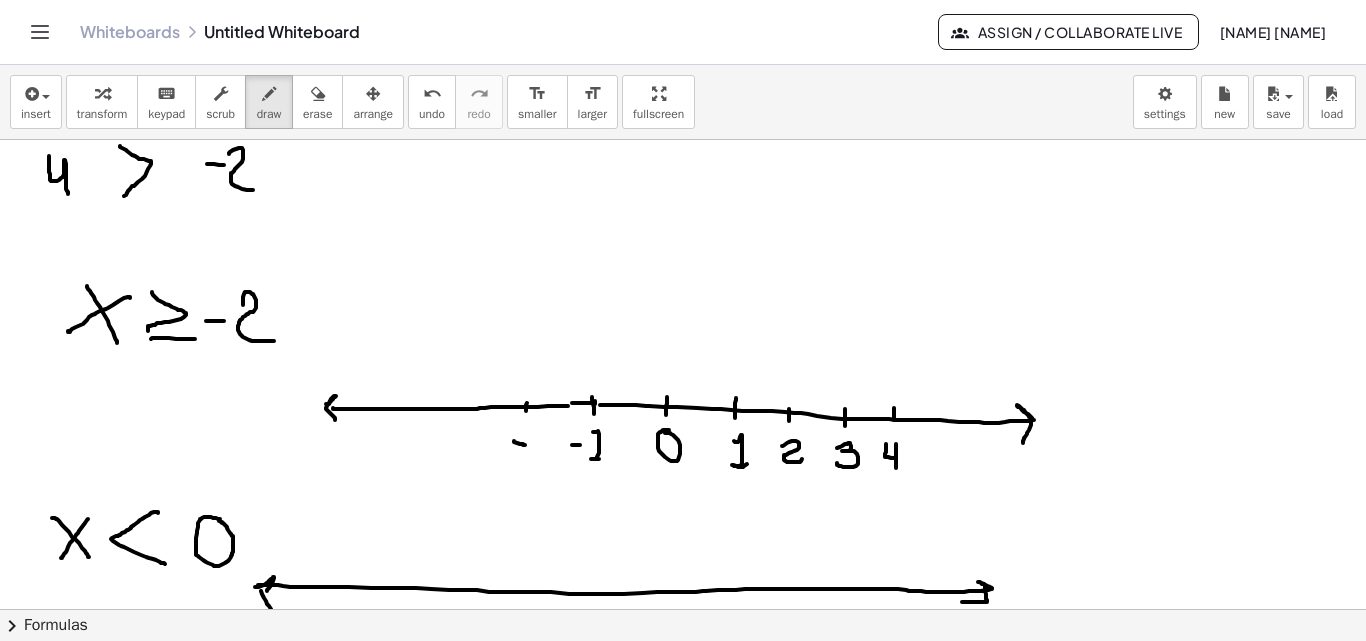 drag, startPoint x: 514, startPoint y: 442, endPoint x: 526, endPoint y: 445, distance: 12.369317 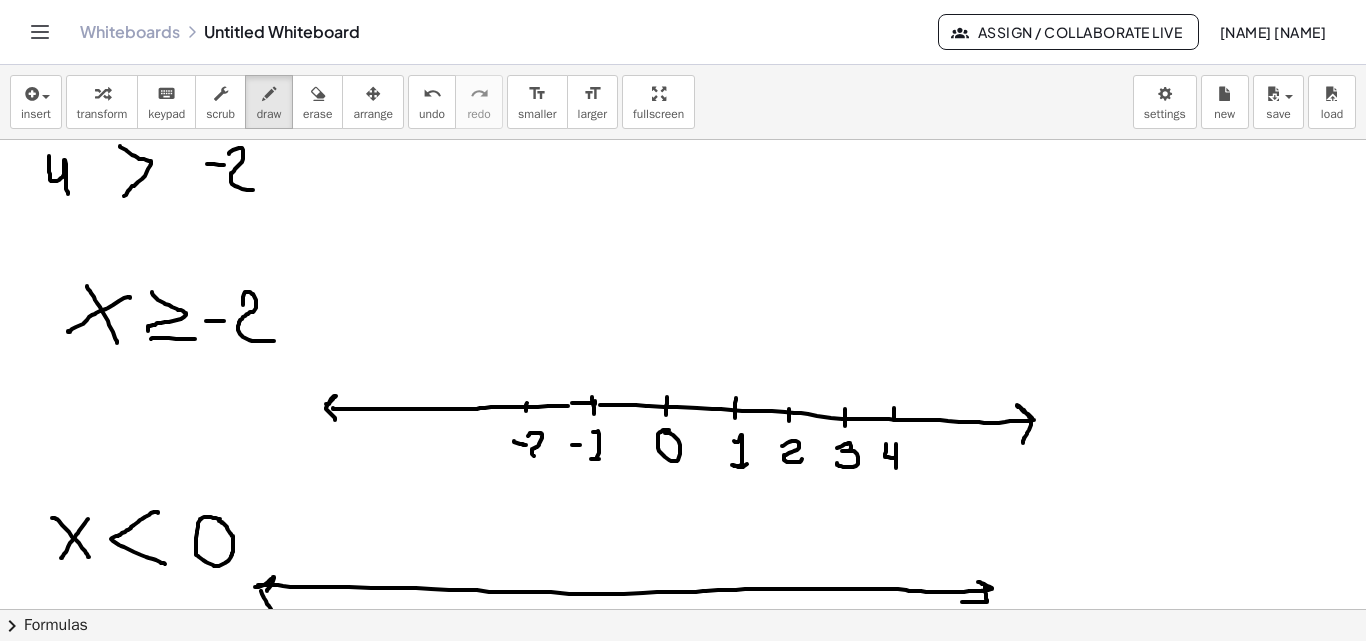 click at bounding box center [683, -261] 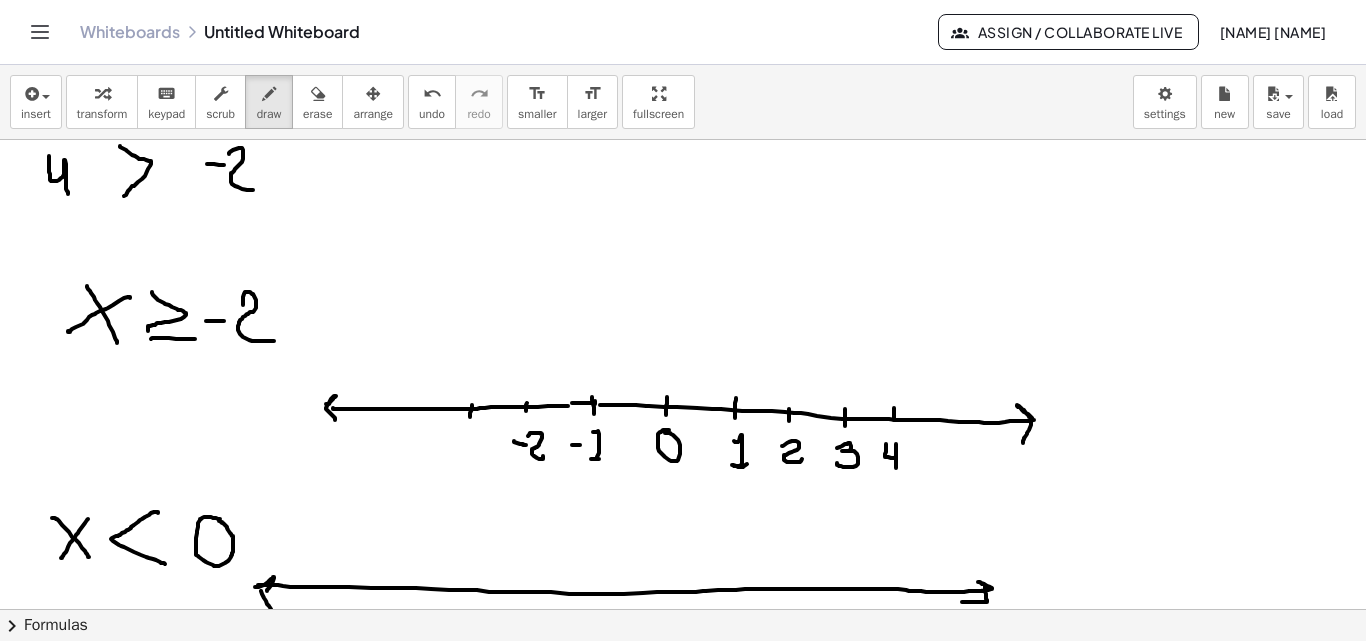 click at bounding box center (683, -261) 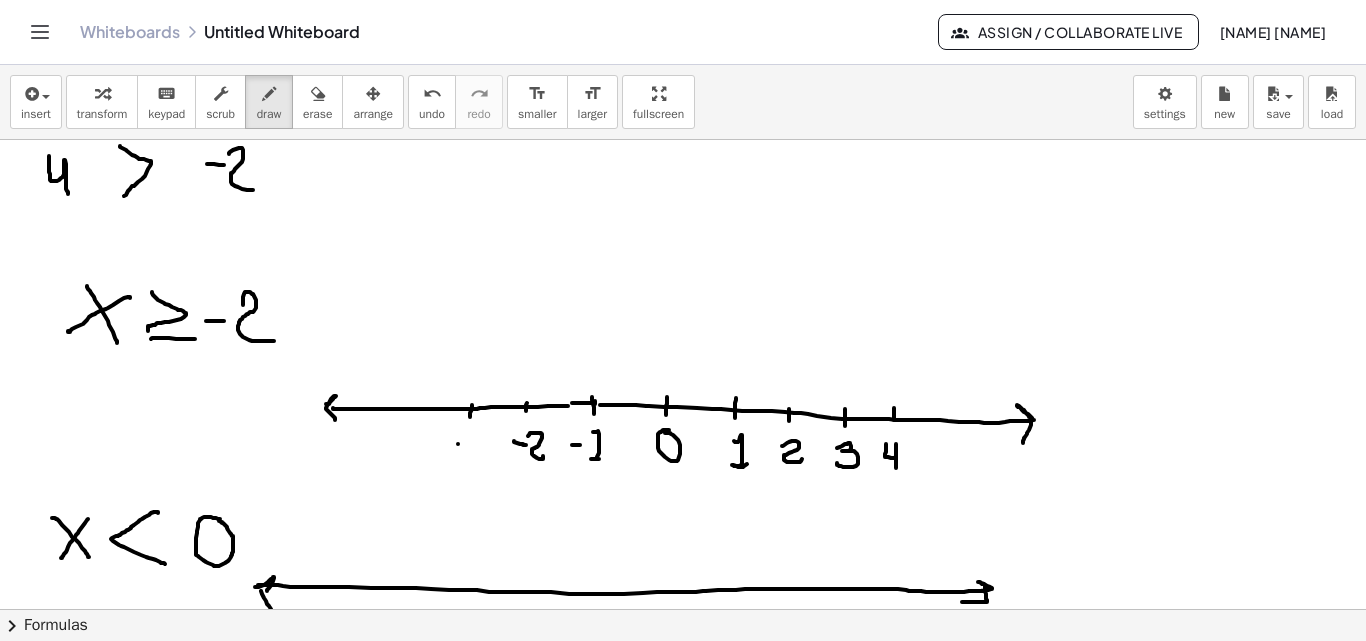 click at bounding box center (683, -261) 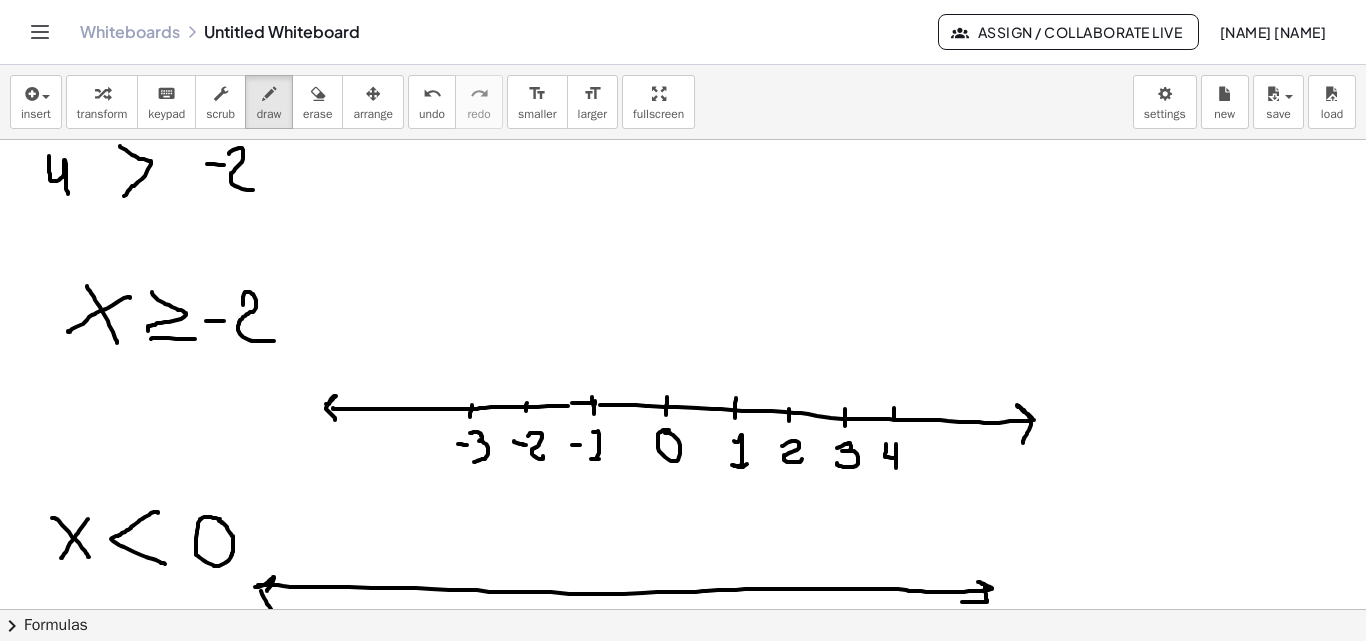 drag, startPoint x: 470, startPoint y: 433, endPoint x: 465, endPoint y: 451, distance: 18.681541 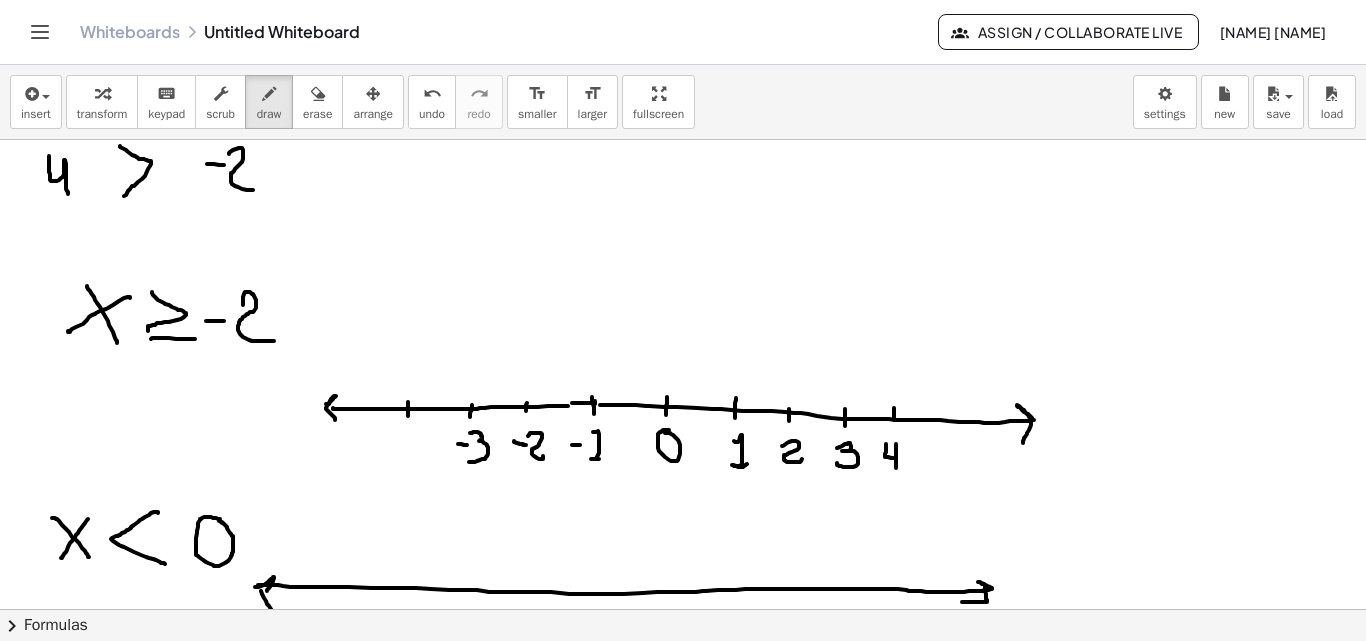 click at bounding box center [683, -261] 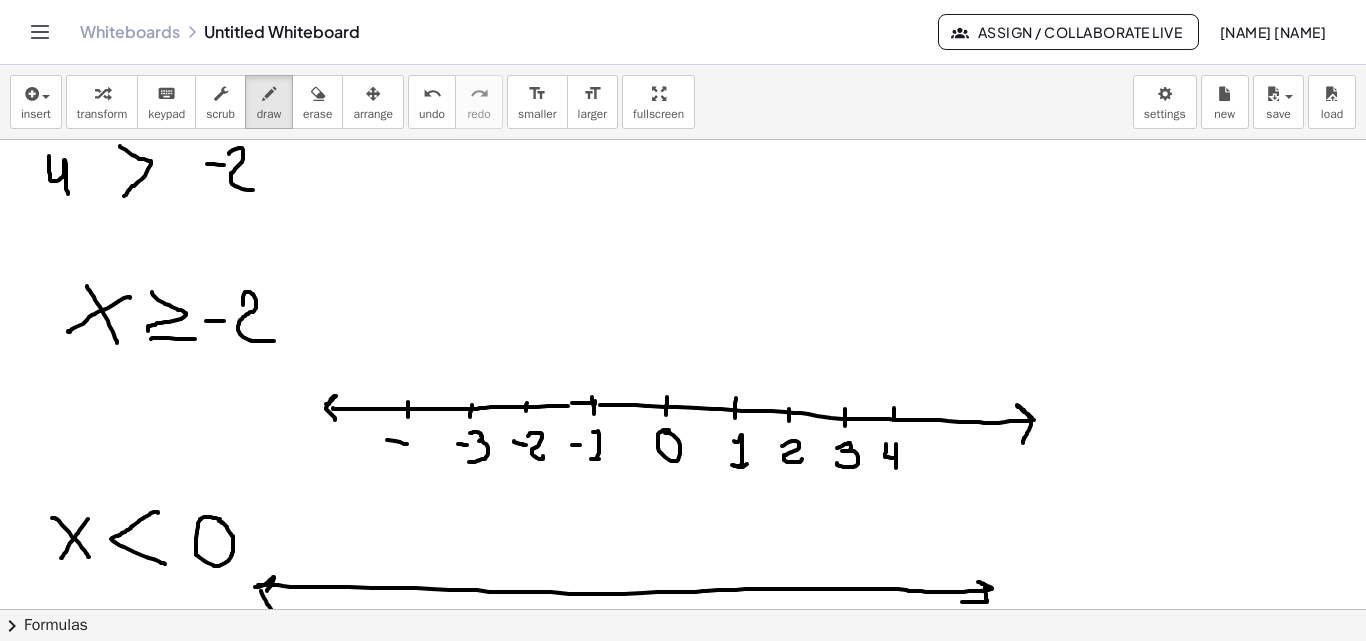 drag, startPoint x: 387, startPoint y: 440, endPoint x: 407, endPoint y: 444, distance: 20.396078 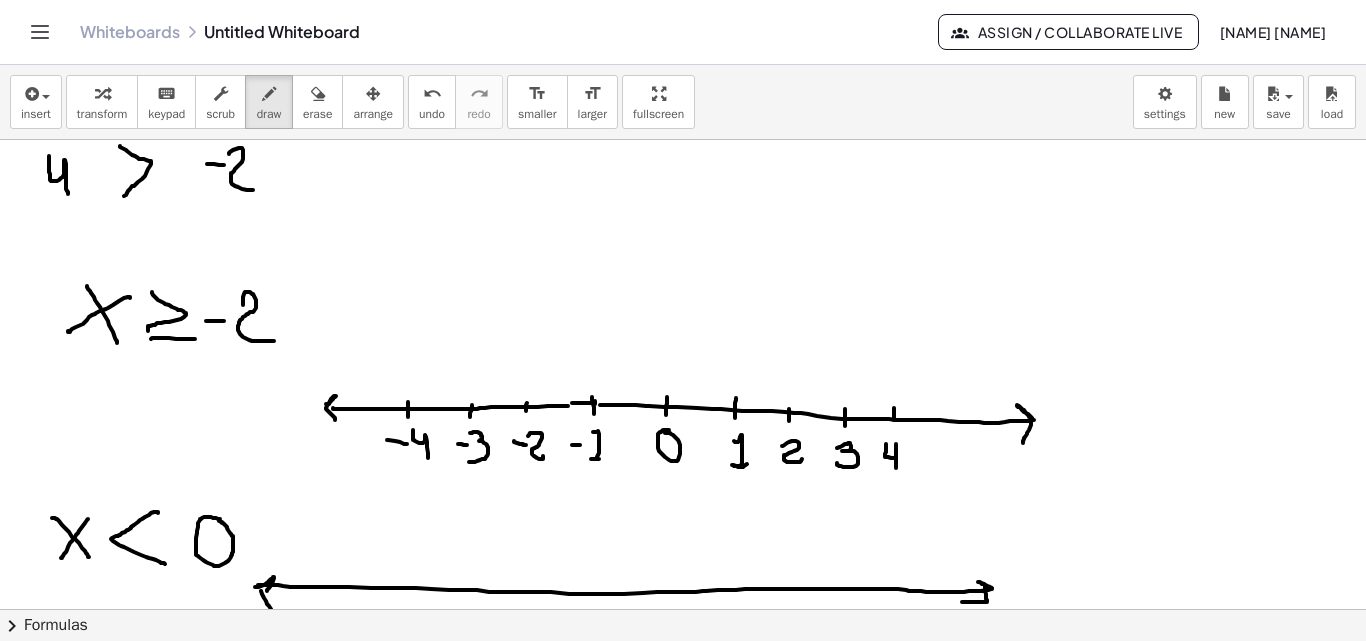 drag, startPoint x: 413, startPoint y: 438, endPoint x: 428, endPoint y: 458, distance: 25 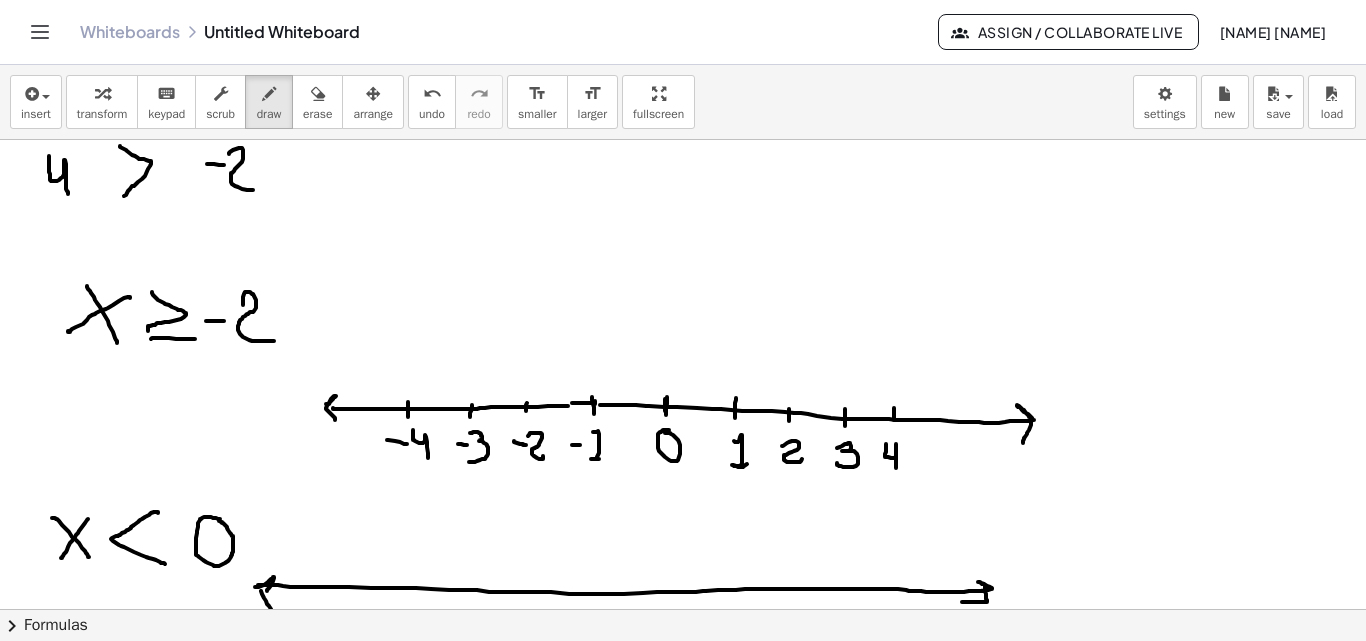 click at bounding box center [683, -261] 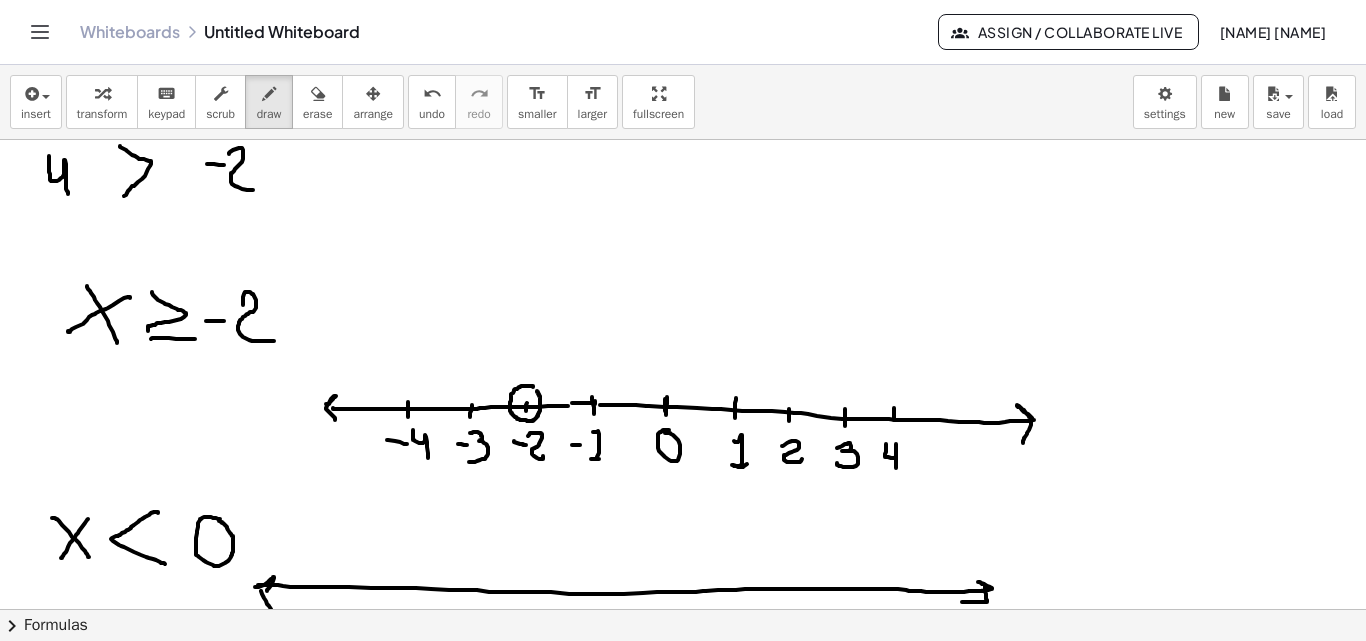 click at bounding box center [683, -261] 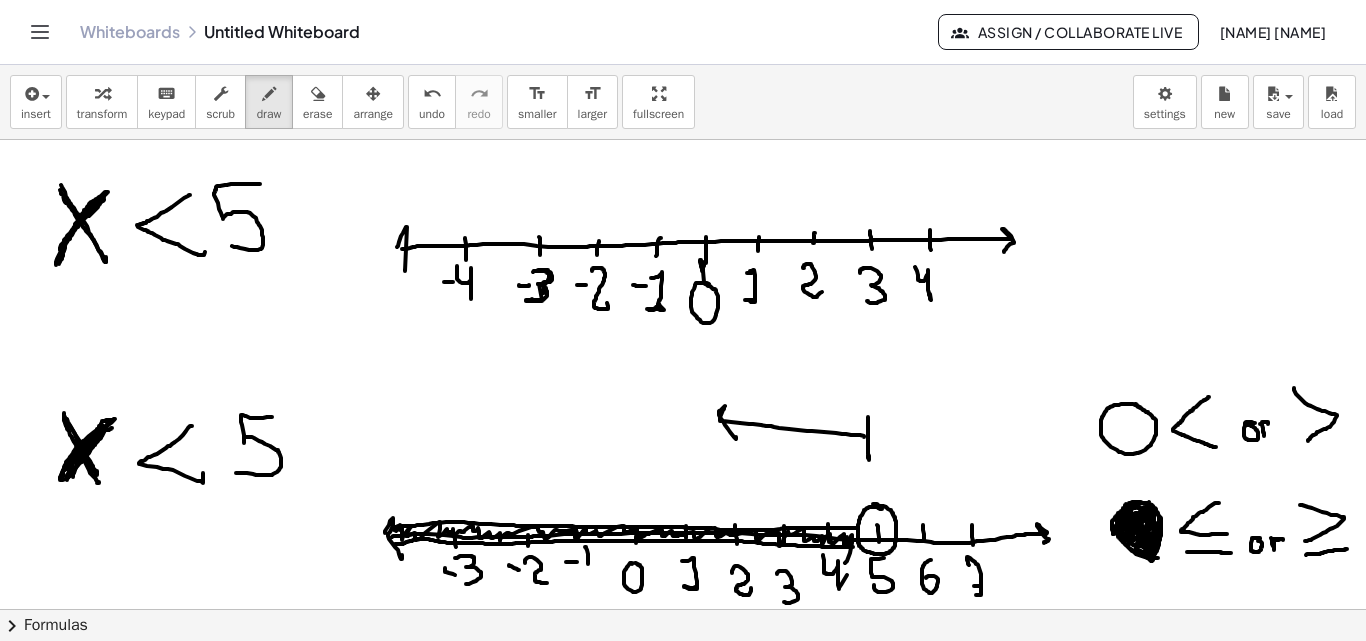 scroll, scrollTop: 773, scrollLeft: 0, axis: vertical 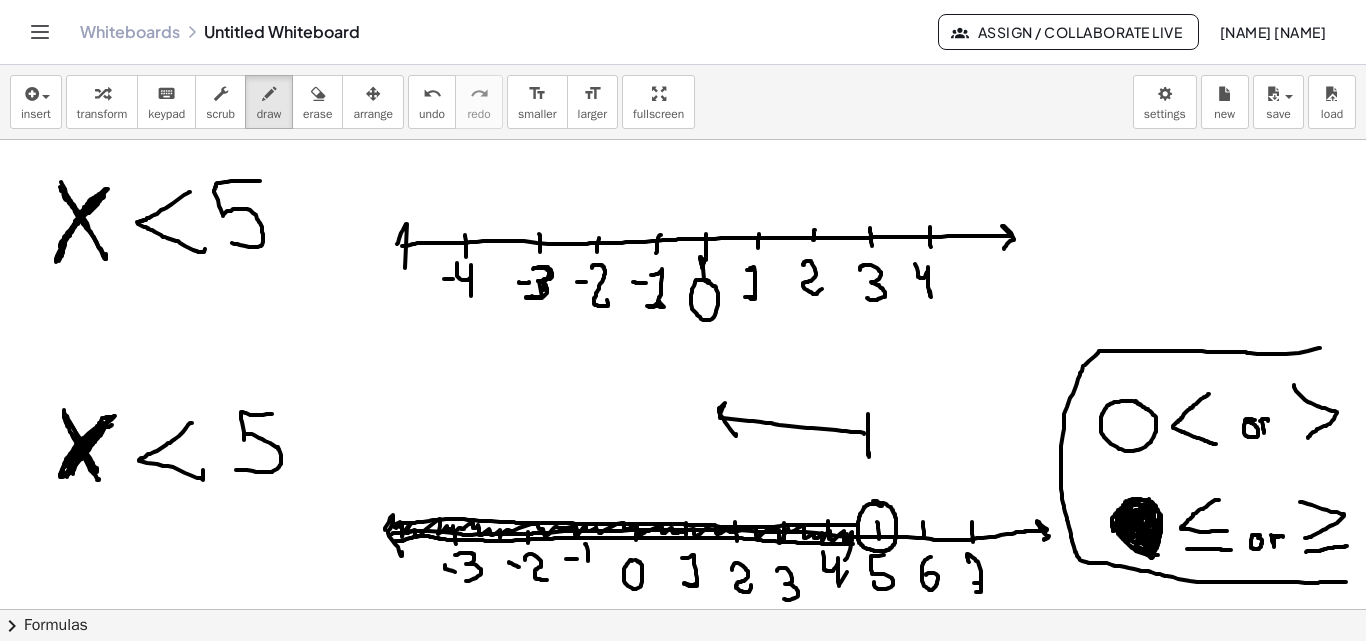 drag, startPoint x: 1320, startPoint y: 348, endPoint x: 1176, endPoint y: 530, distance: 232.07758 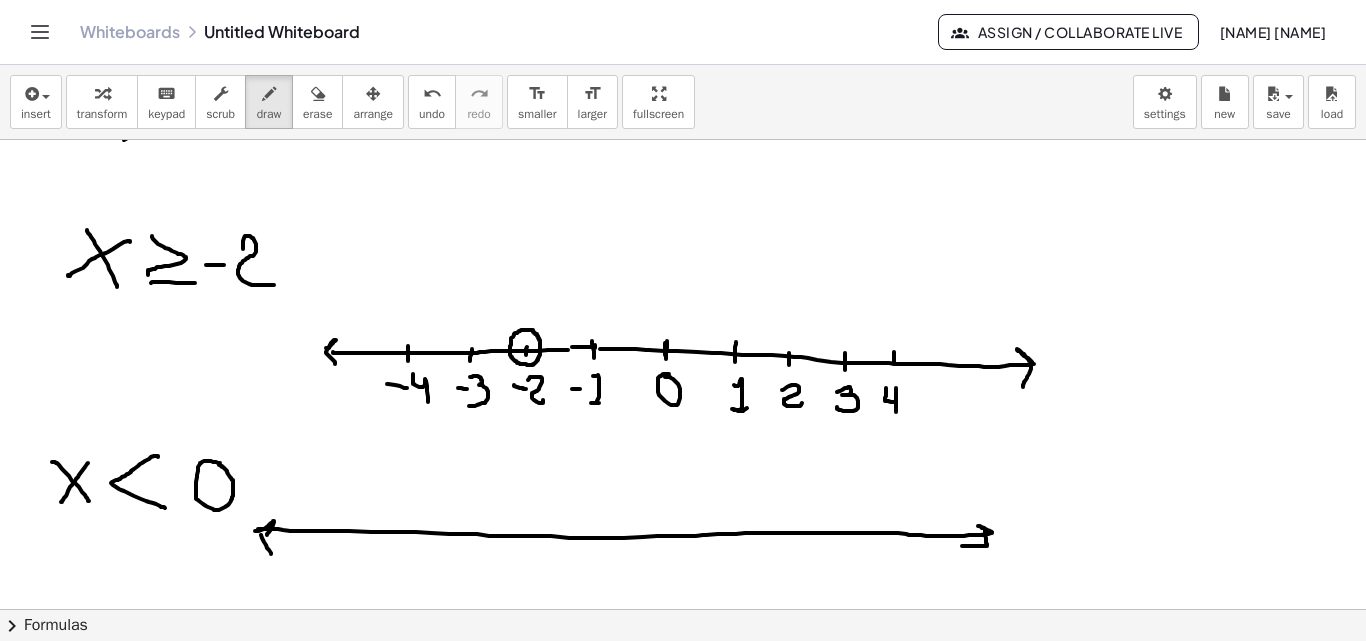 scroll, scrollTop: 1521, scrollLeft: 0, axis: vertical 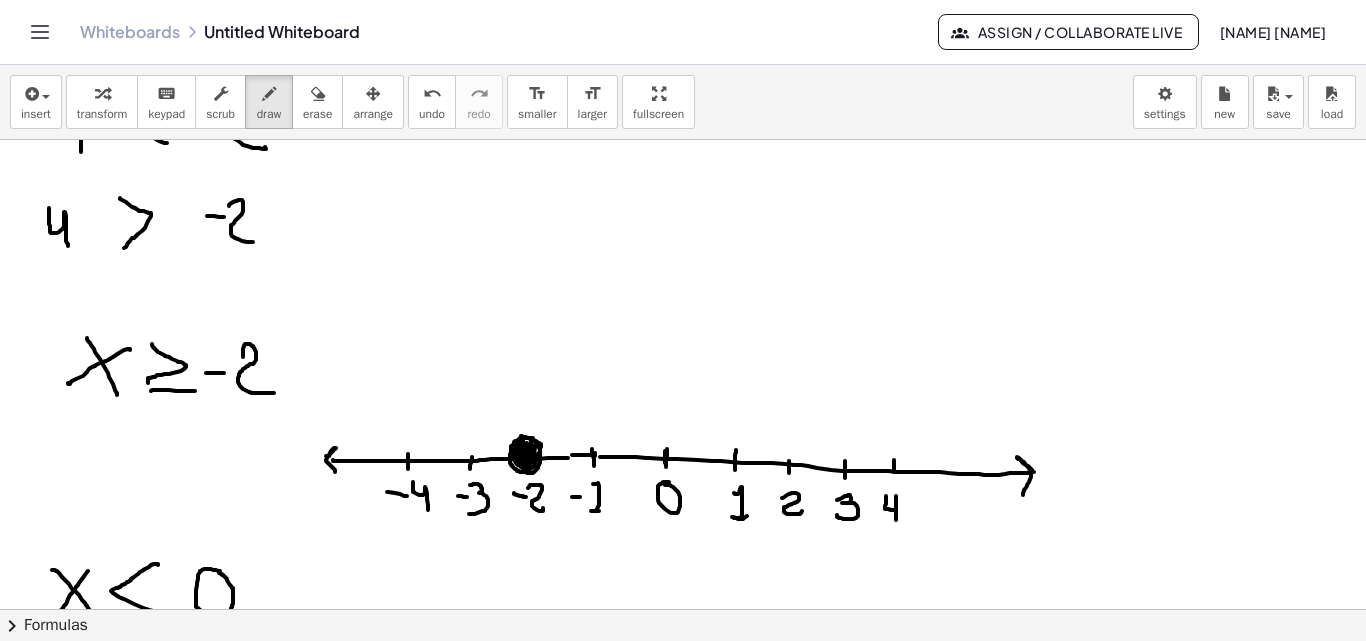 click at bounding box center (683, -209) 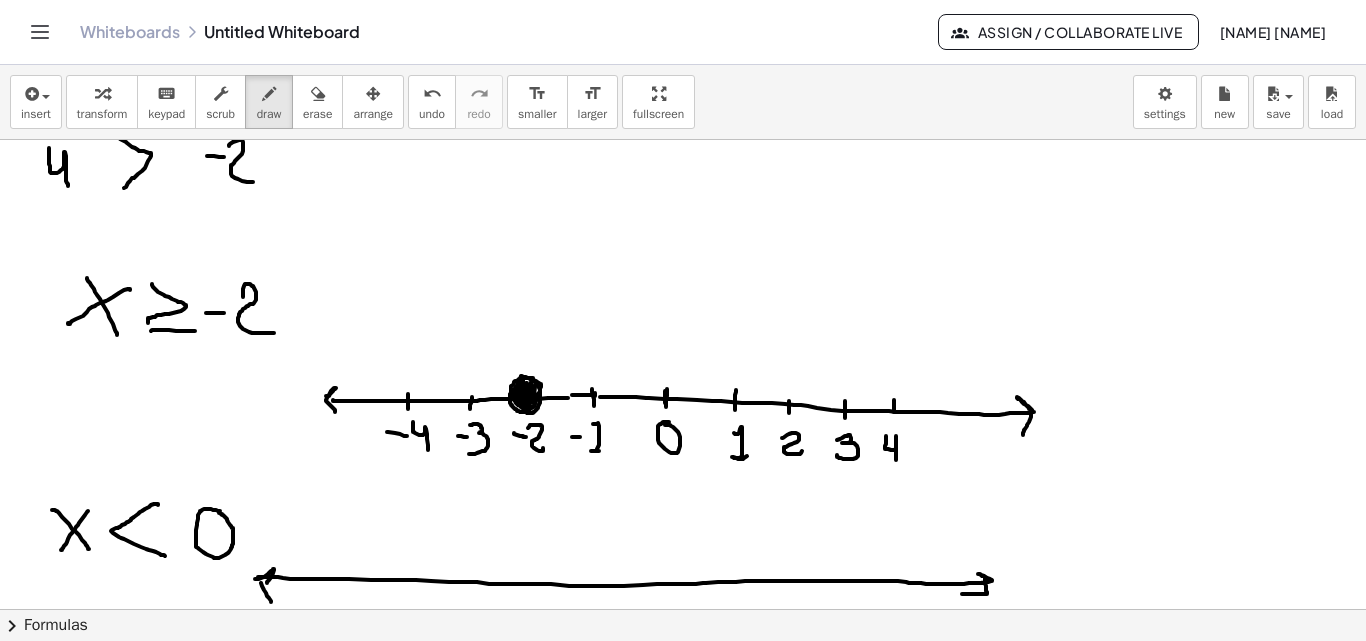 scroll, scrollTop: 1584, scrollLeft: 0, axis: vertical 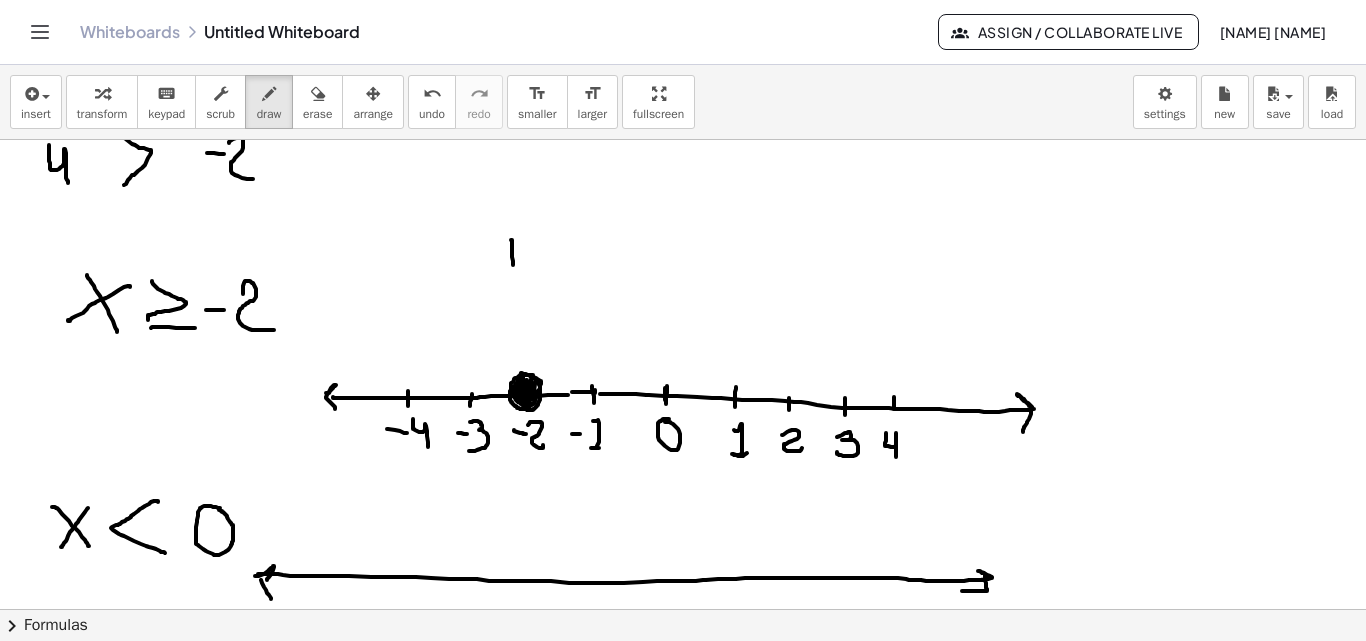 drag, startPoint x: 512, startPoint y: 240, endPoint x: 513, endPoint y: 265, distance: 25.019993 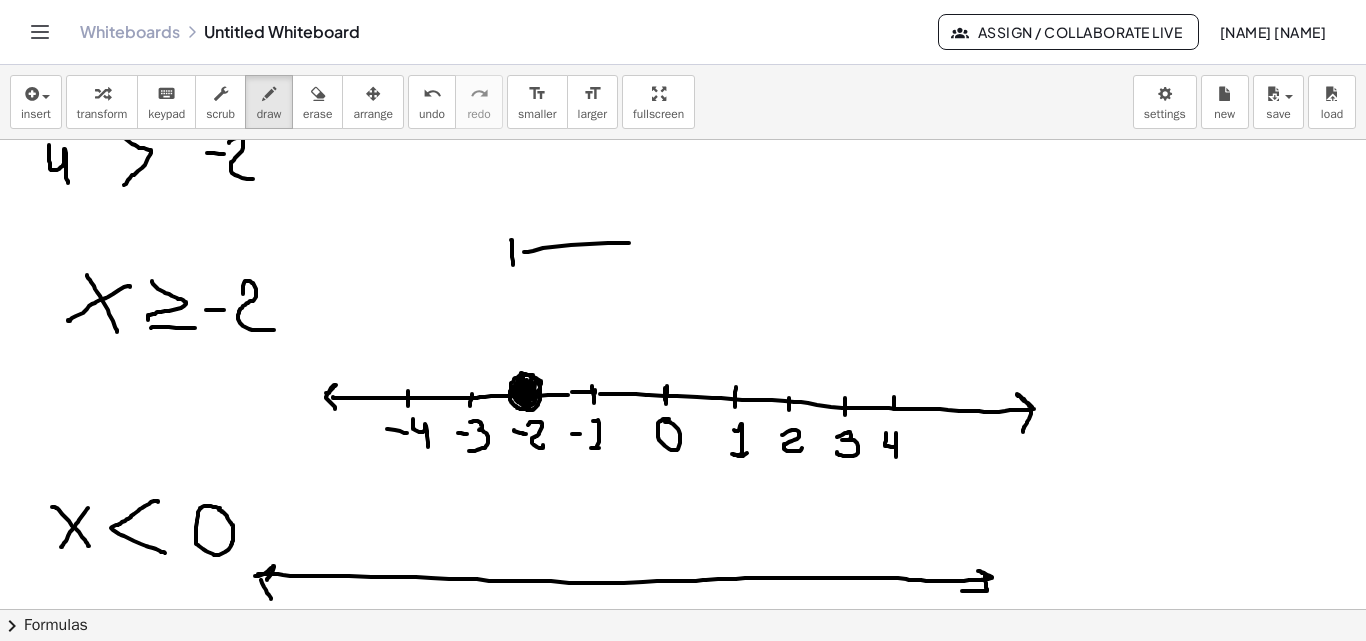 drag, startPoint x: 524, startPoint y: 252, endPoint x: 629, endPoint y: 243, distance: 105.38501 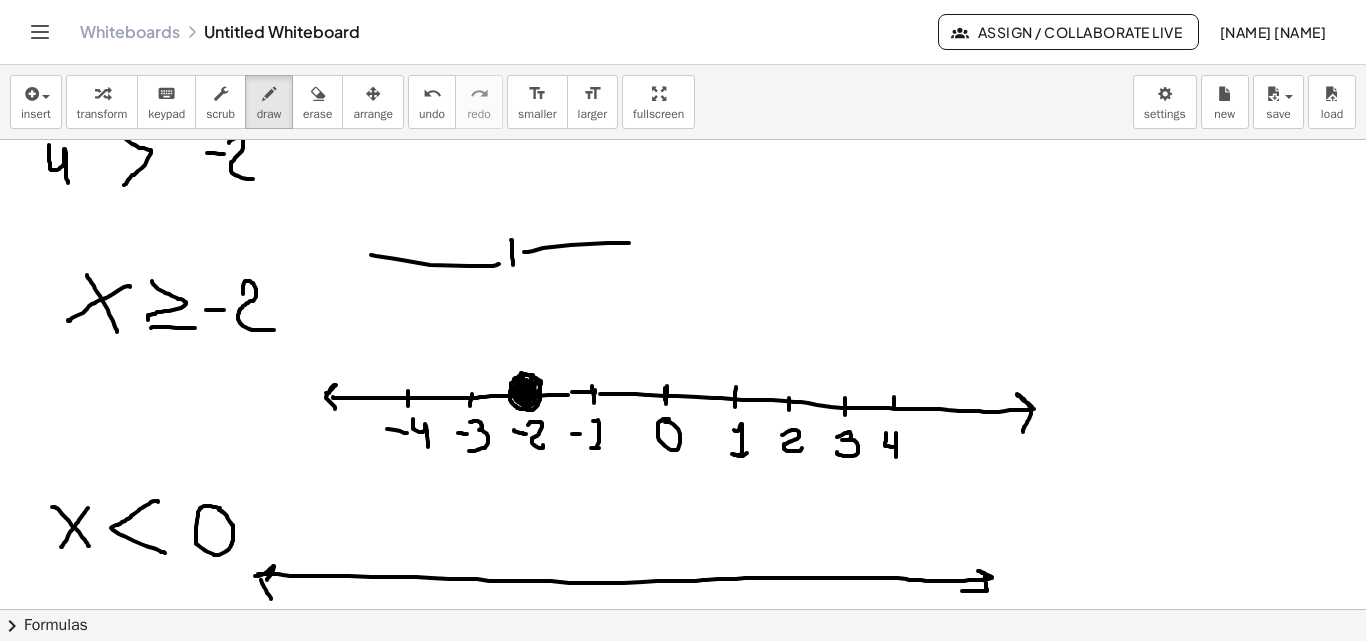 drag, startPoint x: 499, startPoint y: 264, endPoint x: 371, endPoint y: 255, distance: 128.31601 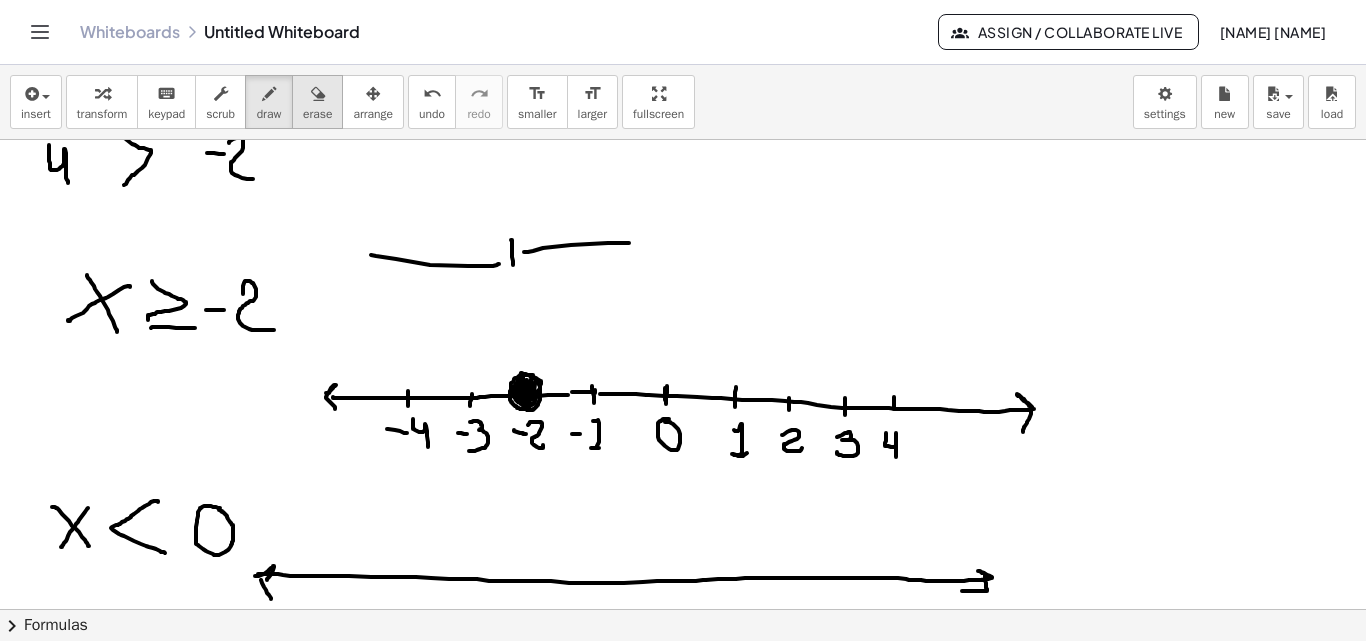 click on "erase" at bounding box center [317, 114] 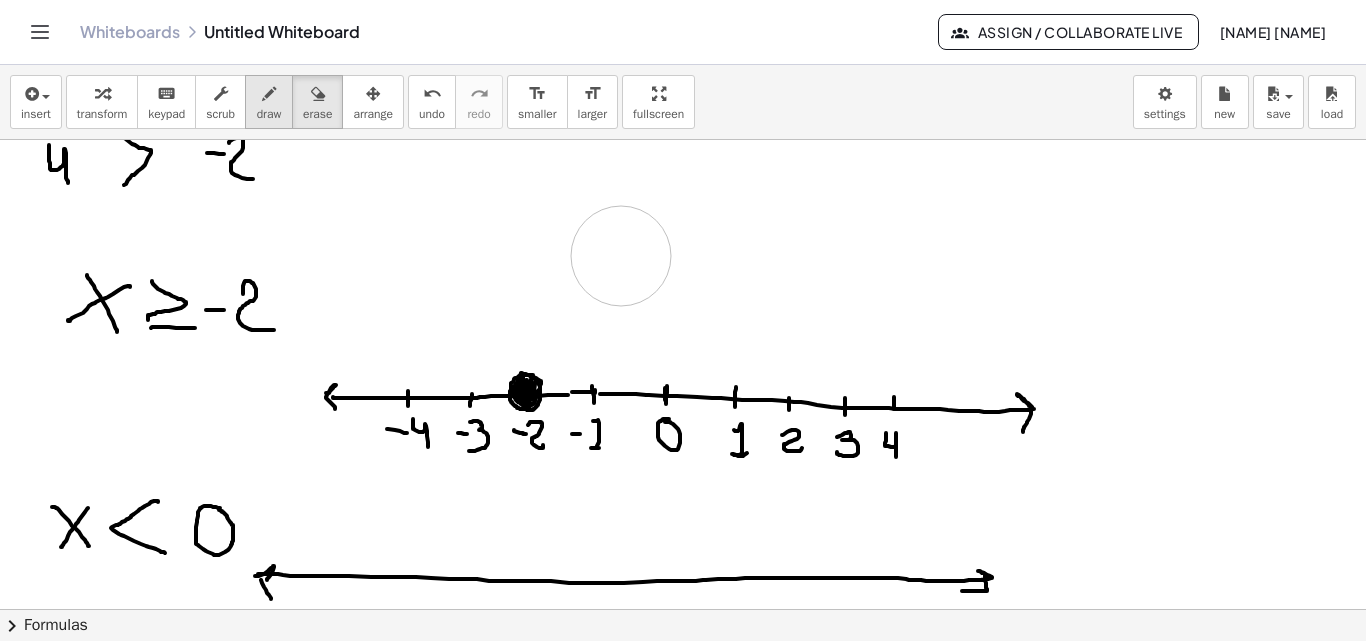 drag, startPoint x: 359, startPoint y: 224, endPoint x: 286, endPoint y: 95, distance: 148.22281 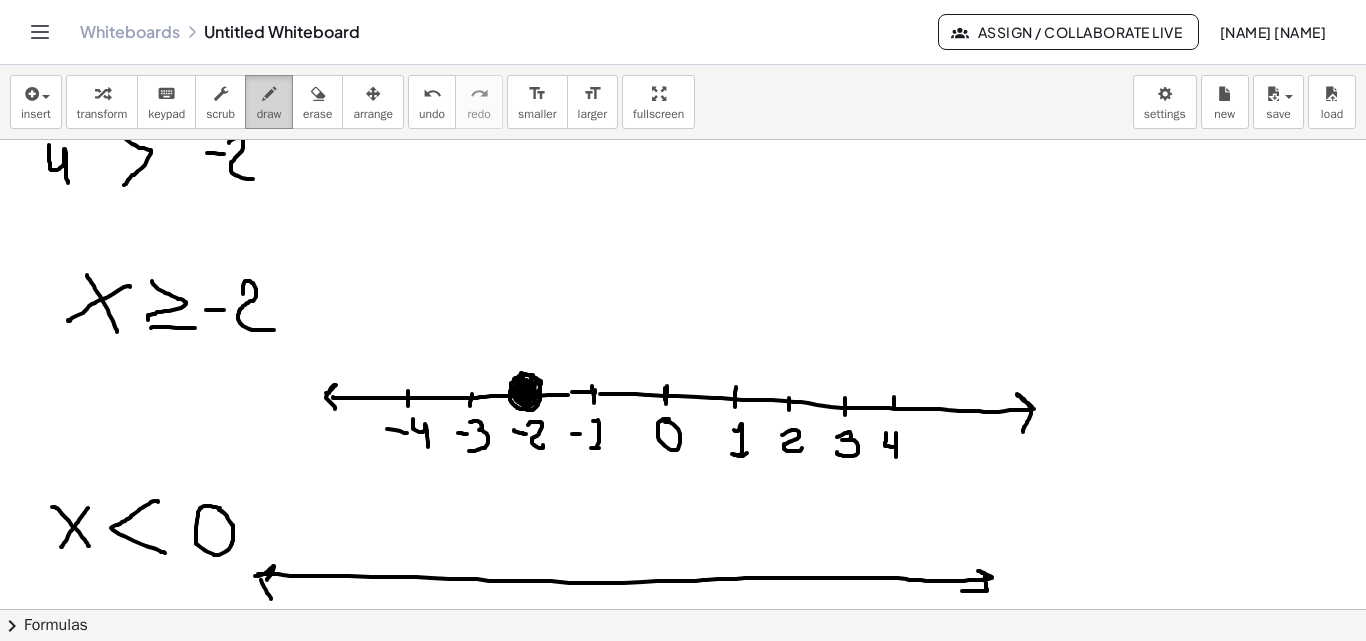click at bounding box center (269, 94) 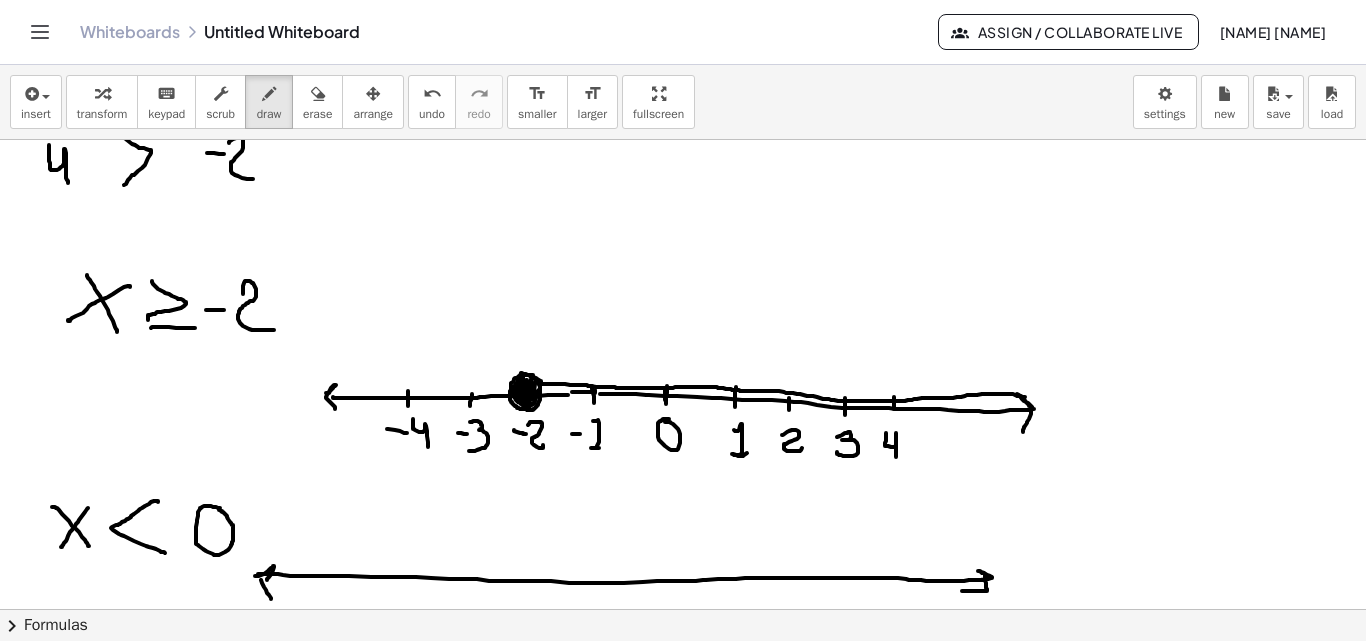 drag, startPoint x: 541, startPoint y: 384, endPoint x: 562, endPoint y: 379, distance: 21.587032 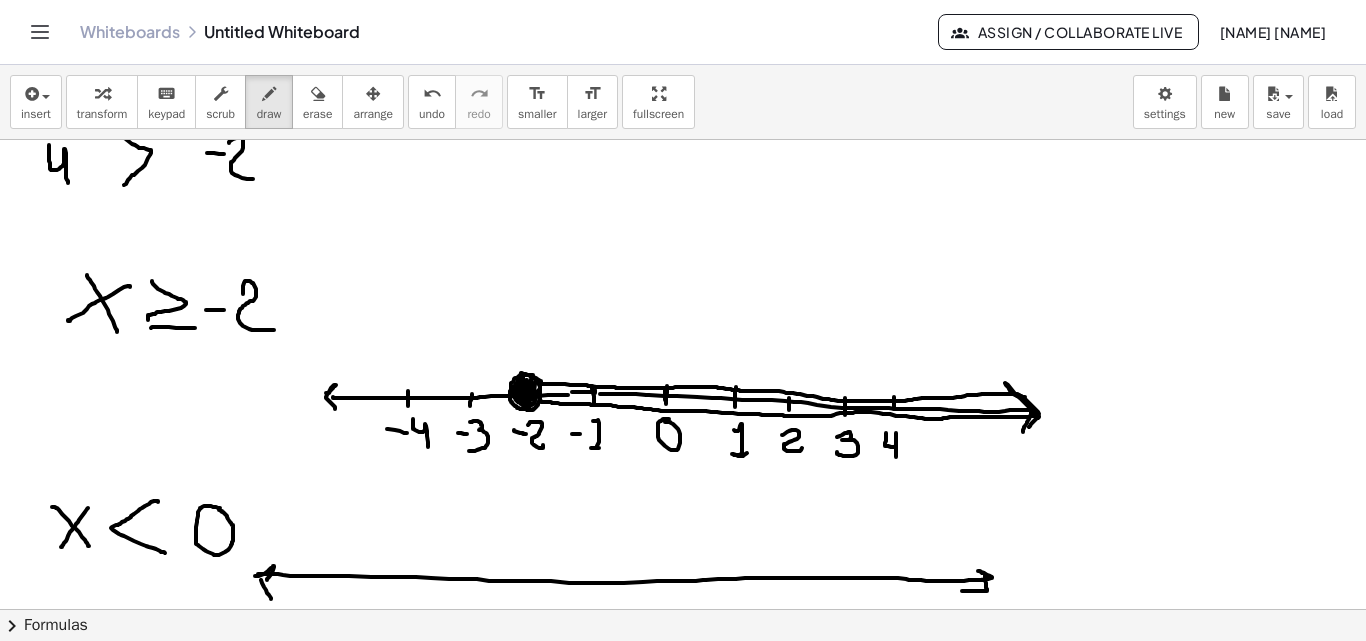 drag, startPoint x: 541, startPoint y: 401, endPoint x: 661, endPoint y: 405, distance: 120.06665 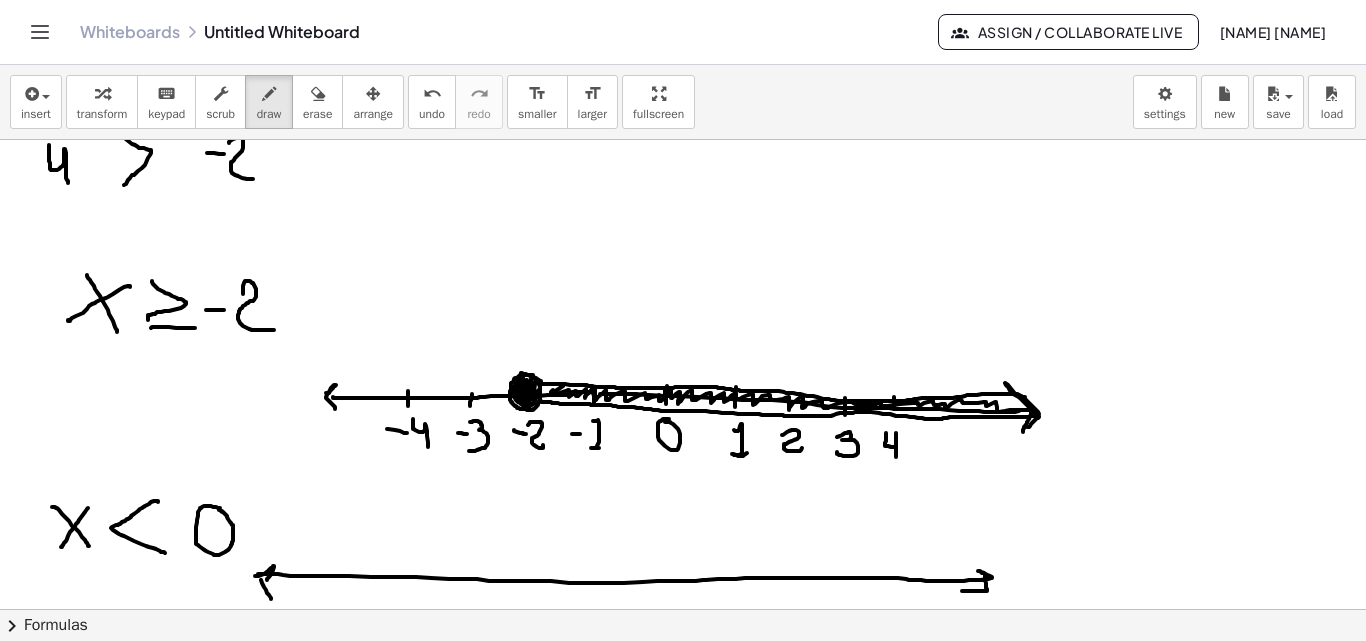 drag, startPoint x: 563, startPoint y: 386, endPoint x: 980, endPoint y: 406, distance: 417.47934 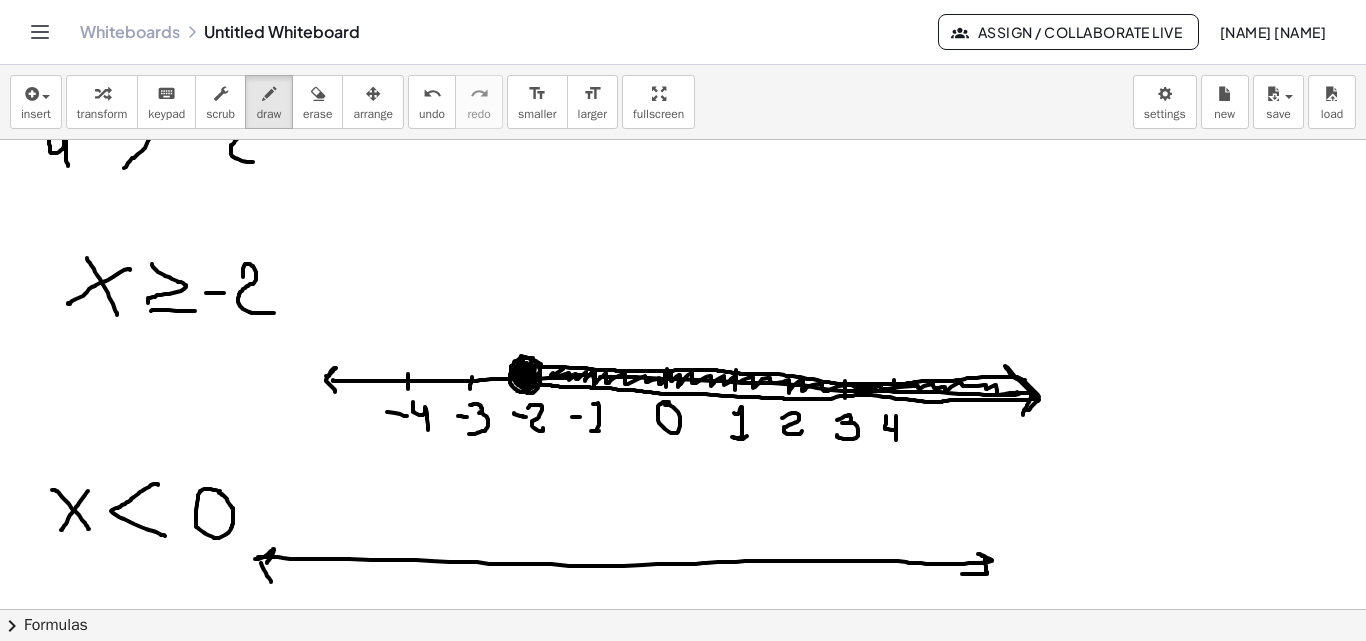 scroll, scrollTop: 1588, scrollLeft: 0, axis: vertical 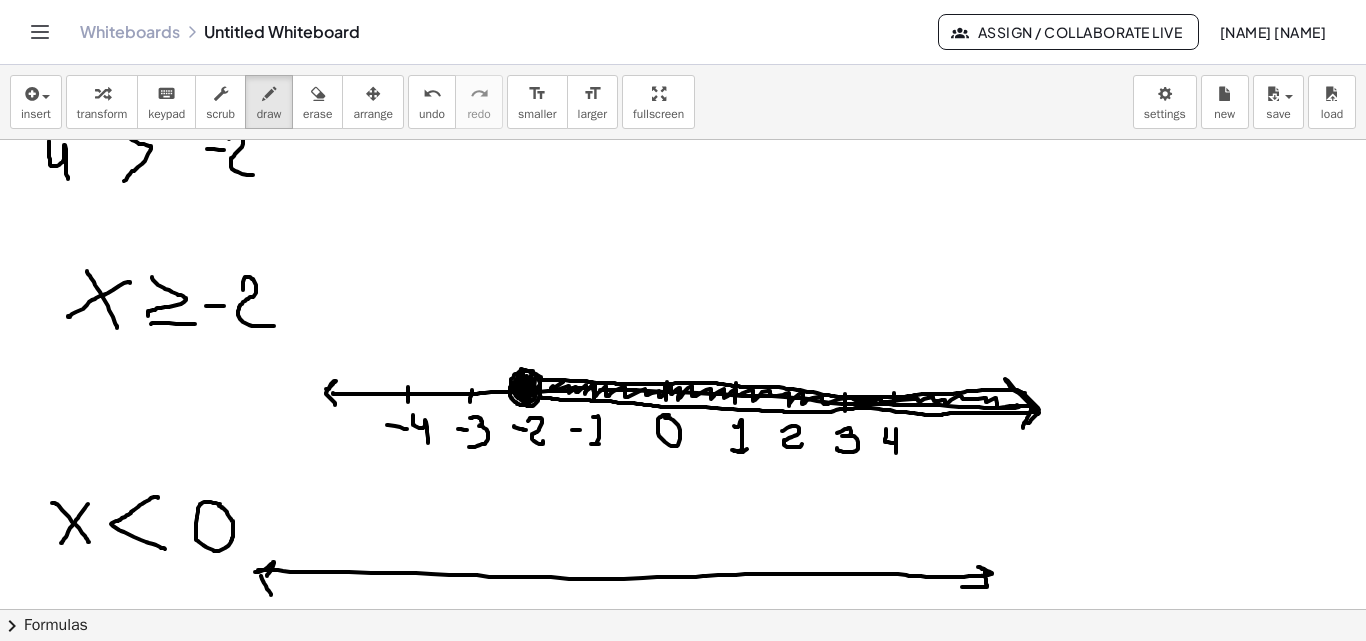 click at bounding box center (683, -276) 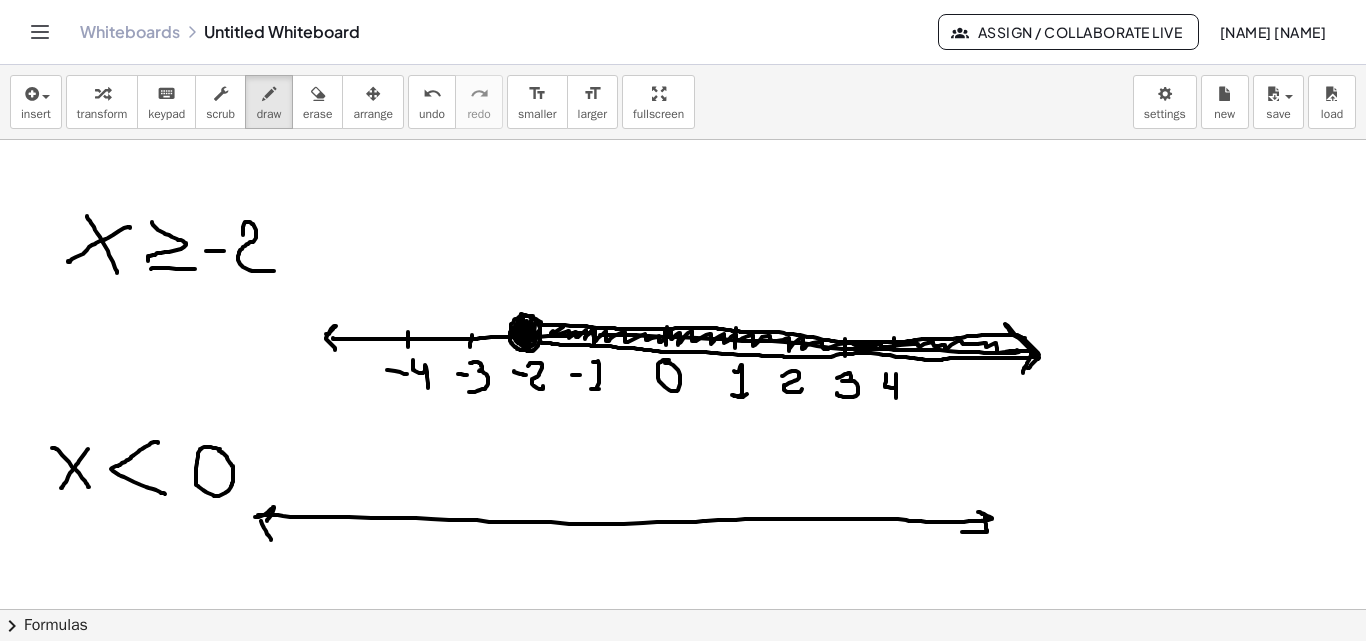scroll, scrollTop: 1743, scrollLeft: 0, axis: vertical 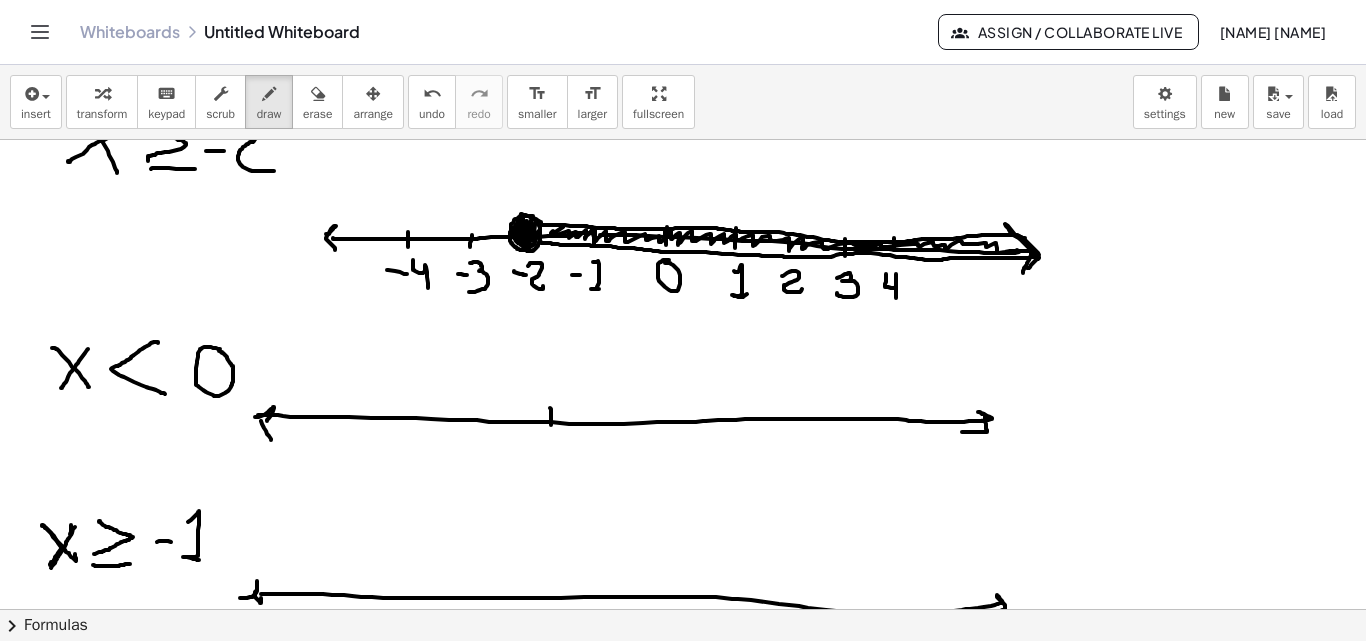 drag, startPoint x: 550, startPoint y: 408, endPoint x: 551, endPoint y: 425, distance: 17.029387 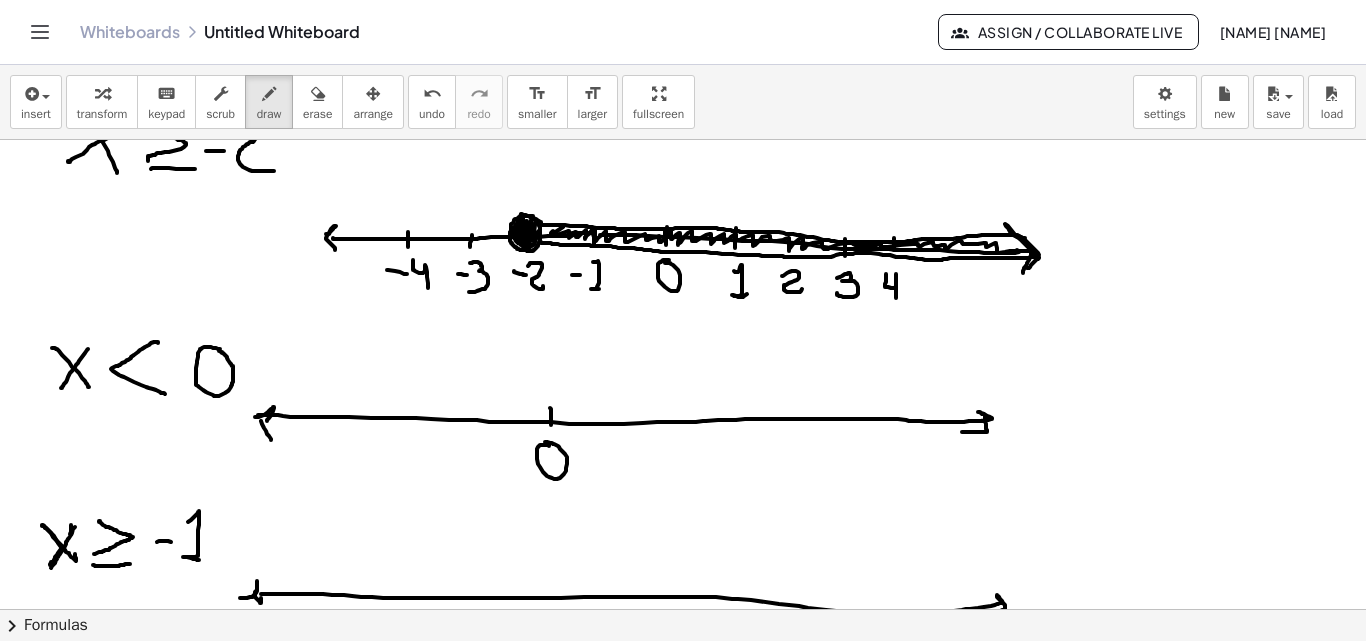 click at bounding box center [683, -431] 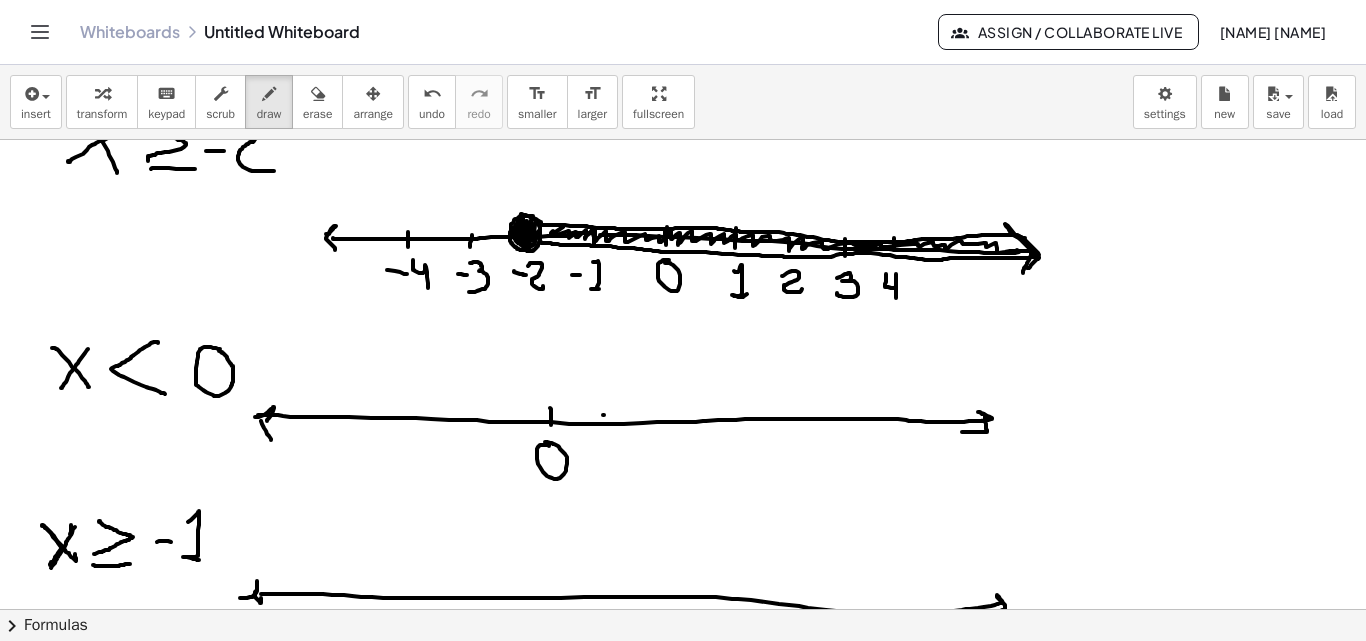 drag, startPoint x: 603, startPoint y: 415, endPoint x: 606, endPoint y: 433, distance: 18.248287 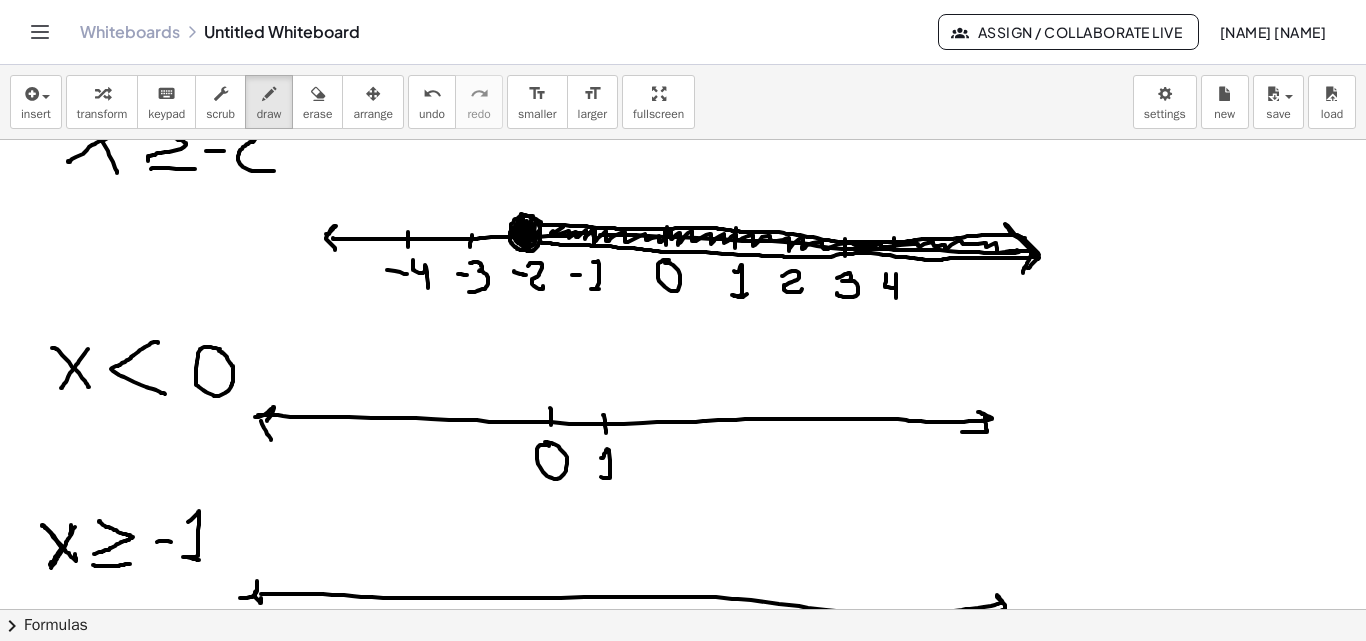 drag, startPoint x: 601, startPoint y: 458, endPoint x: 611, endPoint y: 478, distance: 22.36068 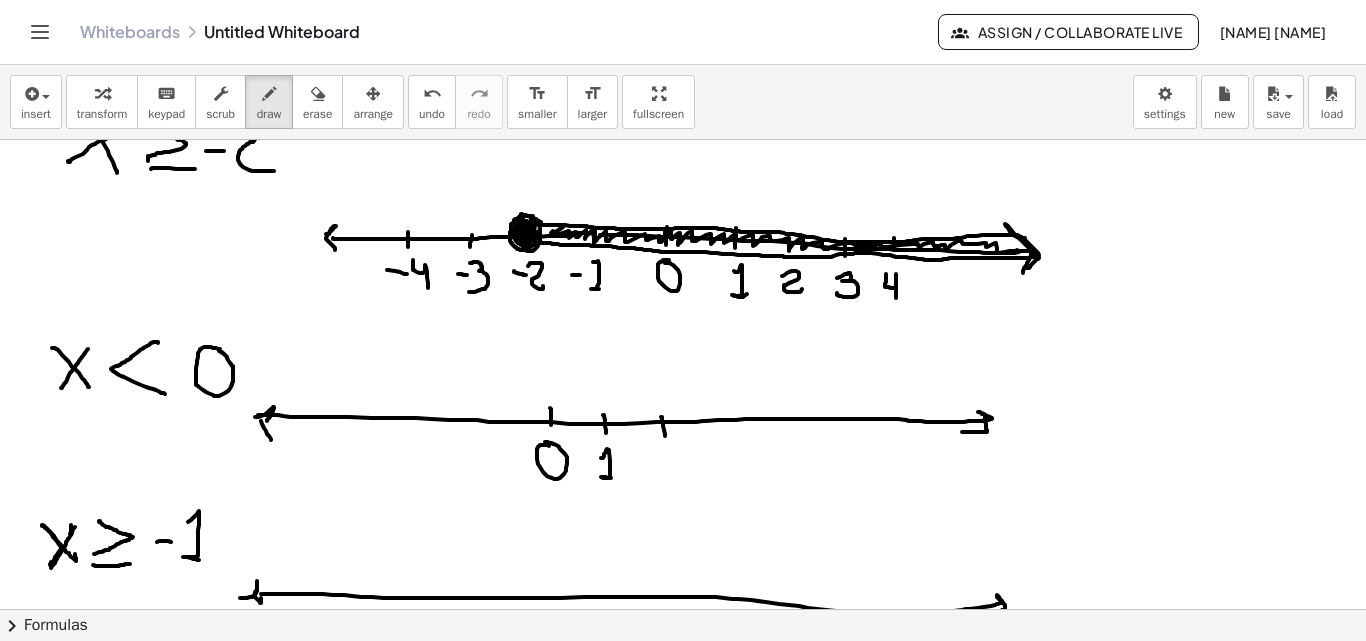 drag, startPoint x: 661, startPoint y: 417, endPoint x: 665, endPoint y: 436, distance: 19.416489 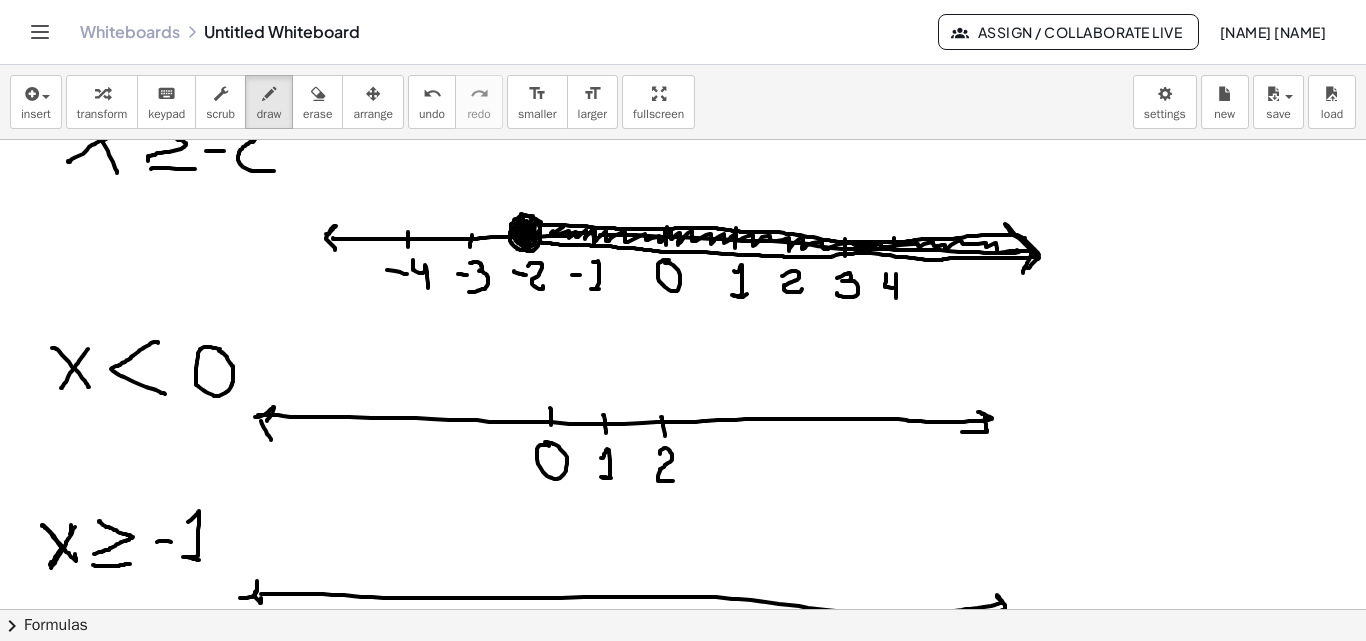 drag, startPoint x: 660, startPoint y: 454, endPoint x: 716, endPoint y: 443, distance: 57.070133 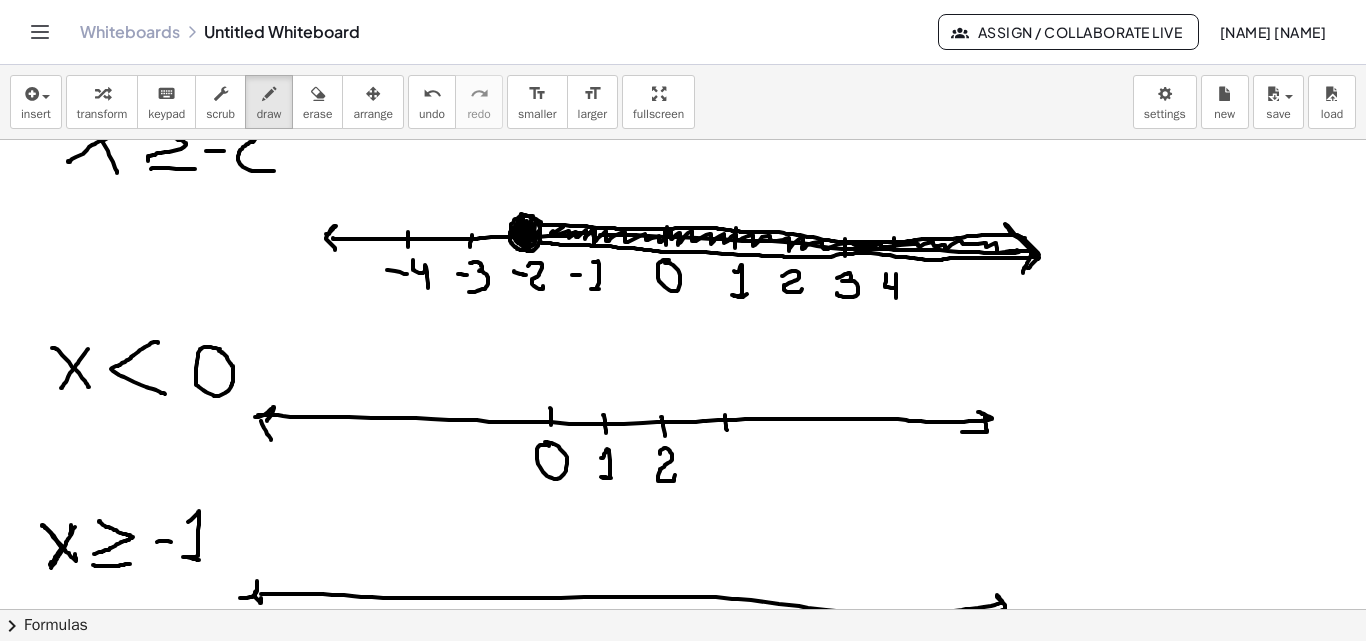 click at bounding box center [683, -431] 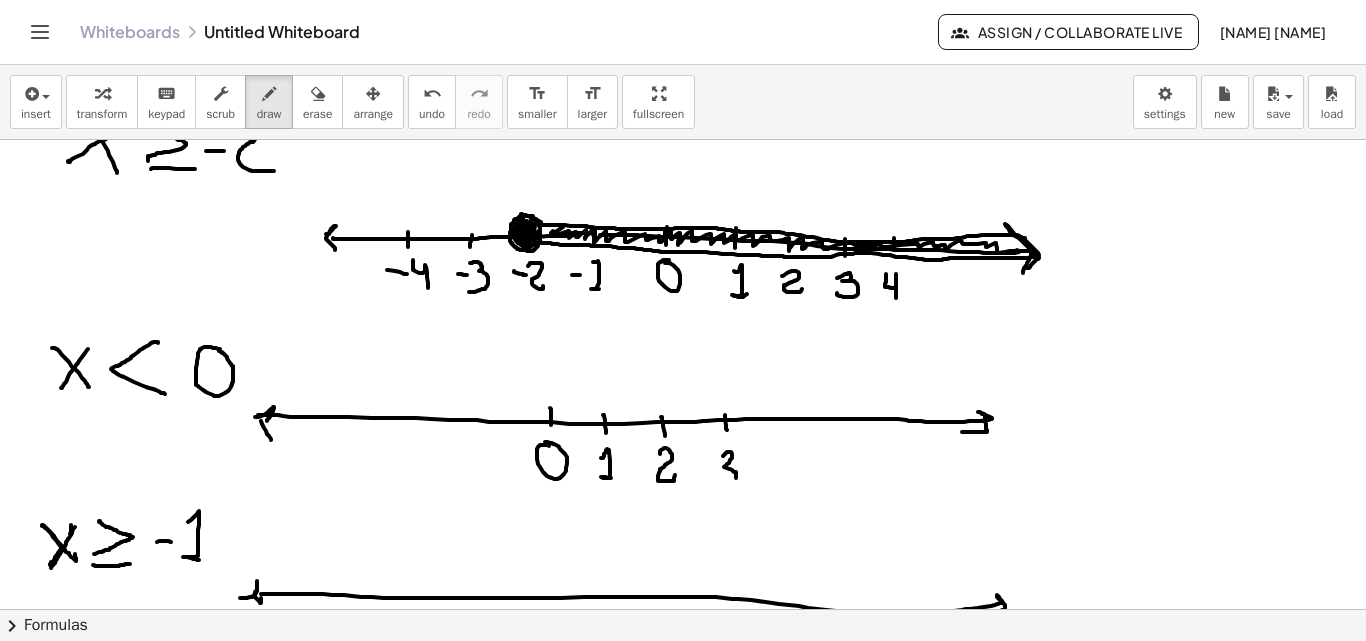 drag, startPoint x: 723, startPoint y: 456, endPoint x: 719, endPoint y: 484, distance: 28.284271 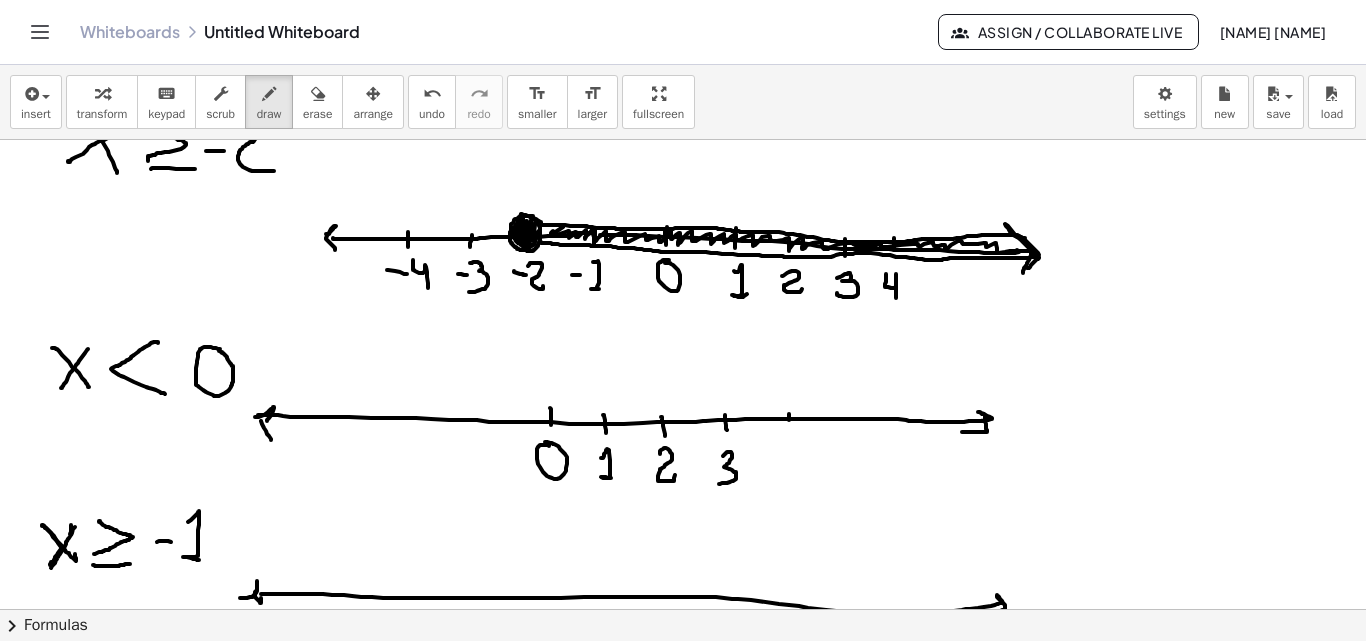 drag, startPoint x: 789, startPoint y: 414, endPoint x: 789, endPoint y: 428, distance: 14 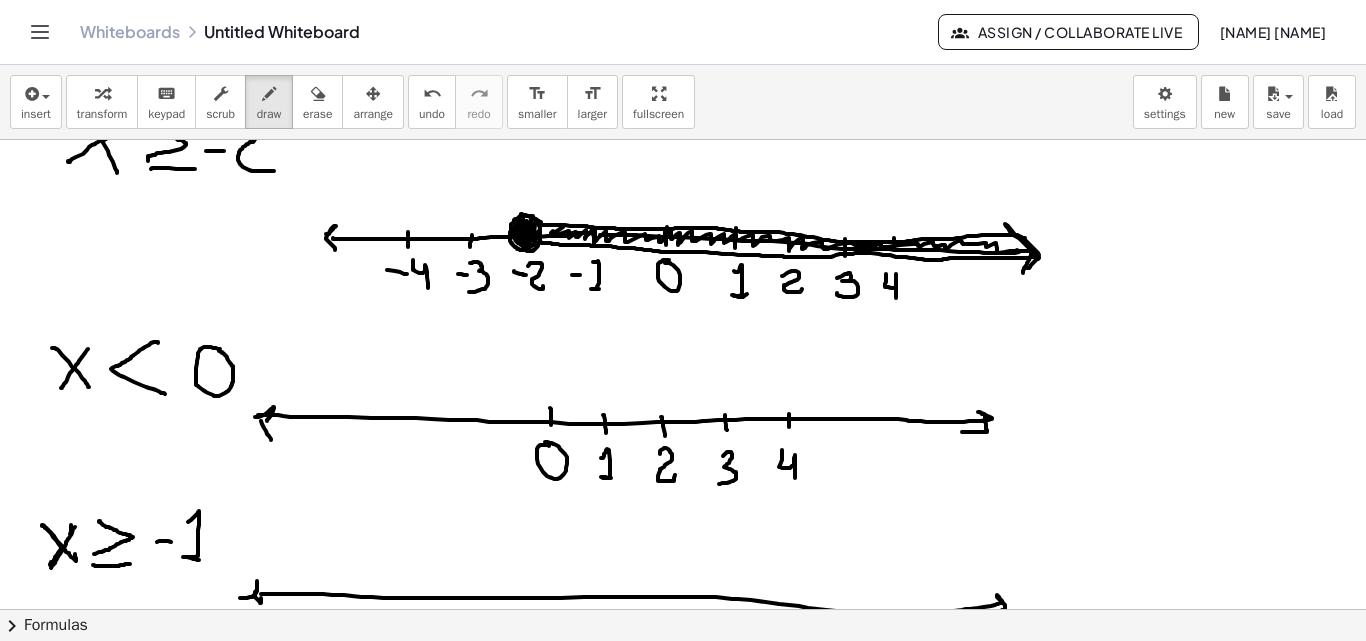 drag, startPoint x: 782, startPoint y: 450, endPoint x: 610, endPoint y: 467, distance: 172.83807 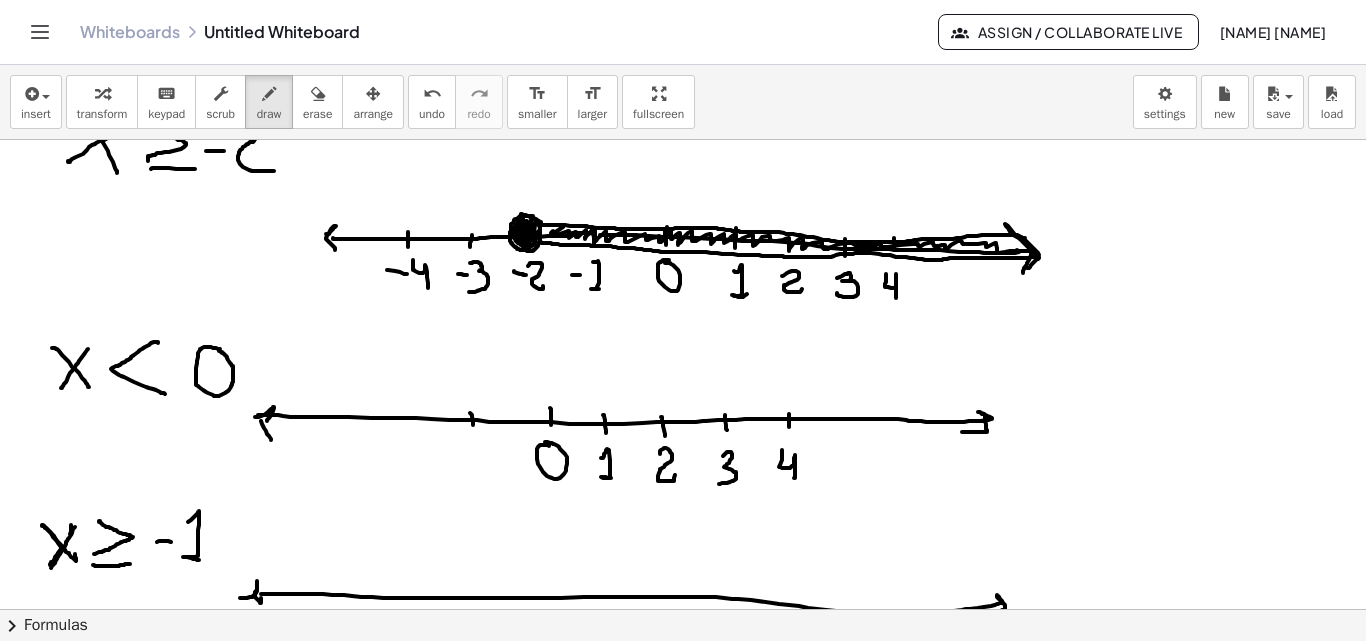 drag, startPoint x: 472, startPoint y: 415, endPoint x: 473, endPoint y: 430, distance: 15.033297 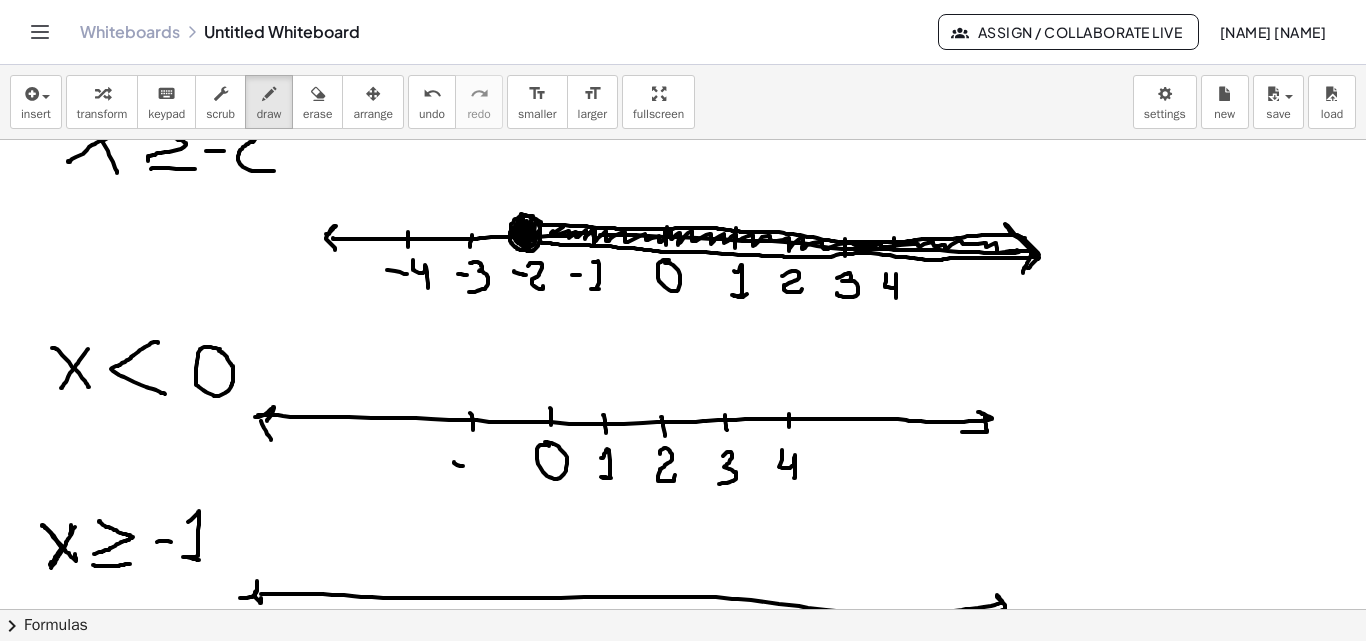 drag, startPoint x: 454, startPoint y: 463, endPoint x: 468, endPoint y: 466, distance: 14.3178215 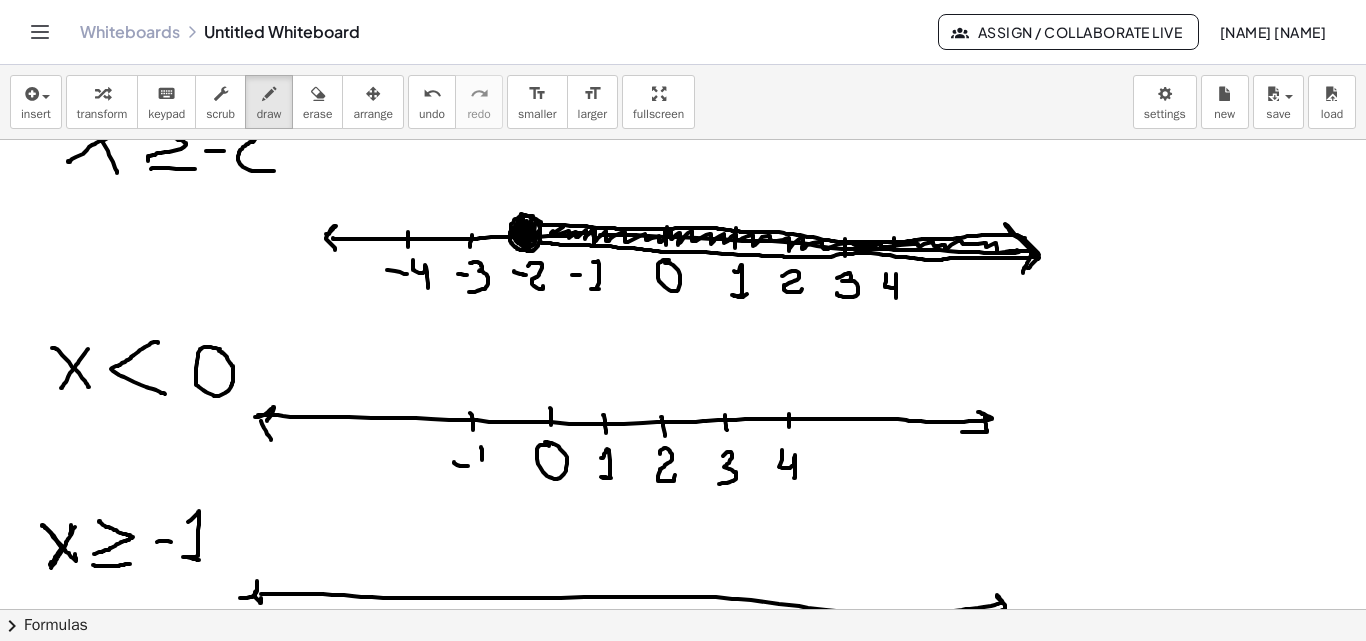 drag, startPoint x: 482, startPoint y: 449, endPoint x: 481, endPoint y: 470, distance: 21.023796 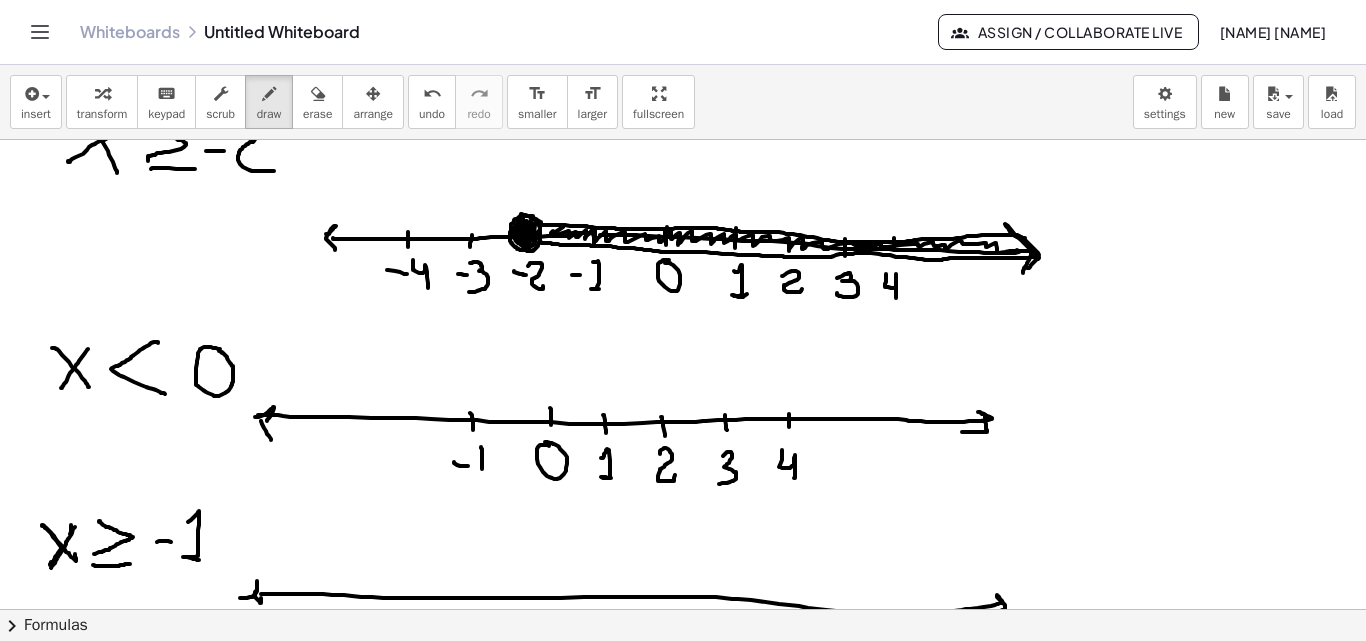 click at bounding box center [683, -431] 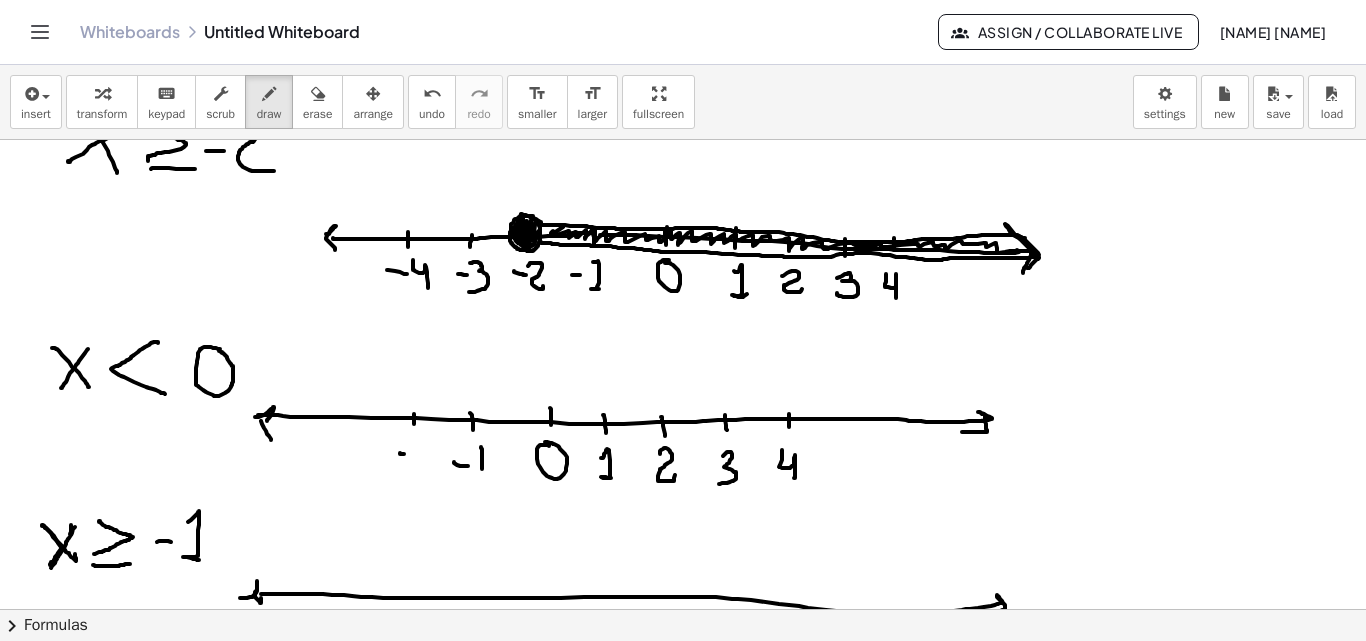 click at bounding box center [683, -431] 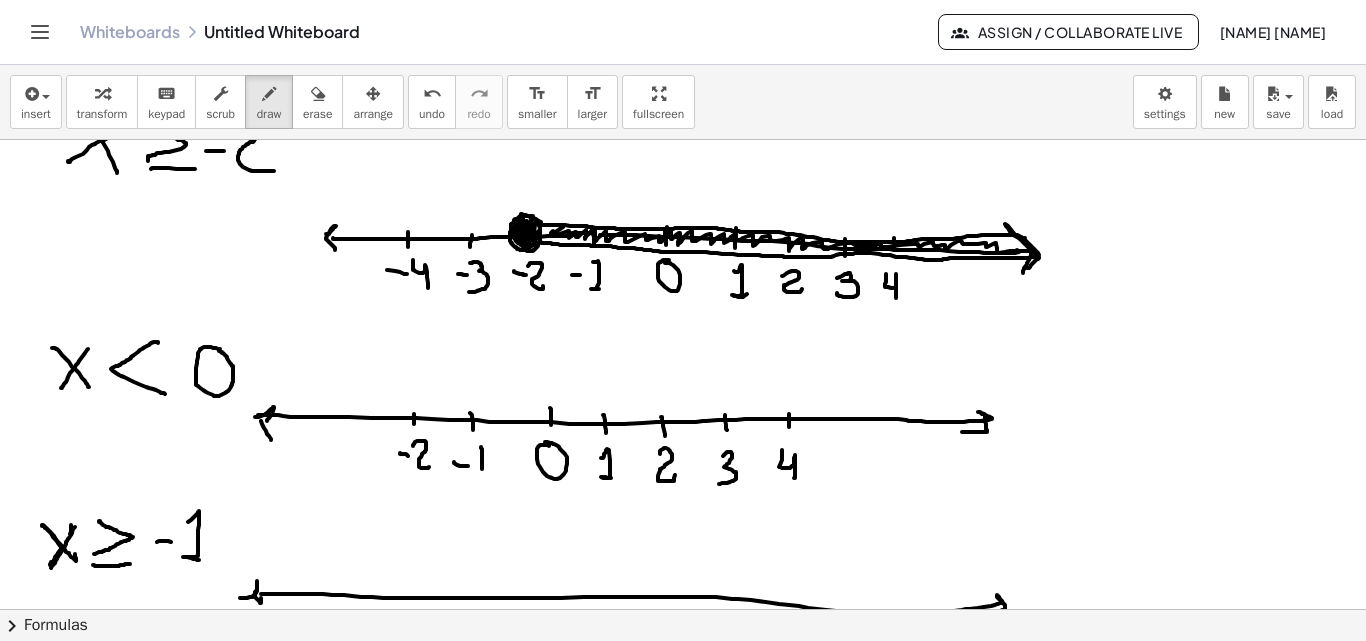 click at bounding box center [683, -431] 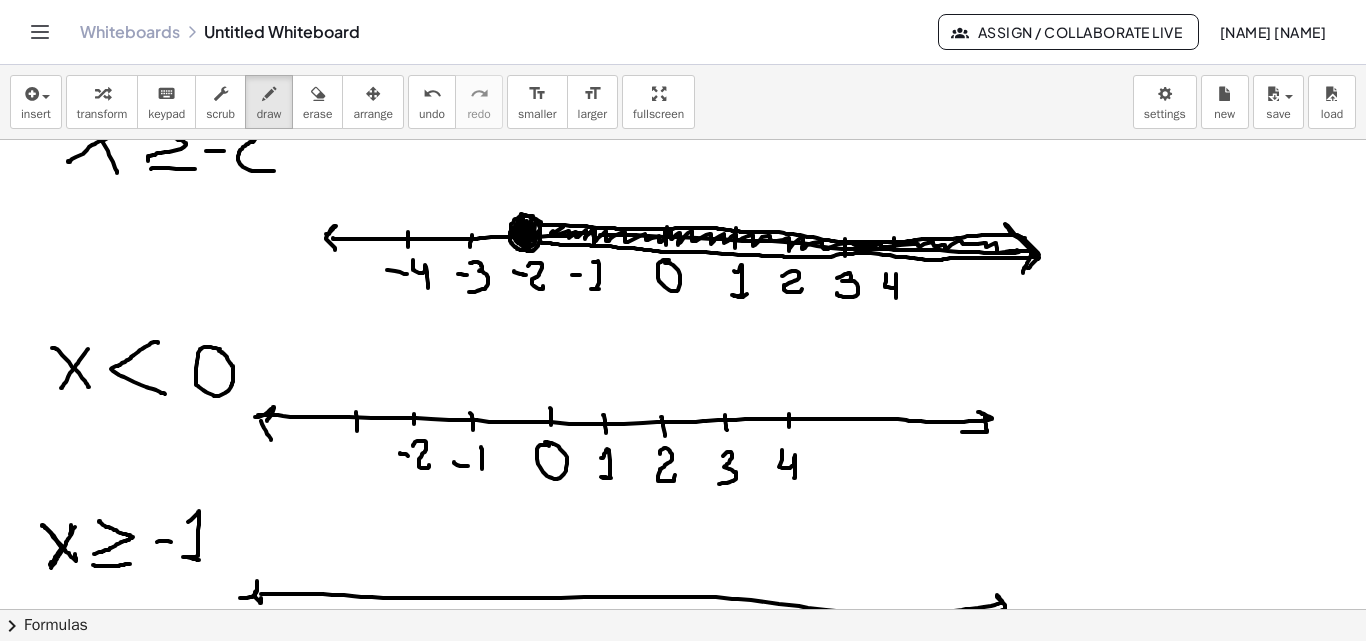 click at bounding box center [683, -431] 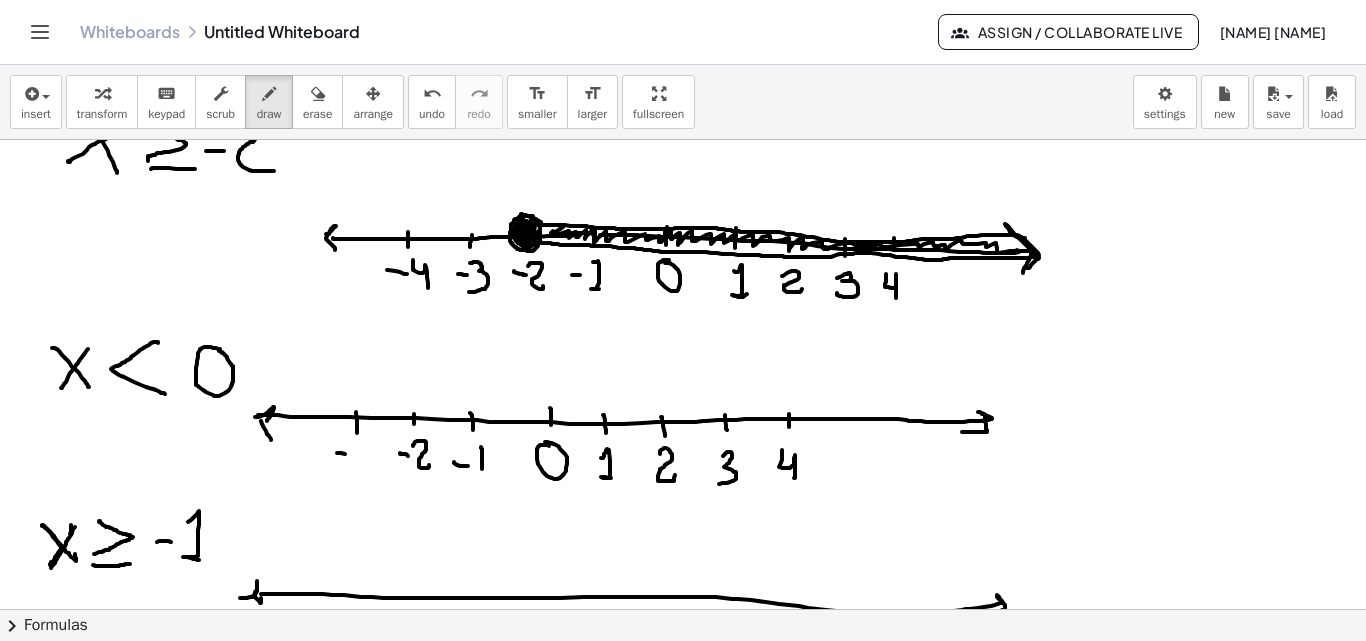 drag, startPoint x: 337, startPoint y: 453, endPoint x: 351, endPoint y: 454, distance: 14.035668 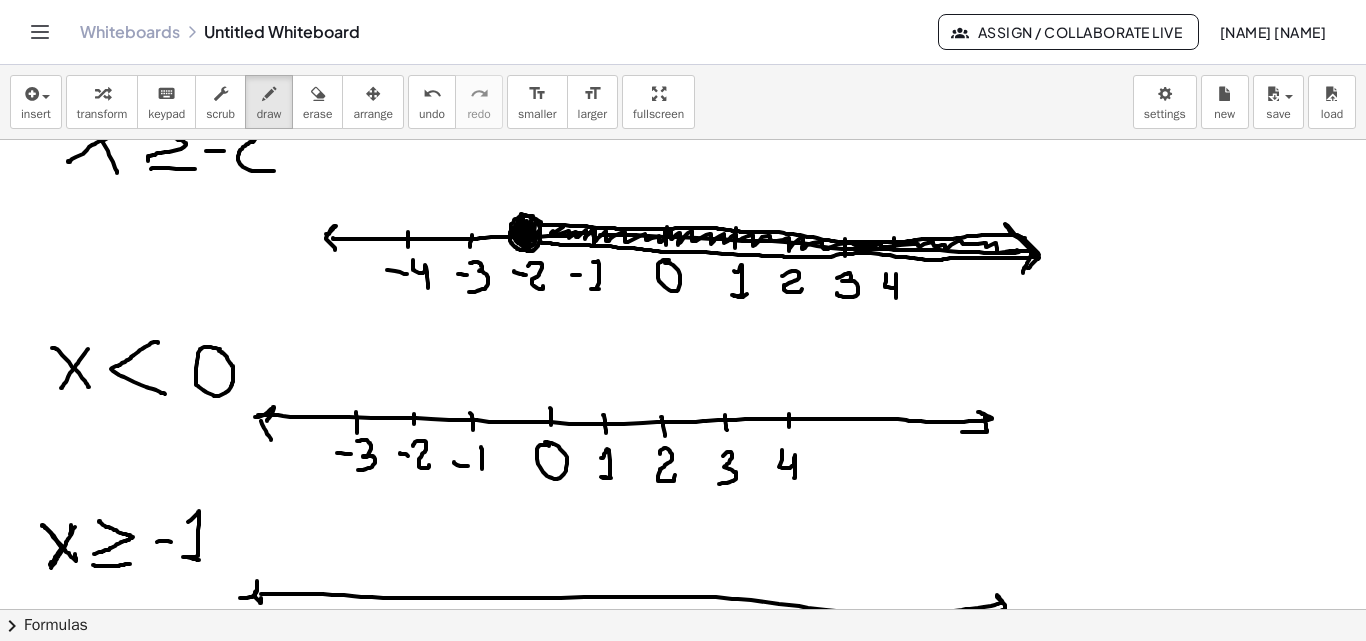 drag, startPoint x: 358, startPoint y: 441, endPoint x: 344, endPoint y: 440, distance: 14.035668 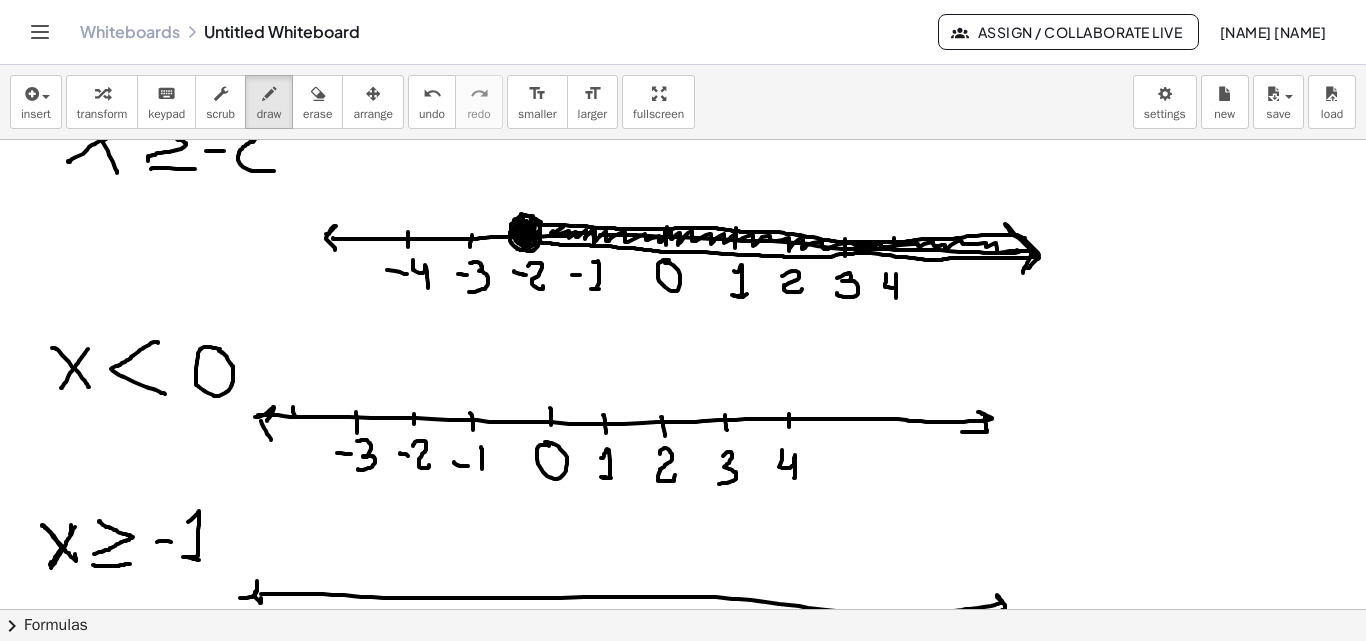 drag, startPoint x: 293, startPoint y: 407, endPoint x: 296, endPoint y: 426, distance: 19.235384 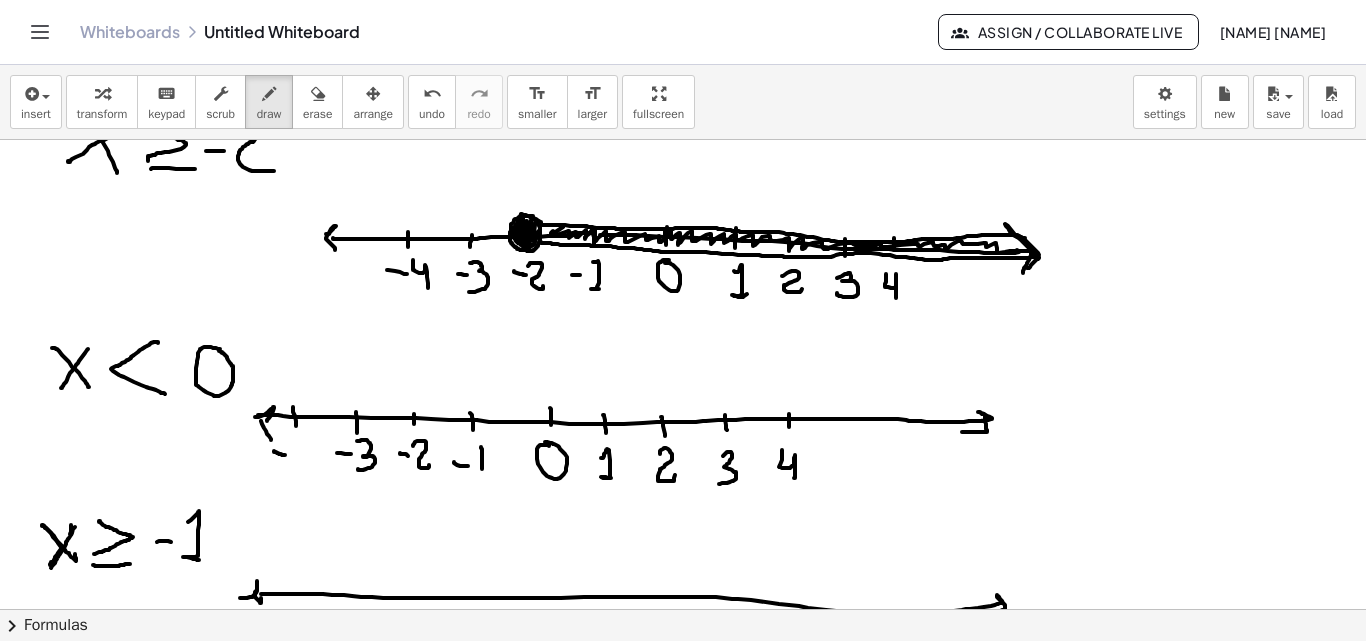 drag, startPoint x: 274, startPoint y: 451, endPoint x: 286, endPoint y: 455, distance: 12.649111 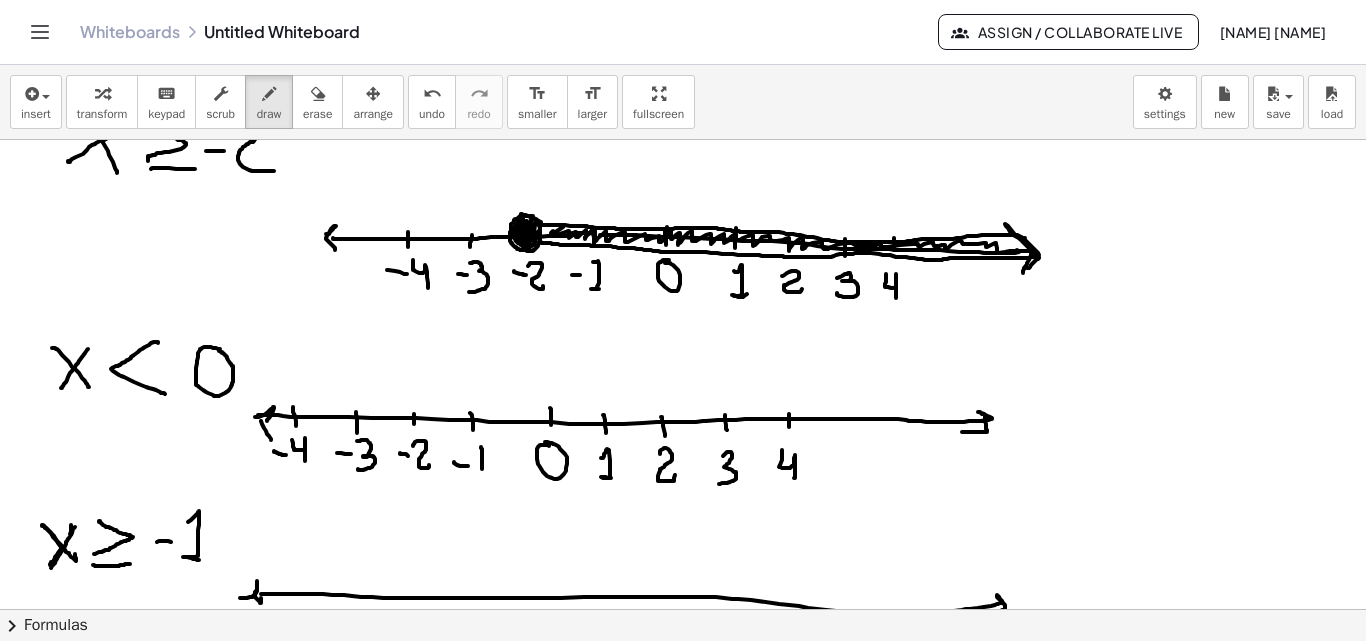 drag, startPoint x: 292, startPoint y: 440, endPoint x: 305, endPoint y: 461, distance: 24.698177 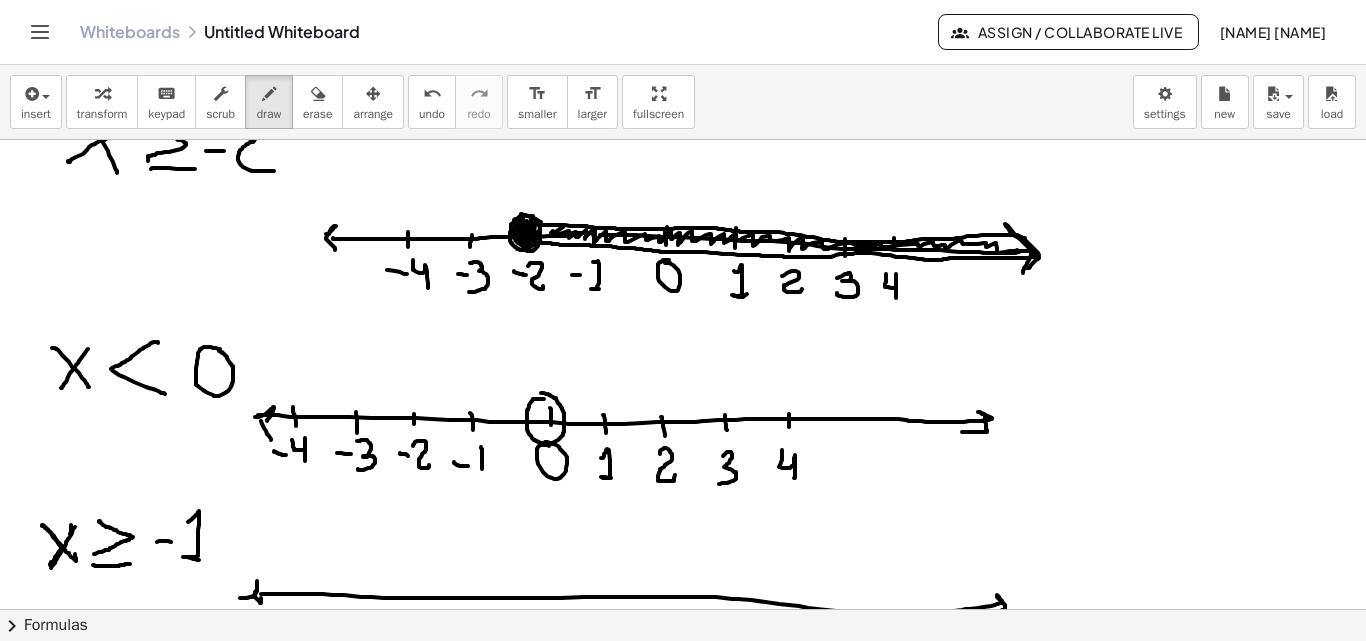 click at bounding box center [683, -431] 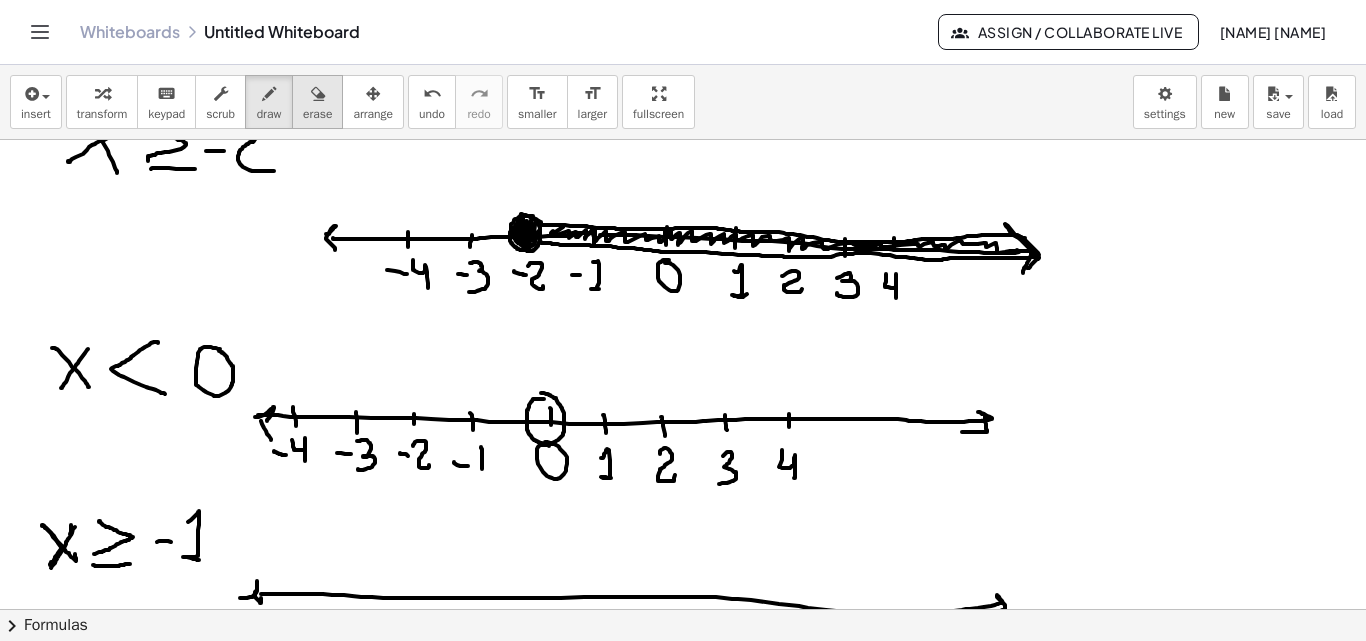 click at bounding box center (318, 94) 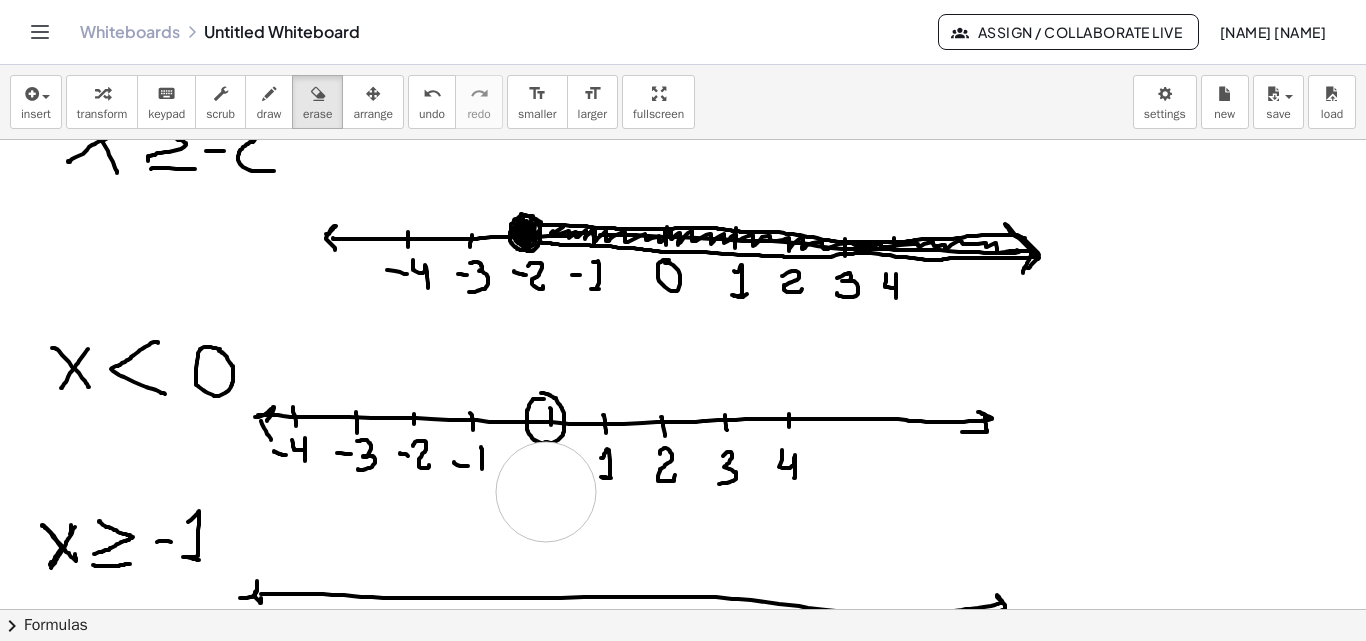 drag, startPoint x: 546, startPoint y: 518, endPoint x: 548, endPoint y: 492, distance: 26.076809 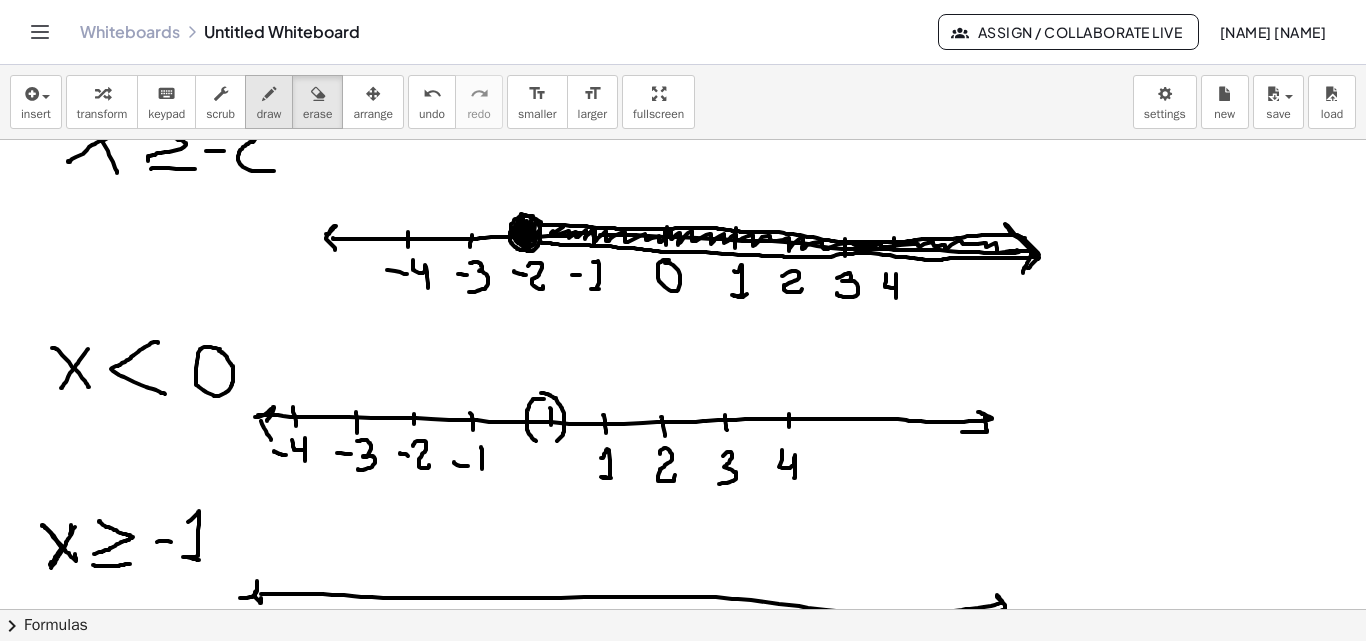 click on "draw" at bounding box center (269, 114) 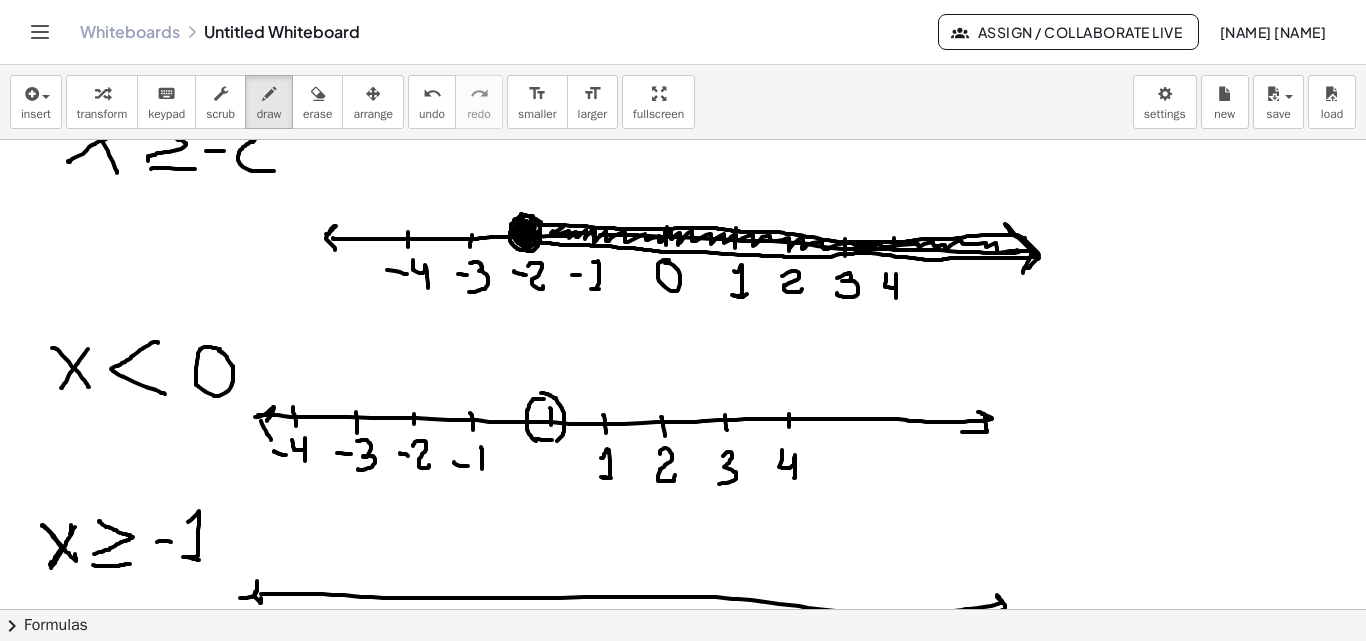 drag, startPoint x: 536, startPoint y: 439, endPoint x: 552, endPoint y: 440, distance: 16.03122 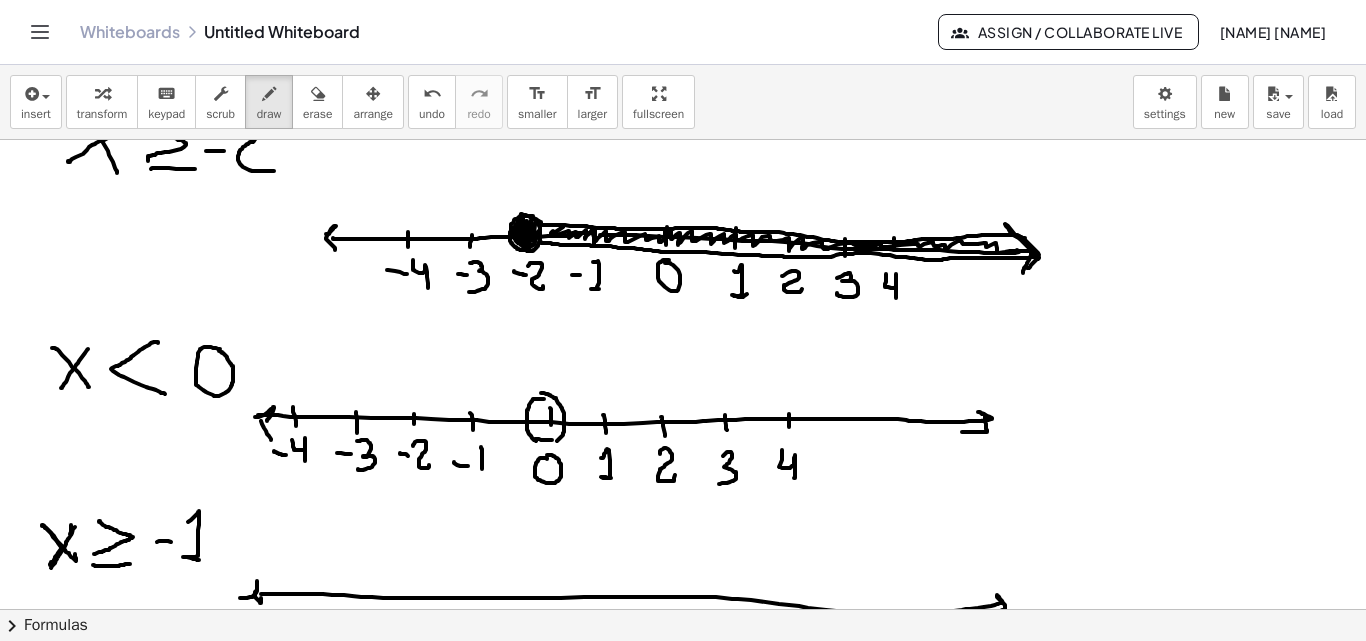 click at bounding box center (683, -431) 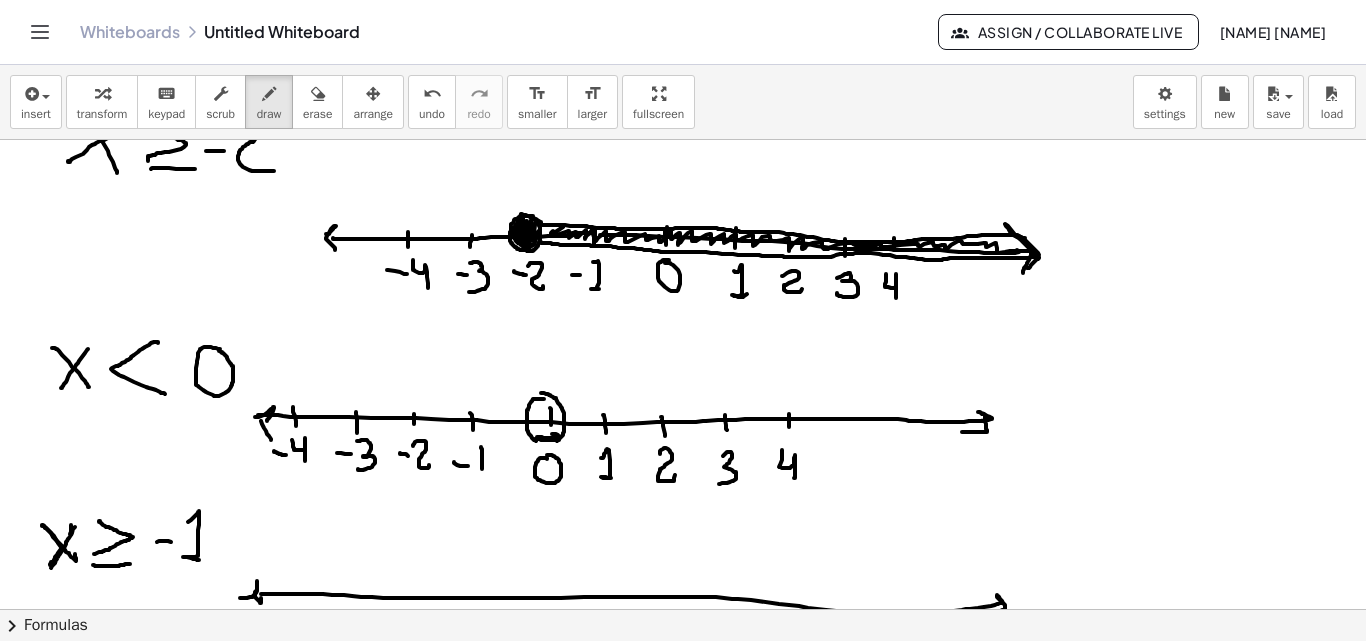 click at bounding box center (683, -431) 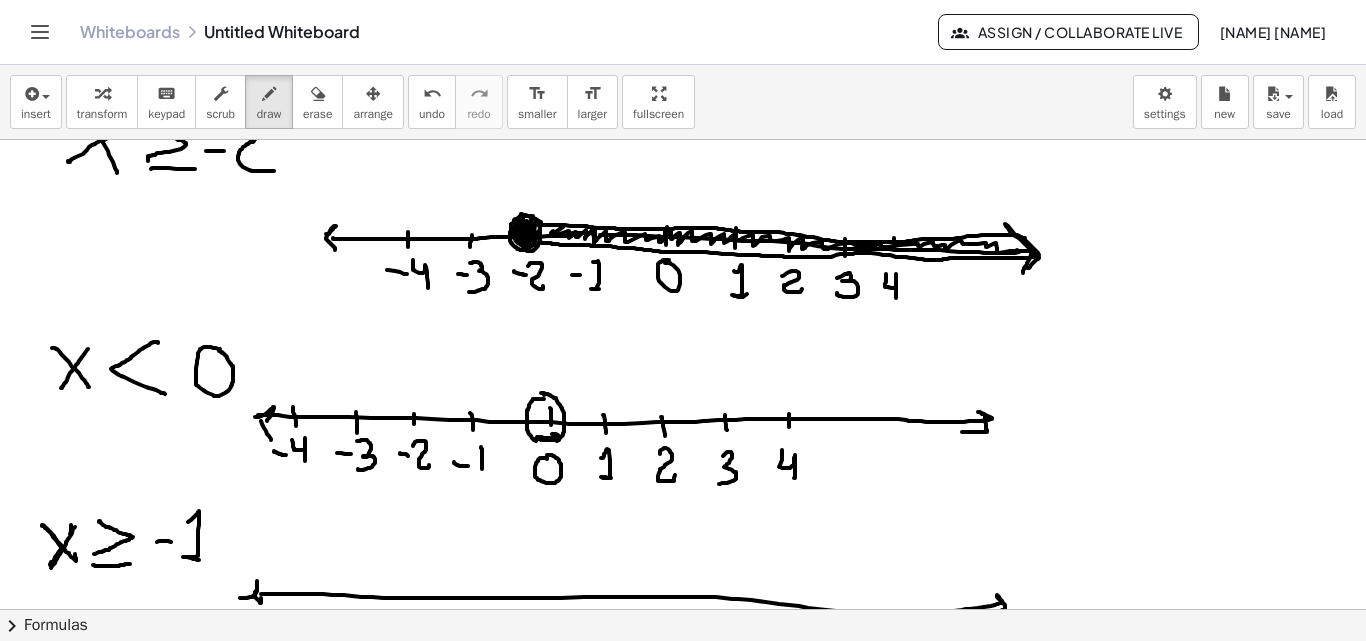 click at bounding box center (683, -431) 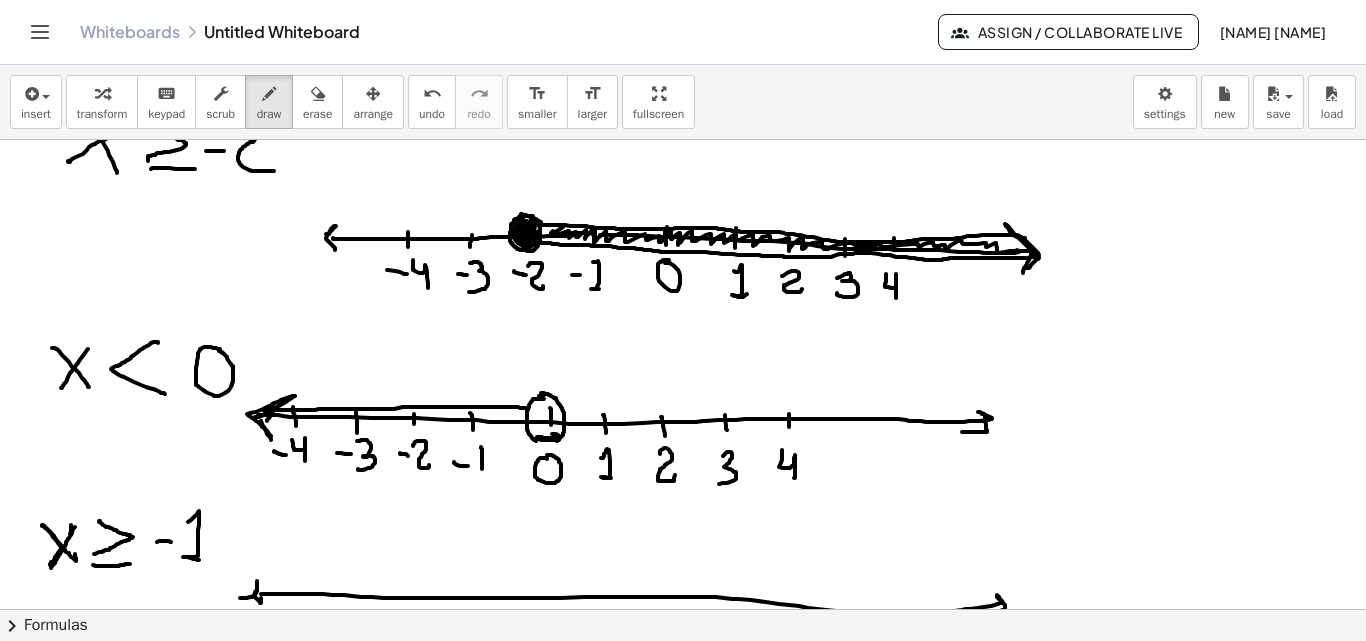 drag, startPoint x: 527, startPoint y: 408, endPoint x: 264, endPoint y: 427, distance: 263.68542 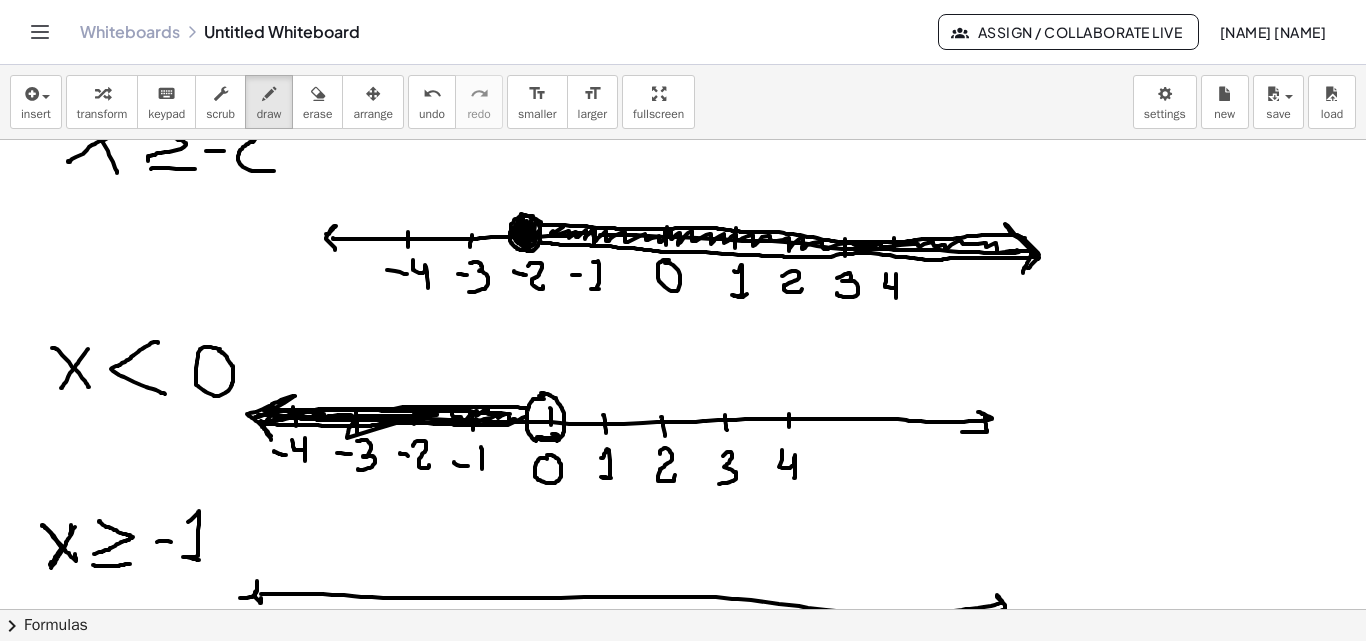 drag, startPoint x: 260, startPoint y: 422, endPoint x: 347, endPoint y: 417, distance: 87.14356 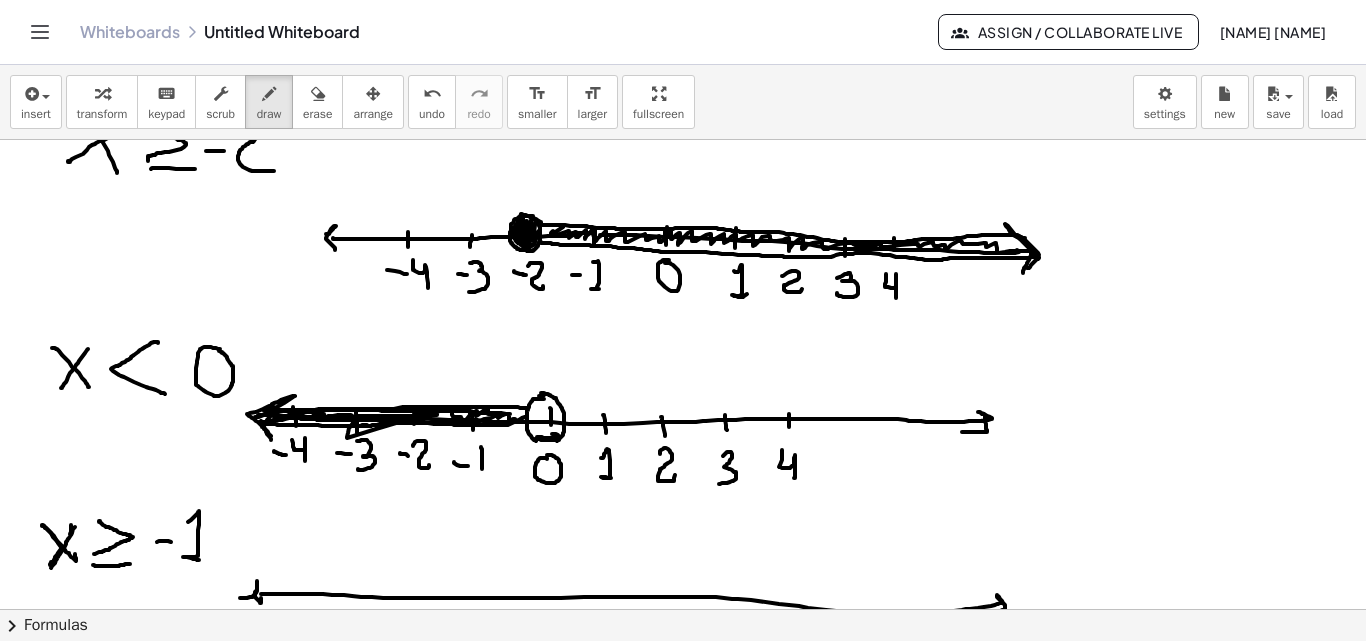 click at bounding box center [683, -431] 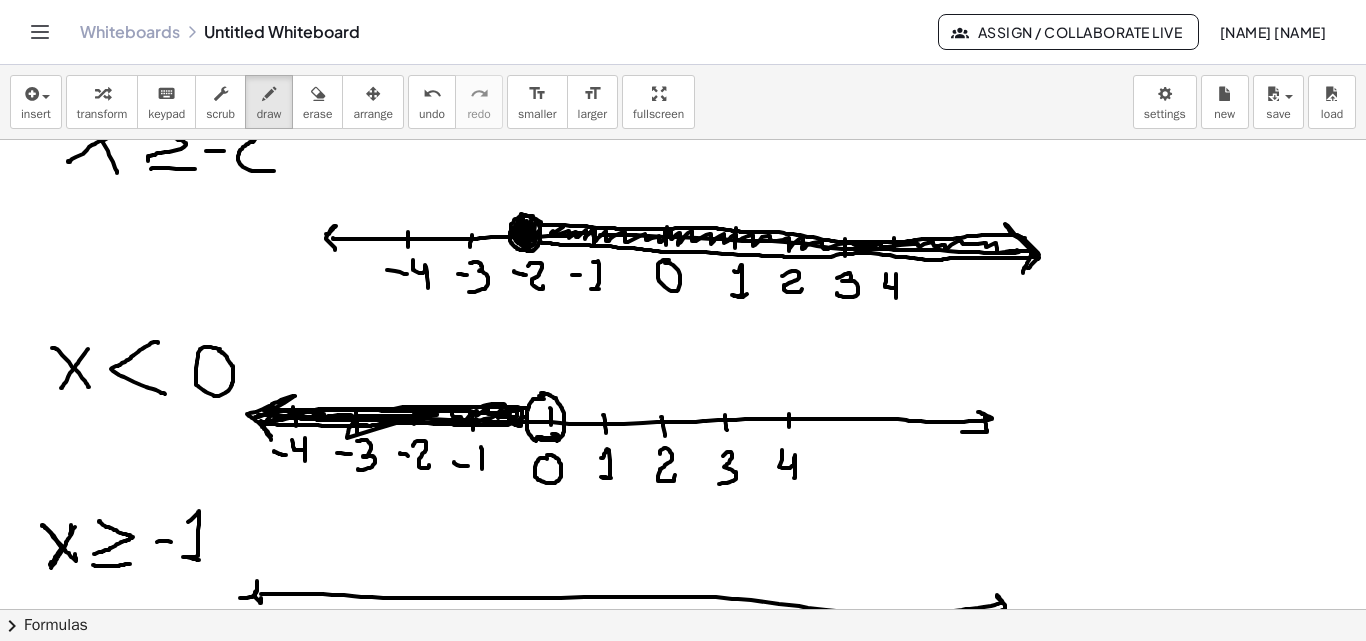 drag, startPoint x: 509, startPoint y: 423, endPoint x: 414, endPoint y: 410, distance: 95.885345 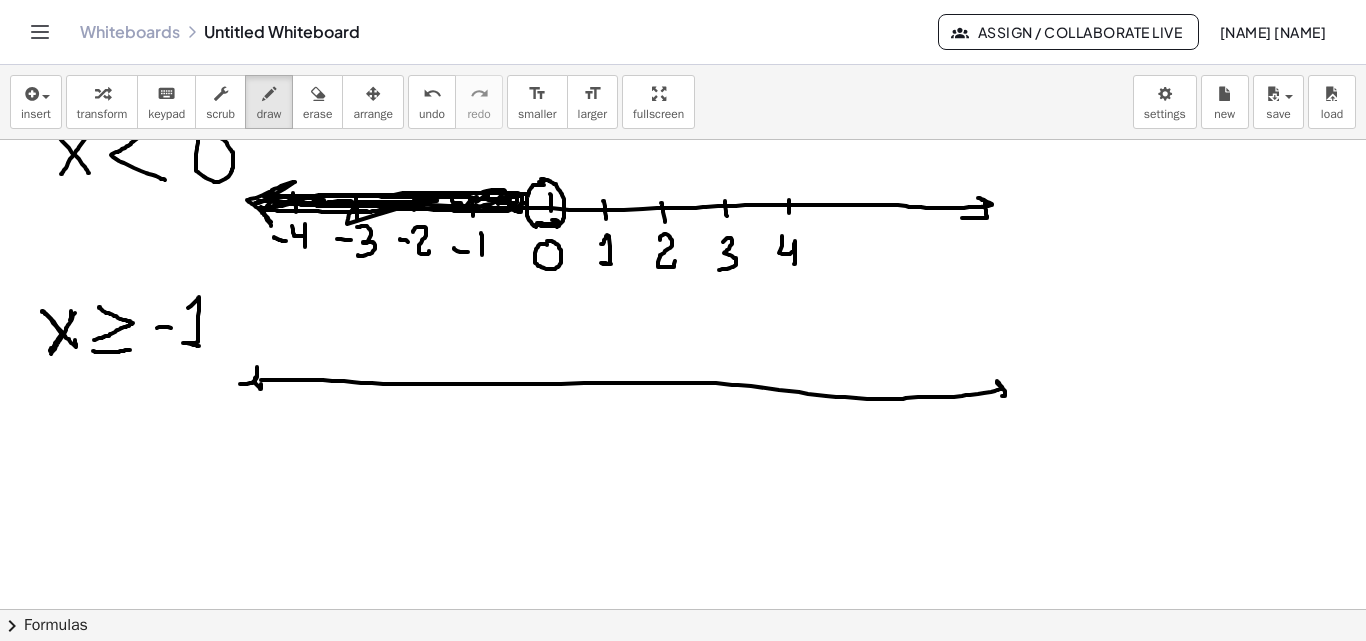 scroll, scrollTop: 1974, scrollLeft: 0, axis: vertical 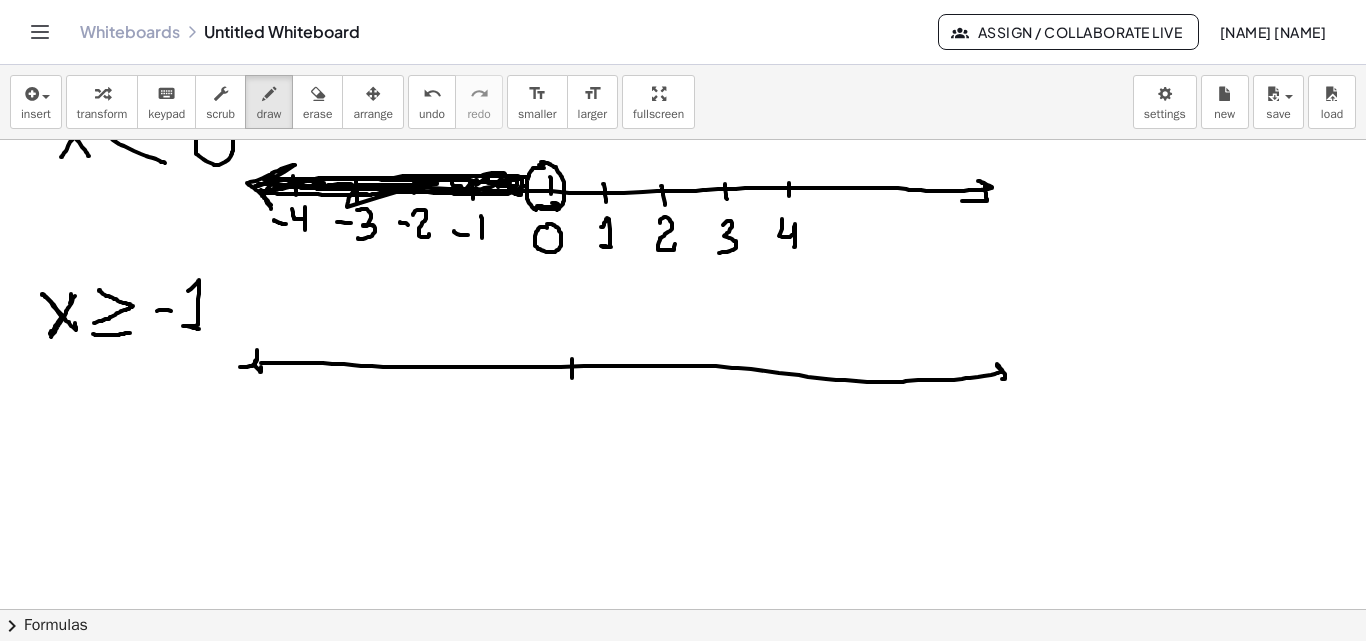 drag, startPoint x: 572, startPoint y: 359, endPoint x: 572, endPoint y: 390, distance: 31 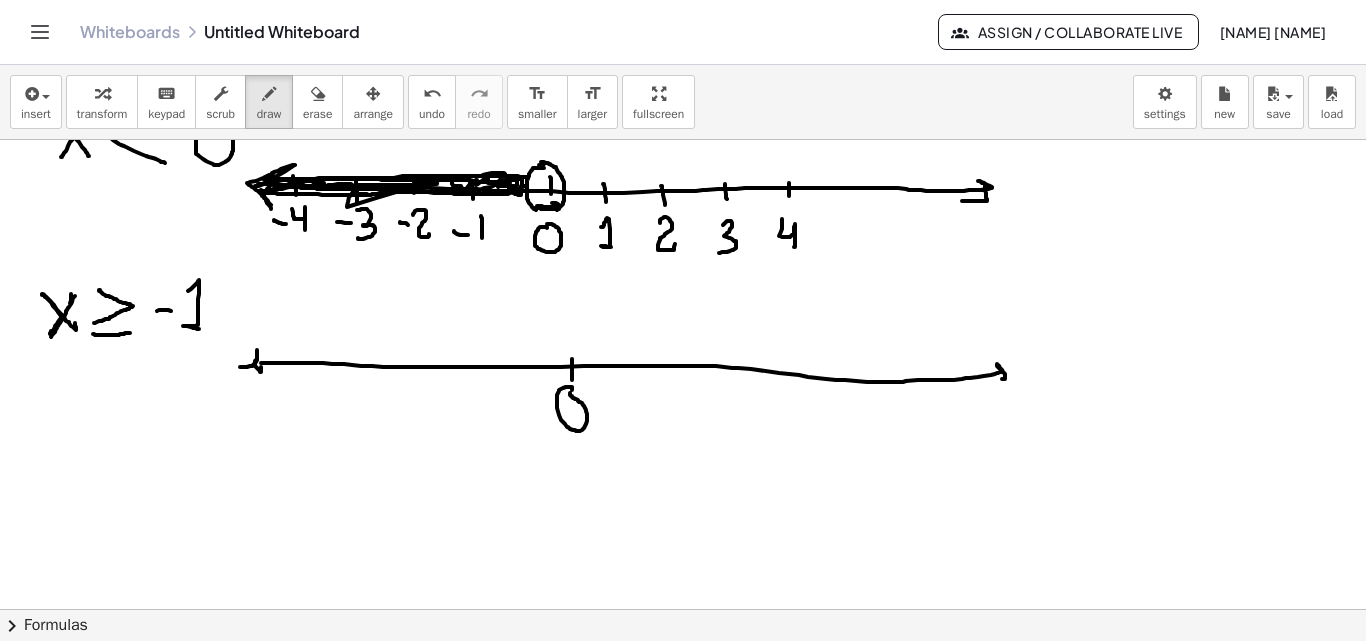 click at bounding box center [683, -427] 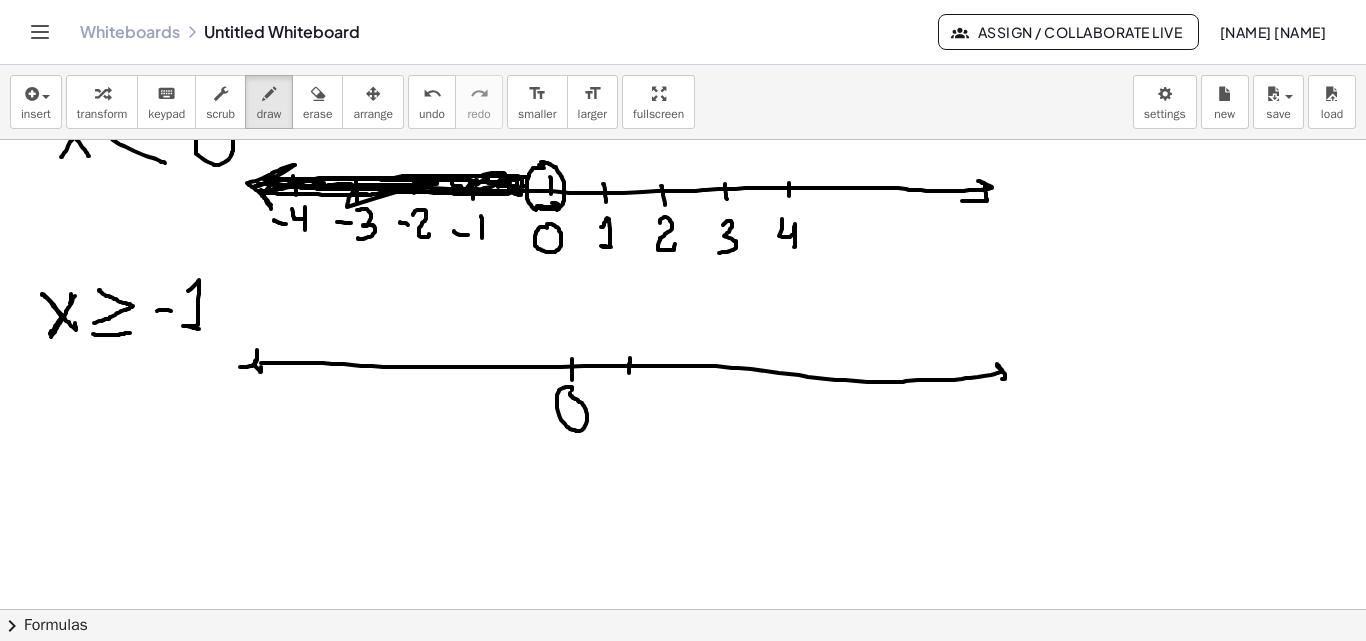 drag, startPoint x: 630, startPoint y: 358, endPoint x: 629, endPoint y: 373, distance: 15.033297 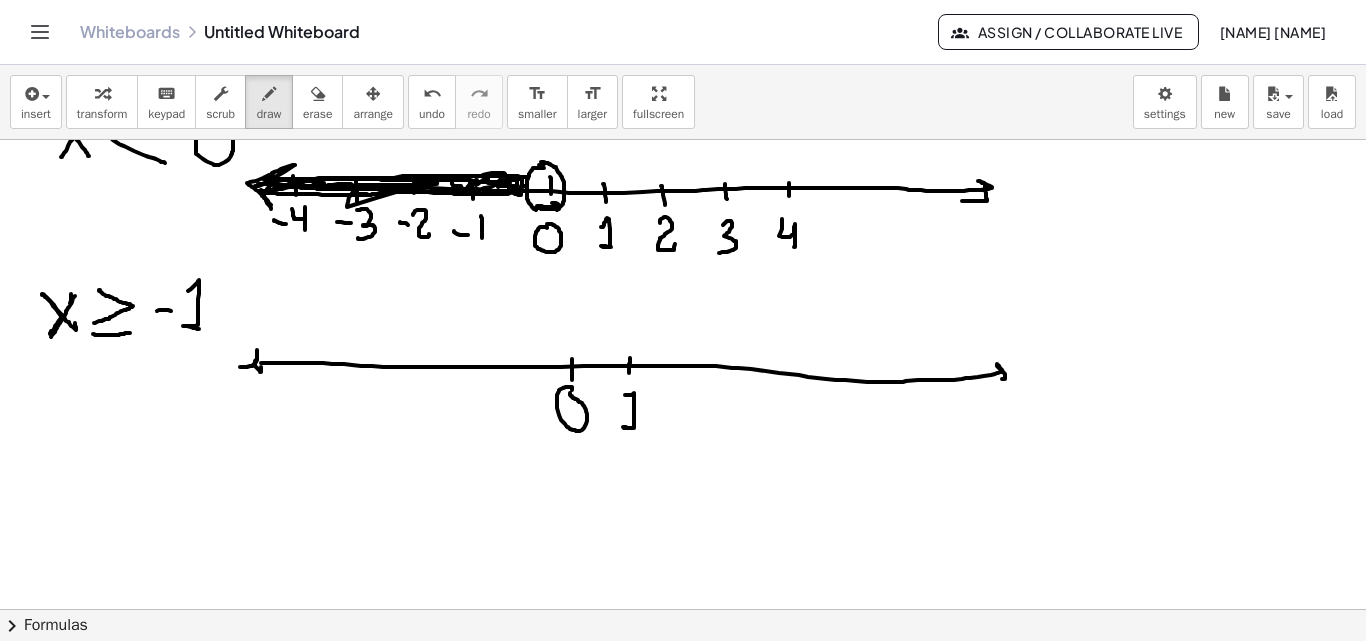drag, startPoint x: 626, startPoint y: 395, endPoint x: 655, endPoint y: 399, distance: 29.274563 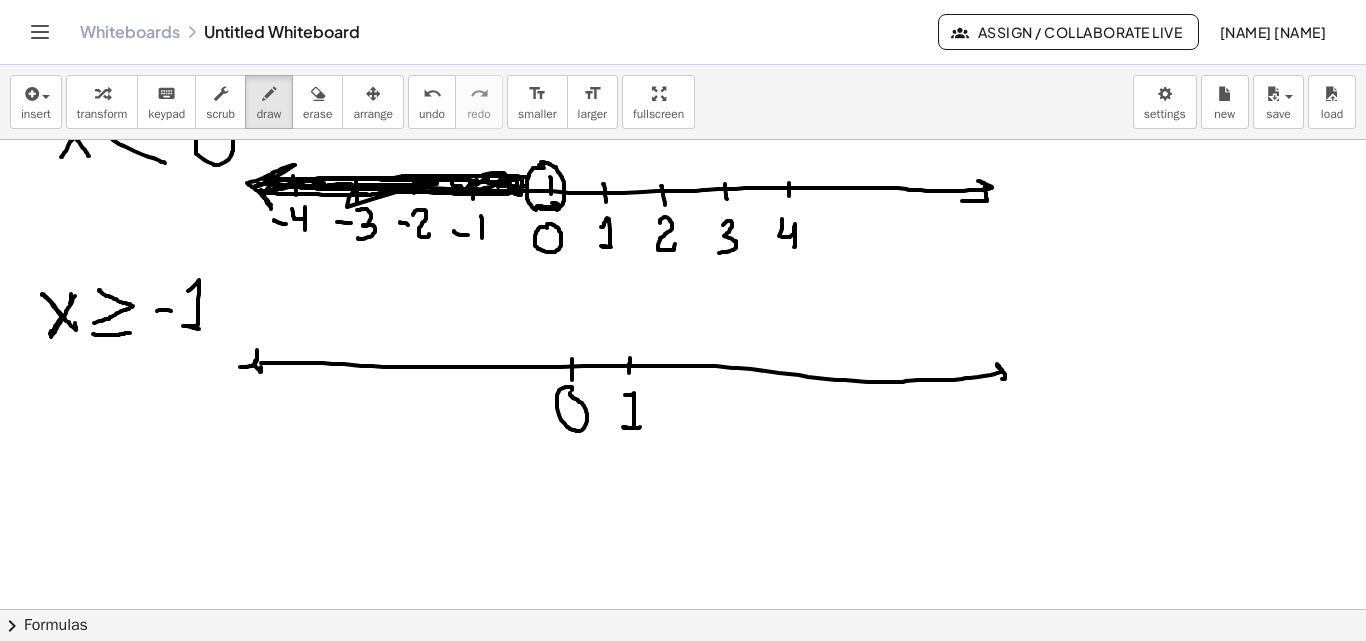 drag, startPoint x: 681, startPoint y: 360, endPoint x: 683, endPoint y: 371, distance: 11.18034 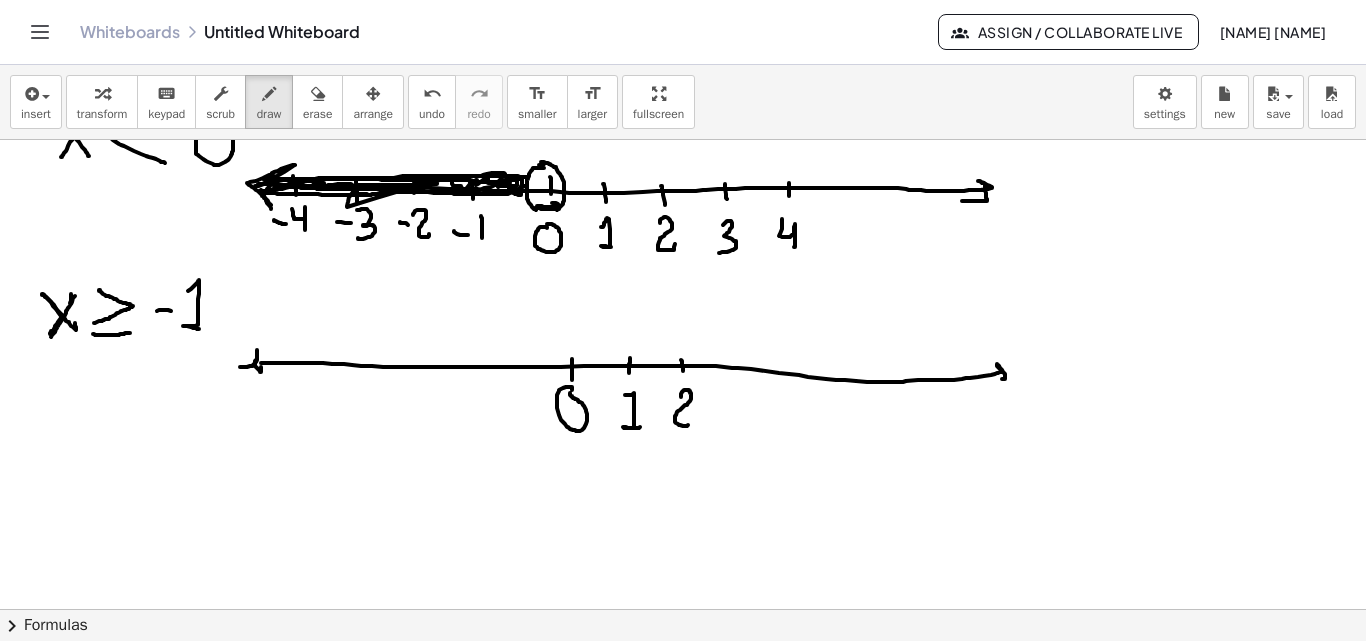 drag, startPoint x: 681, startPoint y: 397, endPoint x: 690, endPoint y: 420, distance: 24.698177 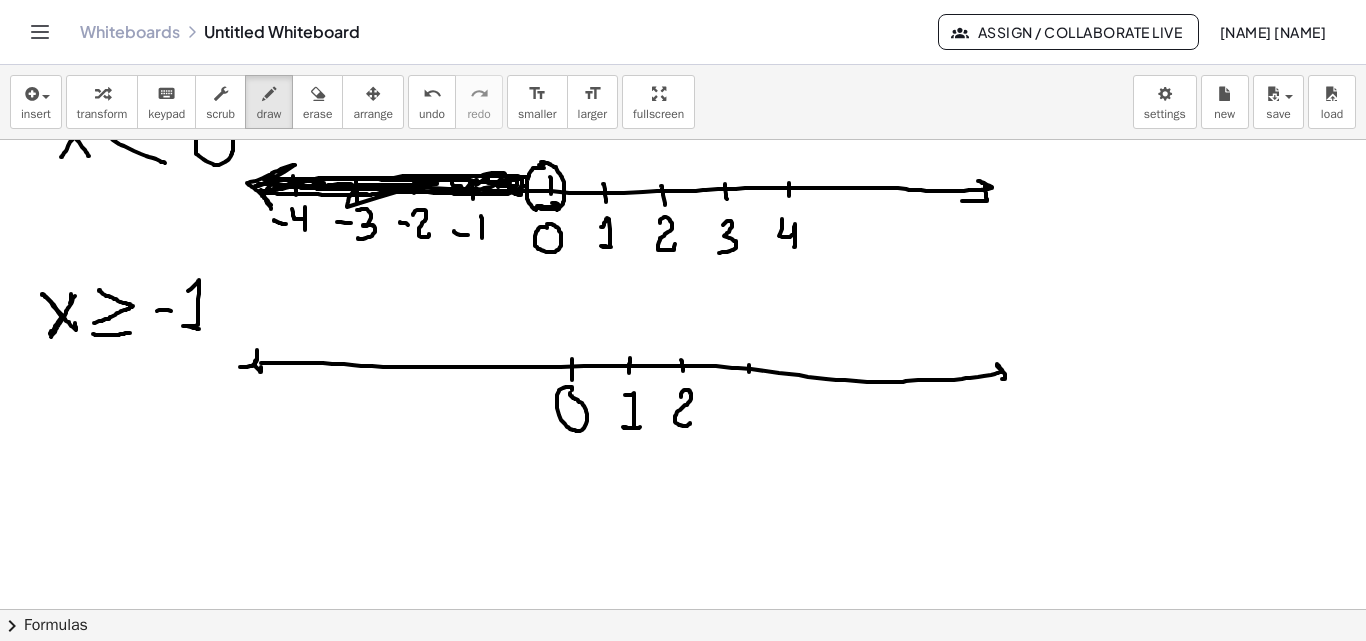 drag, startPoint x: 749, startPoint y: 365, endPoint x: 749, endPoint y: 378, distance: 13 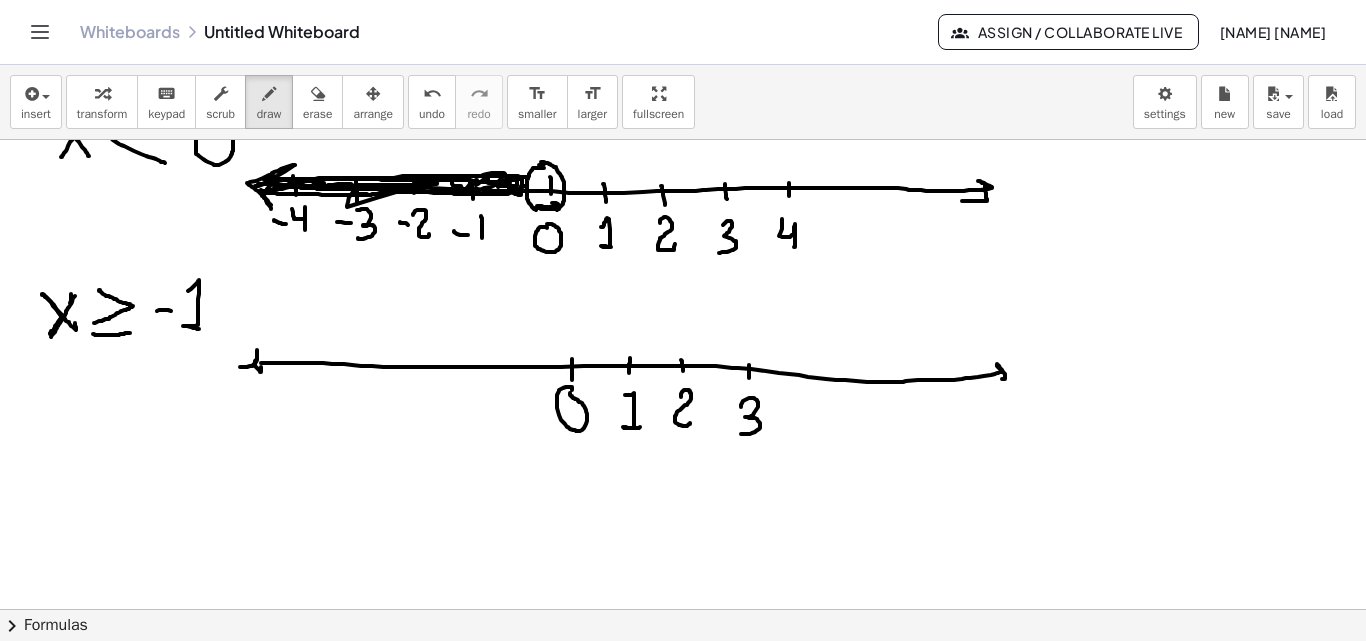 drag, startPoint x: 741, startPoint y: 407, endPoint x: 740, endPoint y: 434, distance: 27.018513 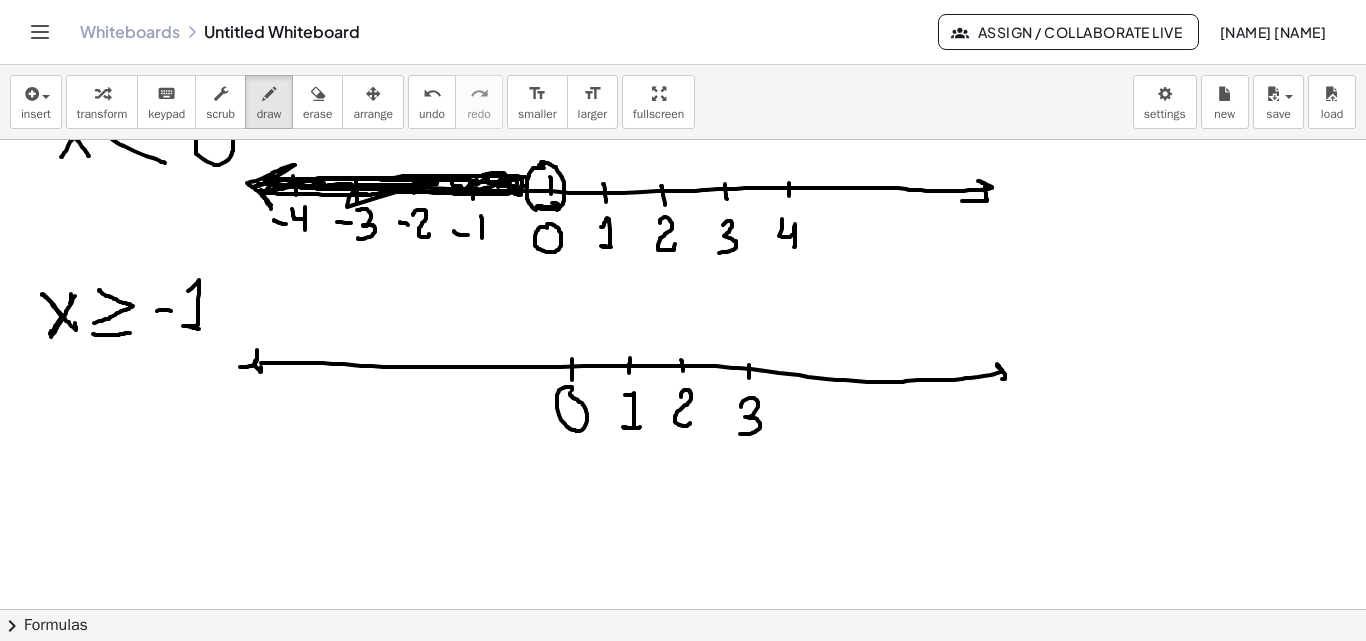 click at bounding box center (683, -427) 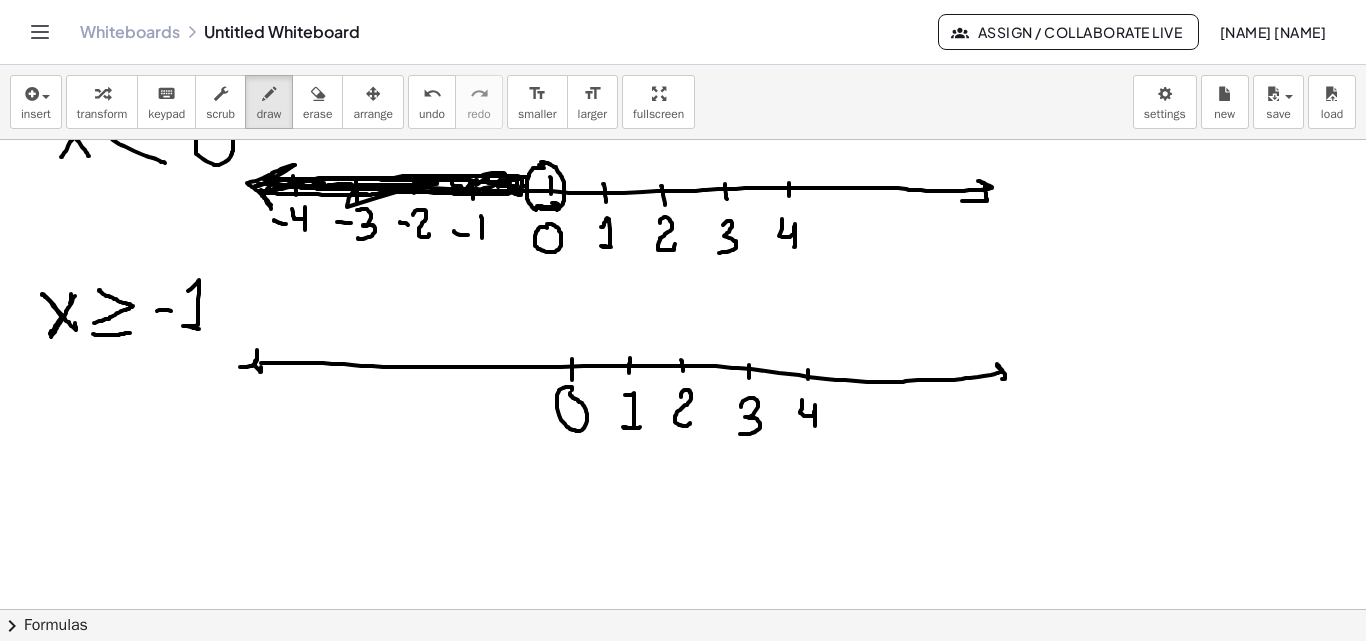 drag, startPoint x: 802, startPoint y: 409, endPoint x: 780, endPoint y: 444, distance: 41.340054 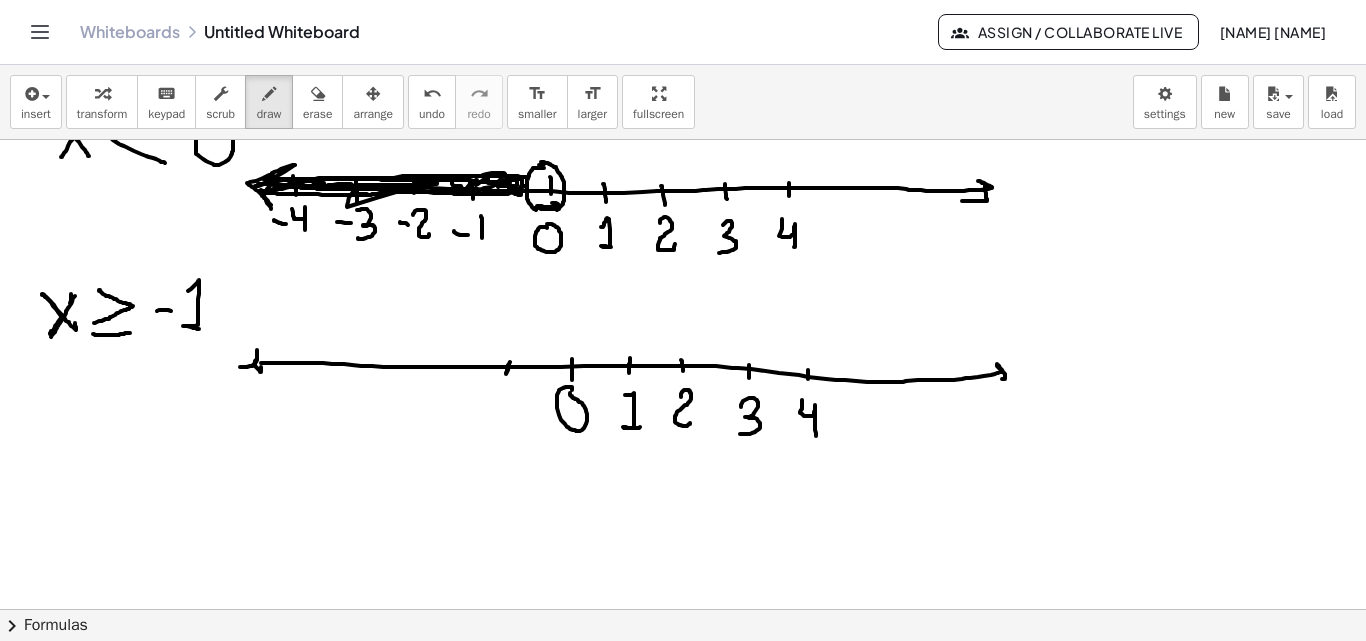 click at bounding box center [683, -427] 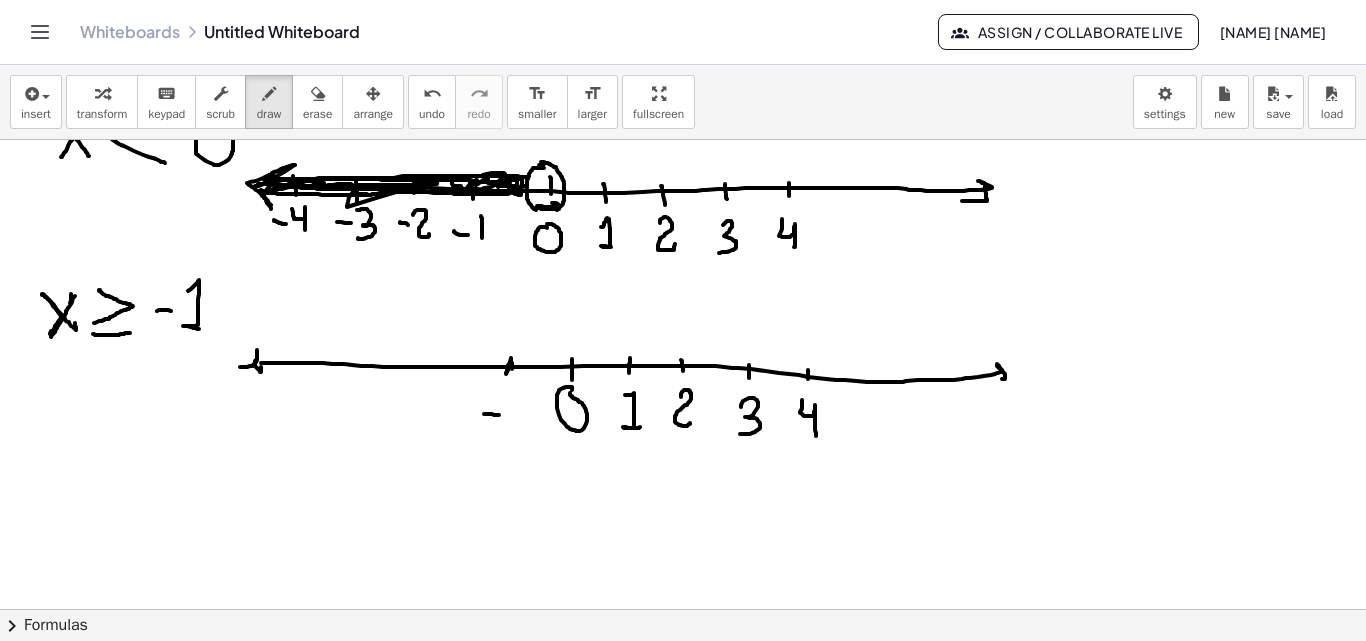 drag, startPoint x: 484, startPoint y: 414, endPoint x: 506, endPoint y: 408, distance: 22.803509 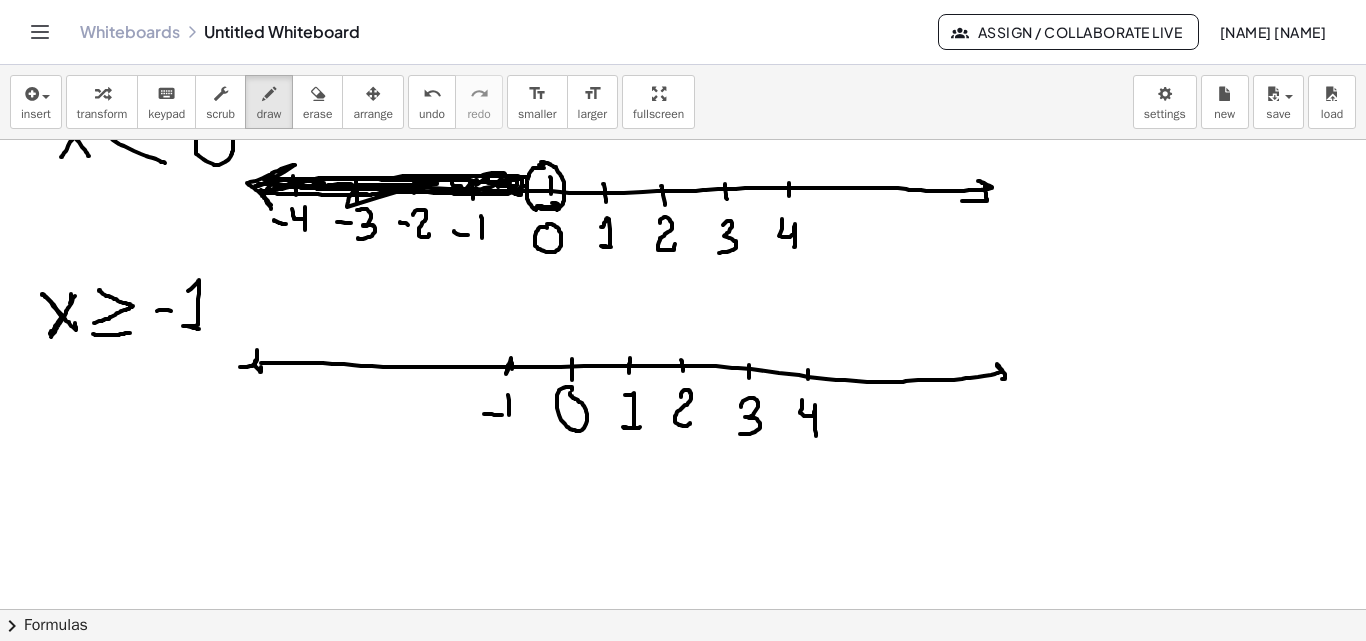 drag, startPoint x: 508, startPoint y: 395, endPoint x: 510, endPoint y: 423, distance: 28.071337 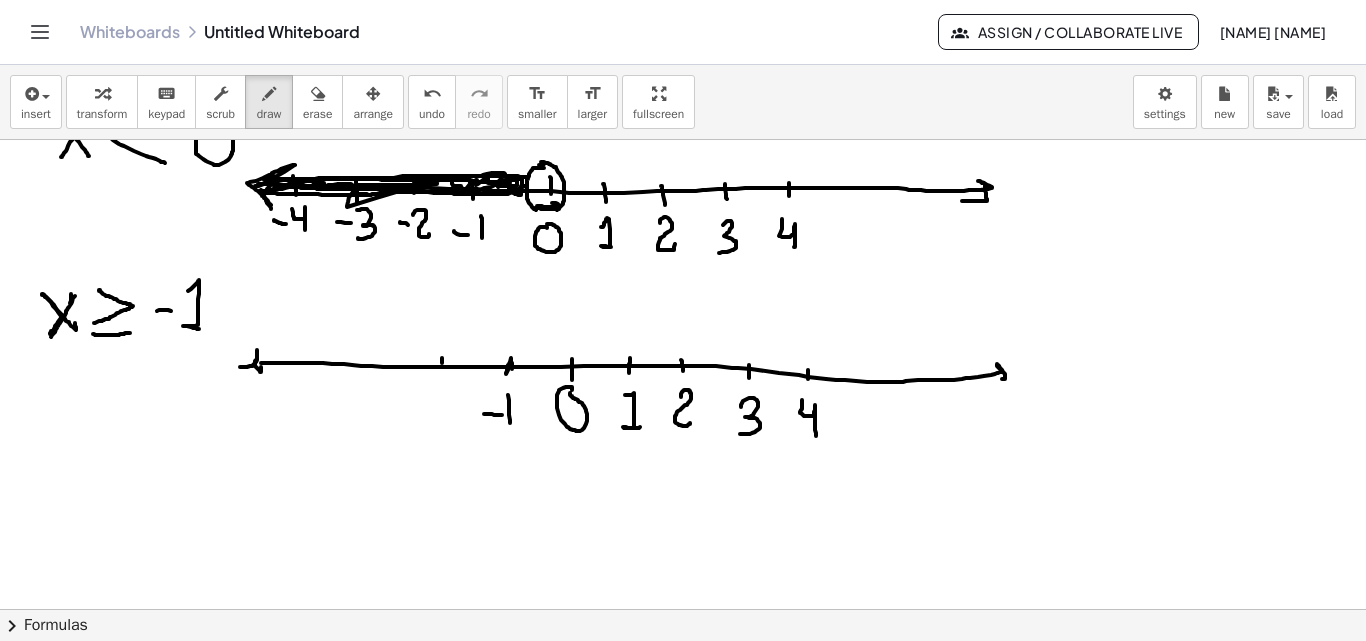 drag, startPoint x: 442, startPoint y: 358, endPoint x: 443, endPoint y: 370, distance: 12.0415945 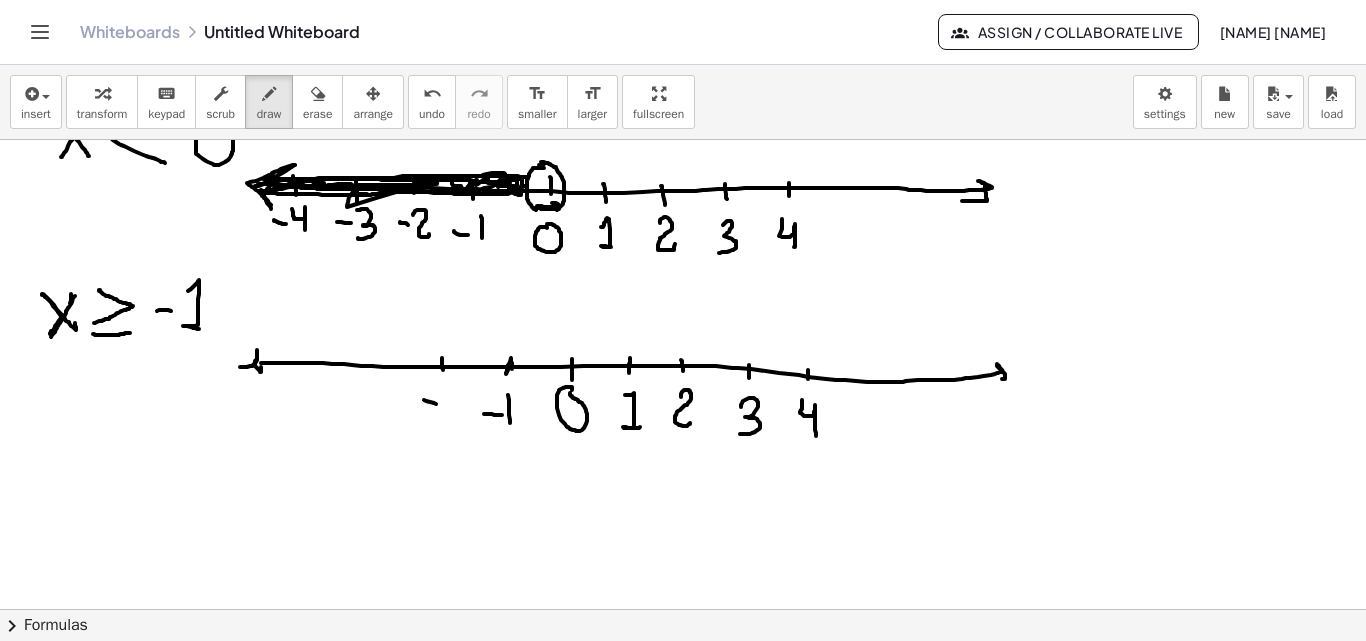 drag, startPoint x: 424, startPoint y: 400, endPoint x: 441, endPoint y: 404, distance: 17.464249 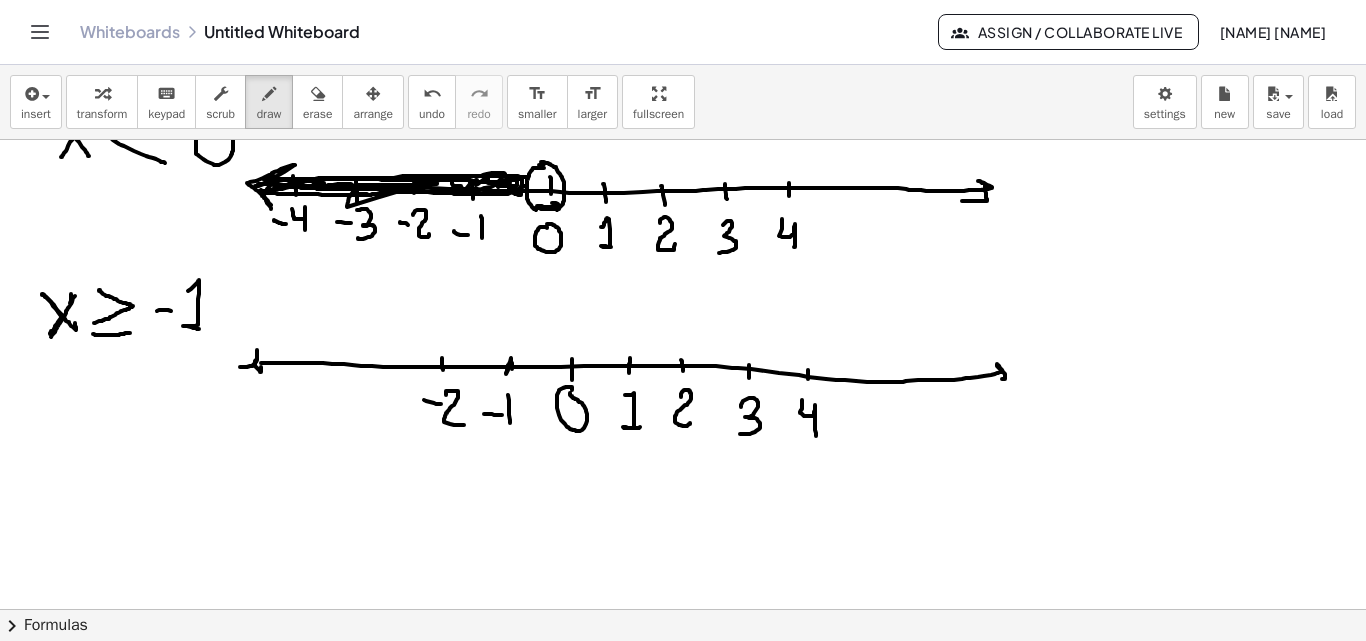 drag, startPoint x: 446, startPoint y: 393, endPoint x: 458, endPoint y: 414, distance: 24.186773 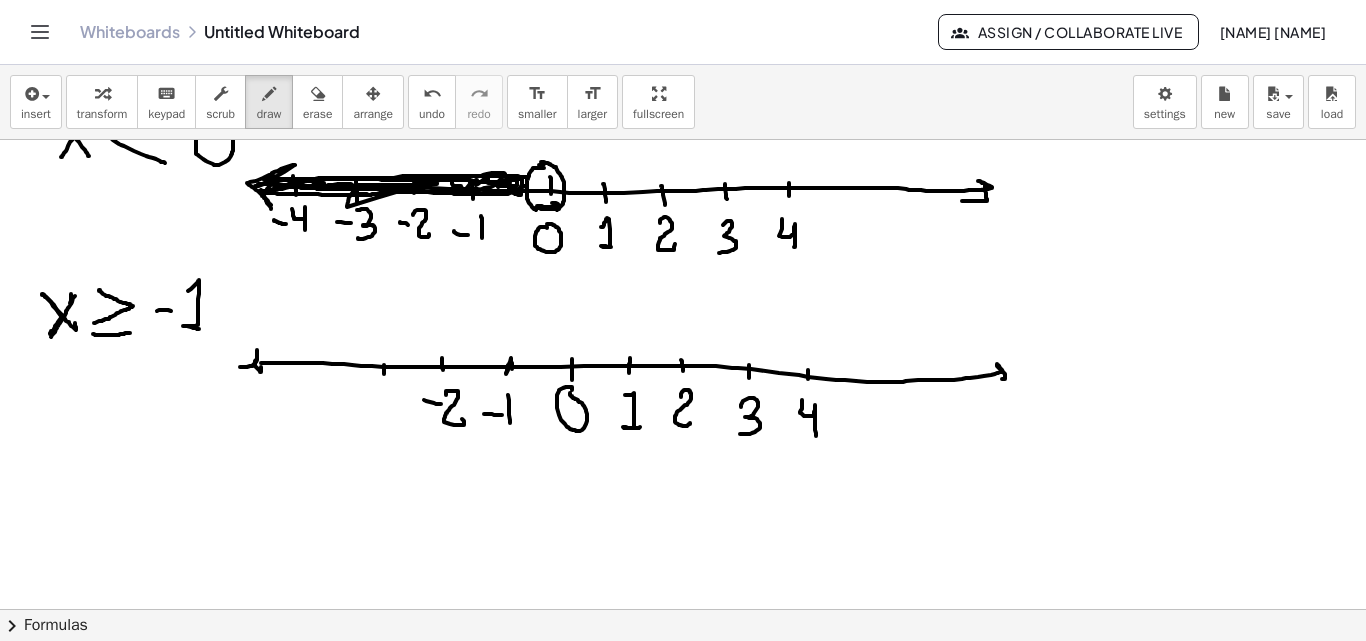 click at bounding box center [683, -427] 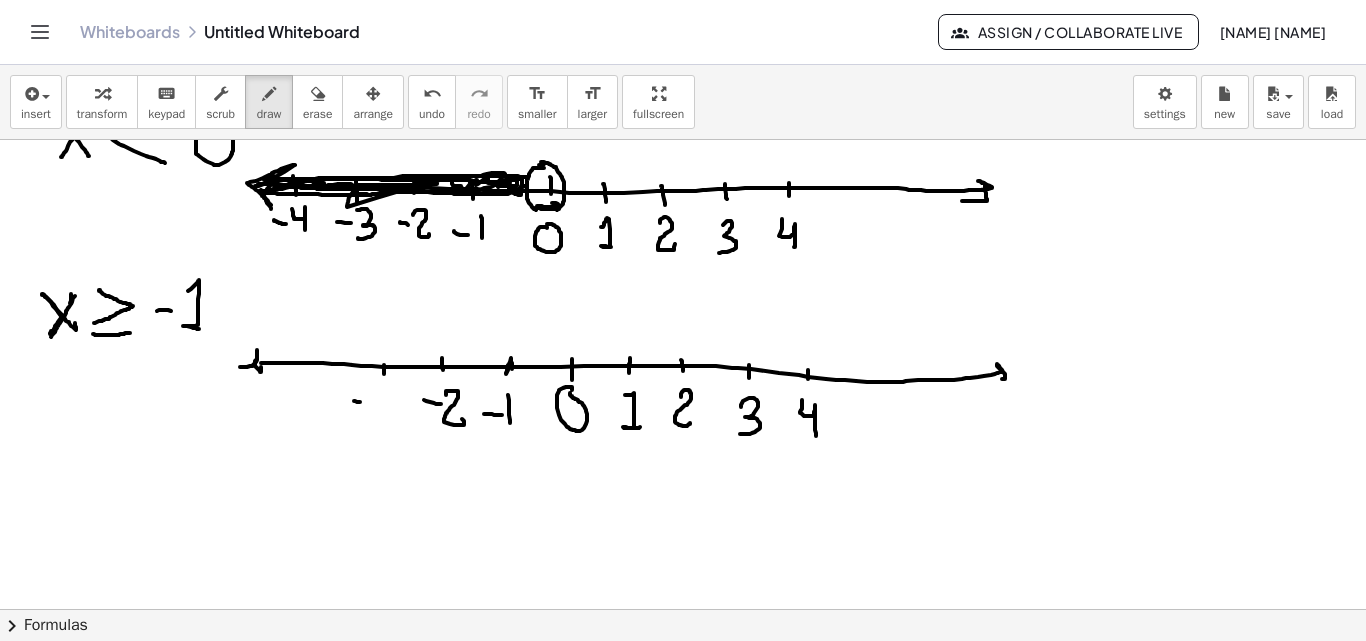 drag, startPoint x: 354, startPoint y: 401, endPoint x: 371, endPoint y: 402, distance: 17.029387 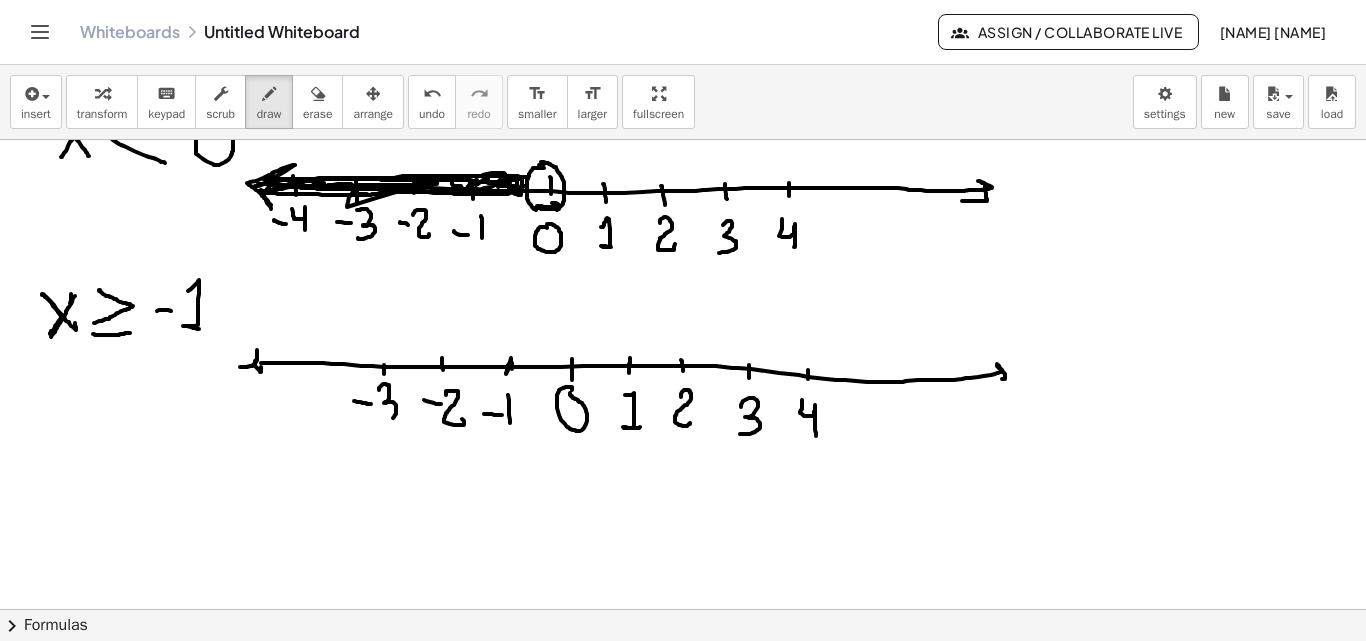 drag, startPoint x: 379, startPoint y: 390, endPoint x: 381, endPoint y: 419, distance: 29.068884 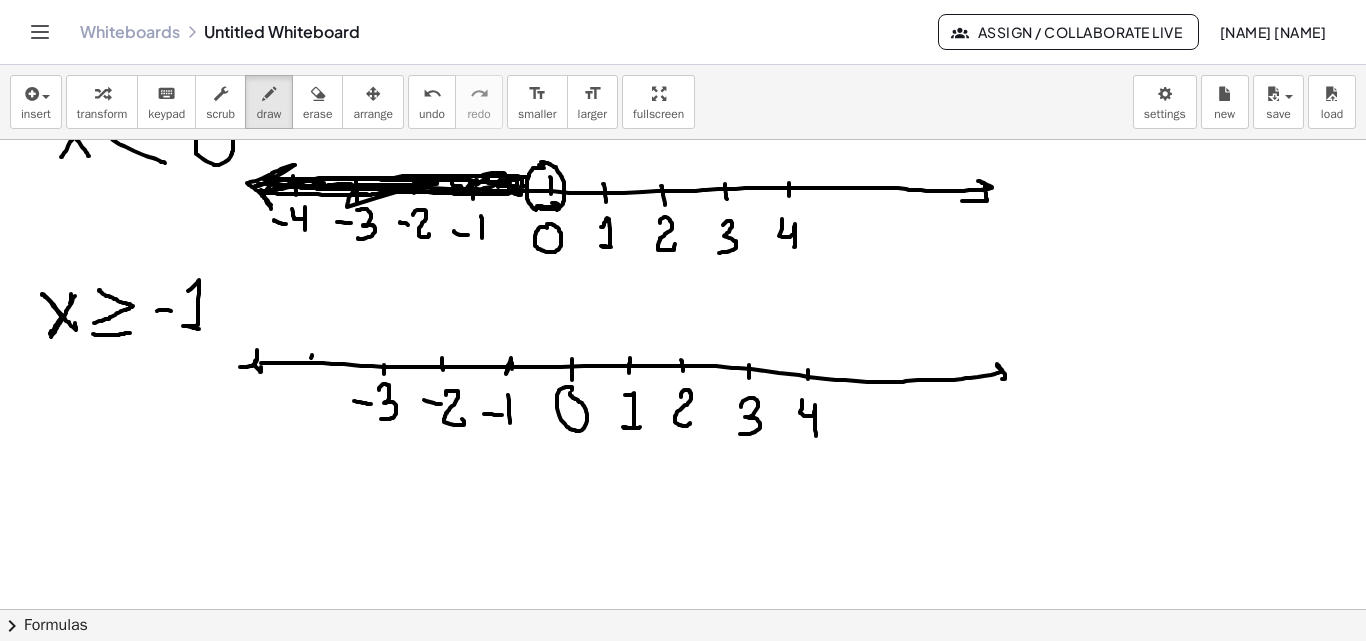 click at bounding box center (683, -427) 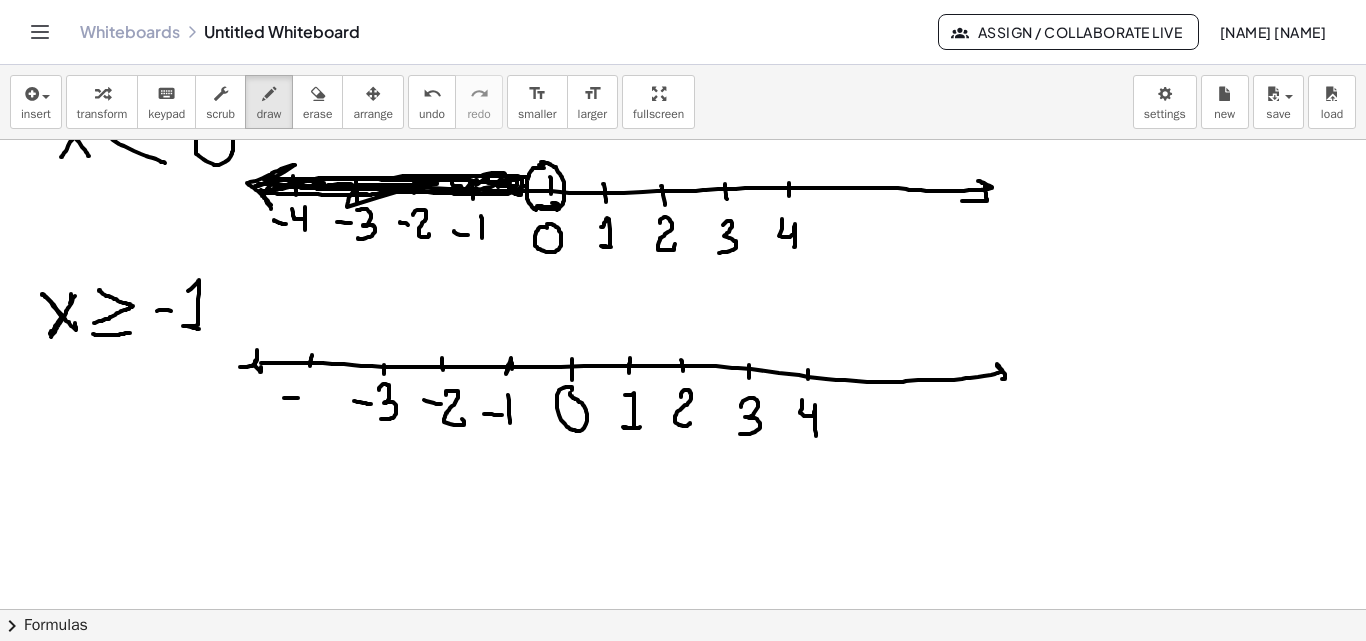 drag, startPoint x: 284, startPoint y: 398, endPoint x: 298, endPoint y: 398, distance: 14 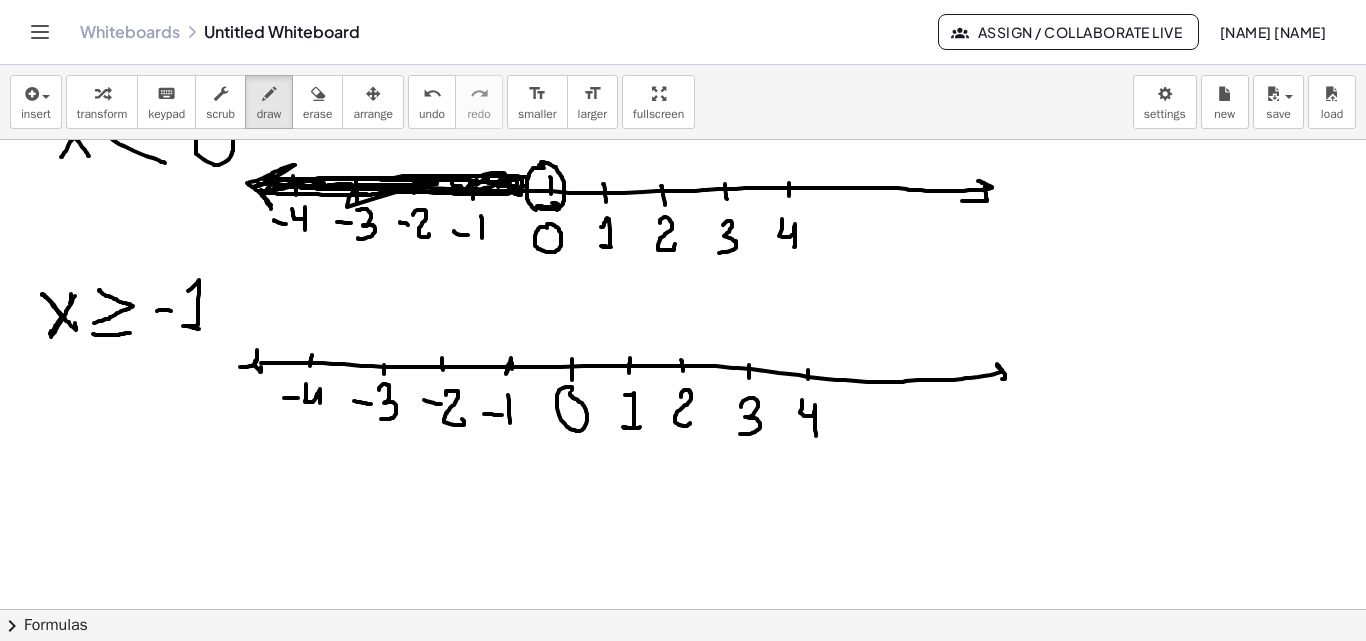 drag, startPoint x: 306, startPoint y: 384, endPoint x: 322, endPoint y: 414, distance: 34 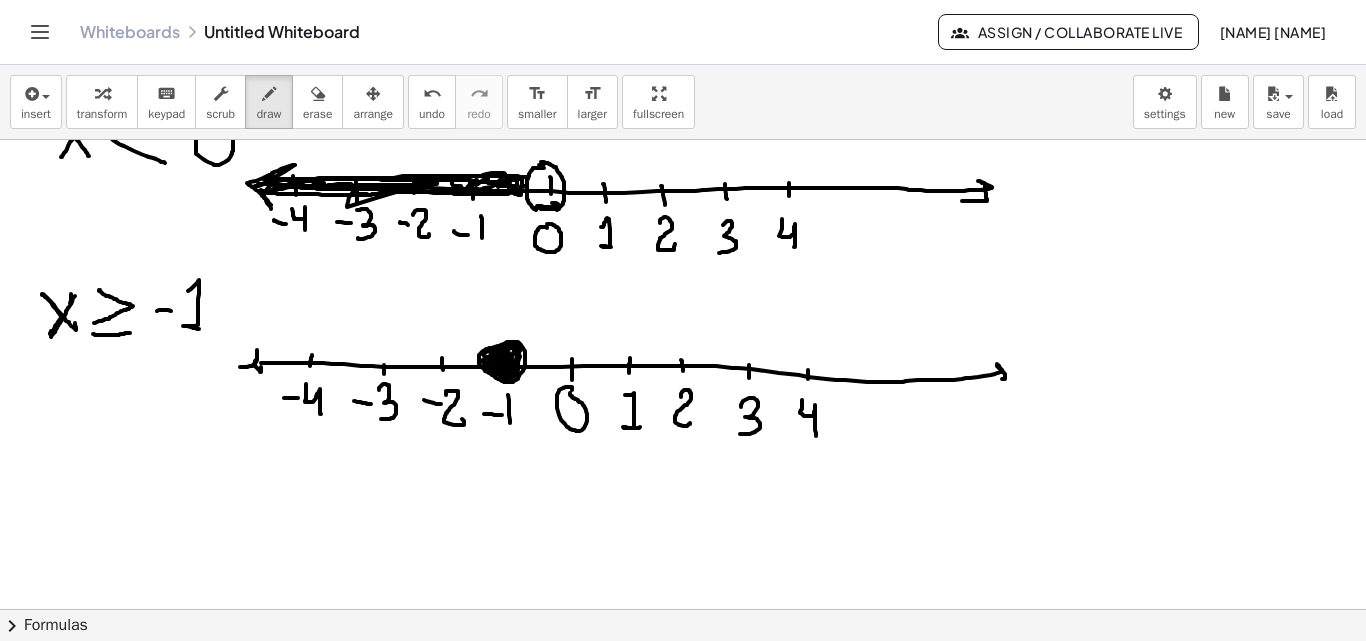 drag, startPoint x: 513, startPoint y: 346, endPoint x: 500, endPoint y: 359, distance: 18.384777 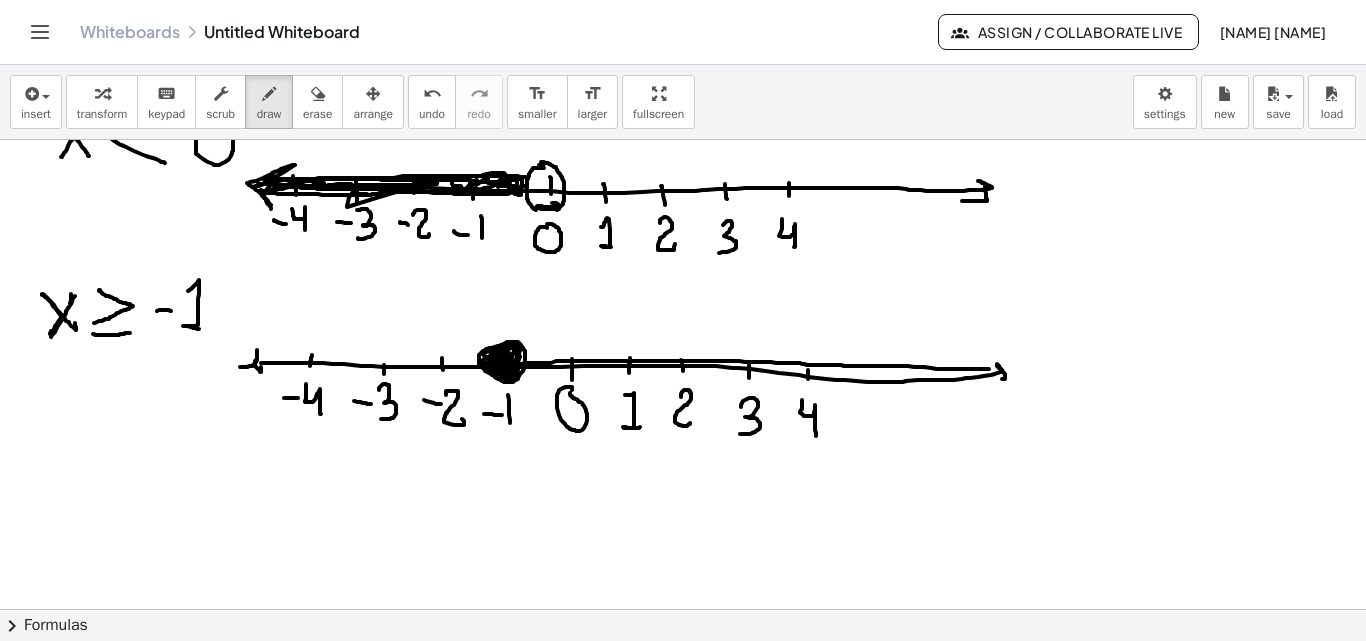 drag, startPoint x: 520, startPoint y: 364, endPoint x: 837, endPoint y: 381, distance: 317.4555 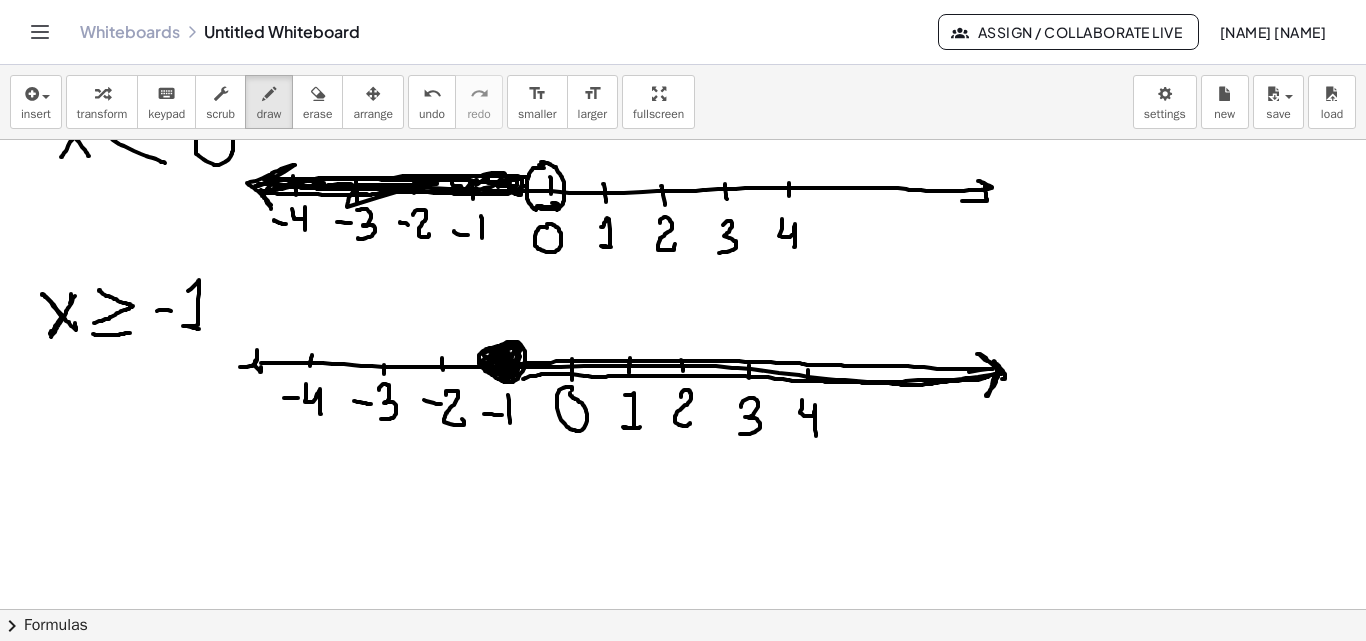 drag, startPoint x: 523, startPoint y: 379, endPoint x: 980, endPoint y: 365, distance: 457.2144 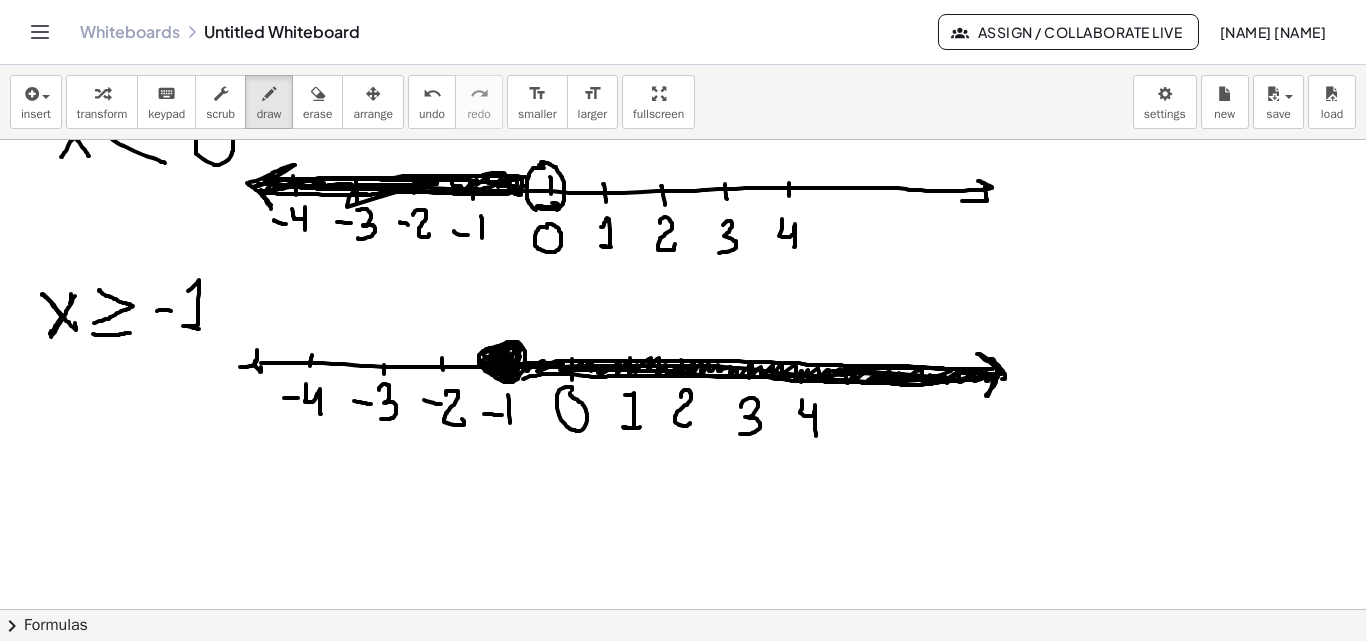drag, startPoint x: 526, startPoint y: 371, endPoint x: 560, endPoint y: 370, distance: 34.0147 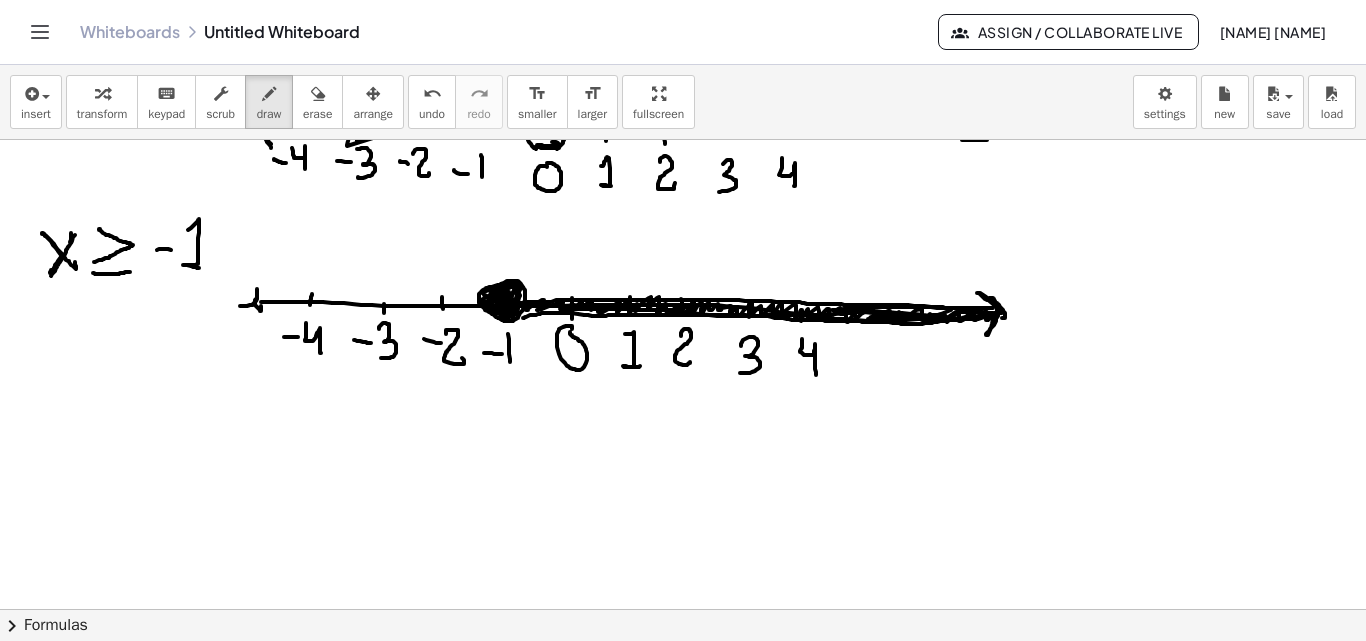 scroll, scrollTop: 2078, scrollLeft: 0, axis: vertical 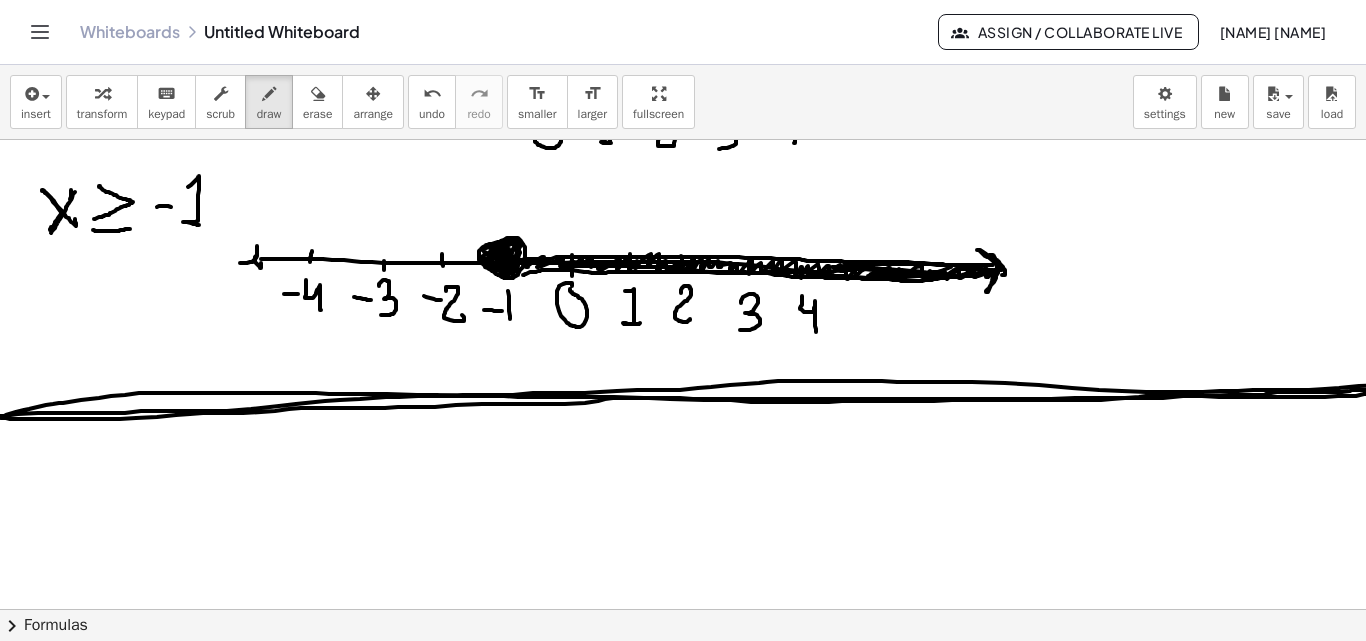 drag, startPoint x: 16, startPoint y: 412, endPoint x: 175, endPoint y: 265, distance: 216.54099 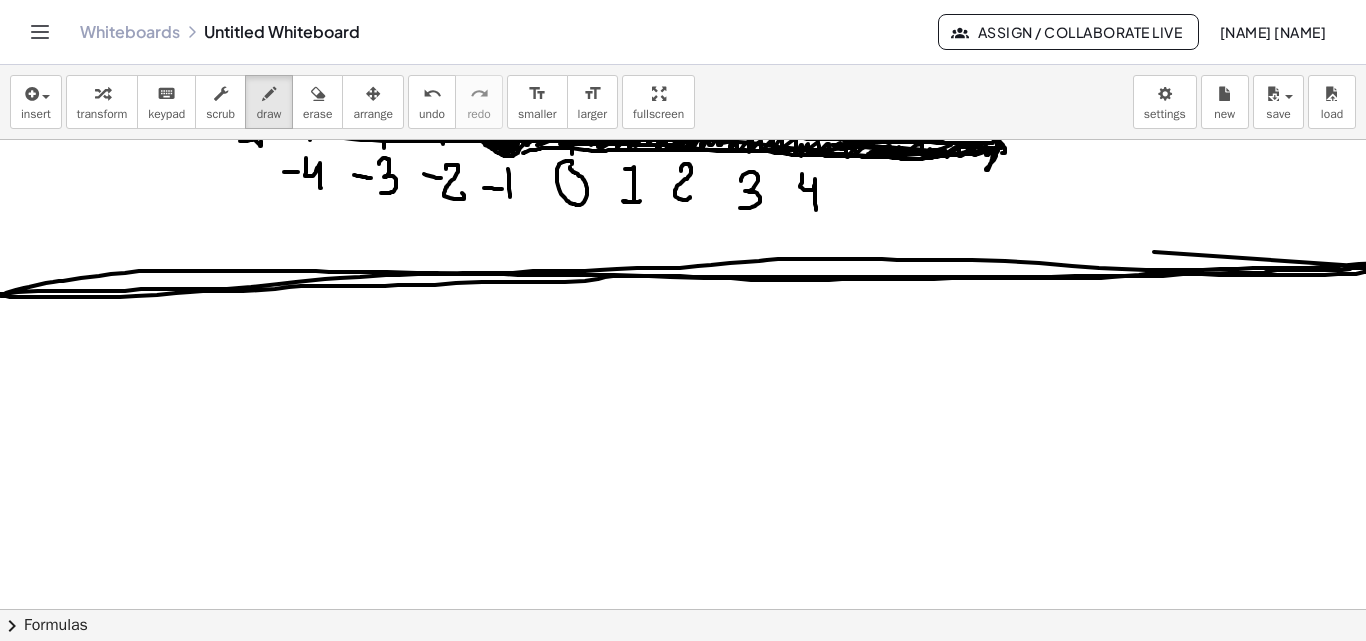 scroll, scrollTop: 2248, scrollLeft: 0, axis: vertical 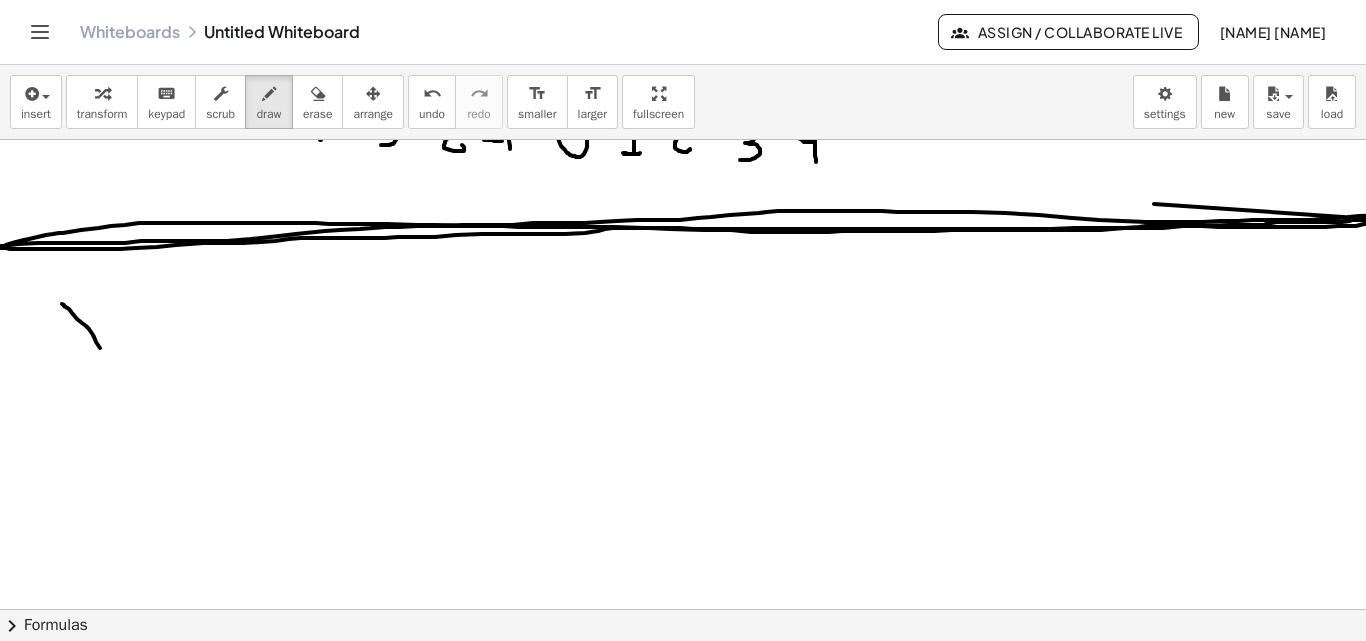 drag, startPoint x: 62, startPoint y: 304, endPoint x: 95, endPoint y: 319, distance: 36.249138 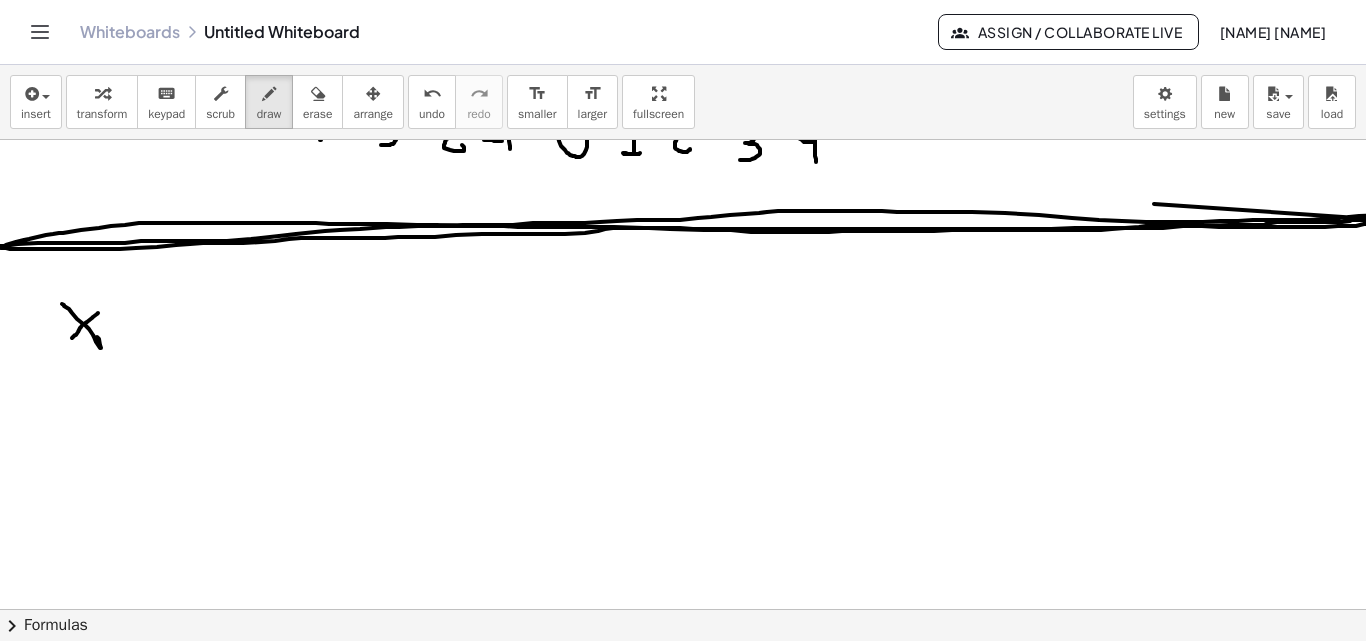 drag, startPoint x: 98, startPoint y: 313, endPoint x: 112, endPoint y: 321, distance: 16.124516 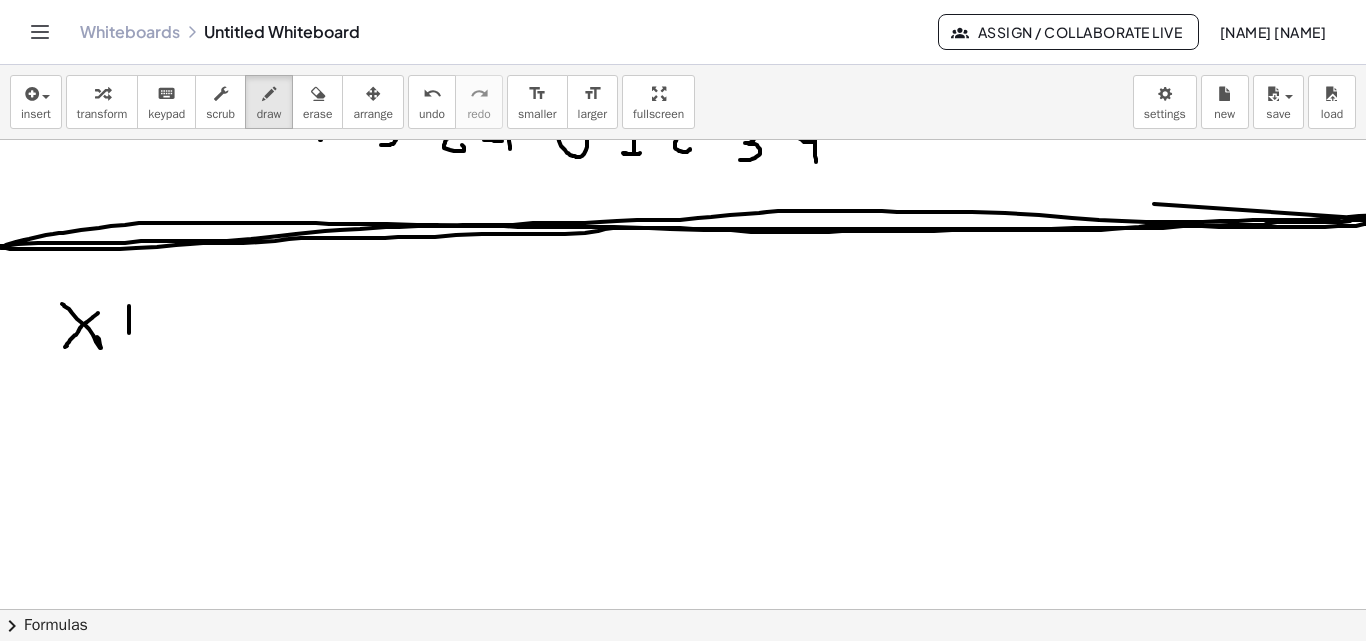 drag, startPoint x: 129, startPoint y: 306, endPoint x: 130, endPoint y: 347, distance: 41.01219 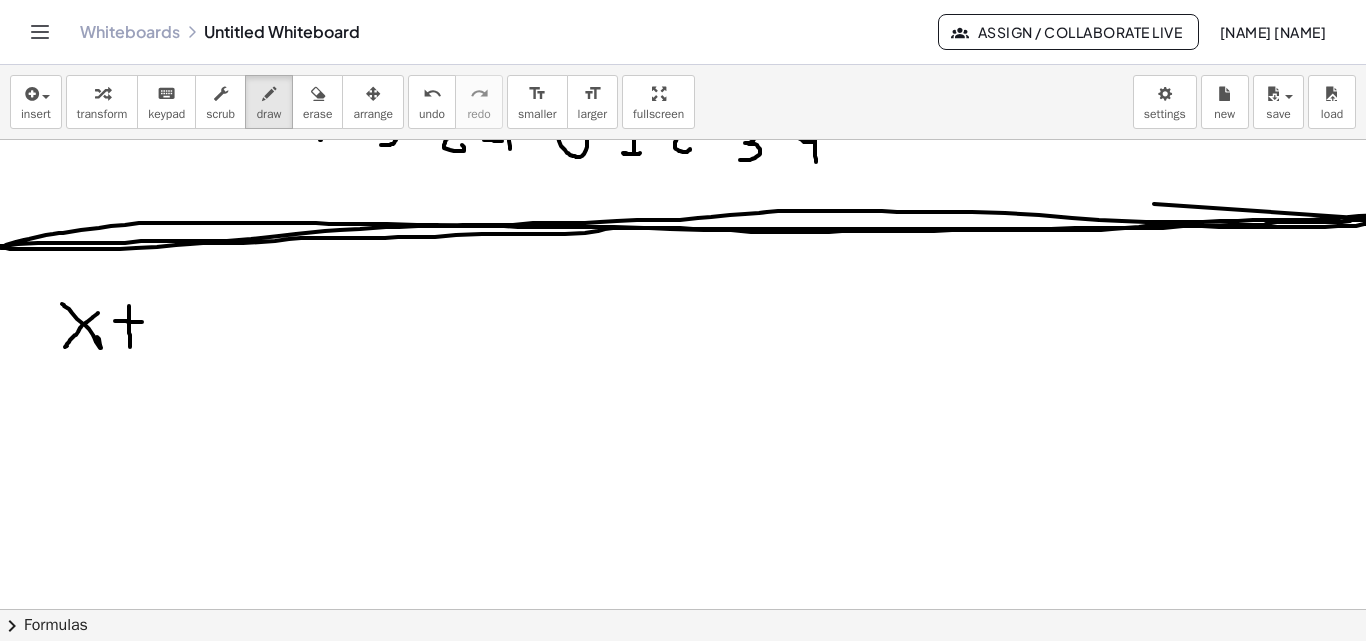 drag, startPoint x: 115, startPoint y: 321, endPoint x: 143, endPoint y: 323, distance: 28.071337 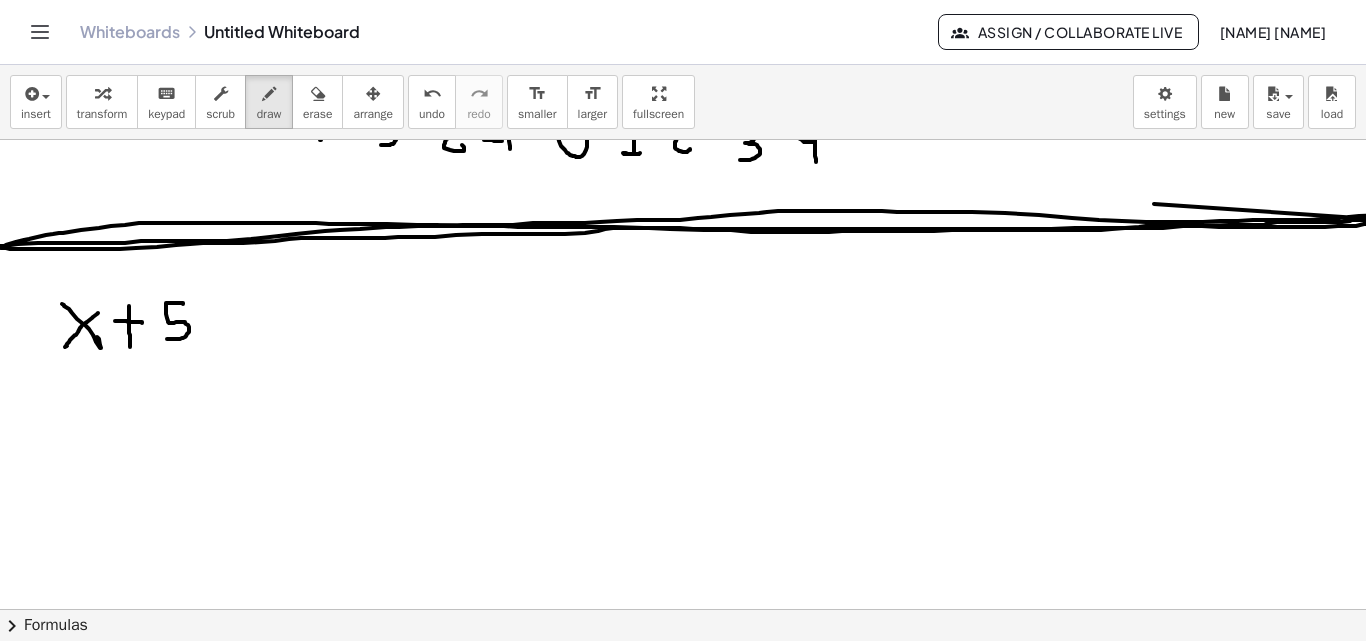 drag, startPoint x: 183, startPoint y: 304, endPoint x: 167, endPoint y: 339, distance: 38.483765 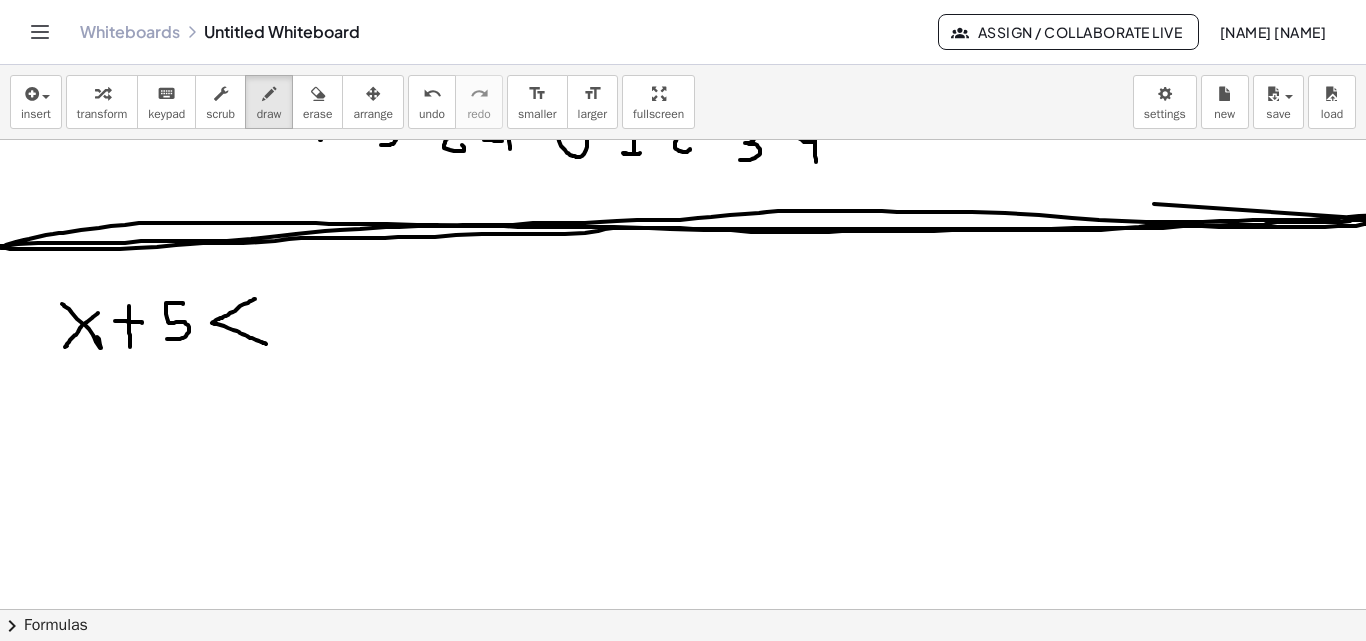 drag, startPoint x: 255, startPoint y: 299, endPoint x: 266, endPoint y: 344, distance: 46.32494 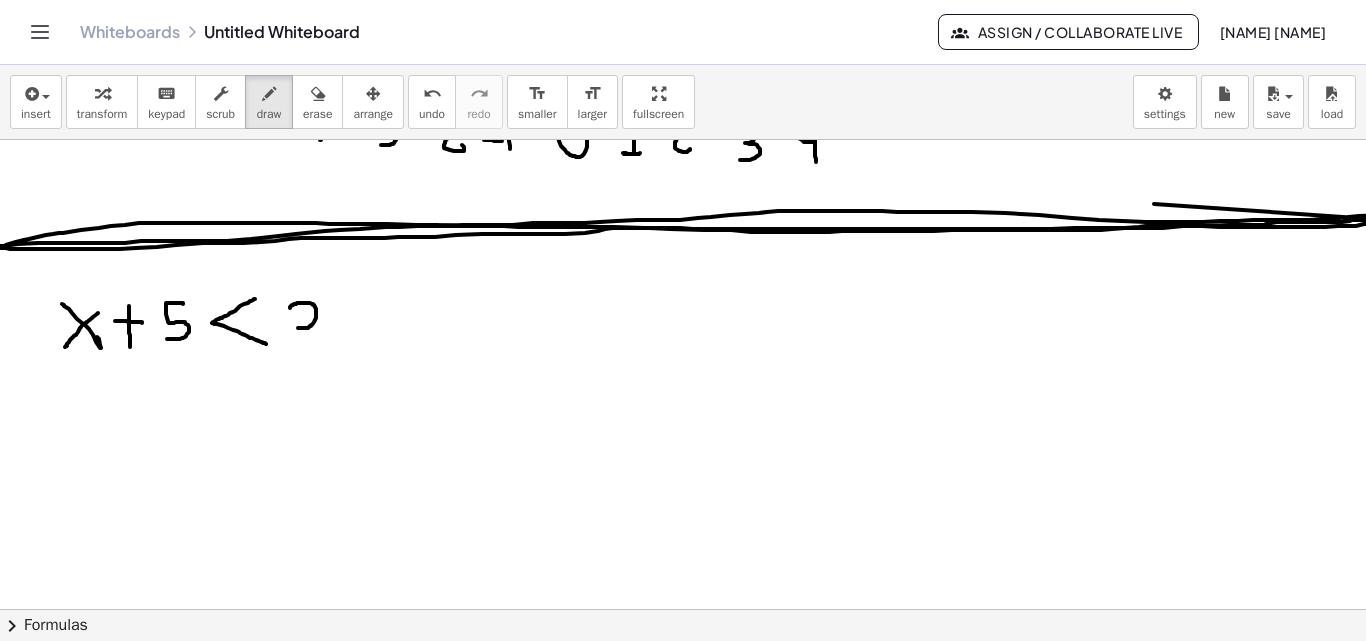 drag, startPoint x: 290, startPoint y: 308, endPoint x: 298, endPoint y: 328, distance: 21.540659 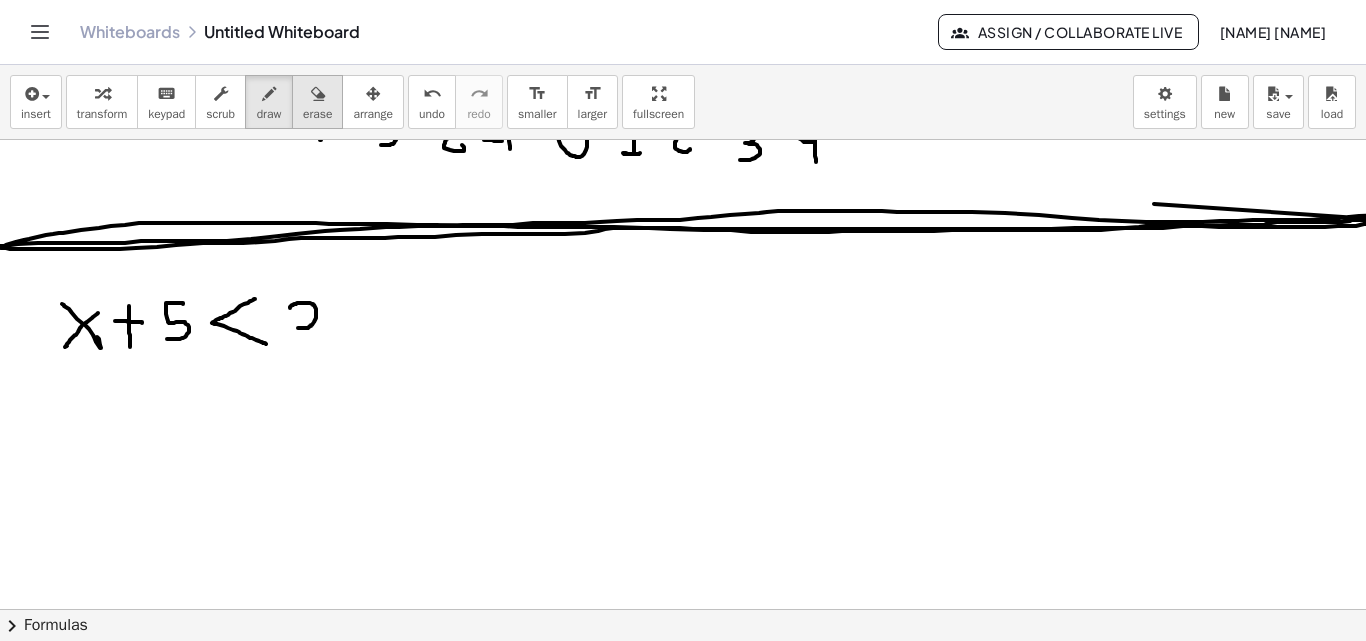 drag, startPoint x: 310, startPoint y: 111, endPoint x: 303, endPoint y: 171, distance: 60.40695 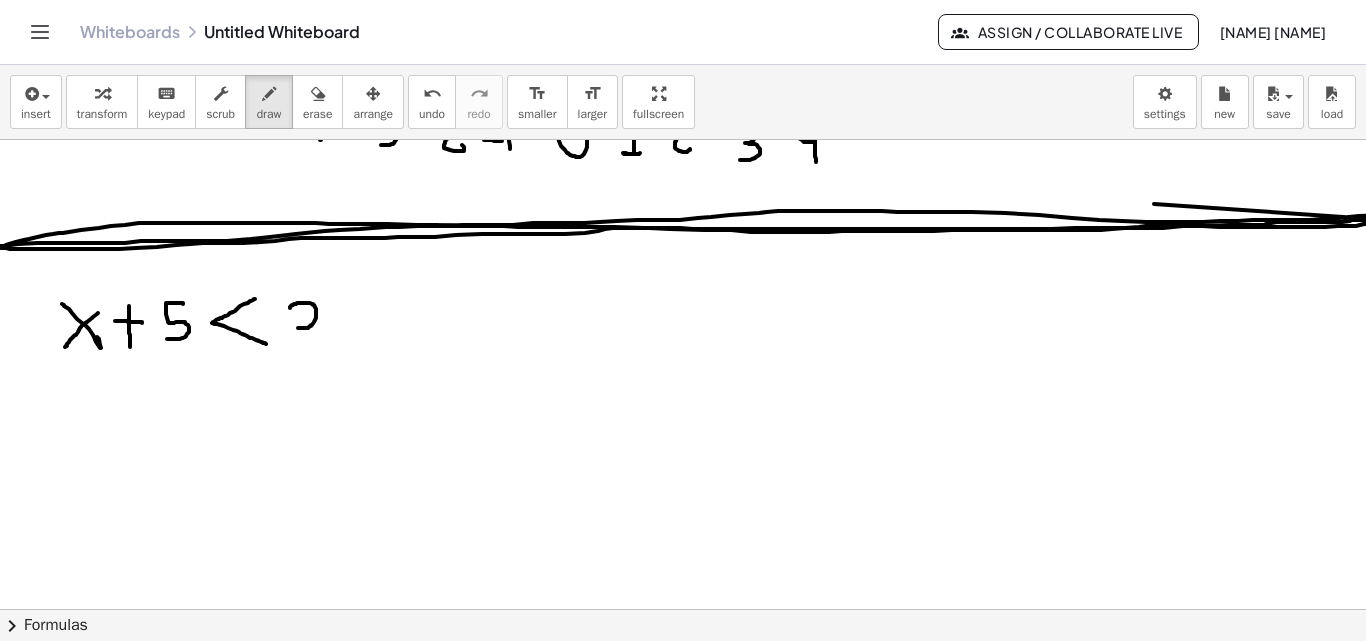 click on "erase" at bounding box center (317, 114) 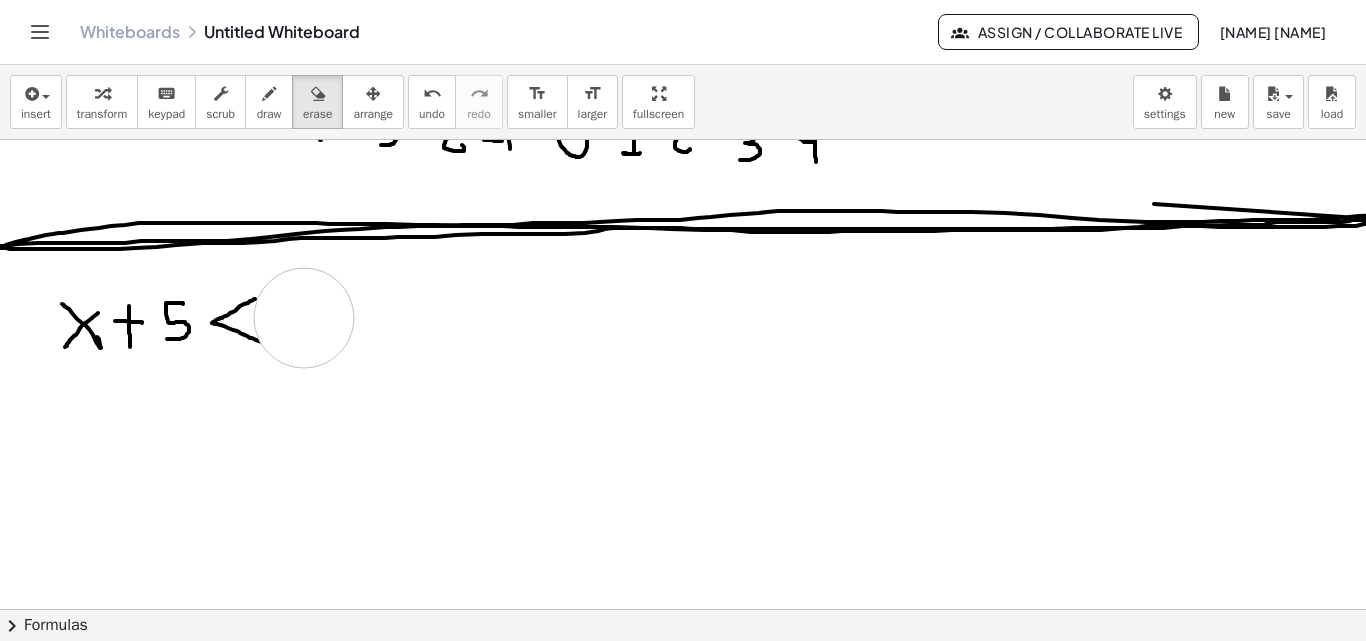 drag, startPoint x: 324, startPoint y: 341, endPoint x: 304, endPoint y: 318, distance: 30.479502 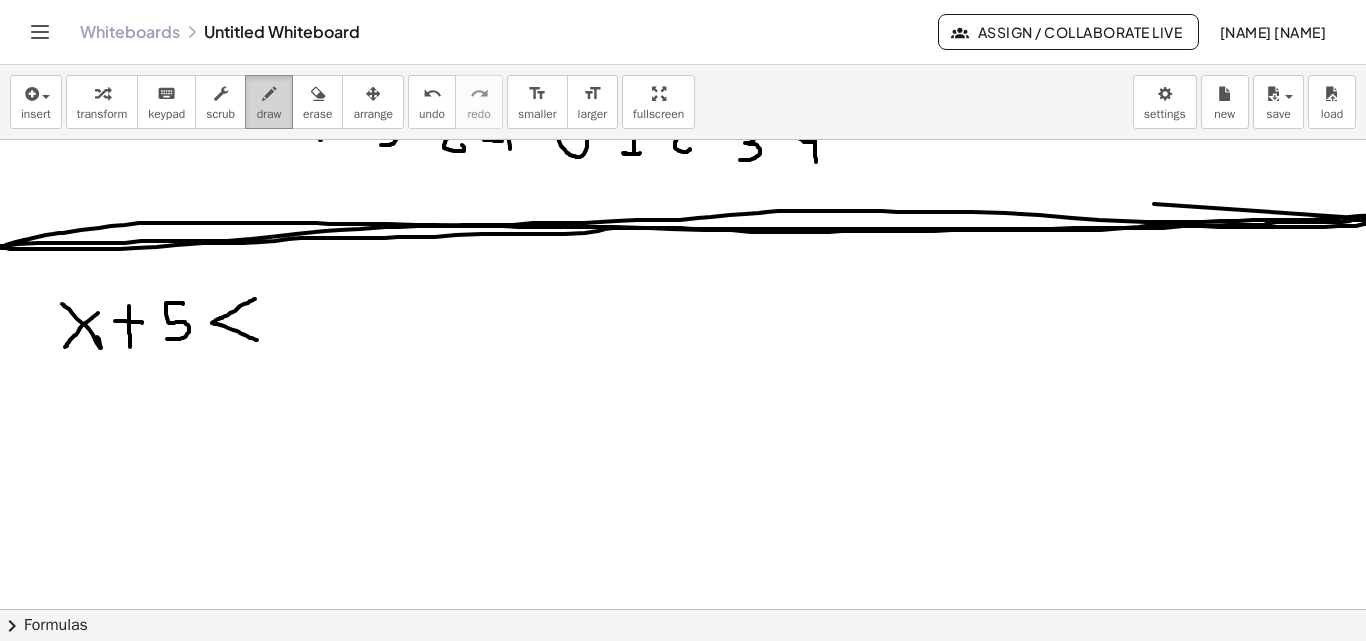 click on "draw" at bounding box center [269, 114] 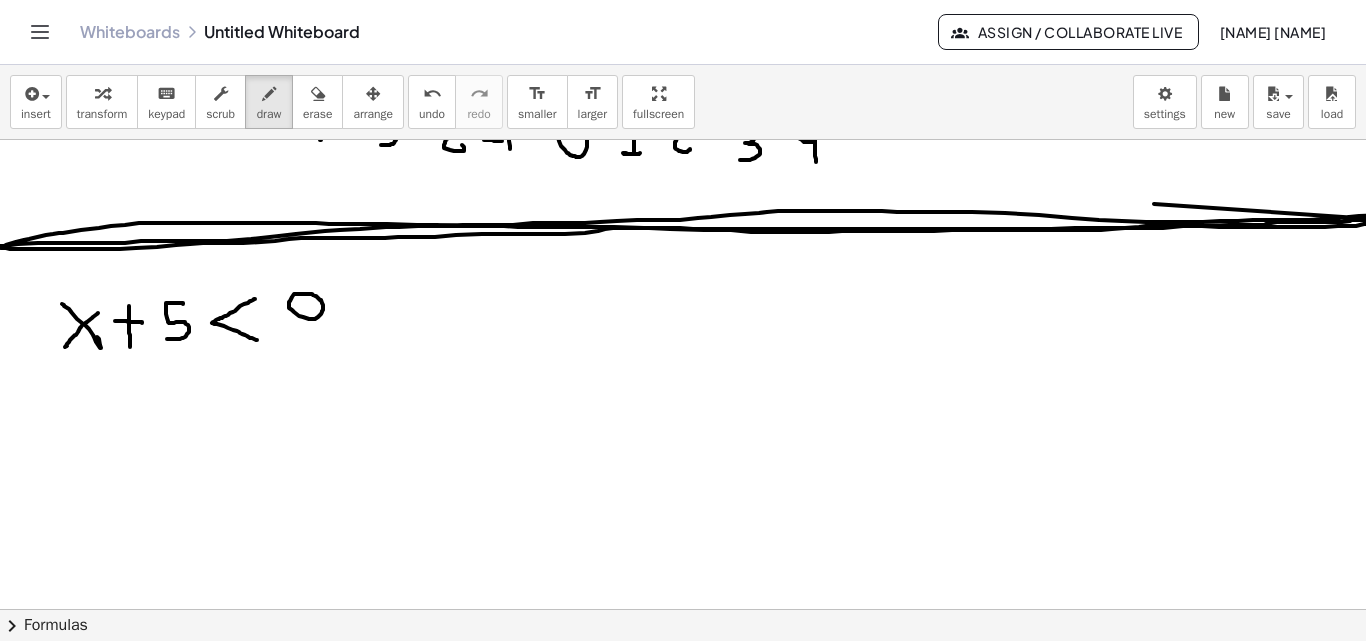 click at bounding box center (731, -701) 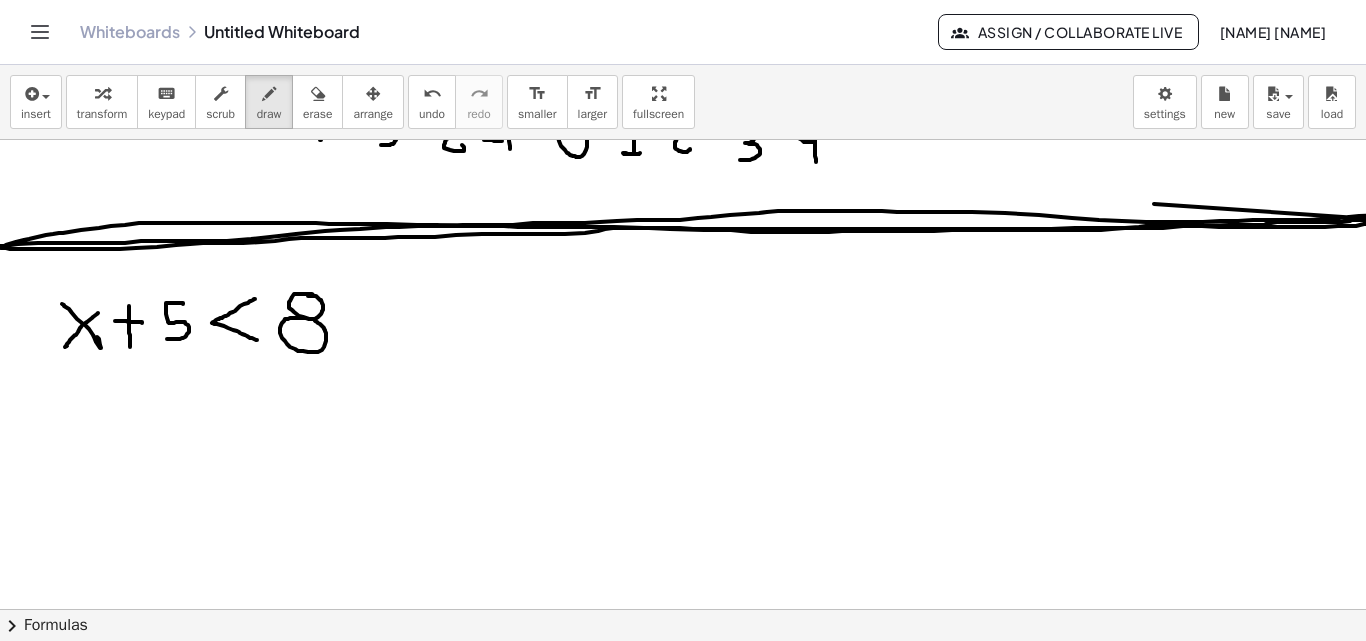 click at bounding box center [731, -701] 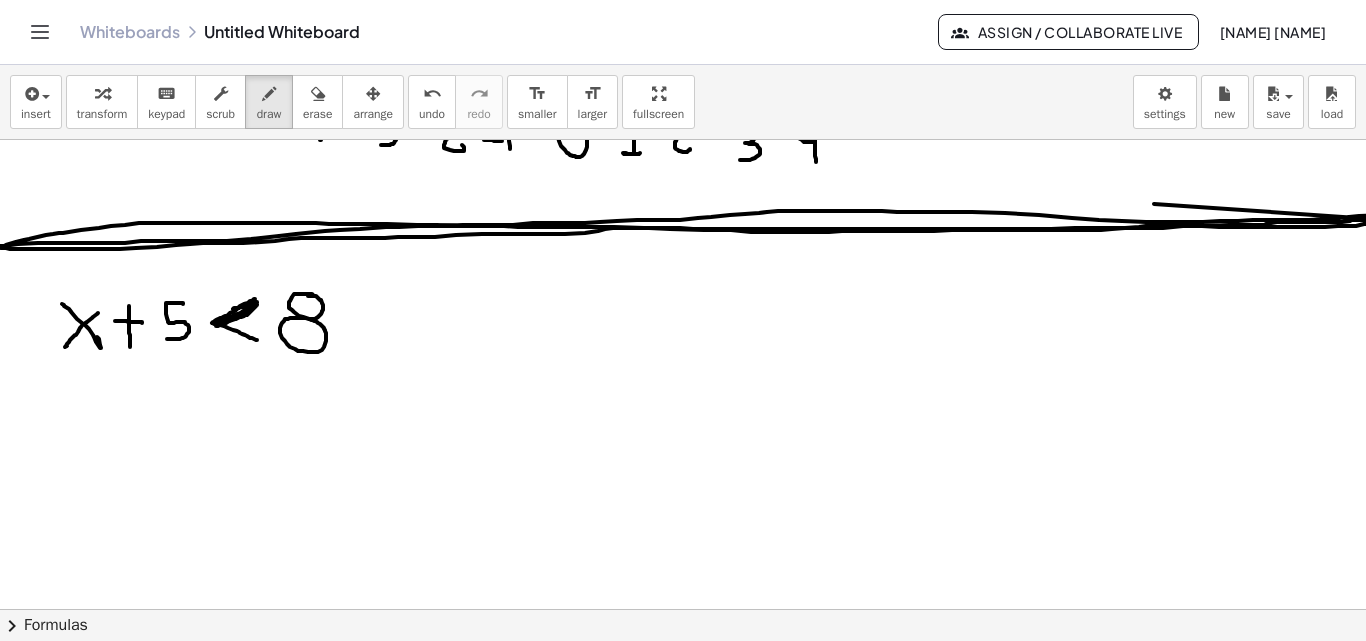 click at bounding box center [731, -701] 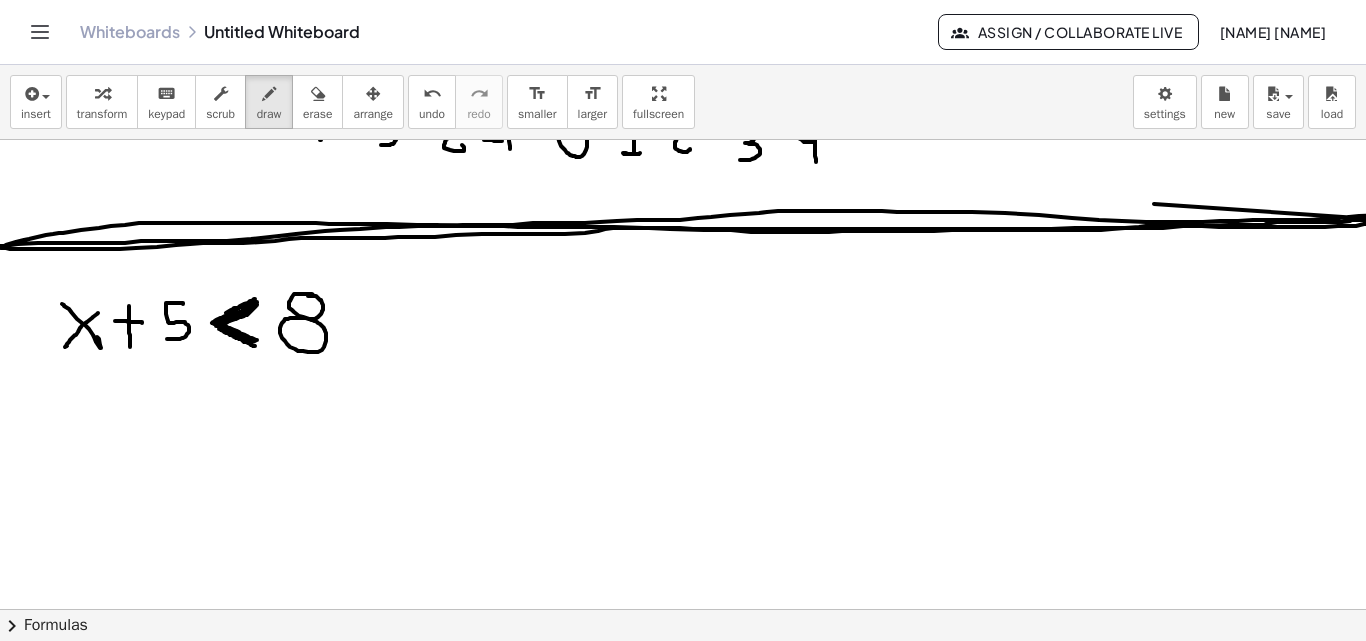 drag, startPoint x: 215, startPoint y: 322, endPoint x: 248, endPoint y: 306, distance: 36.67424 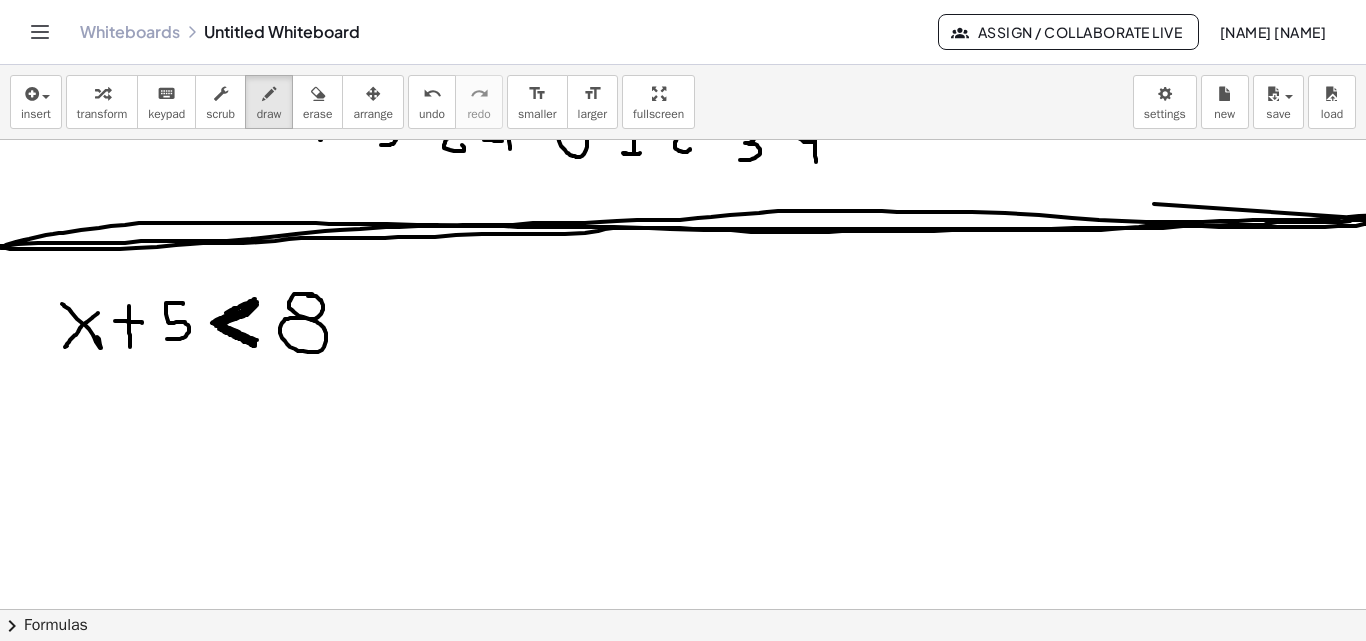 click at bounding box center [731, -701] 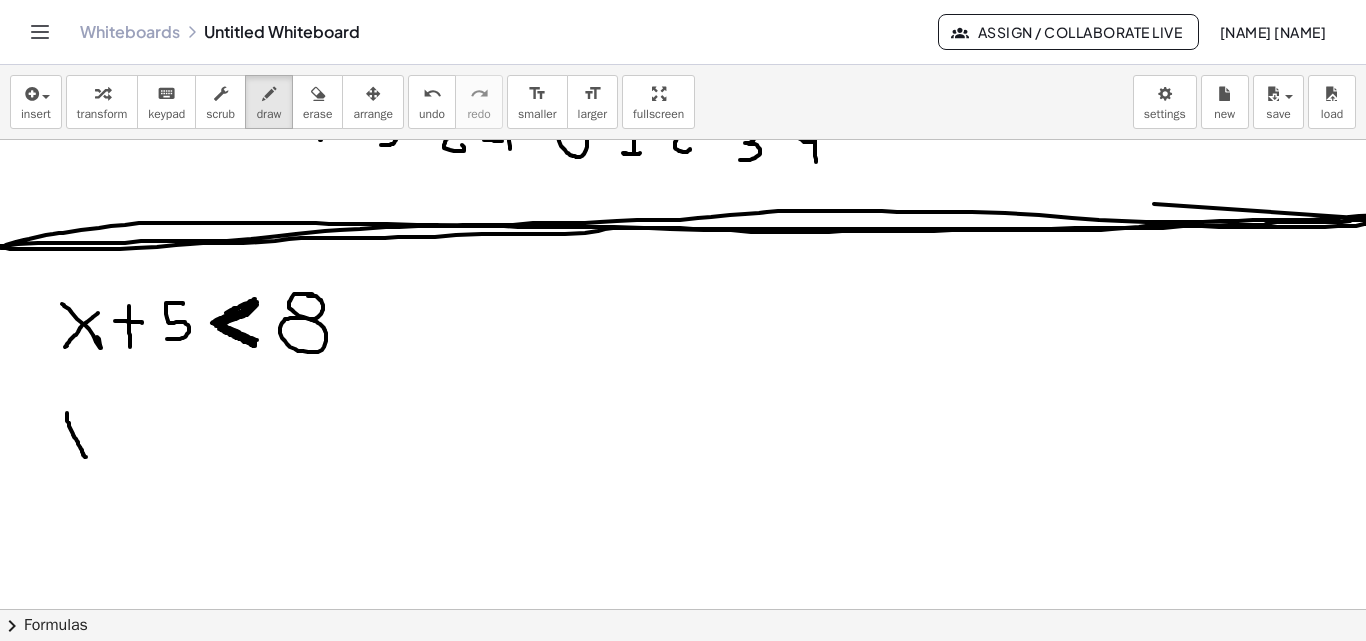 drag, startPoint x: 67, startPoint y: 415, endPoint x: 86, endPoint y: 458, distance: 47.010635 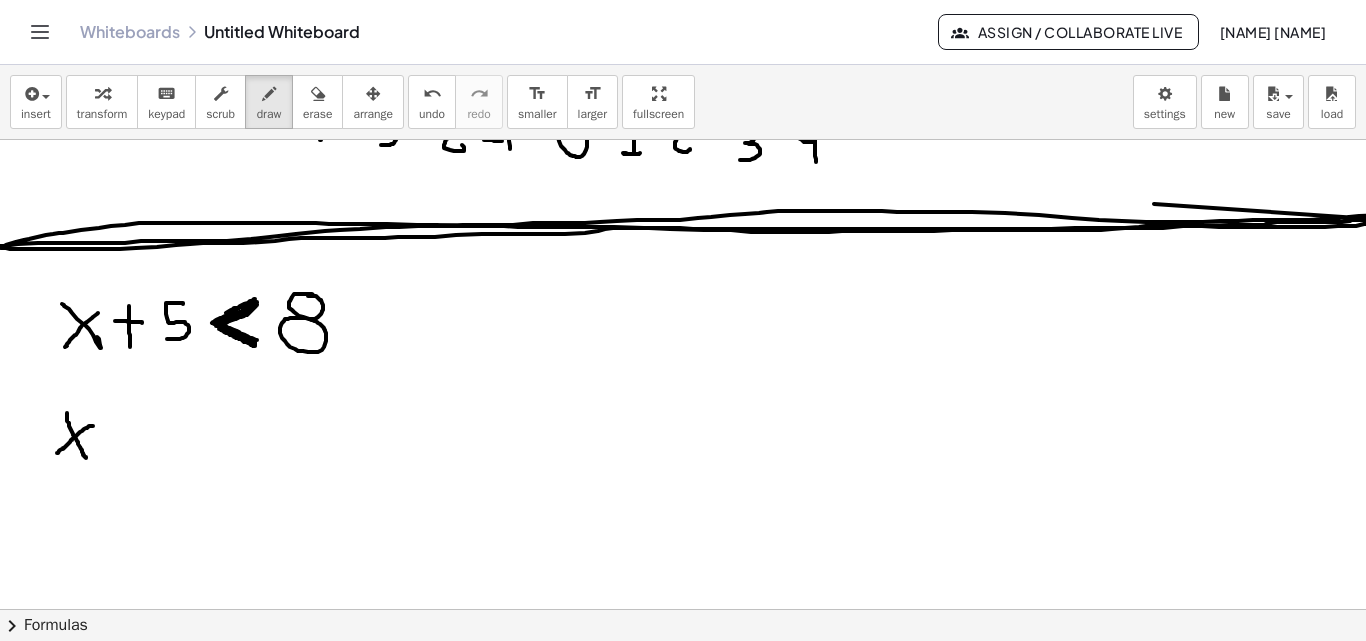 drag, startPoint x: 93, startPoint y: 426, endPoint x: 57, endPoint y: 453, distance: 45 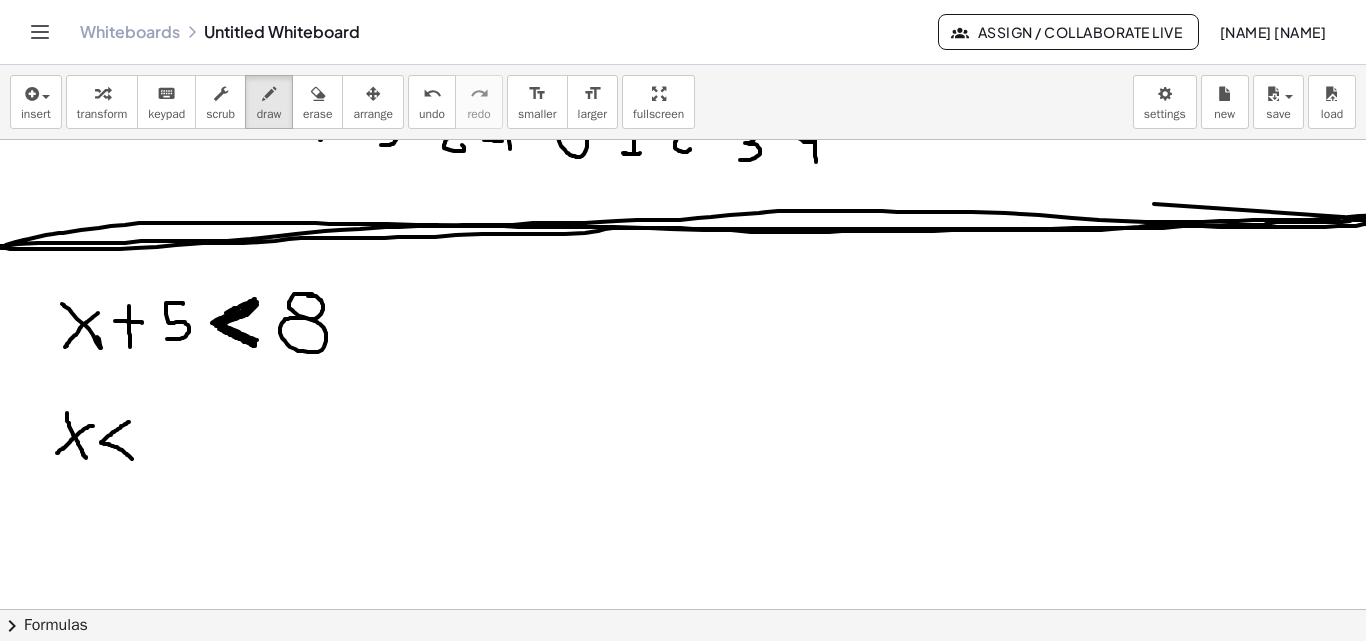 drag, startPoint x: 129, startPoint y: 422, endPoint x: 133, endPoint y: 460, distance: 38.209946 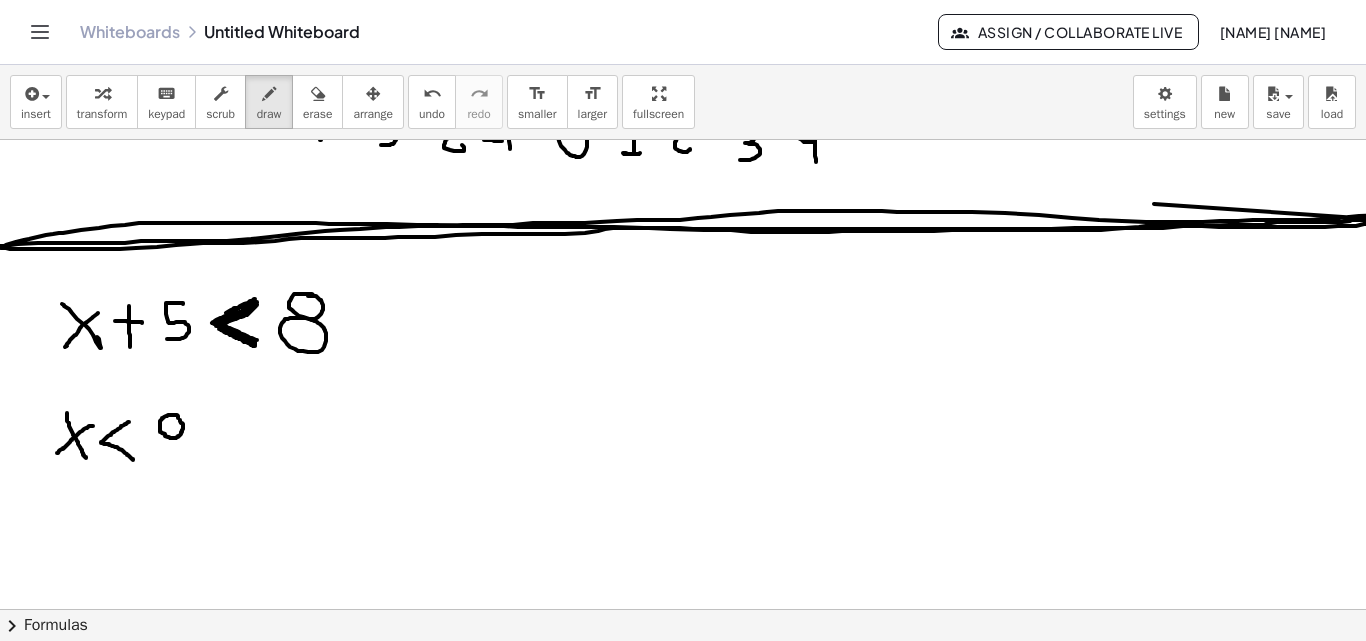 click at bounding box center (731, -701) 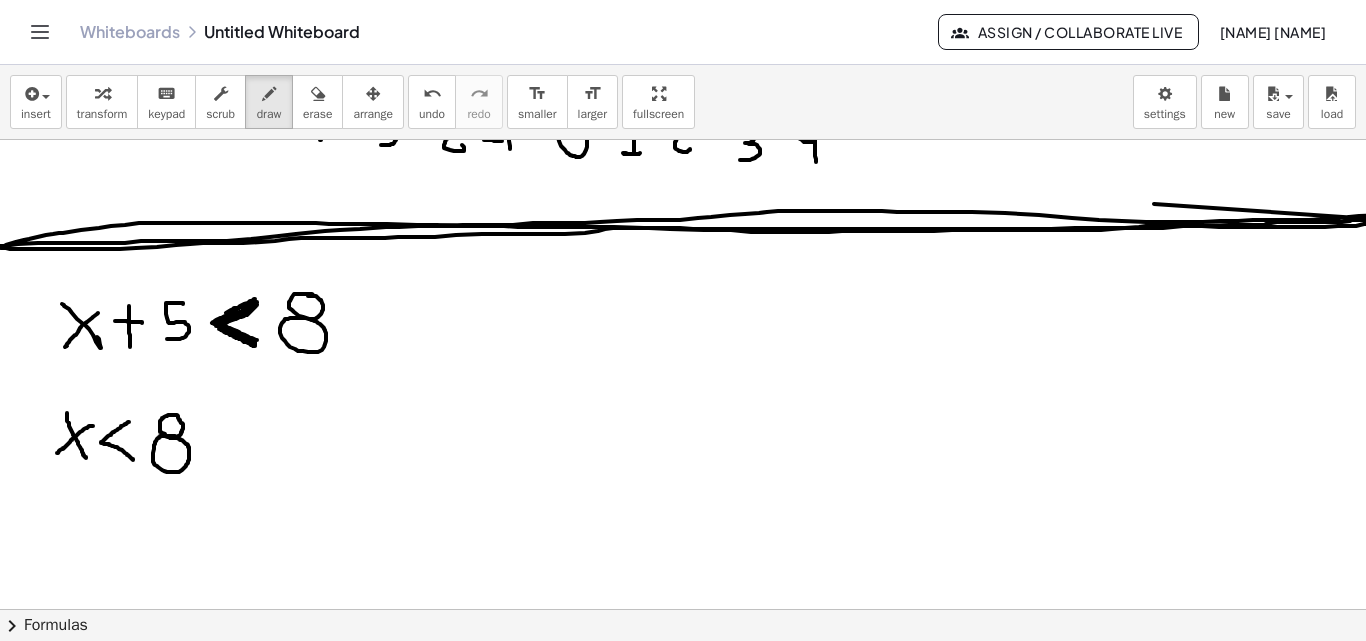 click at bounding box center (731, -701) 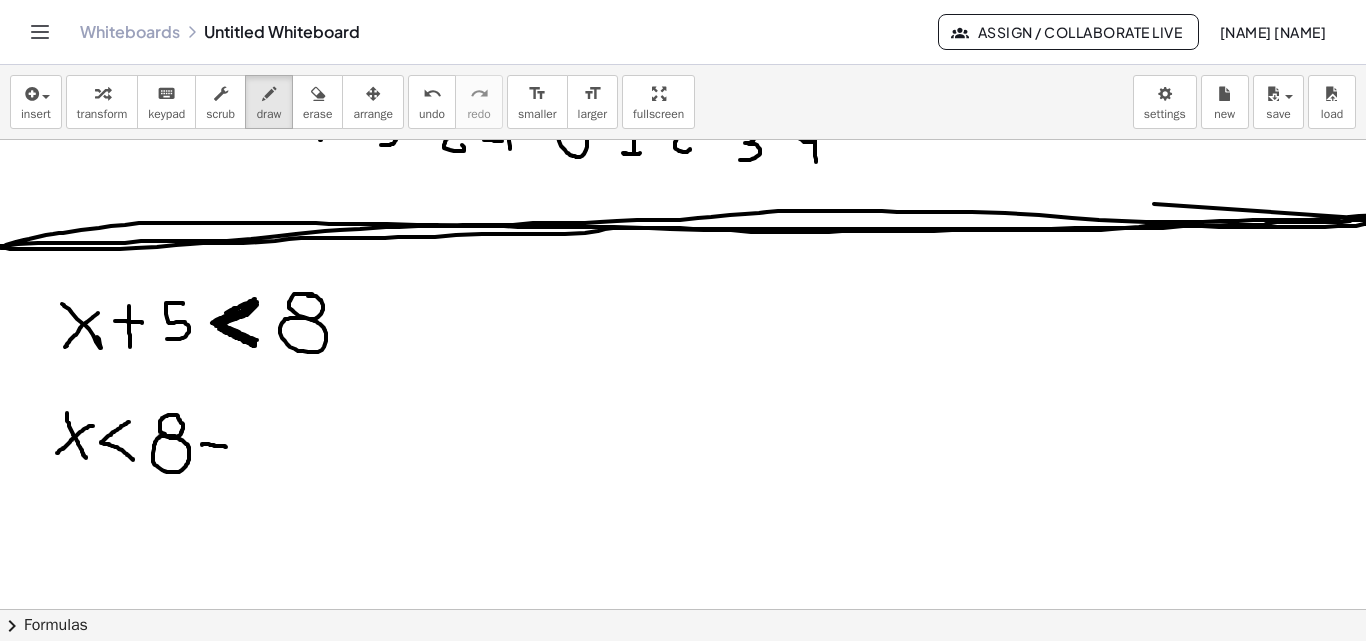 drag, startPoint x: 202, startPoint y: 444, endPoint x: 226, endPoint y: 447, distance: 24.186773 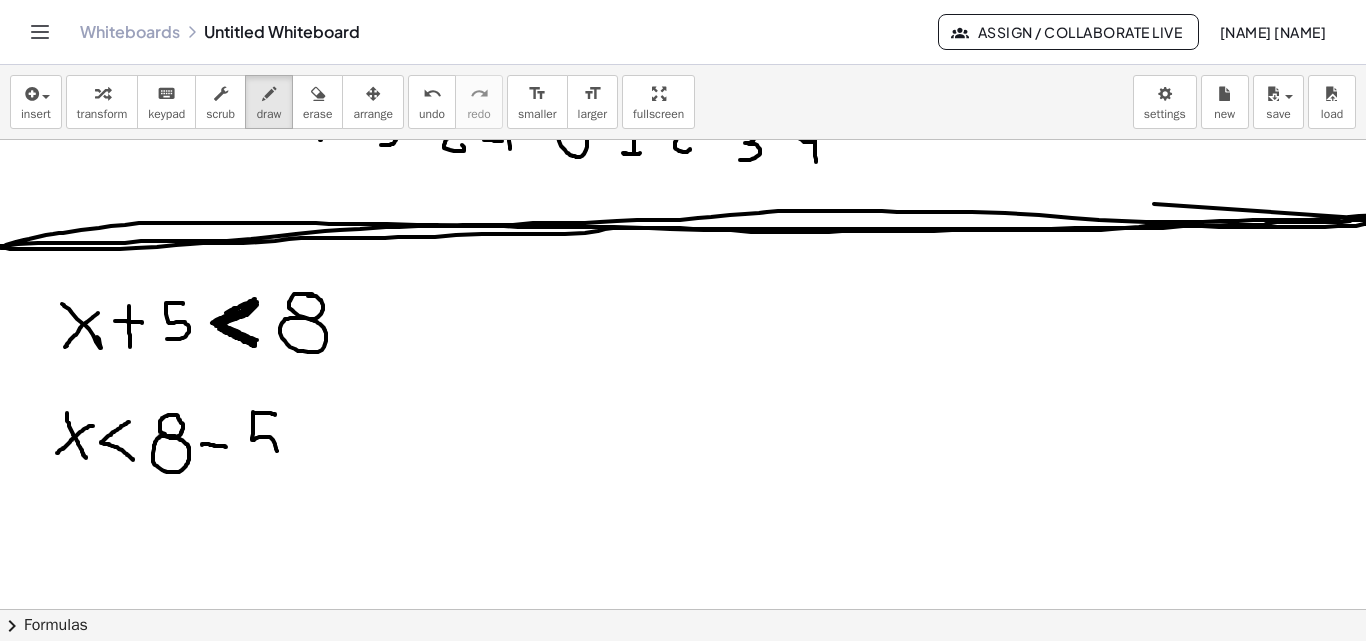 drag, startPoint x: 275, startPoint y: 415, endPoint x: 118, endPoint y: 443, distance: 159.47726 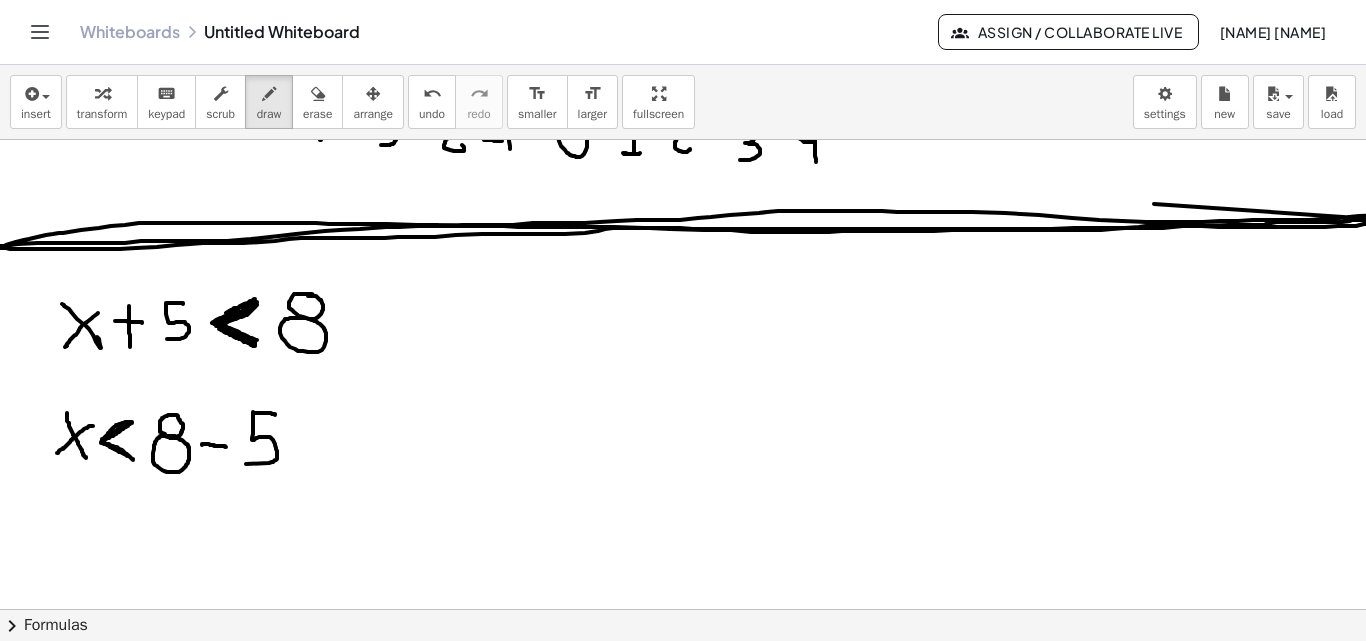 drag, startPoint x: 103, startPoint y: 440, endPoint x: 127, endPoint y: 456, distance: 28.84441 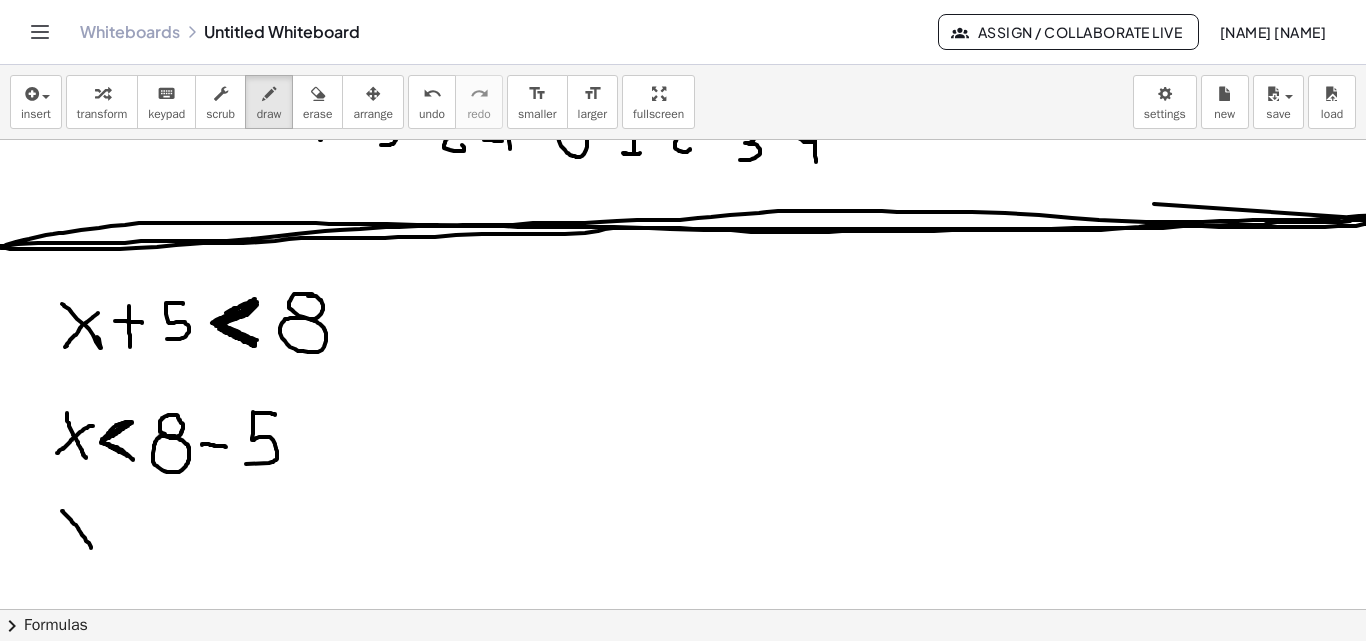 drag, startPoint x: 62, startPoint y: 511, endPoint x: 91, endPoint y: 548, distance: 47.010635 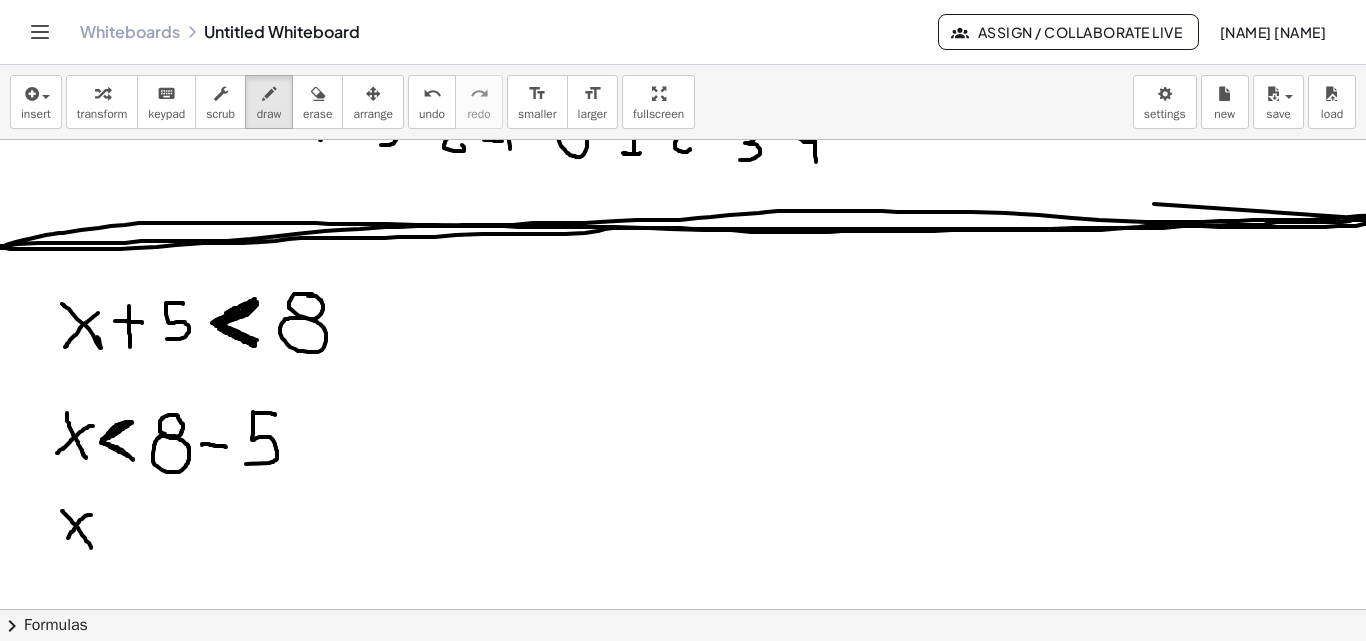 drag, startPoint x: 91, startPoint y: 515, endPoint x: 66, endPoint y: 540, distance: 35.35534 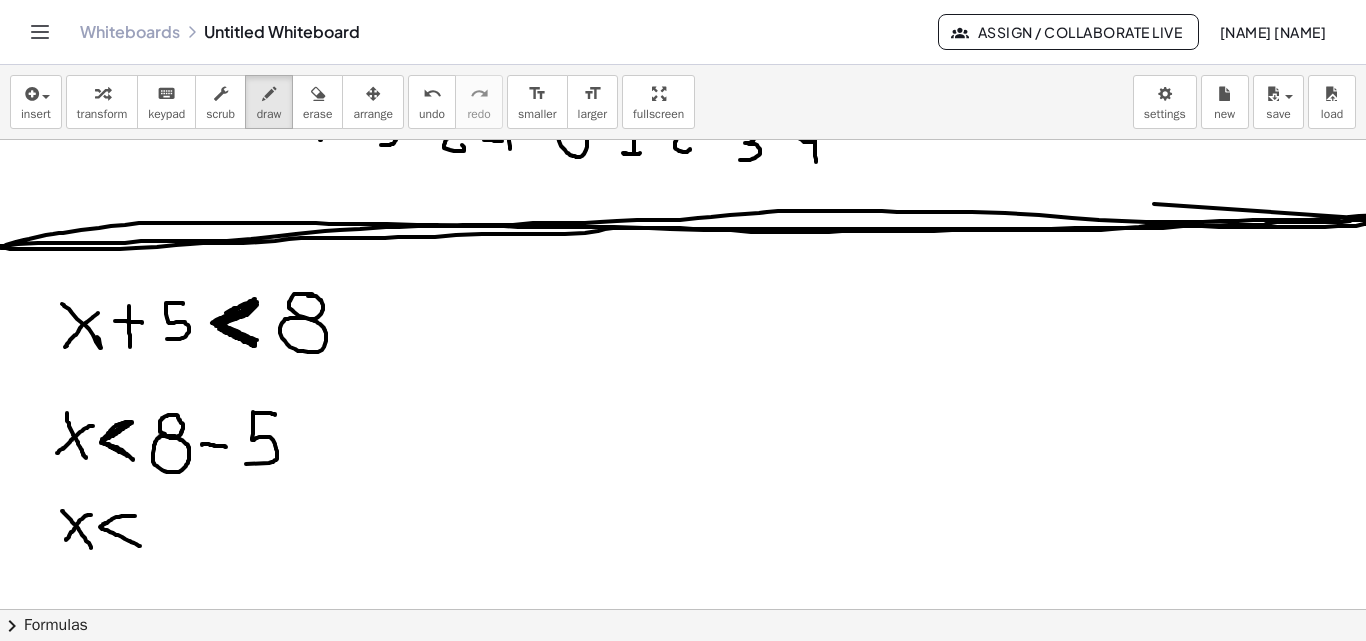 drag, startPoint x: 135, startPoint y: 516, endPoint x: 140, endPoint y: 547, distance: 31.400637 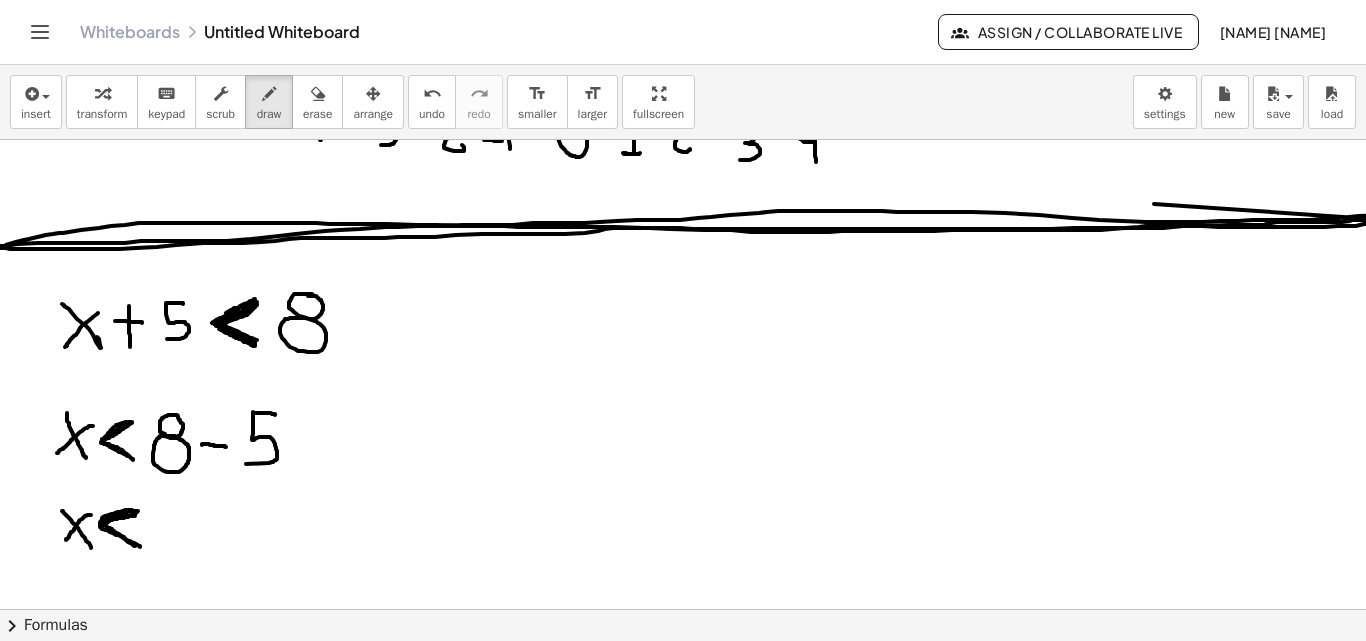 drag, startPoint x: 100, startPoint y: 526, endPoint x: 137, endPoint y: 546, distance: 42.059483 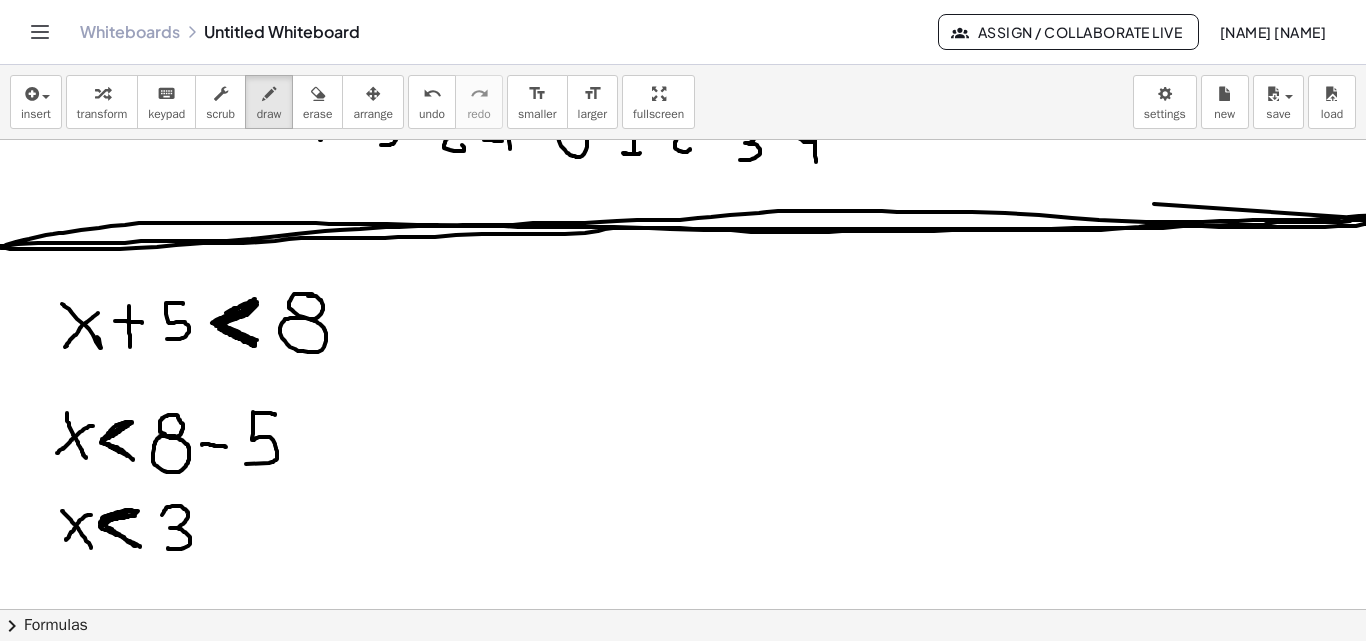 drag, startPoint x: 162, startPoint y: 515, endPoint x: 198, endPoint y: 468, distance: 59.20304 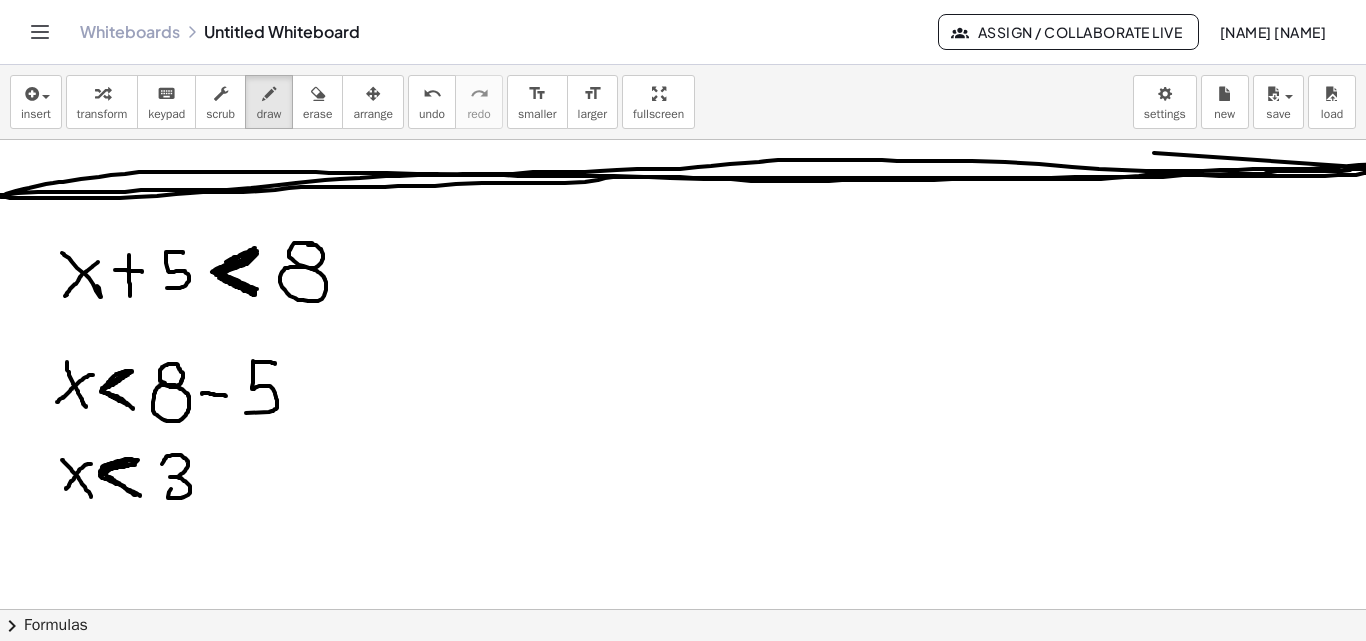 scroll, scrollTop: 2348, scrollLeft: 0, axis: vertical 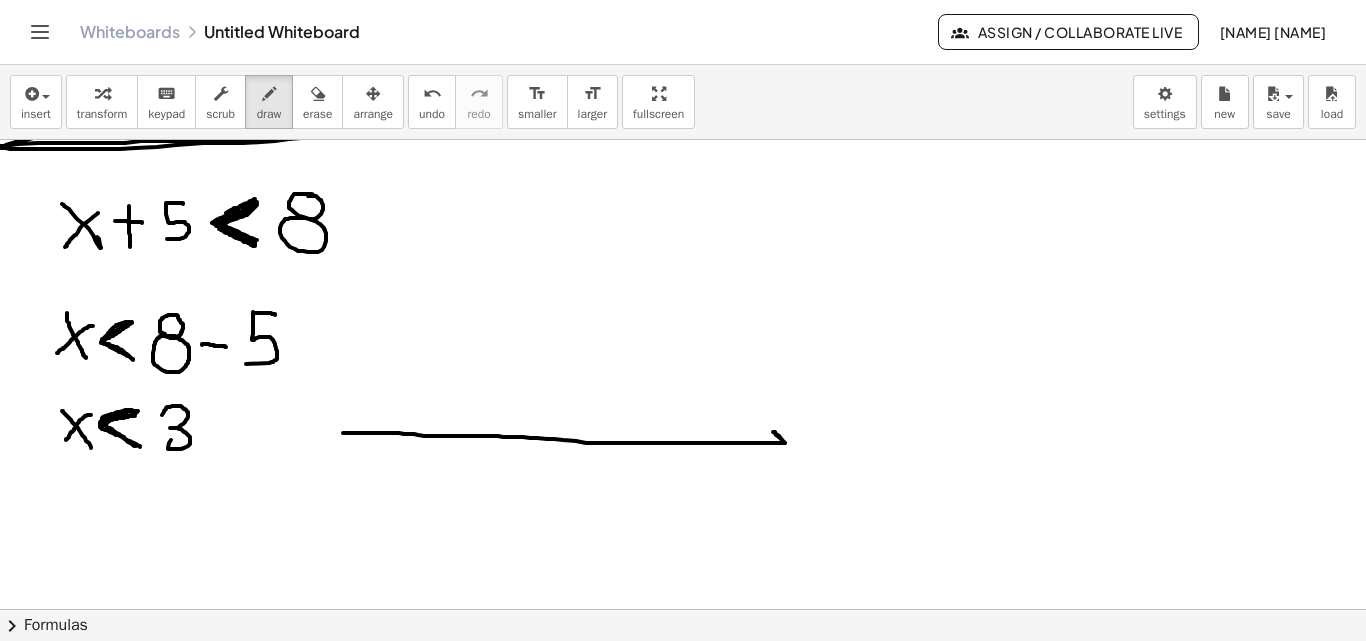 drag, startPoint x: 343, startPoint y: 433, endPoint x: 777, endPoint y: 455, distance: 434.55725 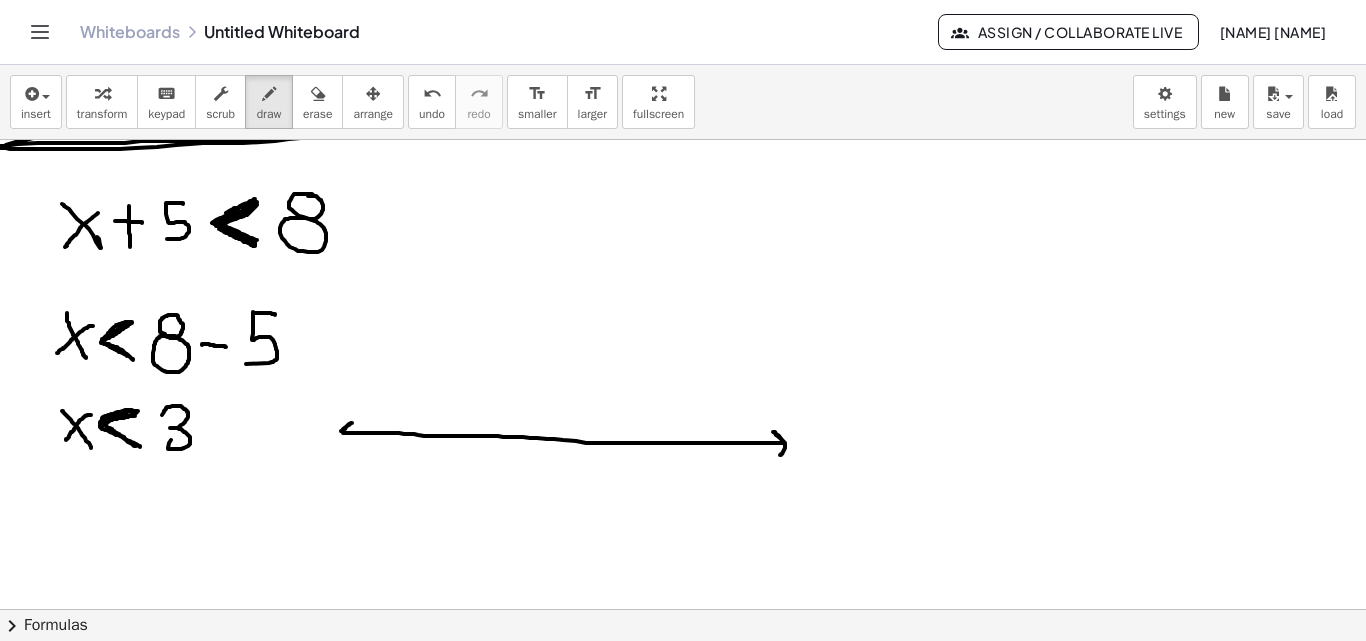 drag, startPoint x: 341, startPoint y: 431, endPoint x: 357, endPoint y: 450, distance: 24.839485 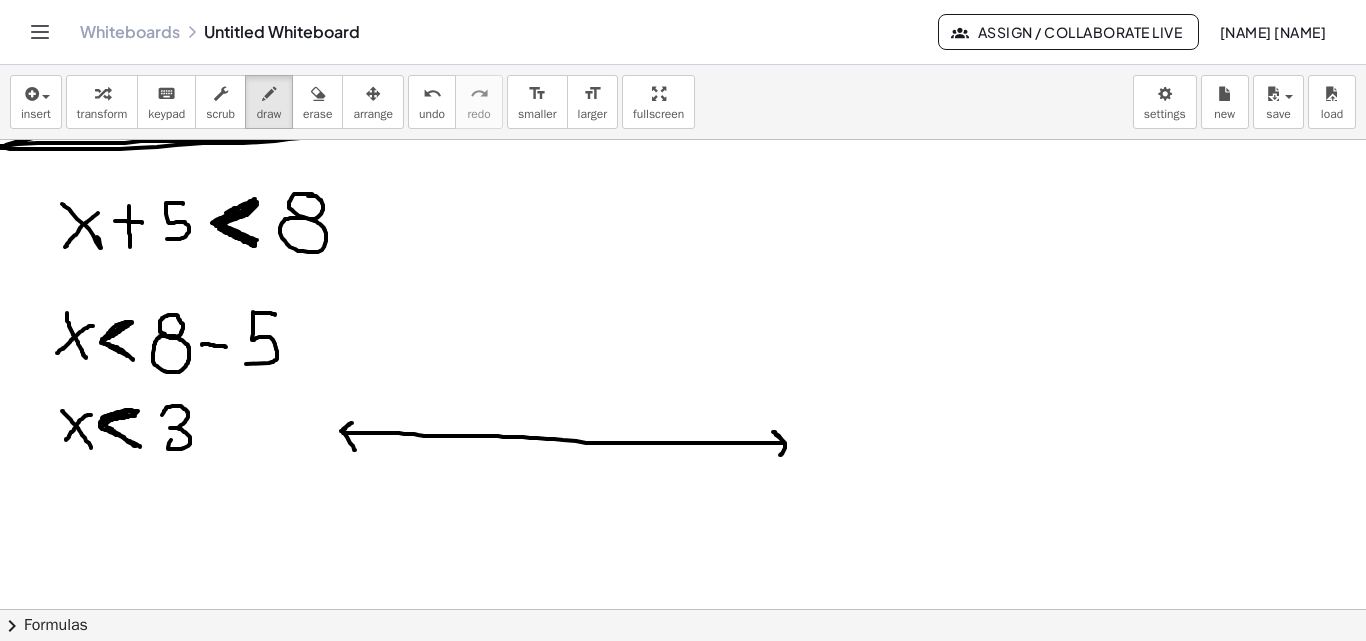 drag, startPoint x: 517, startPoint y: 435, endPoint x: 516, endPoint y: 449, distance: 14.035668 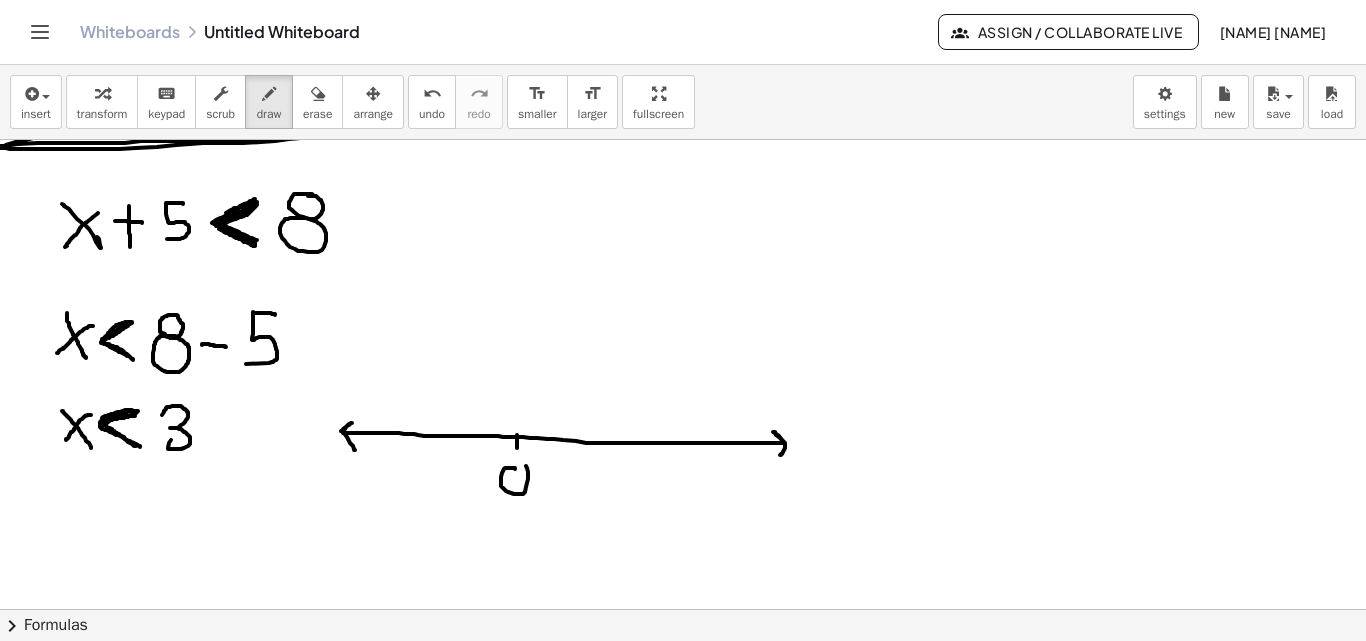 drag, startPoint x: 515, startPoint y: 468, endPoint x: 539, endPoint y: 452, distance: 28.84441 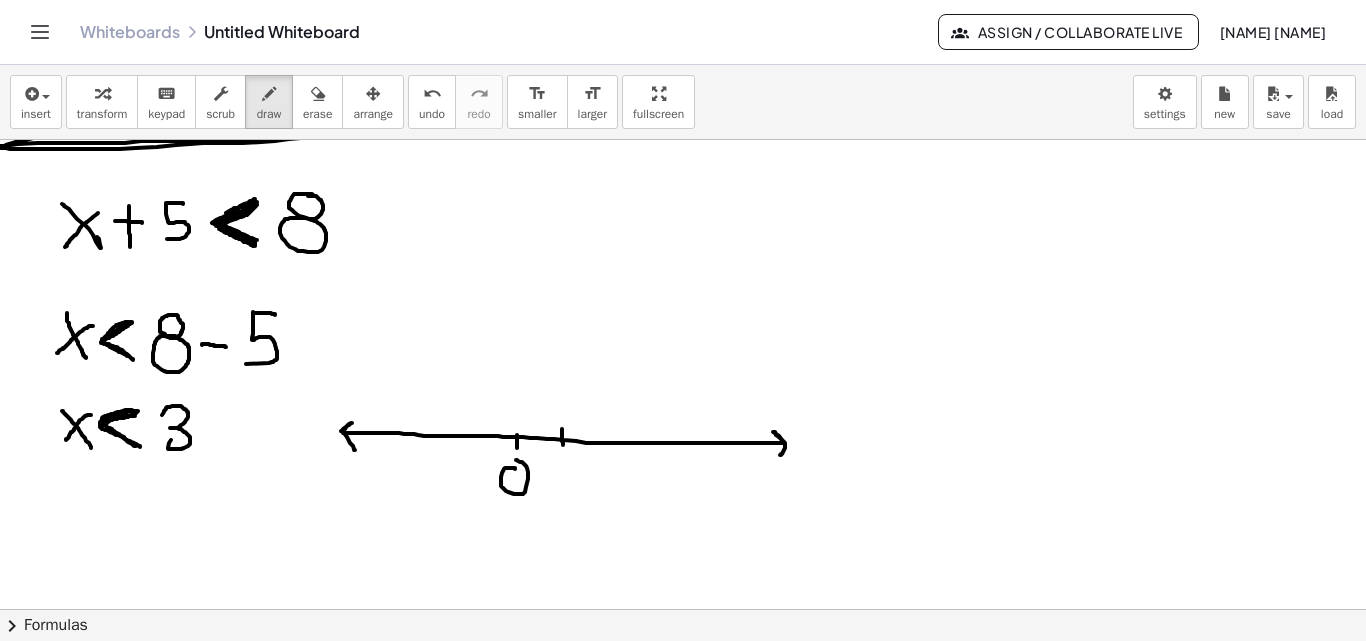 click at bounding box center (731, -567) 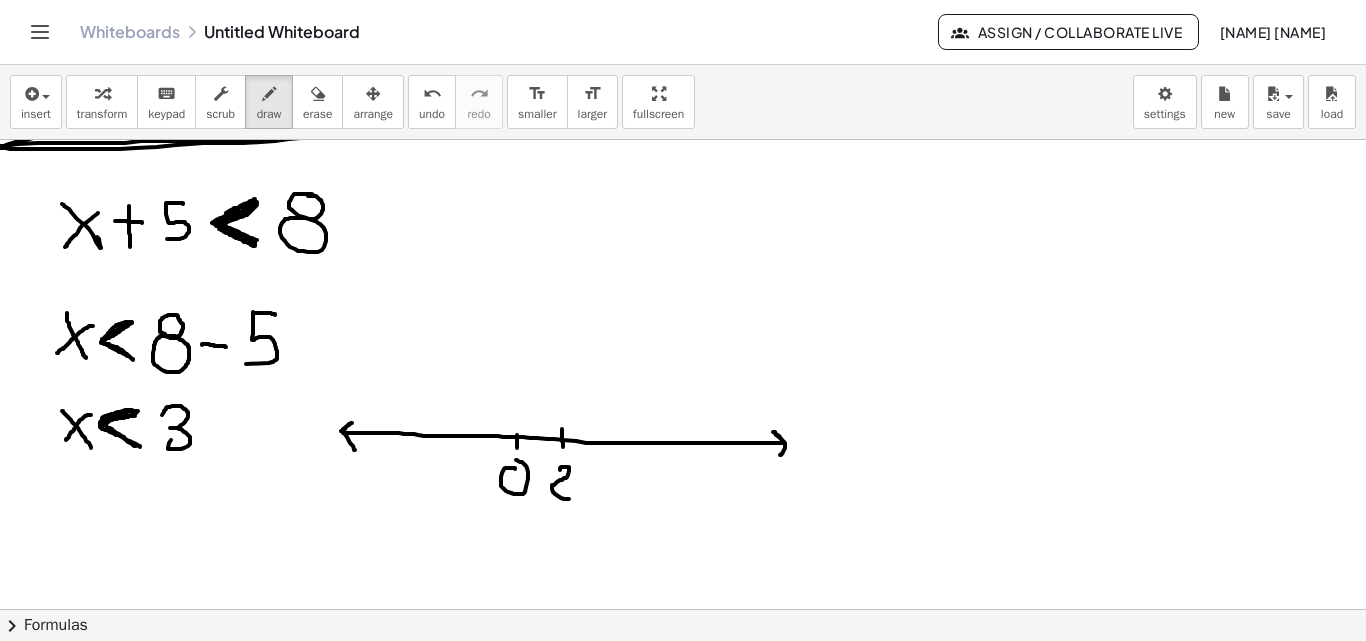 drag, startPoint x: 560, startPoint y: 468, endPoint x: 588, endPoint y: 451, distance: 32.75668 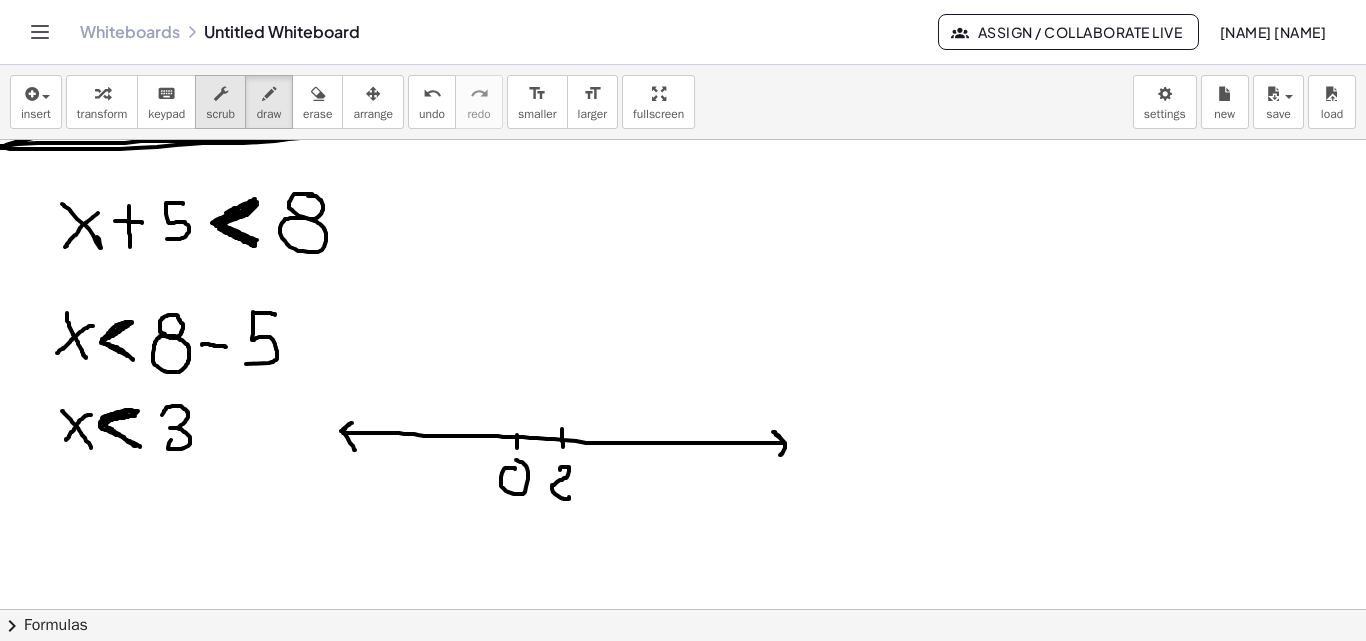 click at bounding box center [221, 94] 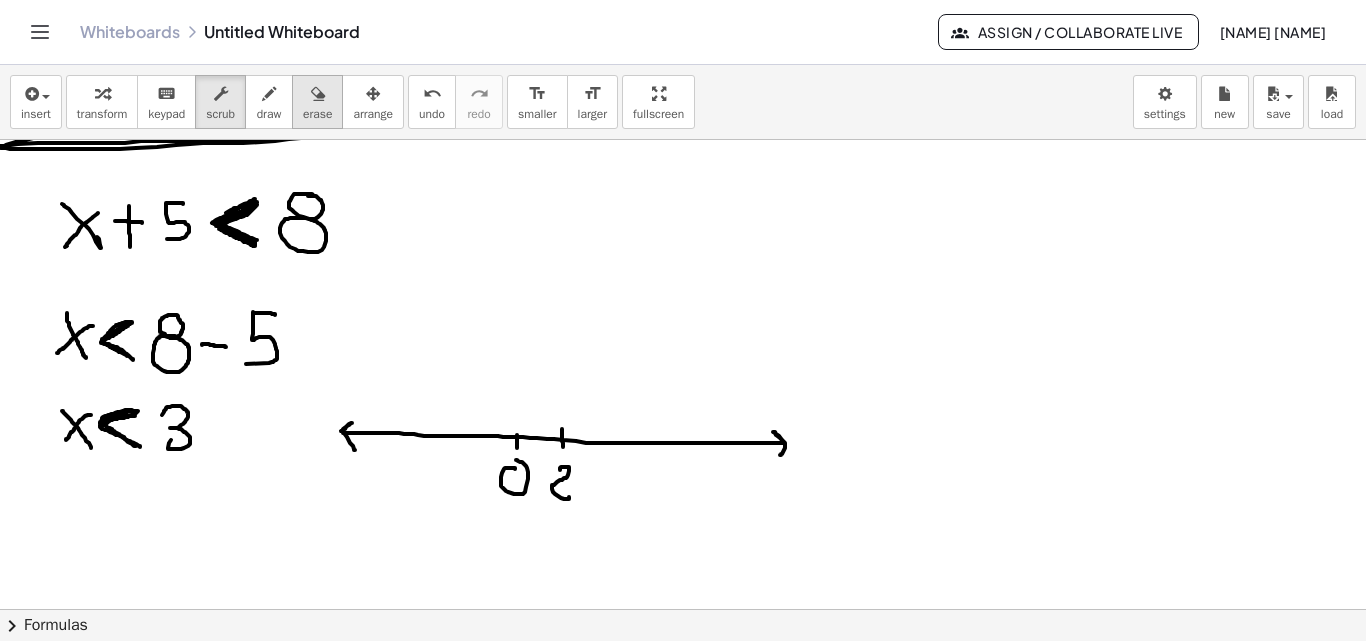 click on "erase" at bounding box center [317, 102] 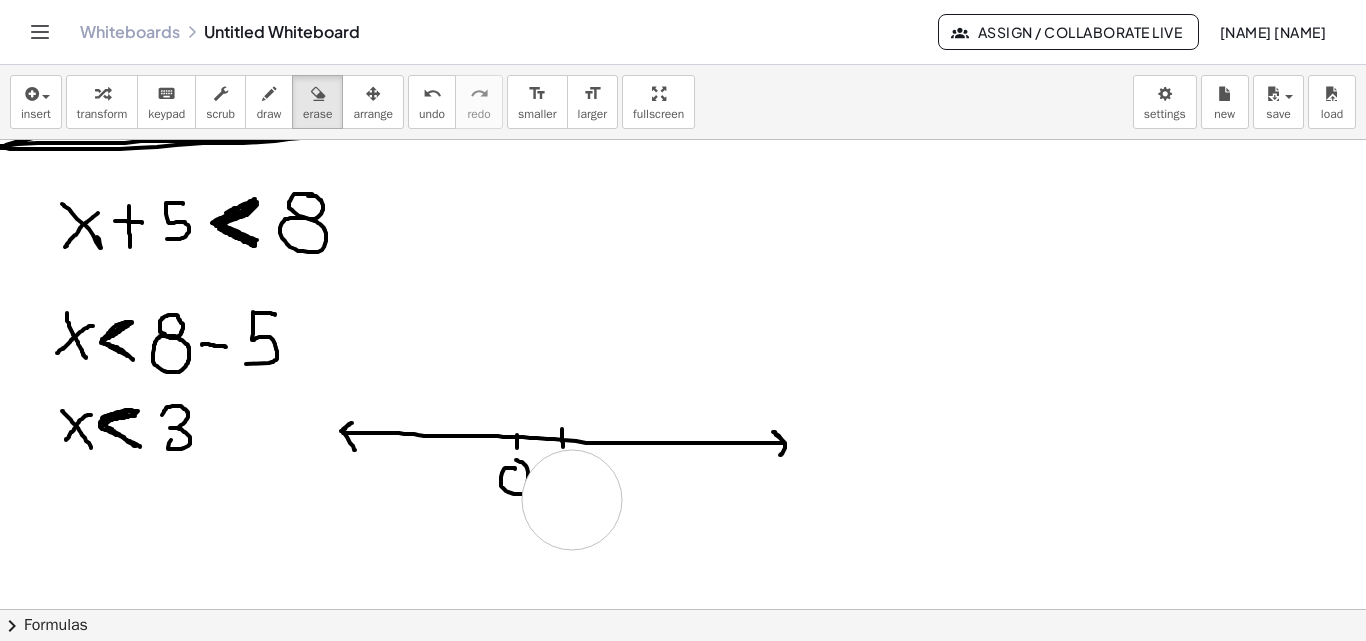 drag, startPoint x: 579, startPoint y: 508, endPoint x: 334, endPoint y: 140, distance: 442.09613 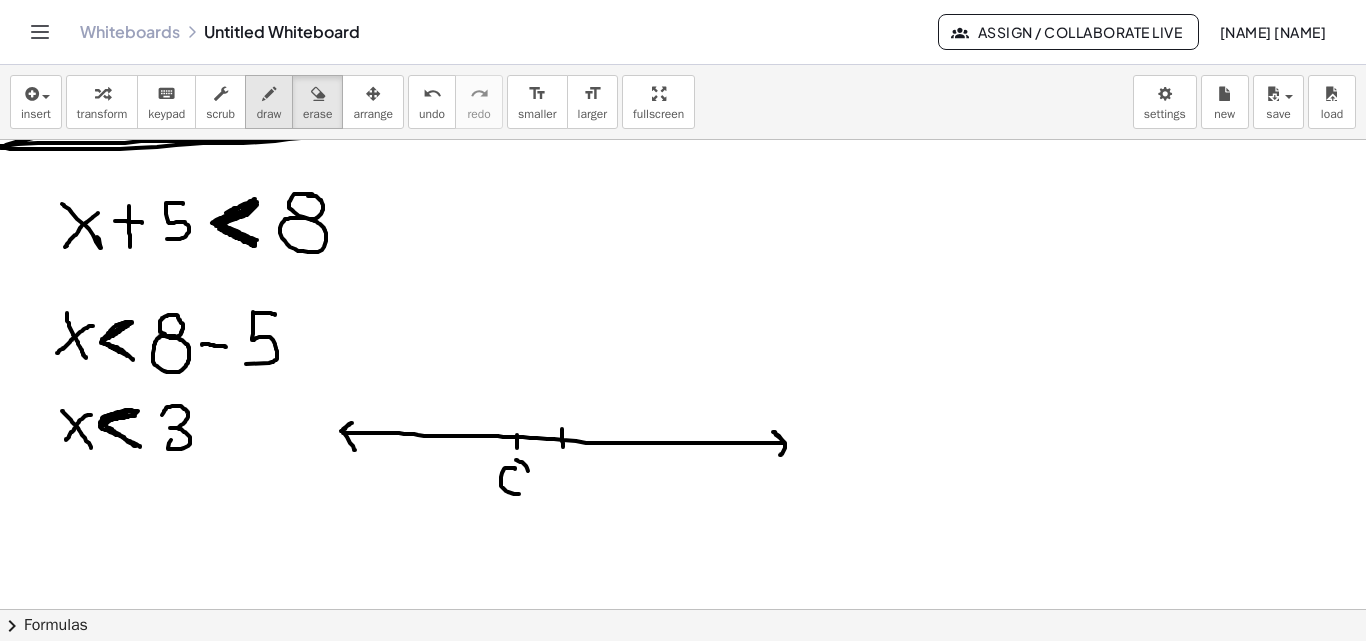 click at bounding box center [269, 93] 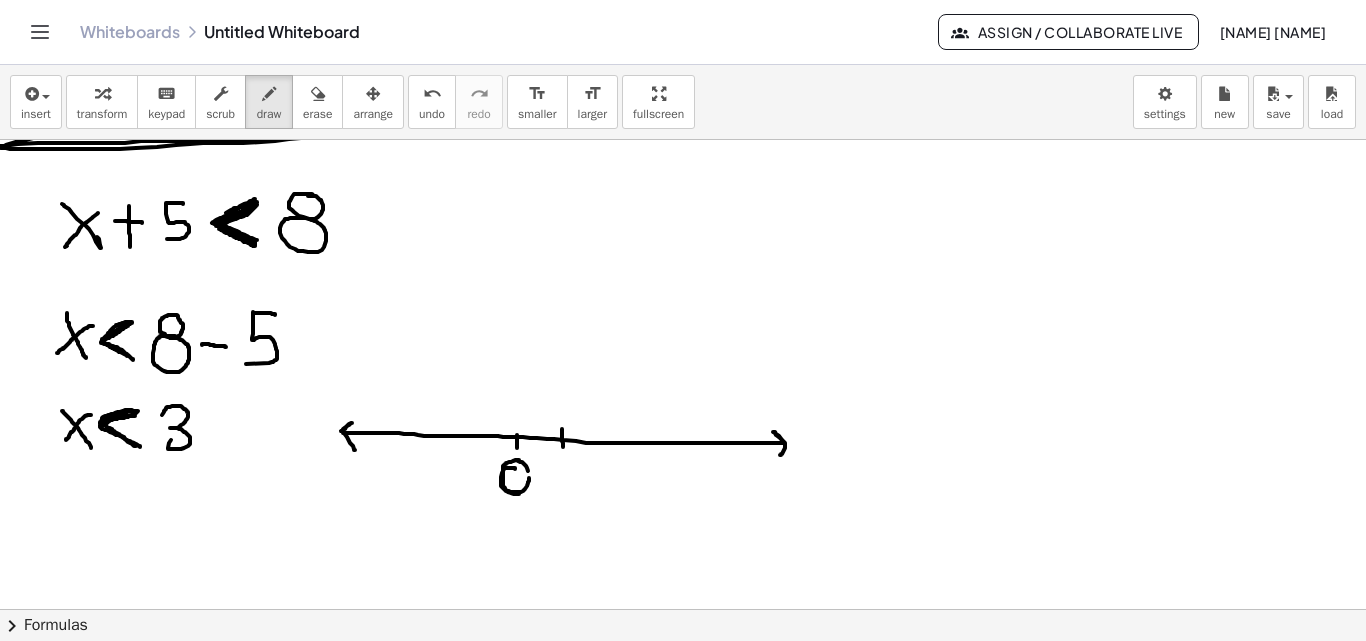 click at bounding box center [731, -567] 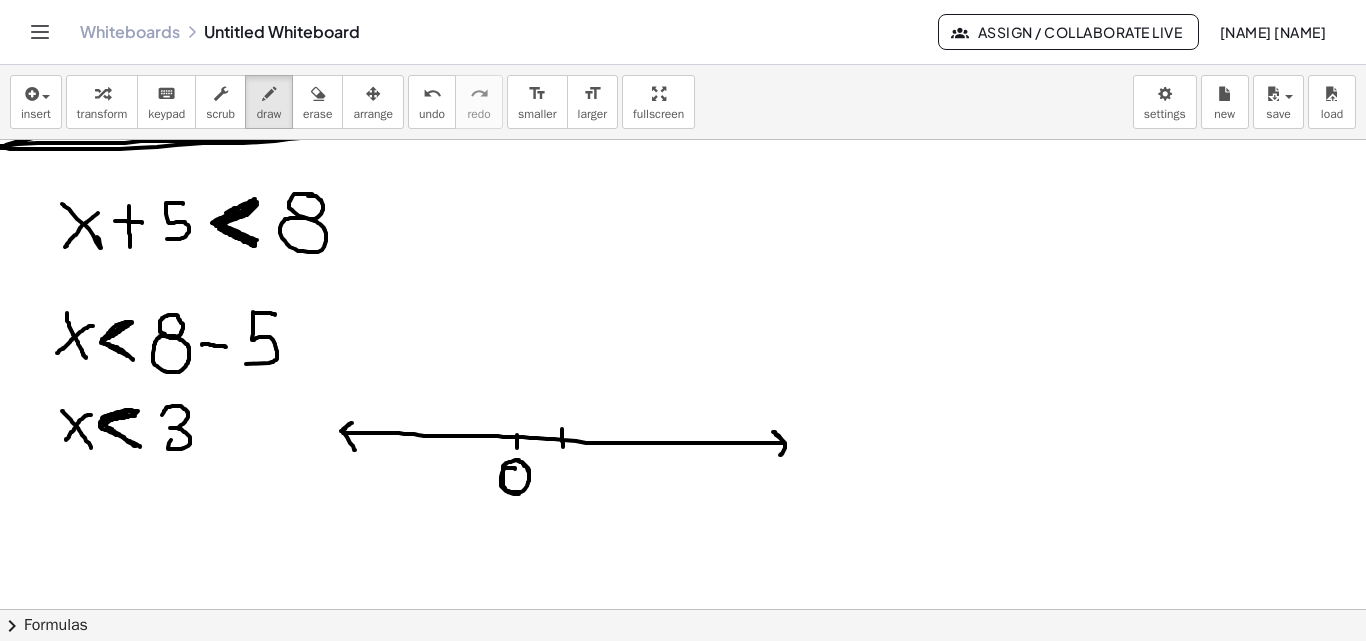 drag, startPoint x: 559, startPoint y: 468, endPoint x: 559, endPoint y: 481, distance: 13 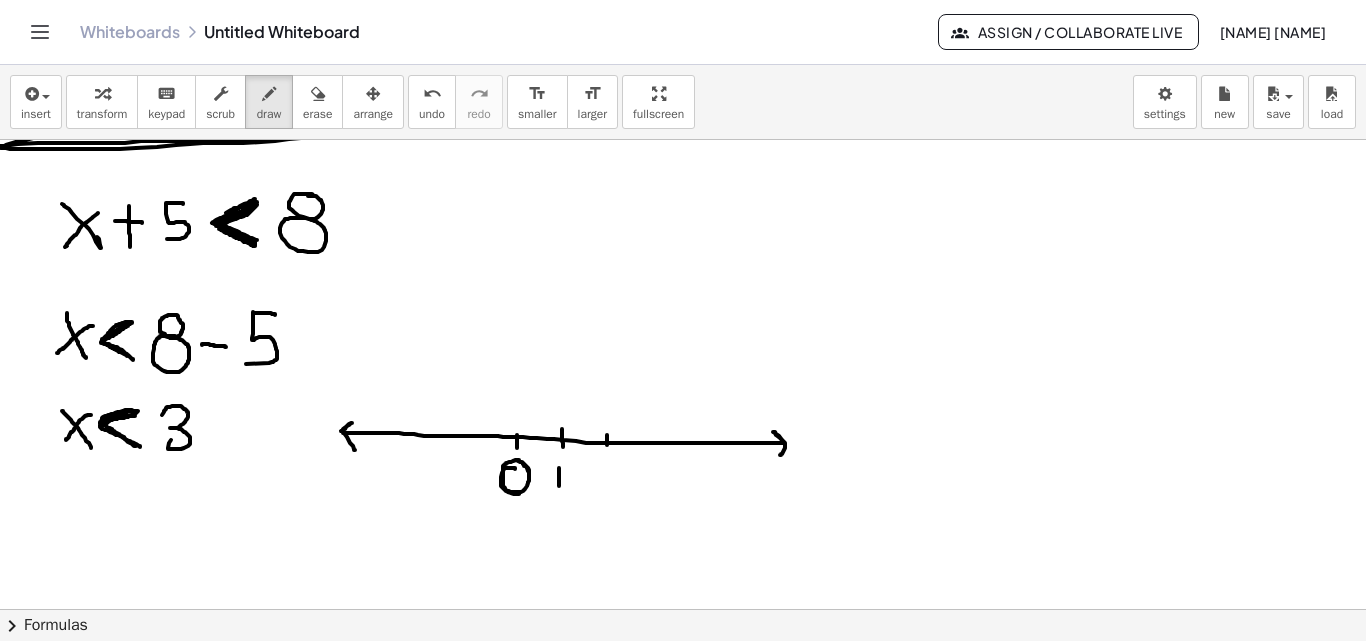 drag, startPoint x: 607, startPoint y: 435, endPoint x: 607, endPoint y: 447, distance: 12 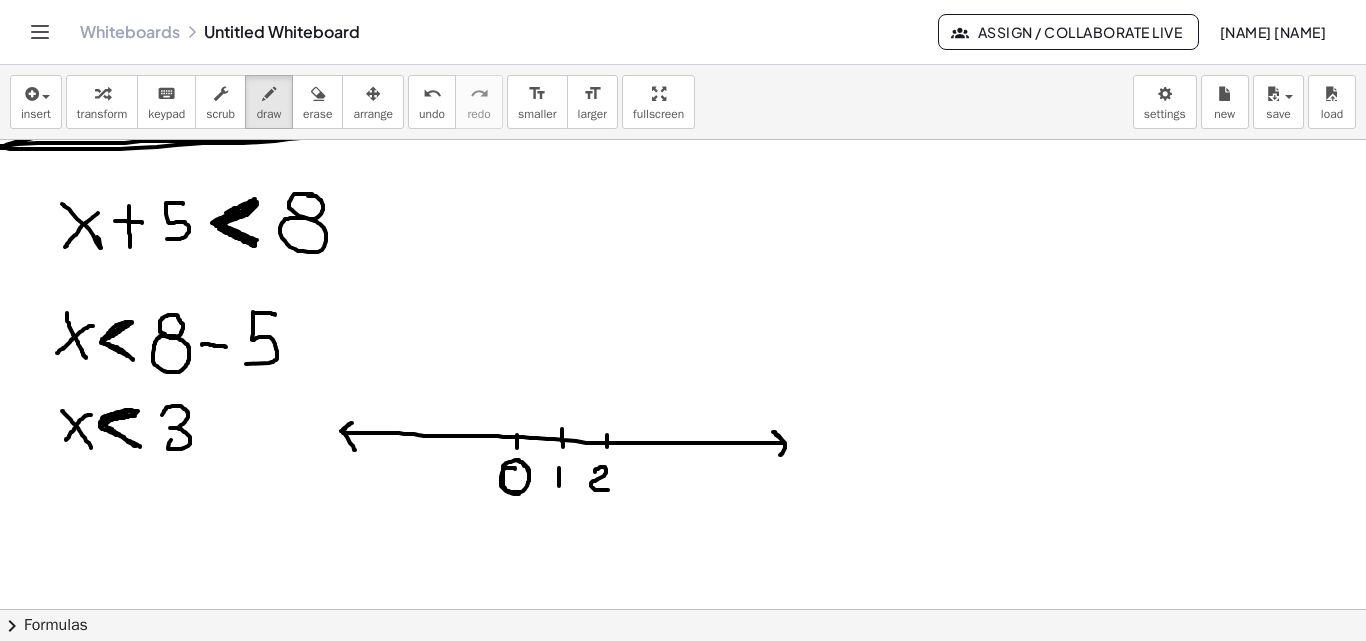 drag, startPoint x: 596, startPoint y: 469, endPoint x: 627, endPoint y: 457, distance: 33.24154 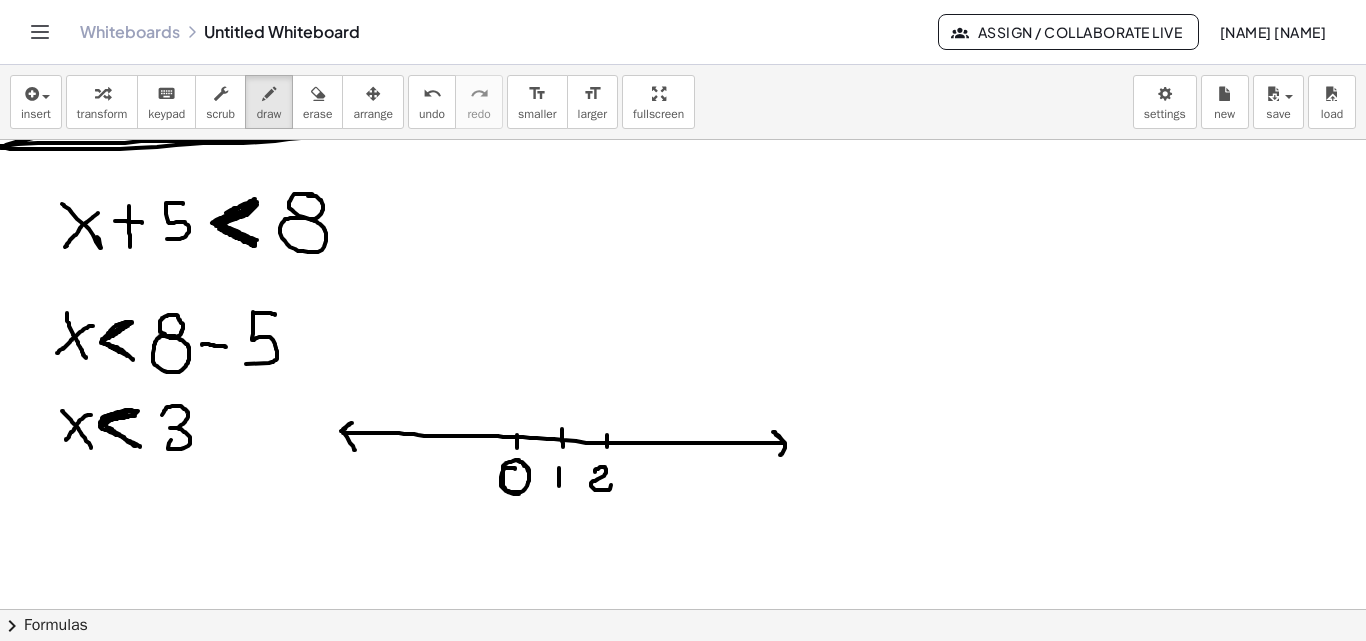 click at bounding box center [731, -567] 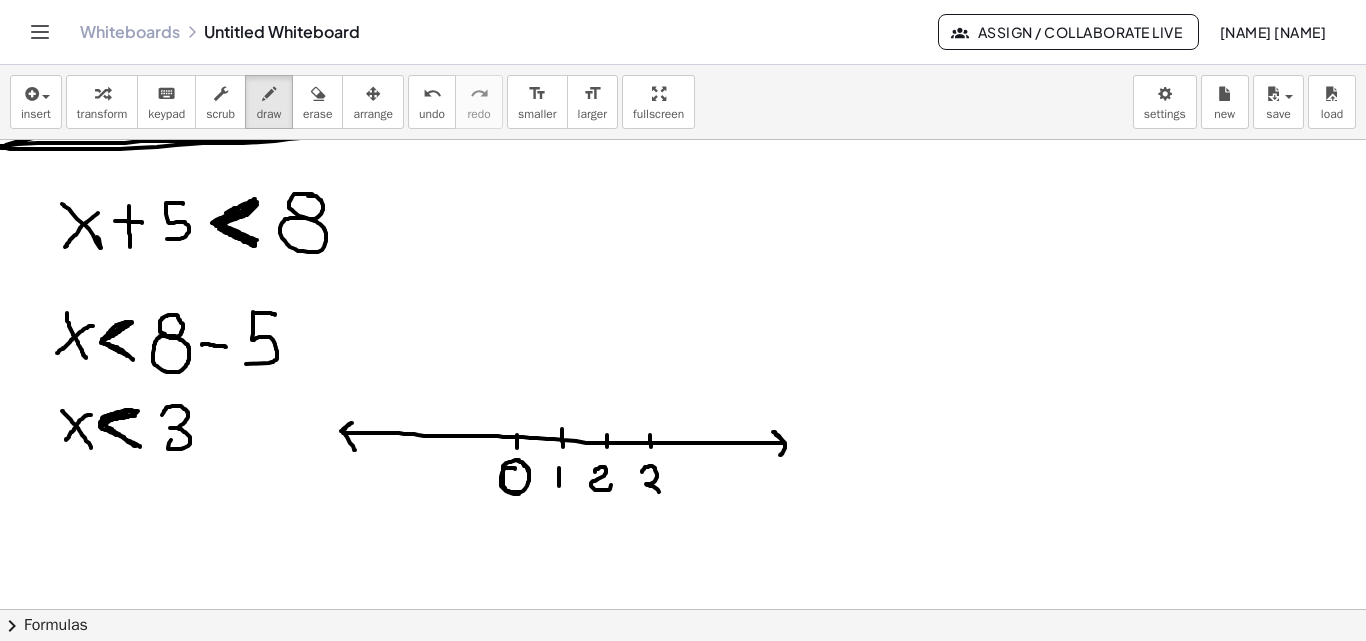 drag, startPoint x: 642, startPoint y: 472, endPoint x: 643, endPoint y: 495, distance: 23.021729 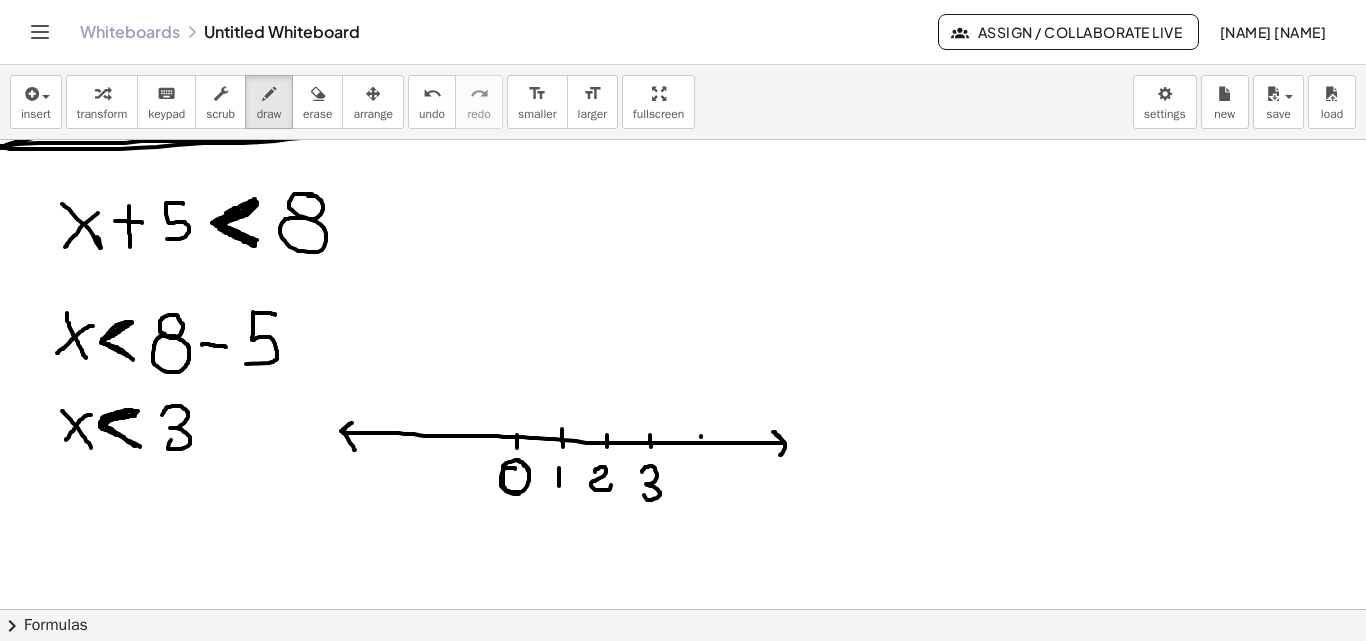 drag, startPoint x: 701, startPoint y: 437, endPoint x: 693, endPoint y: 475, distance: 38.832977 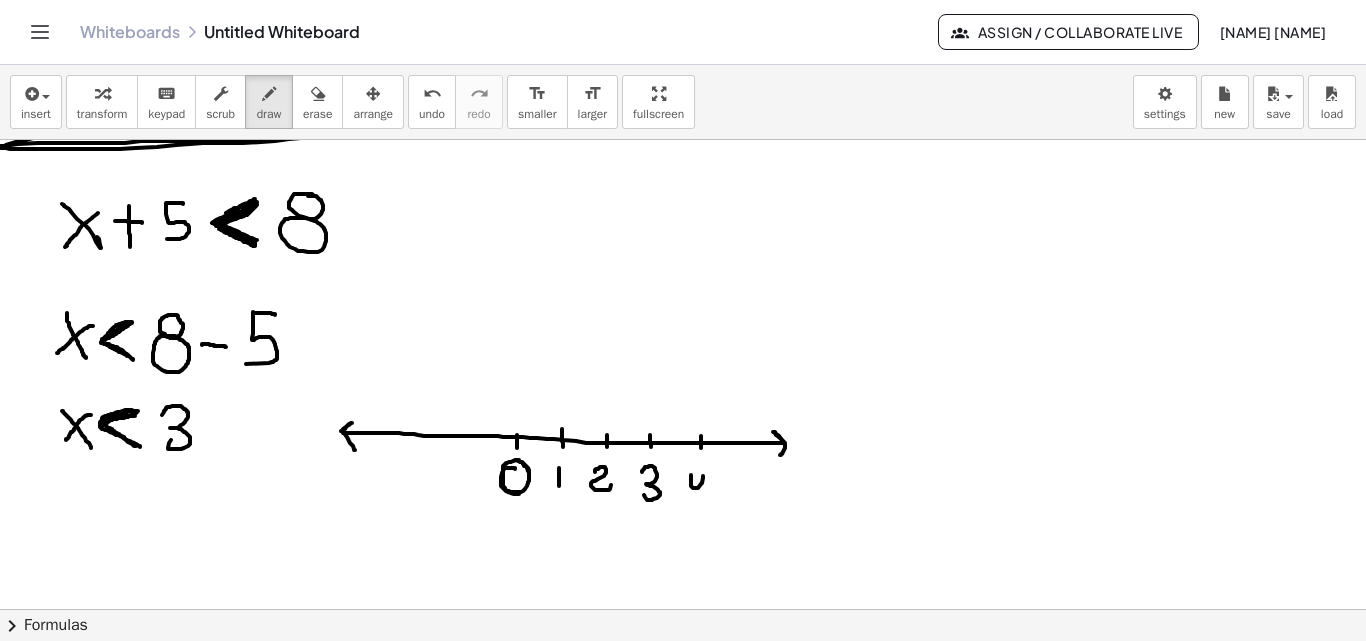 drag, startPoint x: 691, startPoint y: 475, endPoint x: 696, endPoint y: 490, distance: 15.811388 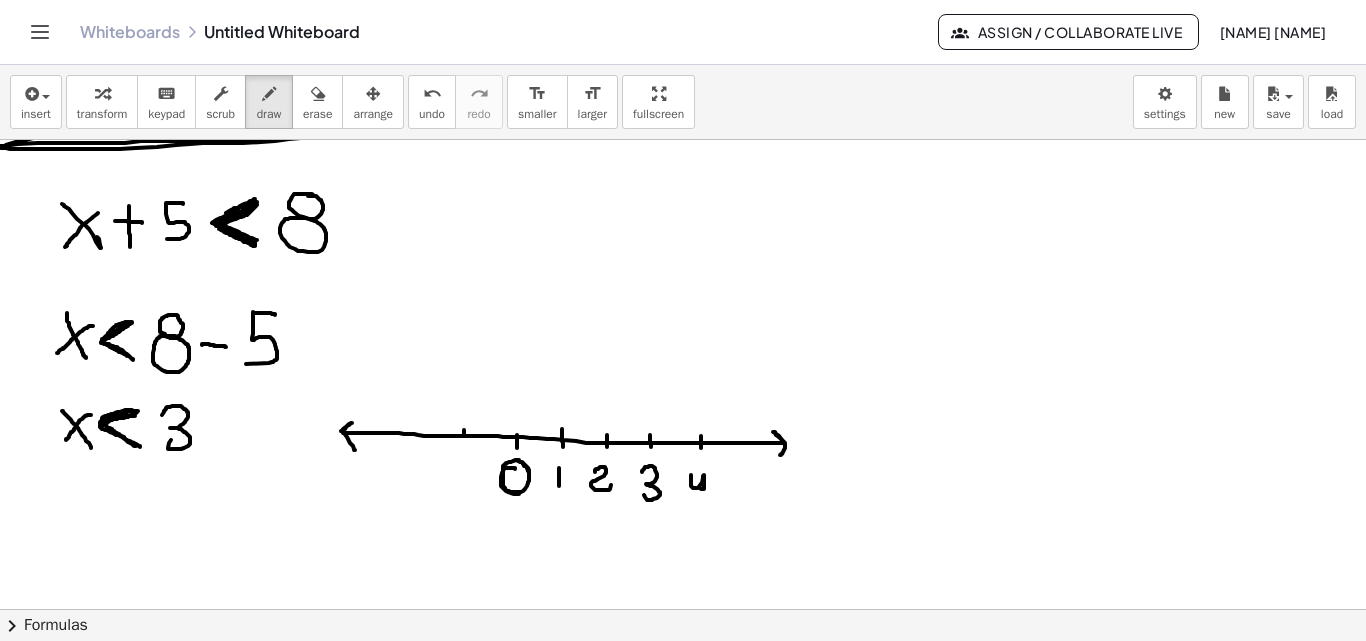 drag, startPoint x: 464, startPoint y: 436, endPoint x: 451, endPoint y: 463, distance: 29.966648 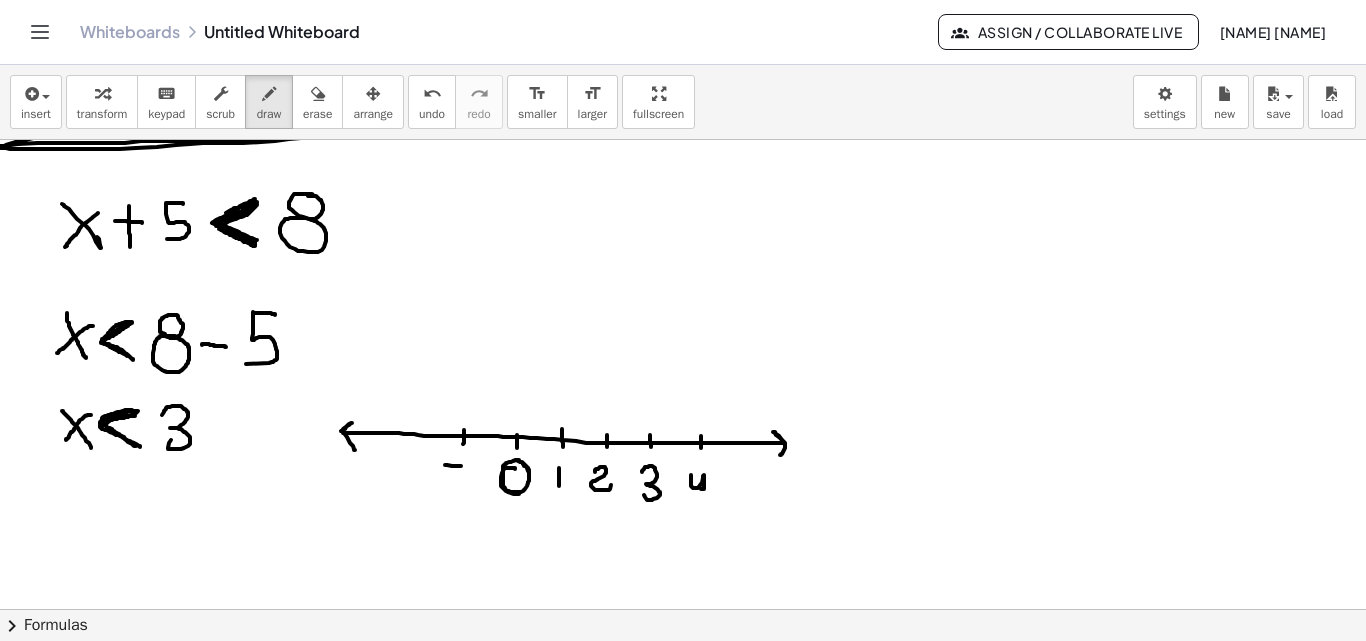 drag, startPoint x: 445, startPoint y: 465, endPoint x: 462, endPoint y: 466, distance: 17.029387 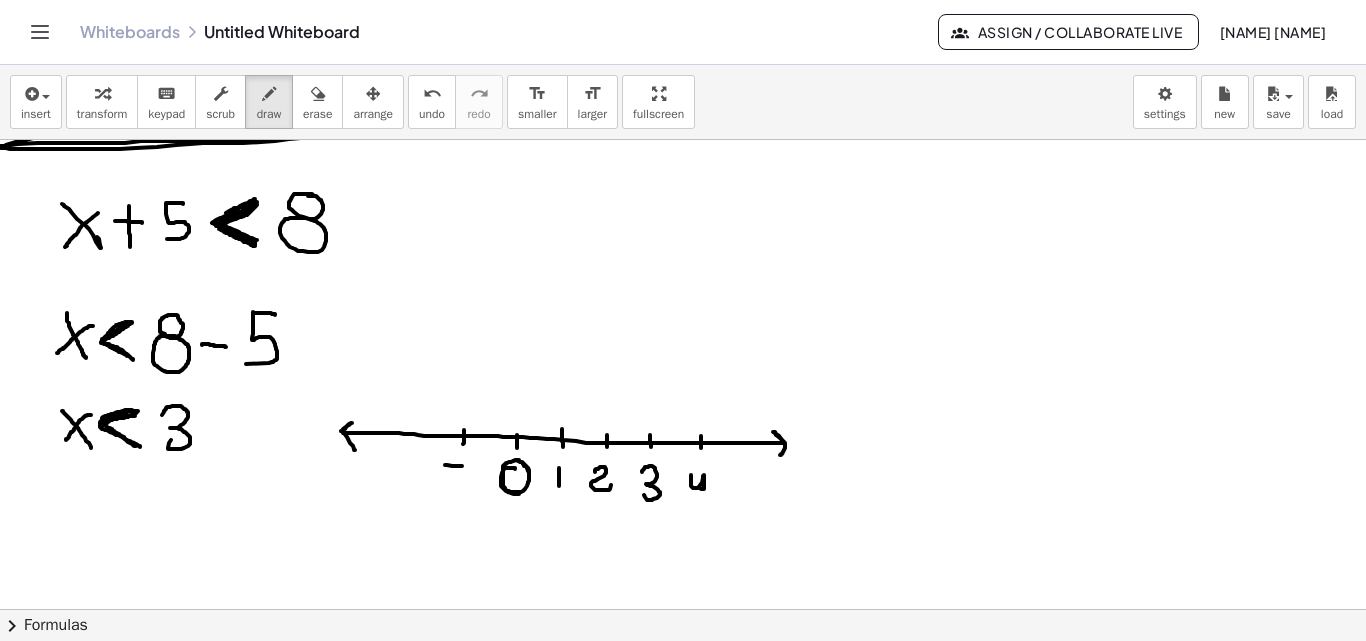 click at bounding box center (731, -567) 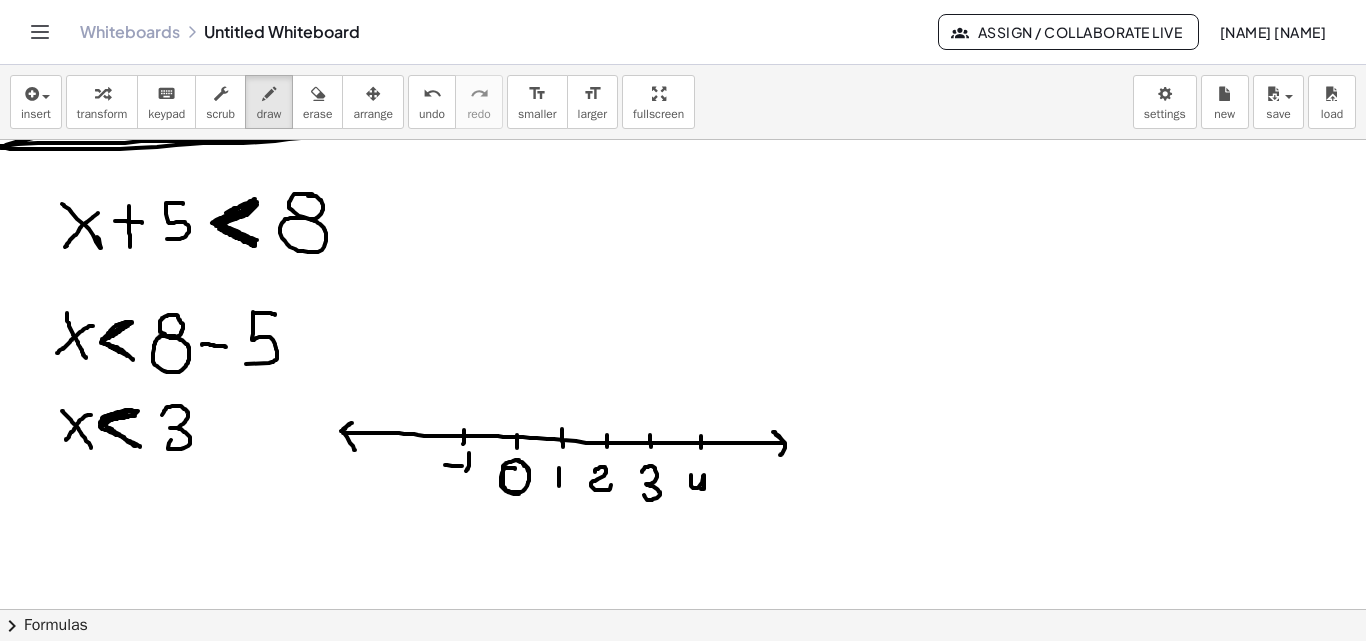 drag, startPoint x: 416, startPoint y: 430, endPoint x: 416, endPoint y: 443, distance: 13 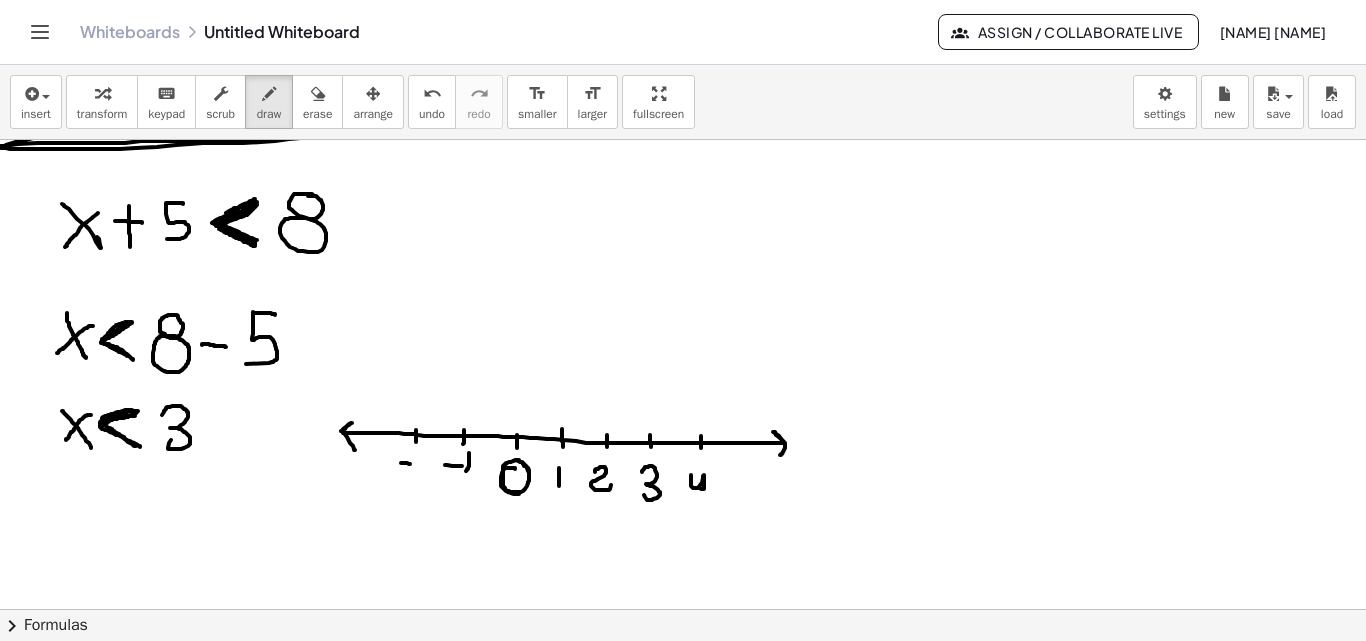 click at bounding box center [731, -567] 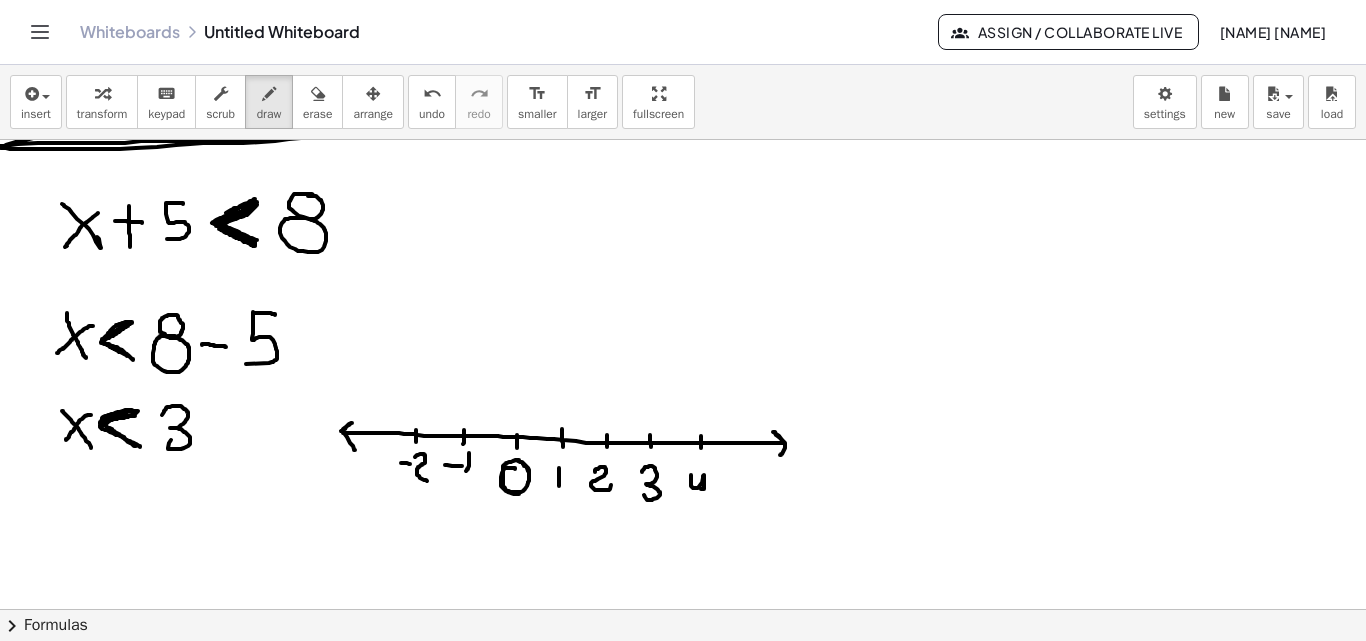 drag, startPoint x: 415, startPoint y: 457, endPoint x: 430, endPoint y: 481, distance: 28.301943 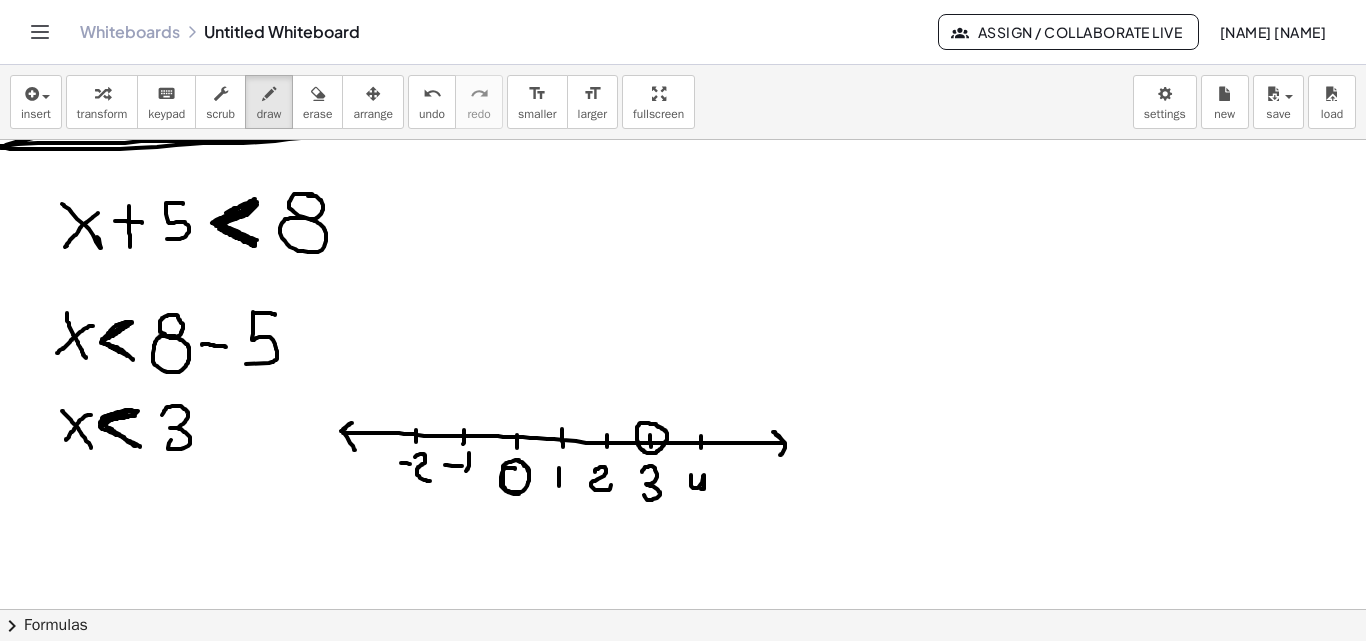 click at bounding box center [731, -567] 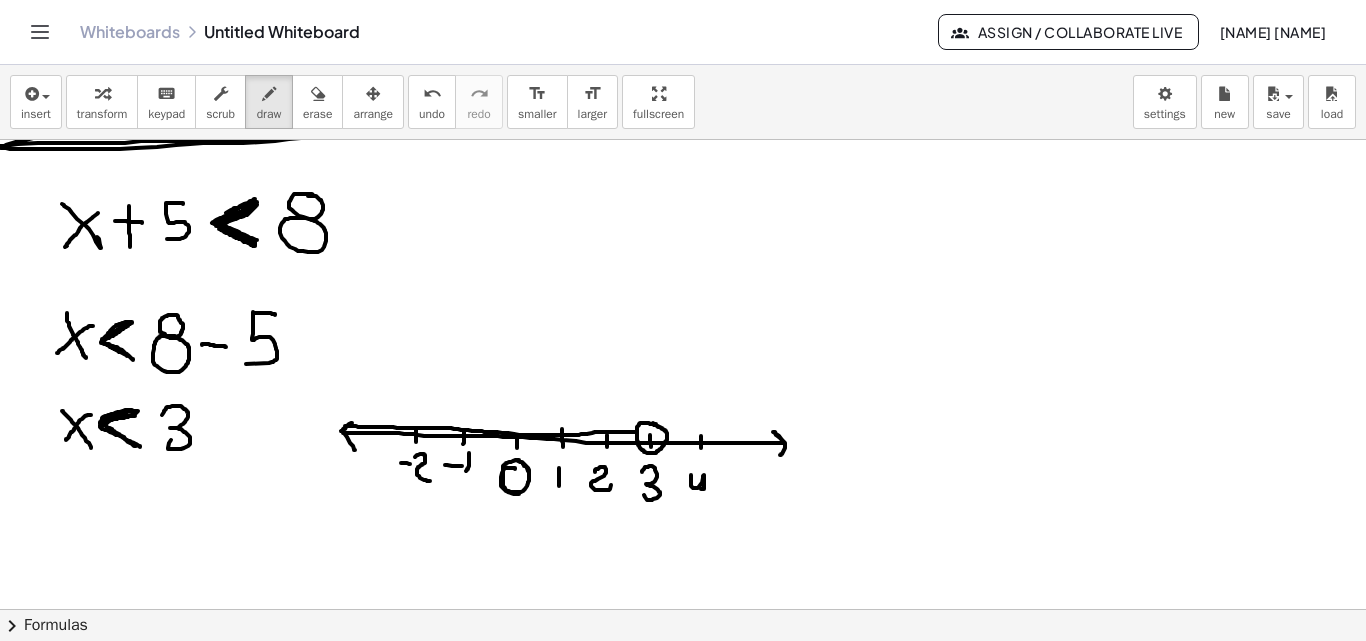 drag, startPoint x: 636, startPoint y: 432, endPoint x: 353, endPoint y: 439, distance: 283.08655 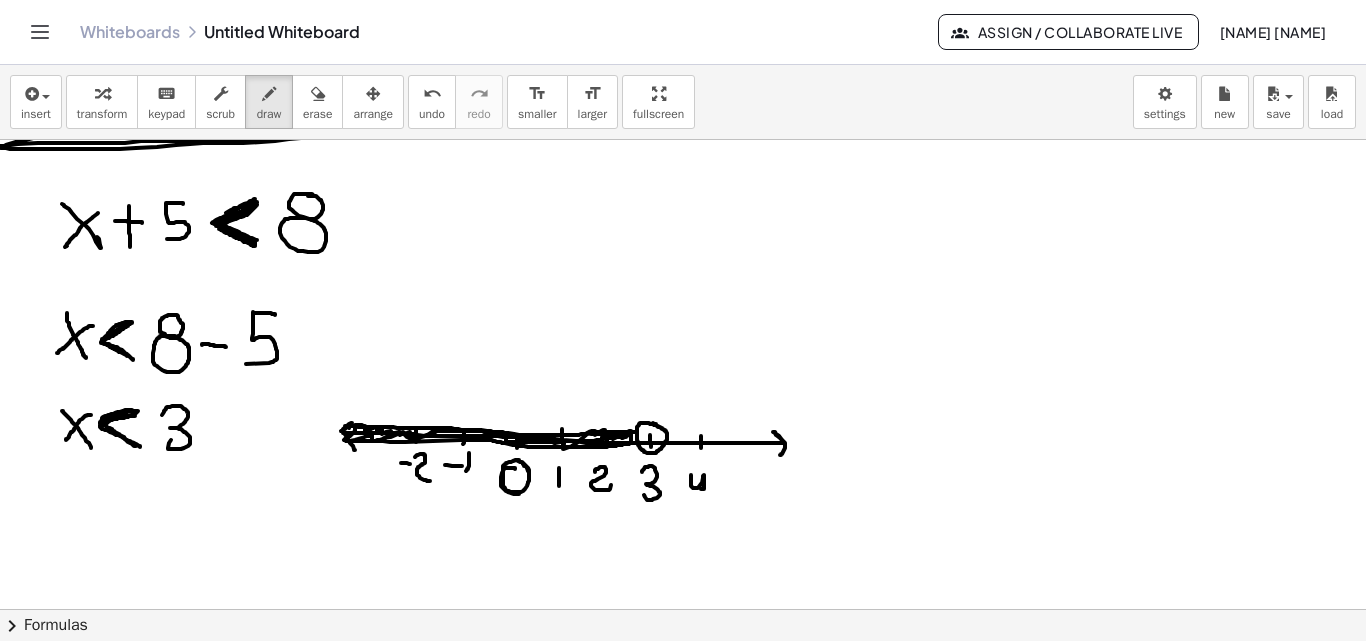 drag, startPoint x: 351, startPoint y: 441, endPoint x: 591, endPoint y: 434, distance: 240.10207 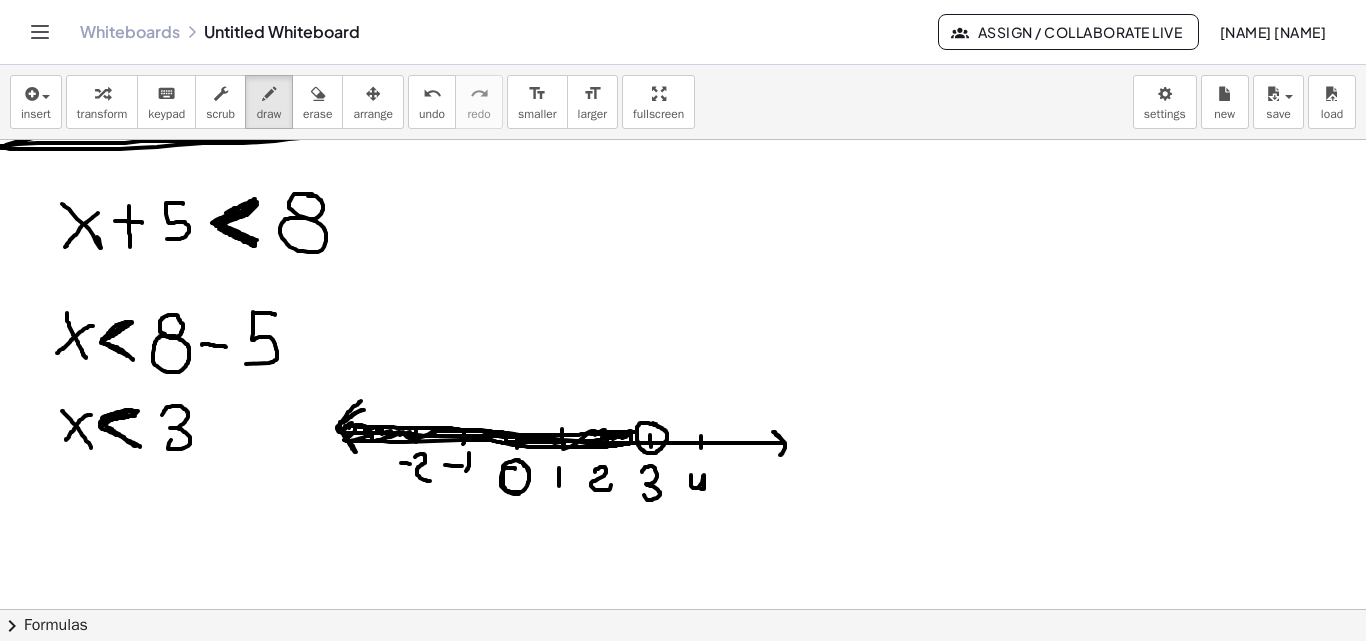 drag, startPoint x: 340, startPoint y: 422, endPoint x: 361, endPoint y: 404, distance: 27.658634 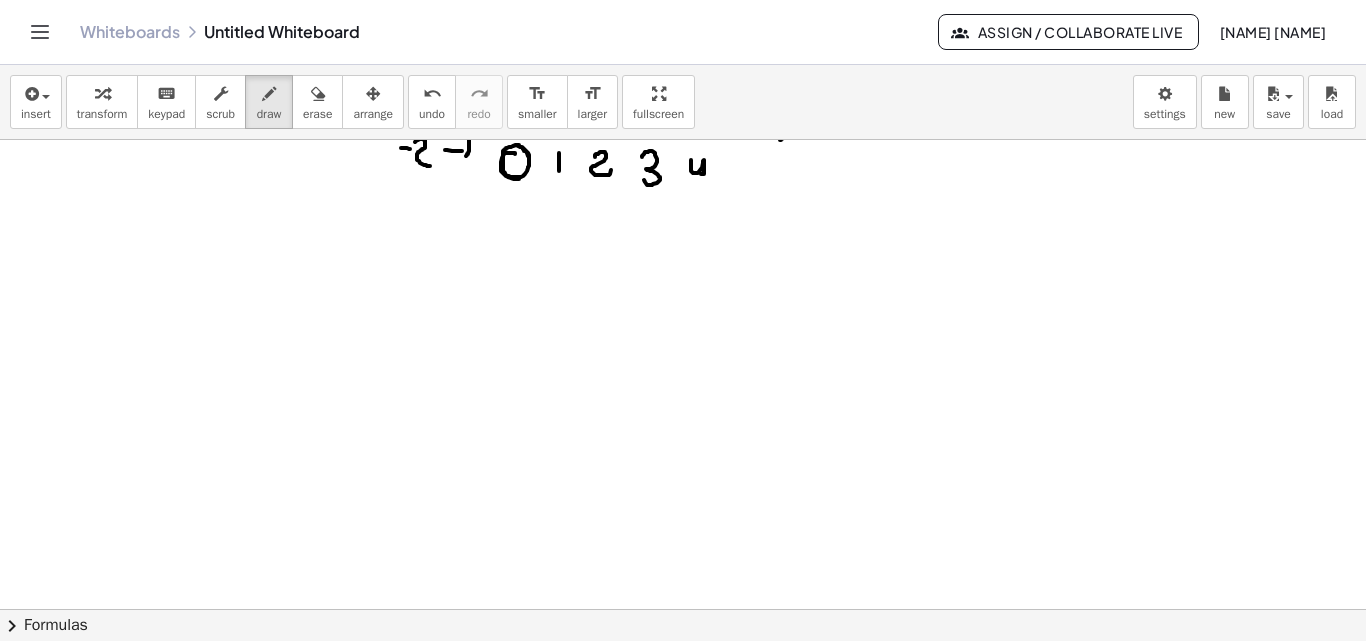 scroll, scrollTop: 2702, scrollLeft: 0, axis: vertical 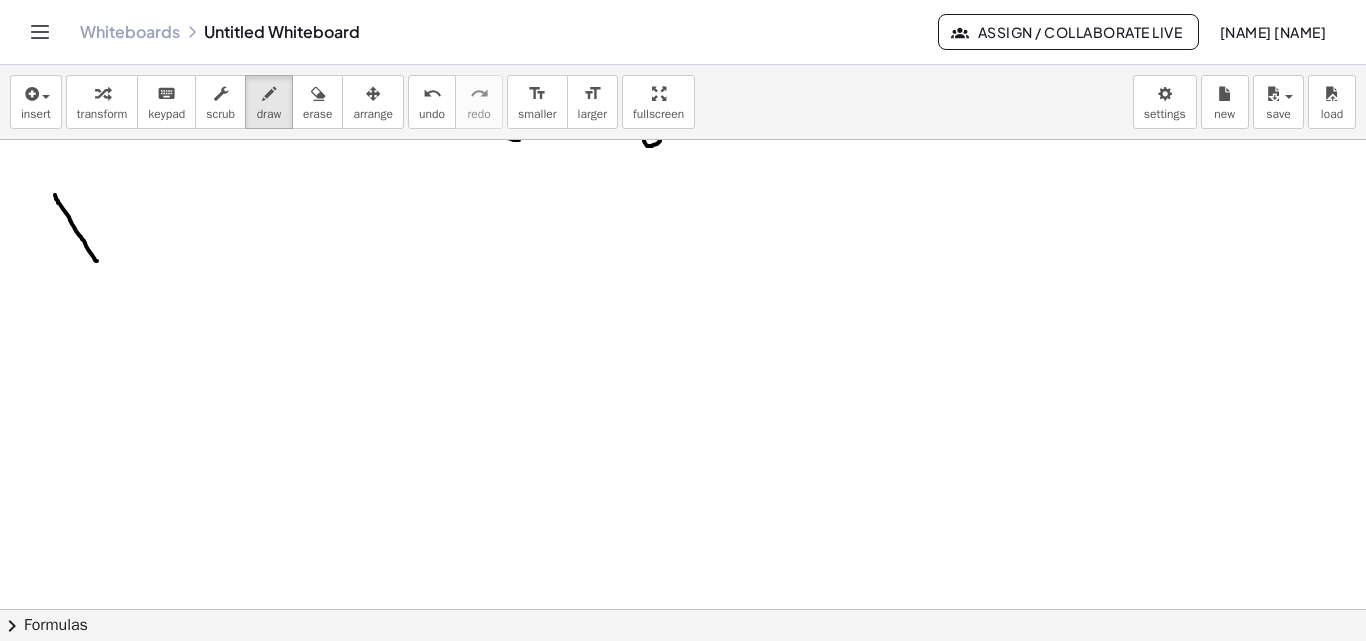 drag, startPoint x: 55, startPoint y: 195, endPoint x: 97, endPoint y: 261, distance: 78.23043 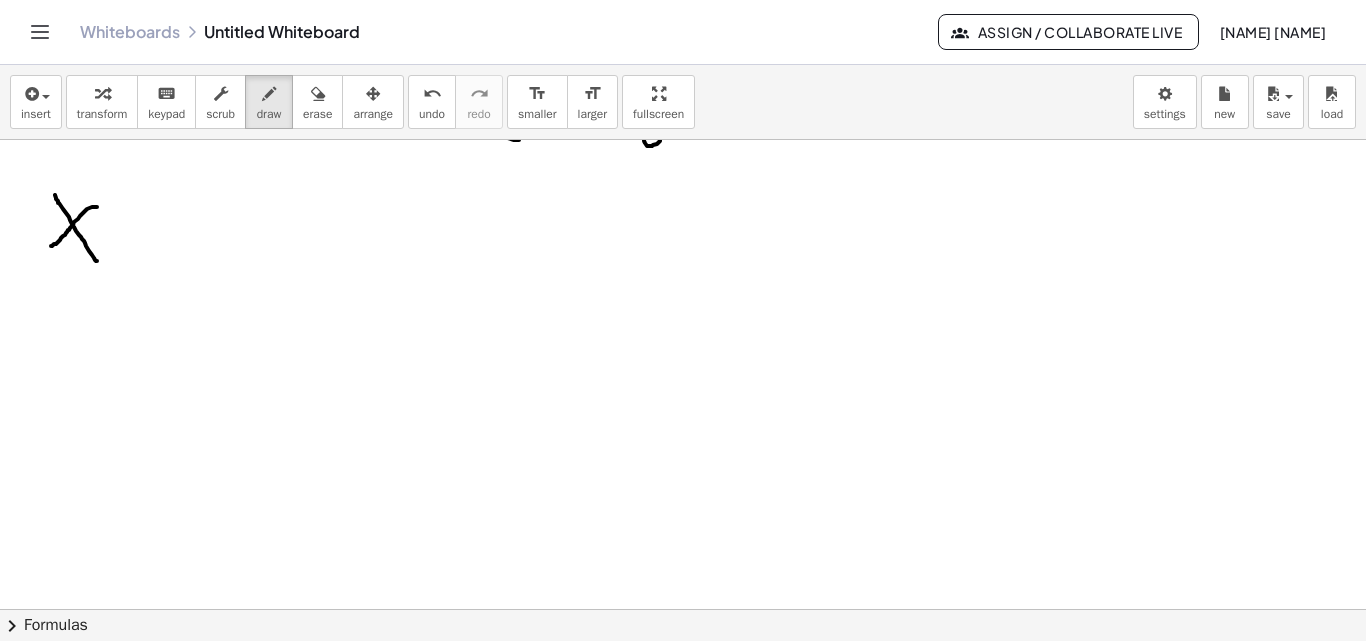drag, startPoint x: 78, startPoint y: 219, endPoint x: 83, endPoint y: 232, distance: 13.928389 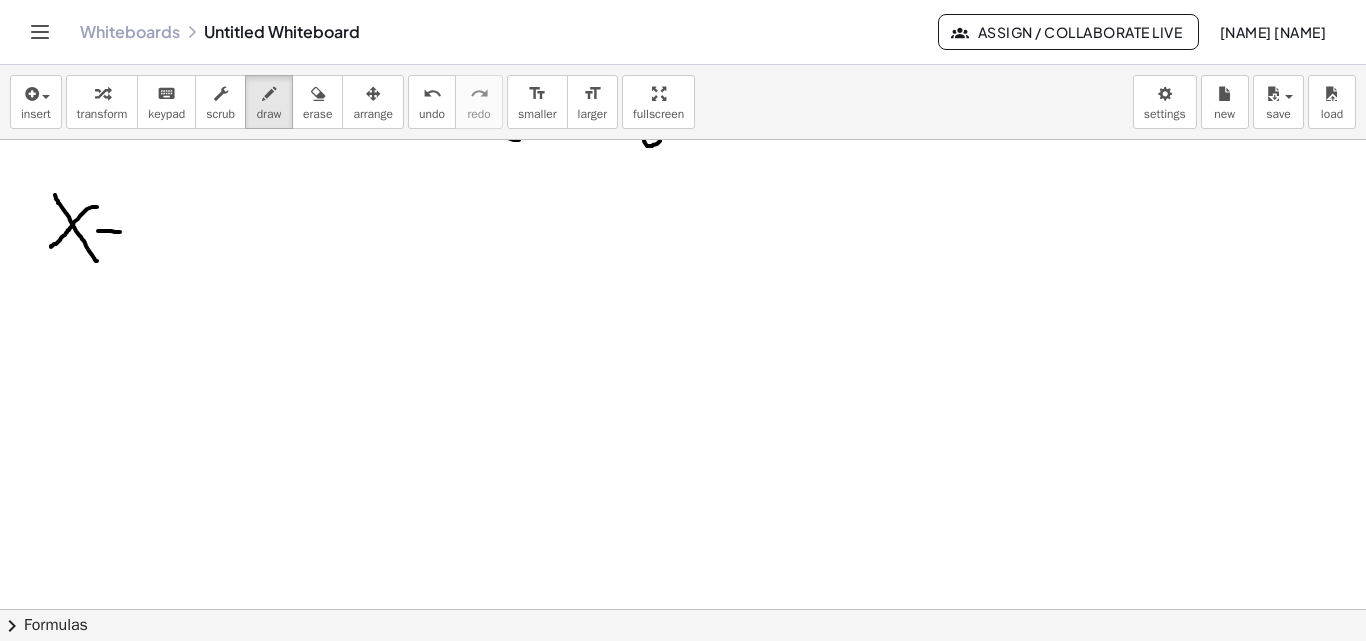 drag, startPoint x: 98, startPoint y: 231, endPoint x: 137, endPoint y: 236, distance: 39.319206 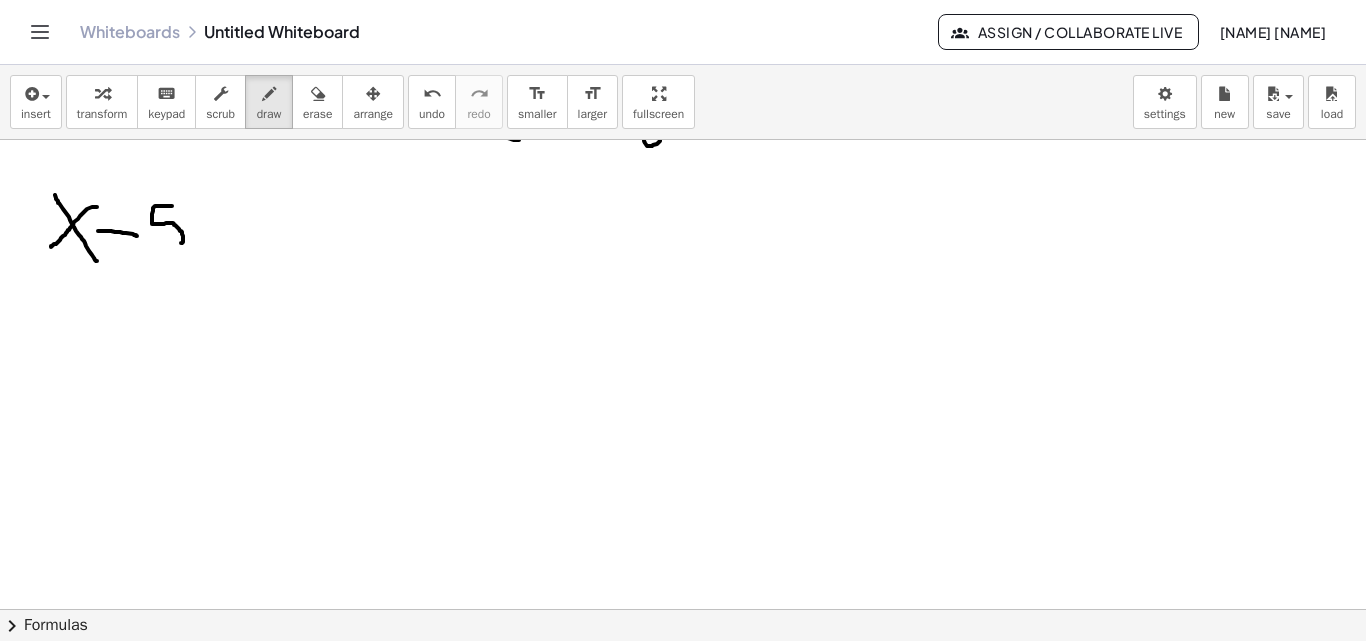 drag, startPoint x: 172, startPoint y: 206, endPoint x: 153, endPoint y: 248, distance: 46.09772 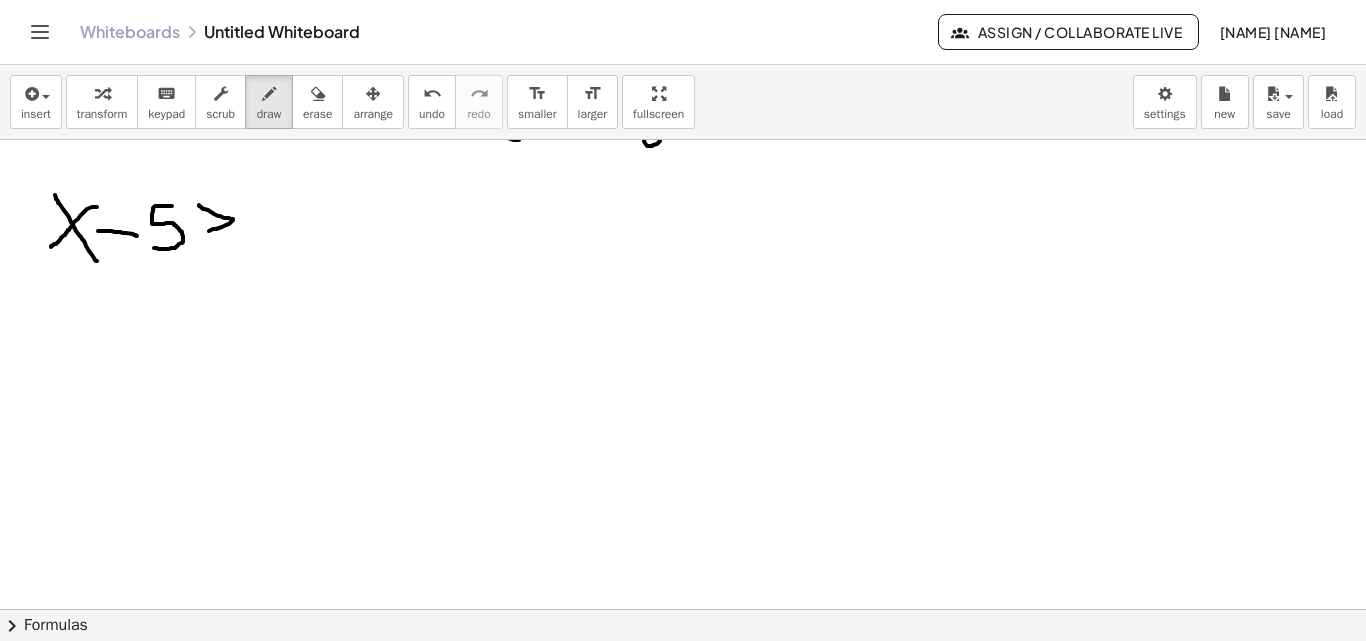 drag, startPoint x: 199, startPoint y: 205, endPoint x: 205, endPoint y: 232, distance: 27.658634 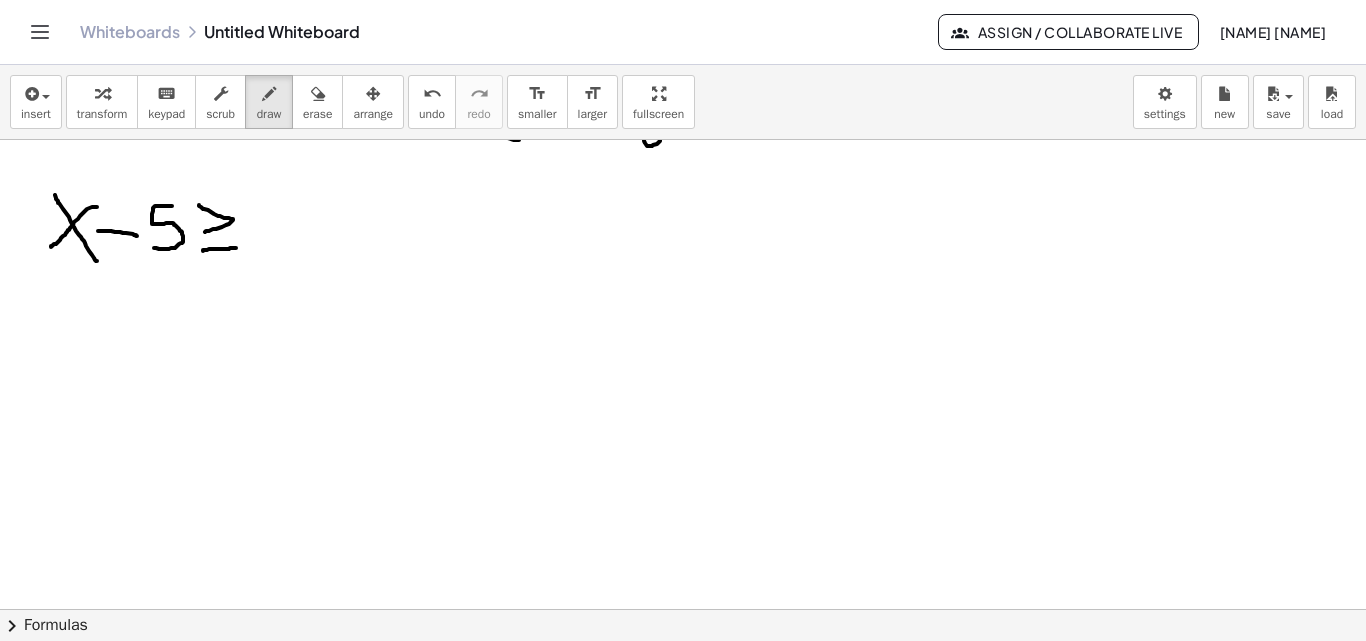 drag, startPoint x: 203, startPoint y: 251, endPoint x: 236, endPoint y: 248, distance: 33.13608 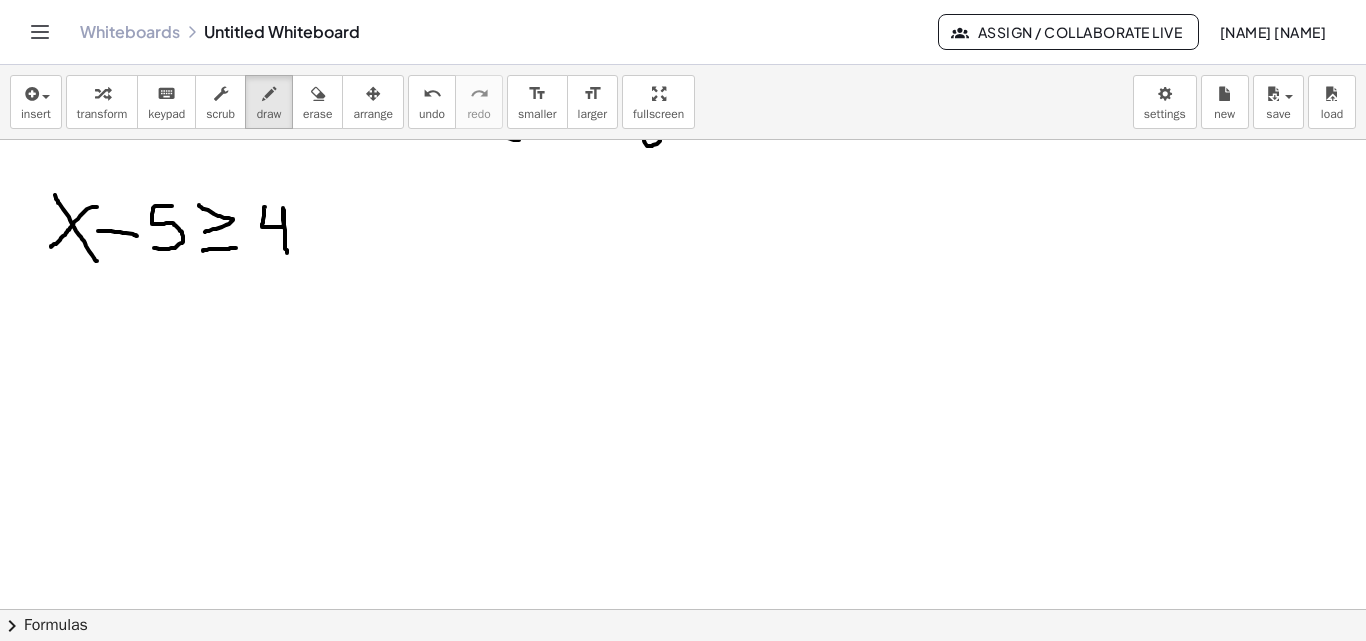 drag, startPoint x: 264, startPoint y: 207, endPoint x: 287, endPoint y: 253, distance: 51.42956 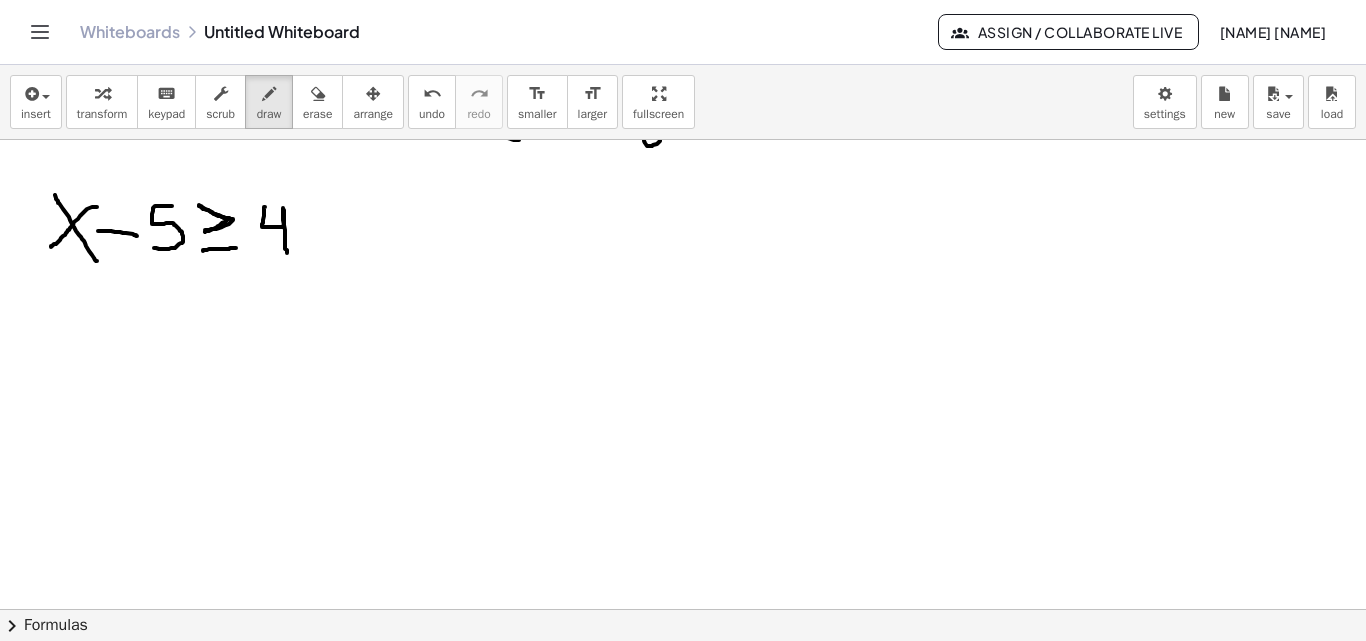 drag, startPoint x: 199, startPoint y: 206, endPoint x: 201, endPoint y: 231, distance: 25.079872 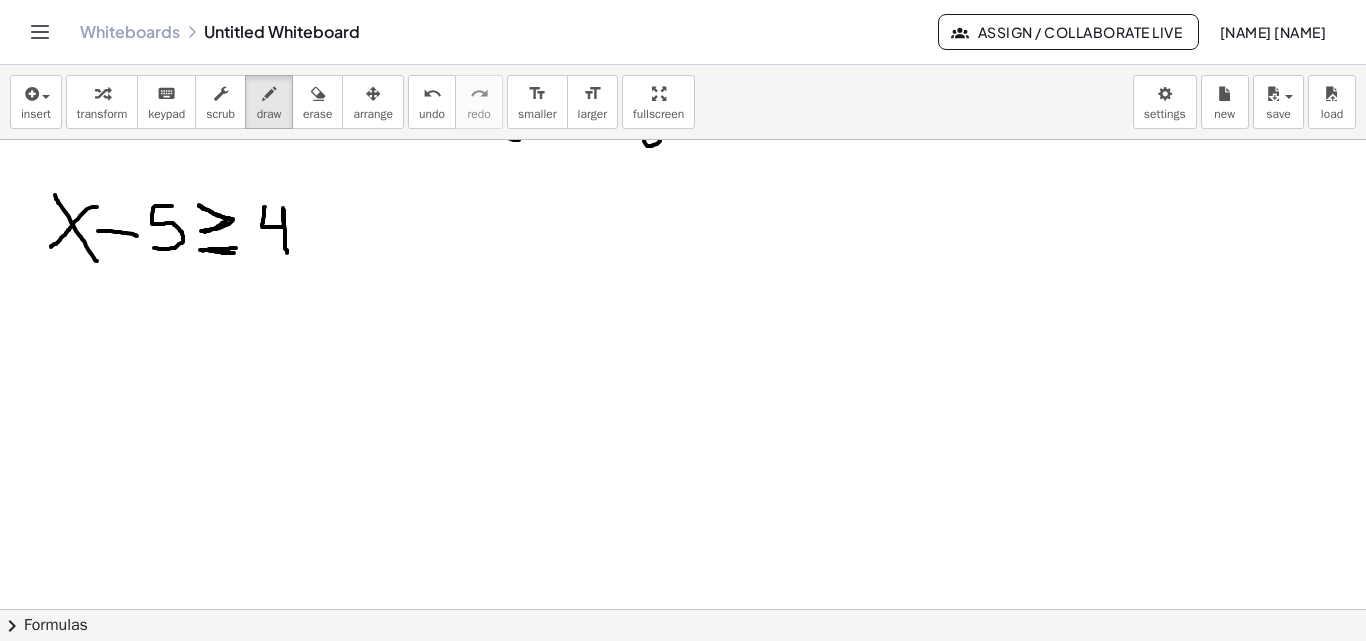 drag, startPoint x: 200, startPoint y: 250, endPoint x: 234, endPoint y: 253, distance: 34.132095 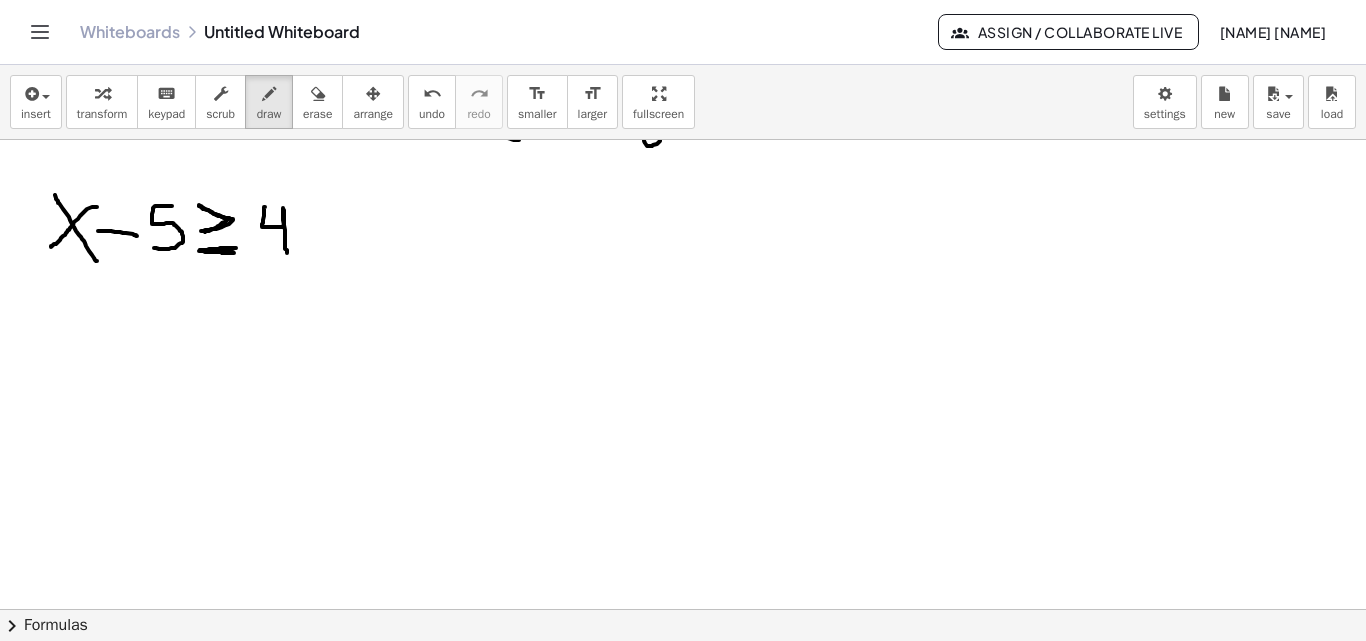 drag, startPoint x: 199, startPoint y: 251, endPoint x: 233, endPoint y: 252, distance: 34.0147 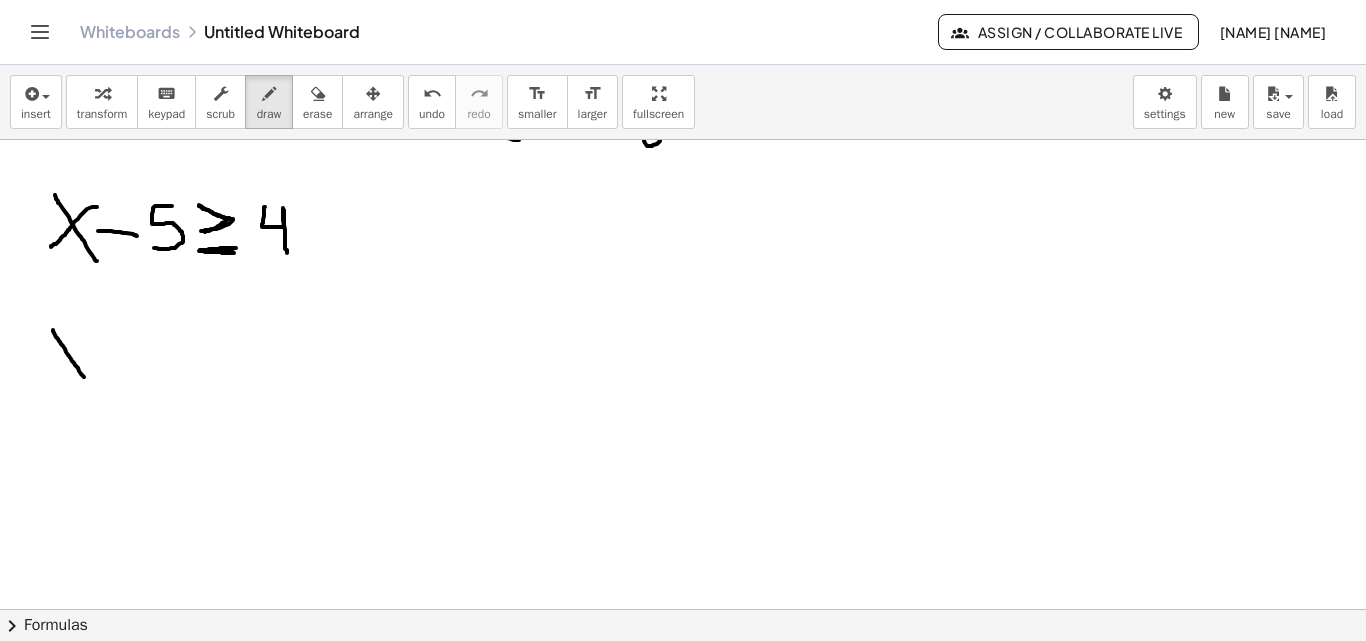 drag, startPoint x: 53, startPoint y: 330, endPoint x: 84, endPoint y: 378, distance: 57.14018 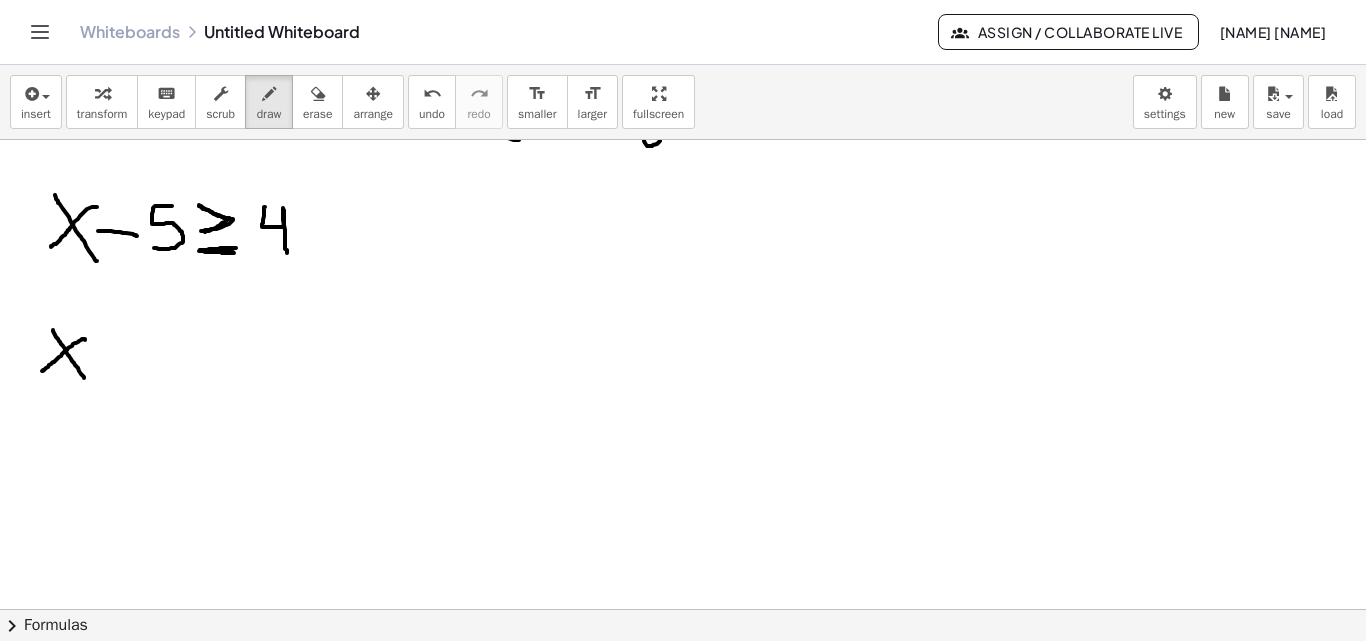 drag, startPoint x: 85, startPoint y: 340, endPoint x: 42, endPoint y: 371, distance: 53.009434 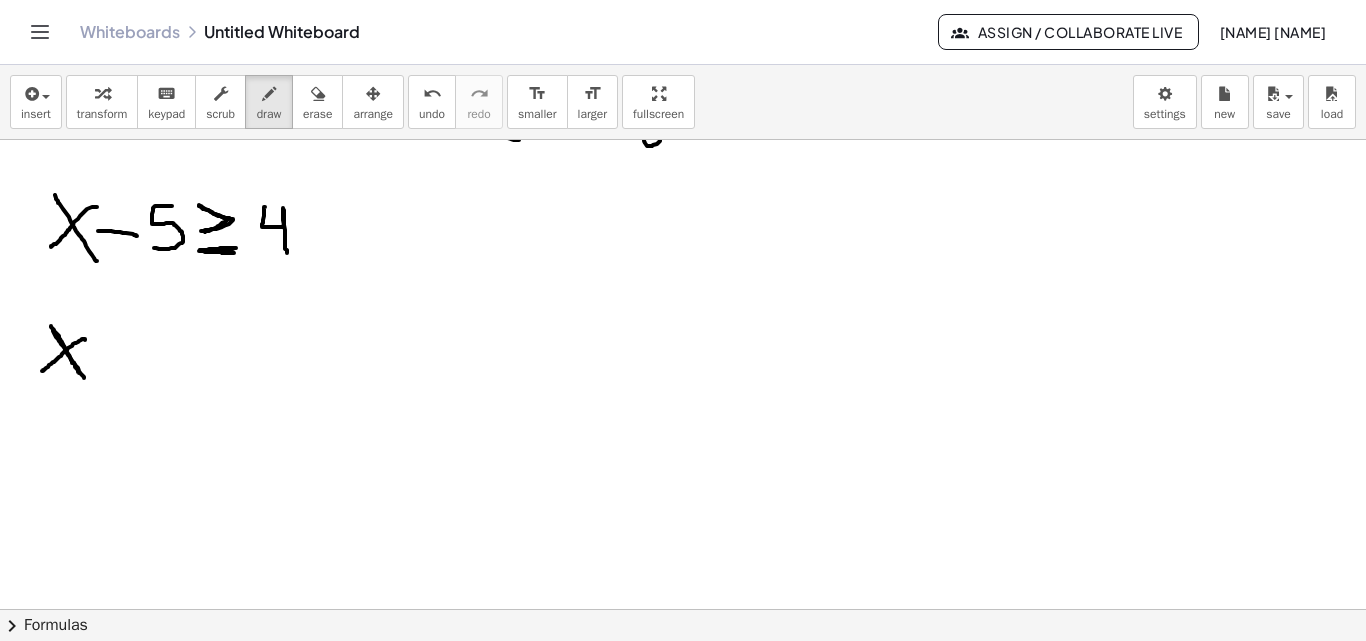drag, startPoint x: 51, startPoint y: 326, endPoint x: 80, endPoint y: 375, distance: 56.938564 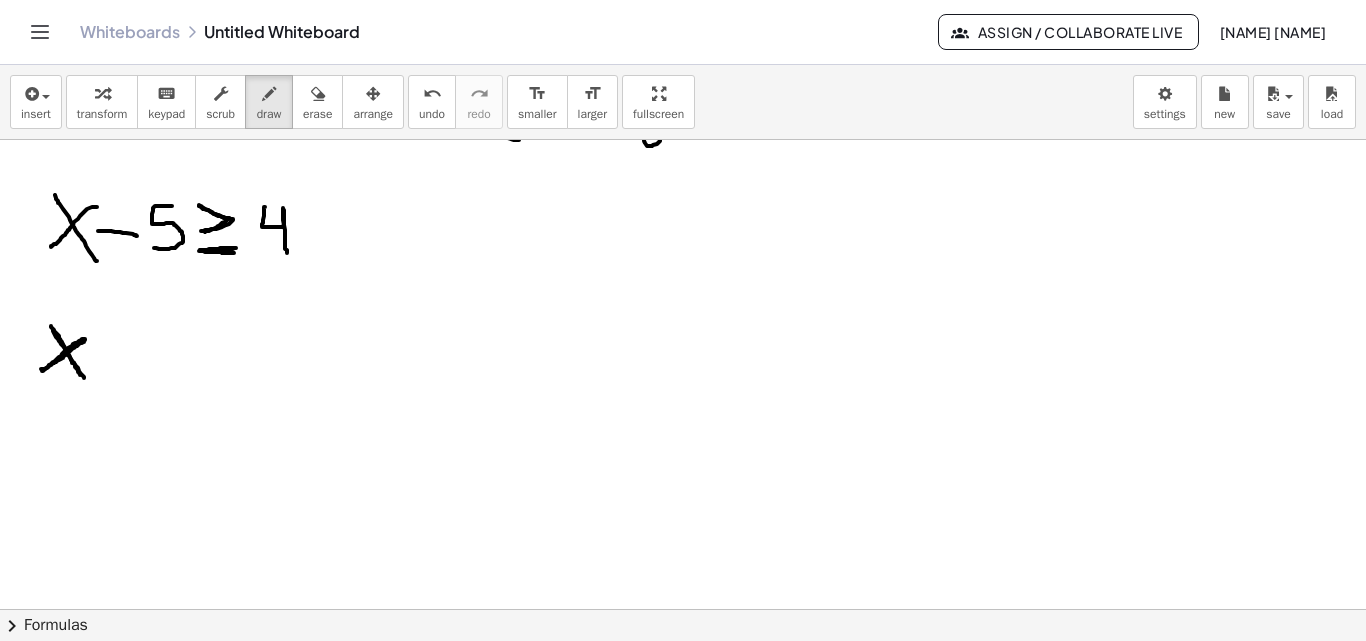 drag, startPoint x: 41, startPoint y: 369, endPoint x: 84, endPoint y: 342, distance: 50.77401 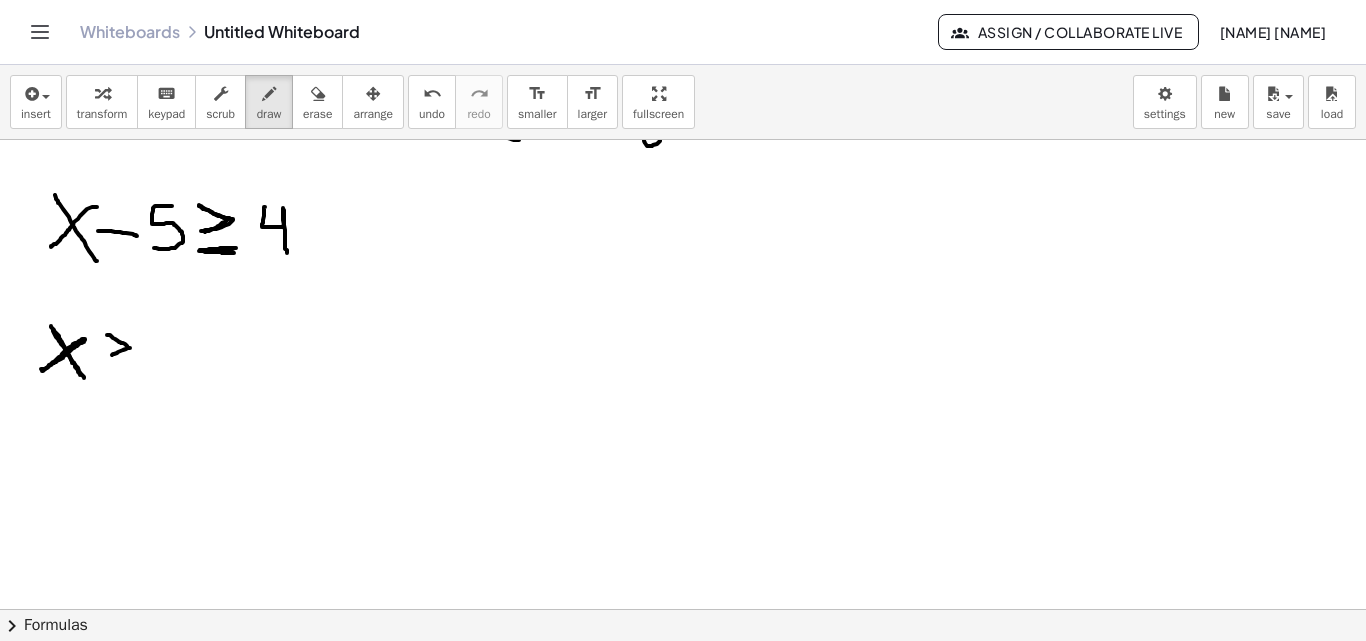 drag, startPoint x: 107, startPoint y: 335, endPoint x: 104, endPoint y: 357, distance: 22.203604 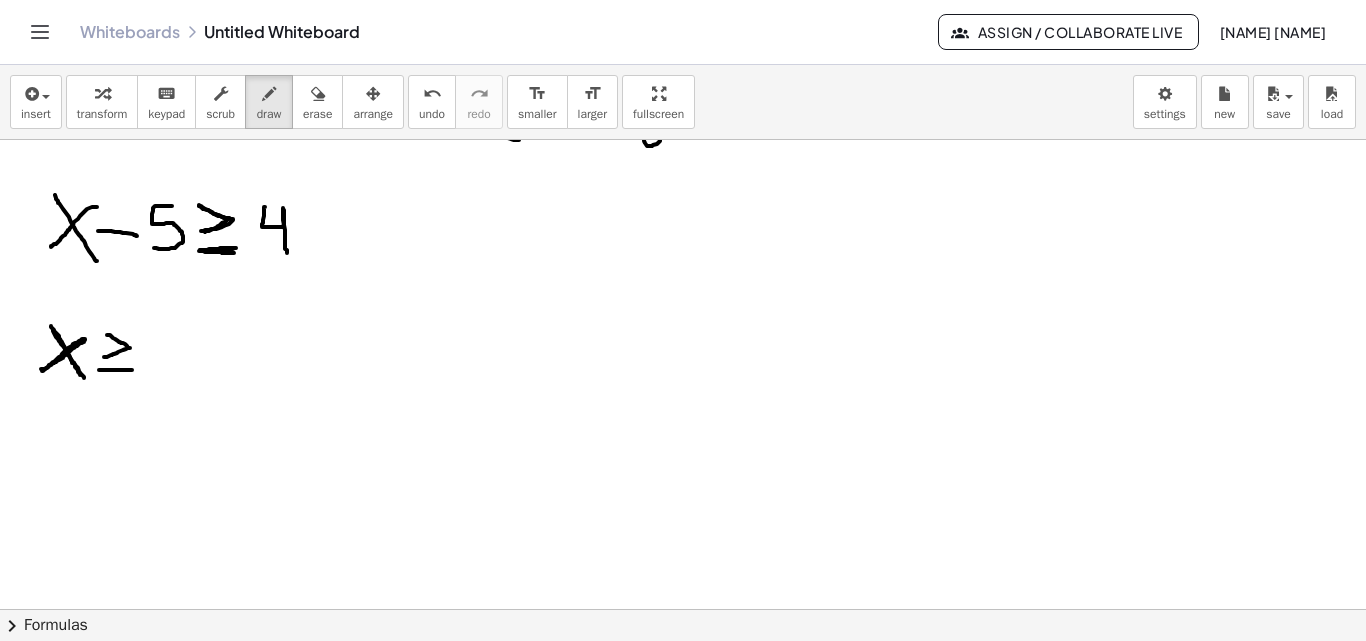drag, startPoint x: 99, startPoint y: 370, endPoint x: 134, endPoint y: 371, distance: 35.014282 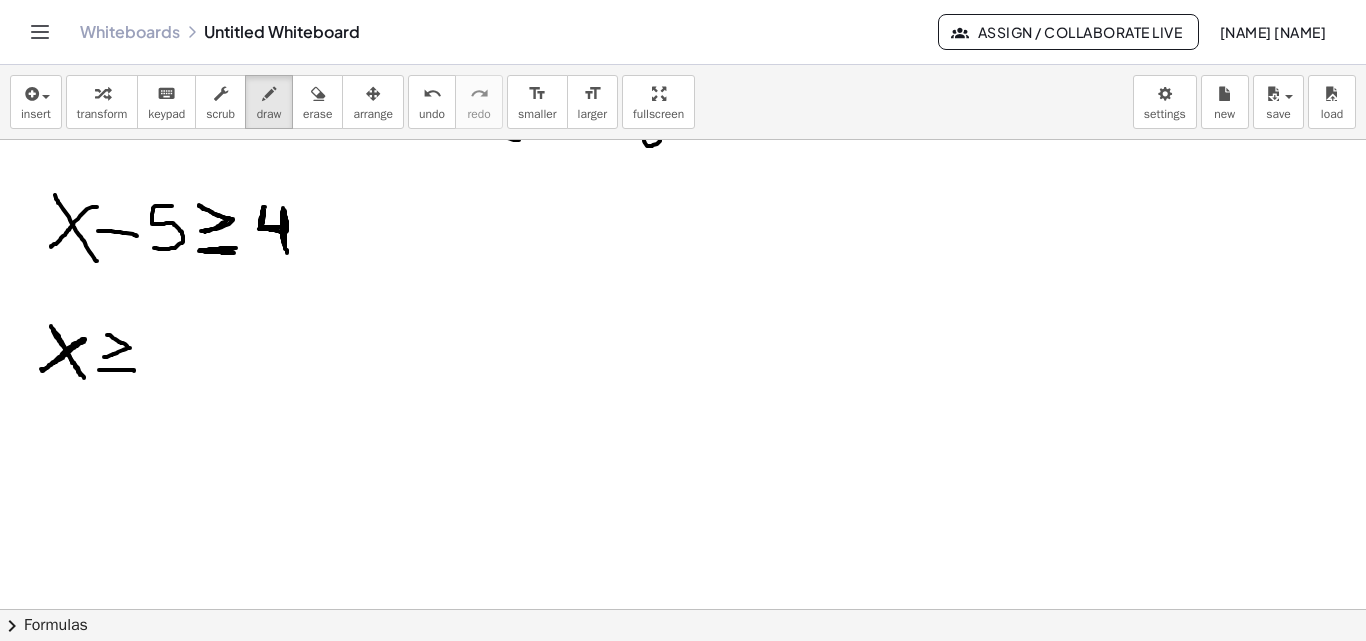 drag, startPoint x: 263, startPoint y: 208, endPoint x: 285, endPoint y: 247, distance: 44.777225 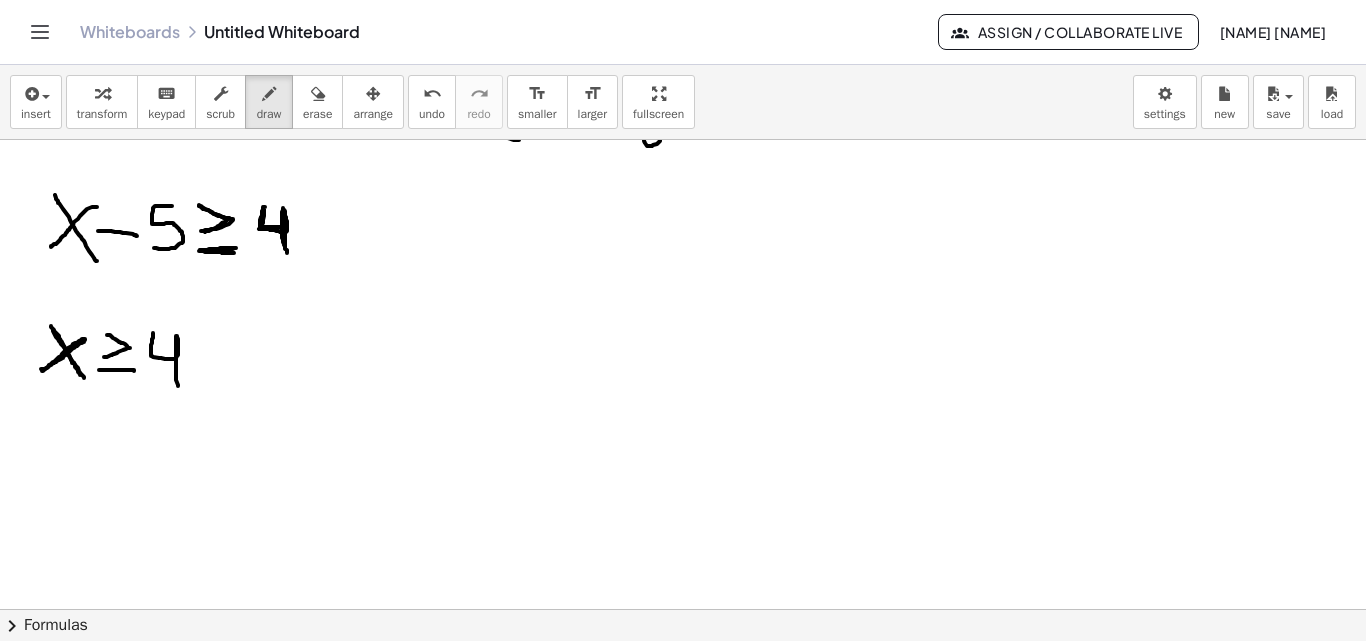 drag, startPoint x: 153, startPoint y: 333, endPoint x: 185, endPoint y: 382, distance: 58.5235 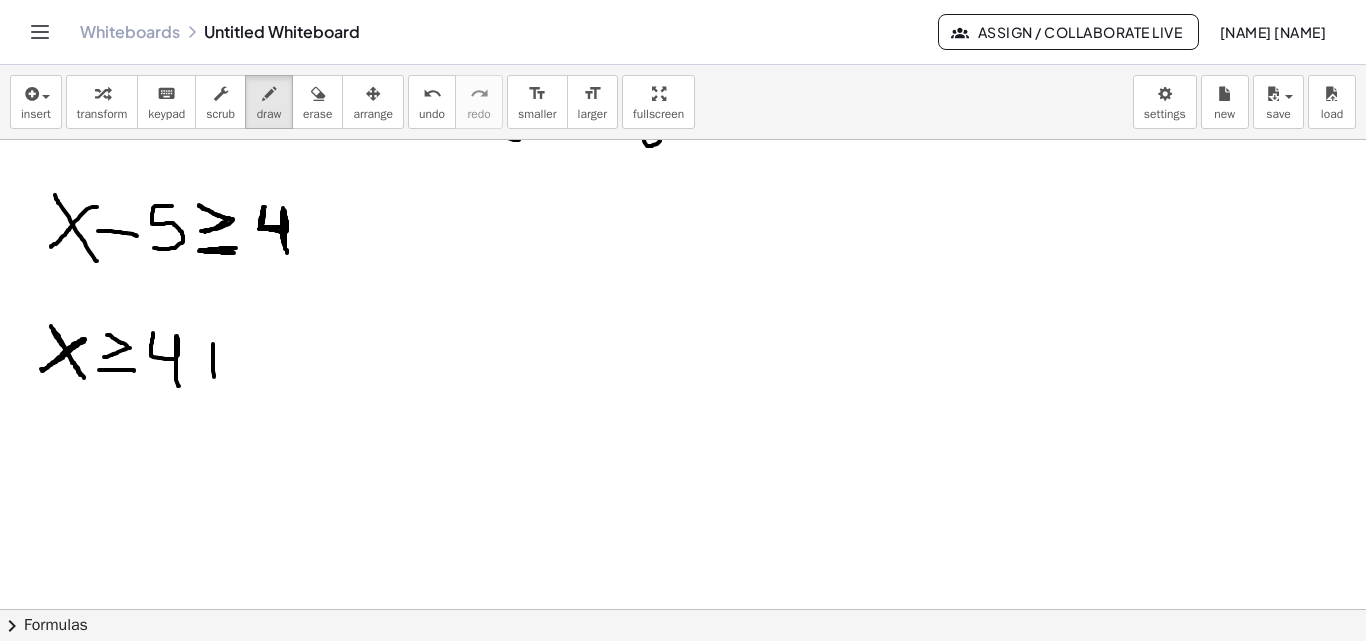 drag, startPoint x: 213, startPoint y: 344, endPoint x: 214, endPoint y: 377, distance: 33.01515 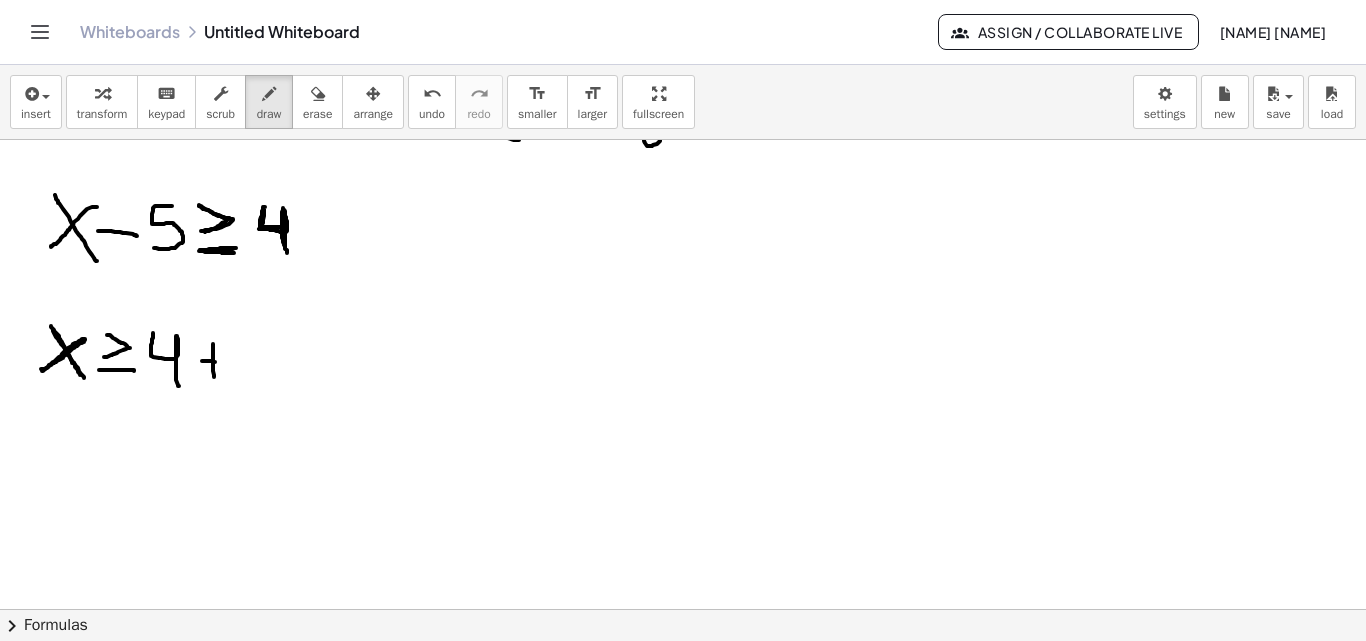 drag, startPoint x: 202, startPoint y: 361, endPoint x: 223, endPoint y: 362, distance: 21.023796 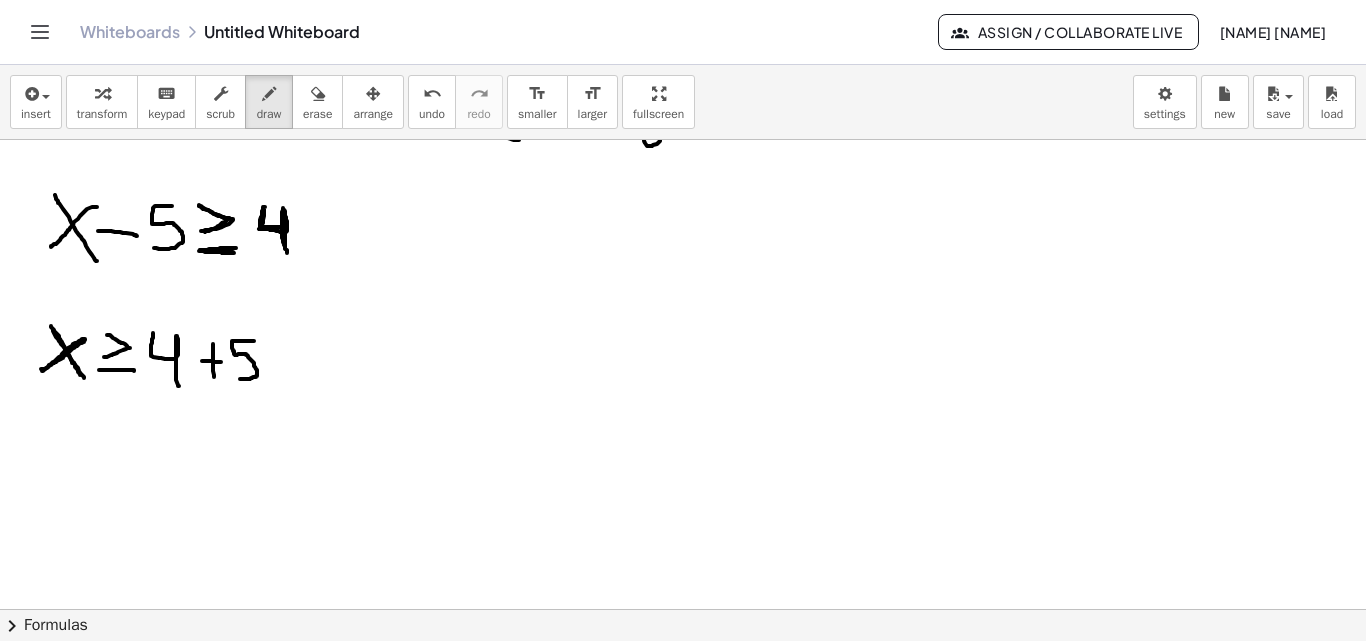 drag, startPoint x: 254, startPoint y: 341, endPoint x: 238, endPoint y: 378, distance: 40.311287 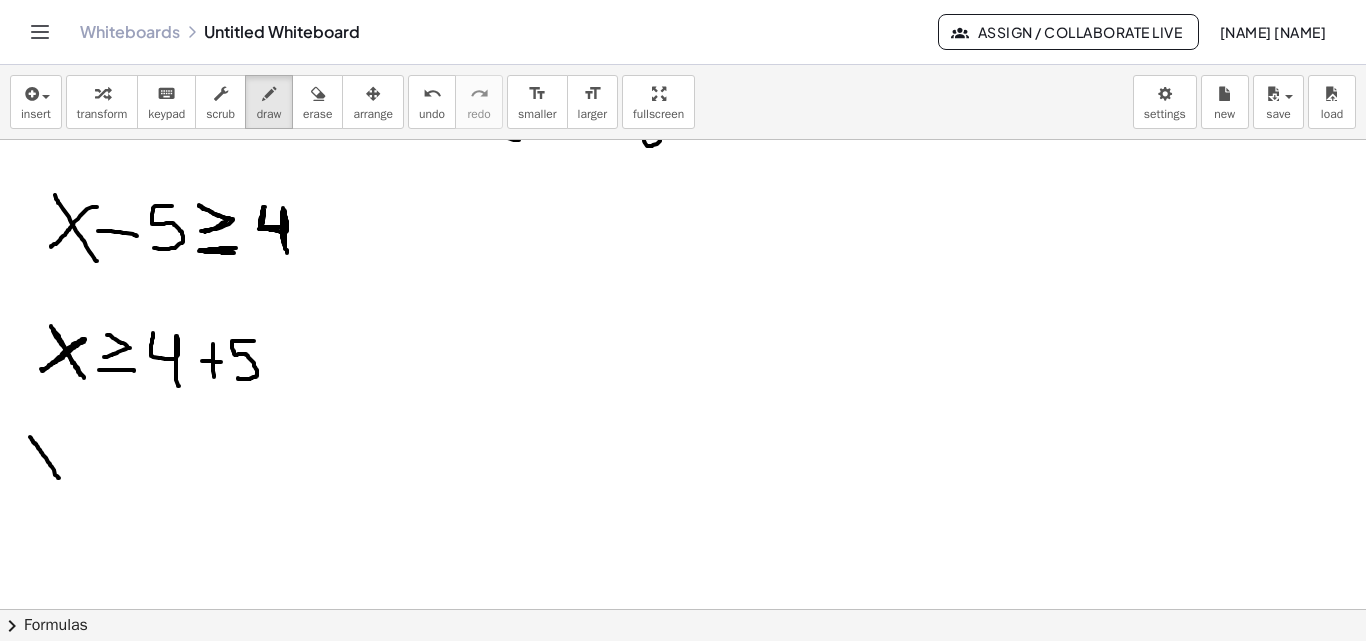 drag, startPoint x: 30, startPoint y: 437, endPoint x: 60, endPoint y: 478, distance: 50.803543 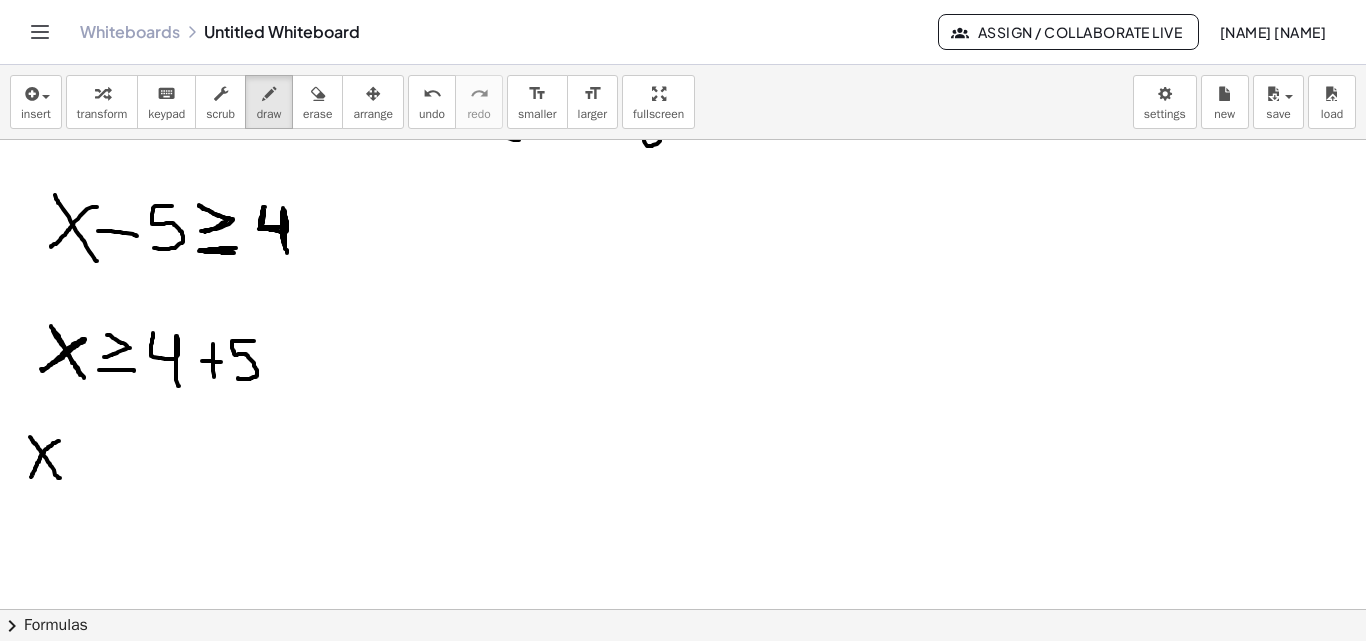 drag, startPoint x: 59, startPoint y: 441, endPoint x: 31, endPoint y: 477, distance: 45.607018 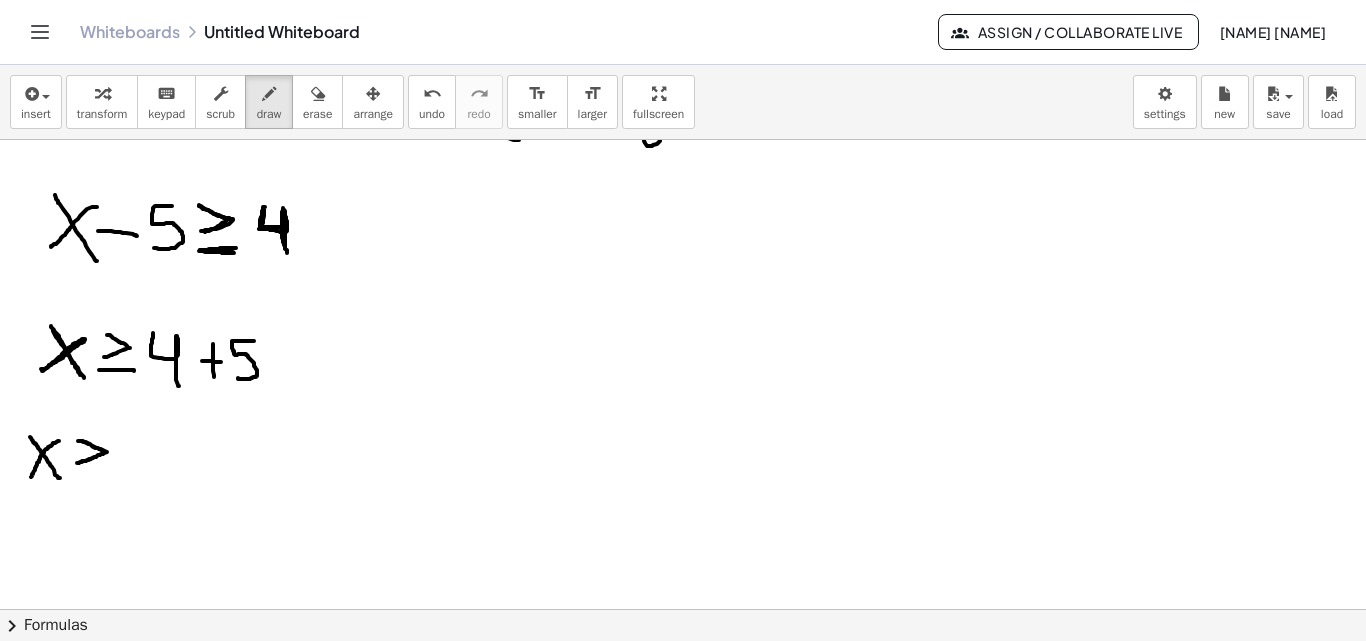 drag, startPoint x: 78, startPoint y: 441, endPoint x: 77, endPoint y: 463, distance: 22.022715 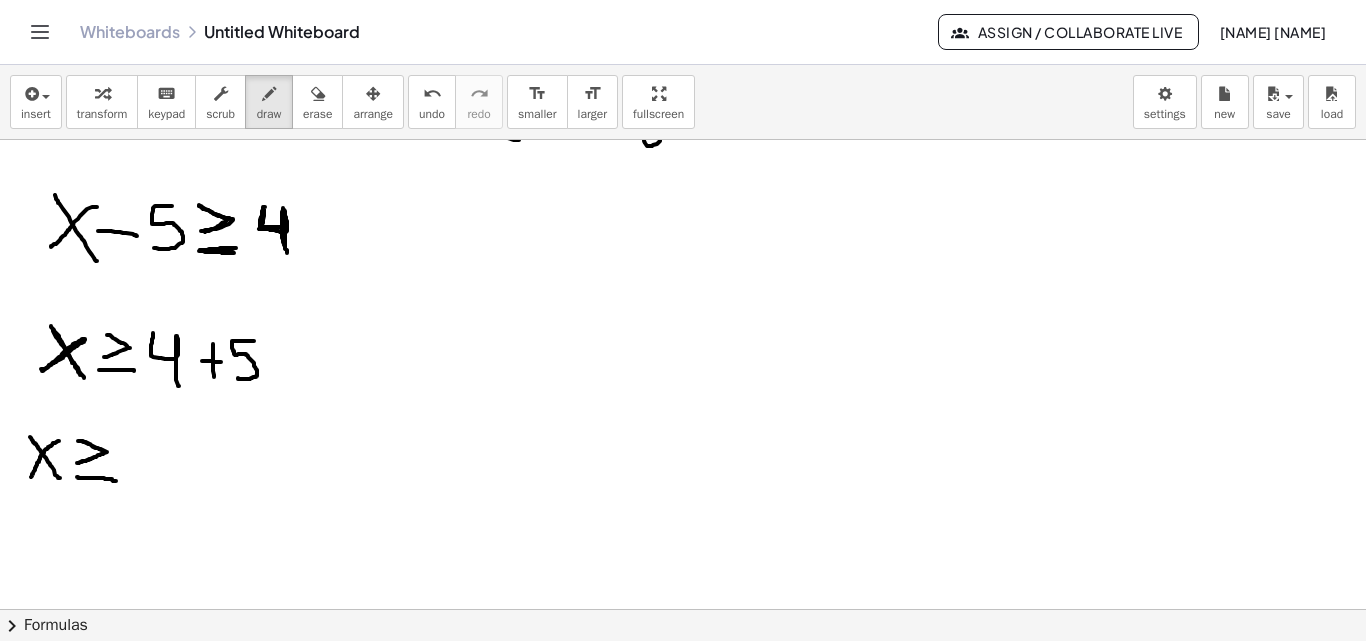drag, startPoint x: 77, startPoint y: 477, endPoint x: 116, endPoint y: 481, distance: 39.20459 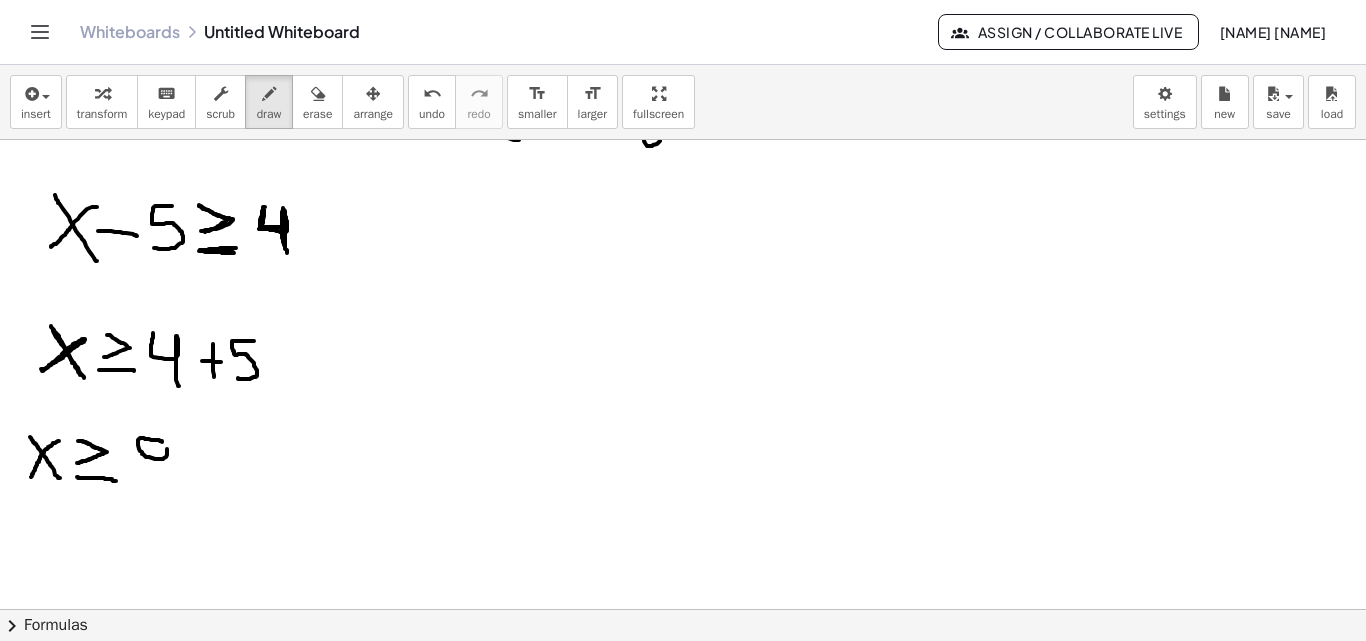 click at bounding box center (731, -921) 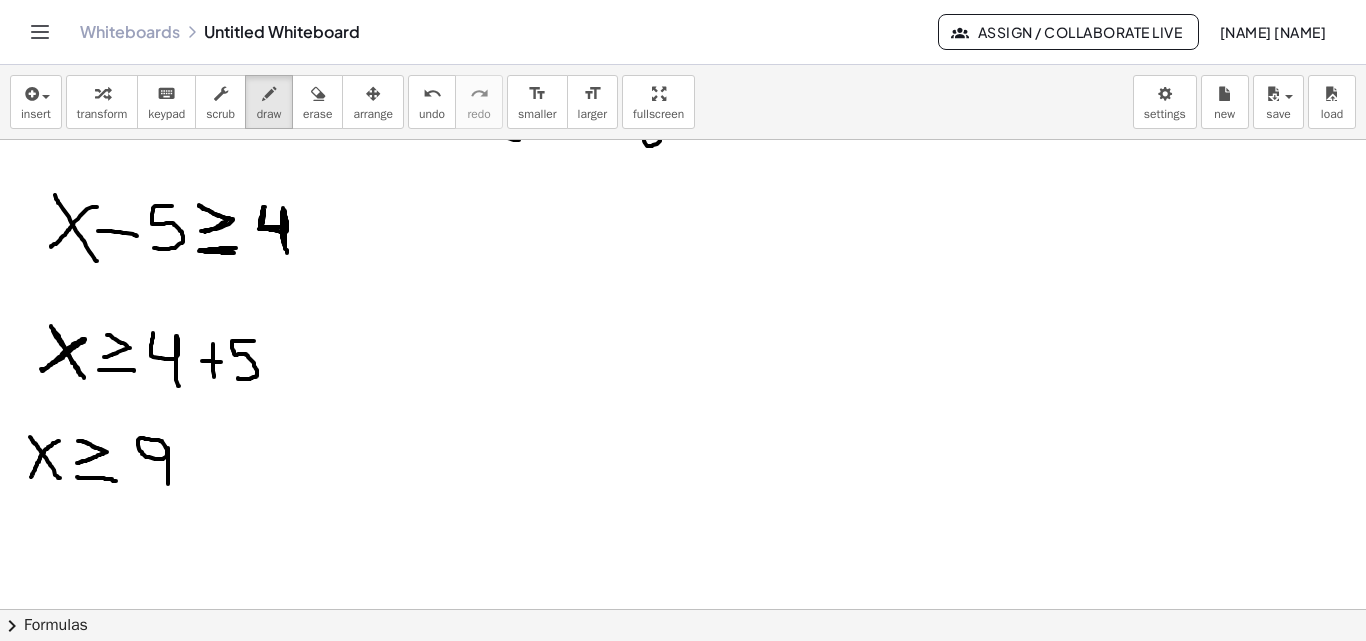 drag, startPoint x: 168, startPoint y: 448, endPoint x: 168, endPoint y: 493, distance: 45 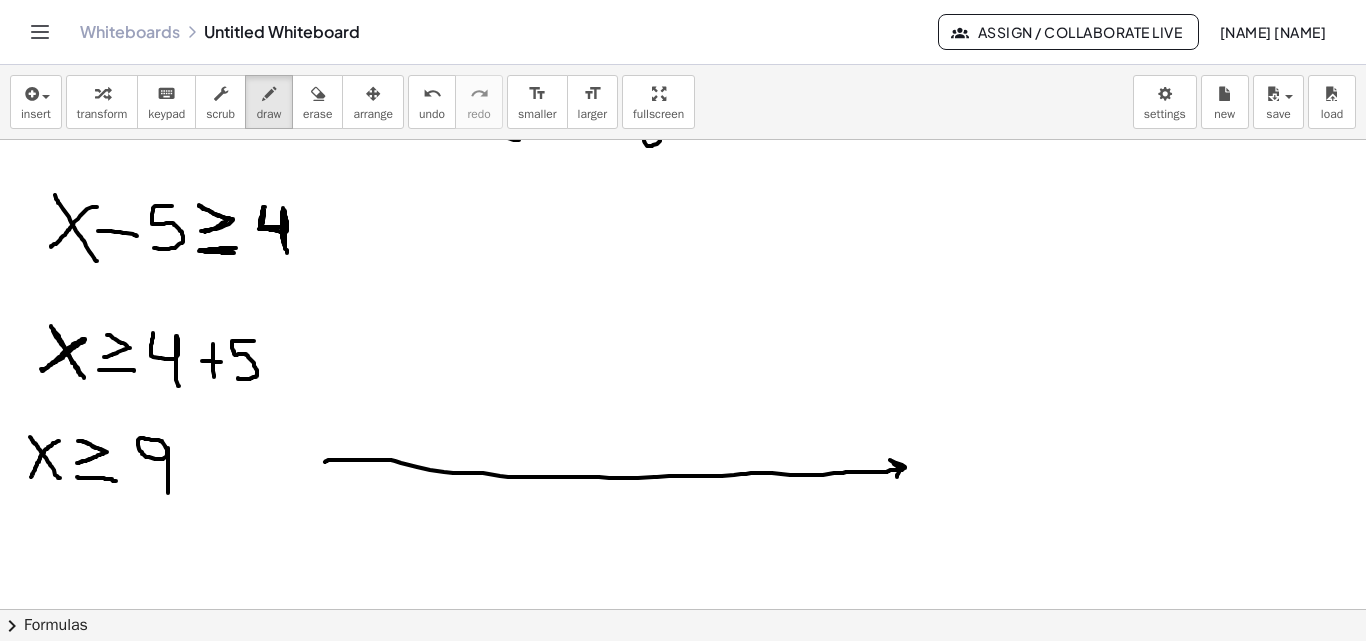 drag, startPoint x: 325, startPoint y: 462, endPoint x: 889, endPoint y: 477, distance: 564.19946 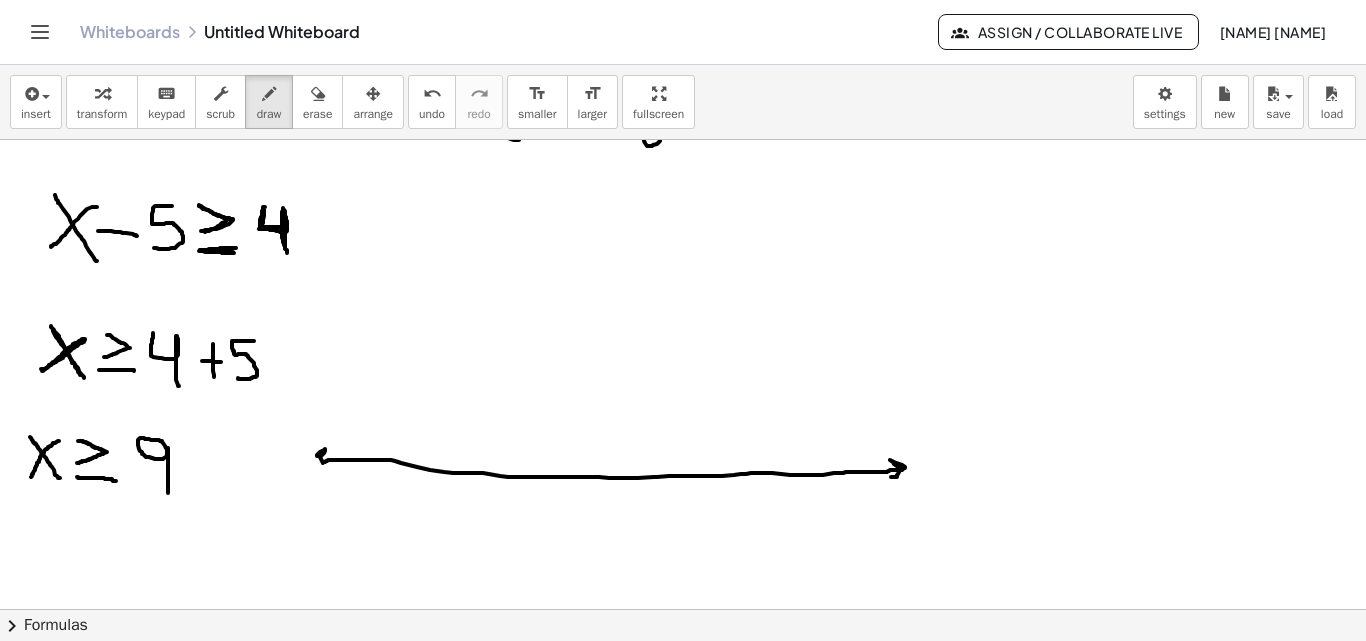 drag, startPoint x: 322, startPoint y: 451, endPoint x: 364, endPoint y: 472, distance: 46.957428 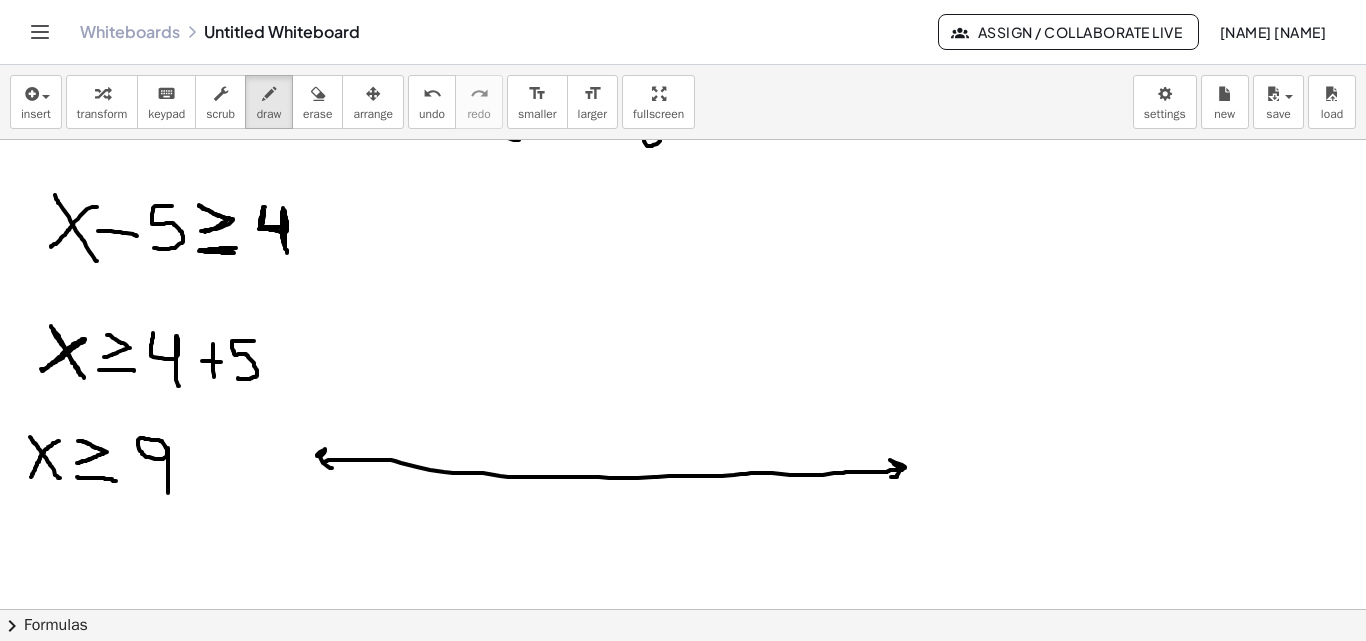 click at bounding box center [731, -921] 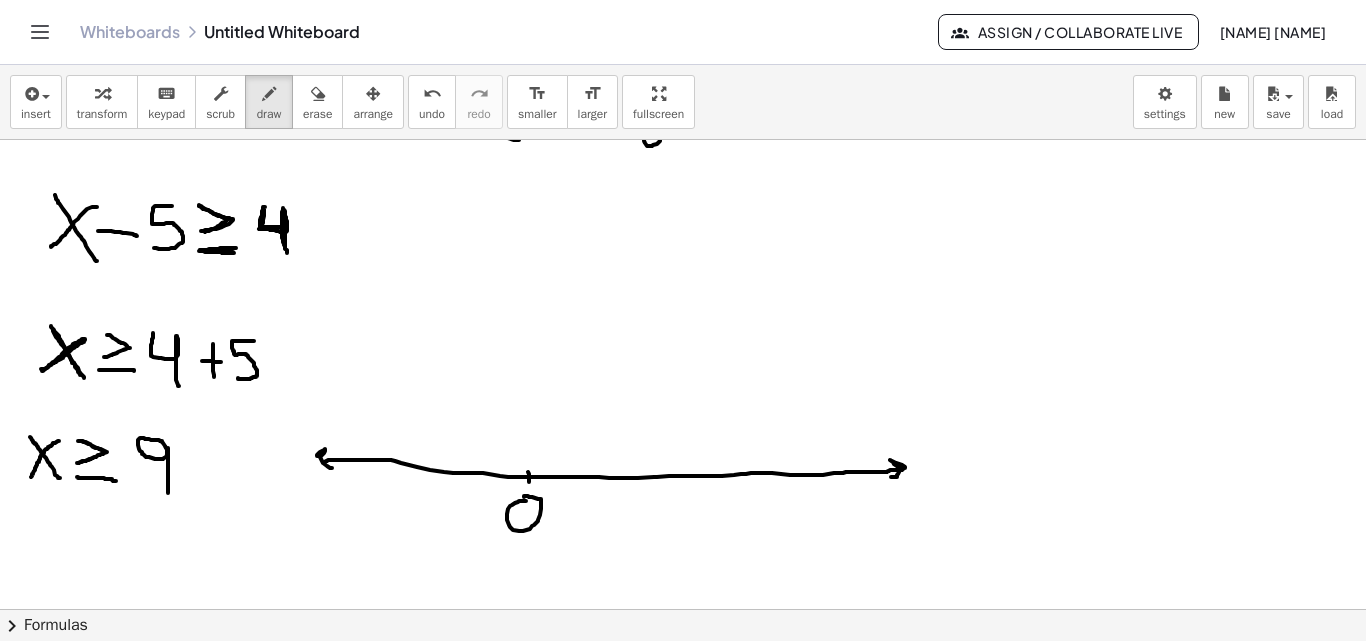 click at bounding box center [731, -921] 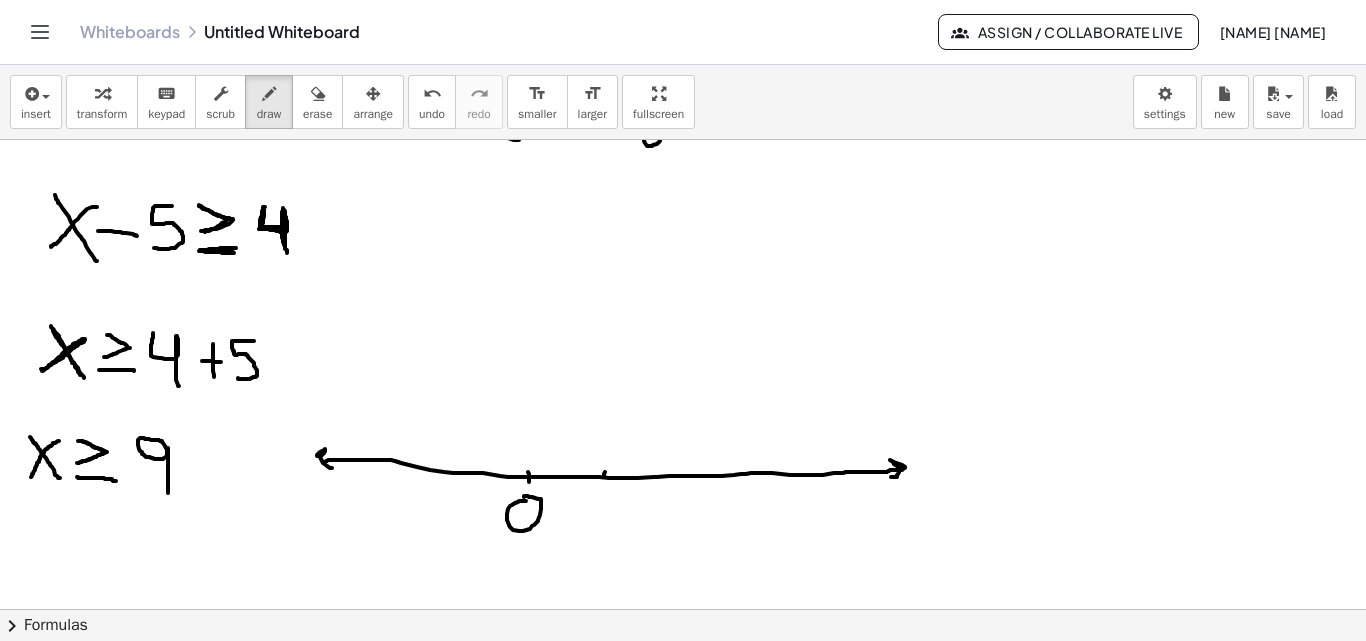 drag, startPoint x: 605, startPoint y: 472, endPoint x: 602, endPoint y: 484, distance: 12.369317 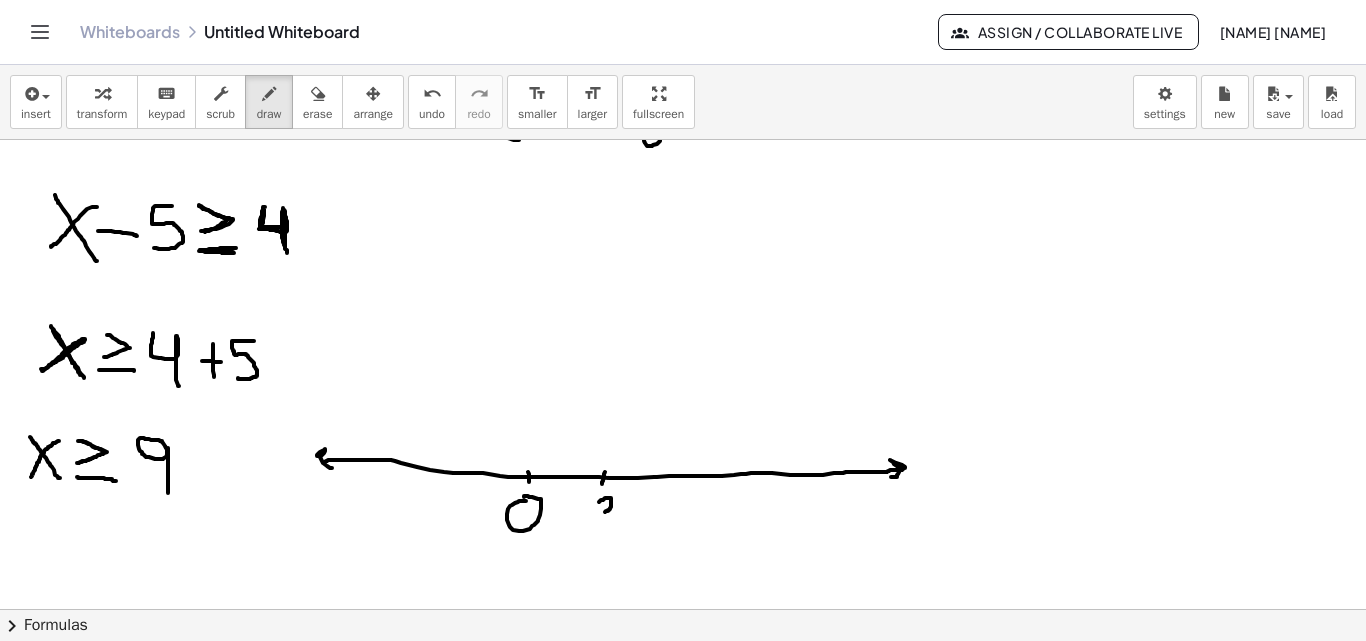 drag, startPoint x: 599, startPoint y: 502, endPoint x: 605, endPoint y: 512, distance: 11.661903 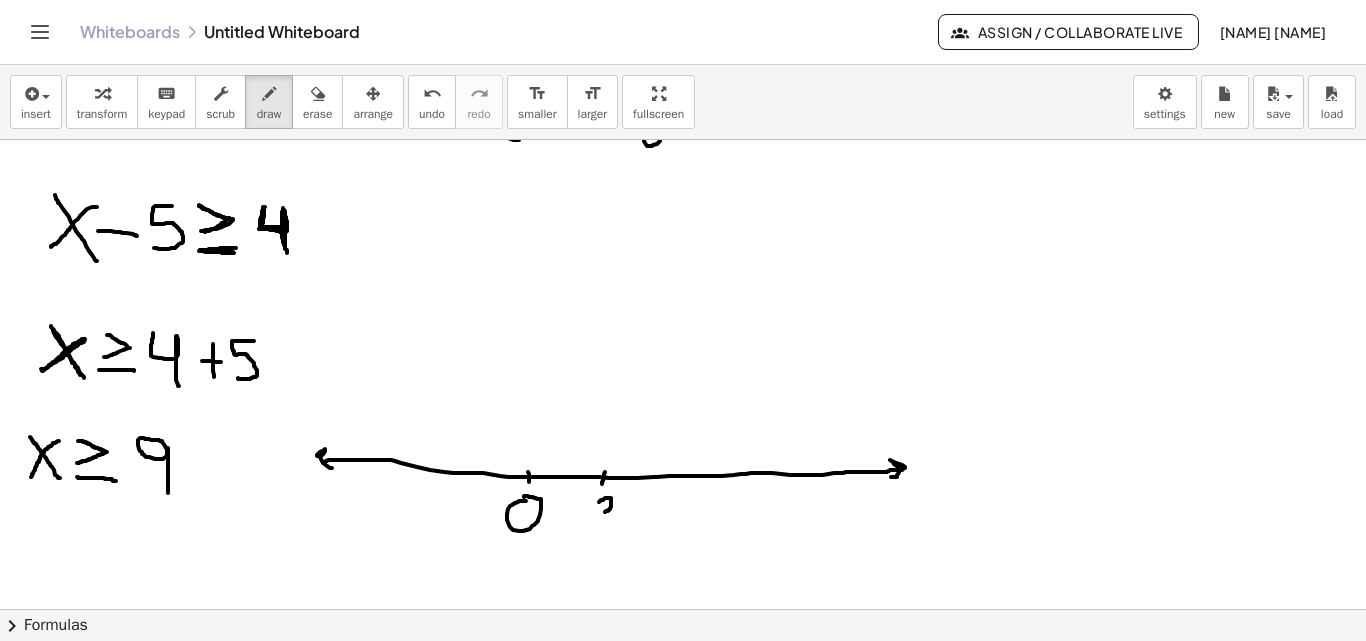 click at bounding box center [318, 94] 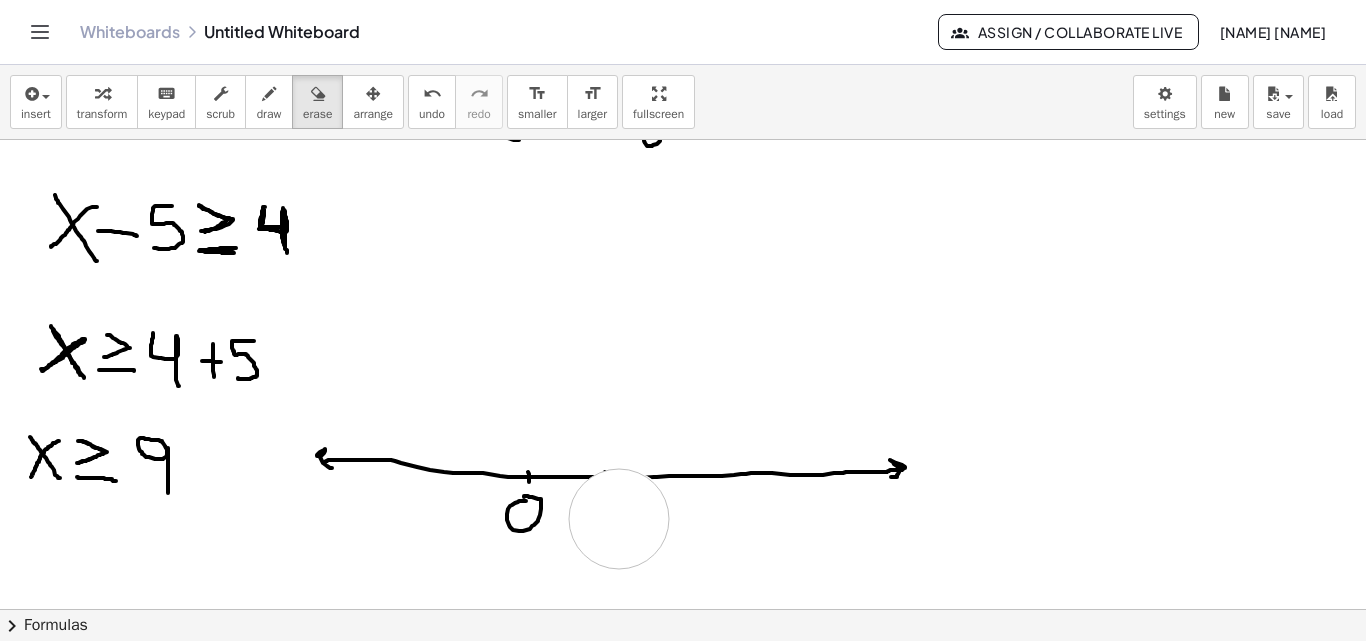 click at bounding box center [731, -921] 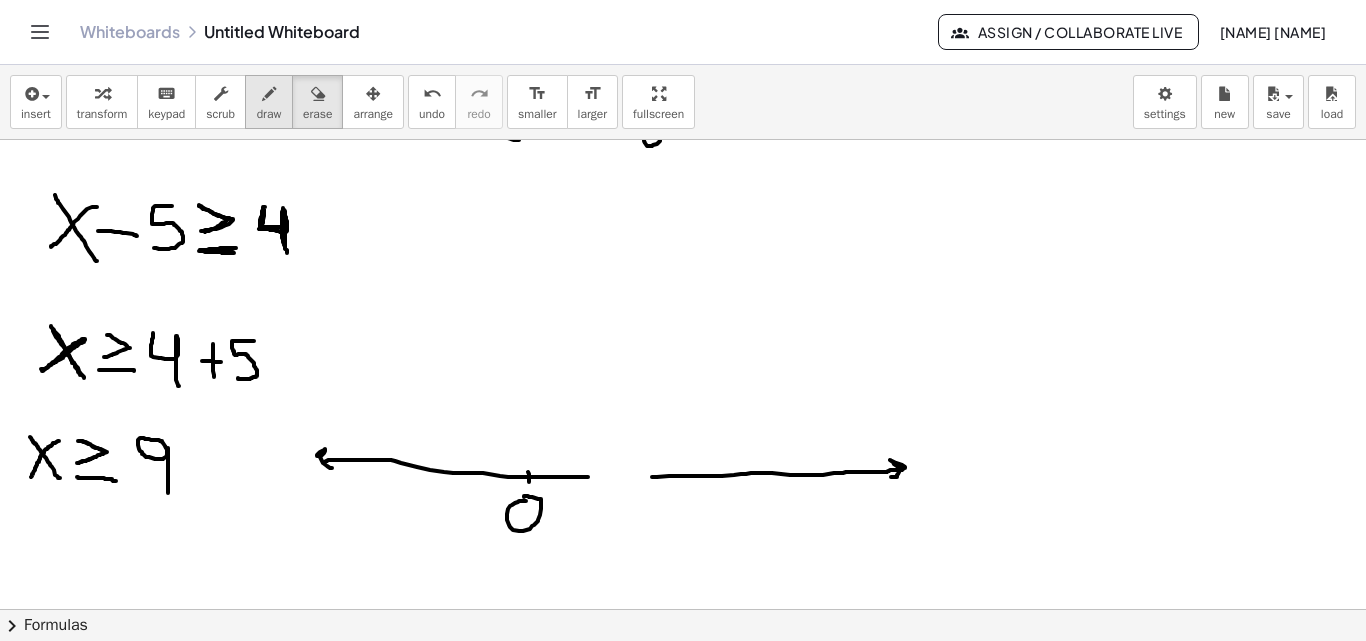 click on "draw" at bounding box center [269, 102] 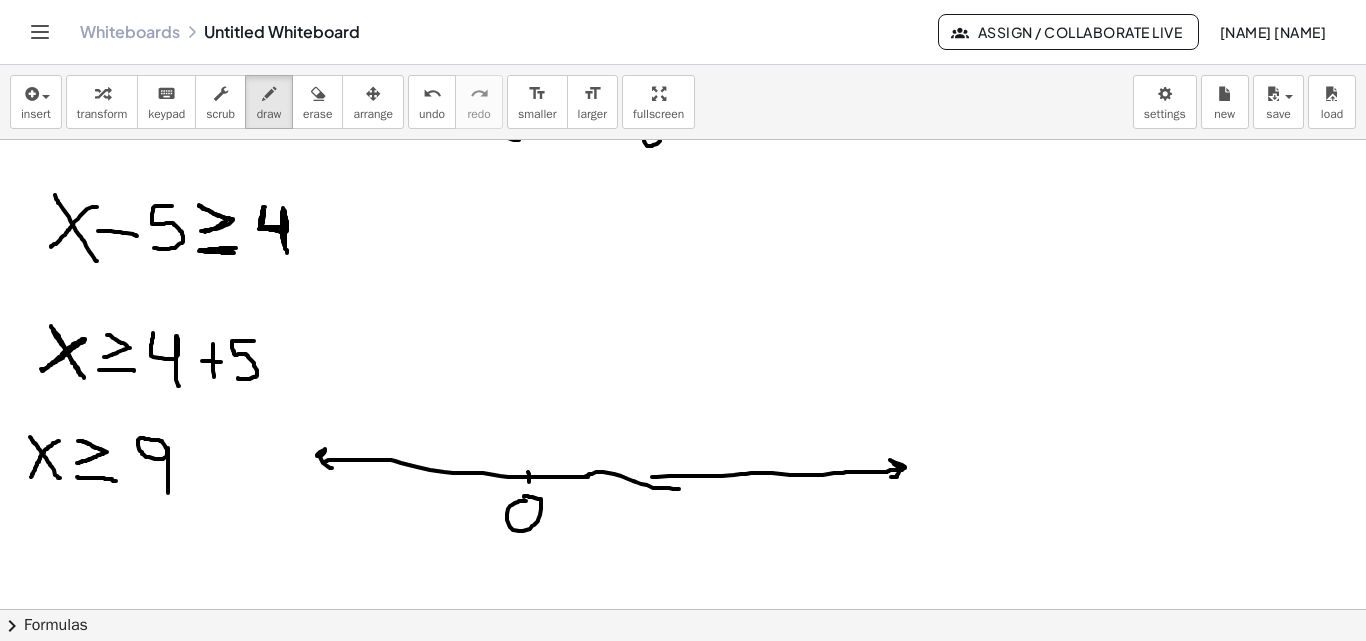 drag, startPoint x: 587, startPoint y: 476, endPoint x: 669, endPoint y: 476, distance: 82 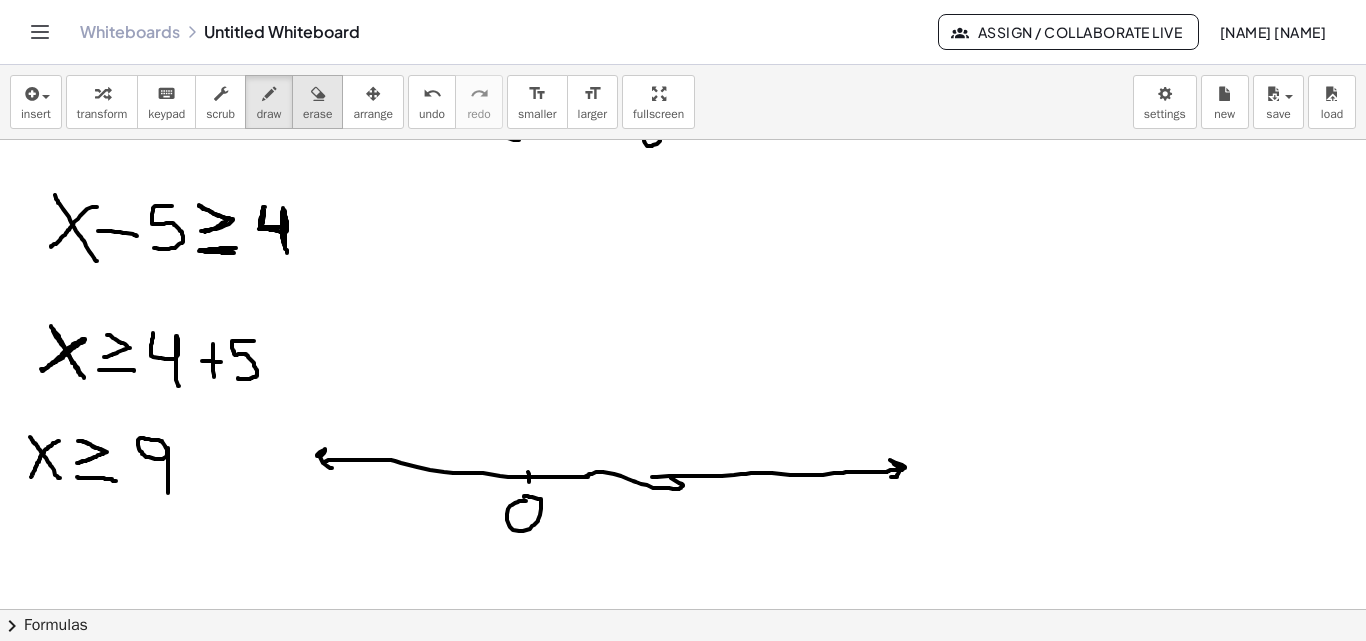 drag, startPoint x: 303, startPoint y: 97, endPoint x: 312, endPoint y: 105, distance: 12.0415945 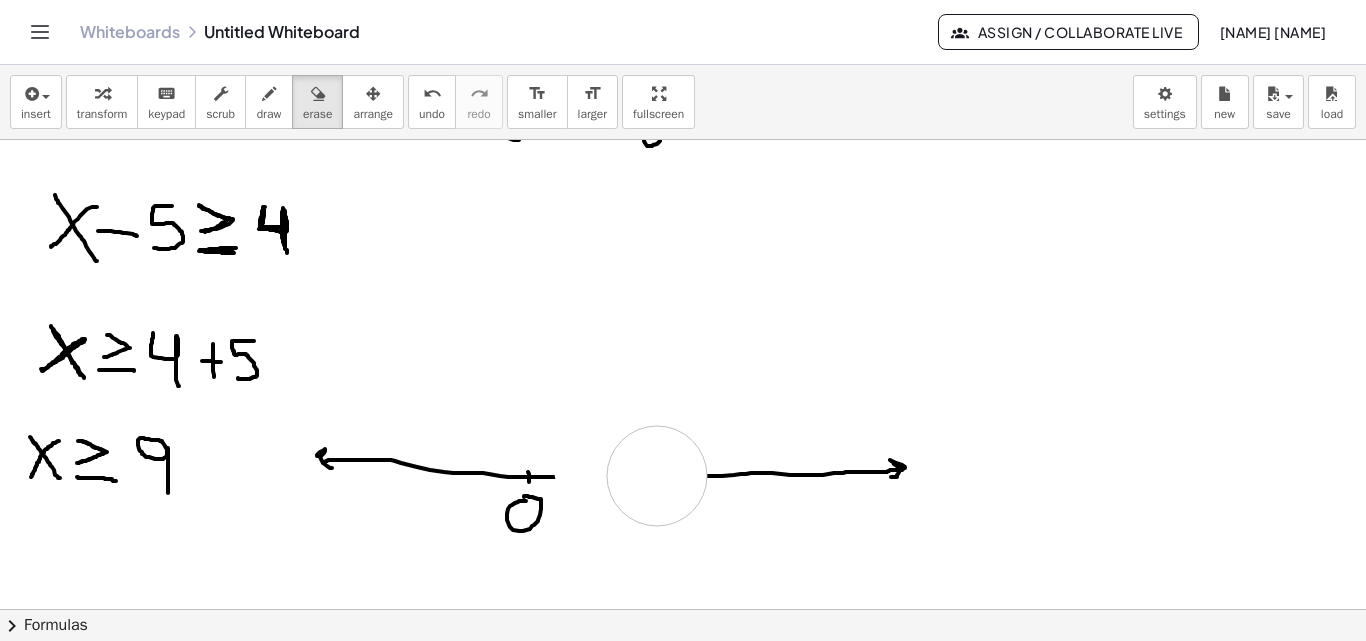 drag, startPoint x: 604, startPoint y: 467, endPoint x: 390, endPoint y: 143, distance: 388.2937 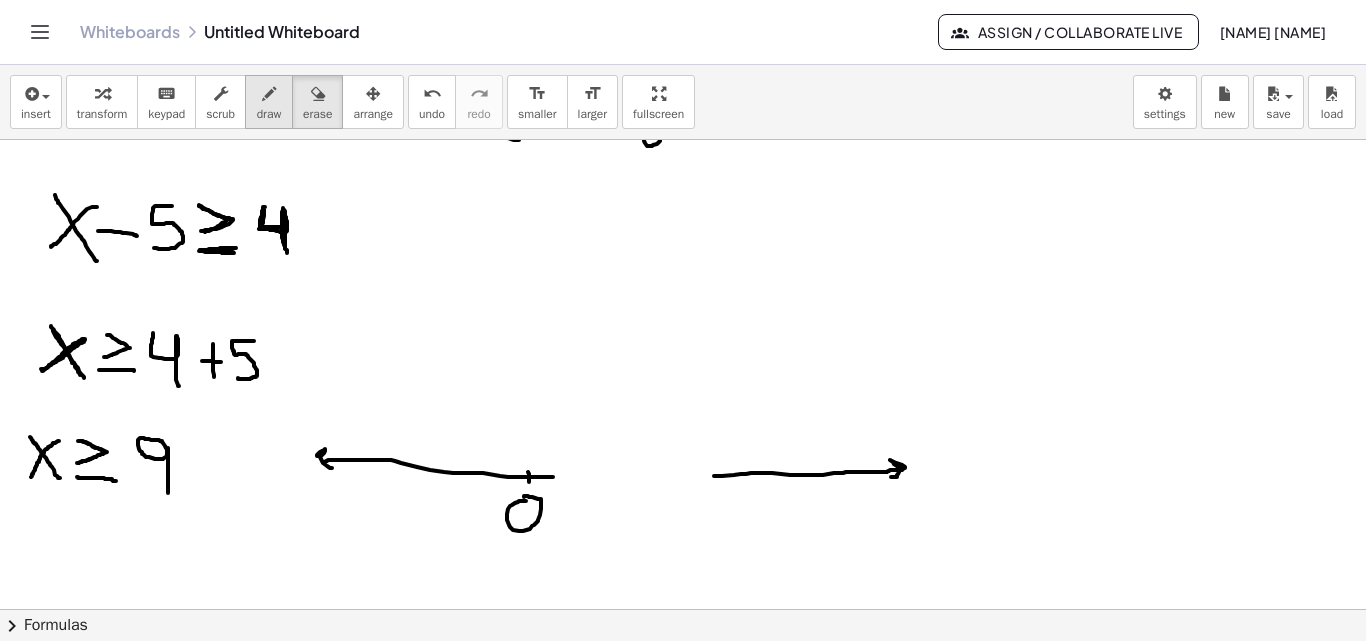 click on "draw" at bounding box center (269, 114) 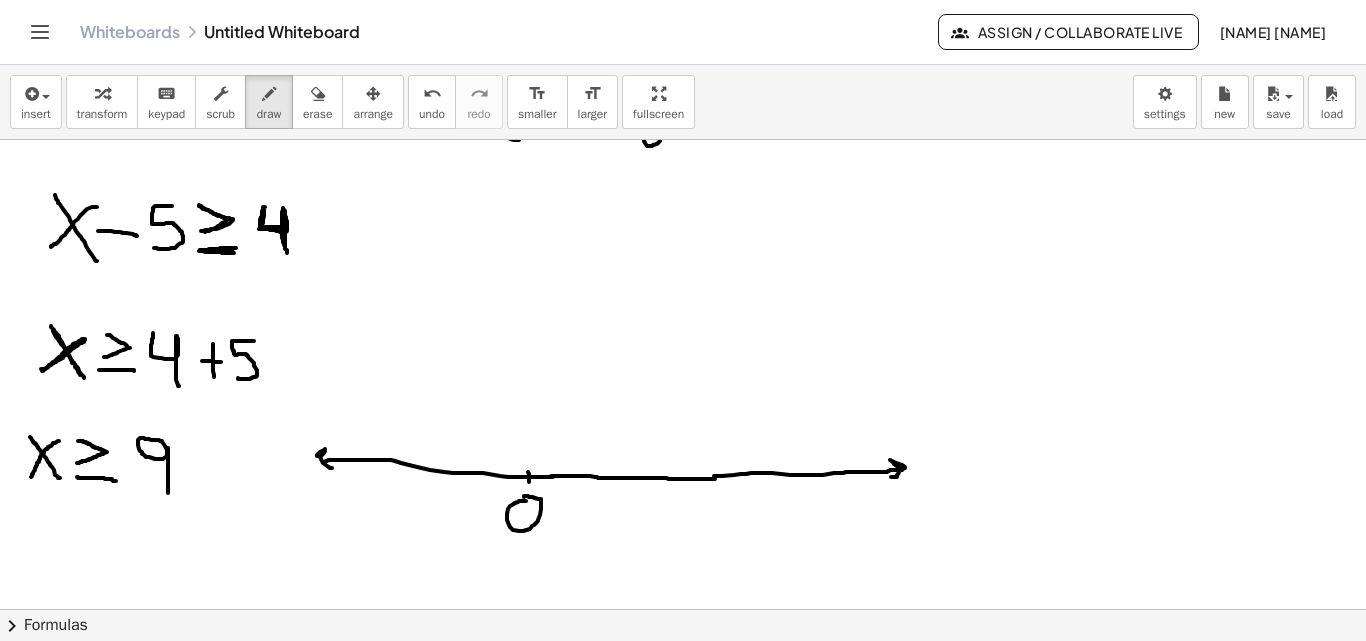 drag, startPoint x: 551, startPoint y: 476, endPoint x: 702, endPoint y: 482, distance: 151.11916 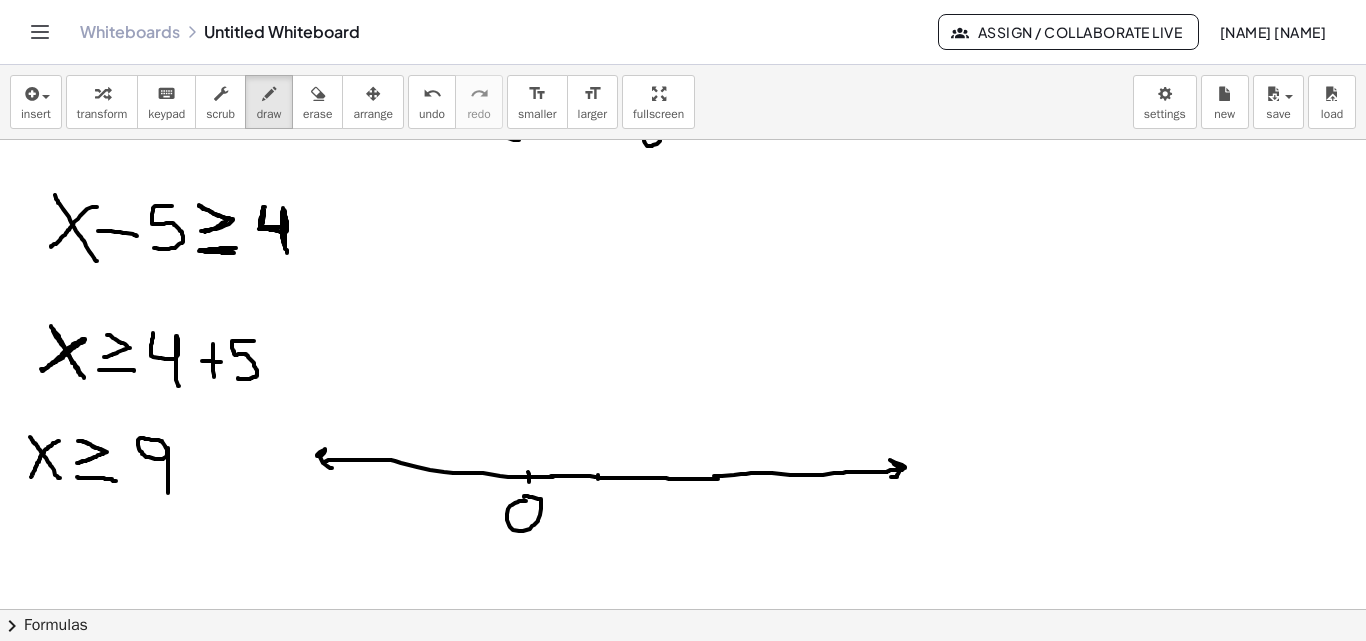 click at bounding box center (731, -921) 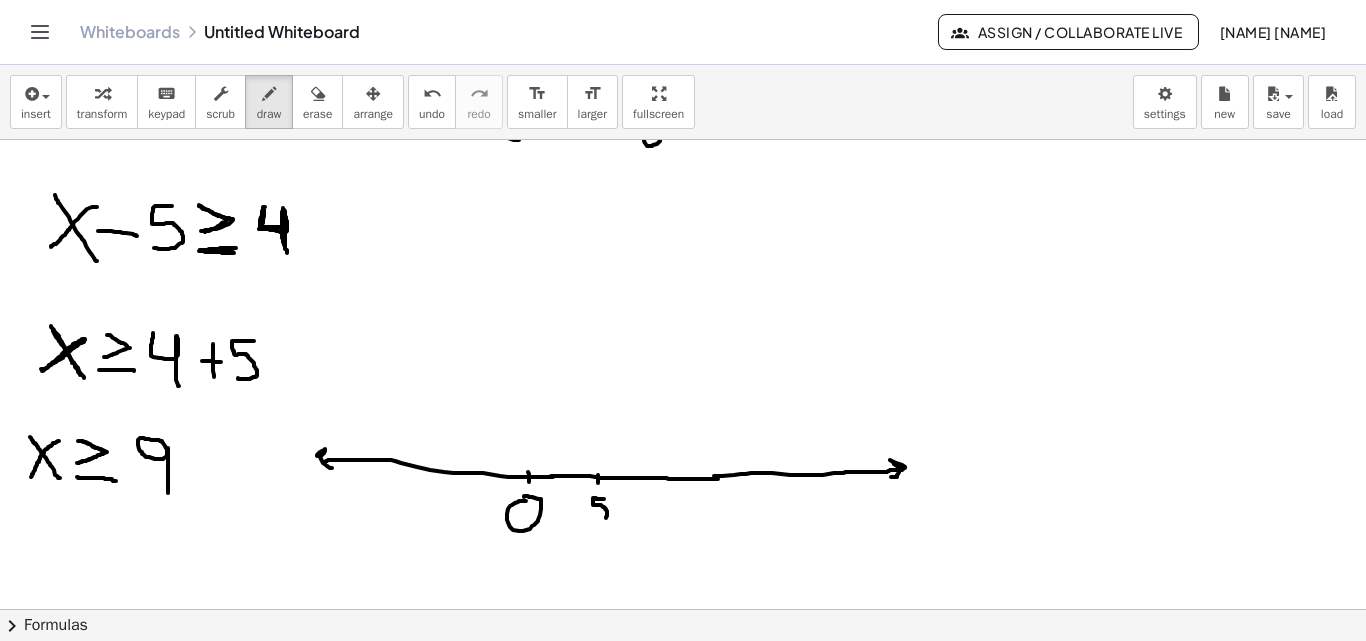 drag, startPoint x: 604, startPoint y: 499, endPoint x: 592, endPoint y: 517, distance: 21.633308 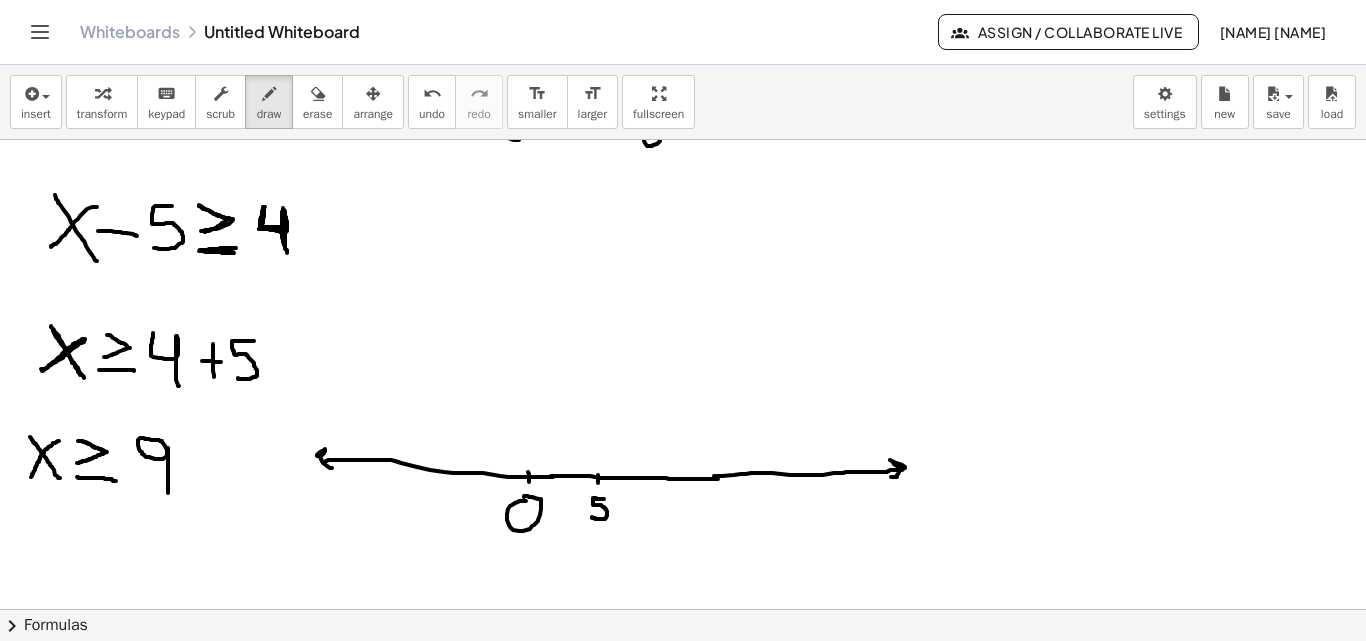 drag, startPoint x: 695, startPoint y: 471, endPoint x: 698, endPoint y: 488, distance: 17.262676 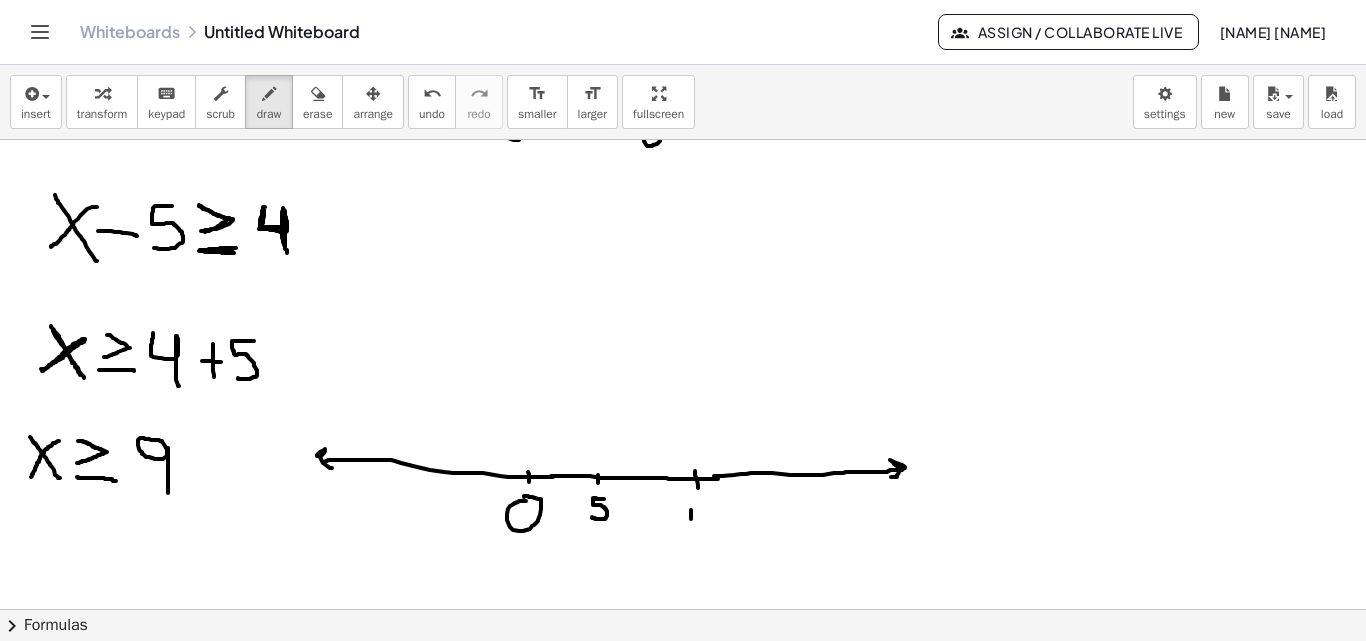 click at bounding box center (731, -921) 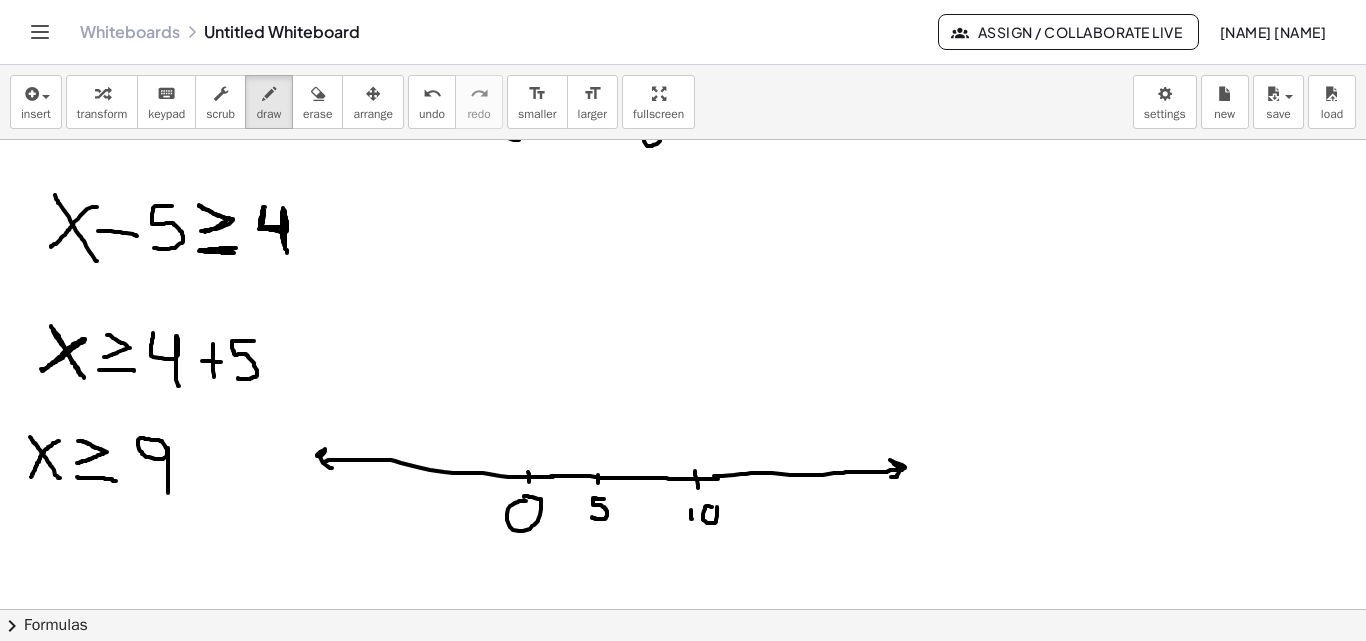 drag, startPoint x: 709, startPoint y: 506, endPoint x: 699, endPoint y: 502, distance: 10.770329 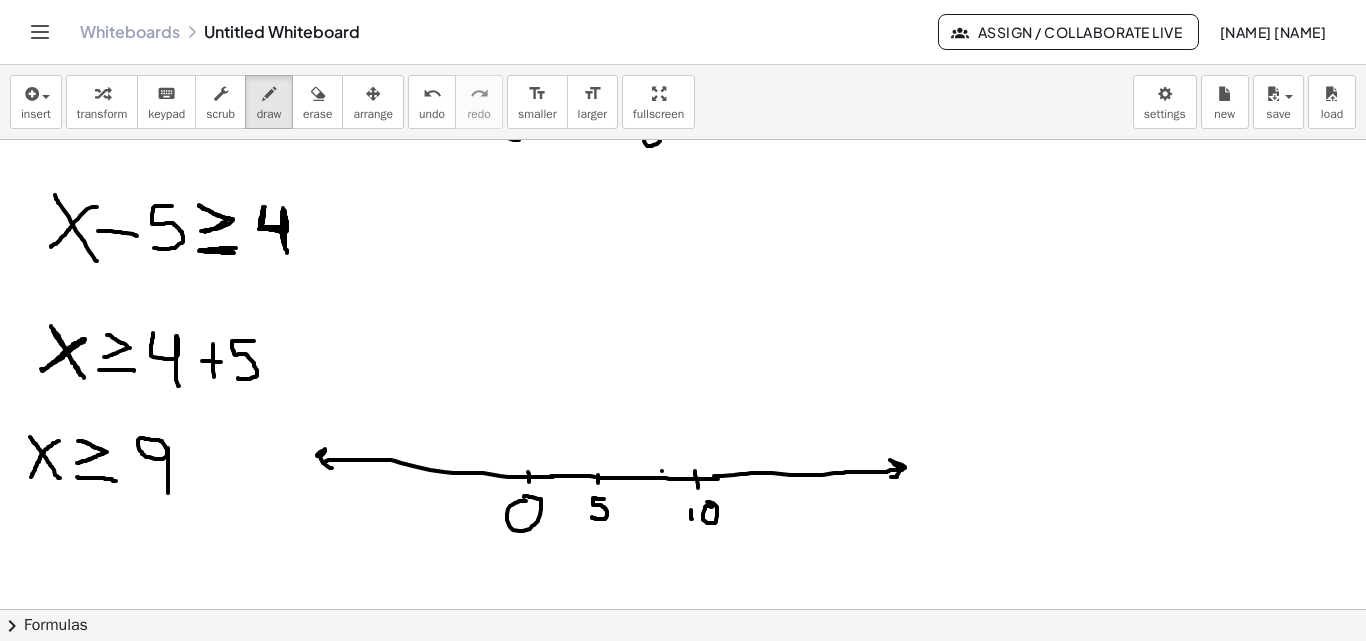drag, startPoint x: 662, startPoint y: 471, endPoint x: 663, endPoint y: 485, distance: 14.035668 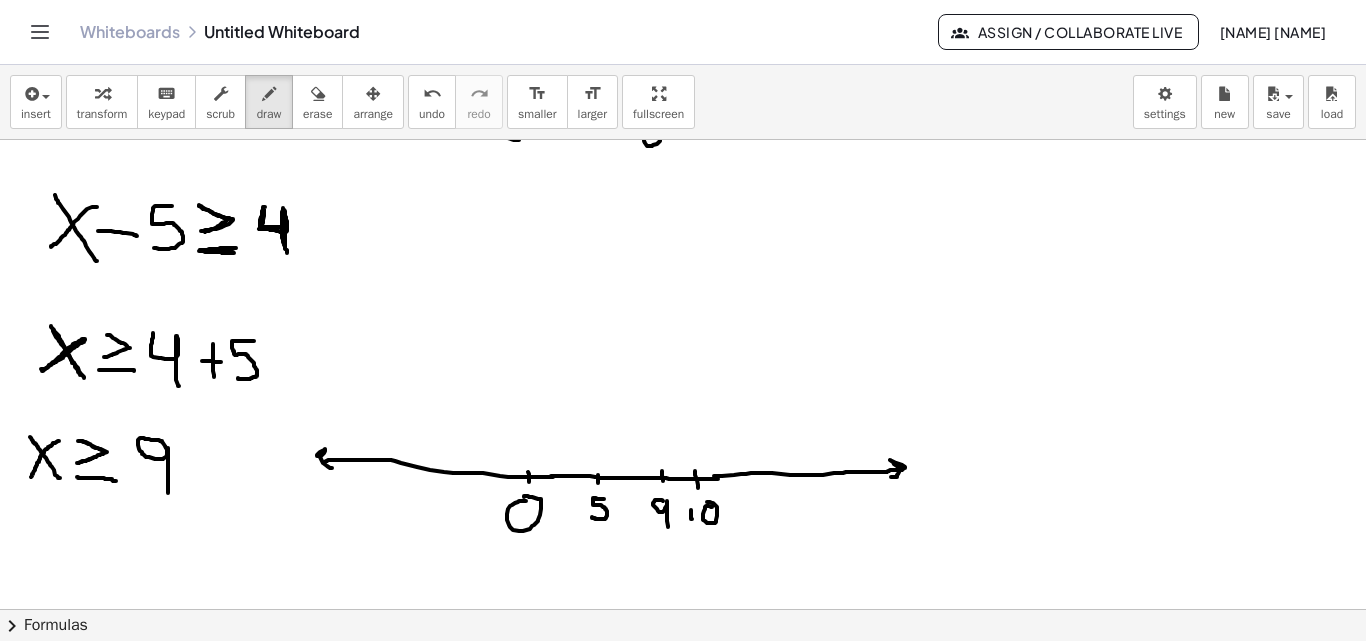 drag, startPoint x: 663, startPoint y: 501, endPoint x: 668, endPoint y: 544, distance: 43.289722 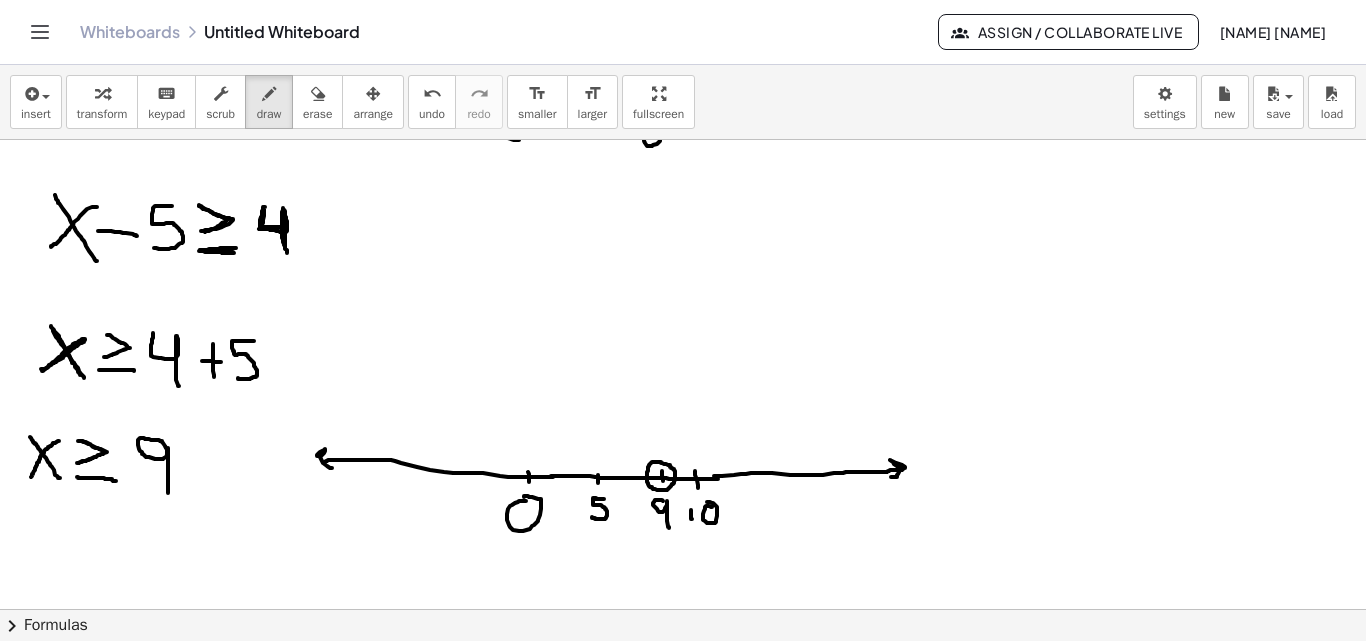 drag, startPoint x: 670, startPoint y: 466, endPoint x: 660, endPoint y: 469, distance: 10.440307 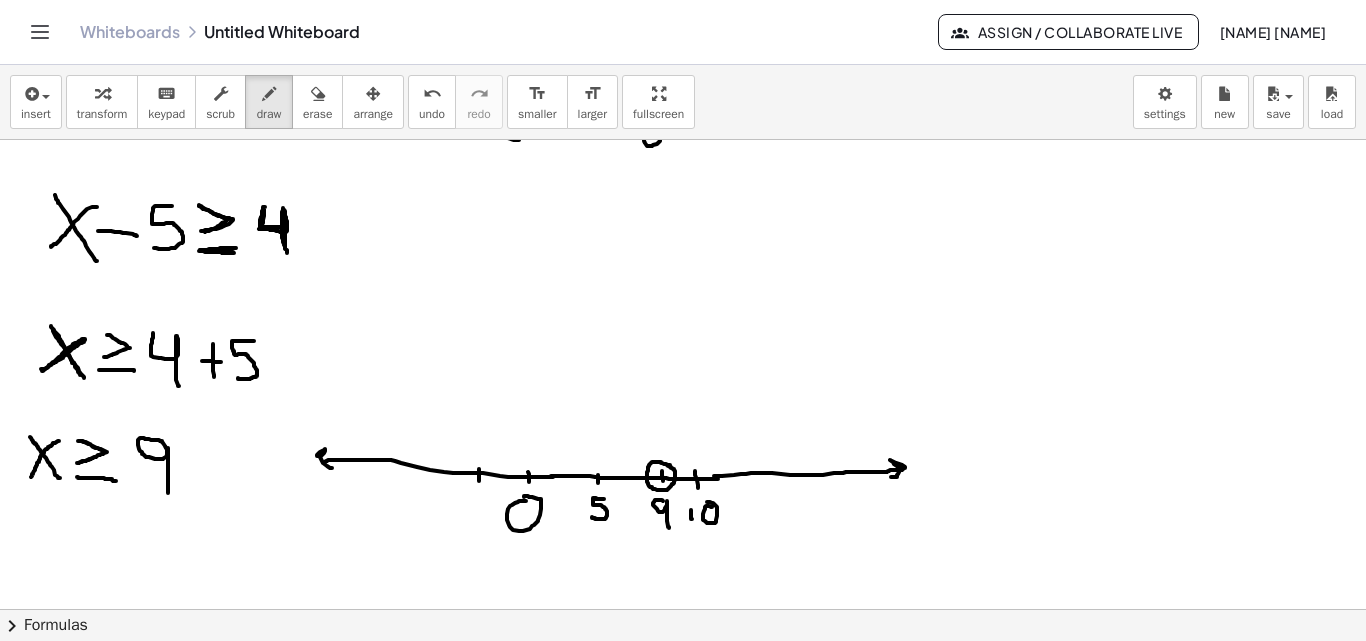 drag, startPoint x: 479, startPoint y: 474, endPoint x: 478, endPoint y: 492, distance: 18.027756 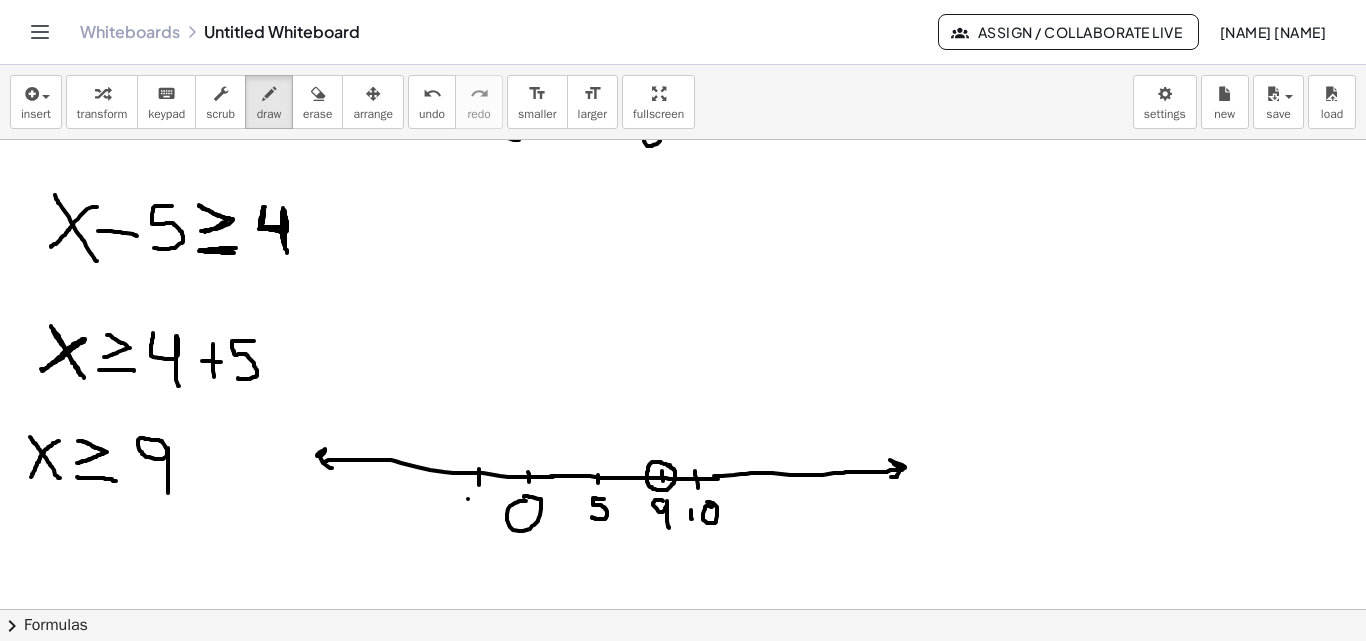 drag, startPoint x: 468, startPoint y: 499, endPoint x: 480, endPoint y: 500, distance: 12.0415945 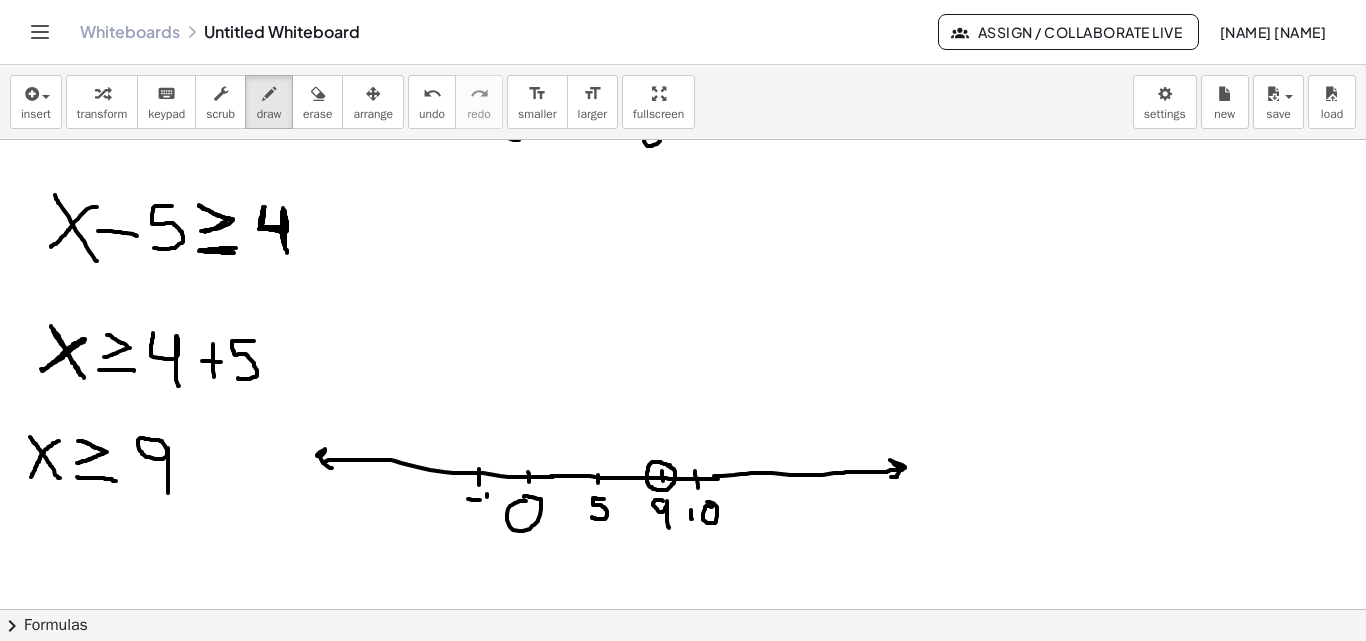 drag, startPoint x: 487, startPoint y: 494, endPoint x: 487, endPoint y: 507, distance: 13 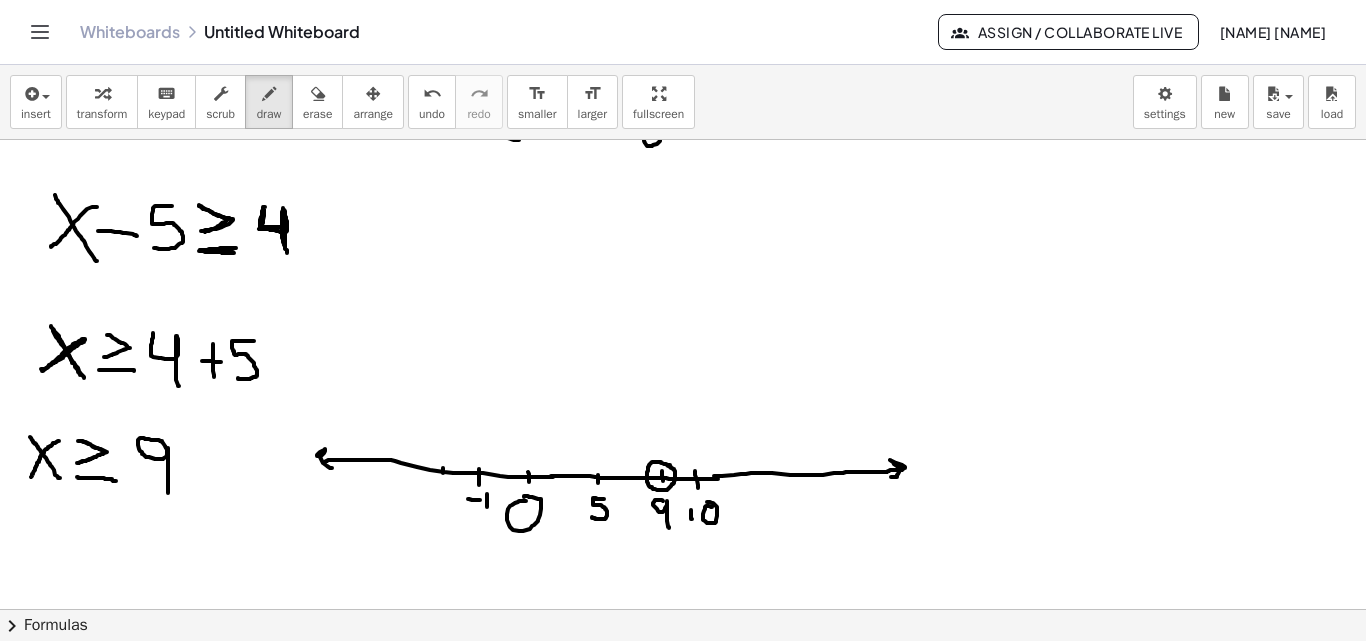 click at bounding box center [731, -921] 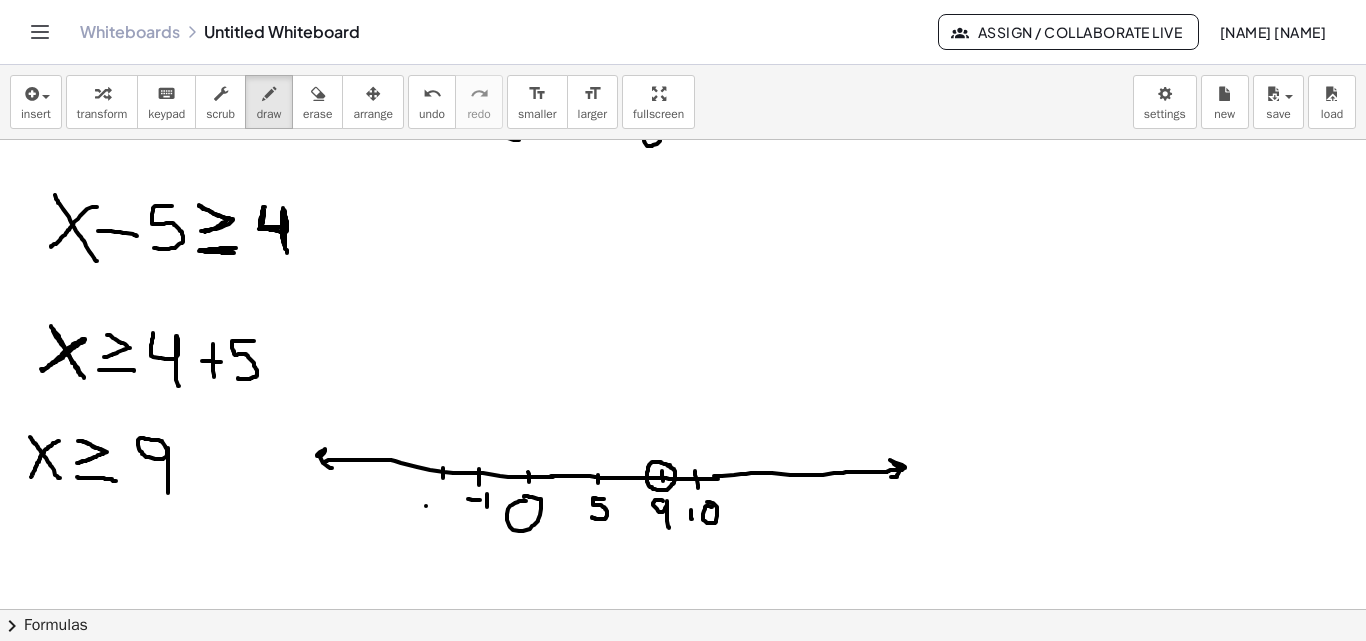 drag, startPoint x: 426, startPoint y: 506, endPoint x: 439, endPoint y: 506, distance: 13 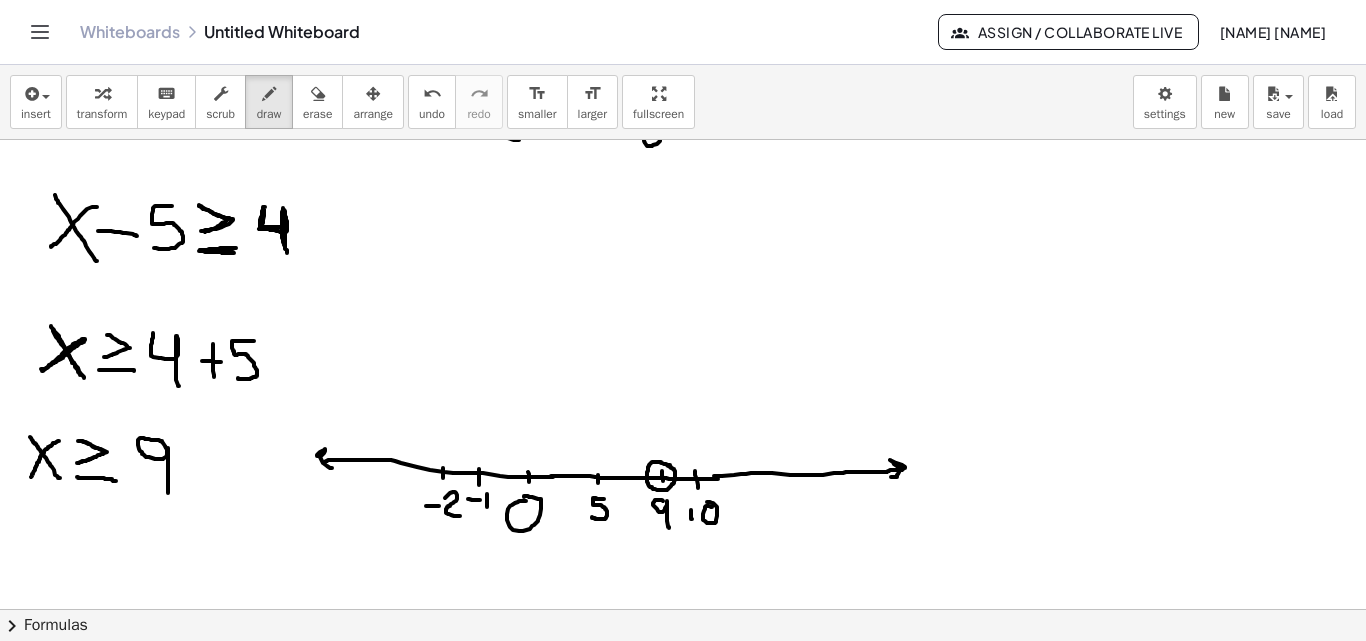 drag, startPoint x: 445, startPoint y: 498, endPoint x: 460, endPoint y: 516, distance: 23.43075 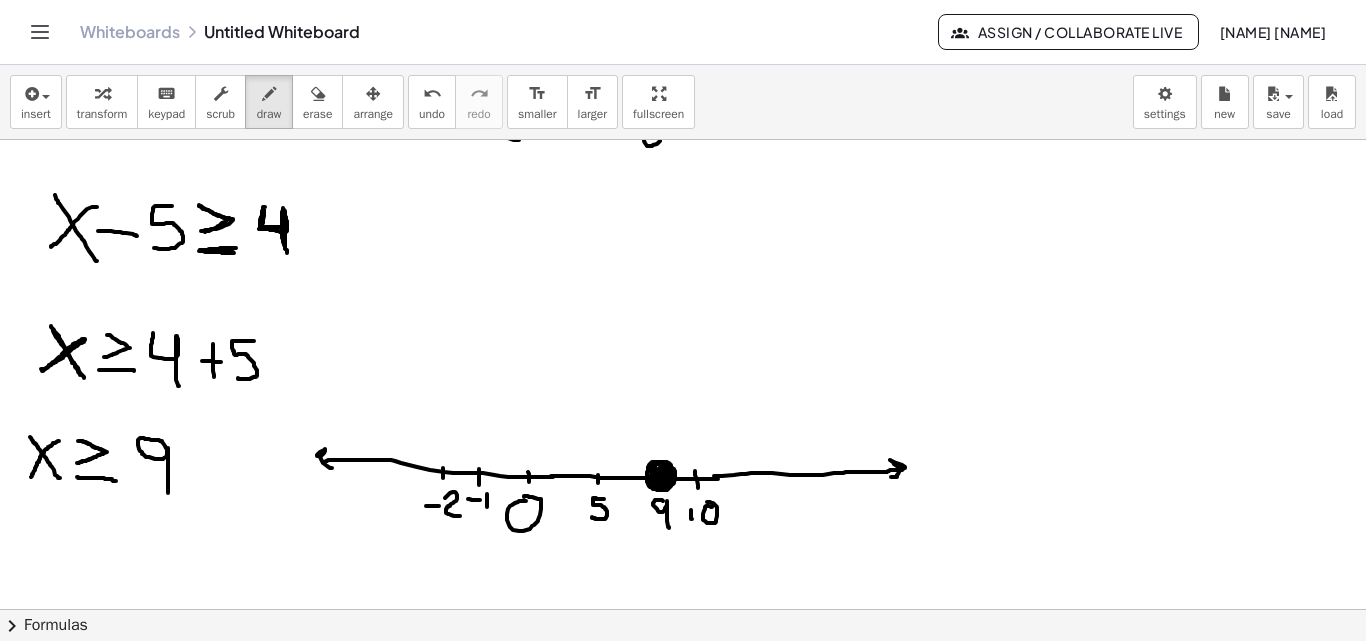 drag, startPoint x: 665, startPoint y: 473, endPoint x: 655, endPoint y: 476, distance: 10.440307 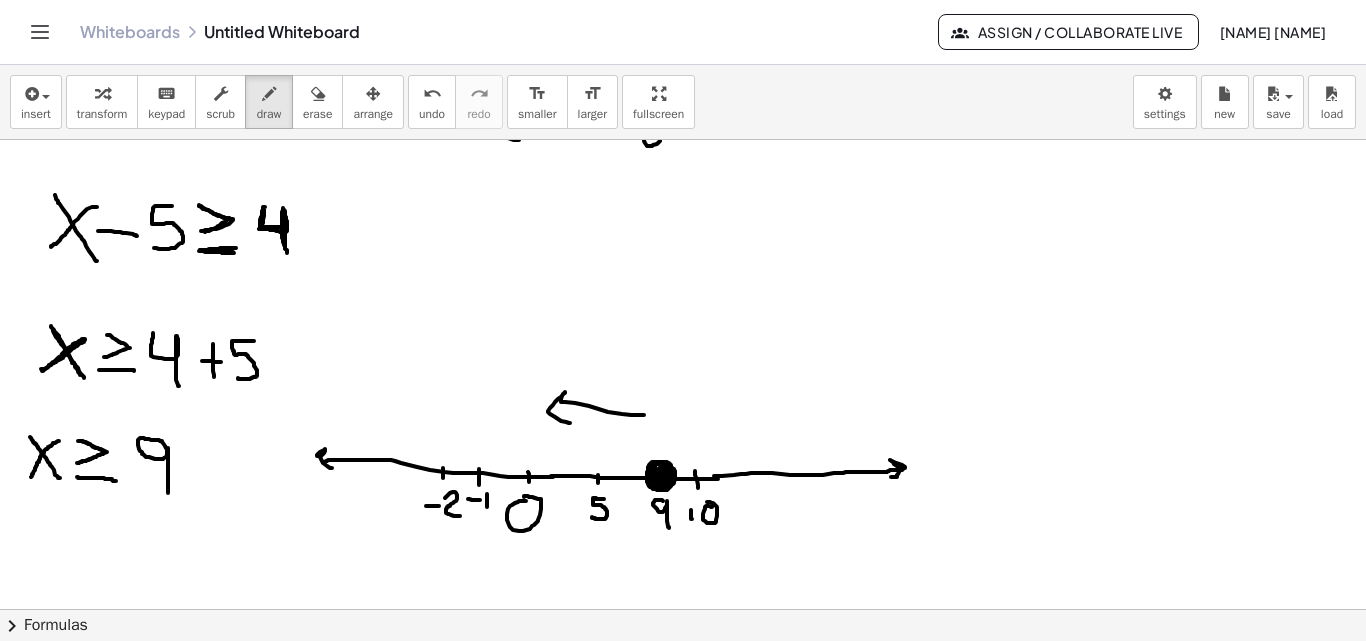 drag, startPoint x: 644, startPoint y: 415, endPoint x: 570, endPoint y: 423, distance: 74.431175 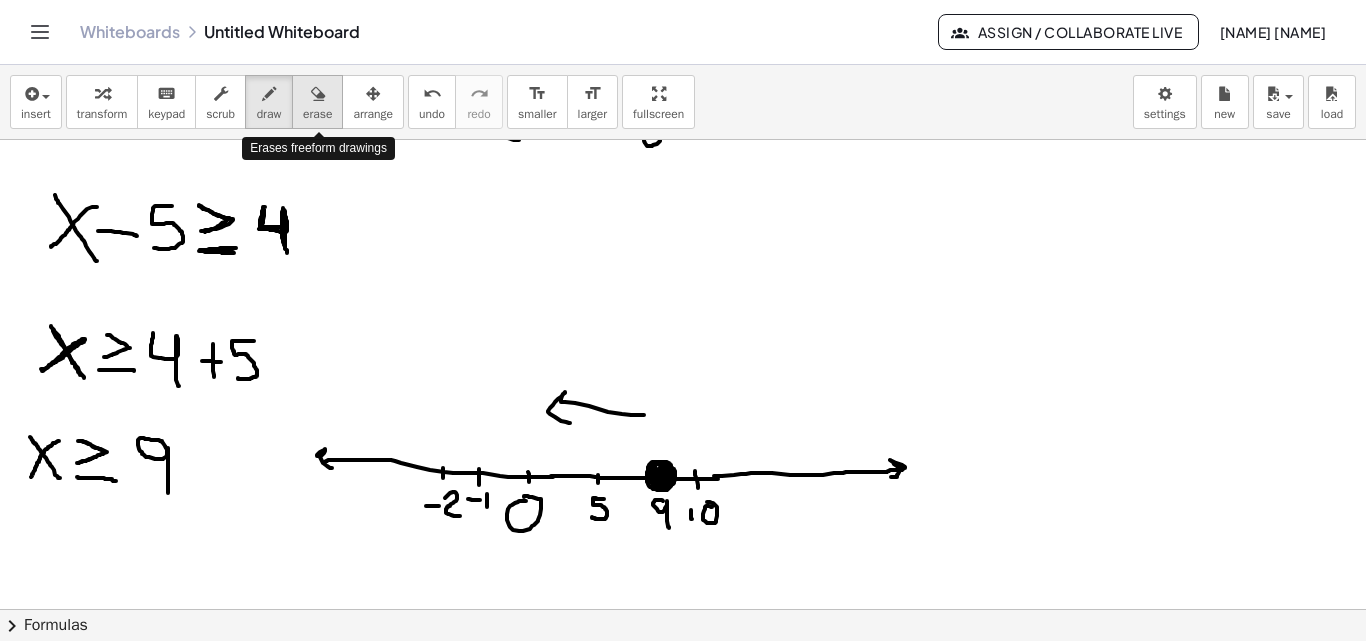 click on "erase" at bounding box center (317, 114) 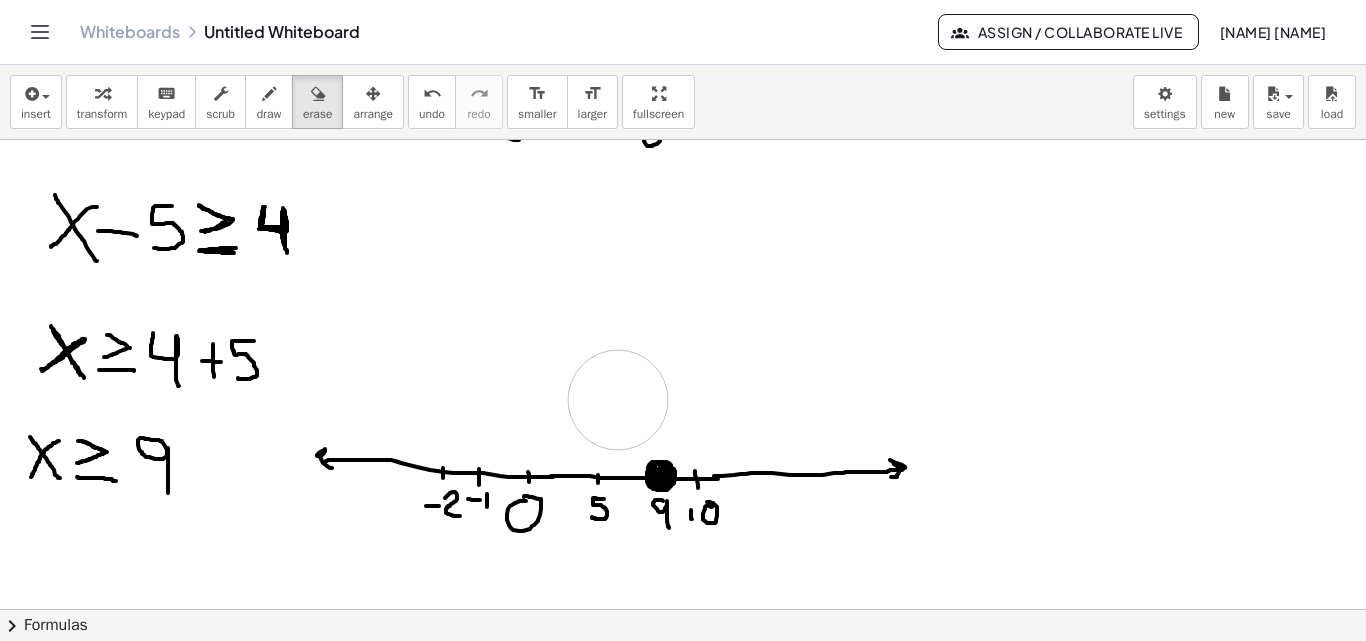 drag, startPoint x: 521, startPoint y: 395, endPoint x: 618, endPoint y: 400, distance: 97.128784 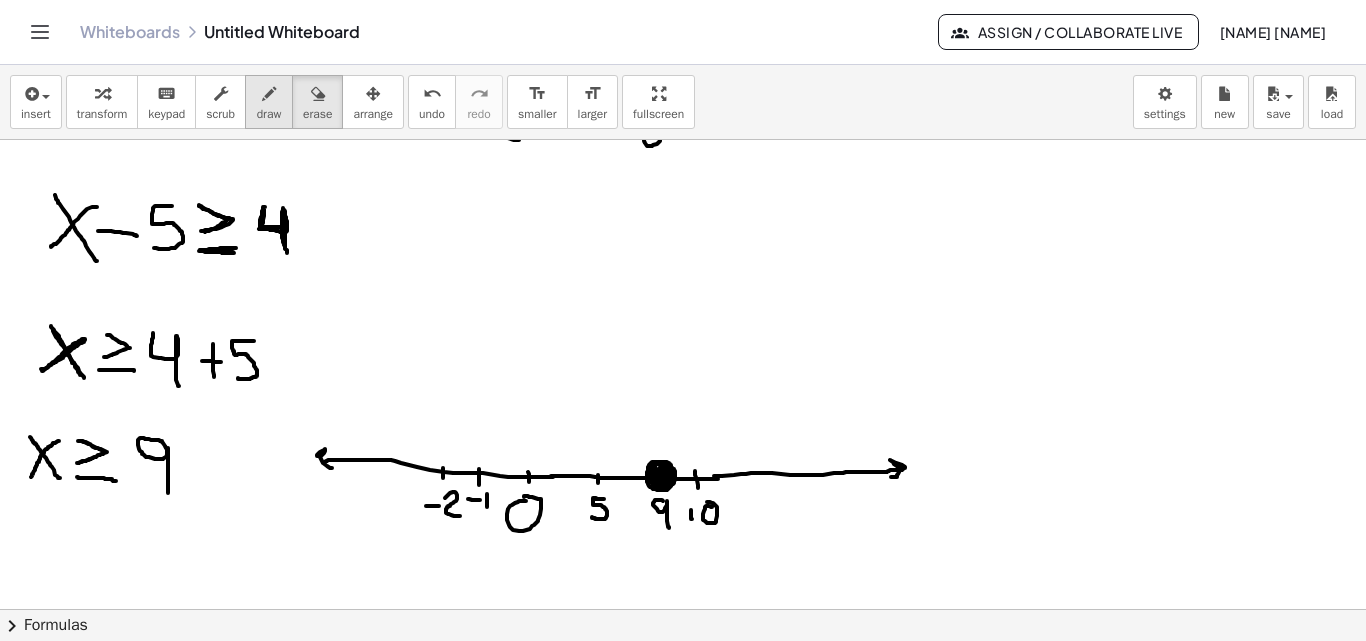 click on "draw" at bounding box center [269, 114] 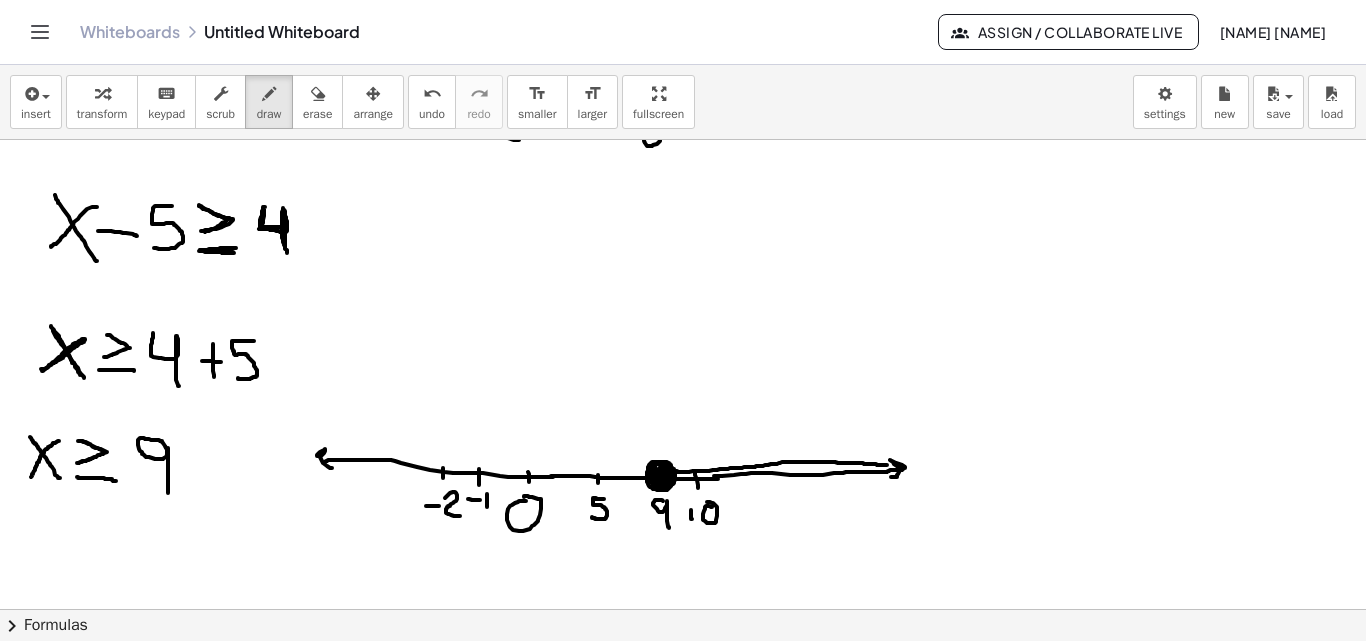 drag, startPoint x: 670, startPoint y: 471, endPoint x: 887, endPoint y: 465, distance: 217.08293 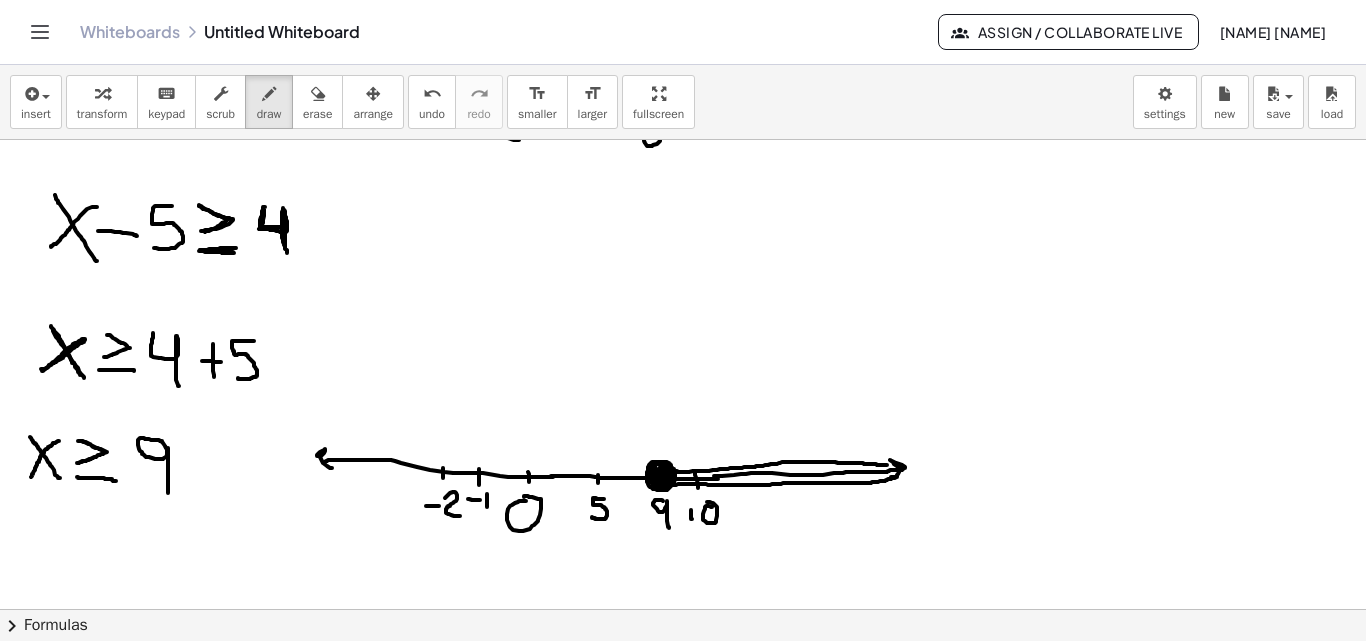 drag, startPoint x: 672, startPoint y: 485, endPoint x: 897, endPoint y: 476, distance: 225.17993 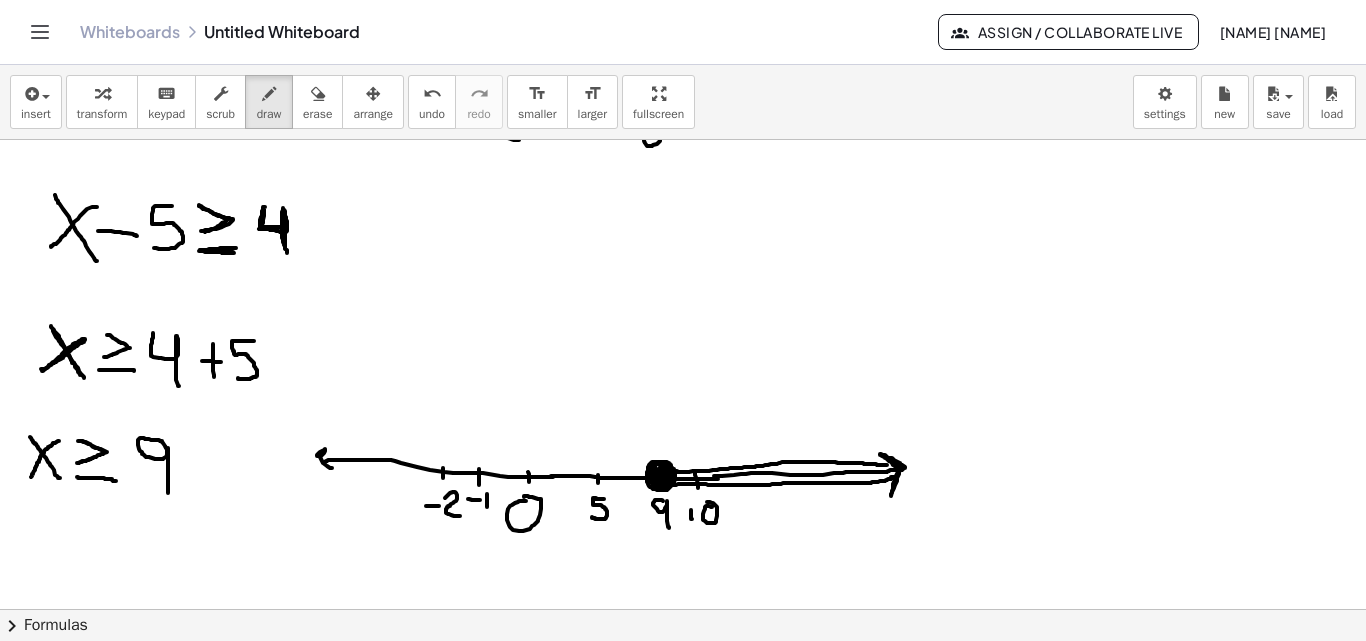drag, startPoint x: 898, startPoint y: 471, endPoint x: 859, endPoint y: 475, distance: 39.20459 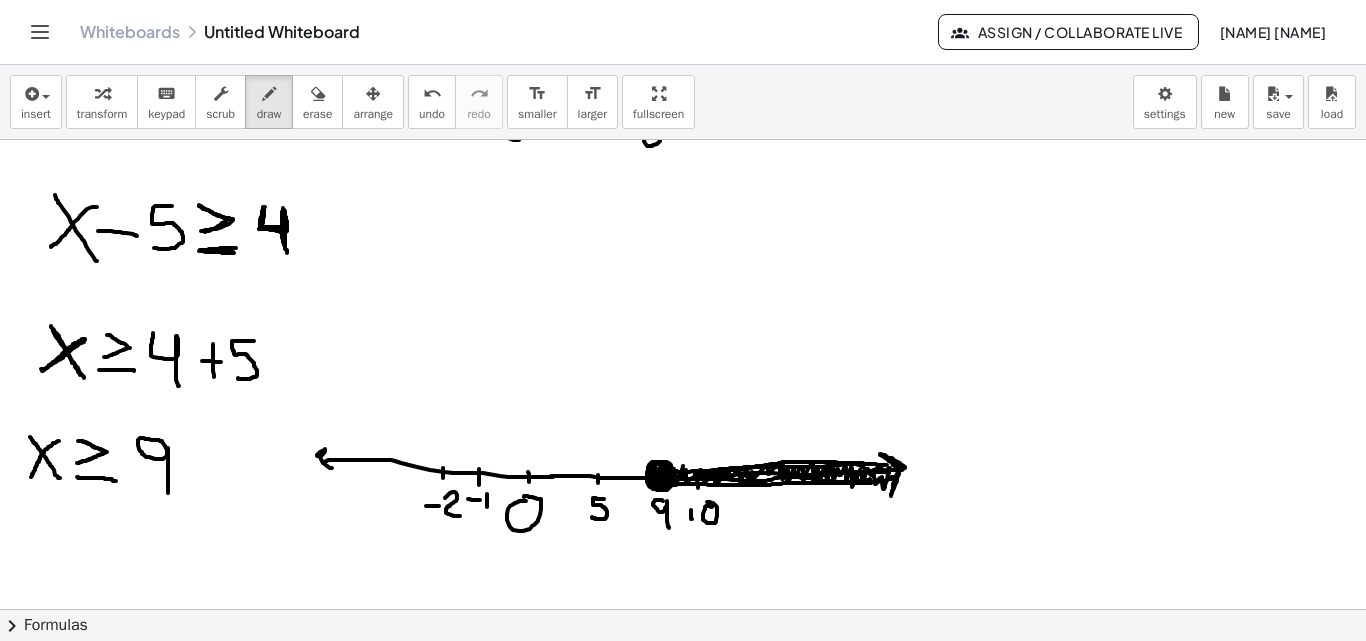 drag, startPoint x: 681, startPoint y: 474, endPoint x: 881, endPoint y: 484, distance: 200.24985 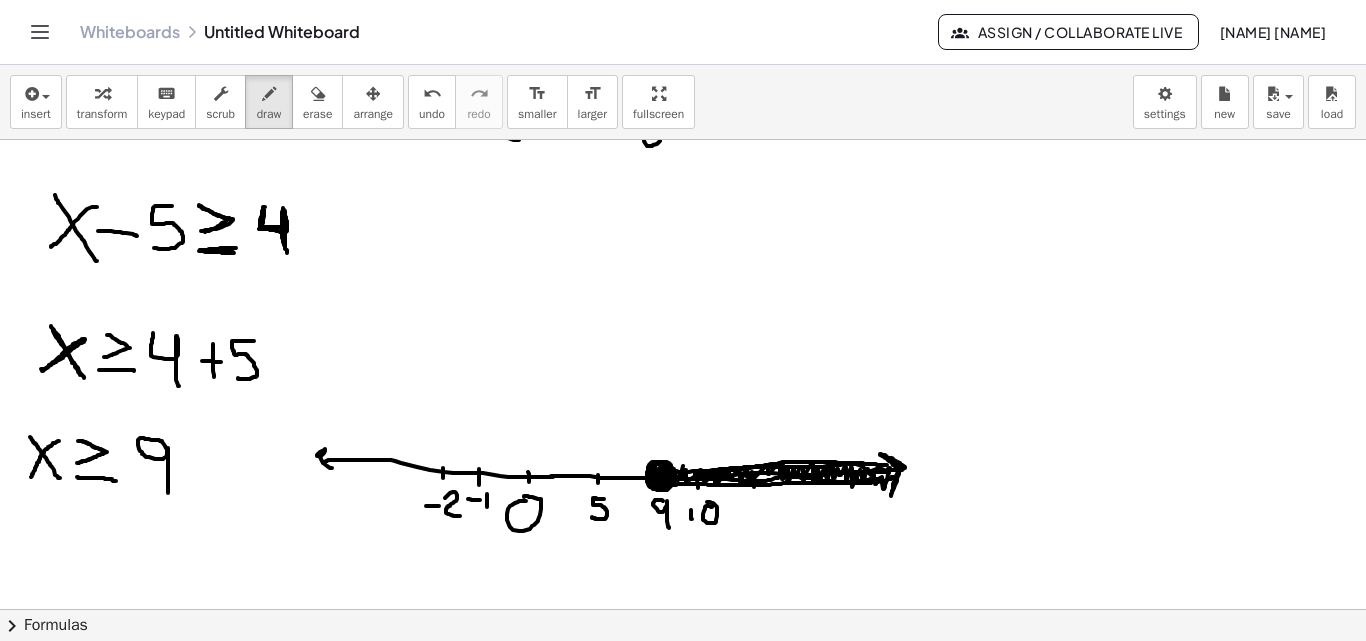drag, startPoint x: 754, startPoint y: 486, endPoint x: 752, endPoint y: 506, distance: 20.09975 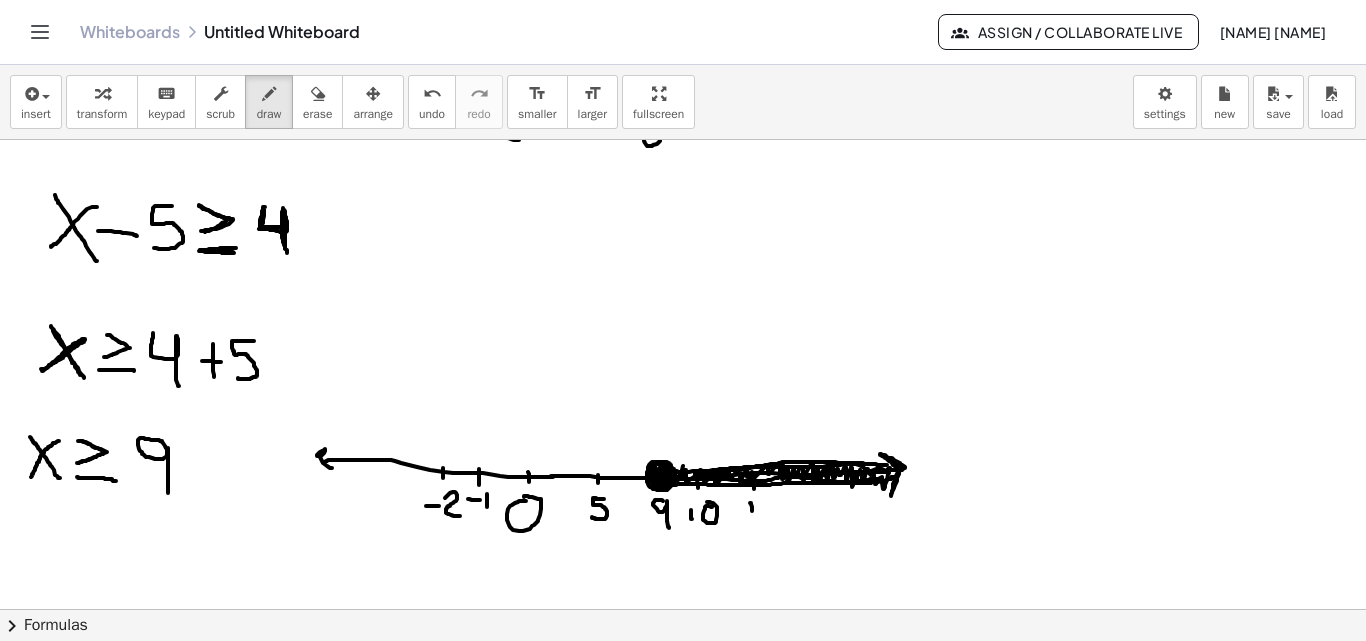 click at bounding box center [731, -921] 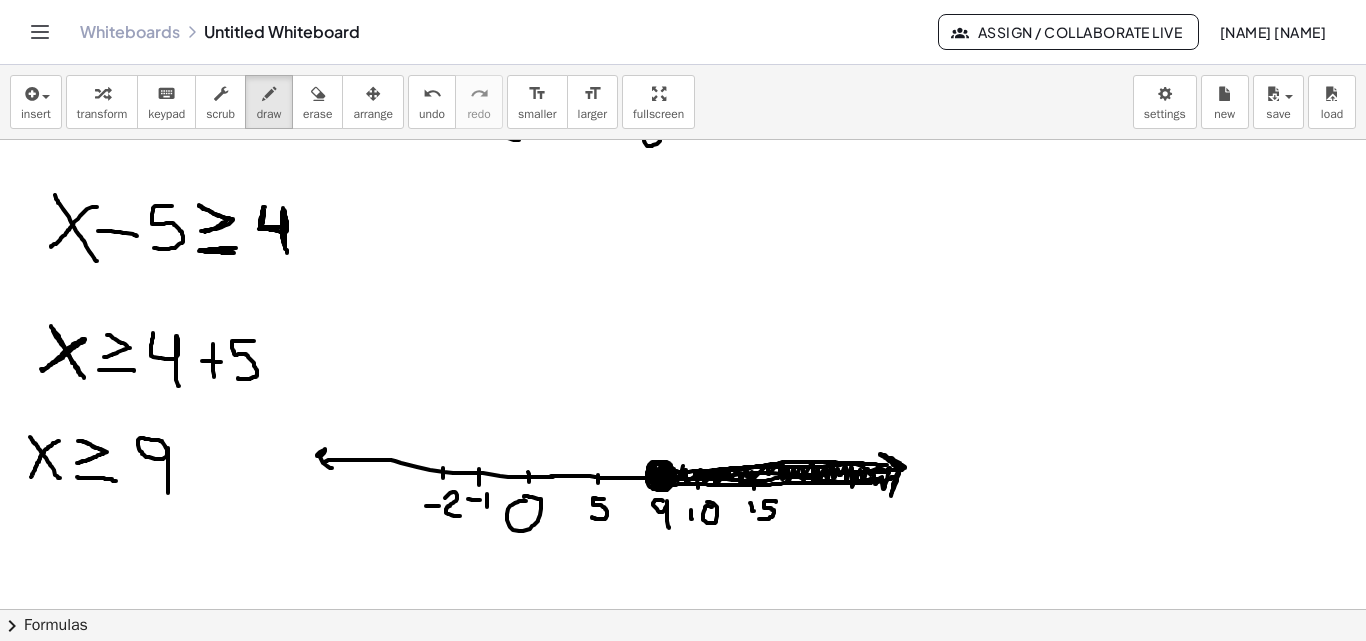 drag, startPoint x: 776, startPoint y: 501, endPoint x: 758, endPoint y: 518, distance: 24.758837 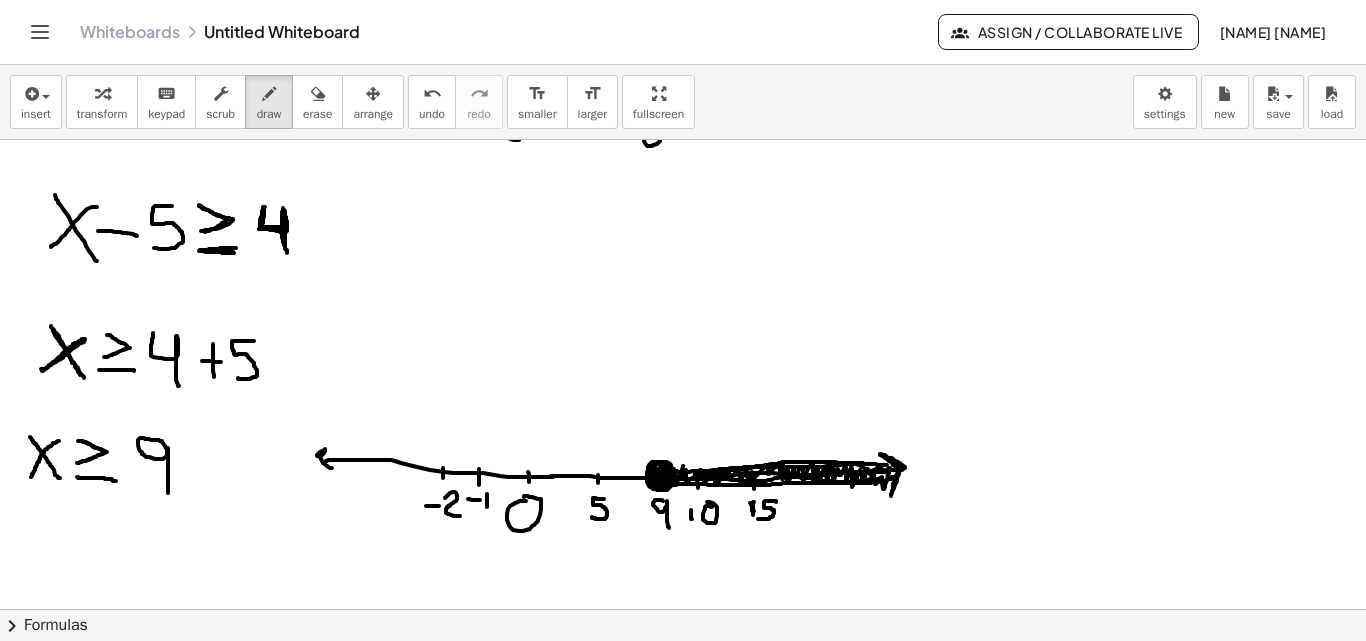 drag, startPoint x: 754, startPoint y: 502, endPoint x: 753, endPoint y: 515, distance: 13.038404 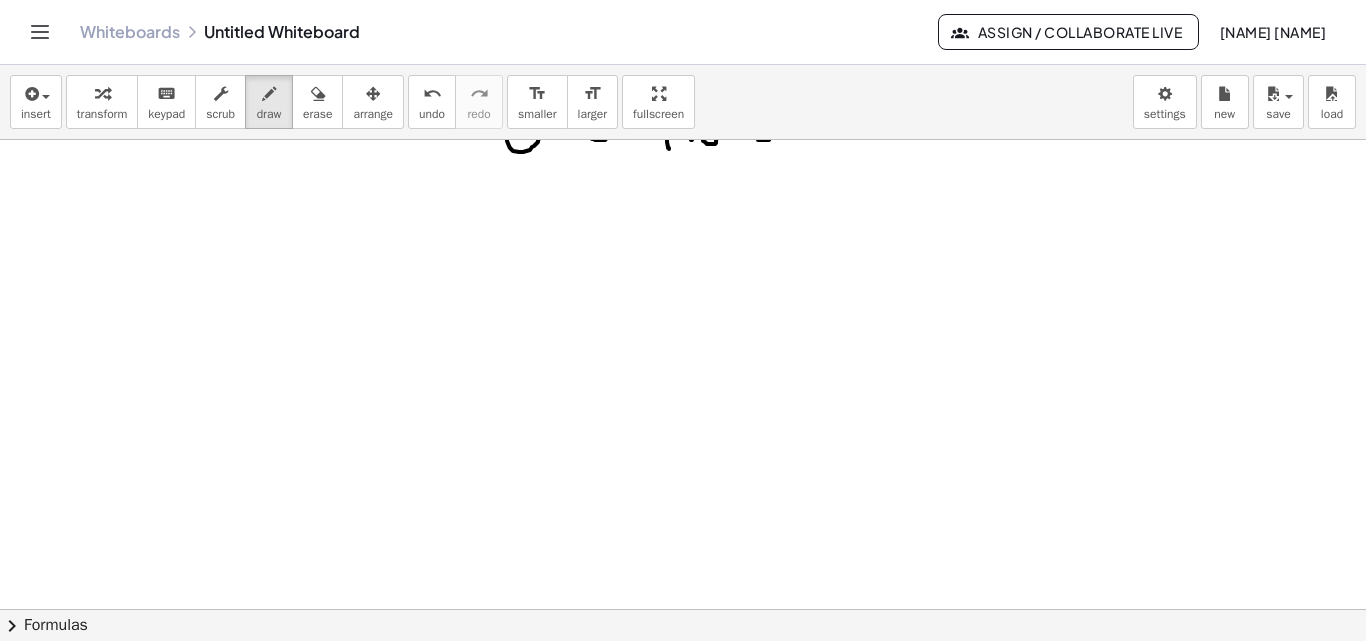 scroll, scrollTop: 3084, scrollLeft: 0, axis: vertical 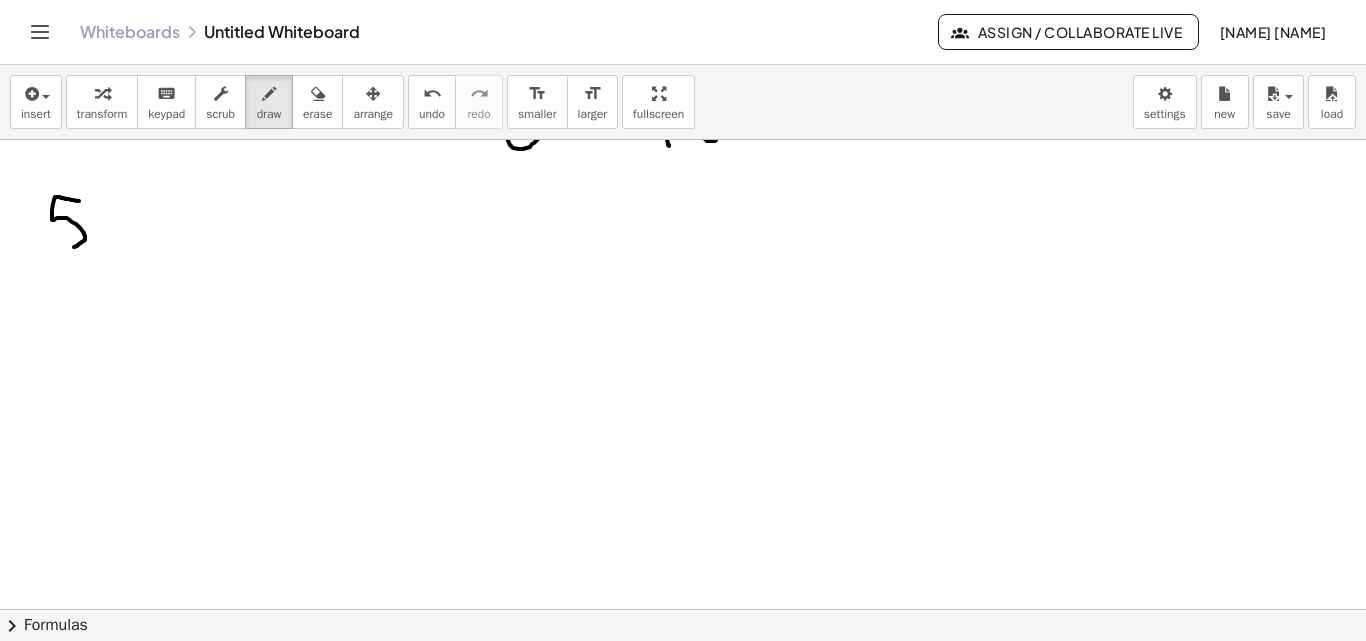 drag, startPoint x: 79, startPoint y: 201, endPoint x: 58, endPoint y: 248, distance: 51.47815 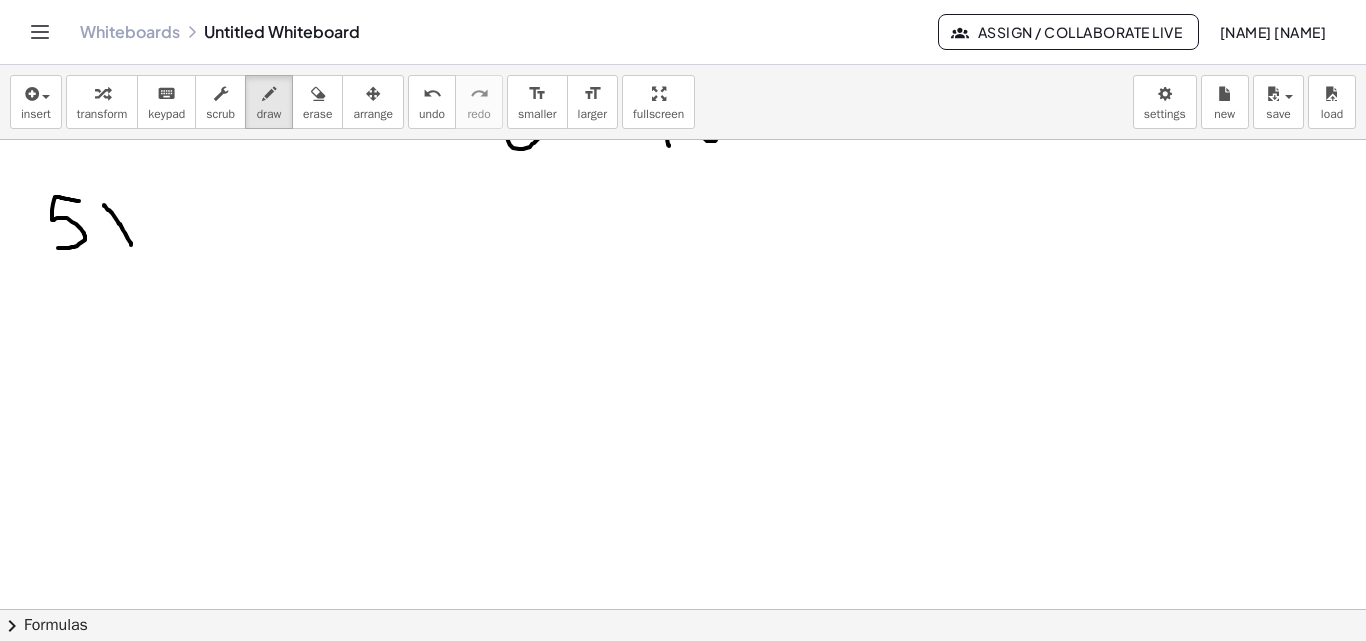 drag, startPoint x: 104, startPoint y: 205, endPoint x: 131, endPoint y: 245, distance: 48.259712 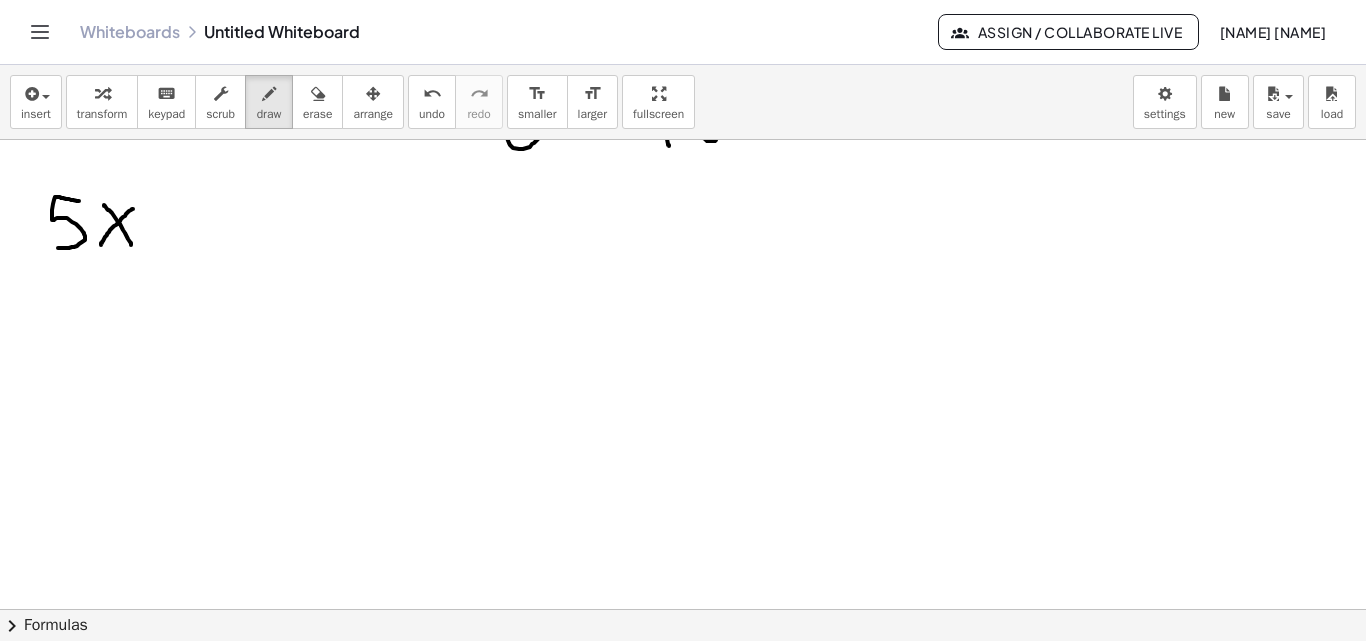 drag, startPoint x: 133, startPoint y: 209, endPoint x: 99, endPoint y: 247, distance: 50.990196 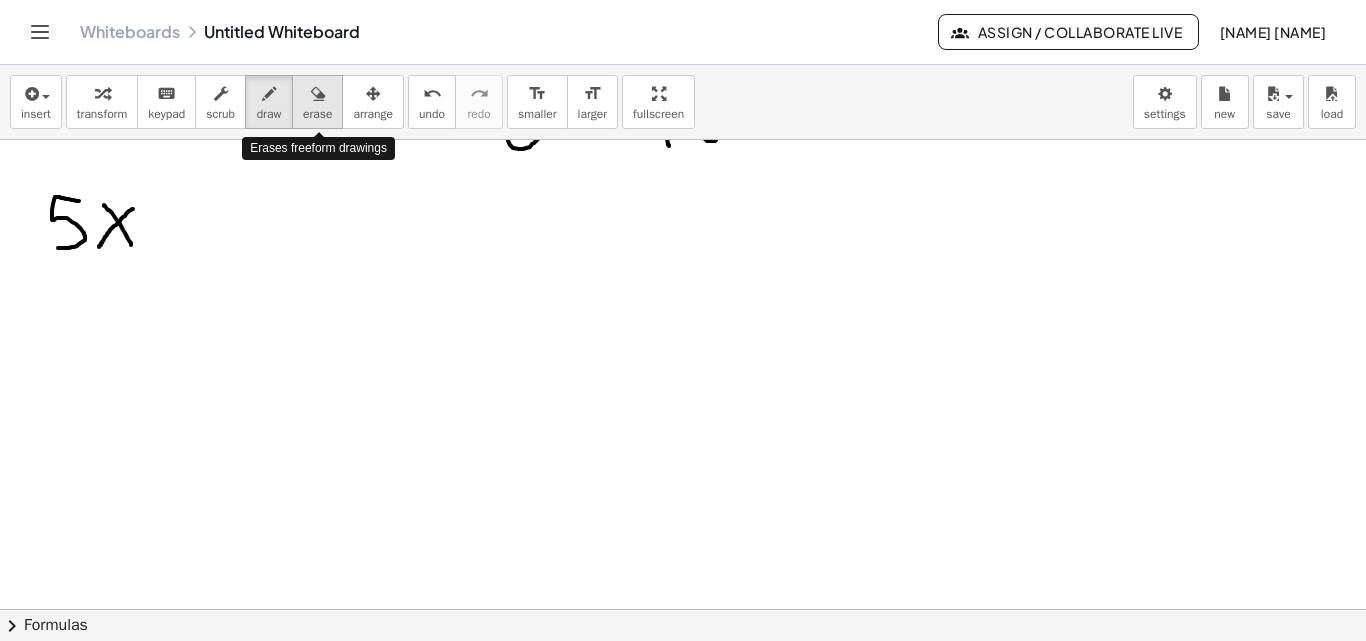 click on "erase" at bounding box center [317, 114] 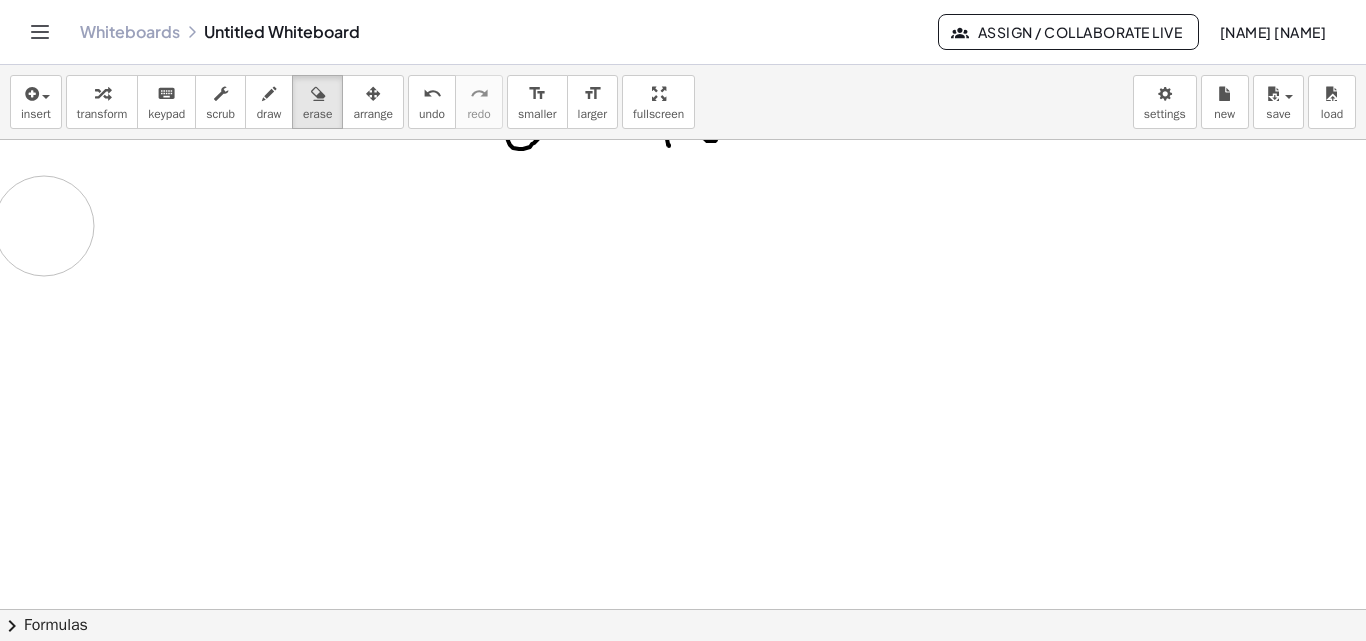 drag, startPoint x: 106, startPoint y: 238, endPoint x: 148, endPoint y: 134, distance: 112.1606 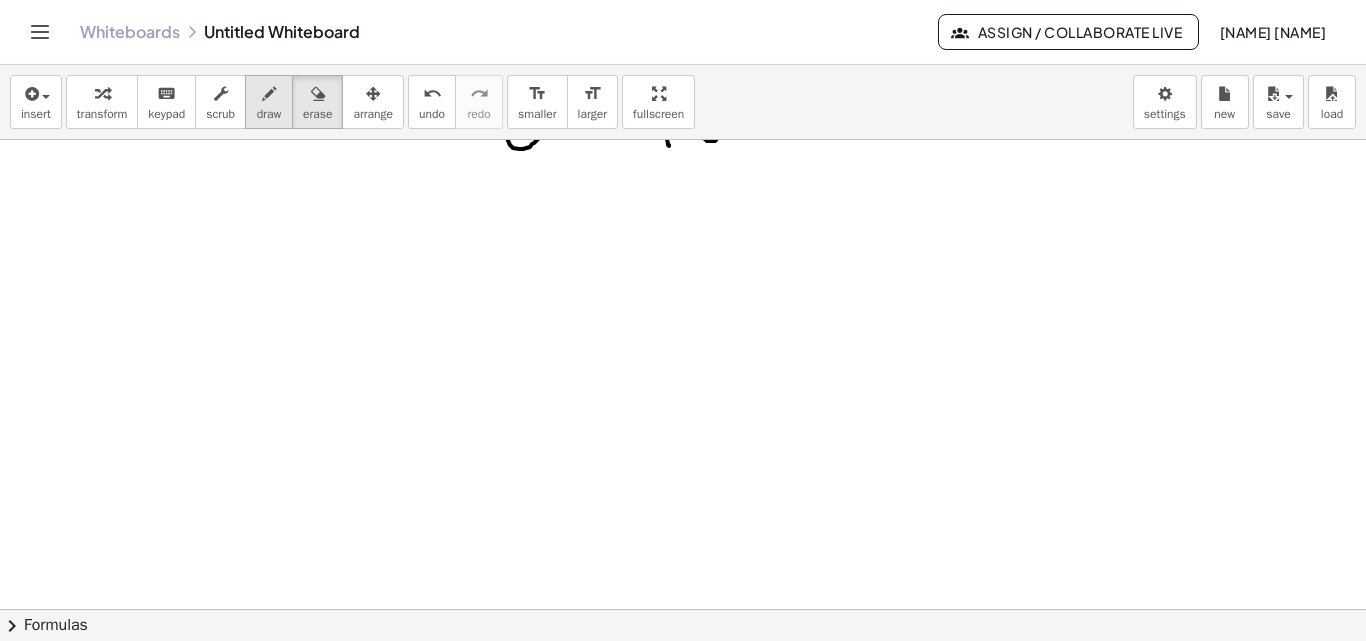 click at bounding box center (269, 94) 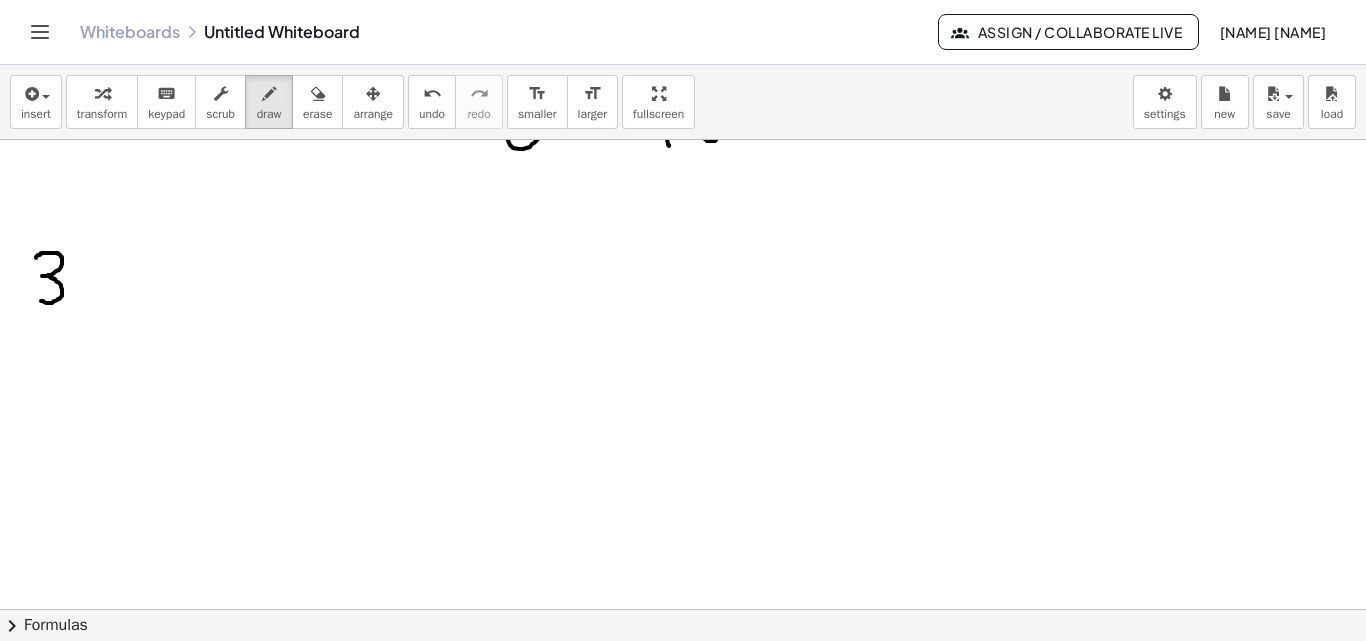 drag, startPoint x: 36, startPoint y: 258, endPoint x: 40, endPoint y: 299, distance: 41.19466 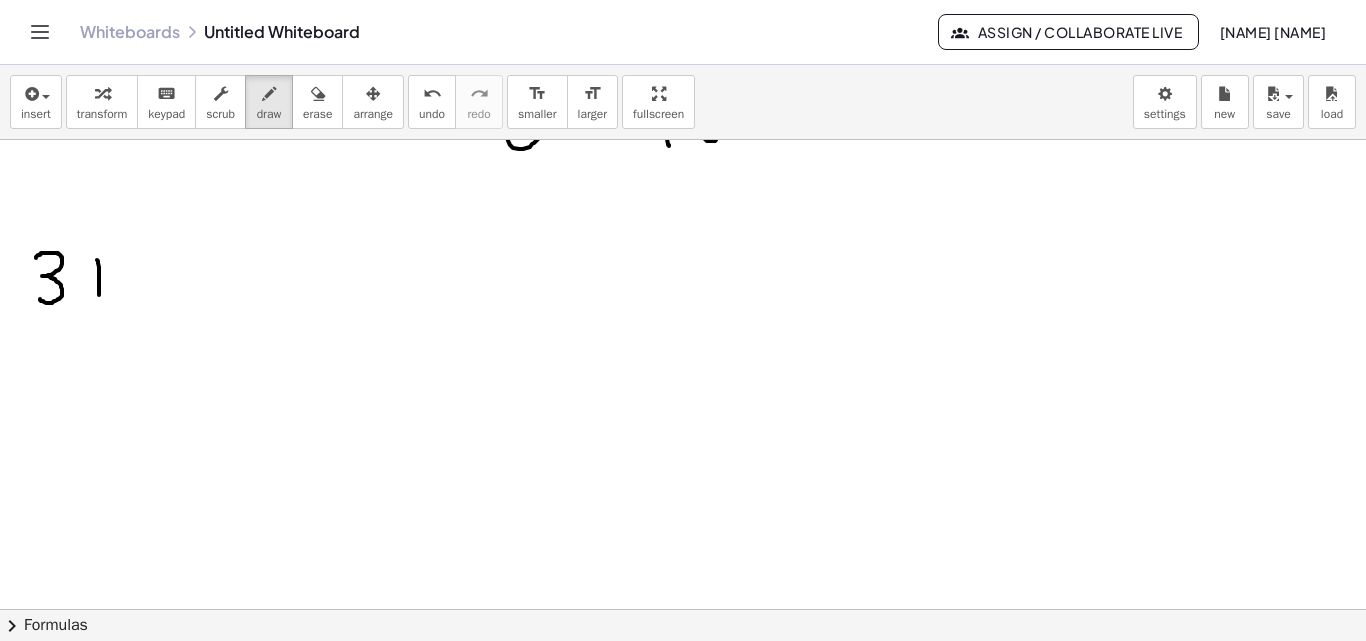 drag, startPoint x: 97, startPoint y: 260, endPoint x: 97, endPoint y: 292, distance: 32 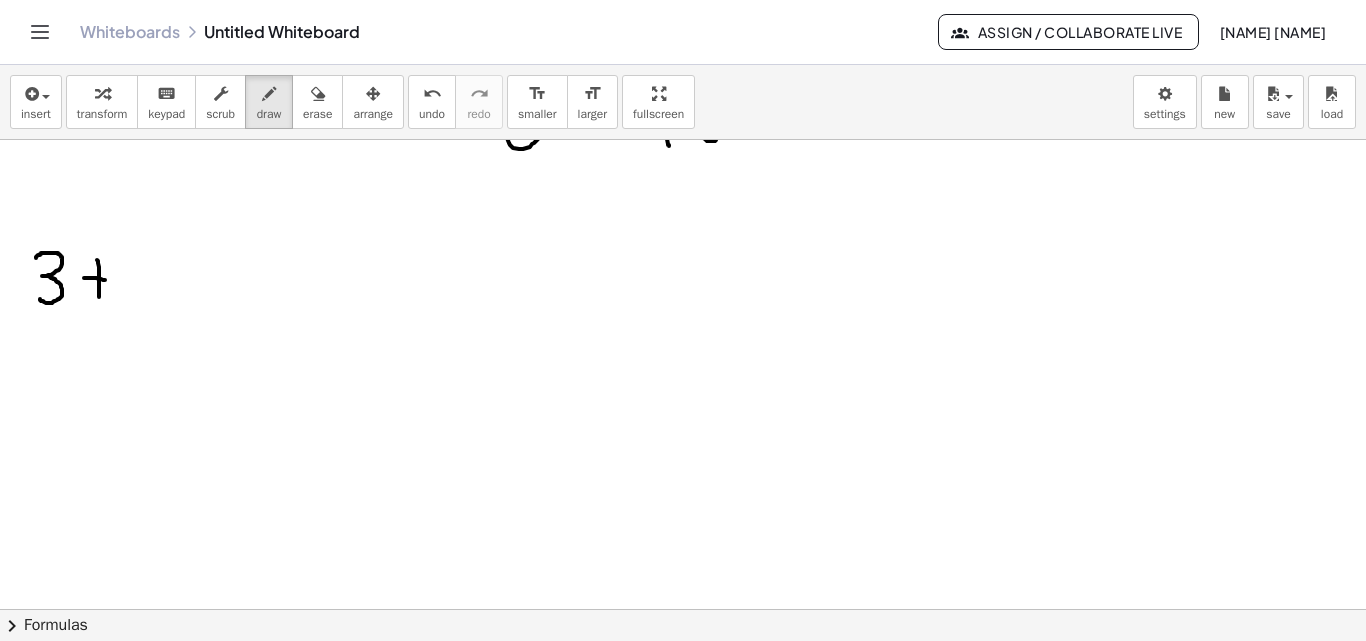 drag, startPoint x: 84, startPoint y: 278, endPoint x: 106, endPoint y: 280, distance: 22.090721 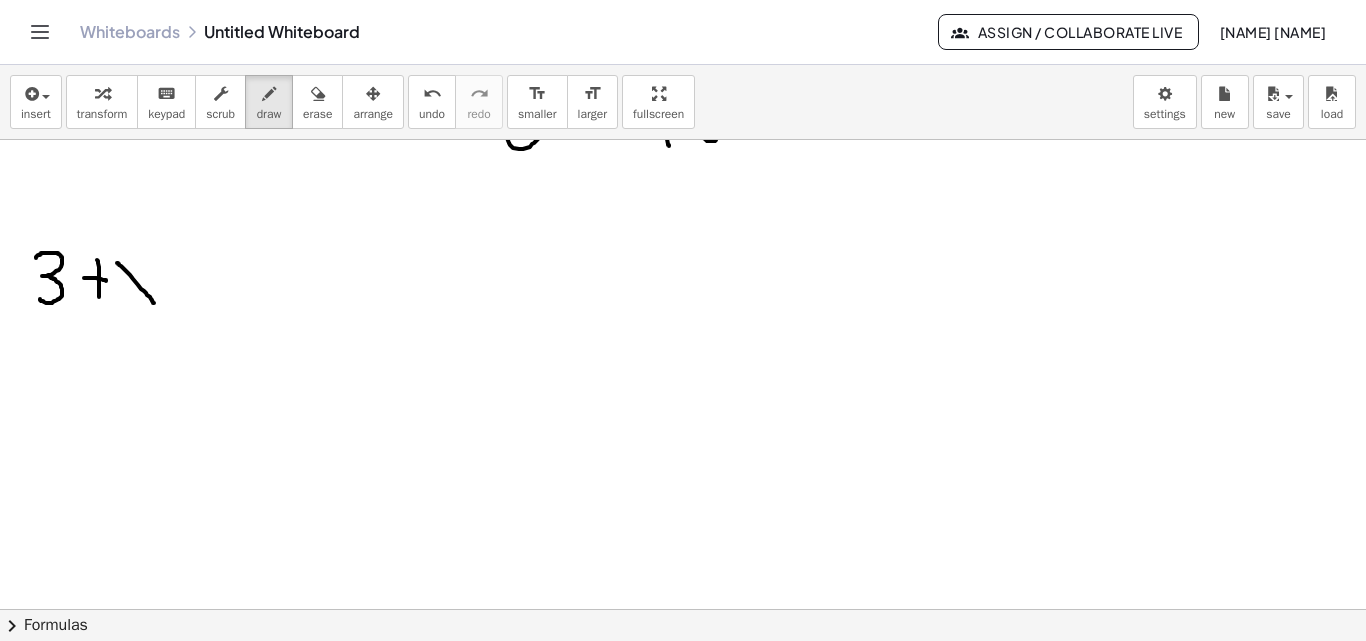drag, startPoint x: 117, startPoint y: 263, endPoint x: 154, endPoint y: 297, distance: 50.24938 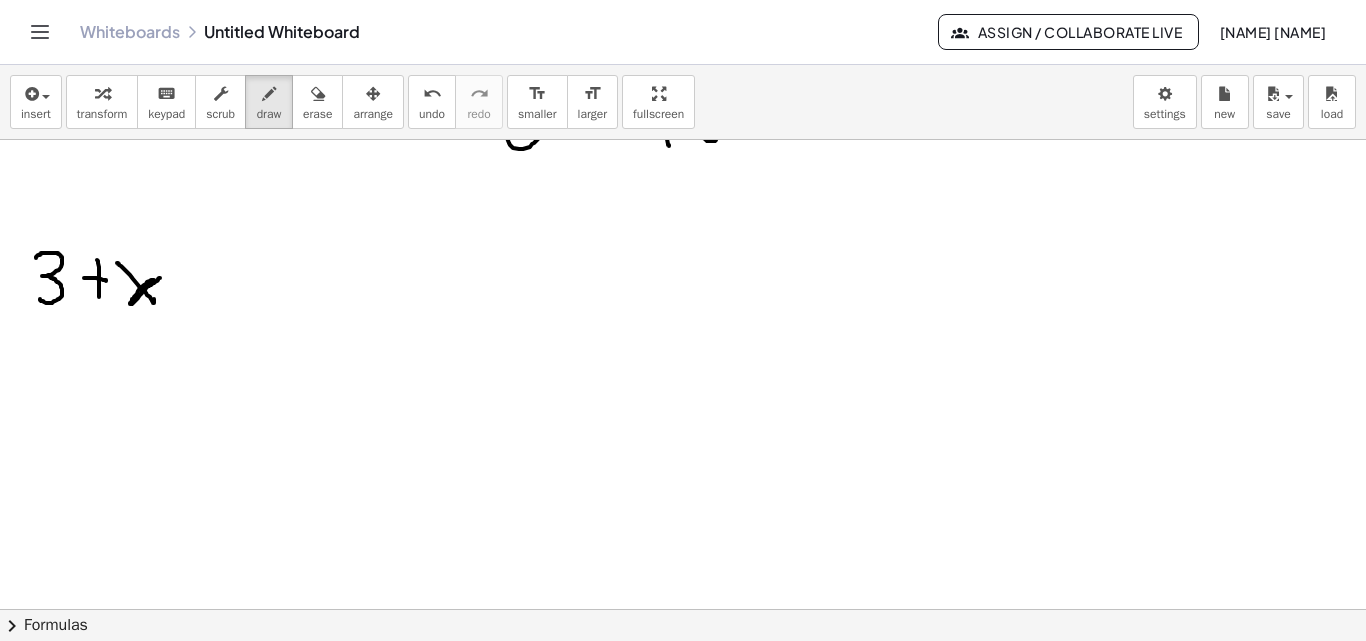 click at bounding box center (731, -1068) 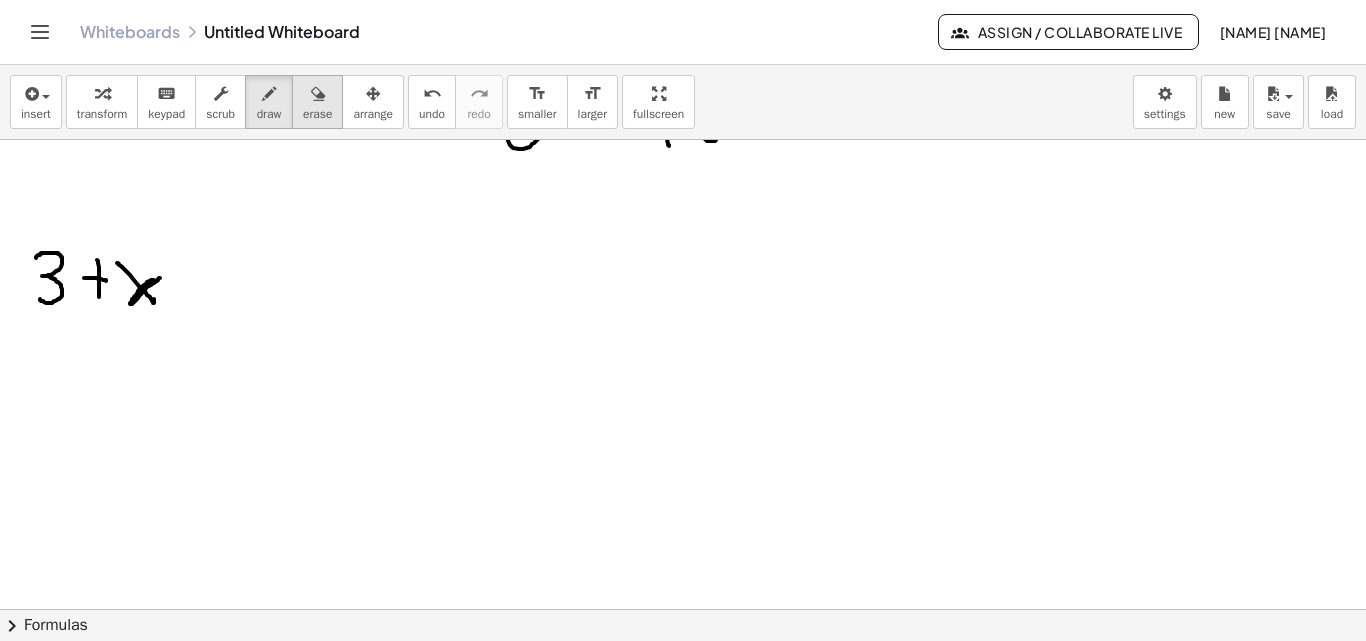 click at bounding box center [318, 94] 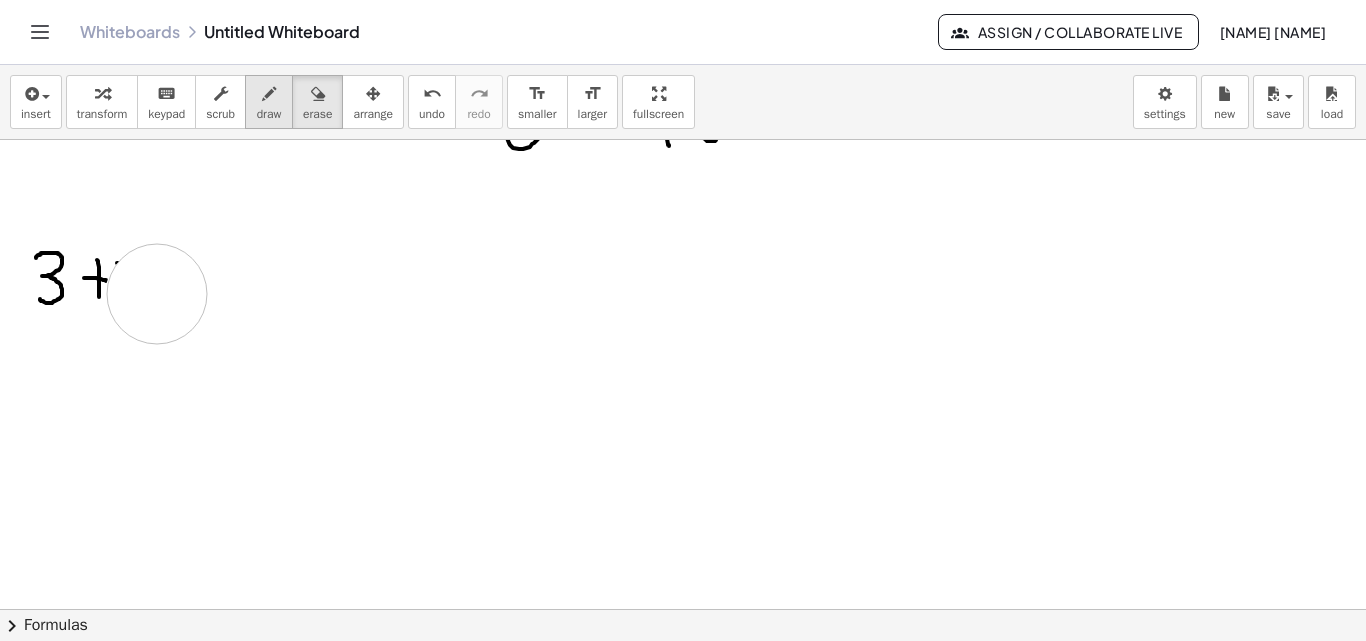 drag, startPoint x: 158, startPoint y: 445, endPoint x: 274, endPoint y: 100, distance: 363.9794 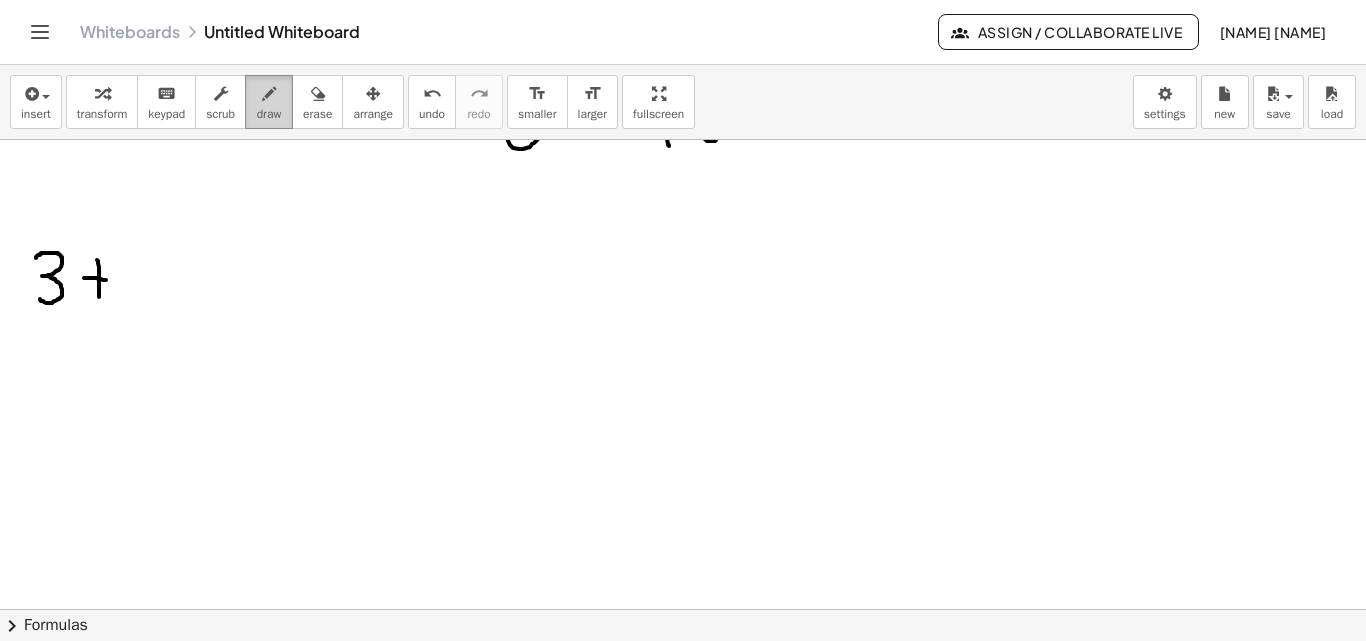 click at bounding box center (269, 94) 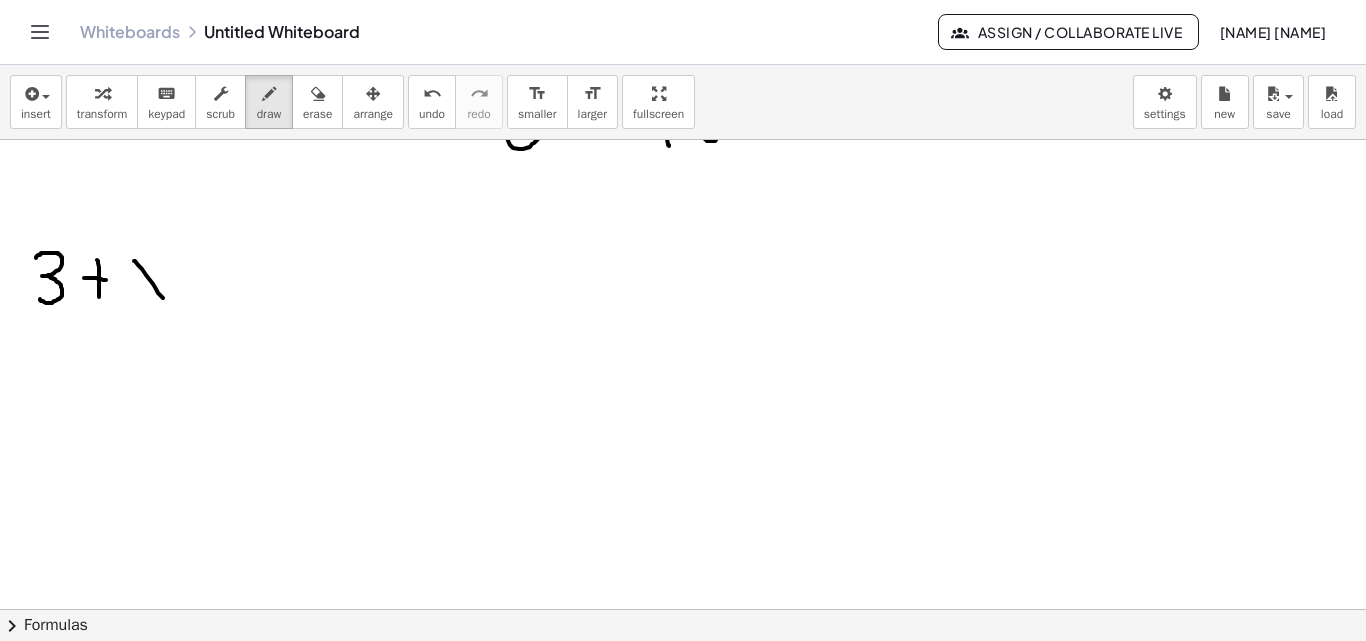 drag, startPoint x: 134, startPoint y: 261, endPoint x: 164, endPoint y: 286, distance: 39.051247 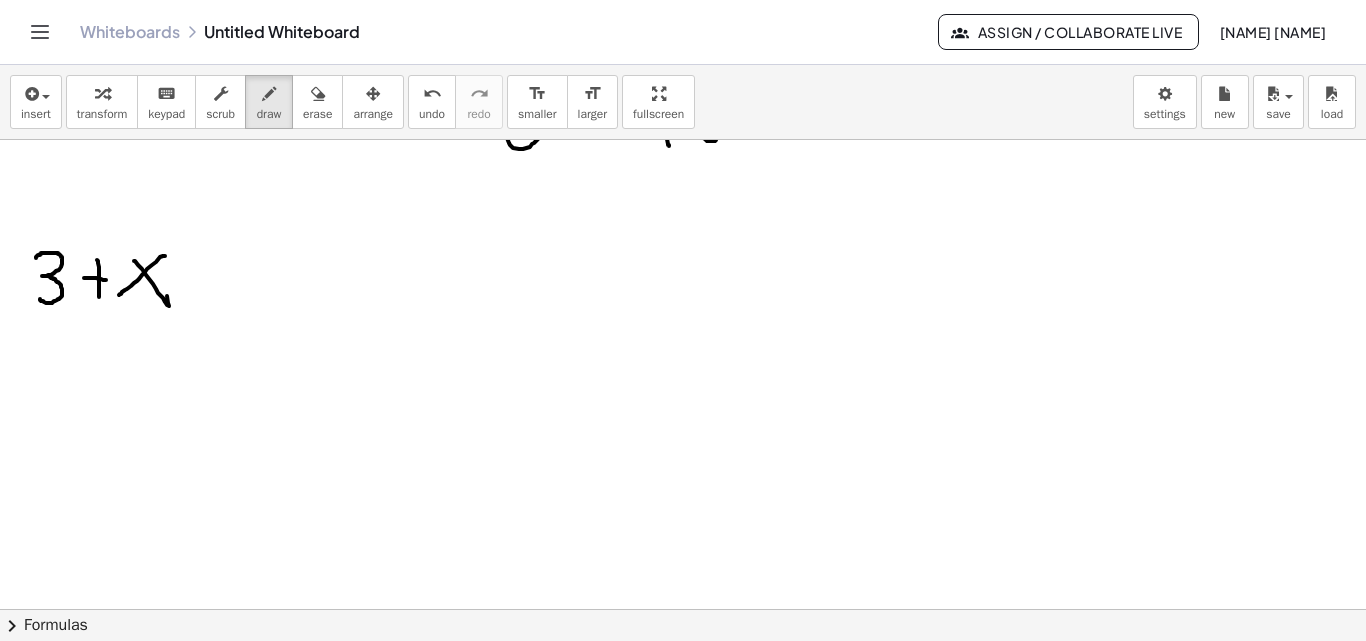 drag, startPoint x: 156, startPoint y: 262, endPoint x: 138, endPoint y: 275, distance: 22.203604 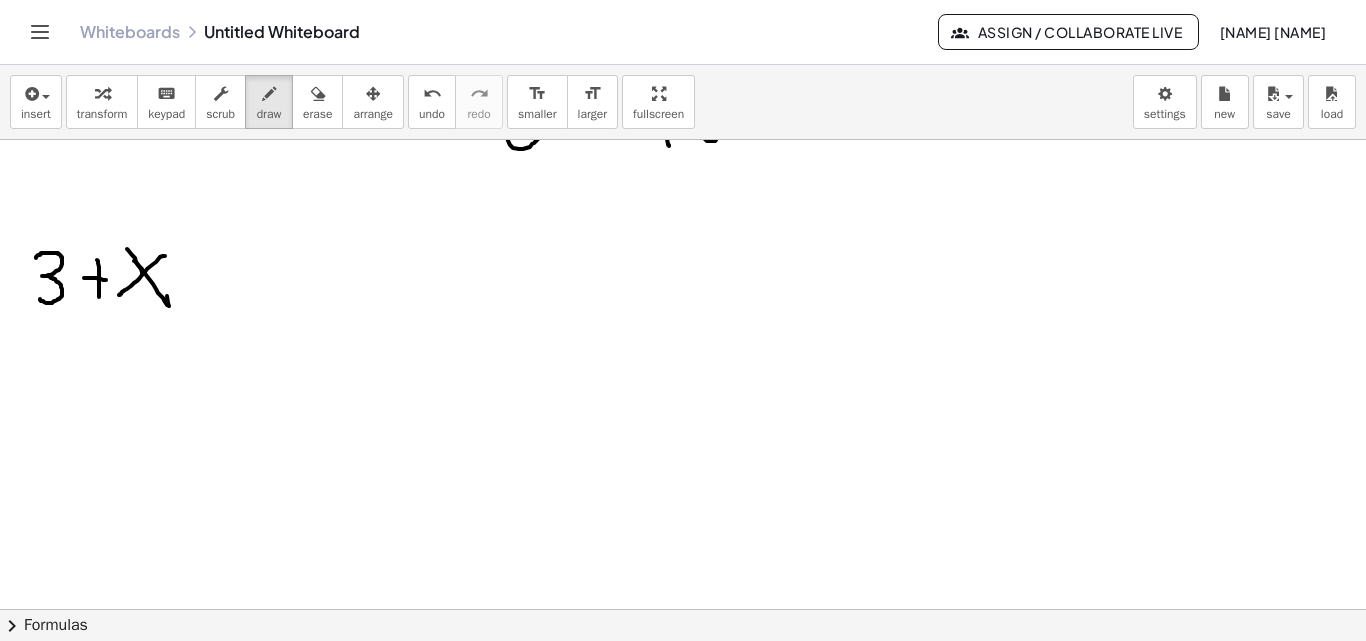 drag, startPoint x: 135, startPoint y: 258, endPoint x: 150, endPoint y: 274, distance: 21.931713 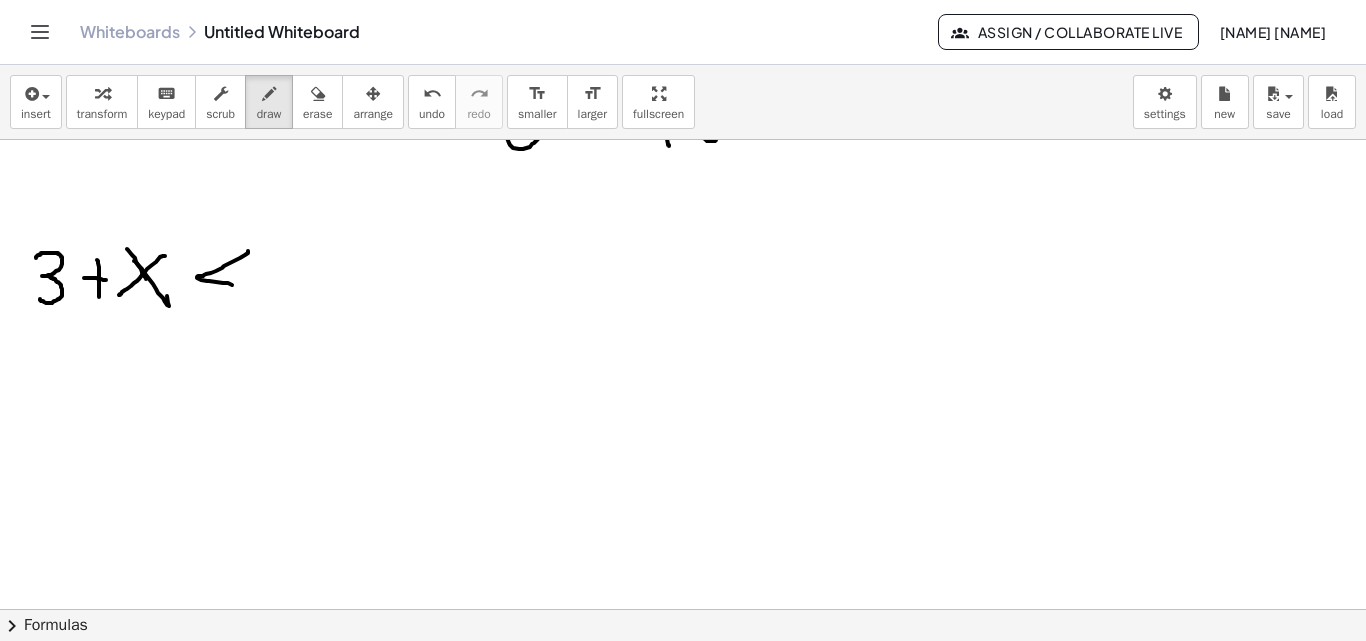 drag, startPoint x: 248, startPoint y: 251, endPoint x: 233, endPoint y: 294, distance: 45.54119 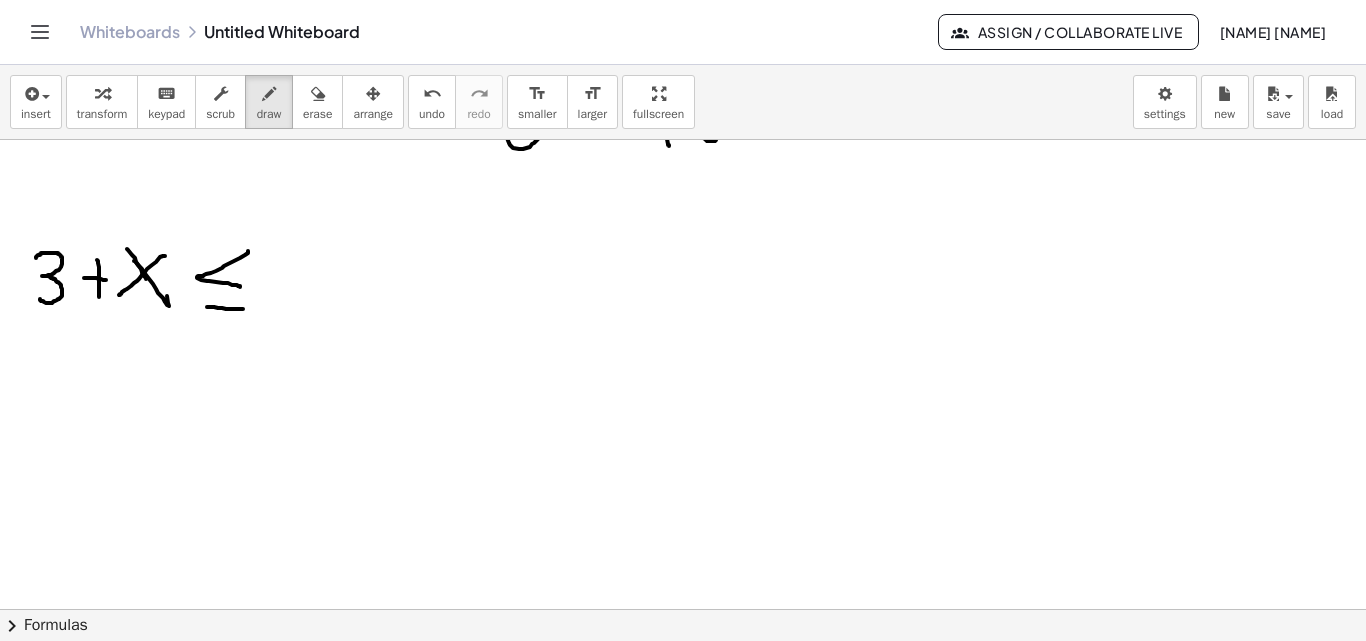 drag, startPoint x: 207, startPoint y: 307, endPoint x: 243, endPoint y: 303, distance: 36.221542 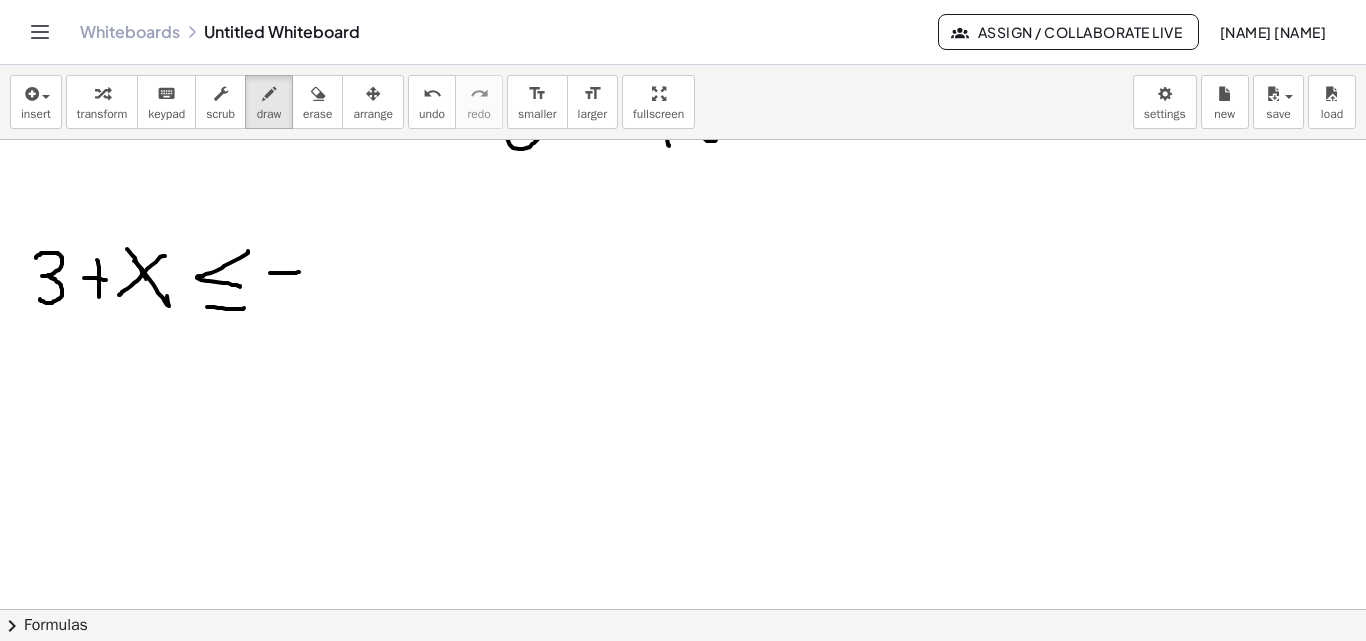 drag, startPoint x: 270, startPoint y: 273, endPoint x: 299, endPoint y: 272, distance: 29.017237 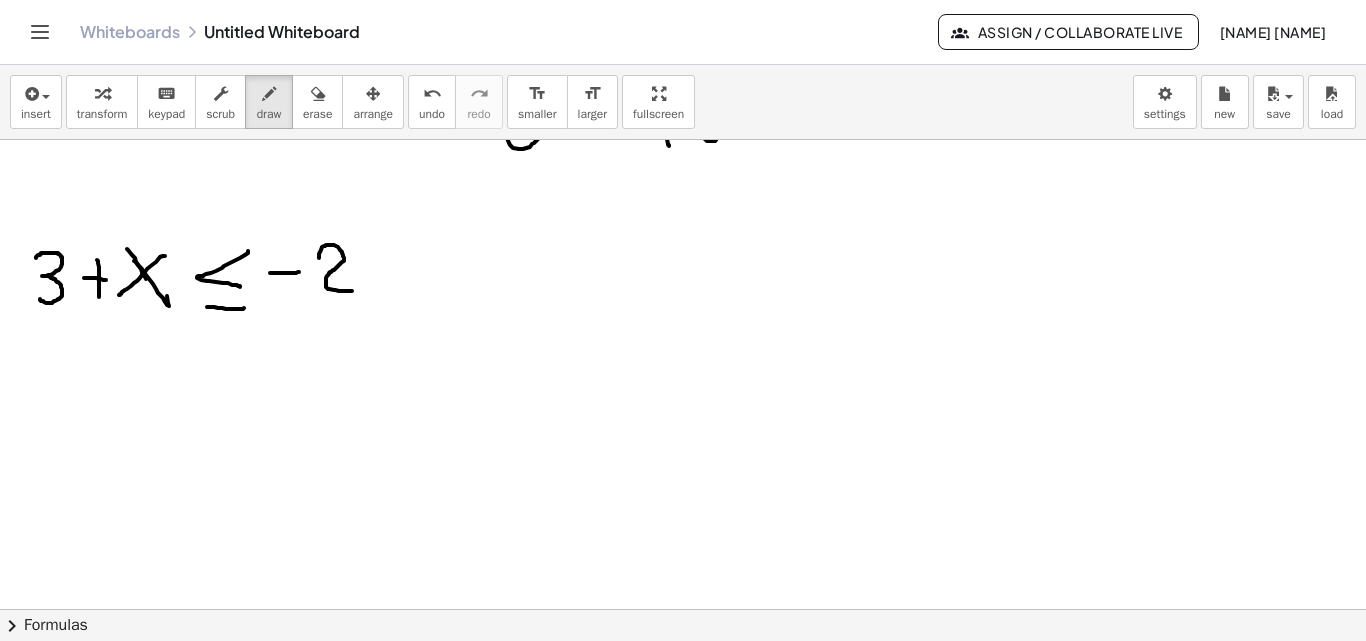 drag, startPoint x: 319, startPoint y: 258, endPoint x: 352, endPoint y: 291, distance: 46.66905 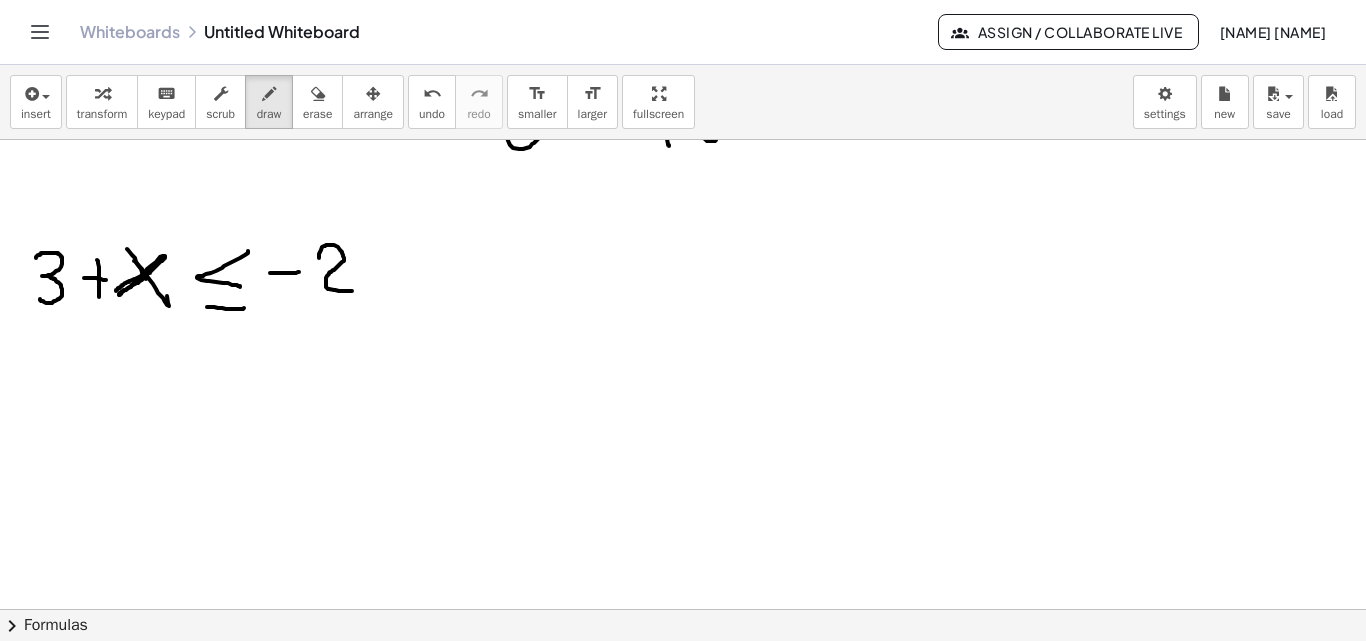 click at bounding box center (731, -1068) 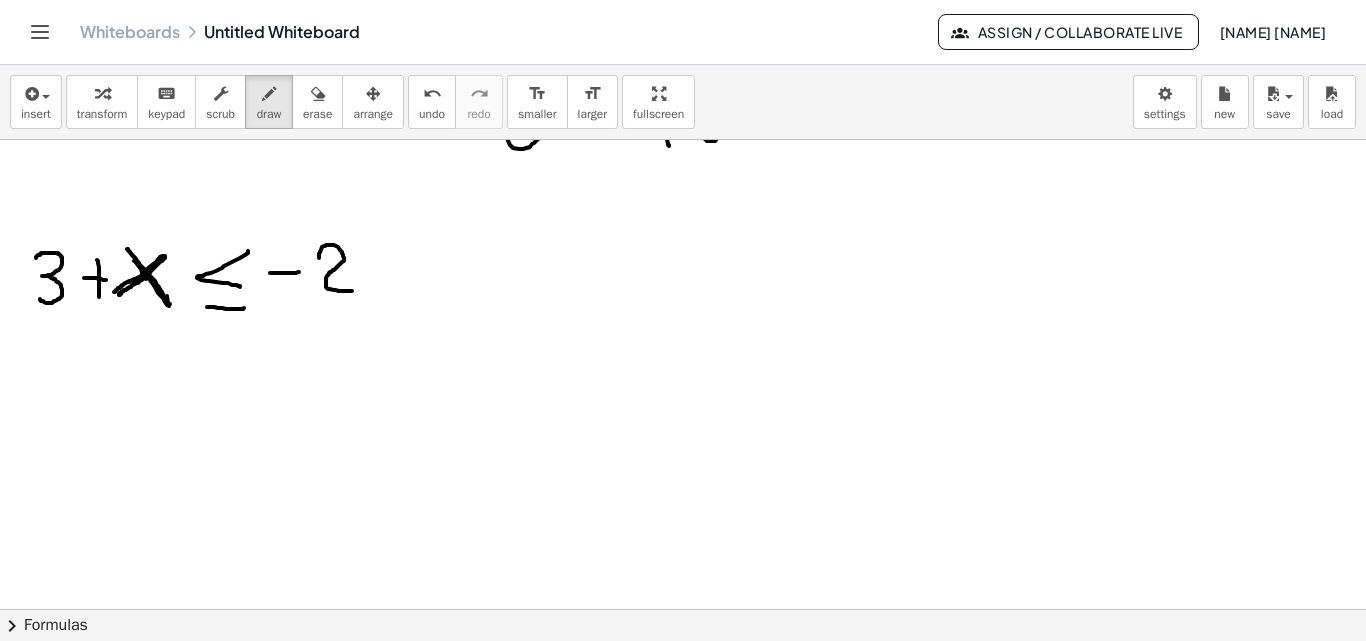 drag, startPoint x: 128, startPoint y: 249, endPoint x: 170, endPoint y: 304, distance: 69.2026 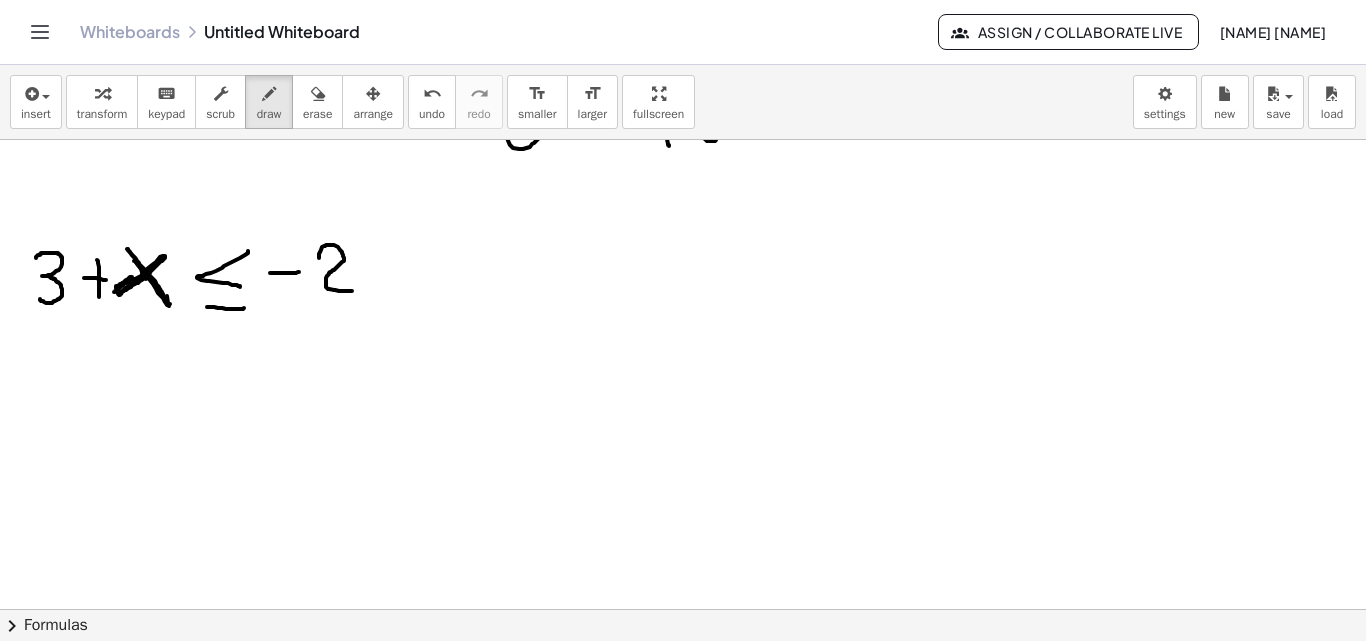 click at bounding box center (731, -1068) 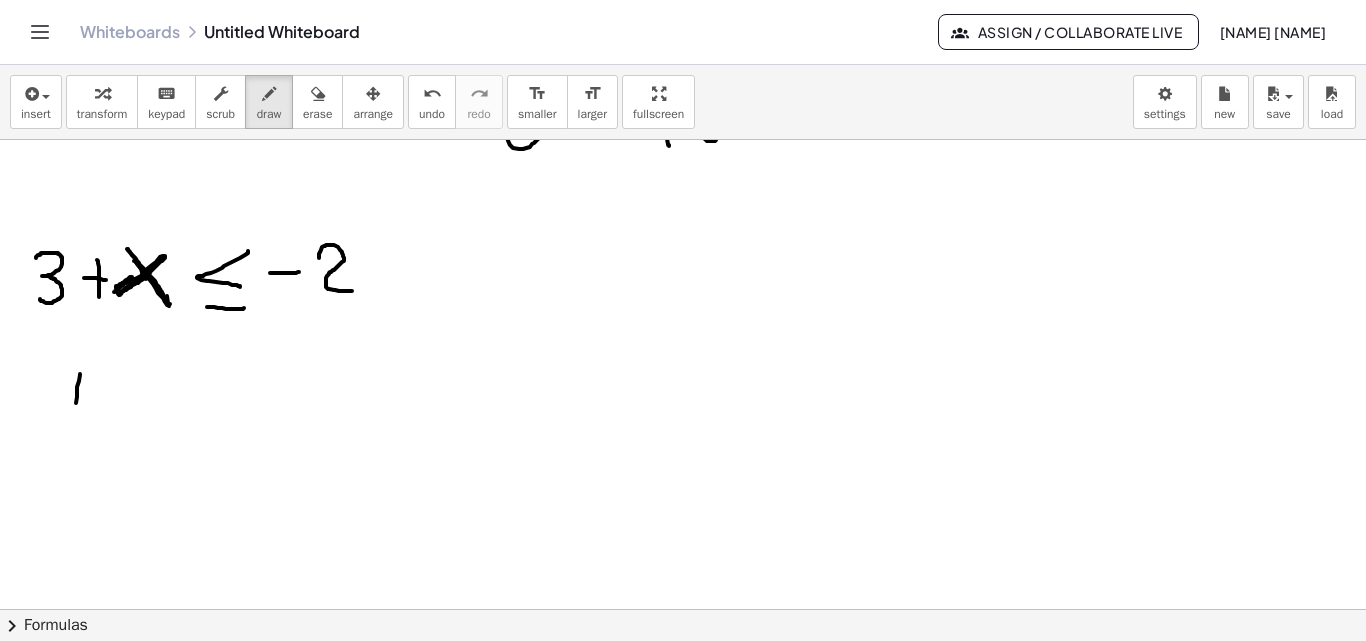 drag, startPoint x: 80, startPoint y: 374, endPoint x: 75, endPoint y: 414, distance: 40.311287 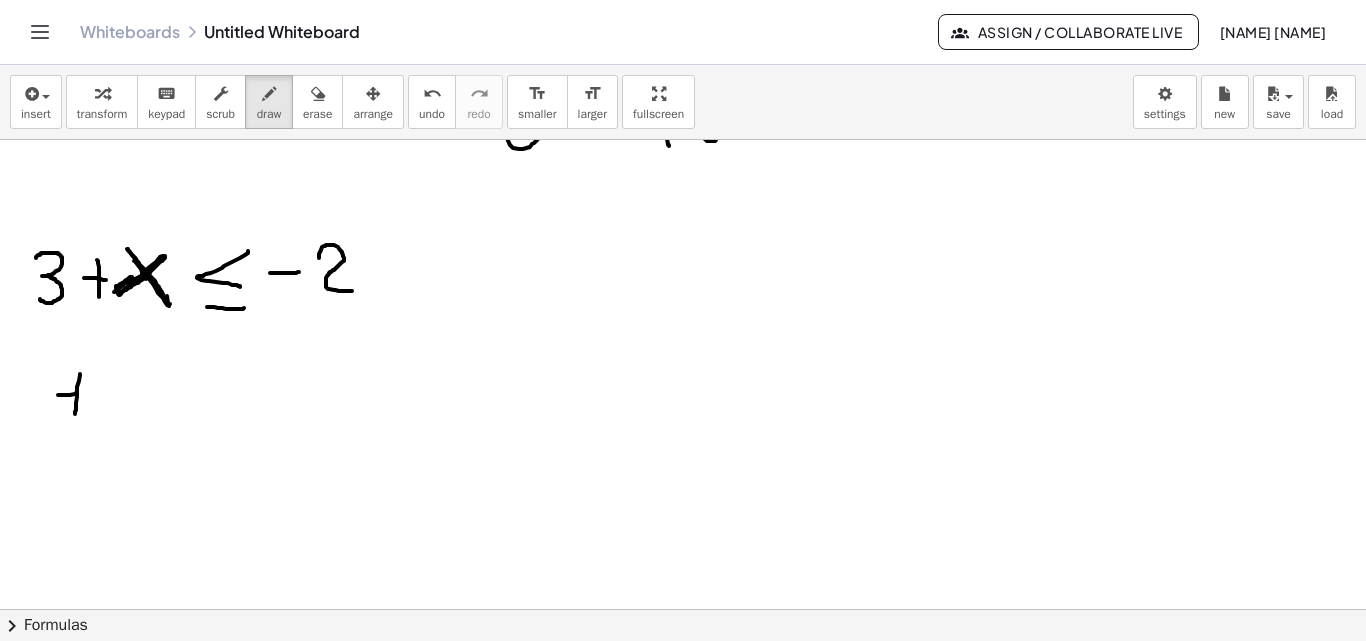 drag, startPoint x: 58, startPoint y: 395, endPoint x: 77, endPoint y: 393, distance: 19.104973 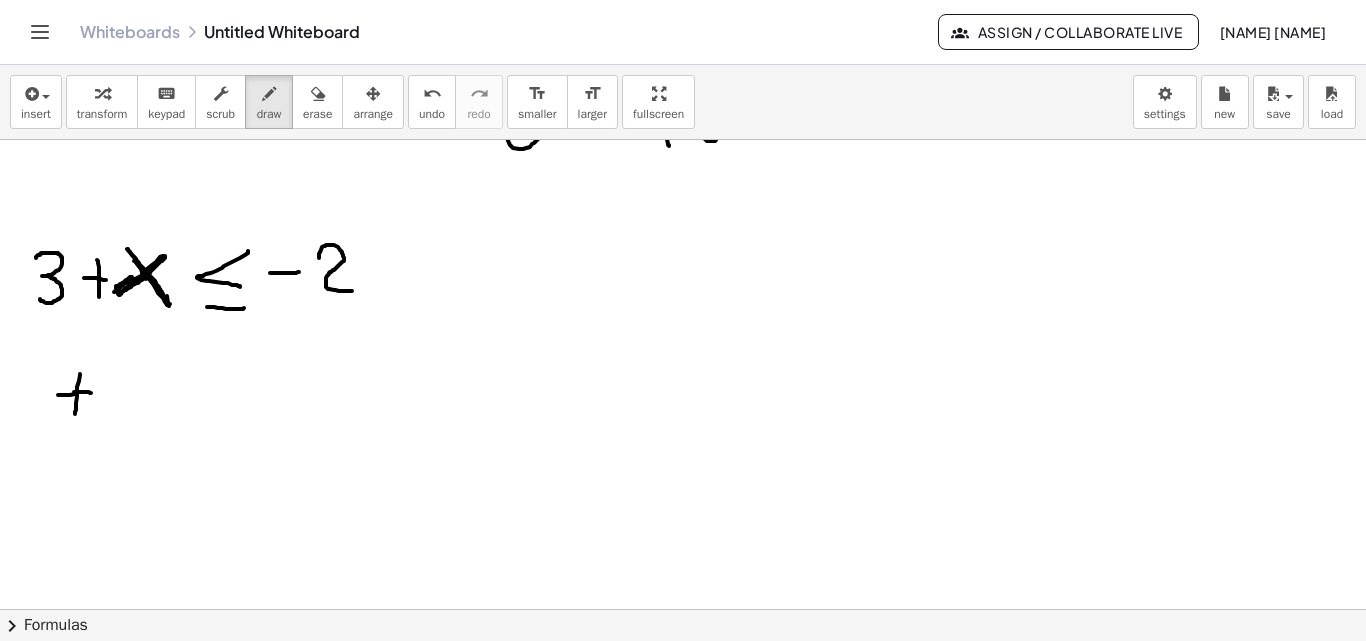 drag, startPoint x: 74, startPoint y: 392, endPoint x: 91, endPoint y: 393, distance: 17.029387 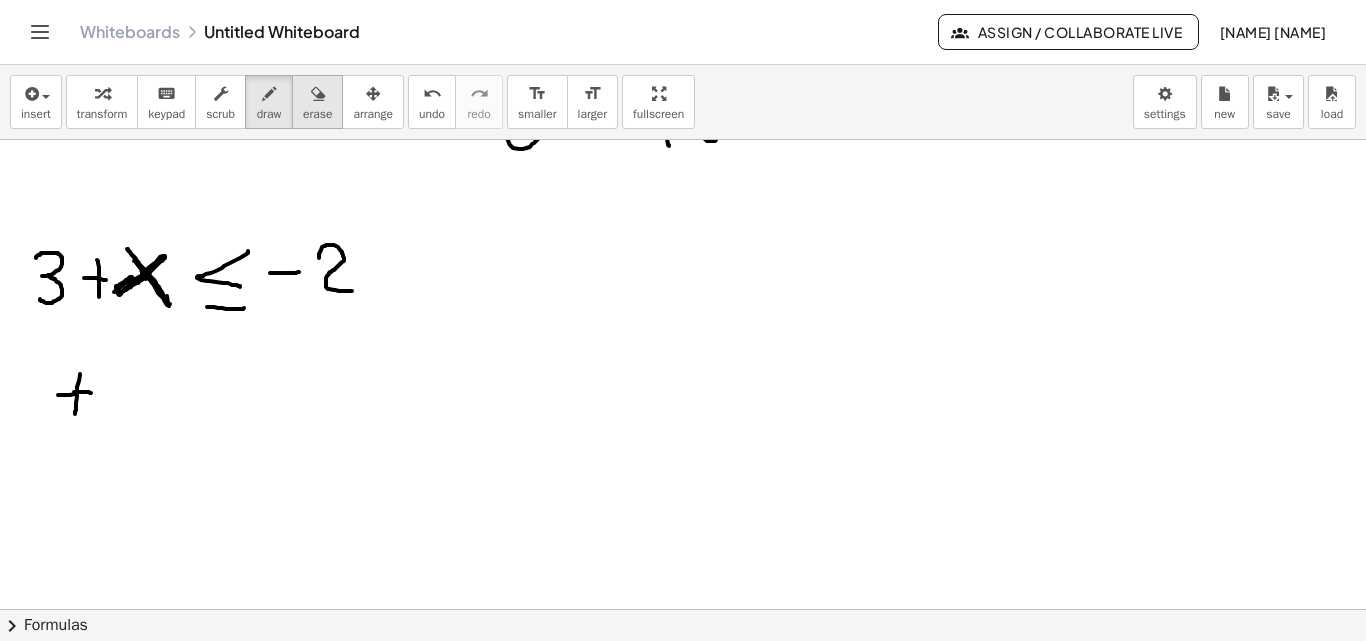 click at bounding box center [318, 94] 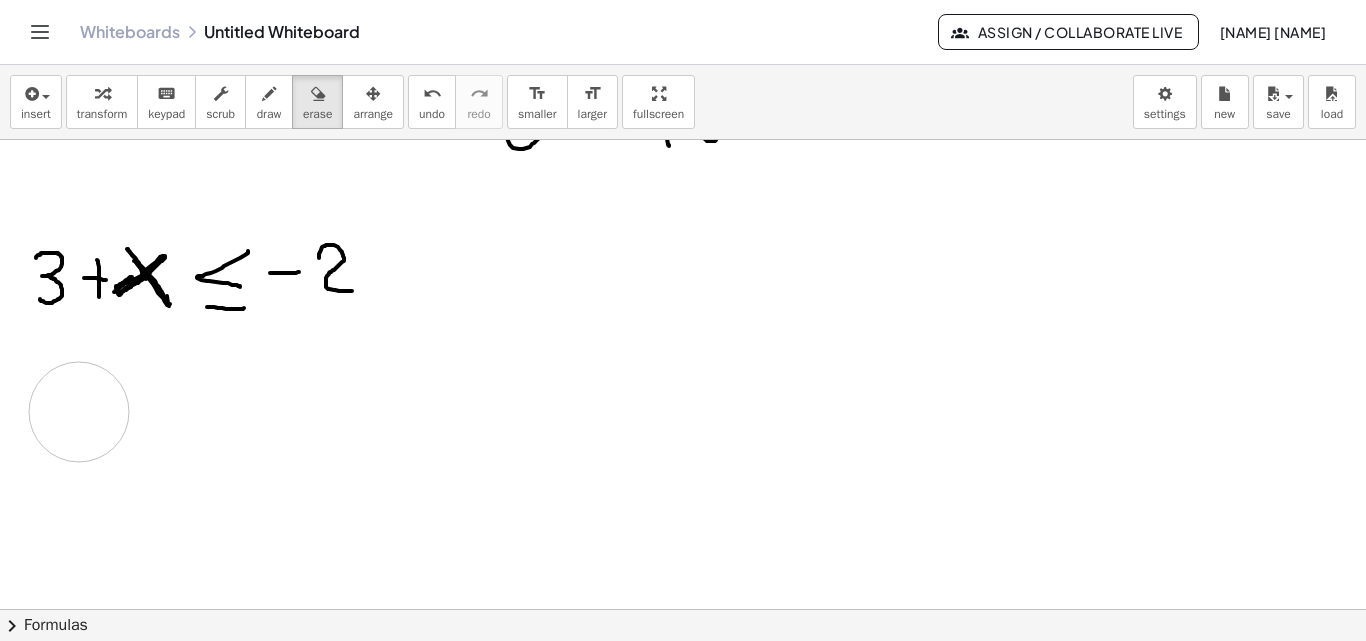 drag, startPoint x: 75, startPoint y: 425, endPoint x: 80, endPoint y: 412, distance: 13.928389 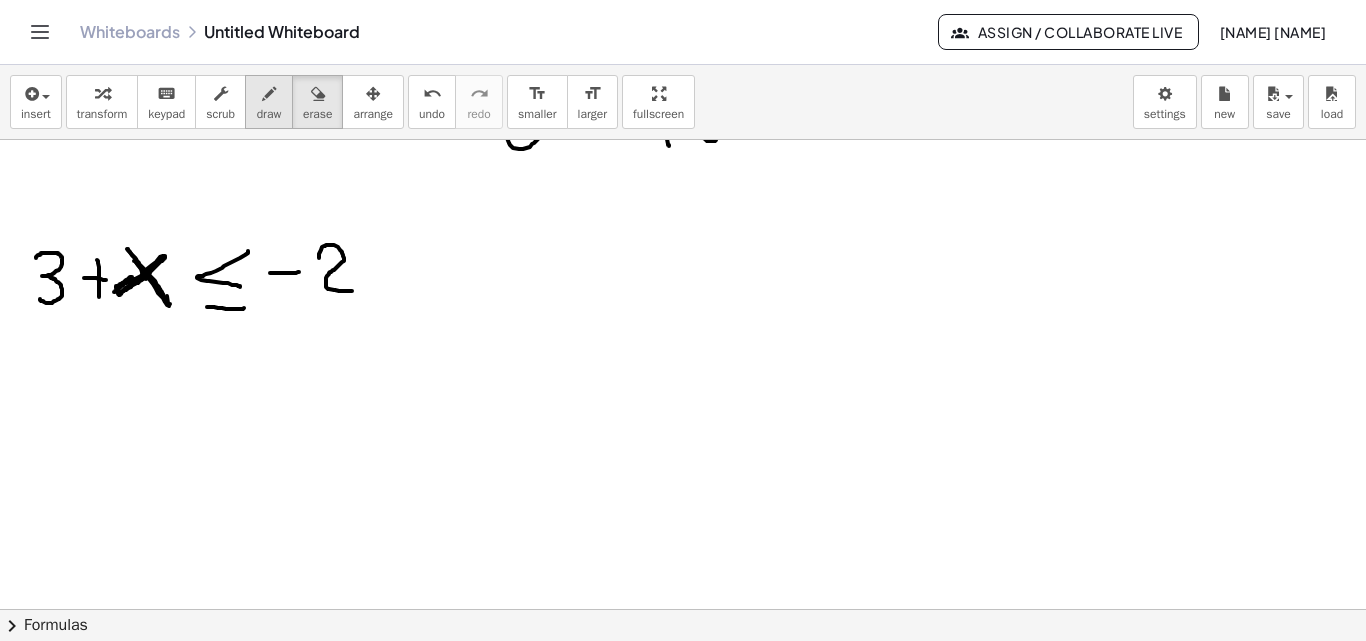 click on "draw" at bounding box center [269, 114] 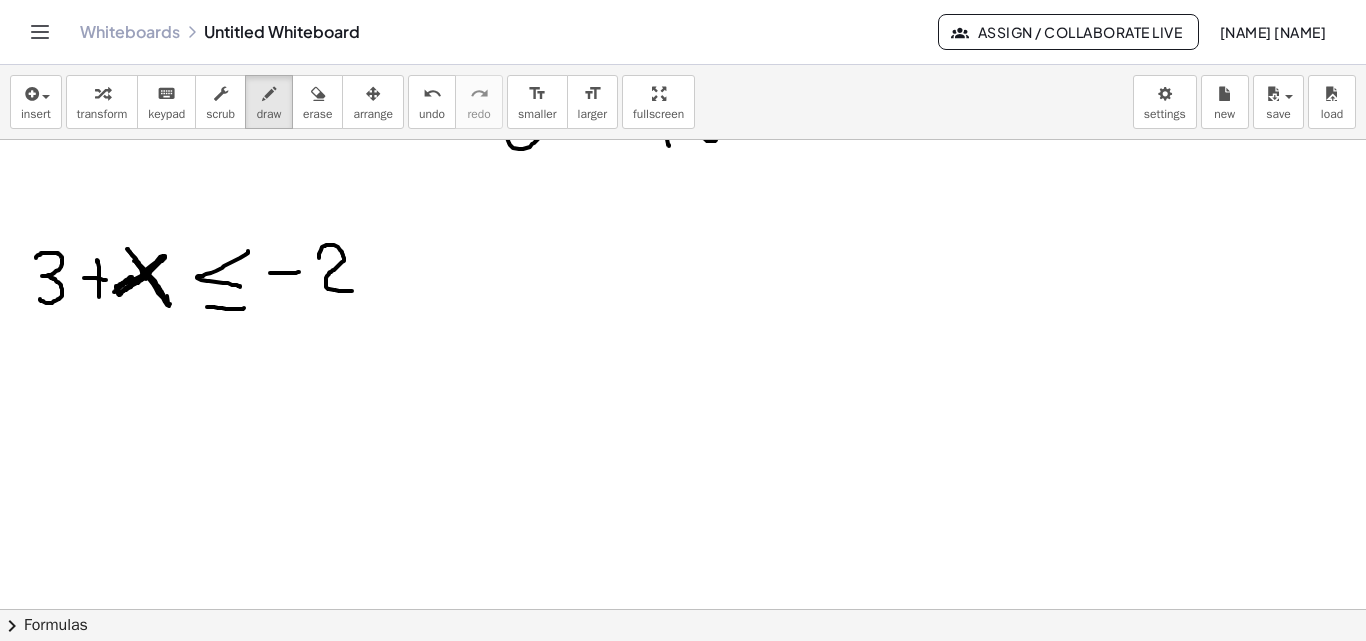 drag, startPoint x: 97, startPoint y: 261, endPoint x: 91, endPoint y: 281, distance: 20.880613 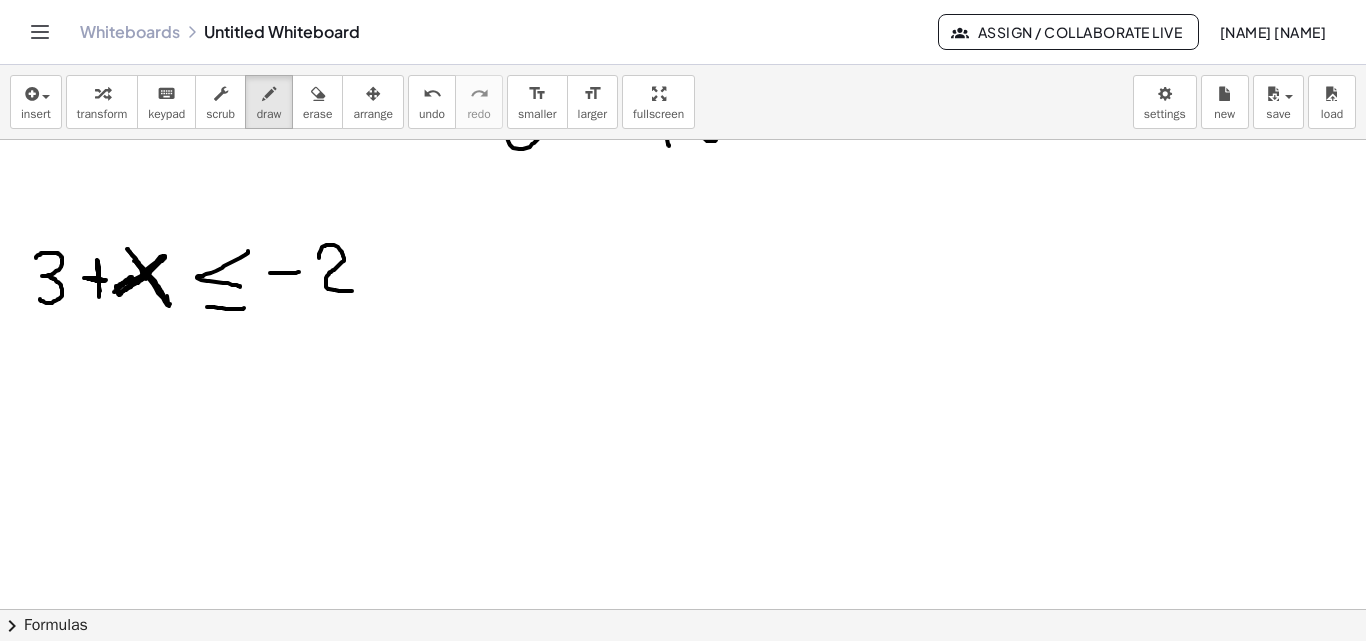 drag, startPoint x: 86, startPoint y: 278, endPoint x: 106, endPoint y: 281, distance: 20.22375 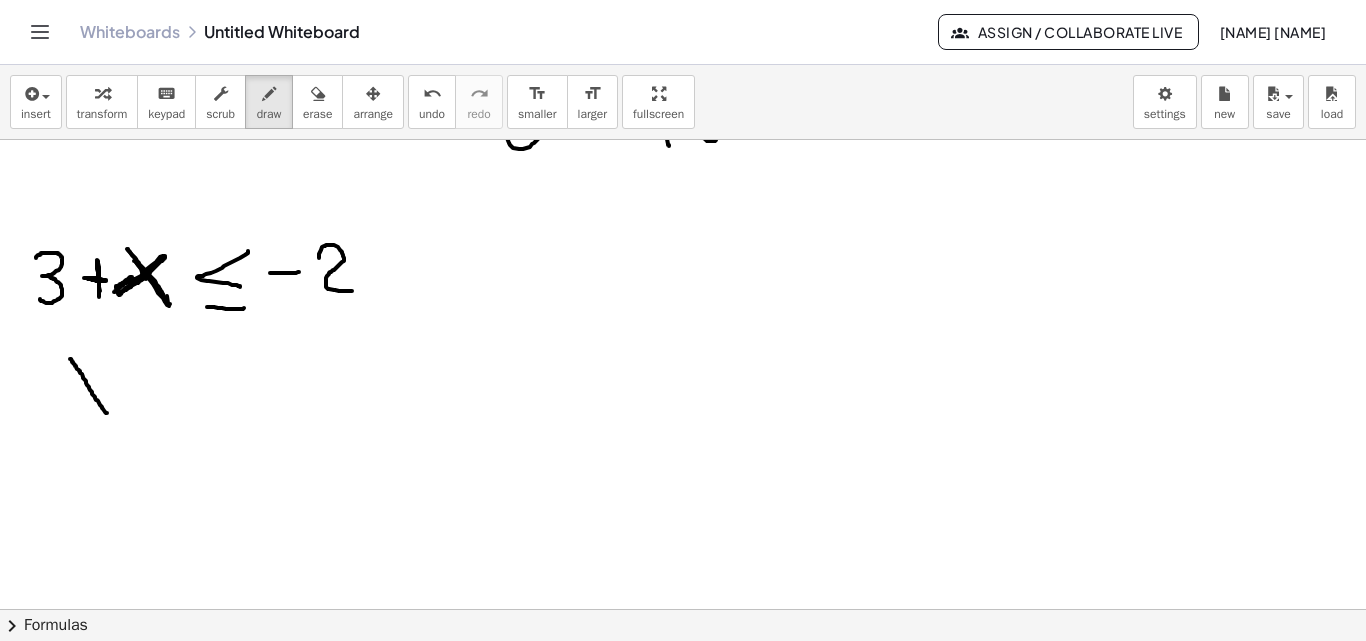 drag, startPoint x: 70, startPoint y: 359, endPoint x: 107, endPoint y: 413, distance: 65.459915 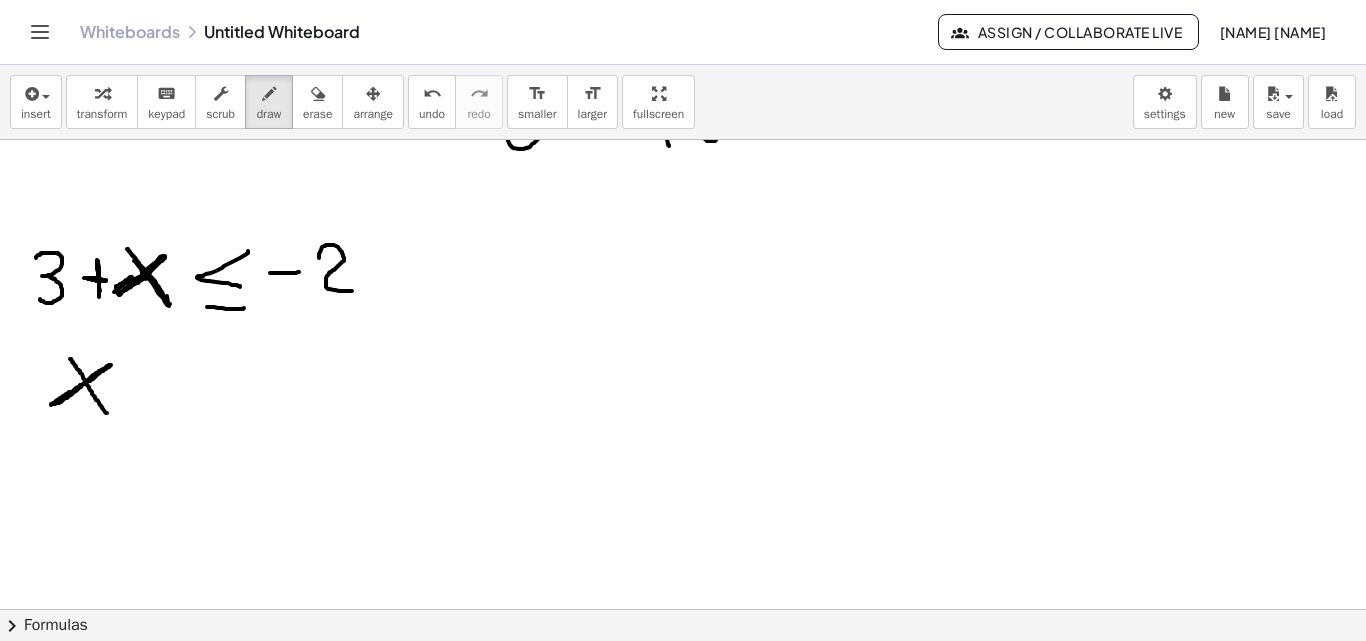drag, startPoint x: 53, startPoint y: 404, endPoint x: 70, endPoint y: 381, distance: 28.600698 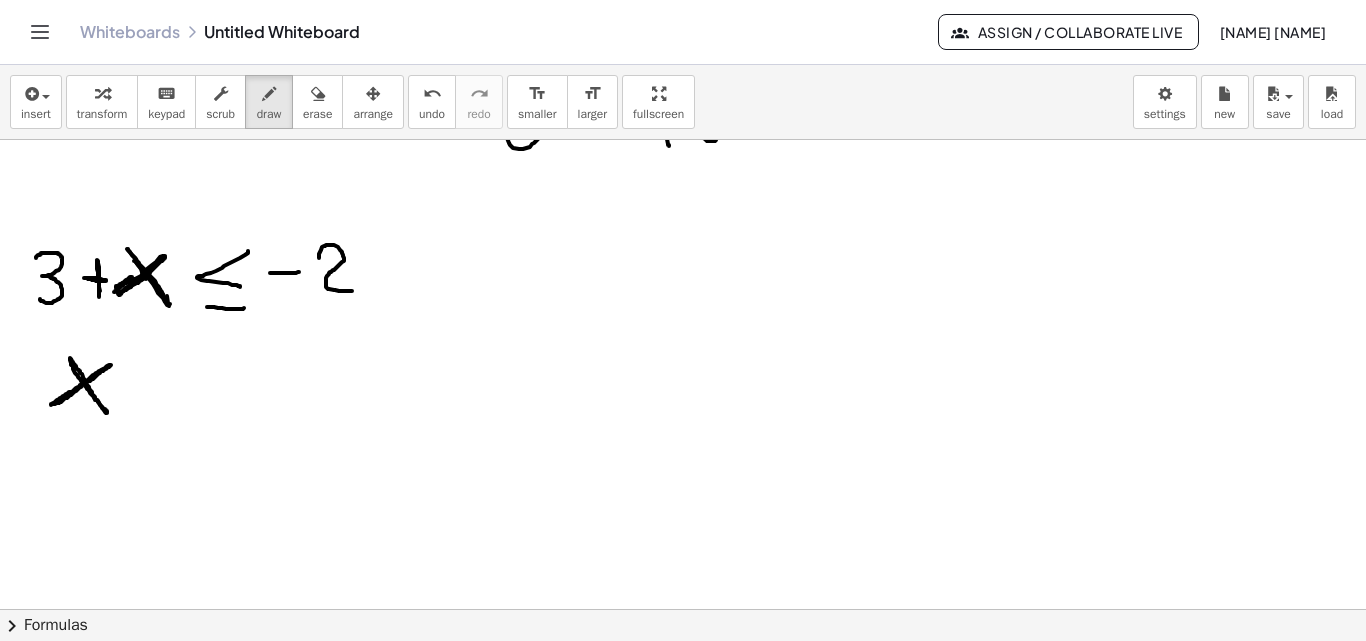 drag, startPoint x: 70, startPoint y: 358, endPoint x: 107, endPoint y: 404, distance: 59.03389 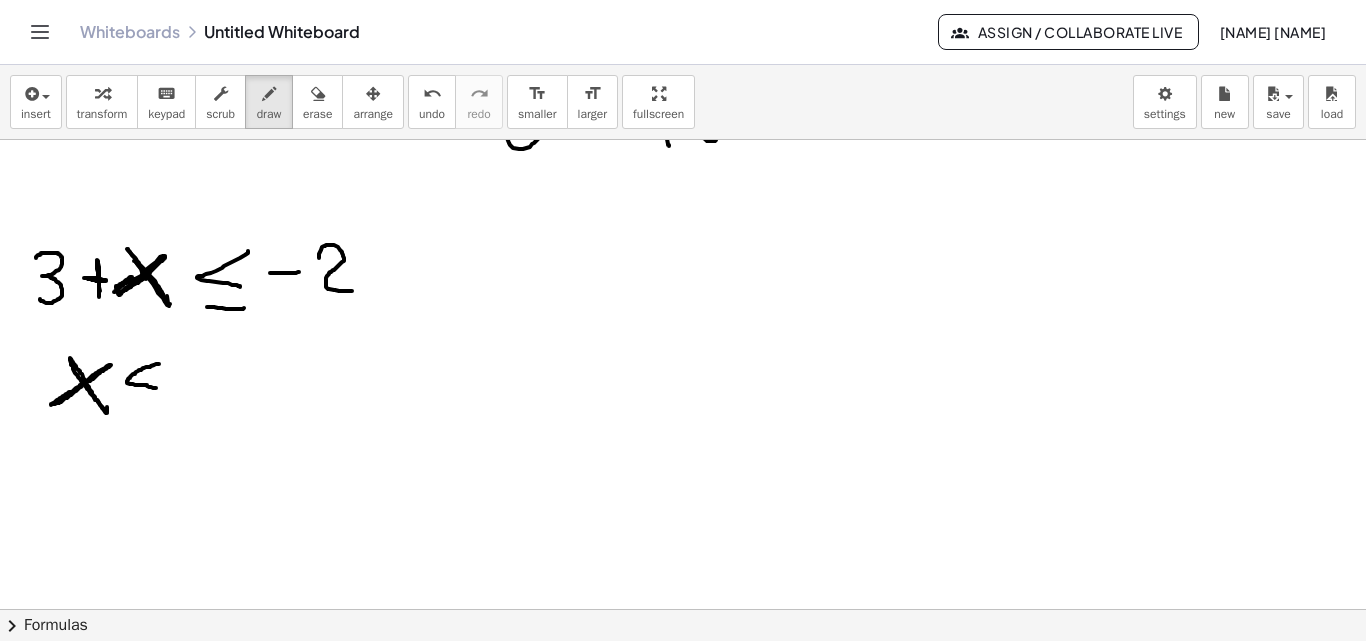 drag, startPoint x: 159, startPoint y: 364, endPoint x: 154, endPoint y: 388, distance: 24.5153 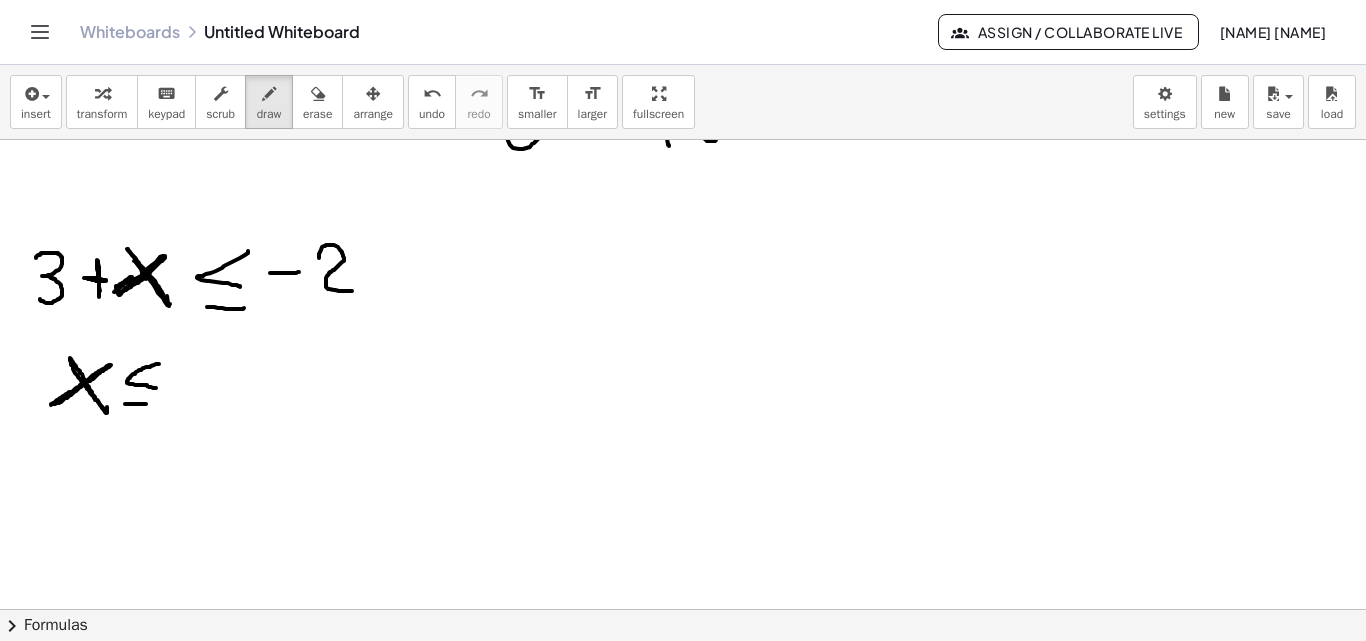 drag, startPoint x: 125, startPoint y: 404, endPoint x: 156, endPoint y: 404, distance: 31 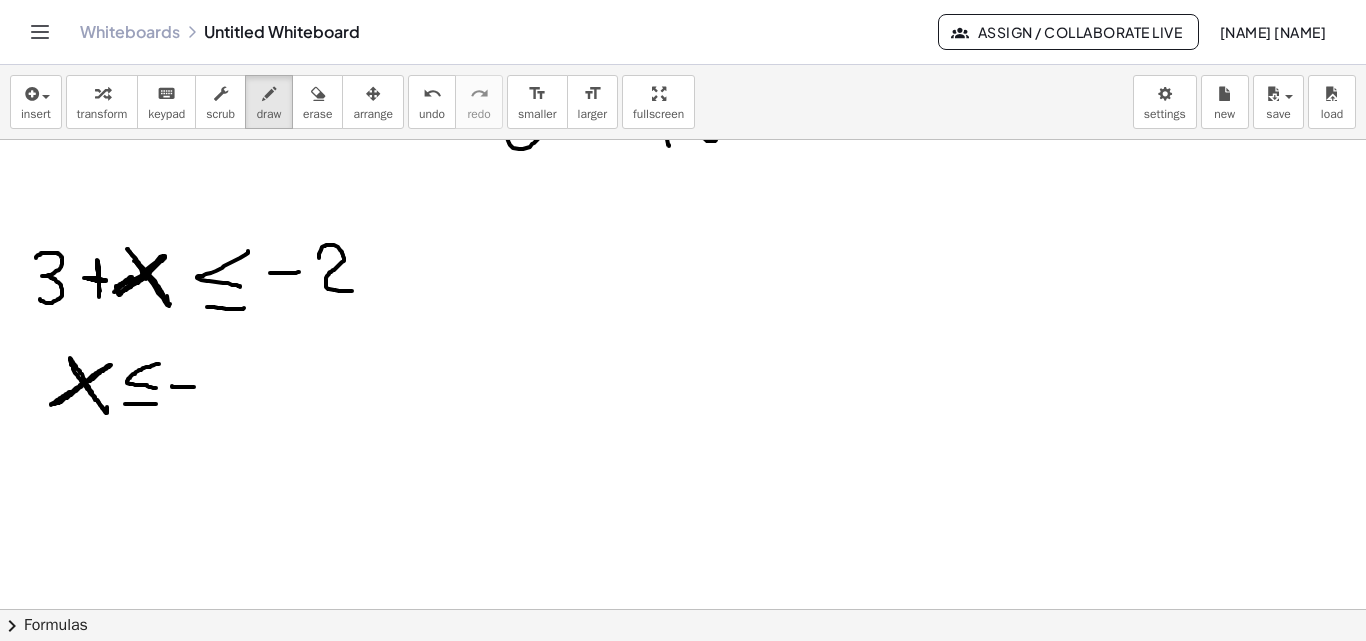 drag, startPoint x: 172, startPoint y: 386, endPoint x: 194, endPoint y: 387, distance: 22.022715 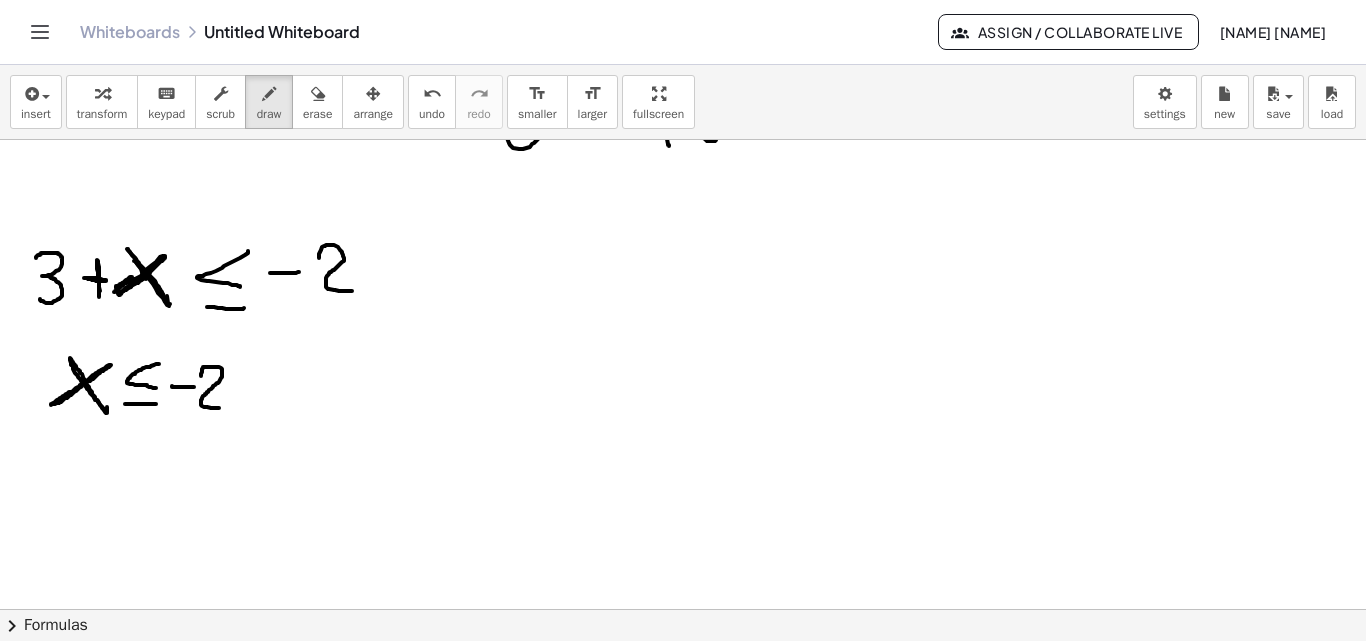 drag, startPoint x: 201, startPoint y: 376, endPoint x: 221, endPoint y: 408, distance: 37.735924 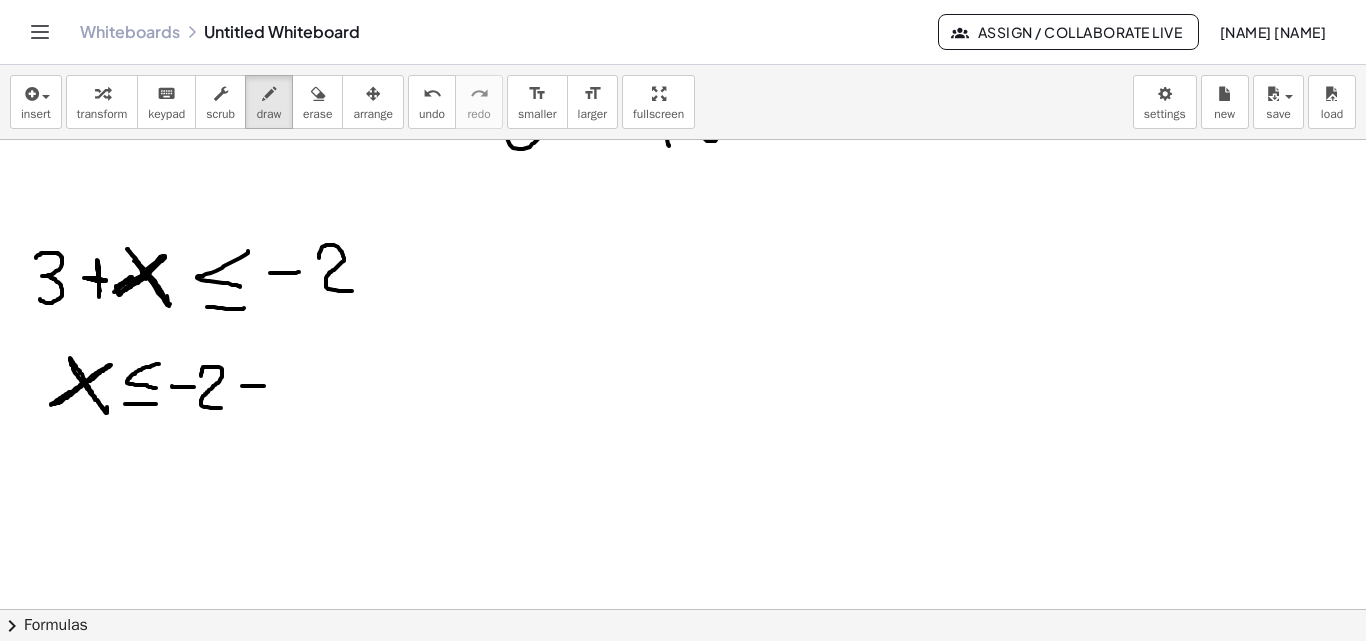 drag, startPoint x: 242, startPoint y: 386, endPoint x: 264, endPoint y: 386, distance: 22 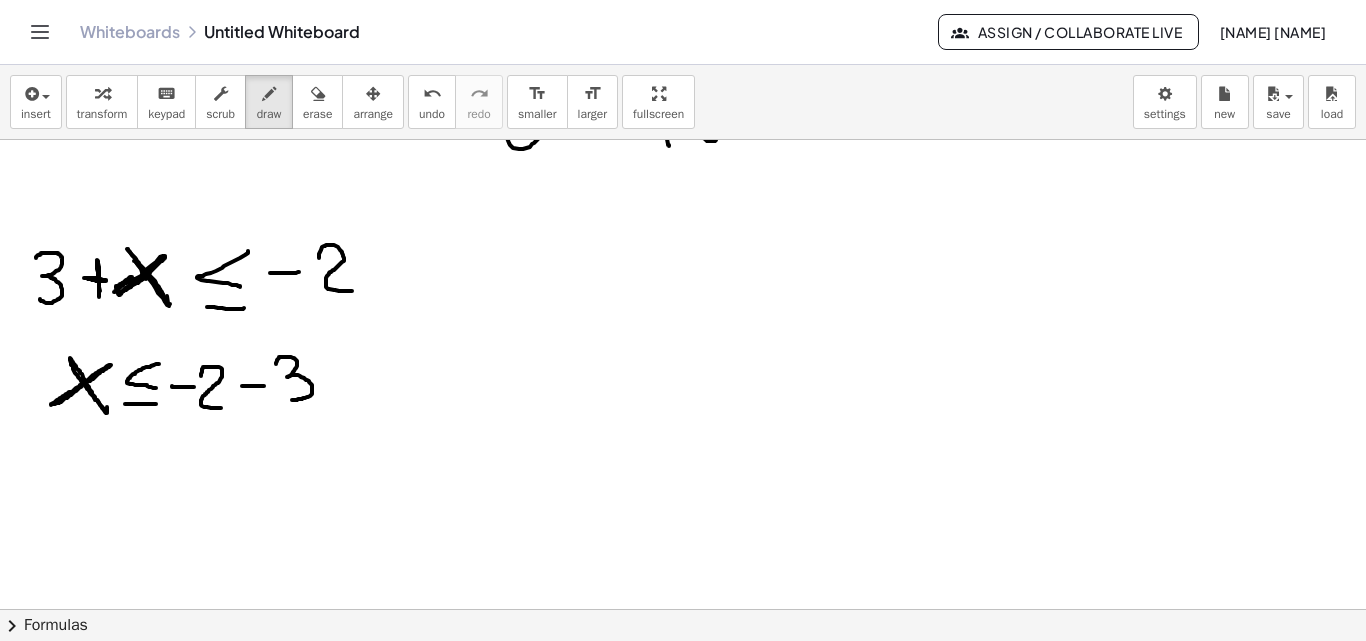 drag, startPoint x: 276, startPoint y: 364, endPoint x: 292, endPoint y: 400, distance: 39.39543 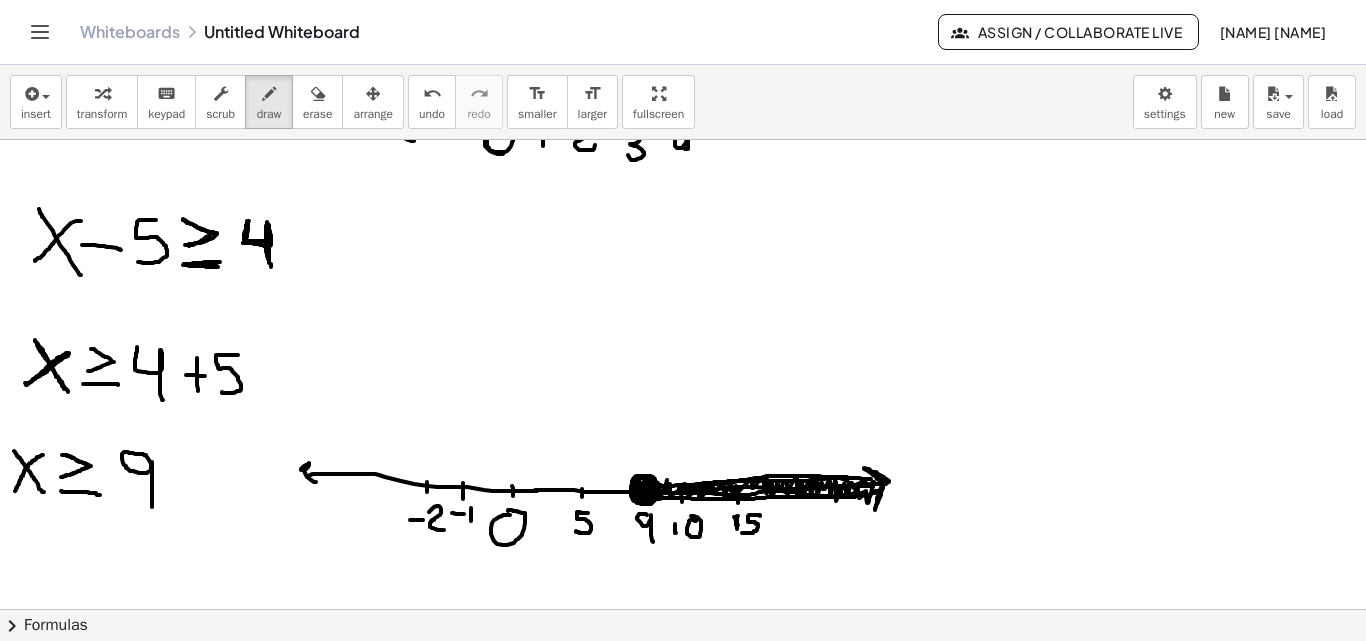 scroll, scrollTop: 2682, scrollLeft: 16, axis: both 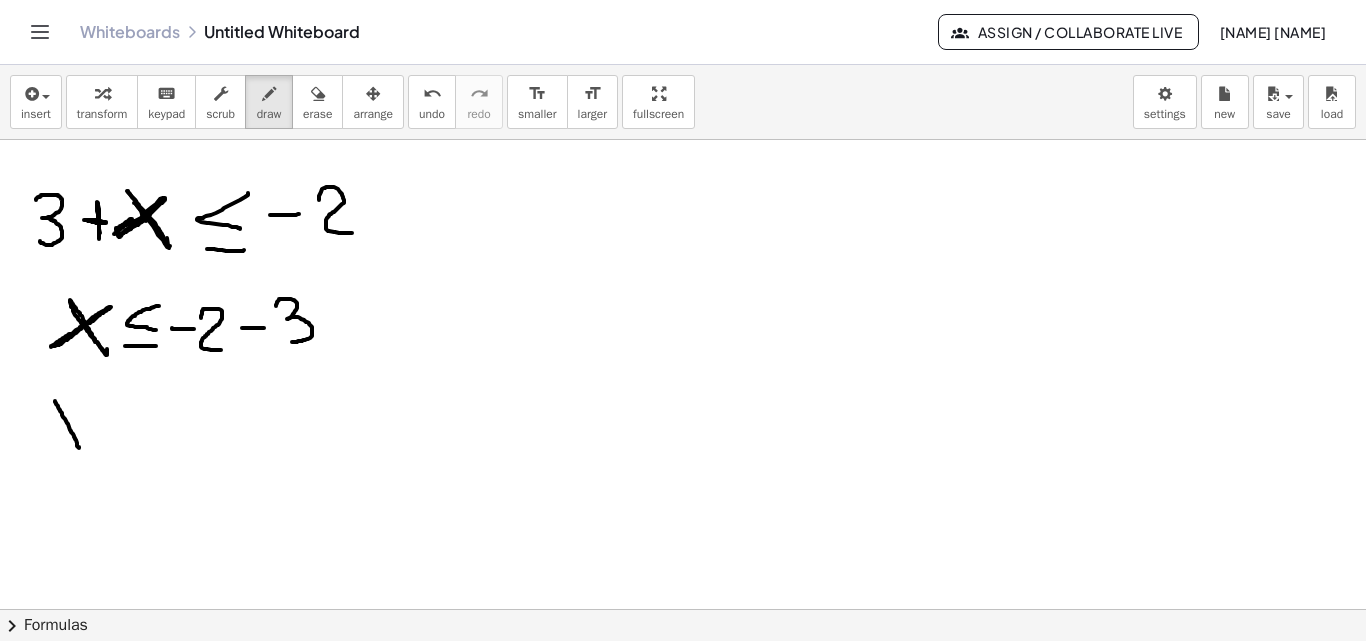drag, startPoint x: 55, startPoint y: 401, endPoint x: 79, endPoint y: 448, distance: 52.773098 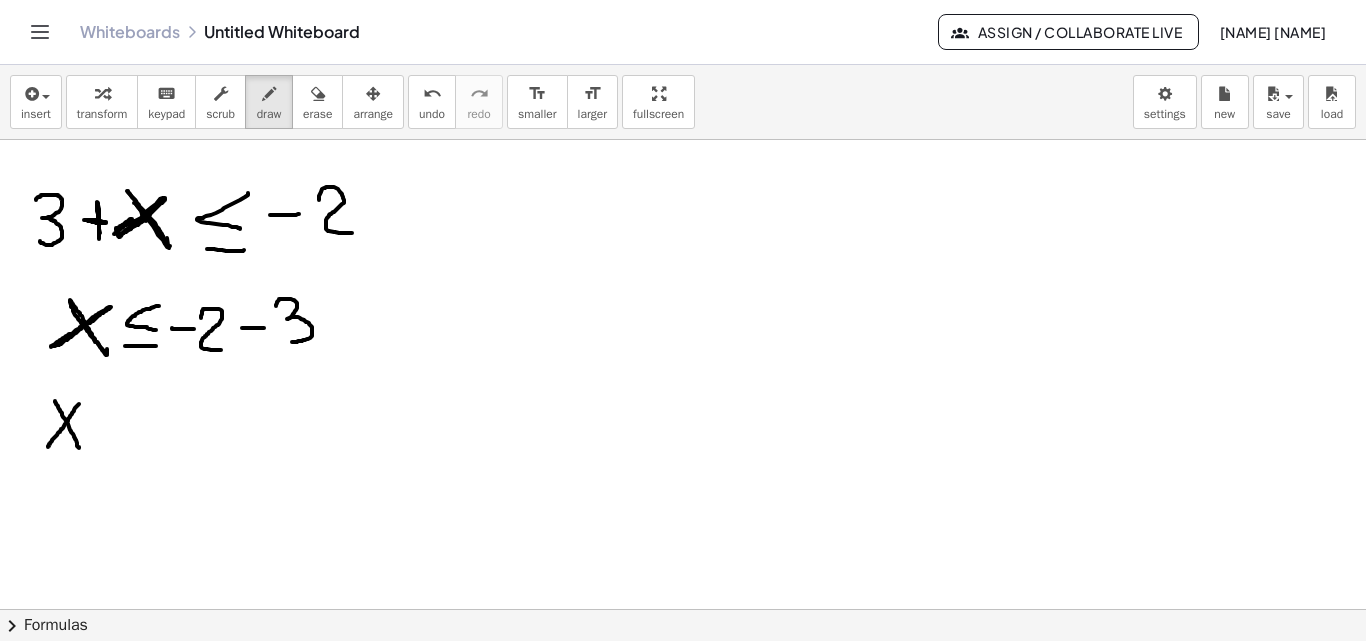 drag, startPoint x: 79, startPoint y: 404, endPoint x: 48, endPoint y: 447, distance: 53.009434 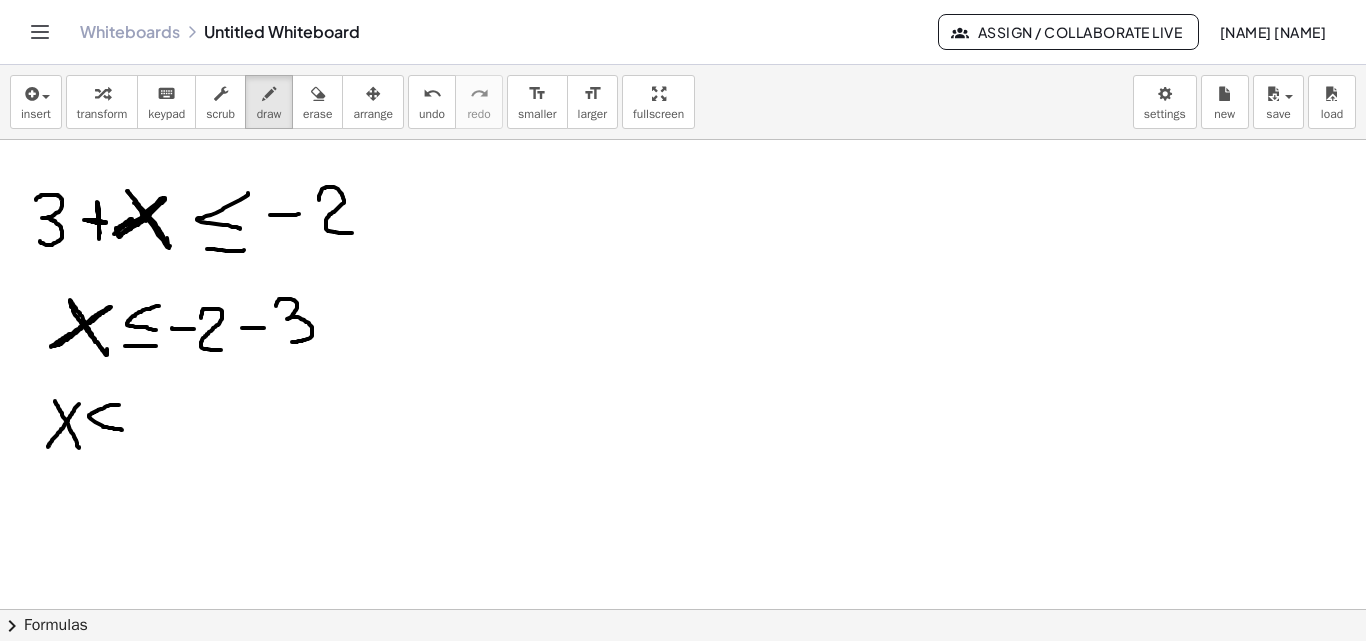 drag, startPoint x: 119, startPoint y: 405, endPoint x: 119, endPoint y: 431, distance: 26 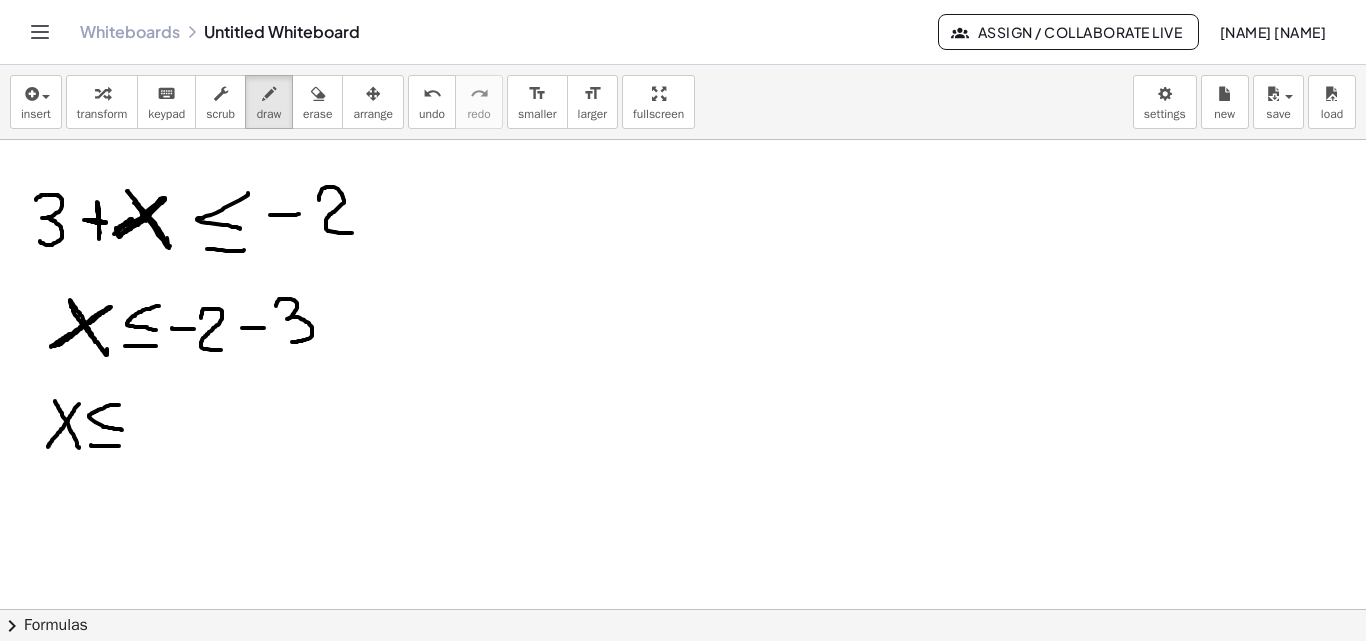 drag, startPoint x: 91, startPoint y: 445, endPoint x: 119, endPoint y: 445, distance: 28 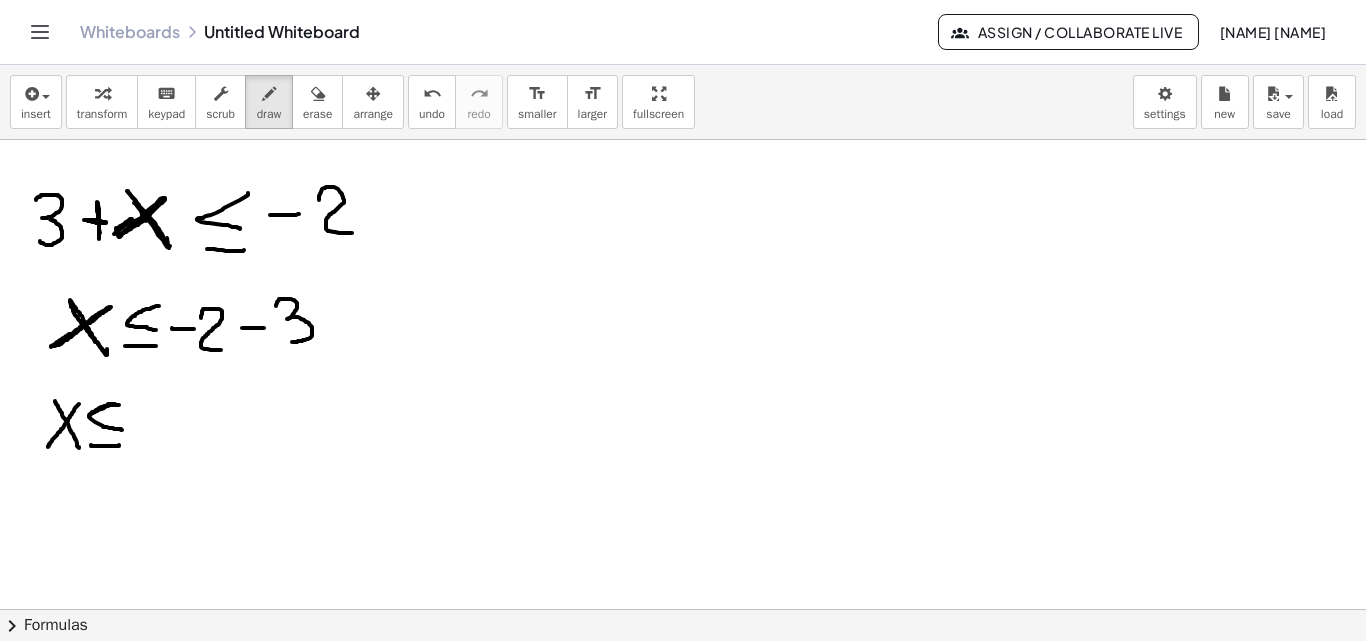 drag, startPoint x: 90, startPoint y: 415, endPoint x: 105, endPoint y: 412, distance: 15.297058 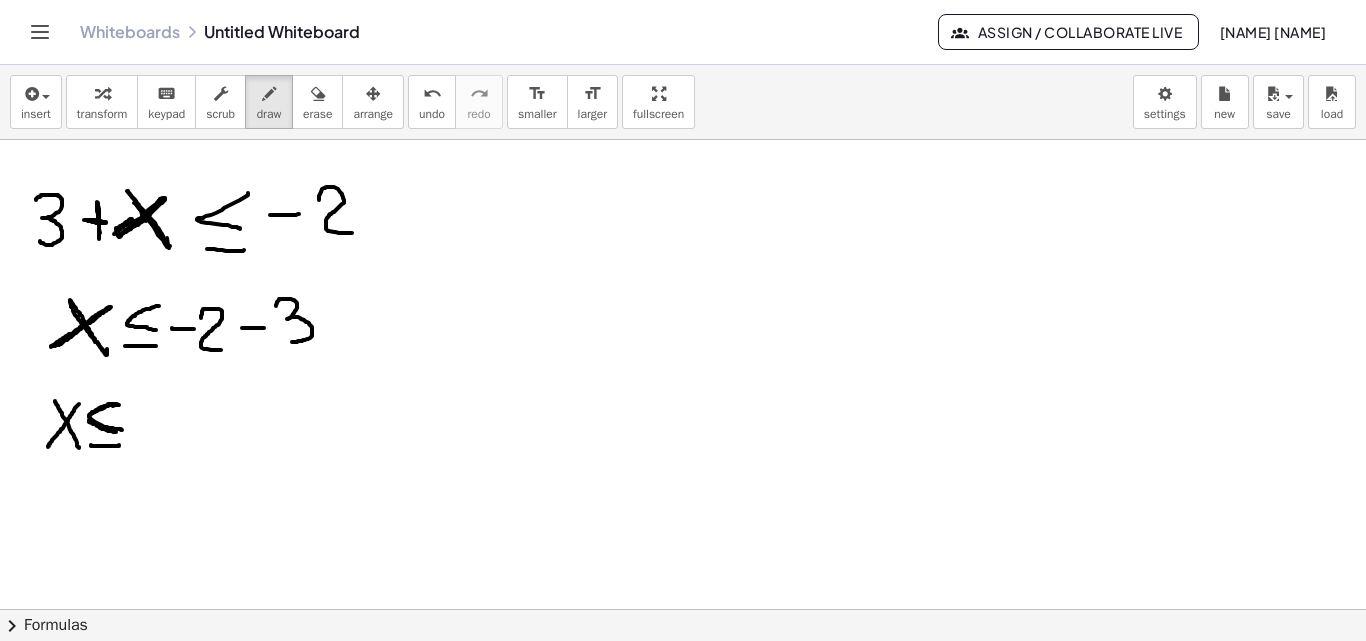 drag, startPoint x: 89, startPoint y: 420, endPoint x: 118, endPoint y: 427, distance: 29.832869 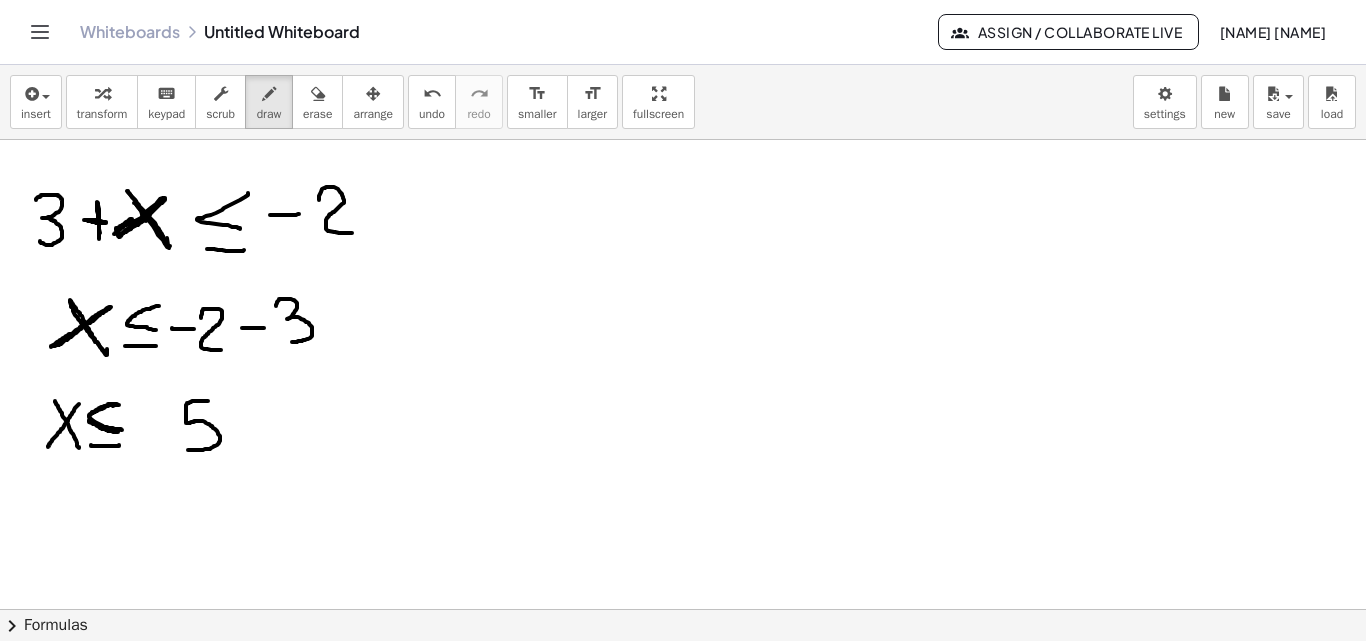 drag, startPoint x: 208, startPoint y: 401, endPoint x: 188, endPoint y: 450, distance: 52.924473 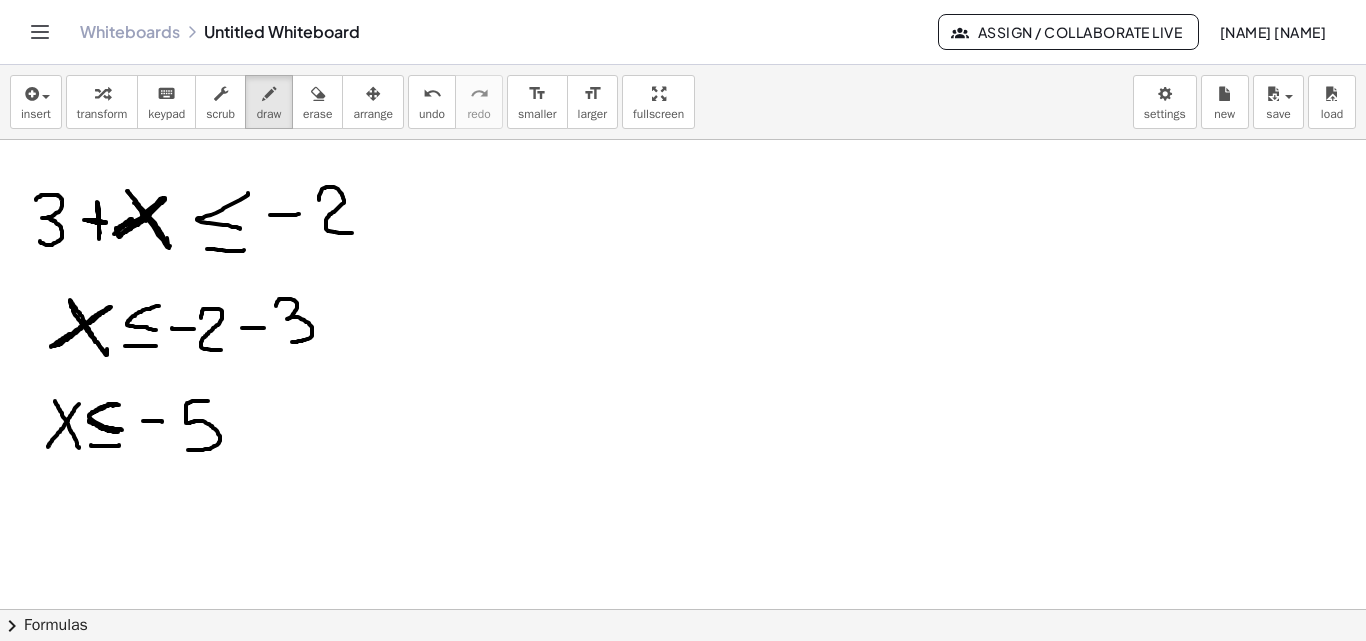 drag, startPoint x: 143, startPoint y: 421, endPoint x: 163, endPoint y: 422, distance: 20.024984 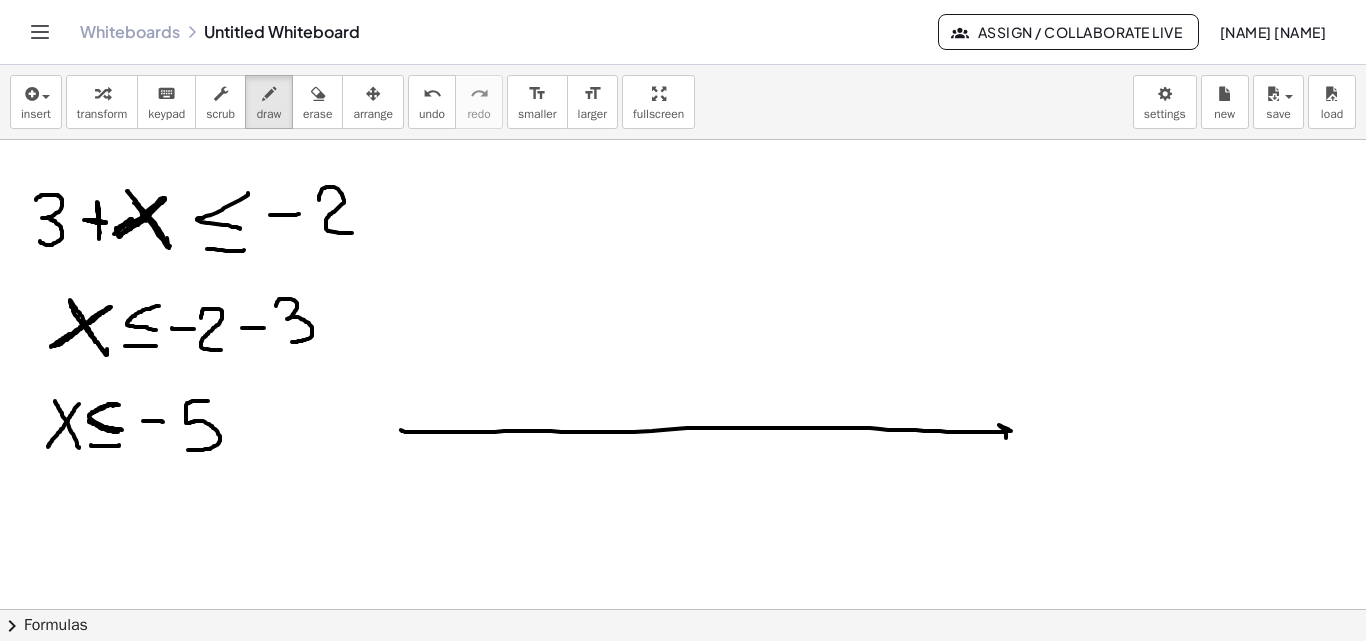 drag, startPoint x: 401, startPoint y: 430, endPoint x: 1006, endPoint y: 438, distance: 605.0529 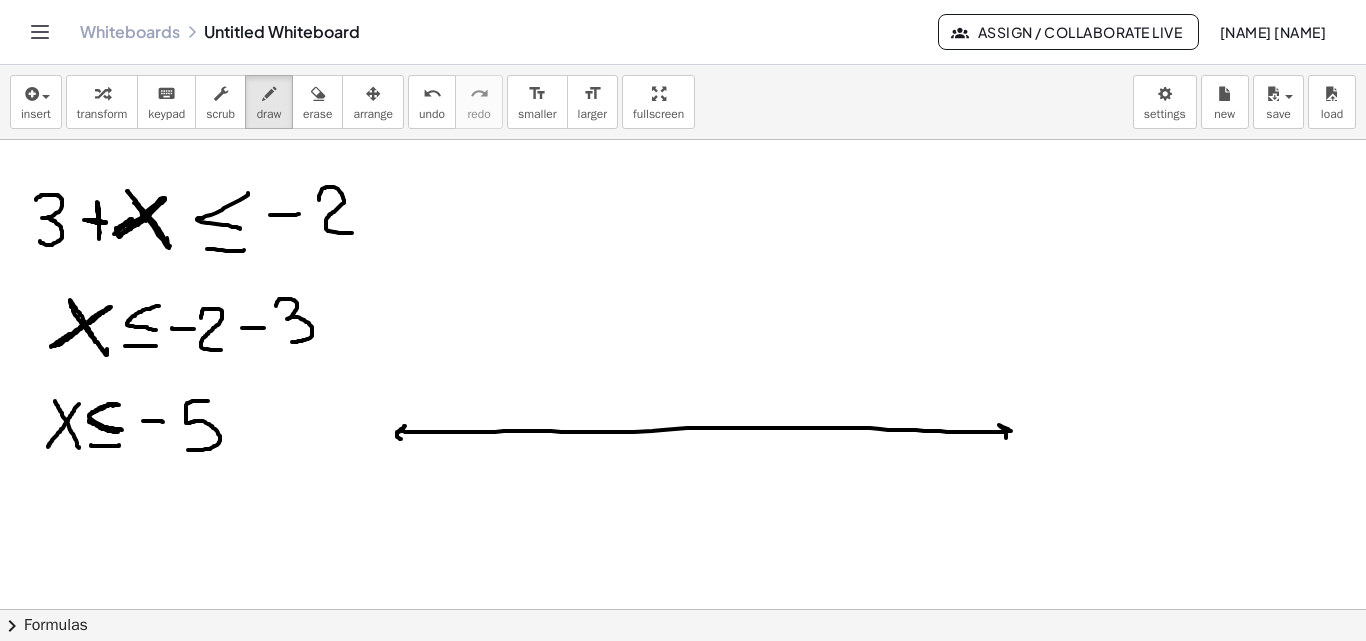 drag, startPoint x: 405, startPoint y: 426, endPoint x: 401, endPoint y: 440, distance: 14.56022 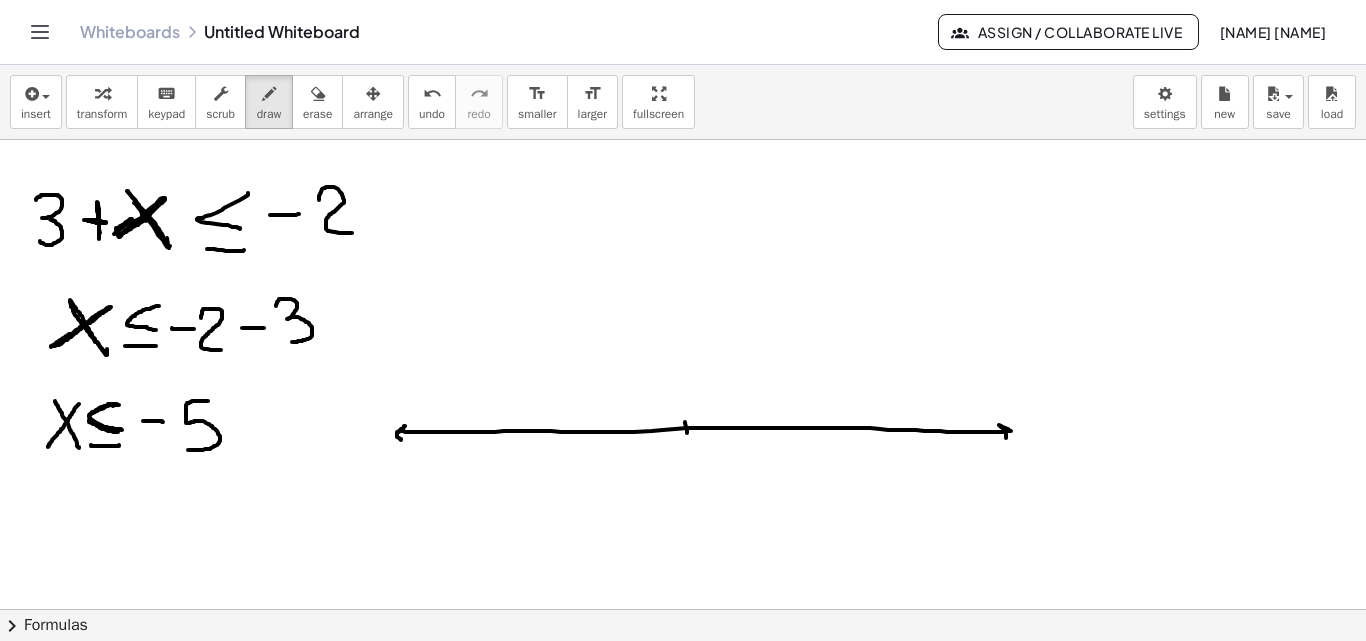 drag, startPoint x: 685, startPoint y: 422, endPoint x: 687, endPoint y: 435, distance: 13.152946 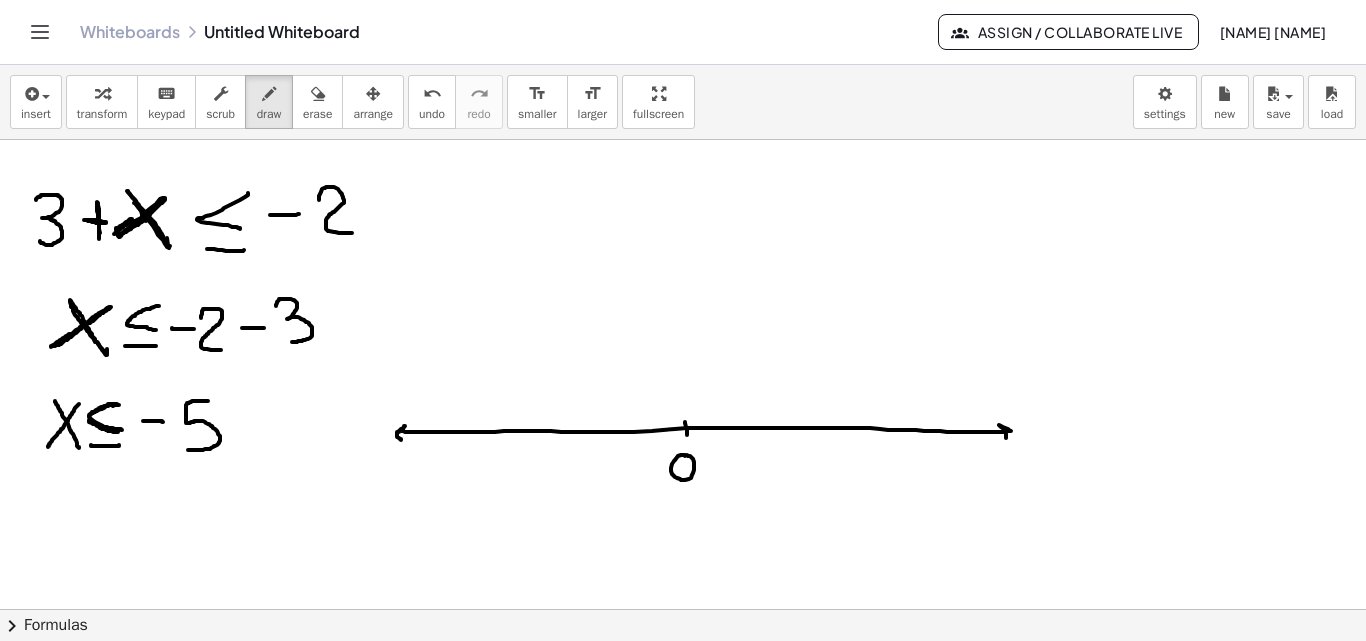 click at bounding box center (731, -1126) 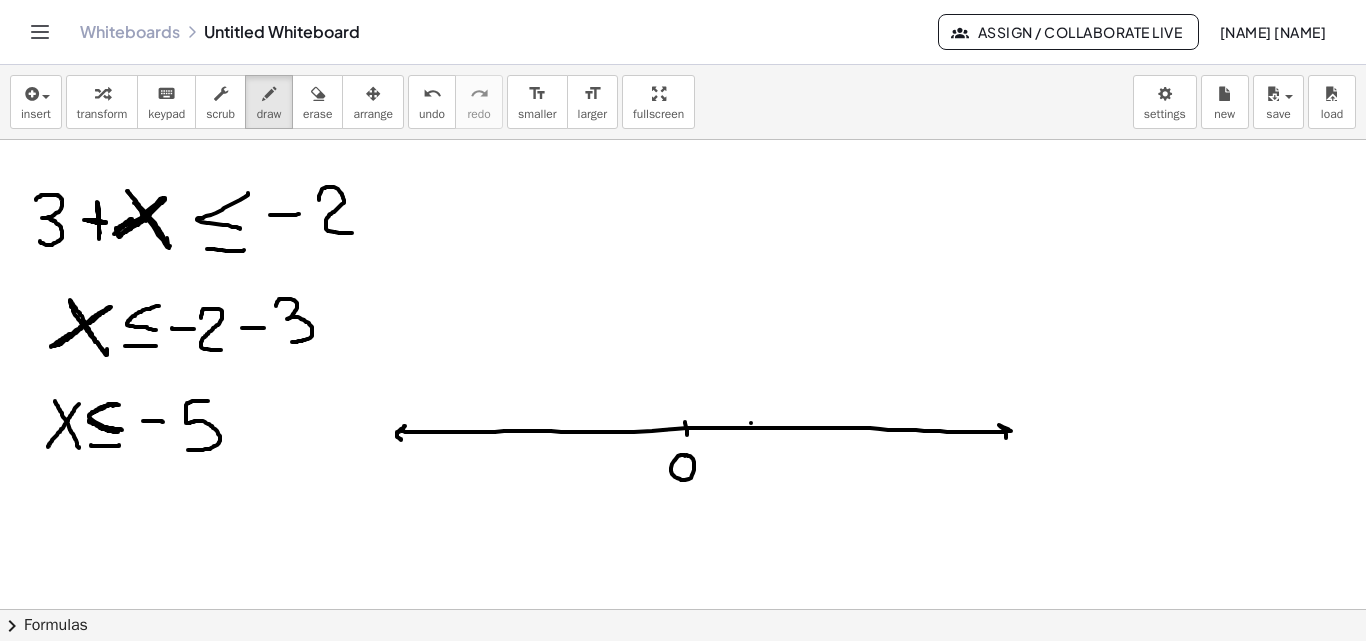 drag, startPoint x: 751, startPoint y: 423, endPoint x: 755, endPoint y: 442, distance: 19.416489 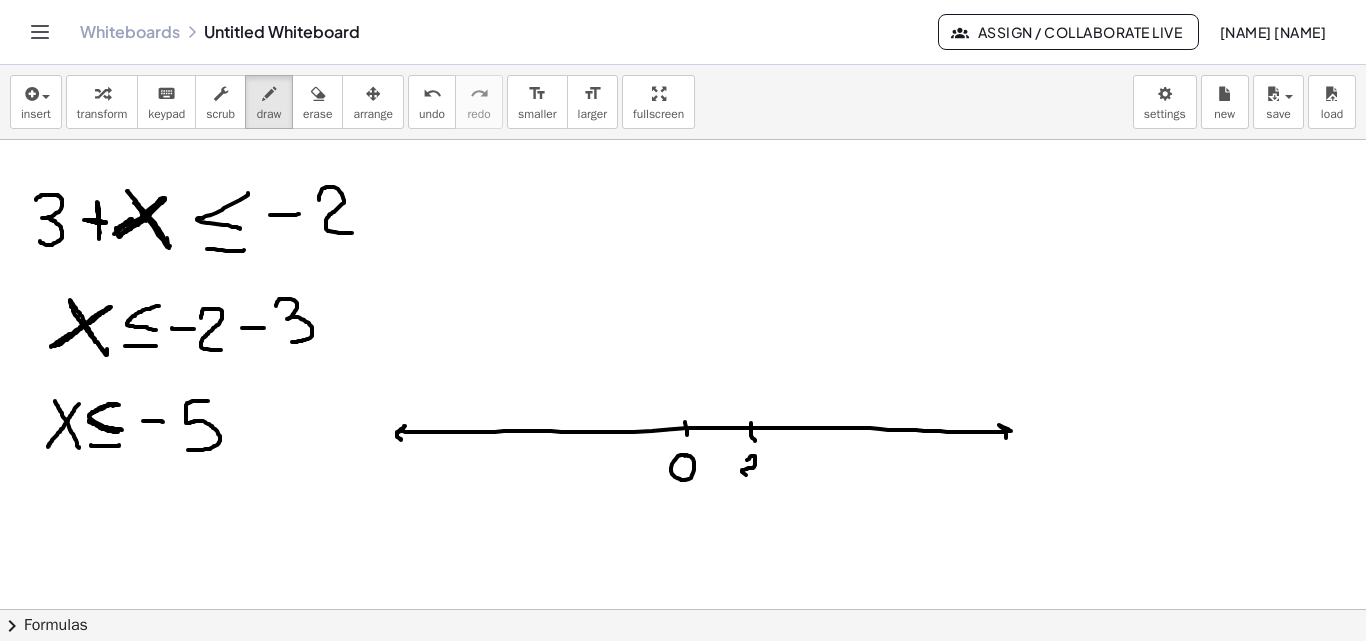 drag, startPoint x: 747, startPoint y: 460, endPoint x: 756, endPoint y: 471, distance: 14.21267 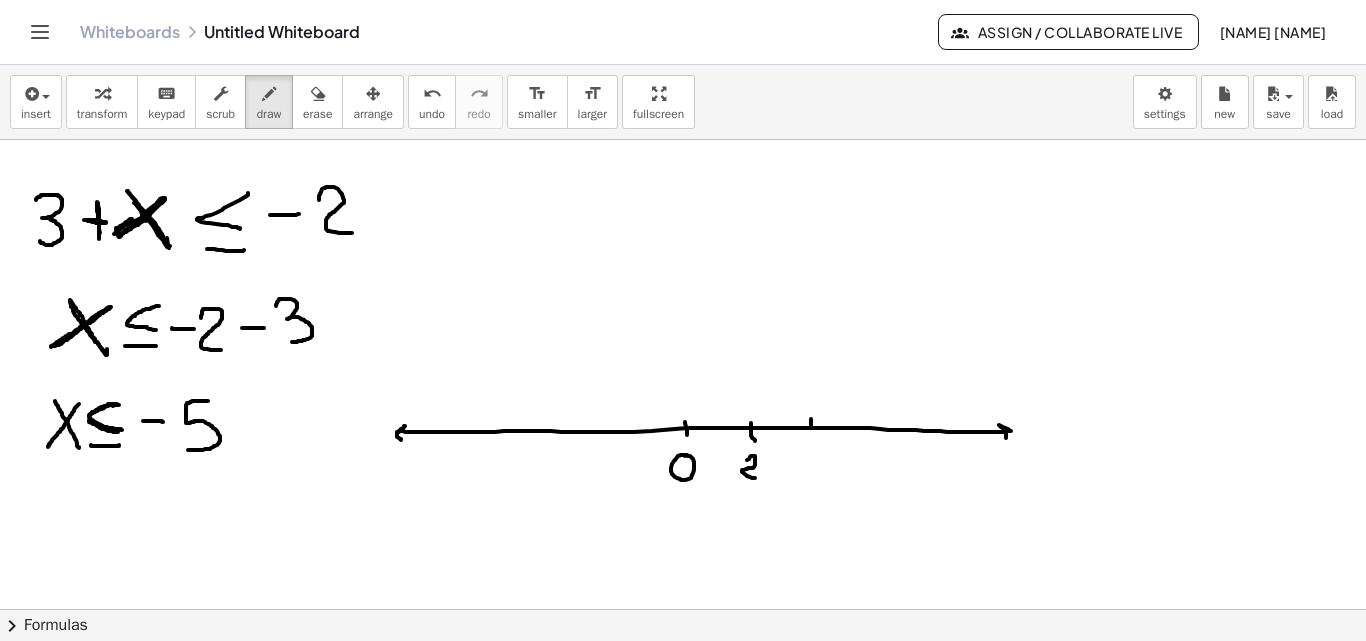 drag, startPoint x: 811, startPoint y: 419, endPoint x: 813, endPoint y: 436, distance: 17.117243 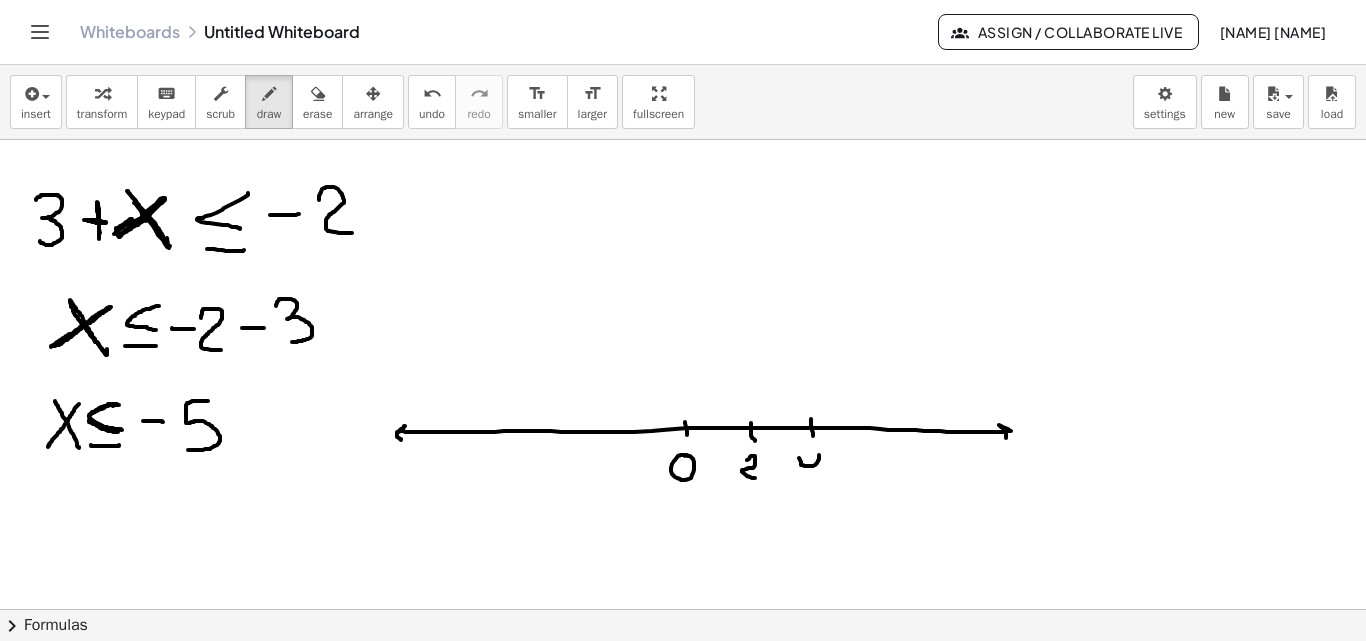 drag, startPoint x: 799, startPoint y: 458, endPoint x: 825, endPoint y: 470, distance: 28.635643 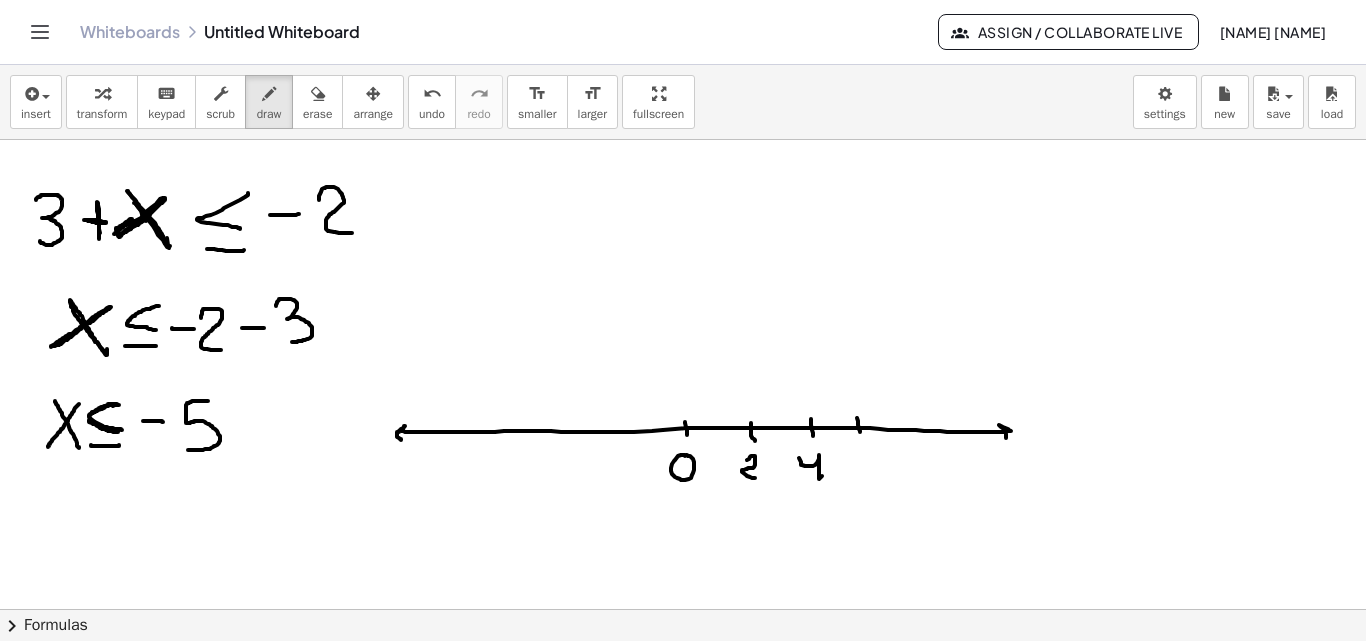 drag, startPoint x: 858, startPoint y: 421, endPoint x: 860, endPoint y: 432, distance: 11.18034 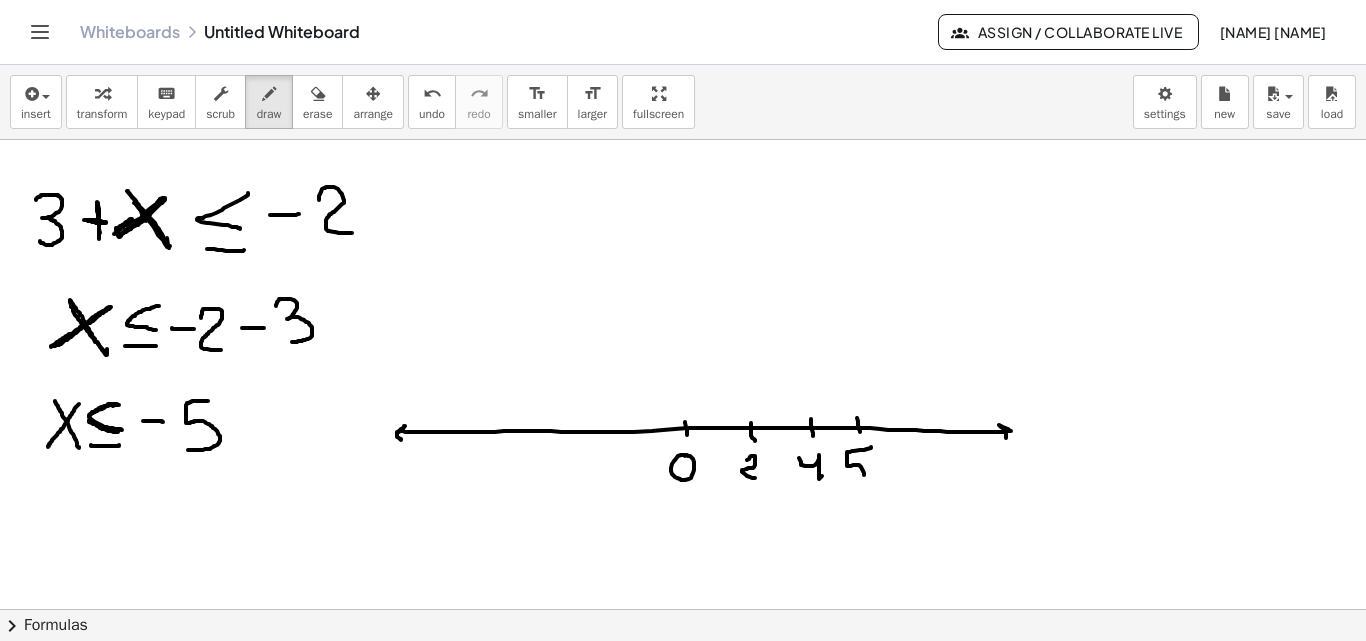 drag, startPoint x: 871, startPoint y: 447, endPoint x: 832, endPoint y: 475, distance: 48.010414 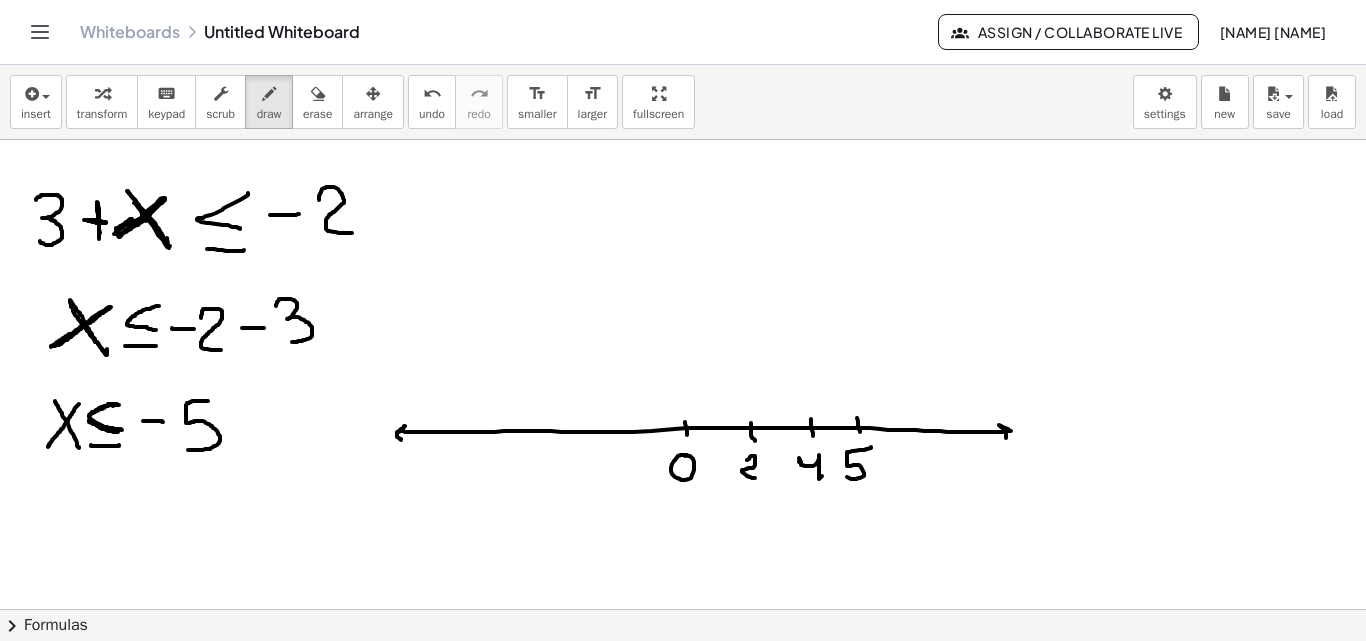 click at bounding box center (731, -1126) 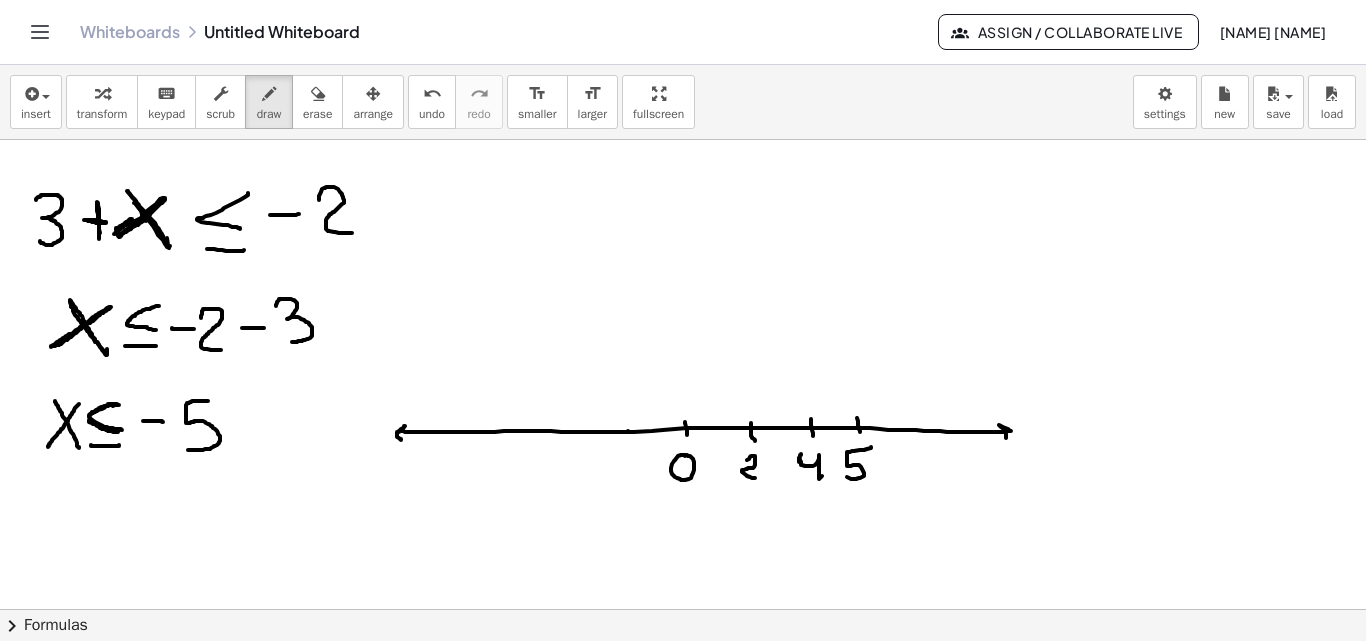click at bounding box center [731, -1126] 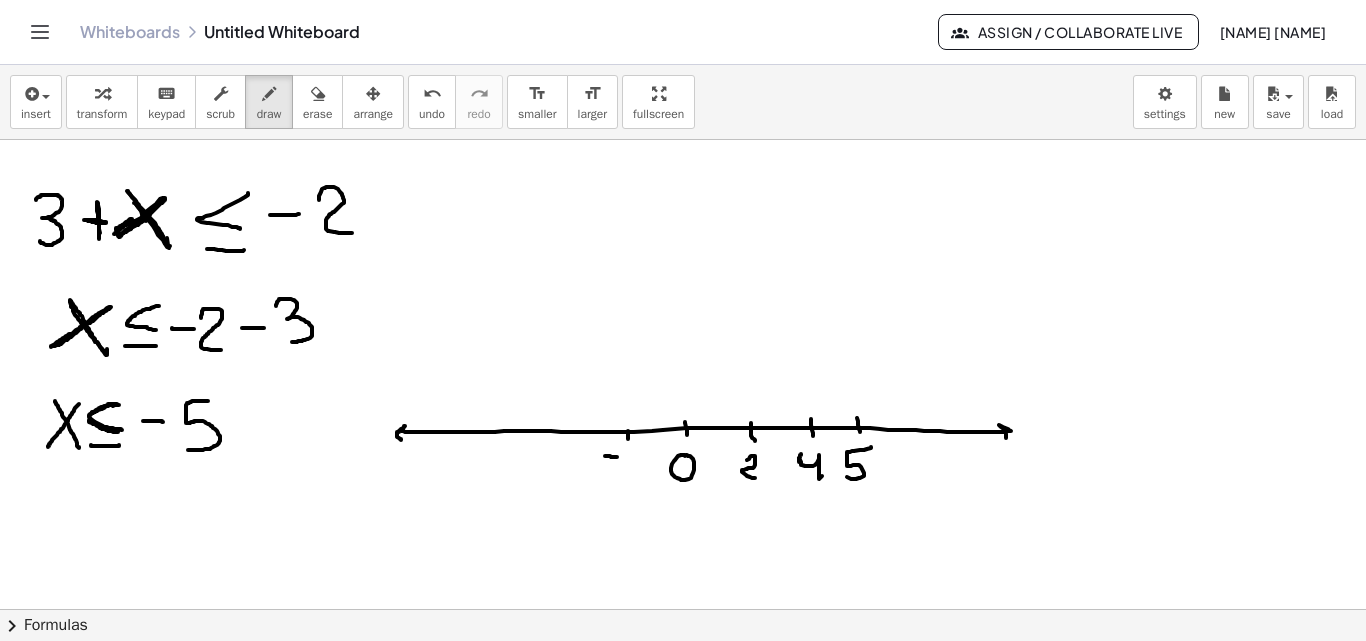 drag, startPoint x: 605, startPoint y: 456, endPoint x: 629, endPoint y: 457, distance: 24.020824 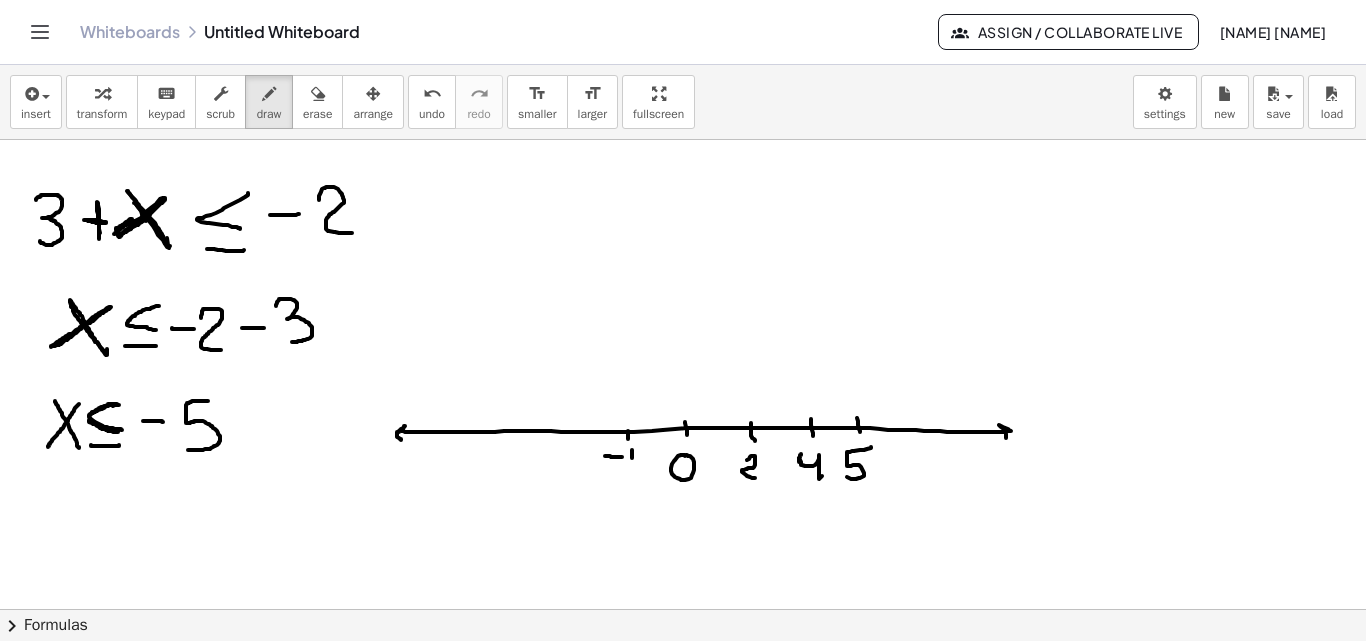 drag, startPoint x: 632, startPoint y: 458, endPoint x: 629, endPoint y: 471, distance: 13.341664 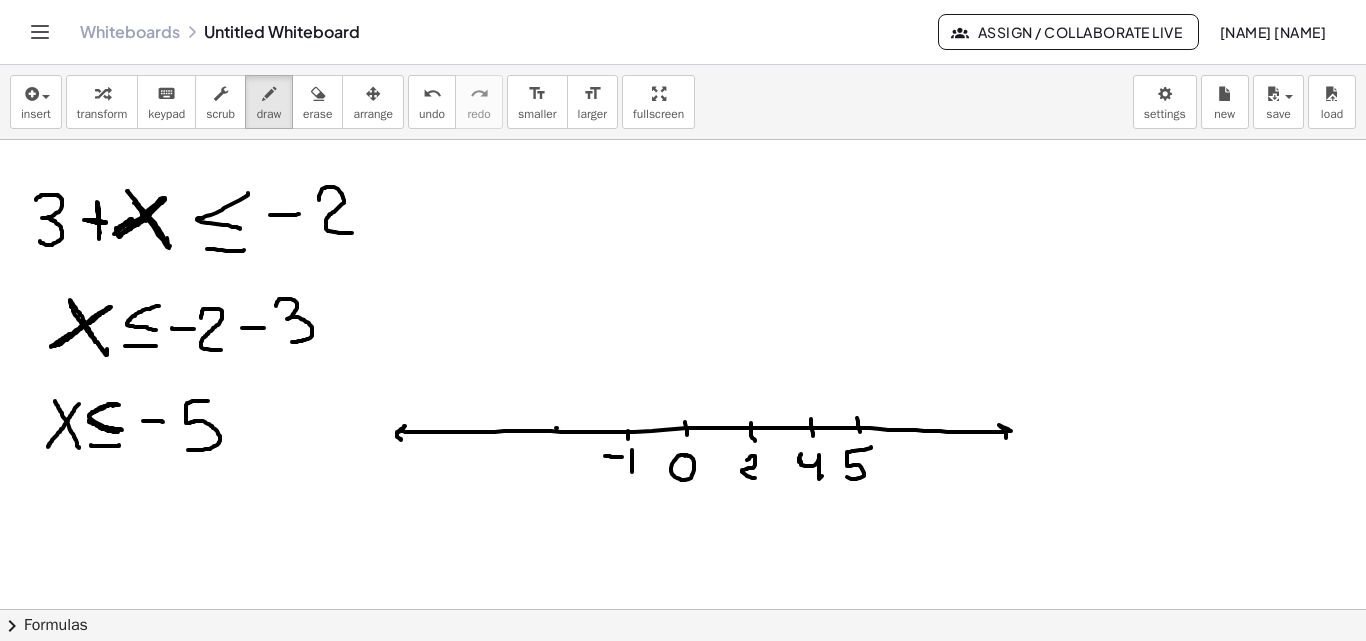 drag, startPoint x: 557, startPoint y: 428, endPoint x: 555, endPoint y: 442, distance: 14.142136 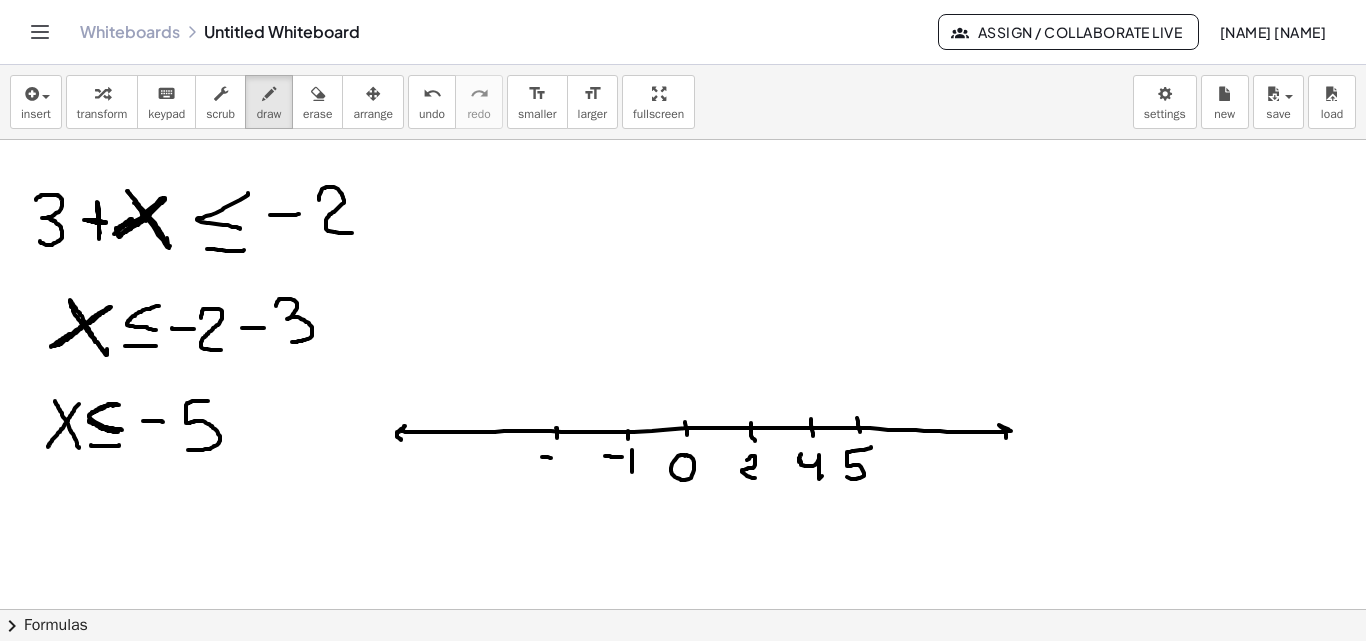 click at bounding box center (731, -1126) 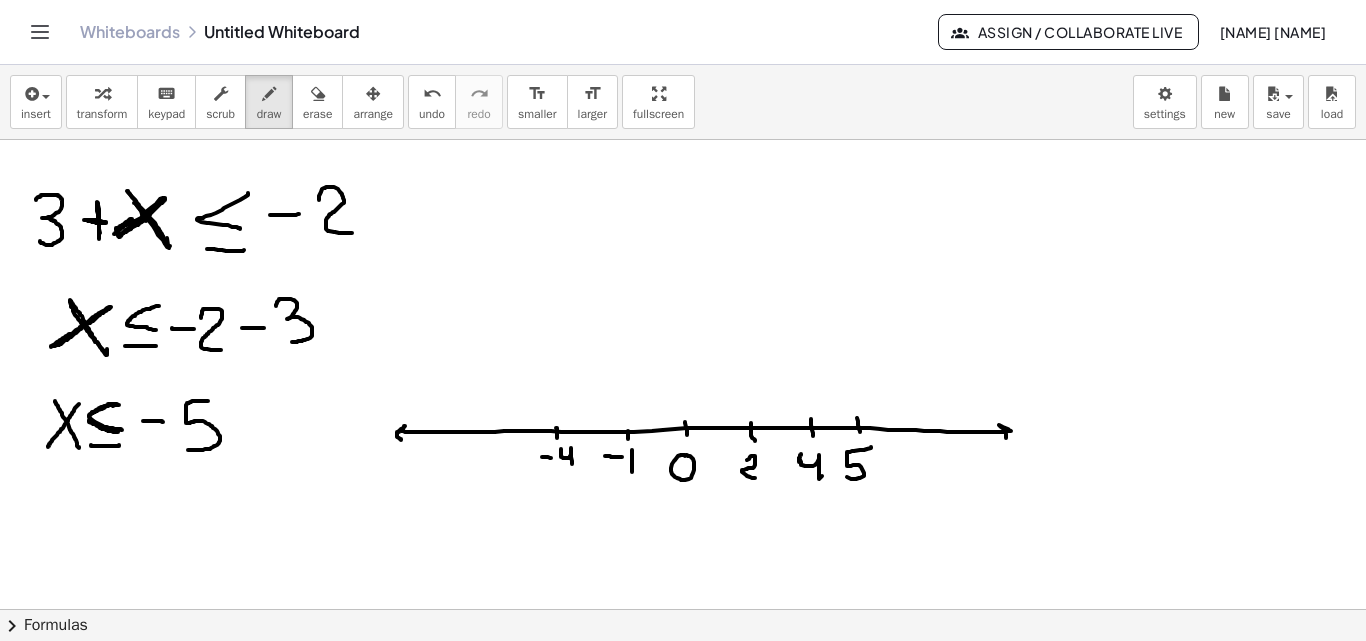 drag, startPoint x: 561, startPoint y: 449, endPoint x: 572, endPoint y: 467, distance: 21.095022 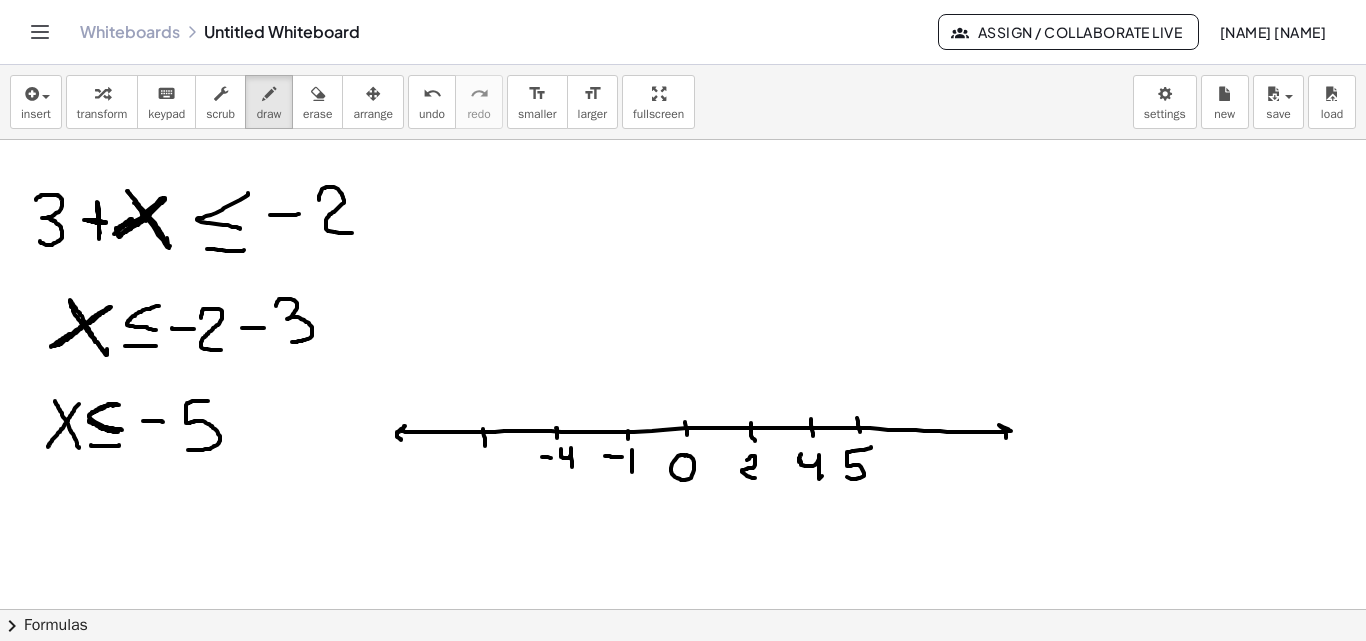 drag, startPoint x: 483, startPoint y: 429, endPoint x: 477, endPoint y: 450, distance: 21.84033 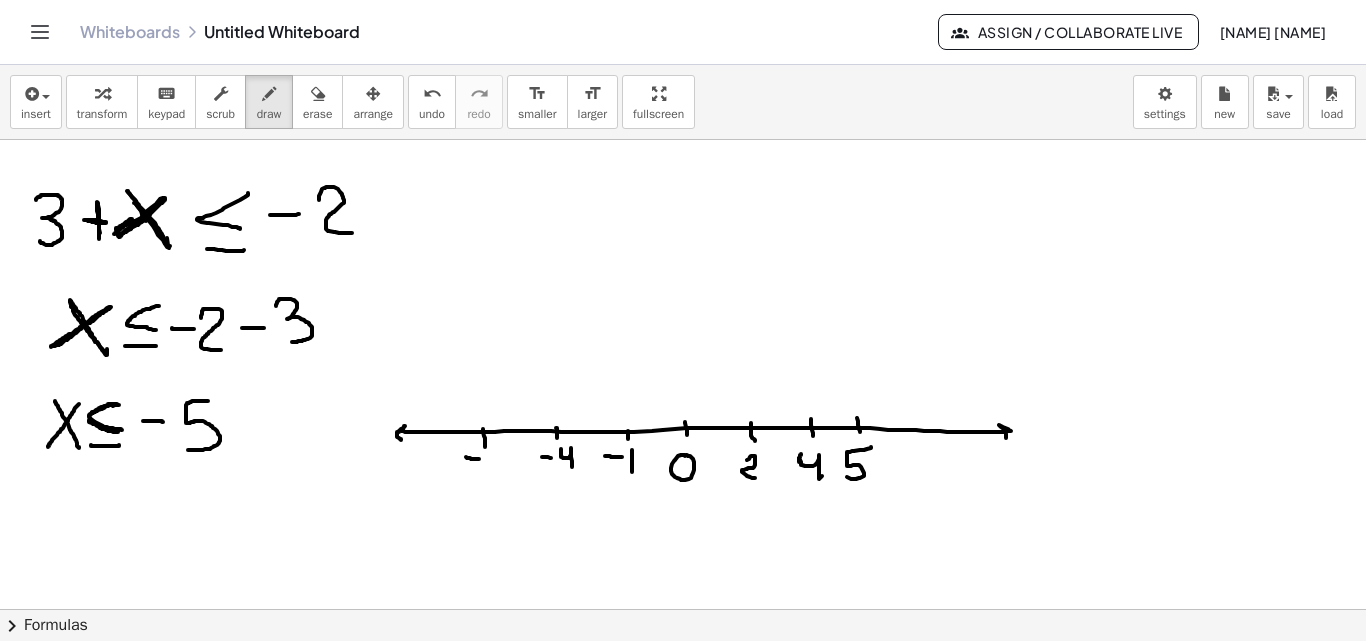 drag, startPoint x: 466, startPoint y: 457, endPoint x: 479, endPoint y: 459, distance: 13.152946 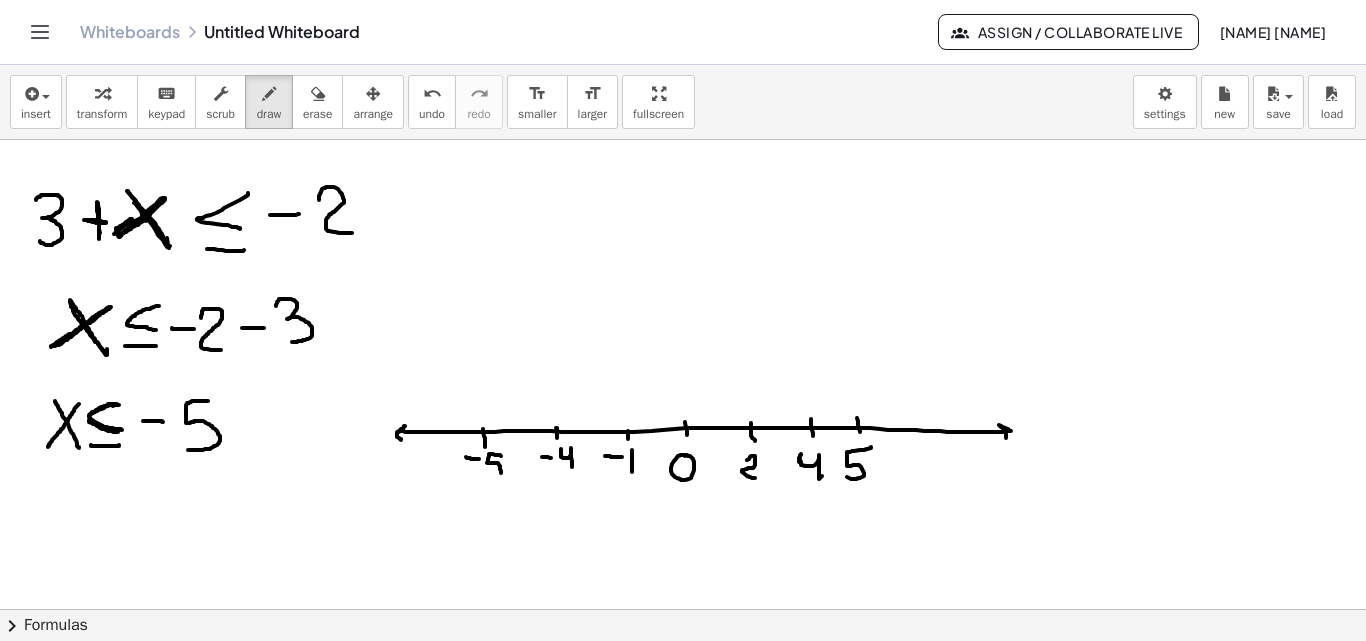 drag, startPoint x: 501, startPoint y: 456, endPoint x: 495, endPoint y: 474, distance: 18.973665 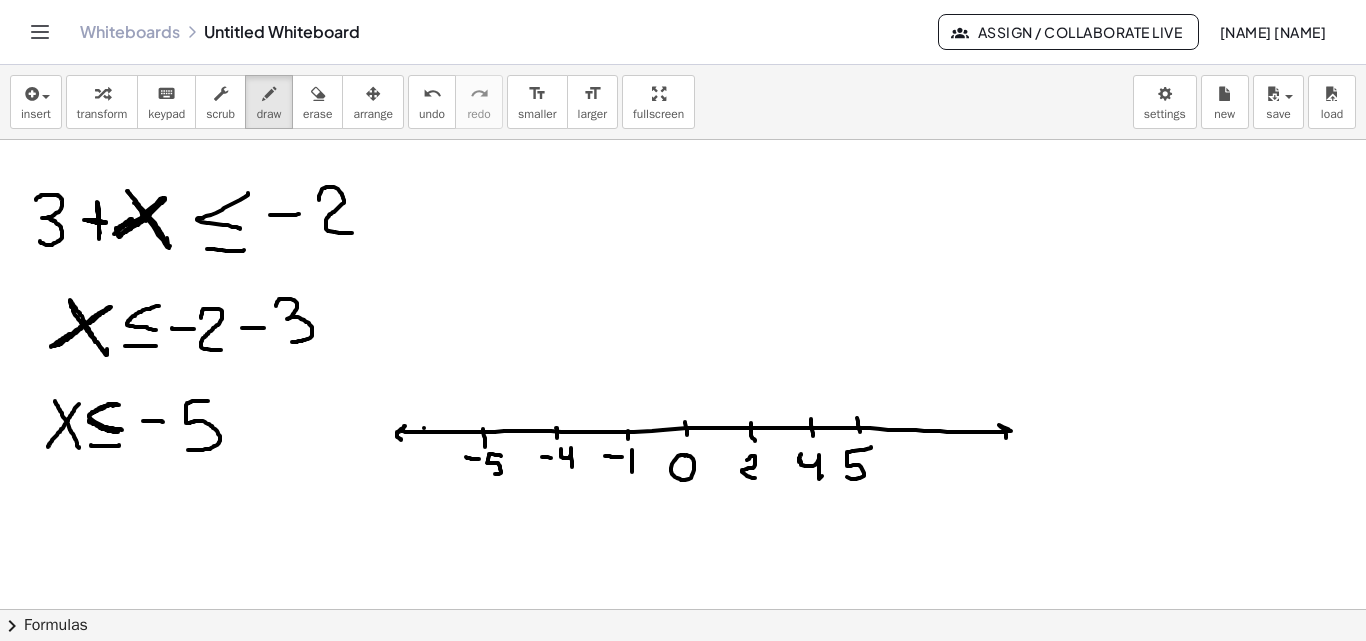 click at bounding box center (731, -1126) 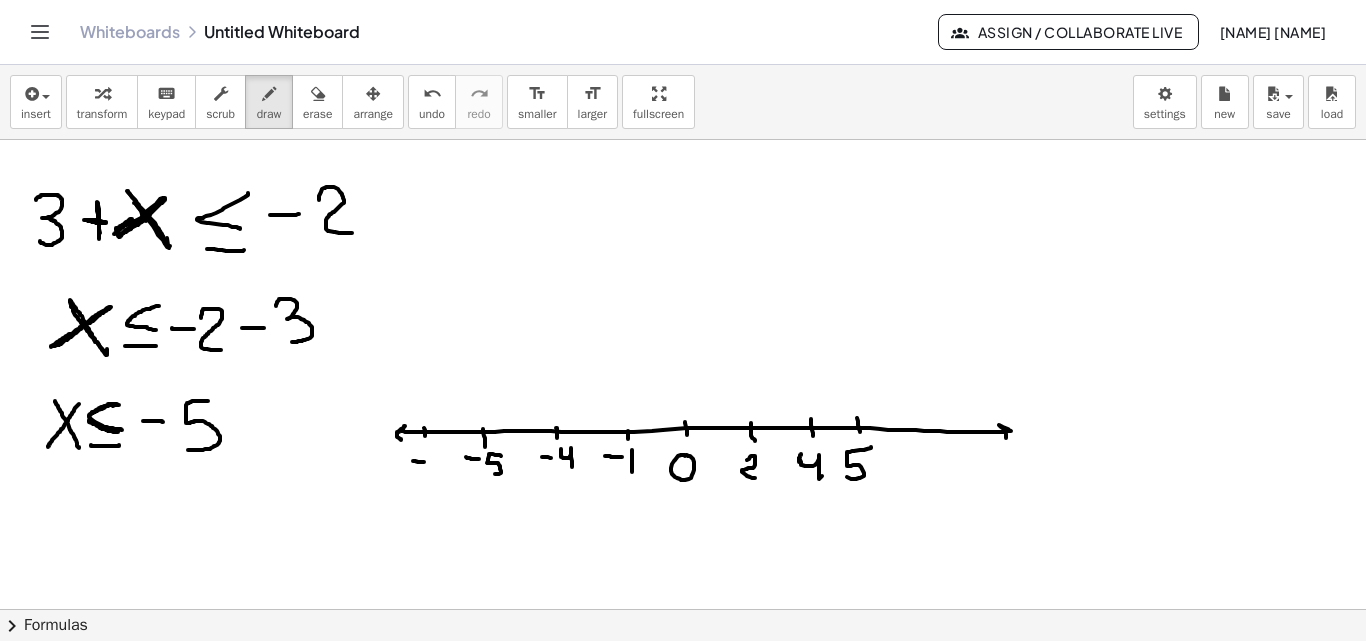 click at bounding box center [731, -1126] 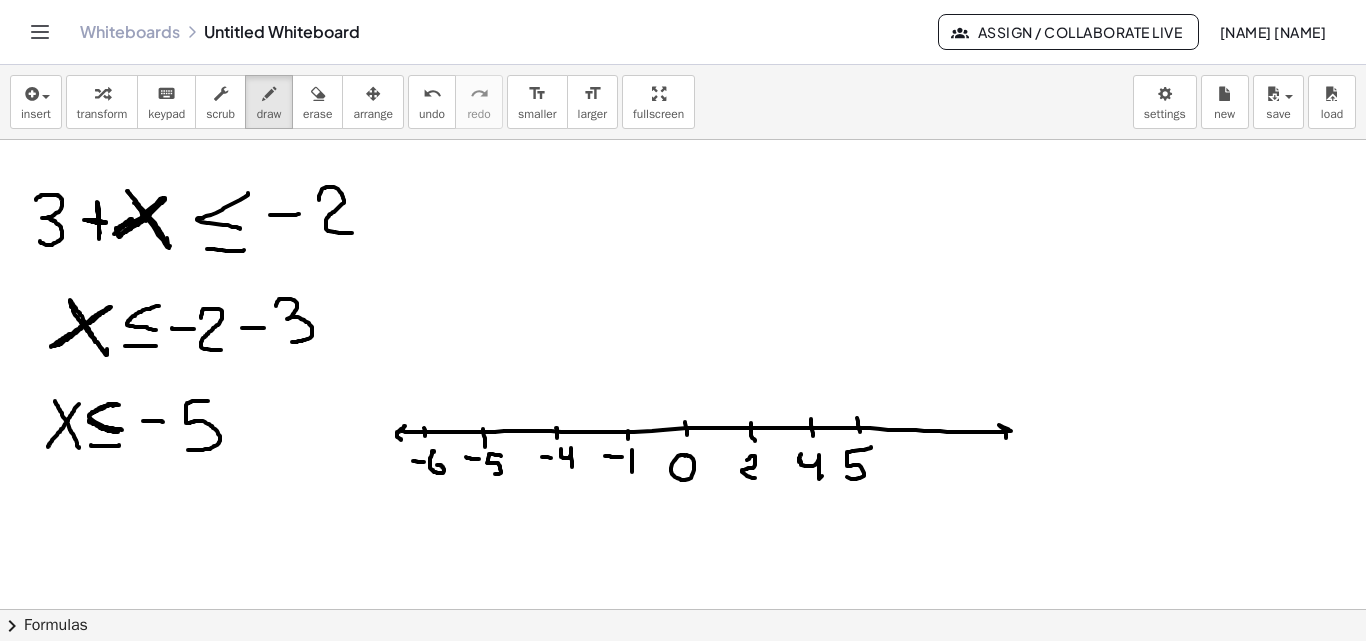 click at bounding box center (731, -1126) 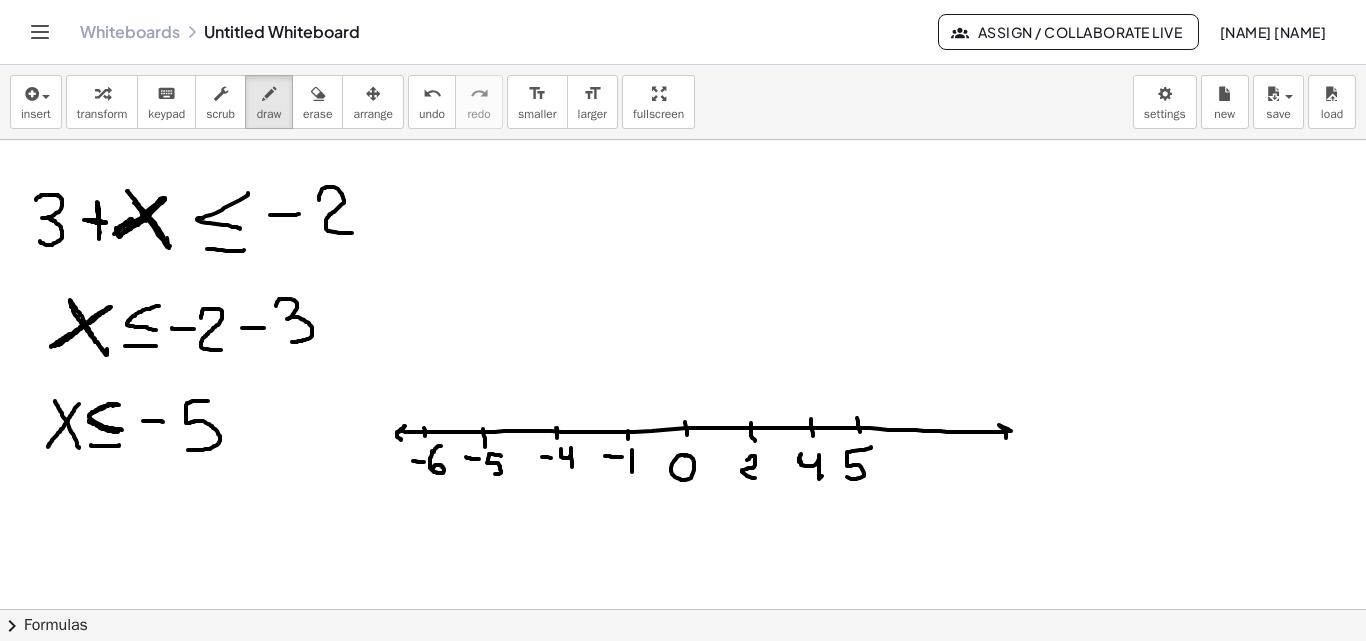 click at bounding box center [731, -1126] 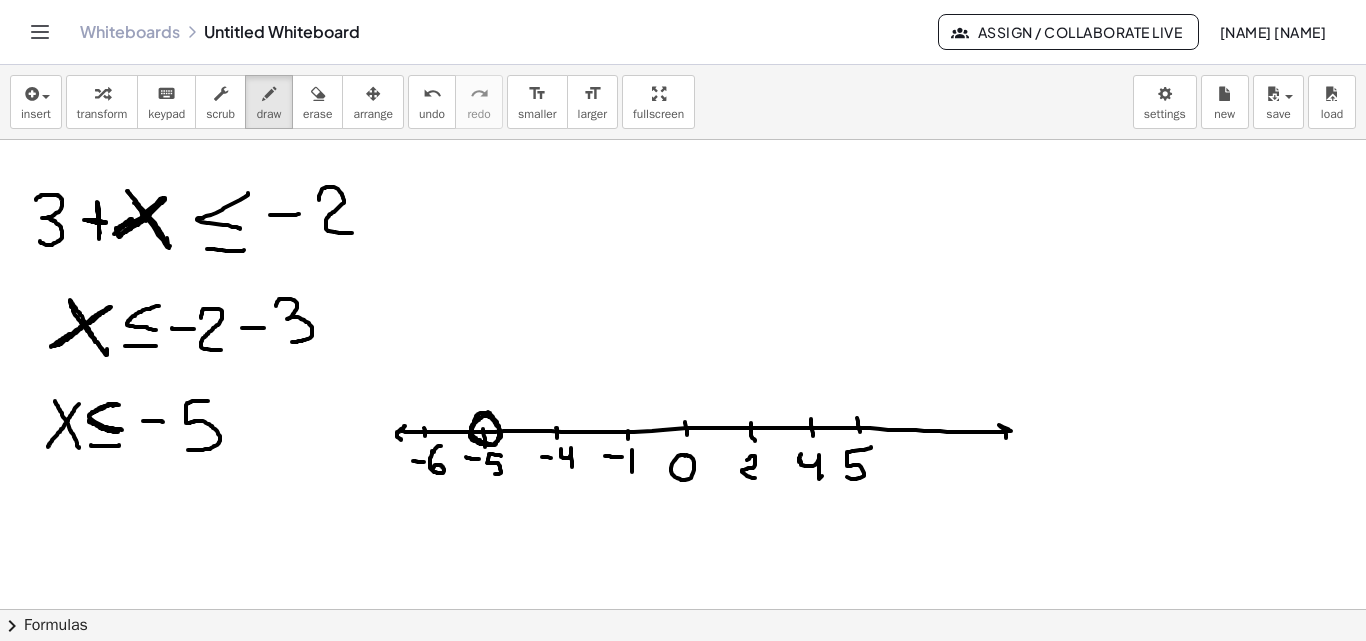 click at bounding box center (731, -1126) 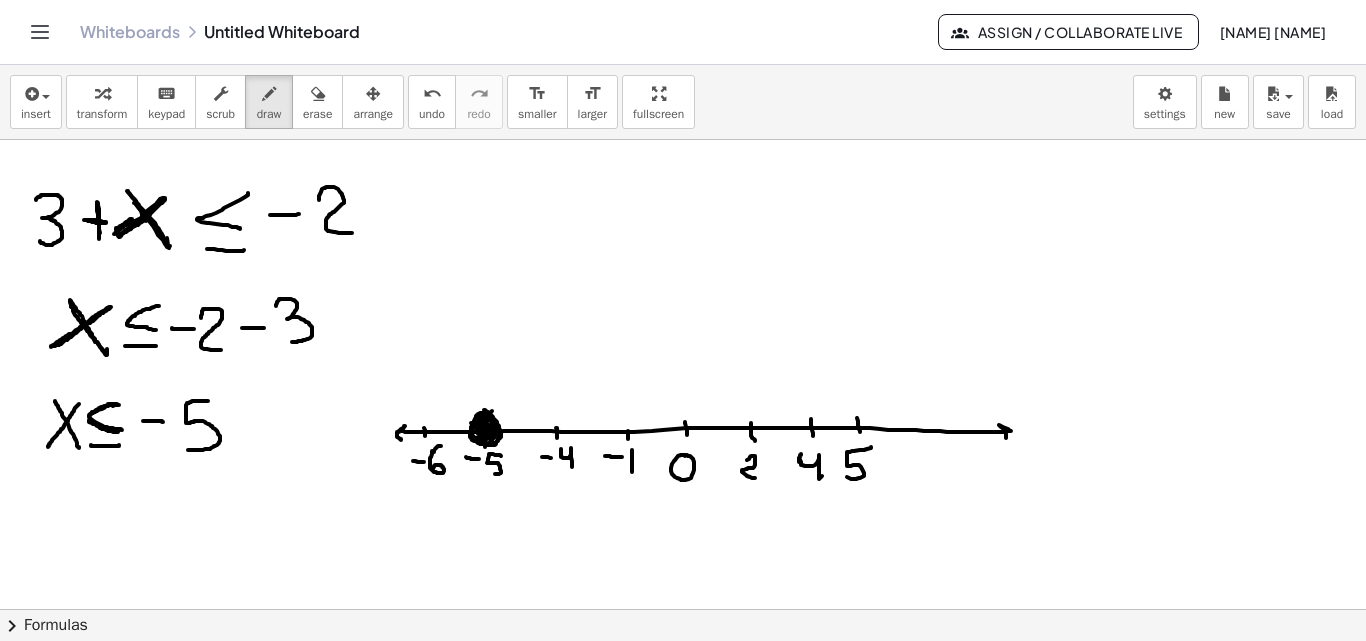drag, startPoint x: 471, startPoint y: 423, endPoint x: 475, endPoint y: 438, distance: 15.524175 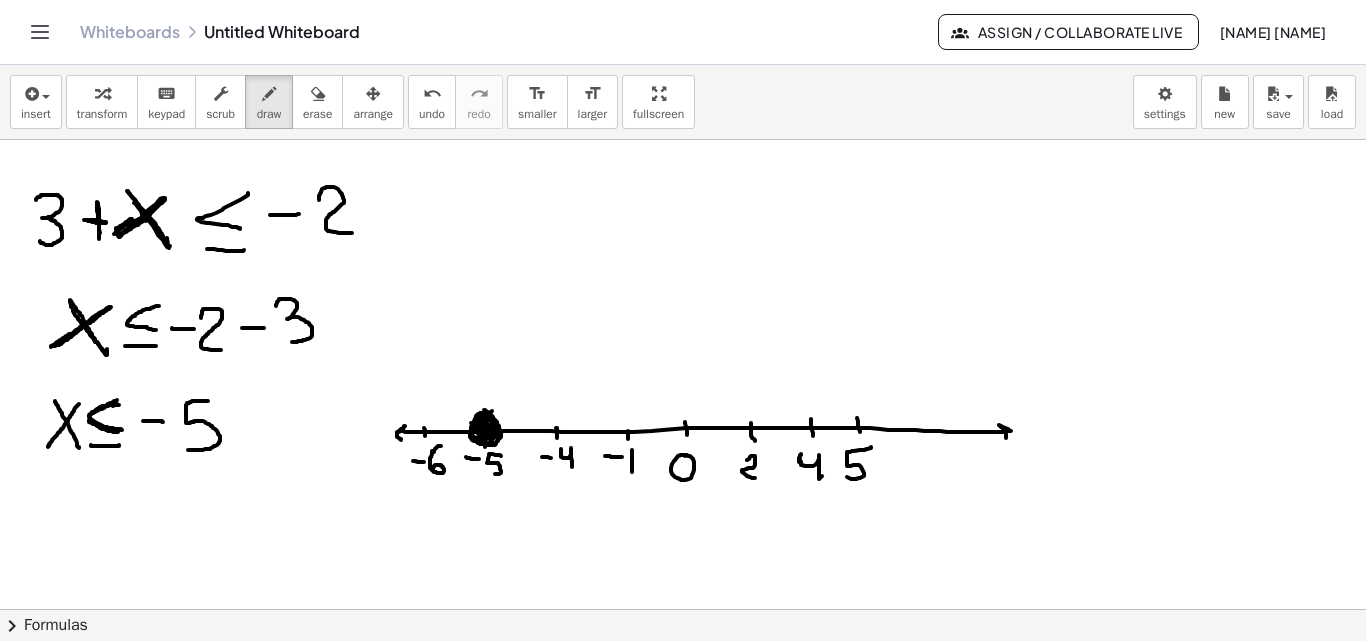 drag, startPoint x: 90, startPoint y: 415, endPoint x: 111, endPoint y: 409, distance: 21.84033 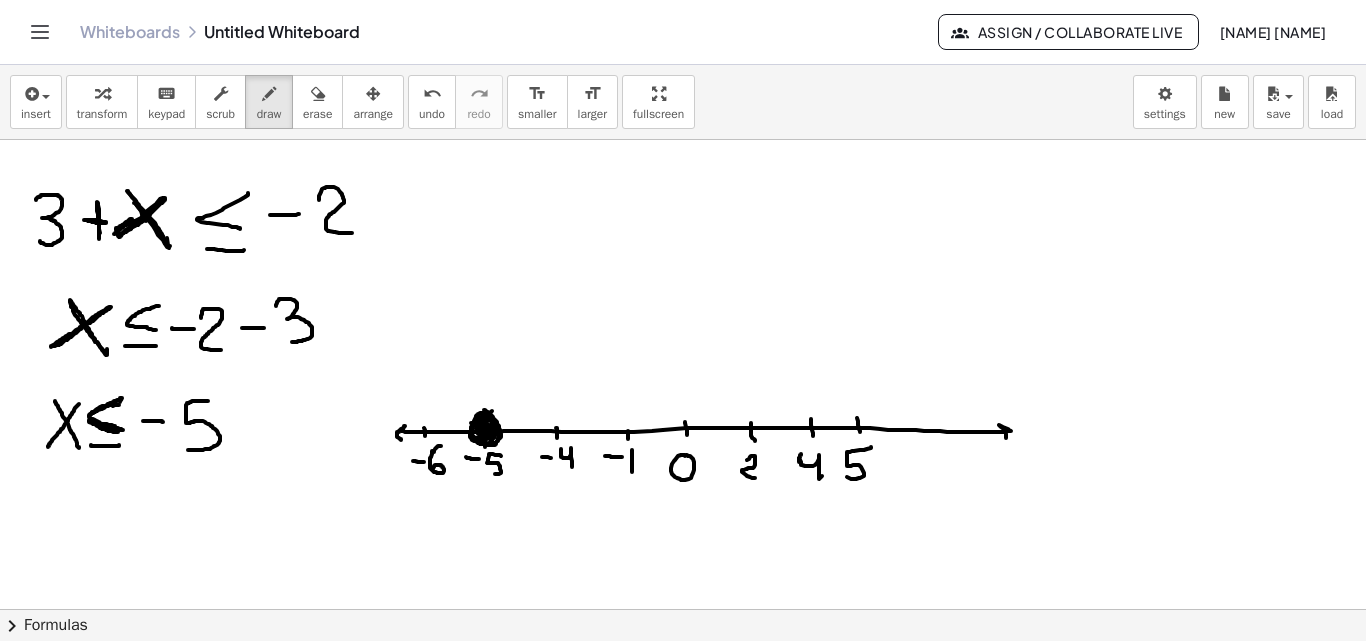 drag, startPoint x: 91, startPoint y: 419, endPoint x: 123, endPoint y: 430, distance: 33.83785 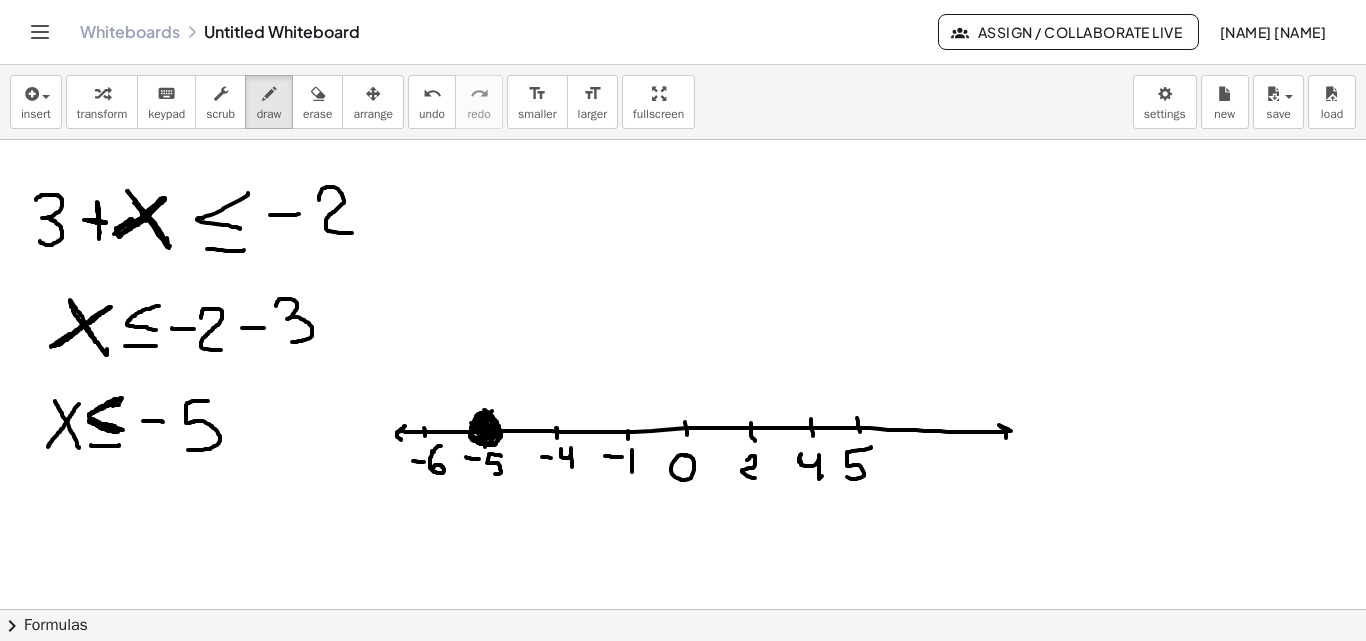 drag, startPoint x: 89, startPoint y: 415, endPoint x: 117, endPoint y: 399, distance: 32.24903 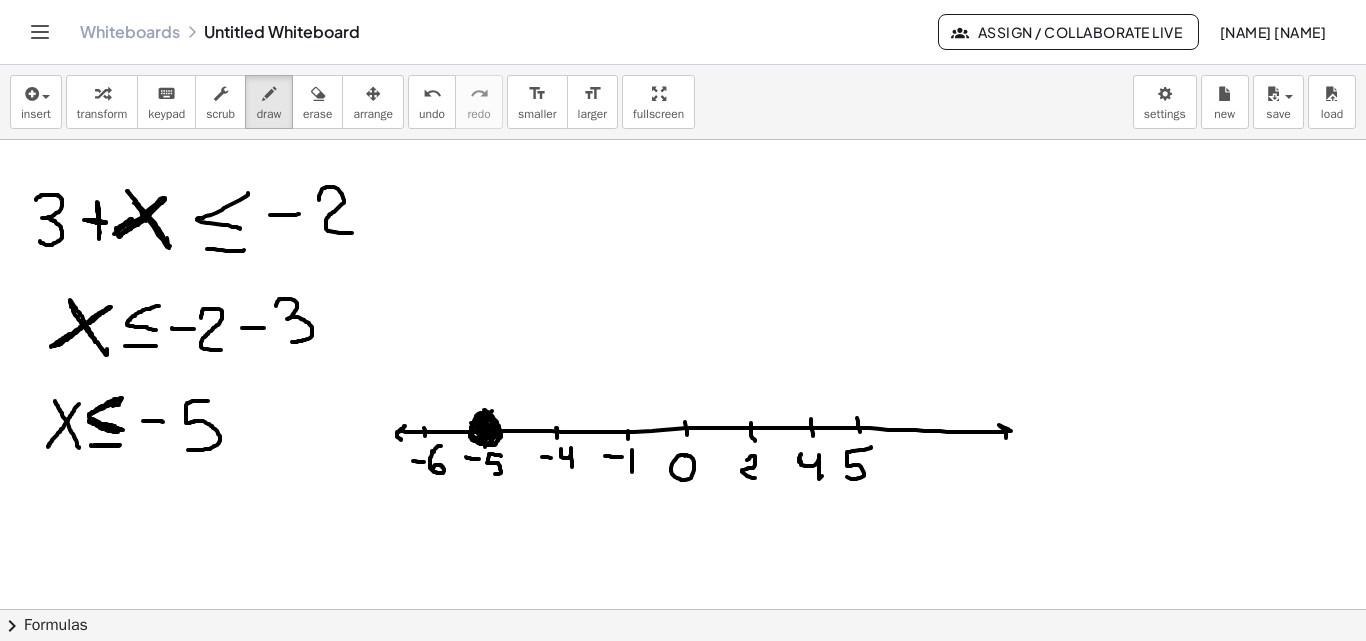 drag, startPoint x: 94, startPoint y: 445, endPoint x: 168, endPoint y: 426, distance: 76.40026 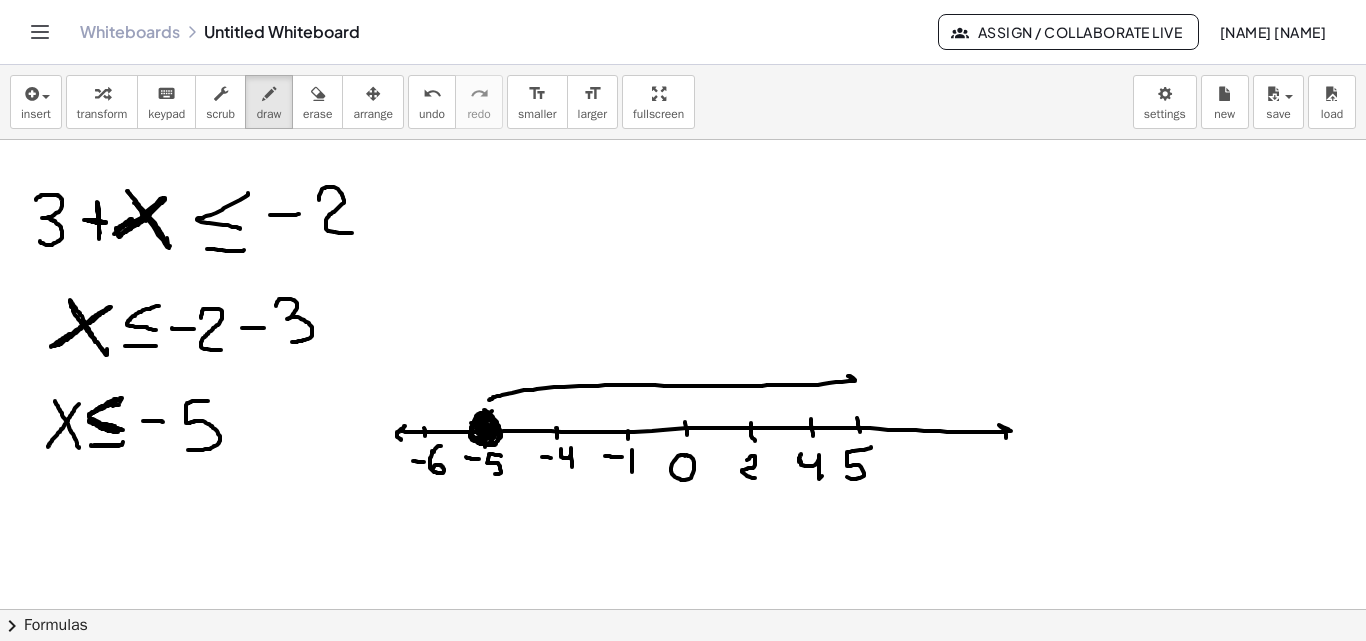 drag, startPoint x: 490, startPoint y: 399, endPoint x: 855, endPoint y: 389, distance: 365.13696 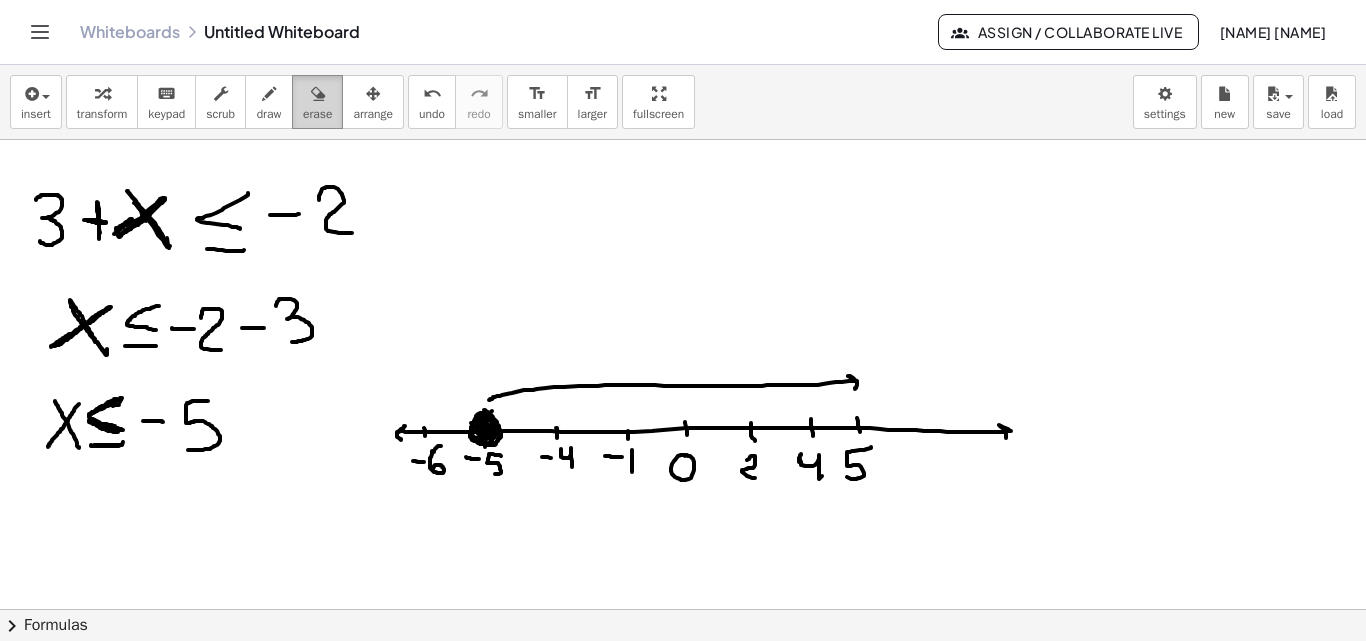 click on "erase" at bounding box center (317, 114) 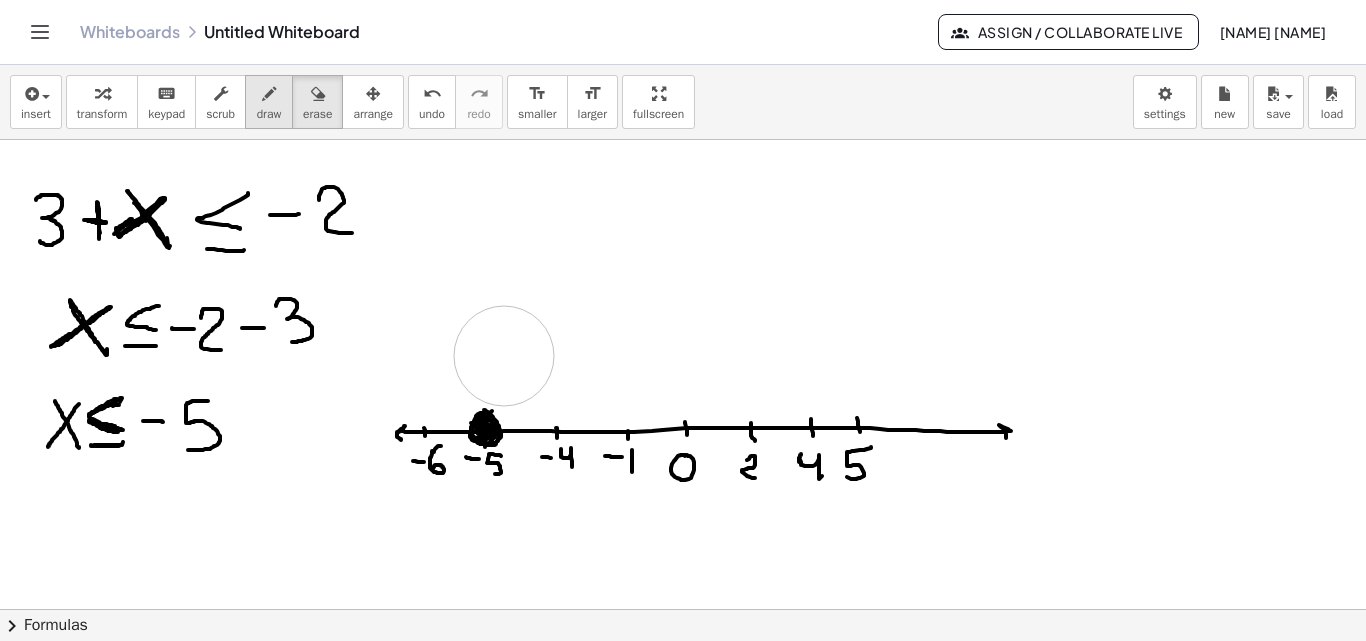 drag, startPoint x: 867, startPoint y: 366, endPoint x: 269, endPoint y: 114, distance: 648.92834 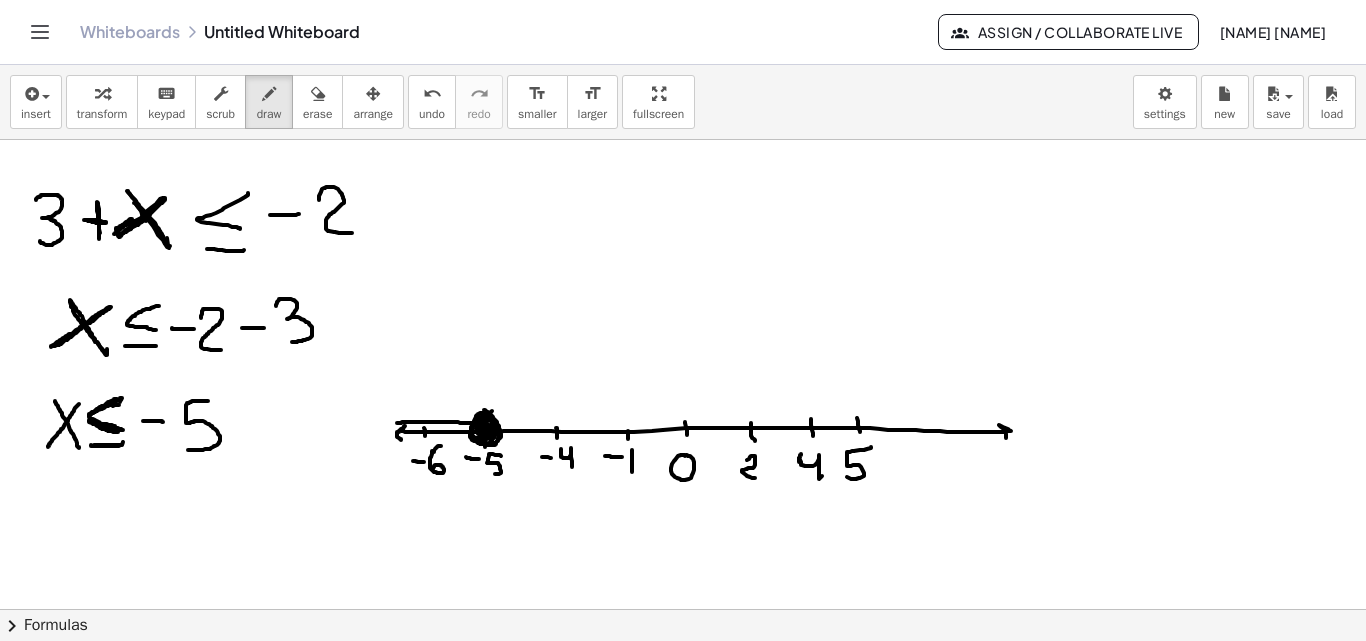 drag, startPoint x: 470, startPoint y: 423, endPoint x: 396, endPoint y: 423, distance: 74 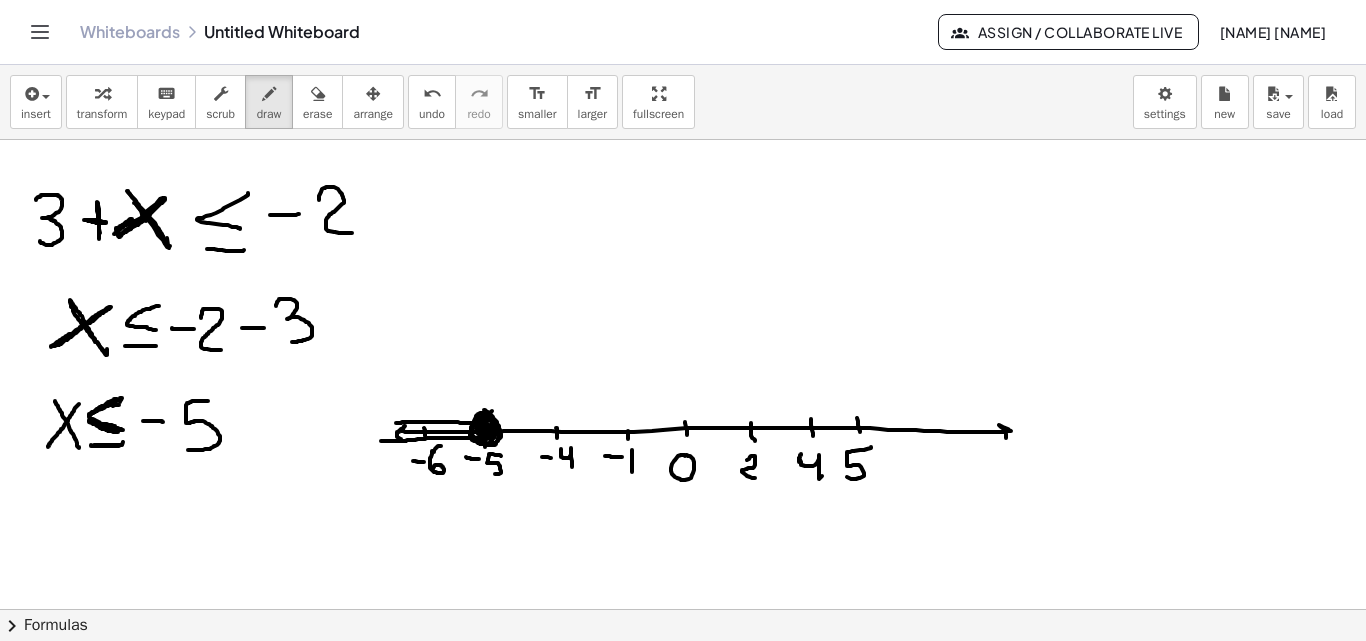 drag, startPoint x: 471, startPoint y: 438, endPoint x: 381, endPoint y: 441, distance: 90.04999 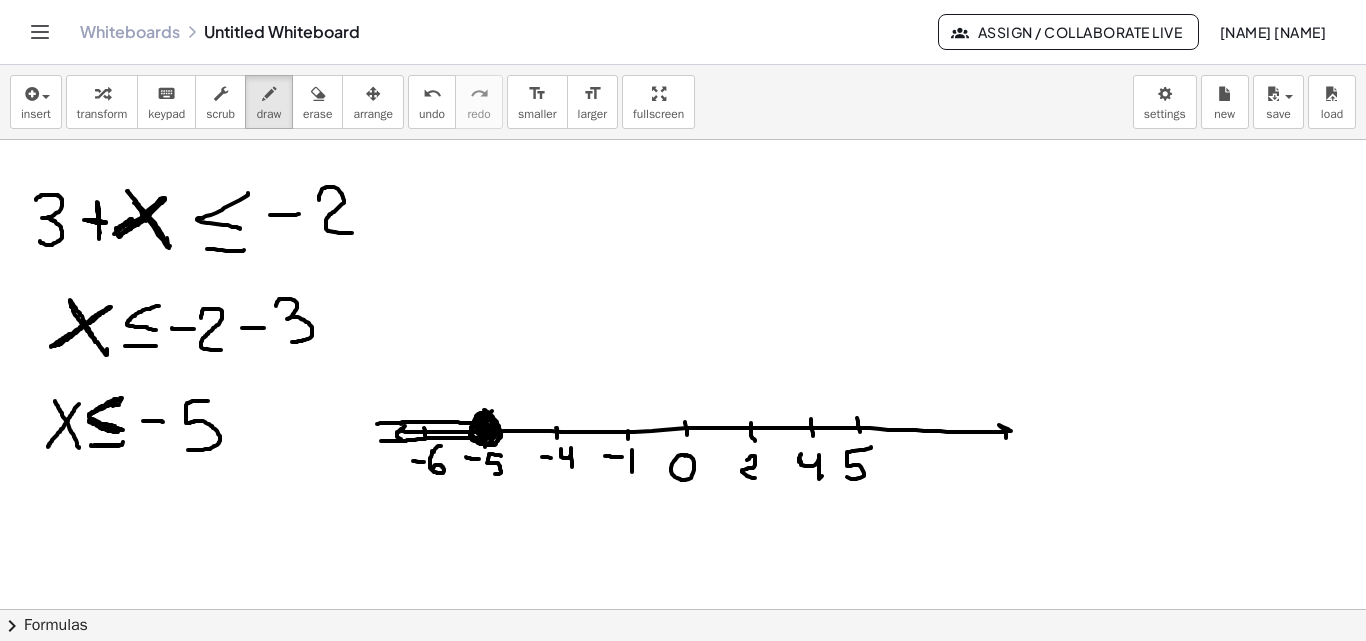 drag, startPoint x: 401, startPoint y: 424, endPoint x: 377, endPoint y: 424, distance: 24 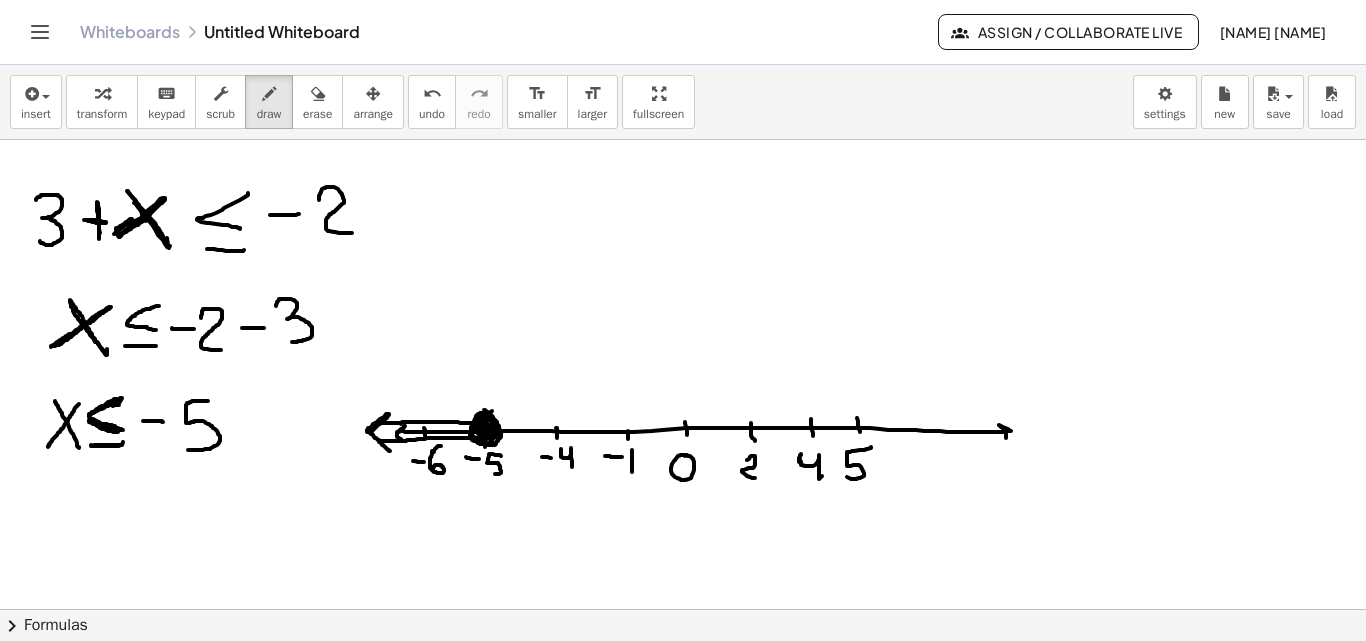 drag, startPoint x: 367, startPoint y: 432, endPoint x: 390, endPoint y: 451, distance: 29.832869 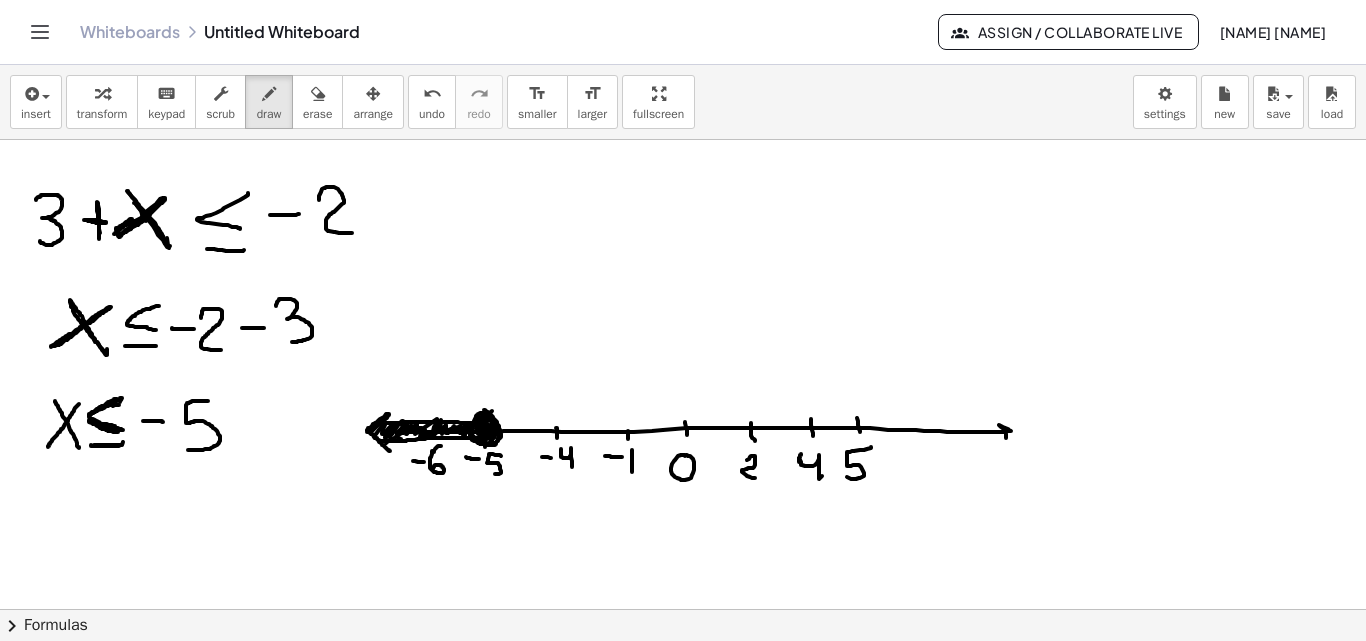 drag, startPoint x: 375, startPoint y: 437, endPoint x: 386, endPoint y: 443, distance: 12.529964 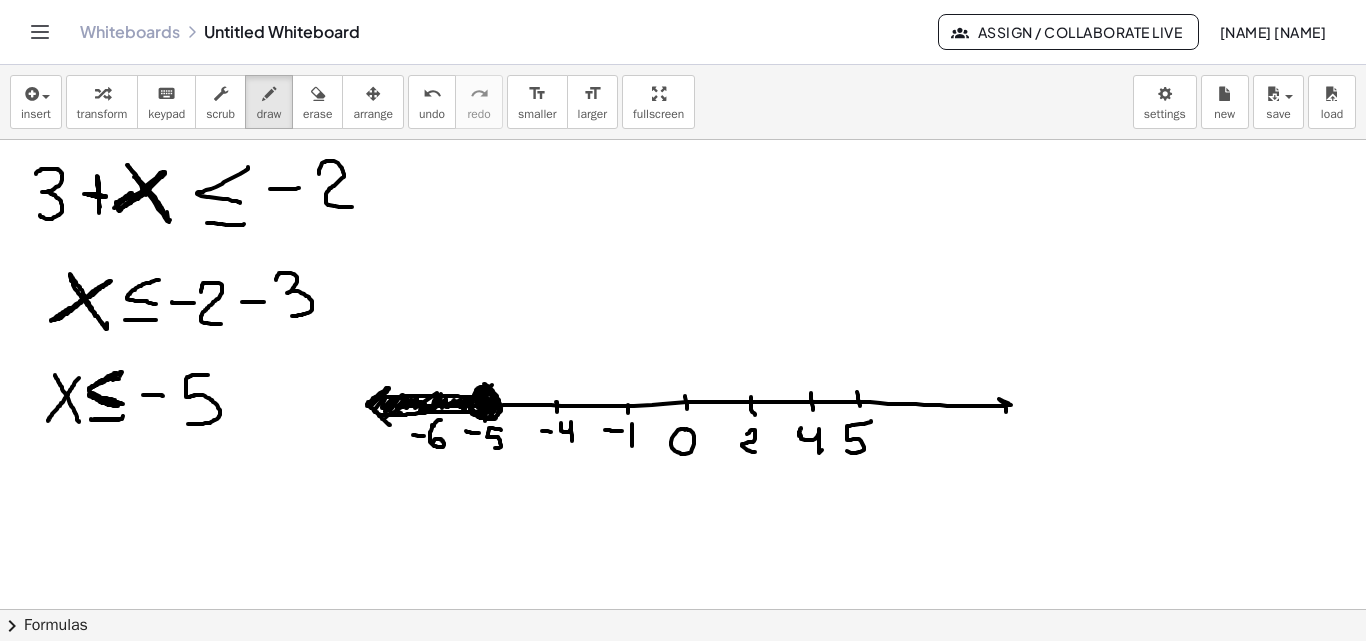 scroll, scrollTop: 3169, scrollLeft: 0, axis: vertical 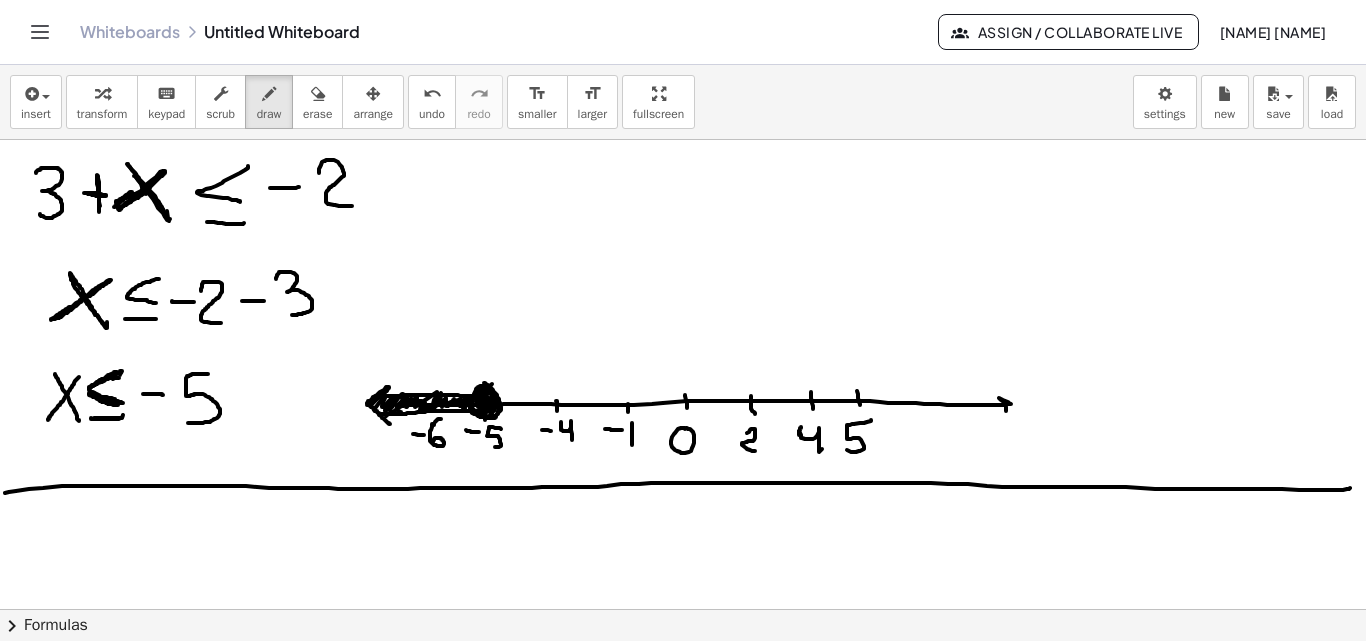 drag, startPoint x: 5, startPoint y: 493, endPoint x: 1350, endPoint y: 488, distance: 1345.0093 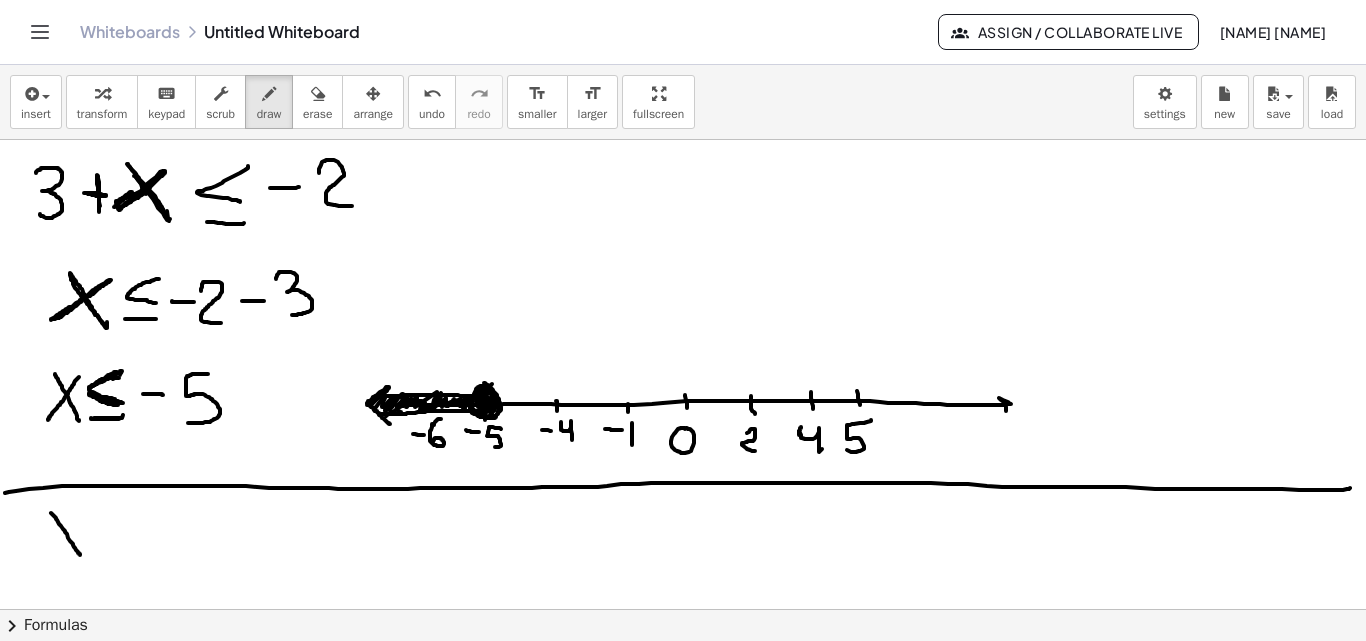 drag, startPoint x: 51, startPoint y: 513, endPoint x: 80, endPoint y: 555, distance: 51.0392 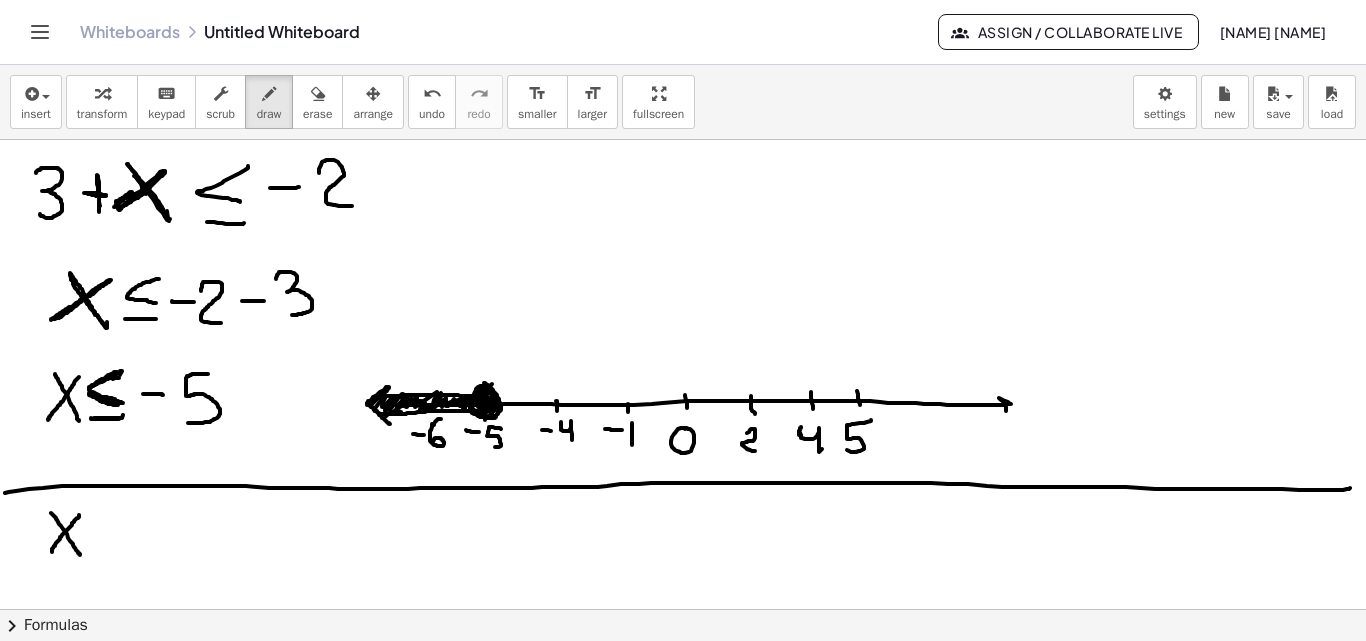 drag, startPoint x: 79, startPoint y: 515, endPoint x: 52, endPoint y: 552, distance: 45.80393 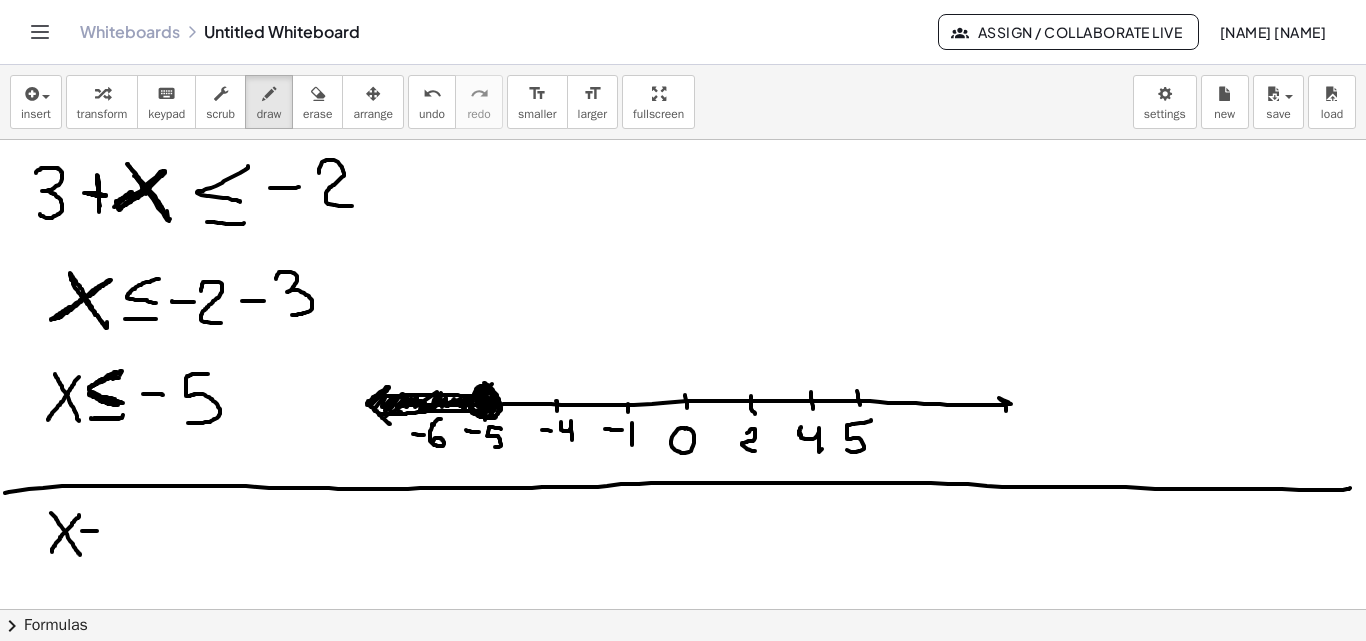 drag, startPoint x: 82, startPoint y: 531, endPoint x: 102, endPoint y: 532, distance: 20.024984 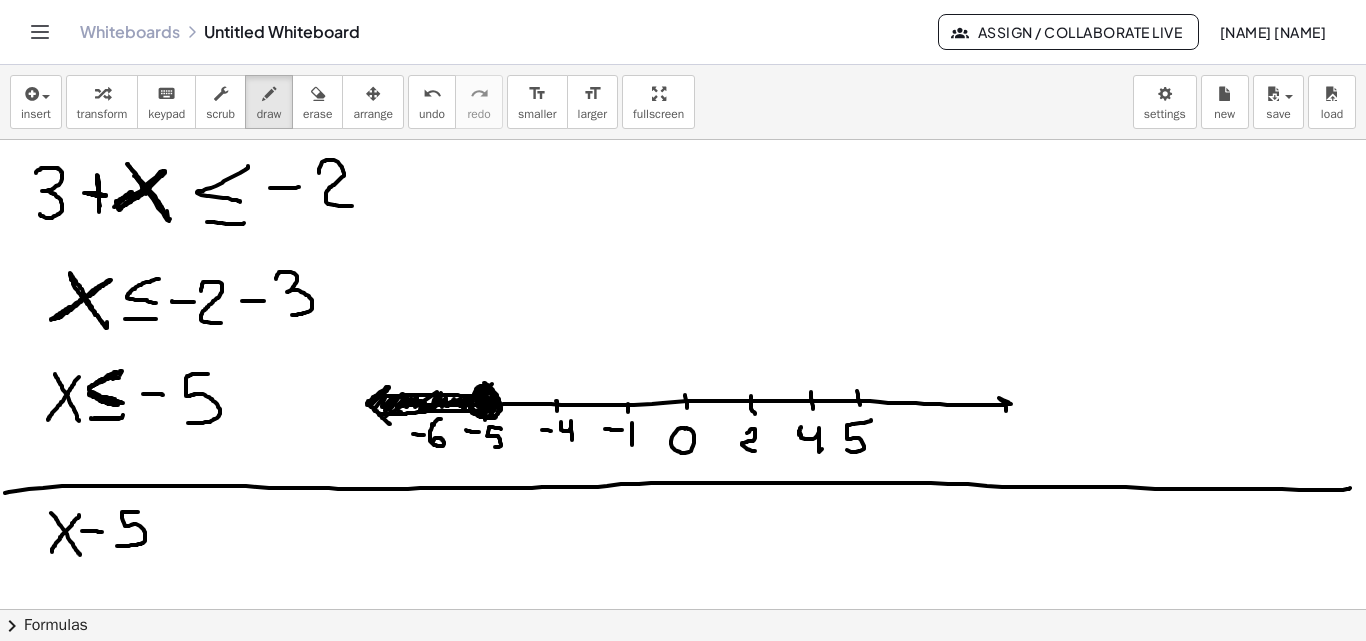 drag, startPoint x: 138, startPoint y: 512, endPoint x: 117, endPoint y: 546, distance: 39.962482 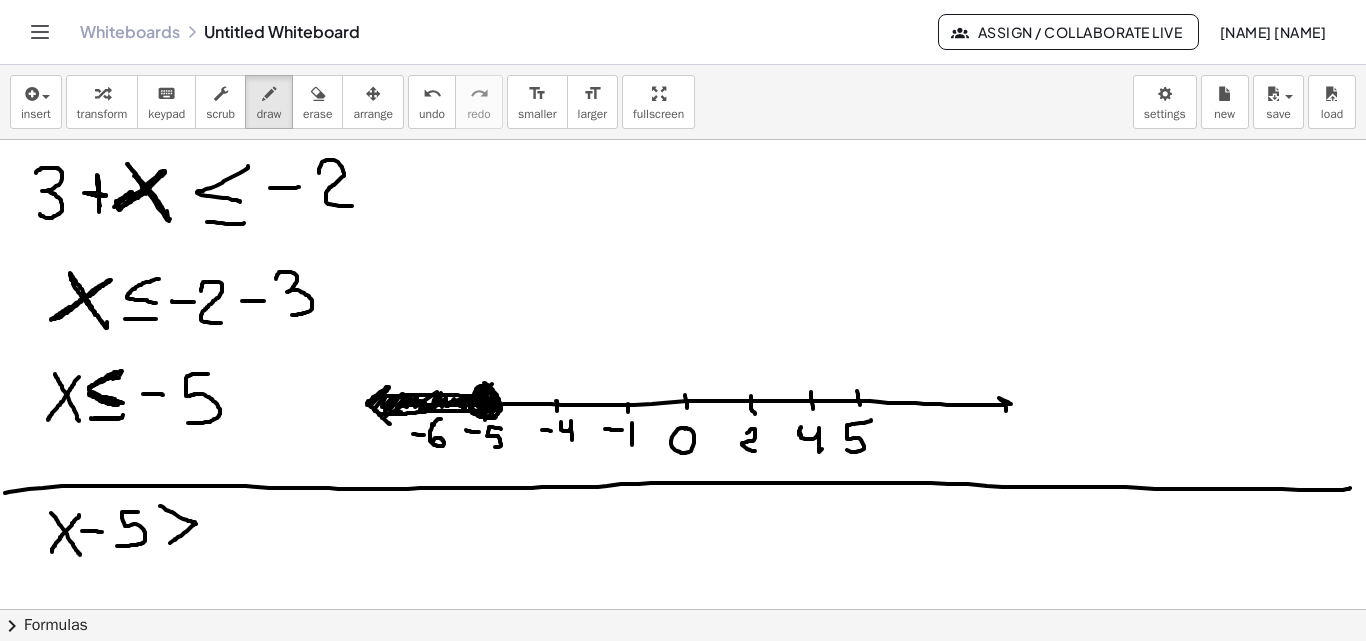 drag, startPoint x: 160, startPoint y: 506, endPoint x: 160, endPoint y: 551, distance: 45 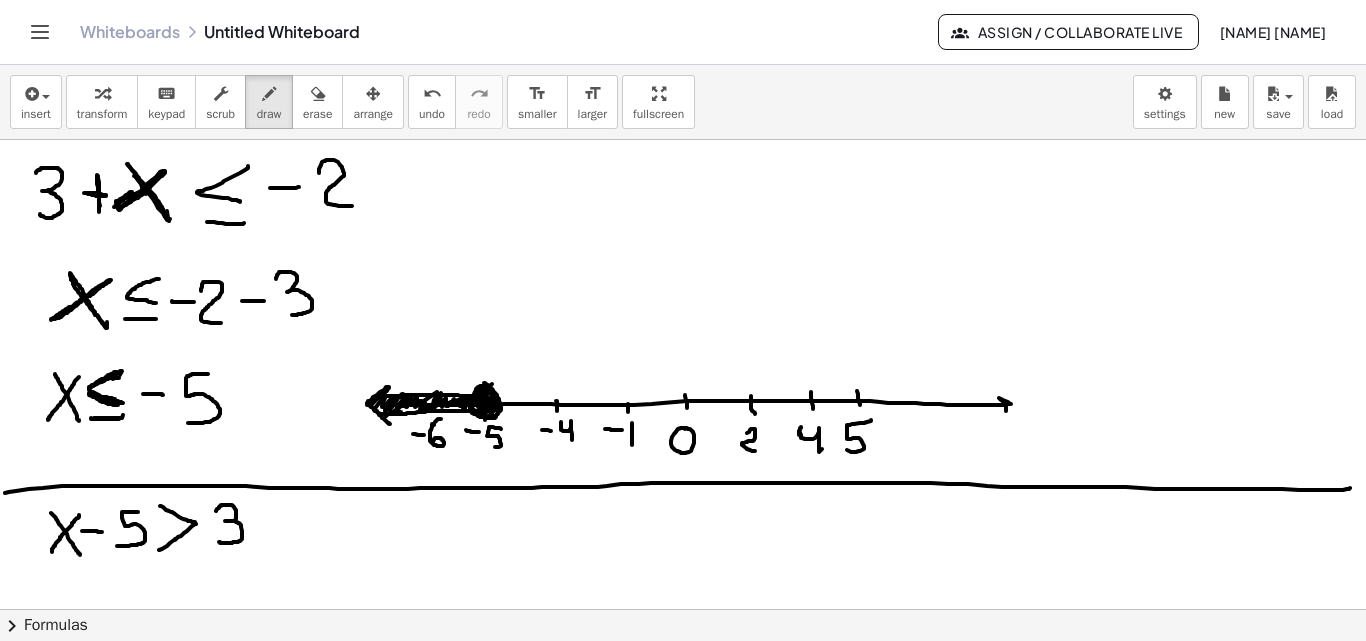 drag, startPoint x: 216, startPoint y: 511, endPoint x: 219, endPoint y: 542, distance: 31.144823 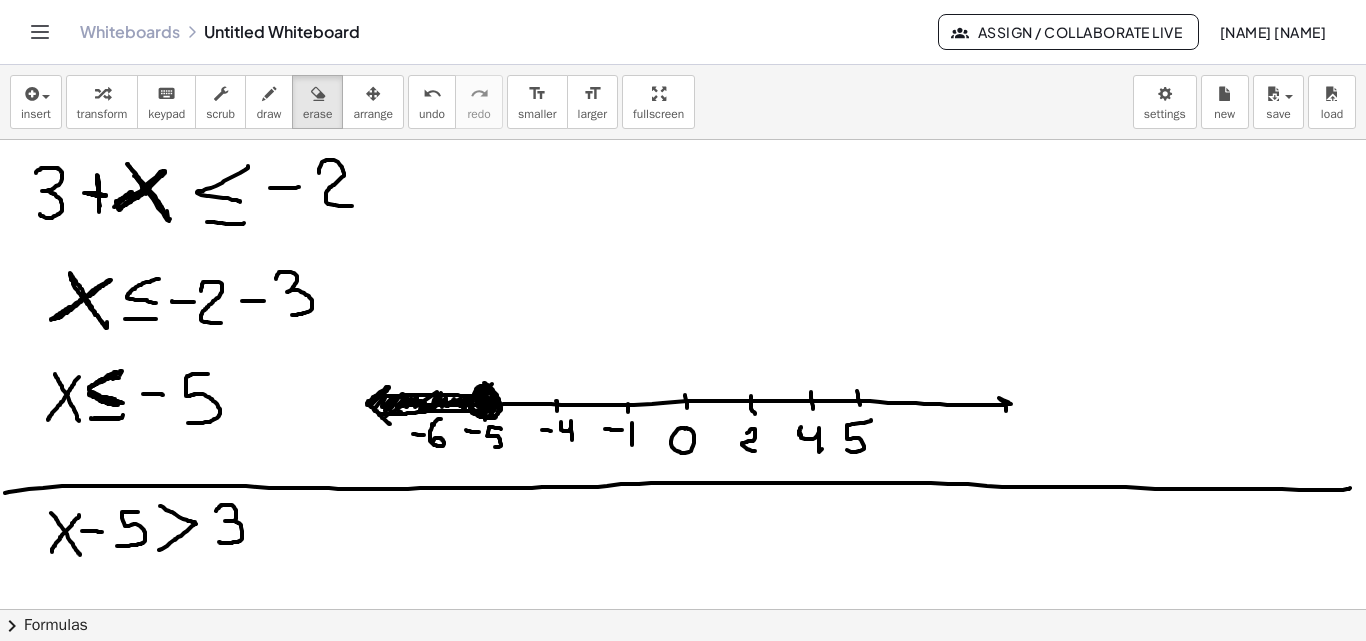 drag, startPoint x: 320, startPoint y: 118, endPoint x: 301, endPoint y: 313, distance: 195.92346 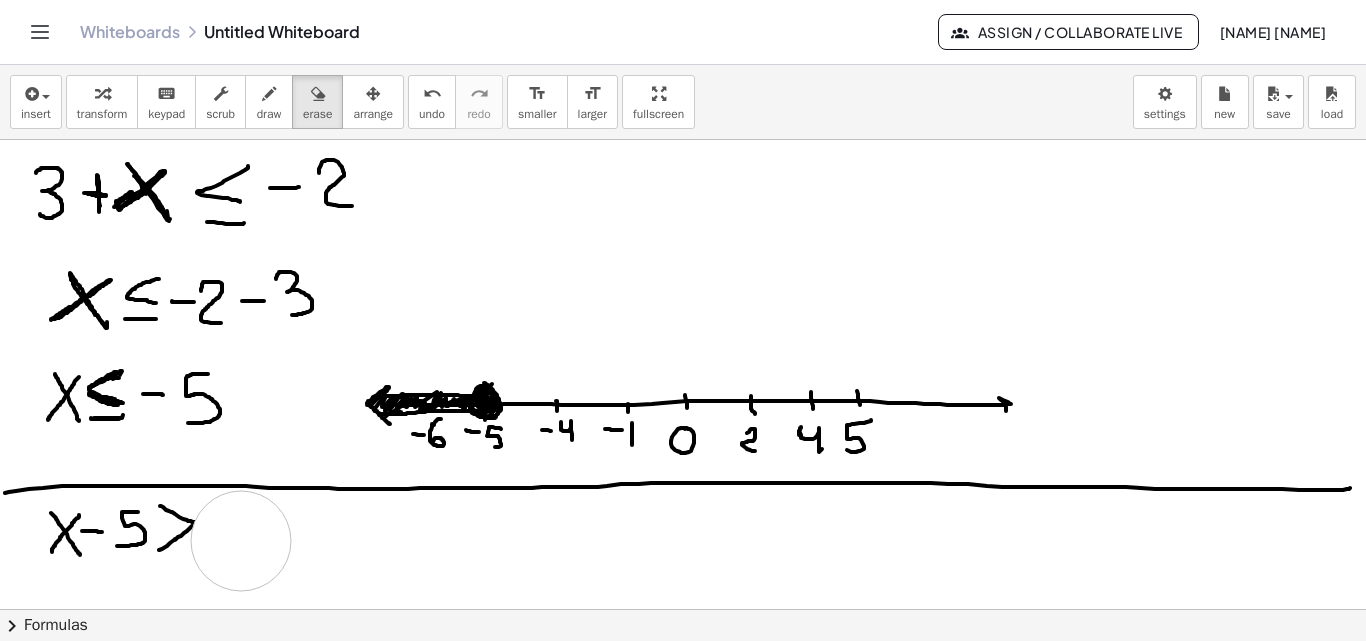 click at bounding box center [731, -1153] 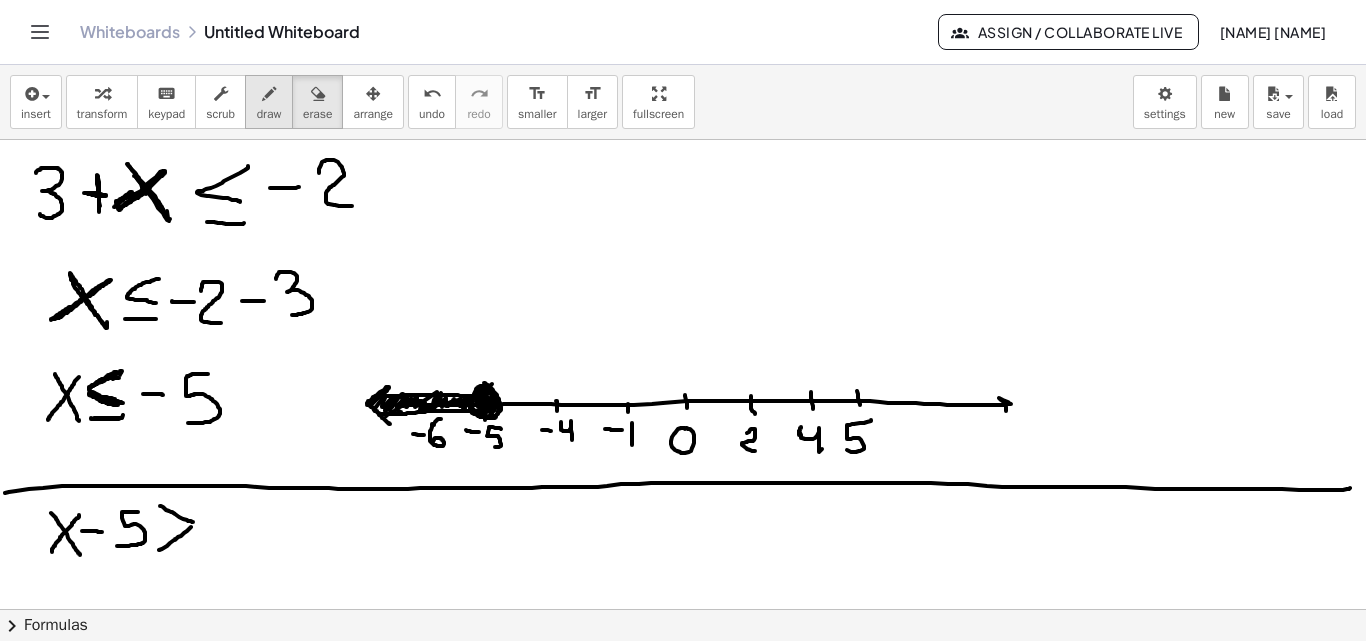 click at bounding box center [269, 94] 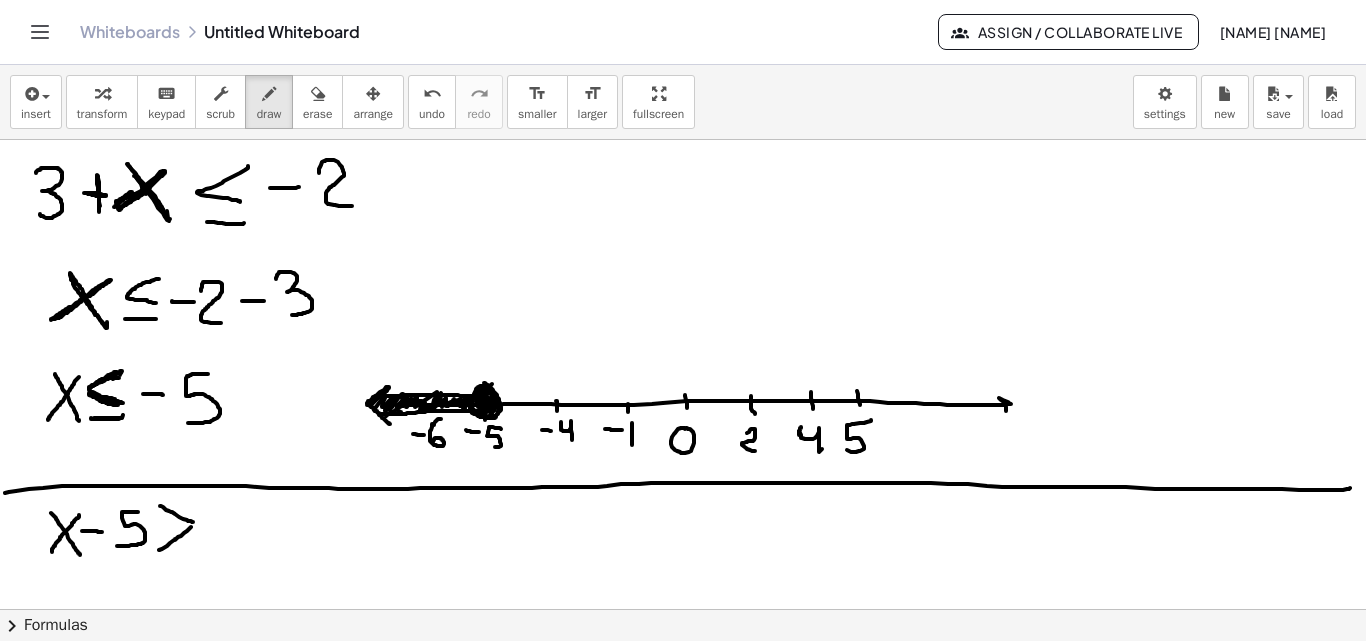 click at bounding box center (731, -1153) 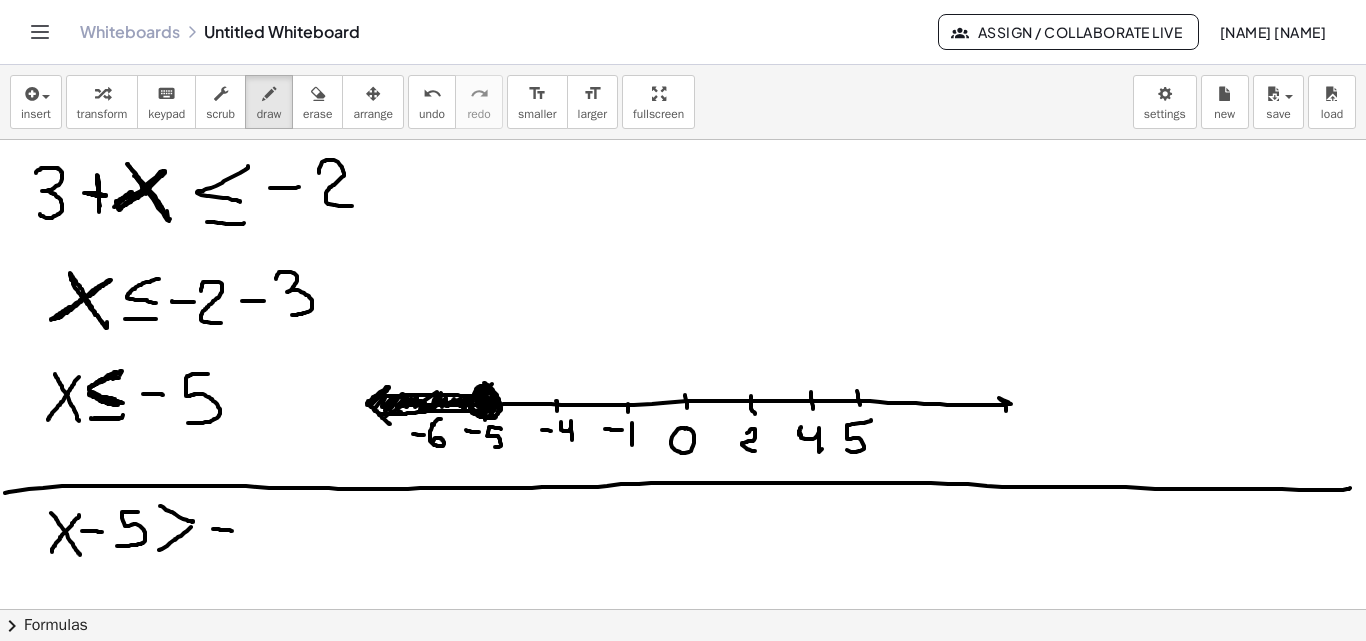 drag, startPoint x: 213, startPoint y: 529, endPoint x: 234, endPoint y: 531, distance: 21.095022 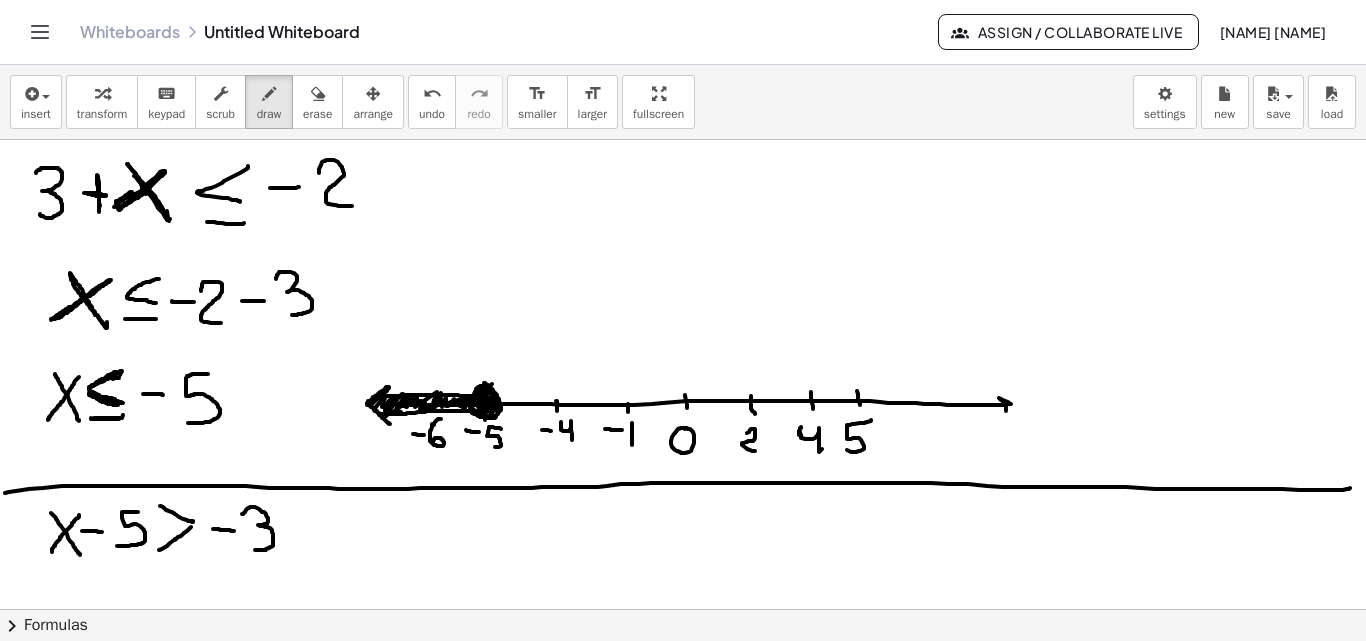 drag, startPoint x: 242, startPoint y: 514, endPoint x: 251, endPoint y: 546, distance: 33.24154 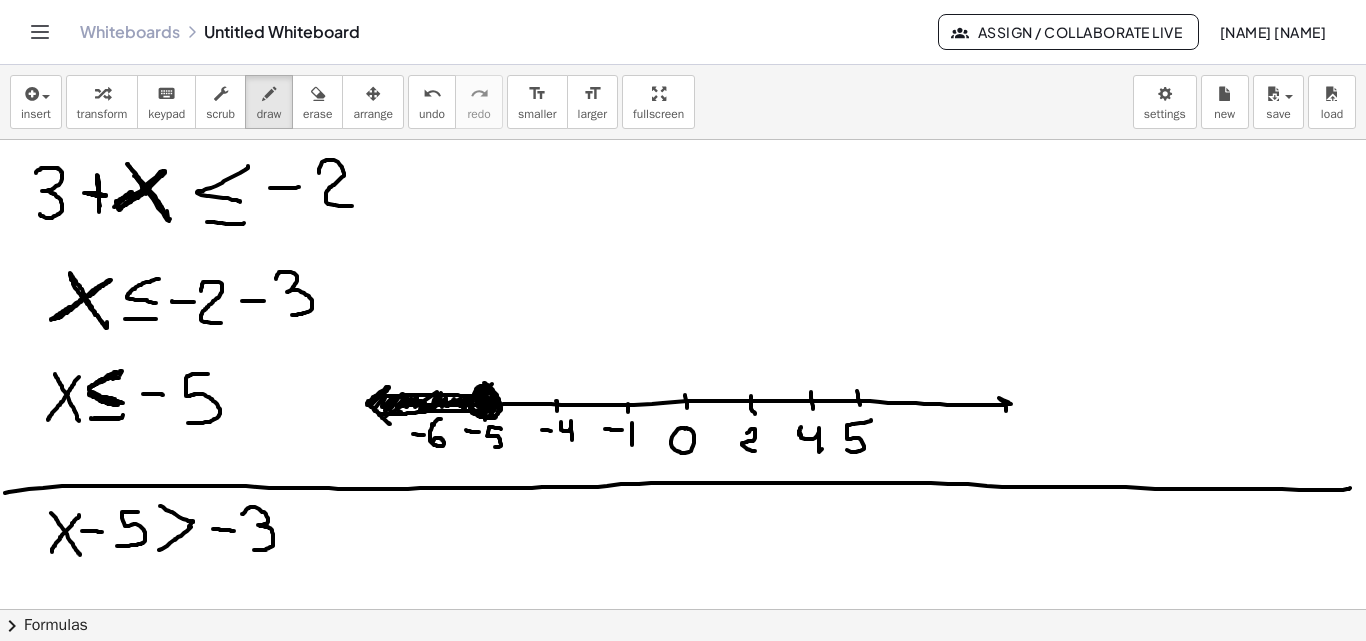 click at bounding box center (731, -1153) 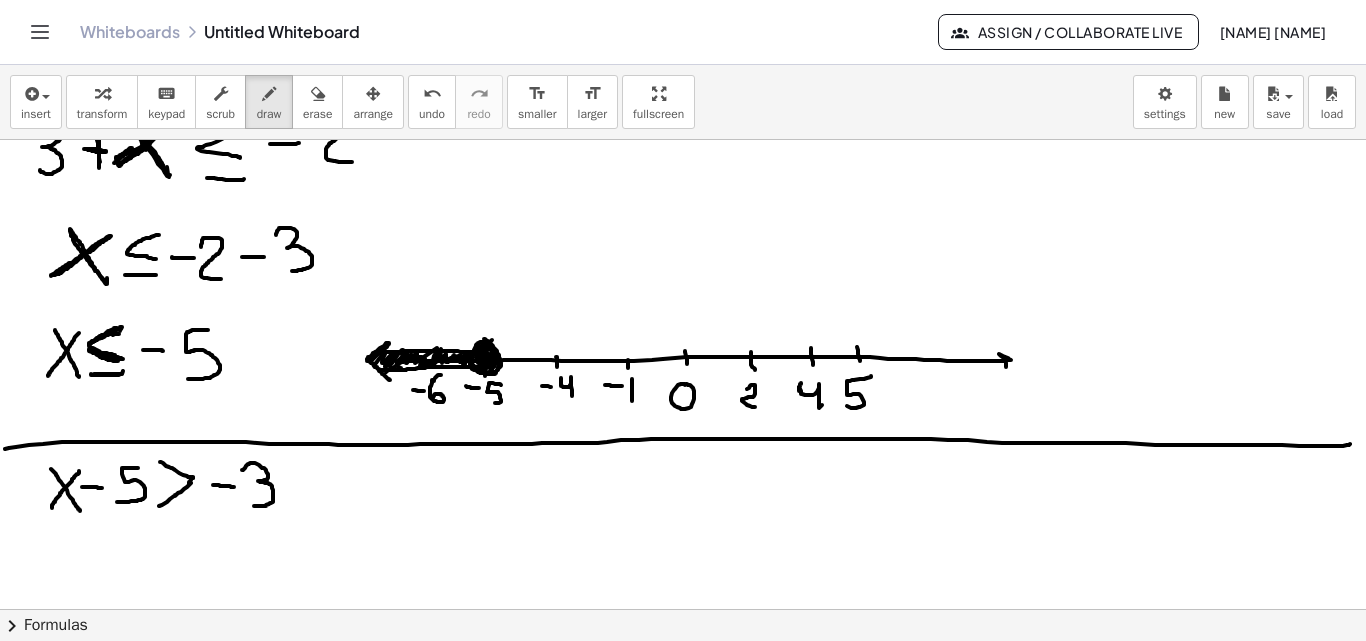 scroll, scrollTop: 3195, scrollLeft: 0, axis: vertical 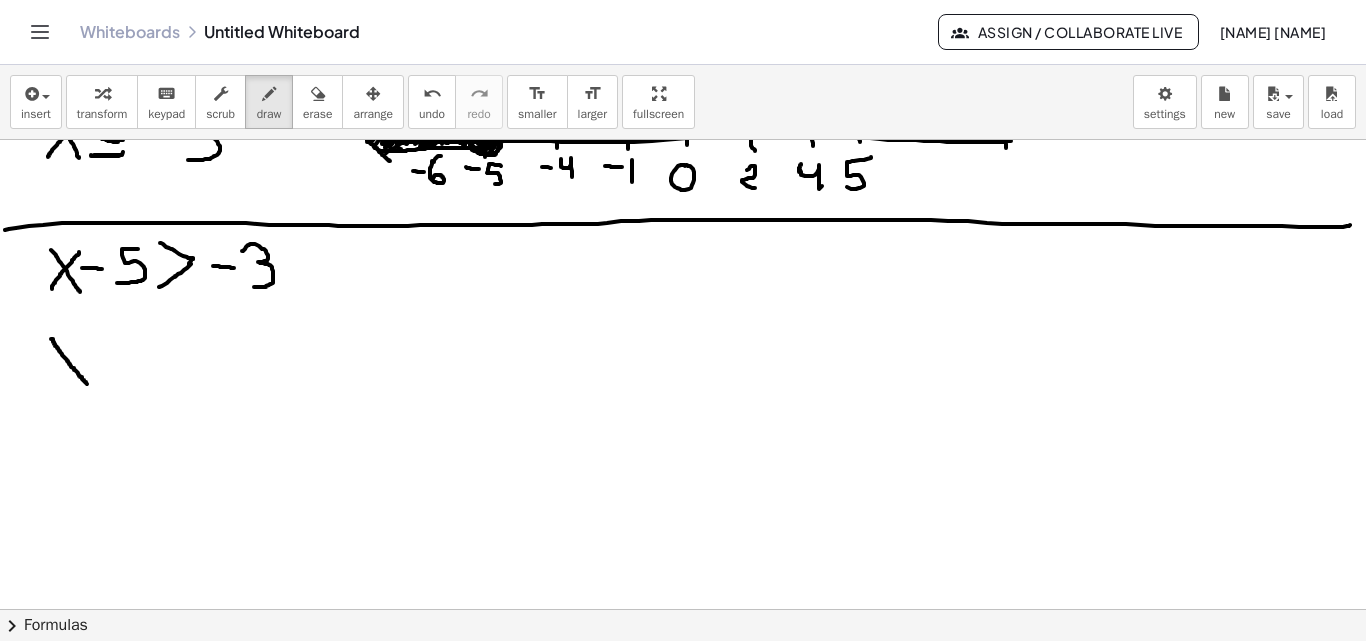 drag, startPoint x: 51, startPoint y: 339, endPoint x: 88, endPoint y: 387, distance: 60.60528 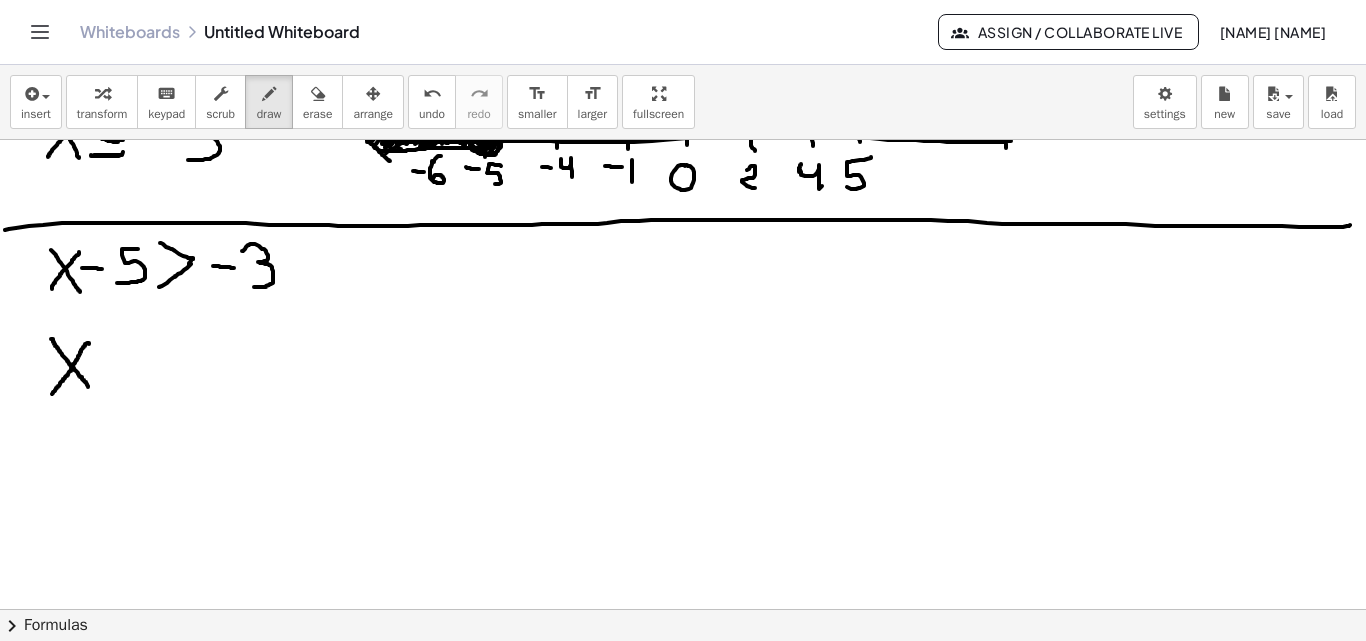 drag, startPoint x: 88, startPoint y: 343, endPoint x: 52, endPoint y: 394, distance: 62.425957 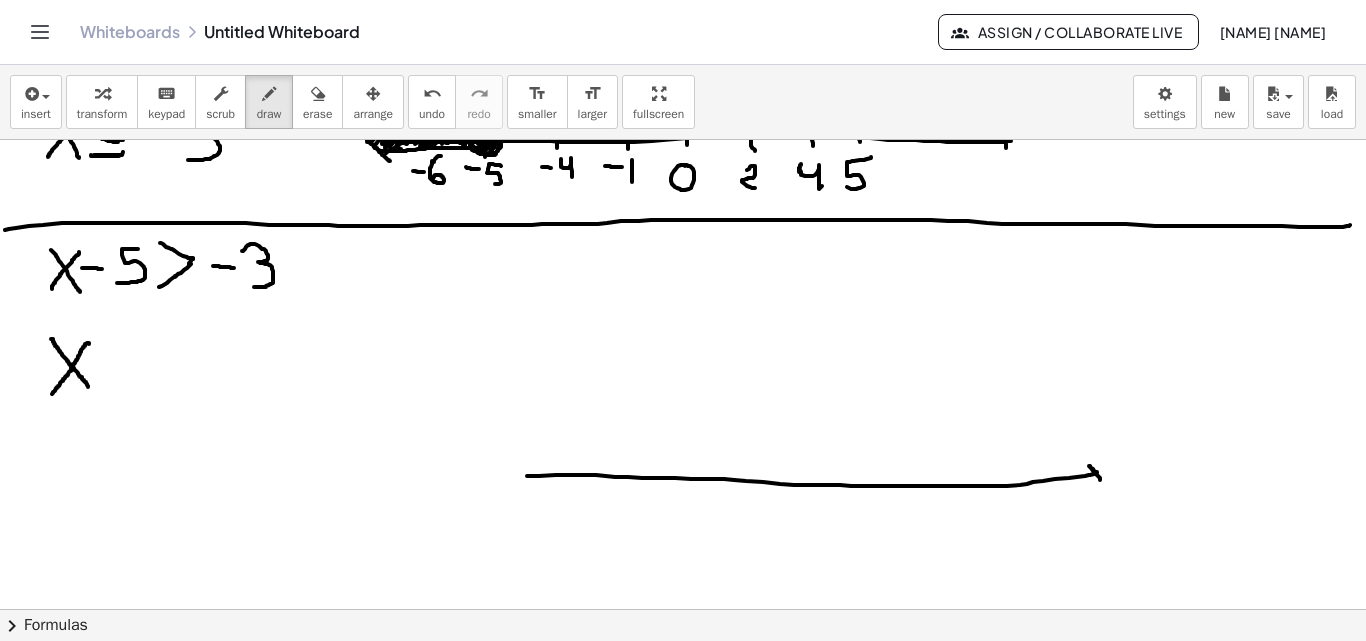 drag, startPoint x: 527, startPoint y: 476, endPoint x: 1091, endPoint y: 482, distance: 564.0319 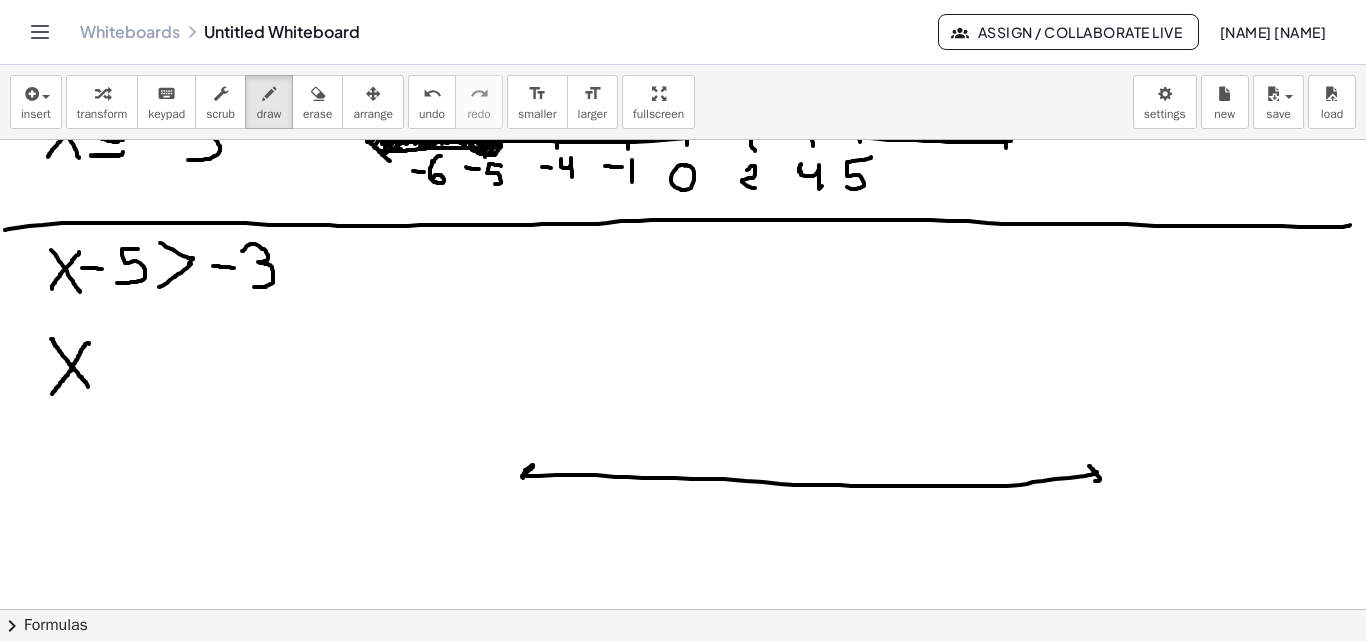drag, startPoint x: 525, startPoint y: 475, endPoint x: 536, endPoint y: 483, distance: 13.601471 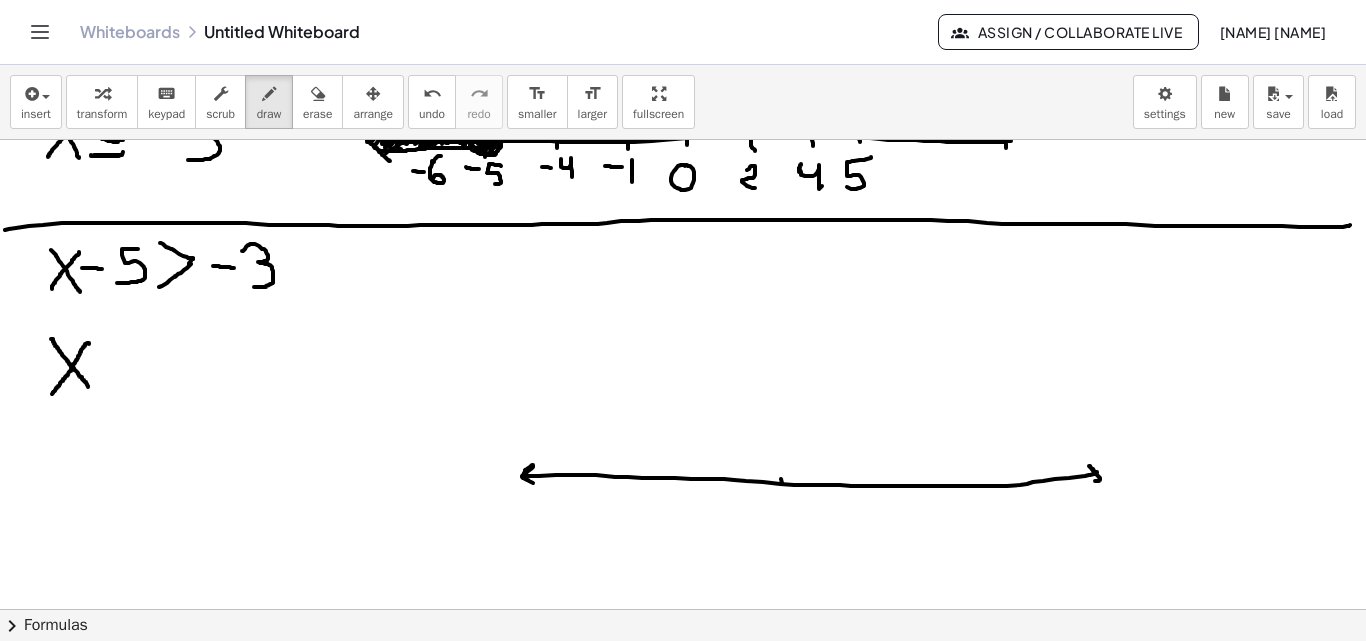 drag, startPoint x: 782, startPoint y: 483, endPoint x: 784, endPoint y: 493, distance: 10.198039 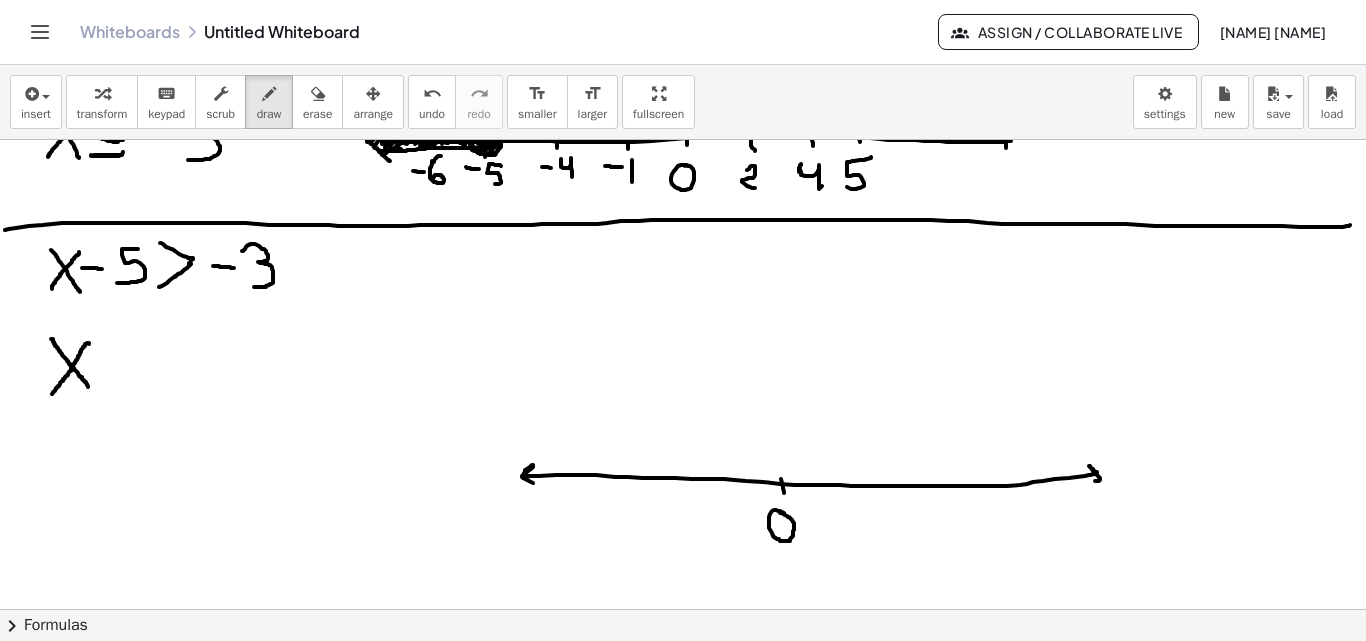 click at bounding box center (731, -1182) 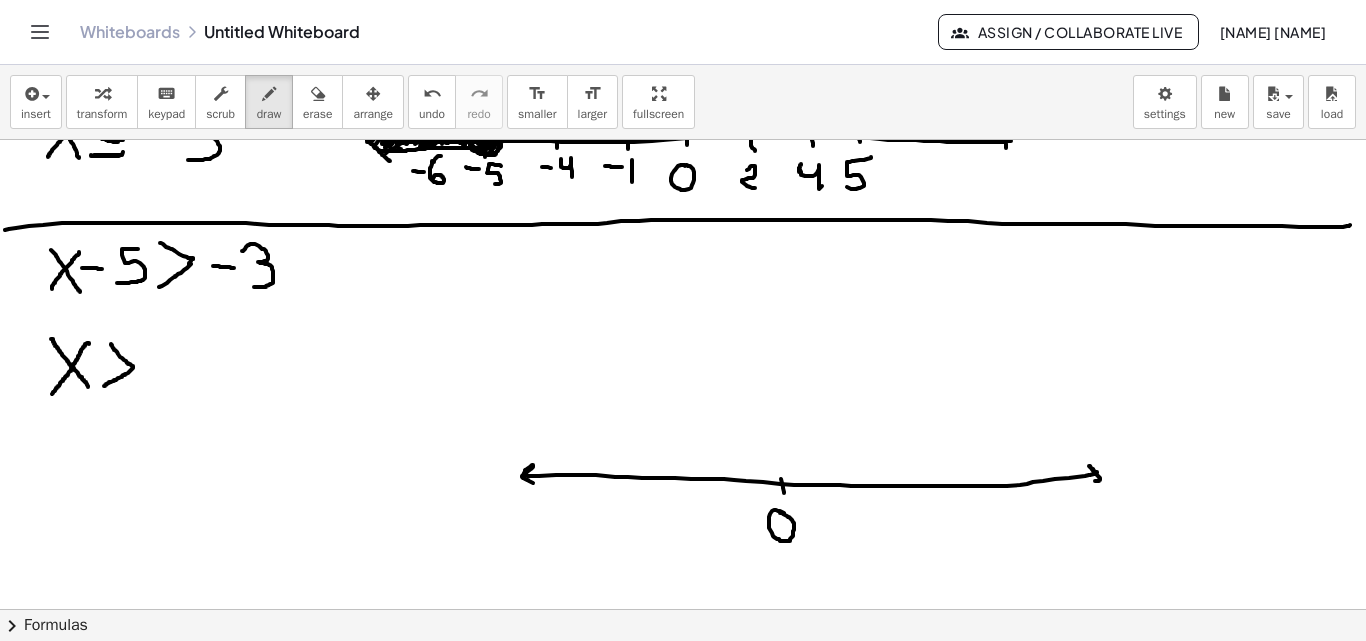 drag, startPoint x: 112, startPoint y: 345, endPoint x: 104, endPoint y: 386, distance: 41.773197 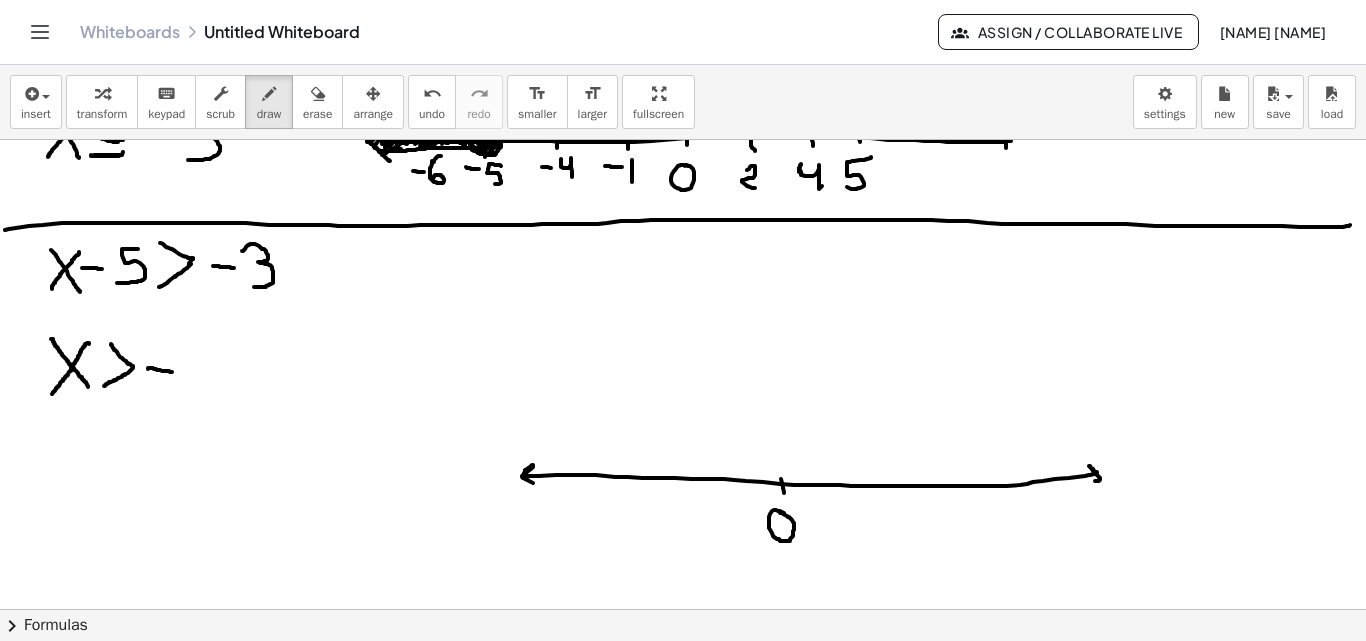 drag, startPoint x: 148, startPoint y: 368, endPoint x: 172, endPoint y: 372, distance: 24.33105 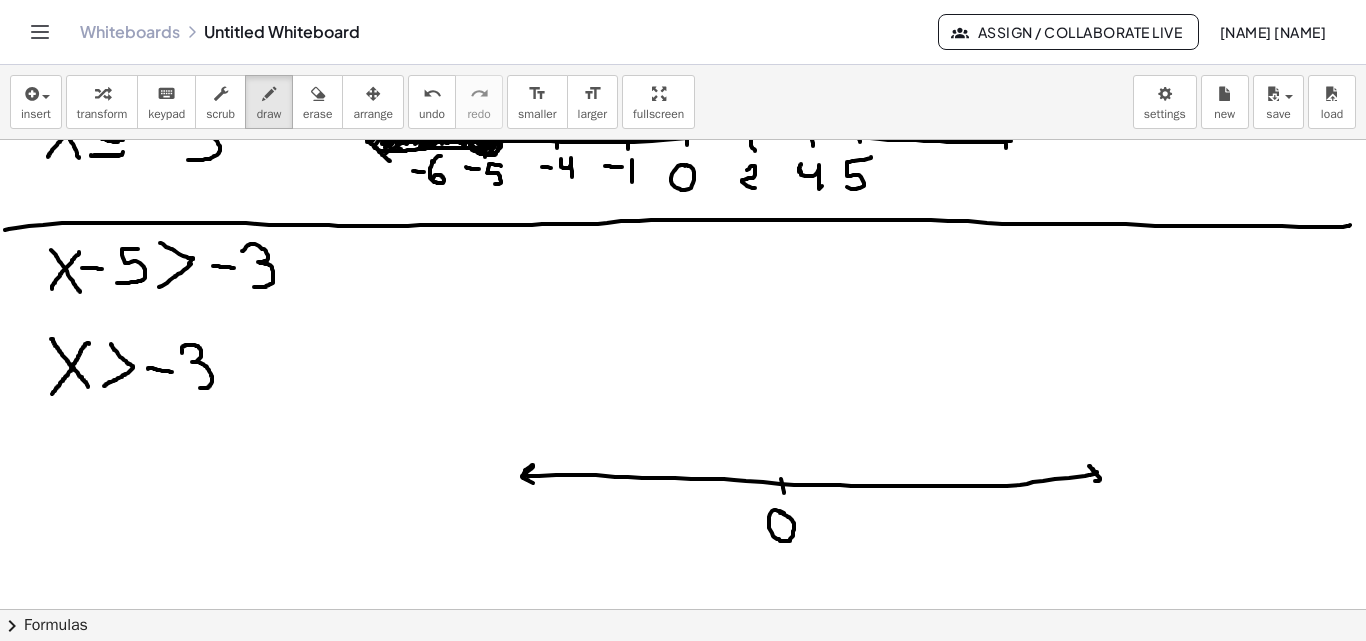 drag, startPoint x: 182, startPoint y: 353, endPoint x: 193, endPoint y: 389, distance: 37.64306 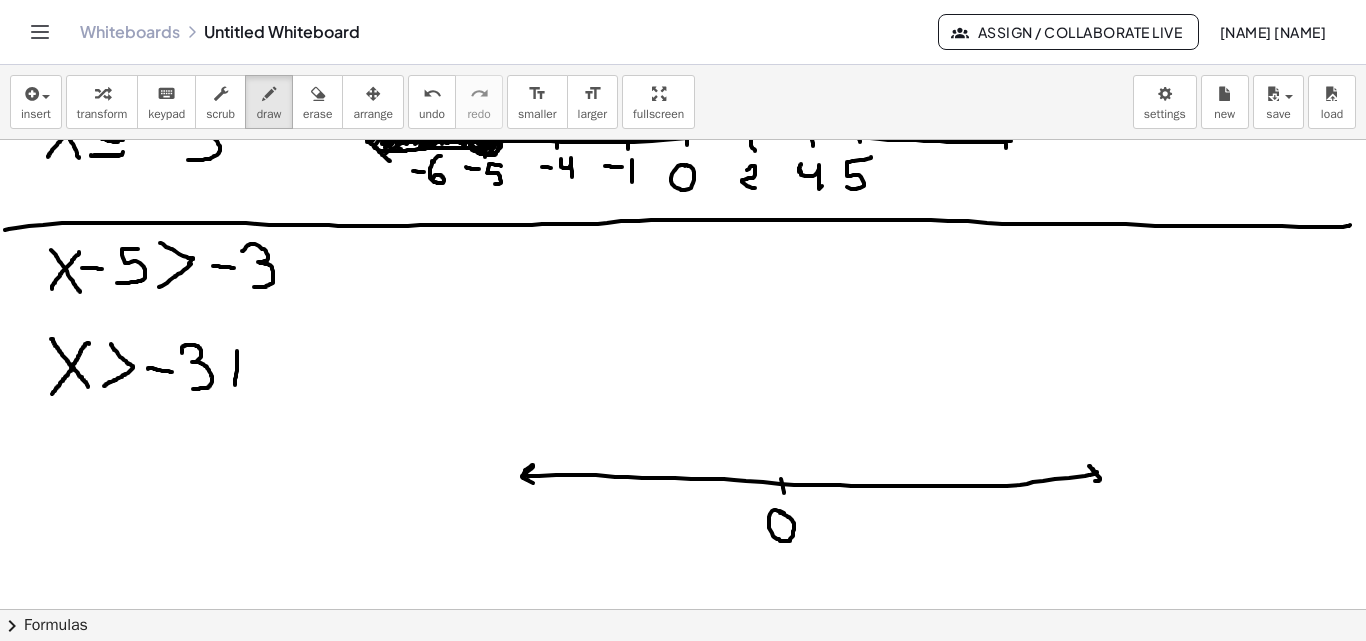 drag, startPoint x: 237, startPoint y: 352, endPoint x: 233, endPoint y: 384, distance: 32.24903 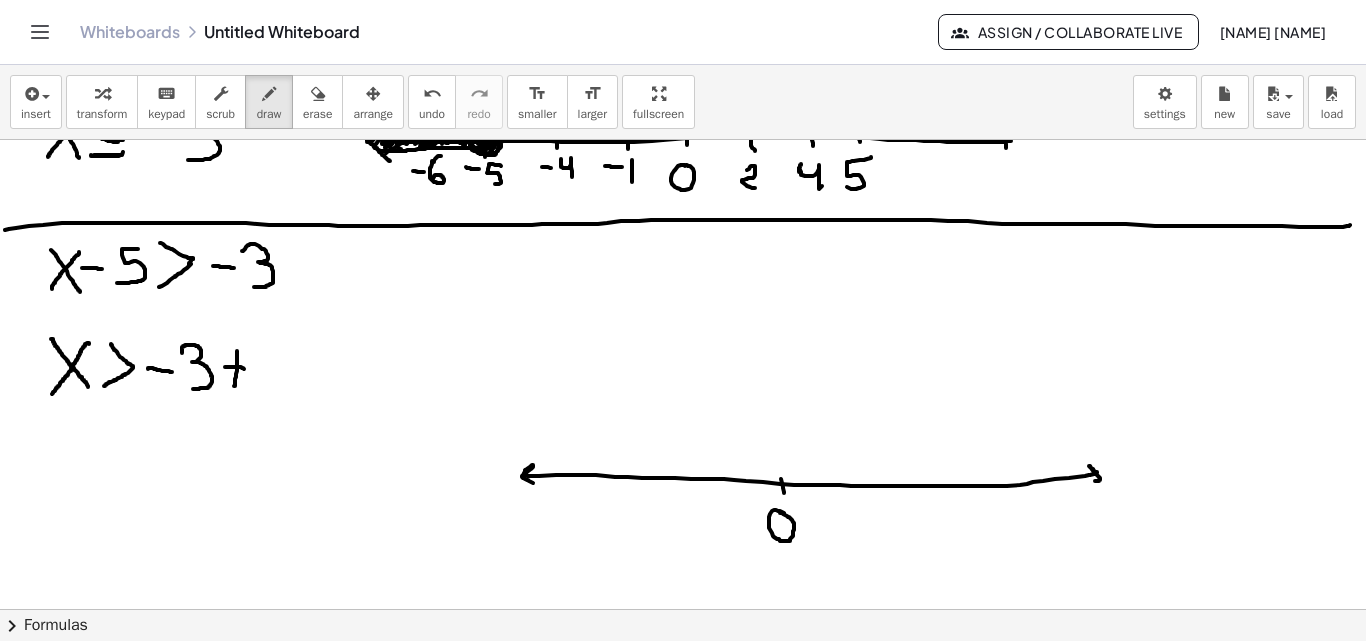 drag, startPoint x: 225, startPoint y: 367, endPoint x: 244, endPoint y: 369, distance: 19.104973 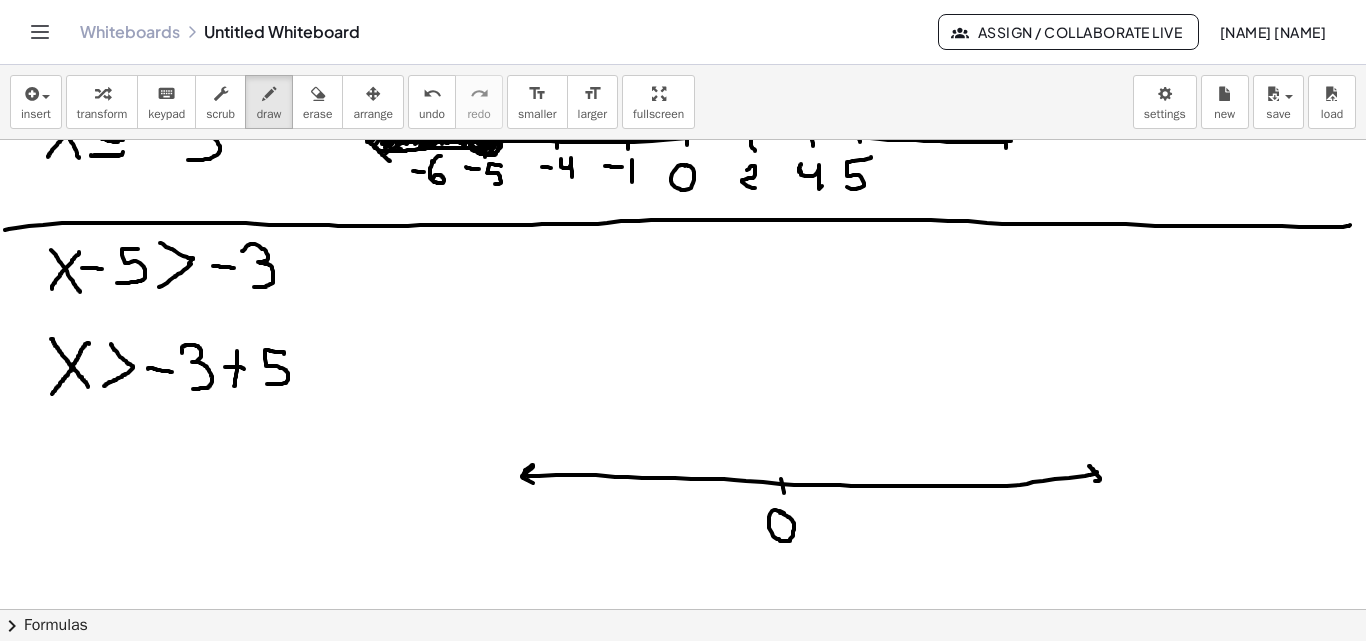 drag, startPoint x: 284, startPoint y: 354, endPoint x: 267, endPoint y: 384, distance: 34.48188 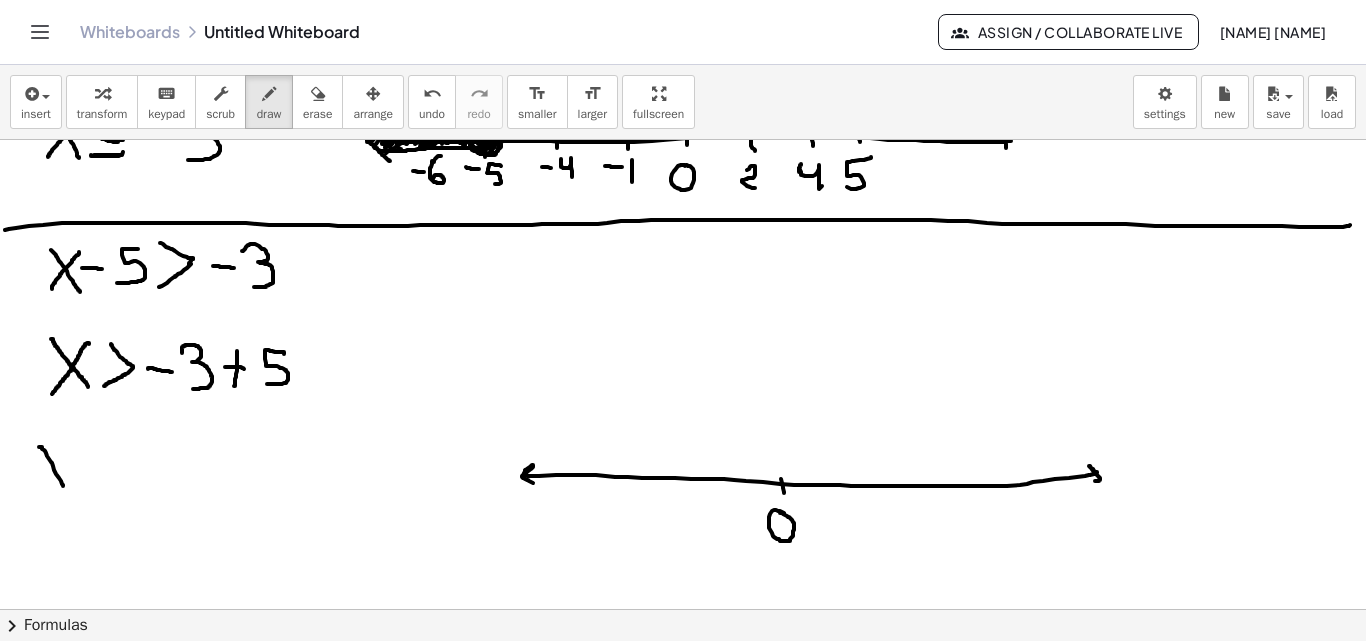 drag, startPoint x: 39, startPoint y: 447, endPoint x: 64, endPoint y: 486, distance: 46.32494 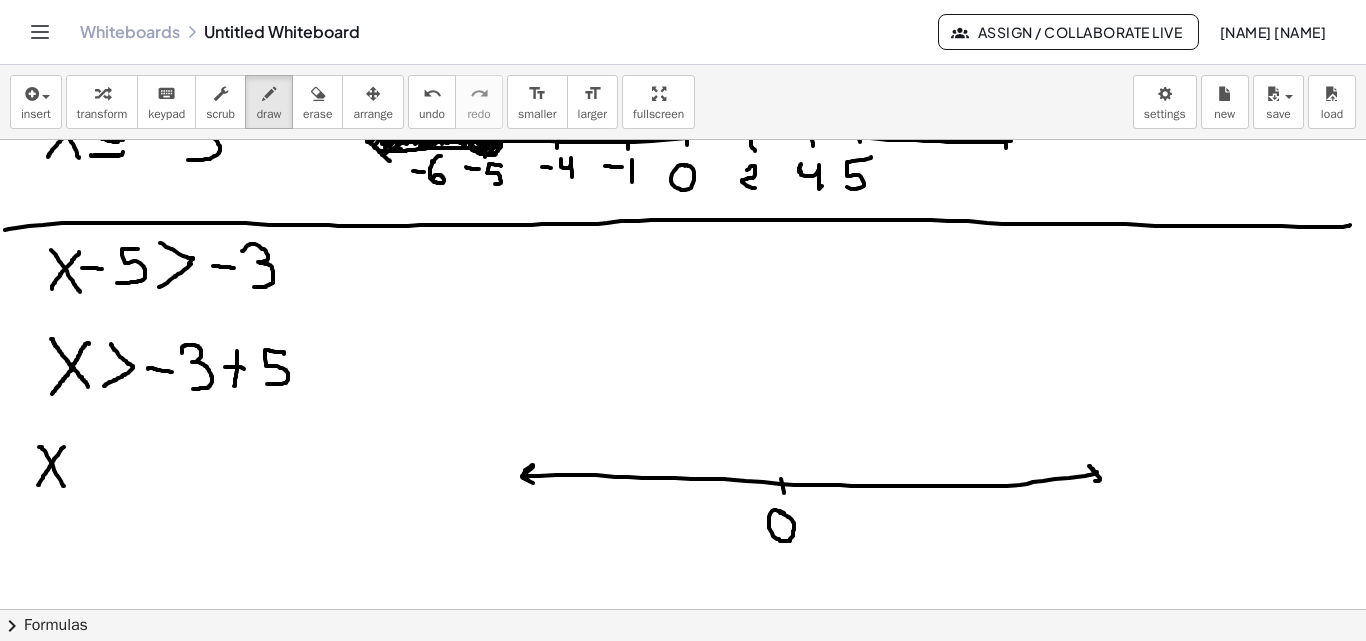 drag, startPoint x: 64, startPoint y: 447, endPoint x: 38, endPoint y: 485, distance: 46.043457 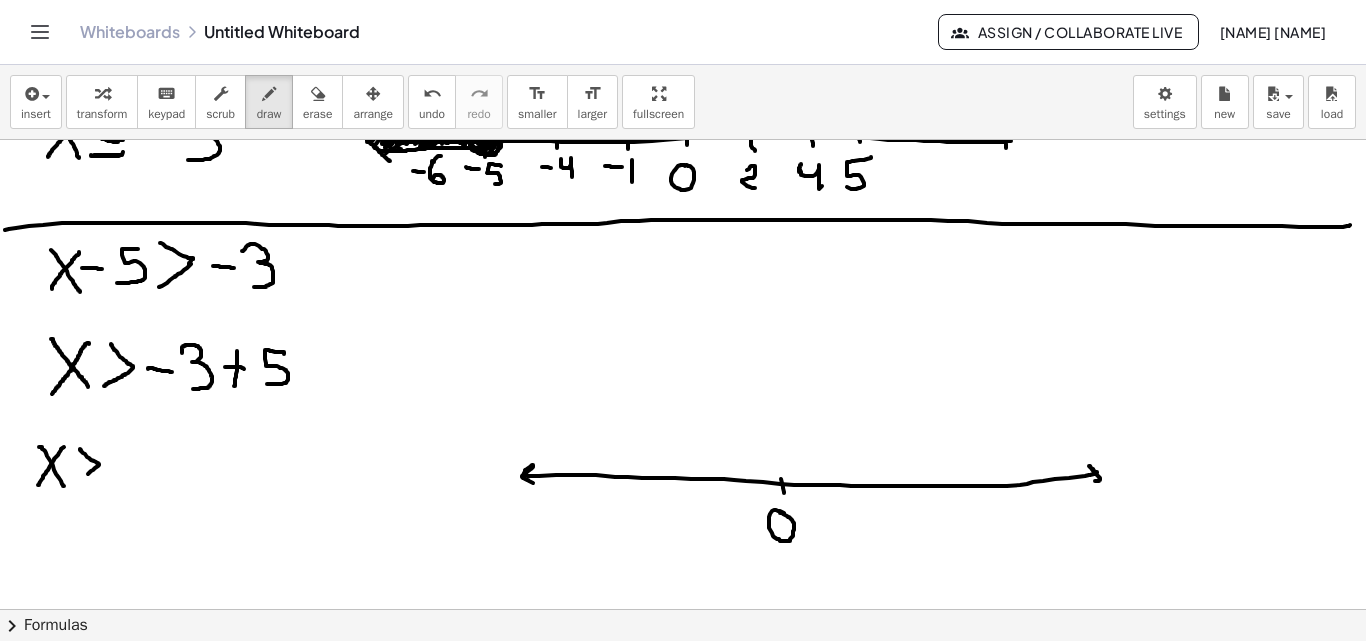 drag, startPoint x: 80, startPoint y: 449, endPoint x: 88, endPoint y: 480, distance: 32.01562 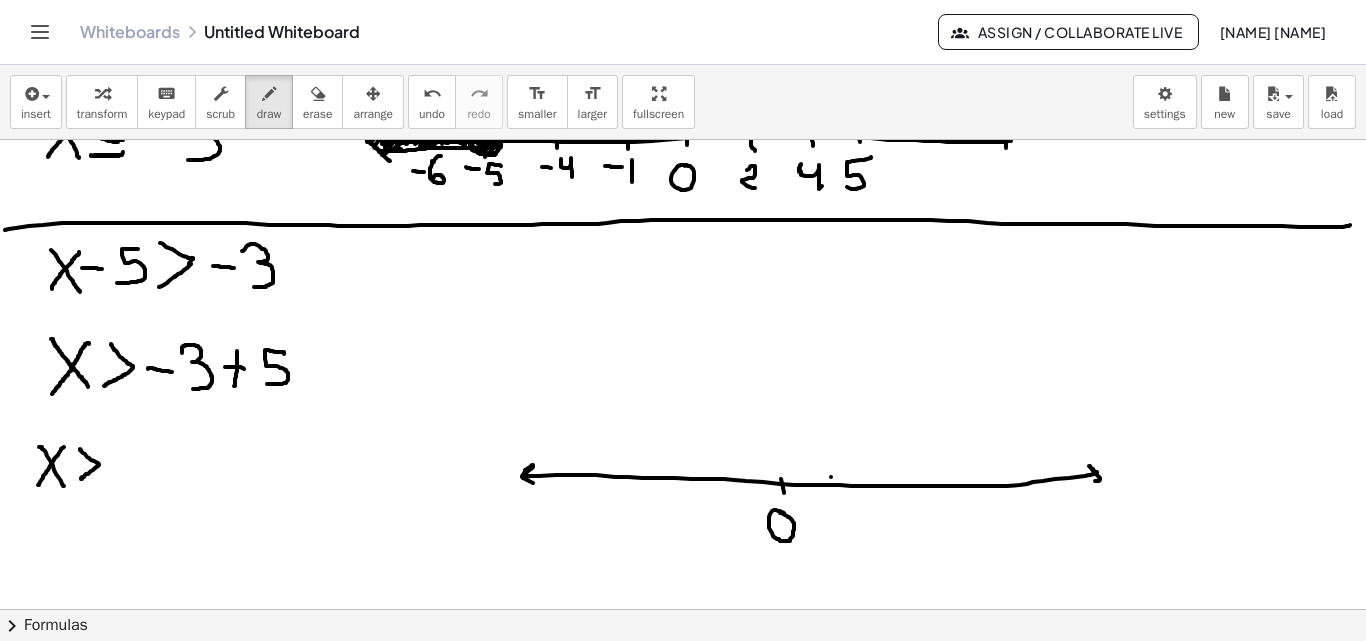 drag, startPoint x: 831, startPoint y: 477, endPoint x: 832, endPoint y: 491, distance: 14.035668 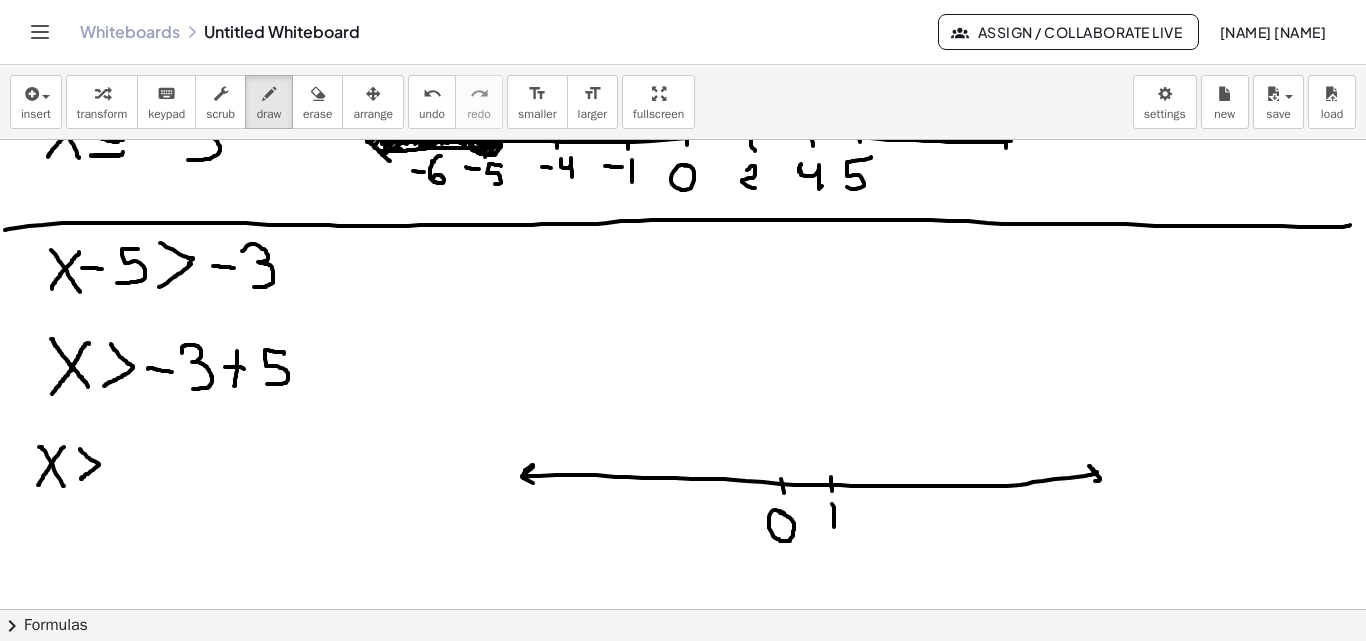 drag, startPoint x: 832, startPoint y: 504, endPoint x: 856, endPoint y: 497, distance: 25 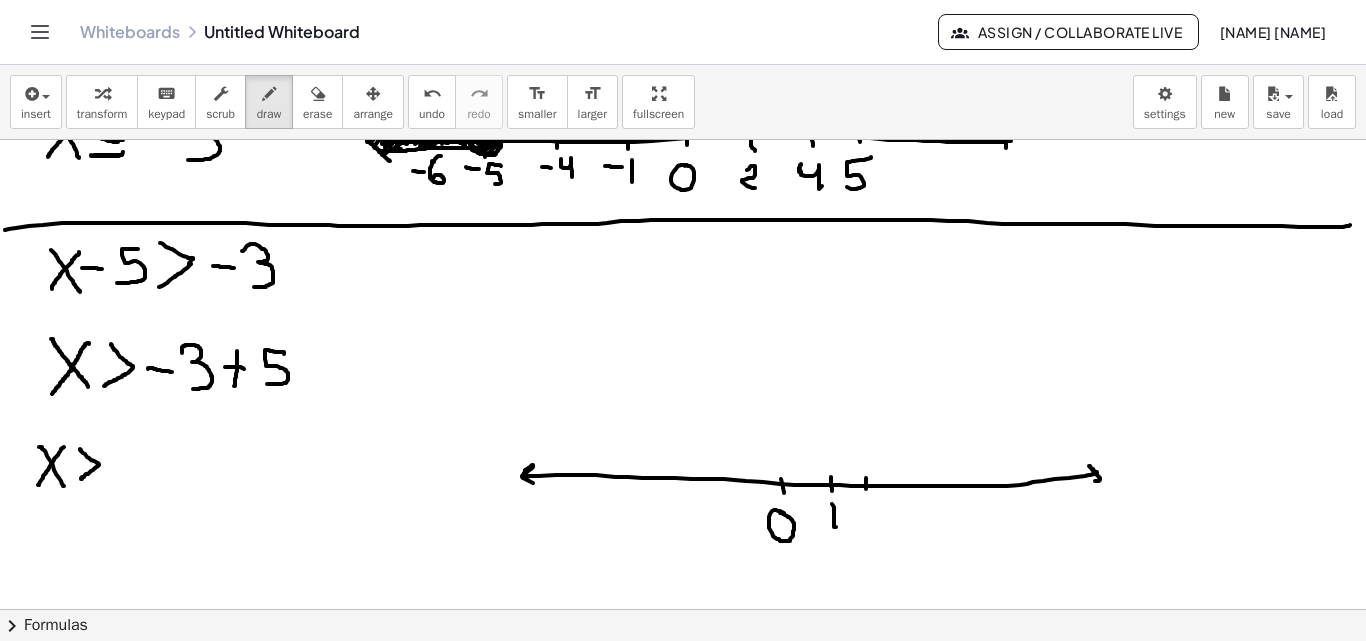 click at bounding box center [731, -1182] 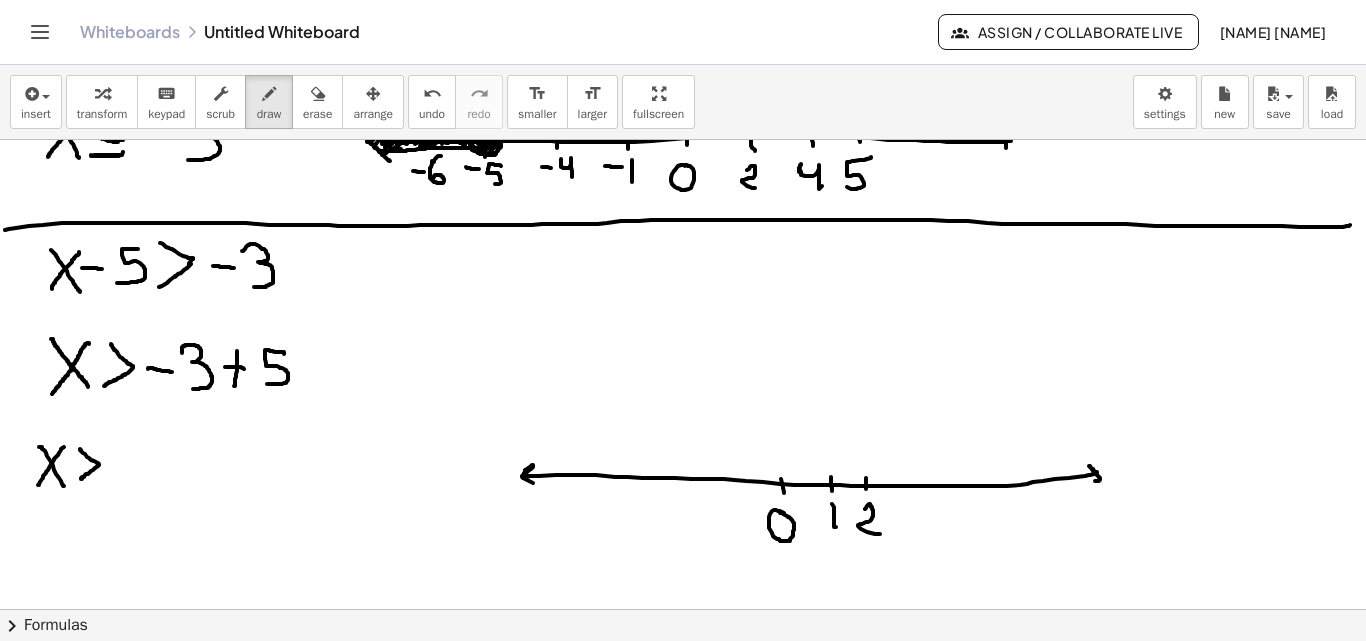 drag, startPoint x: 865, startPoint y: 509, endPoint x: 897, endPoint y: 523, distance: 34.928497 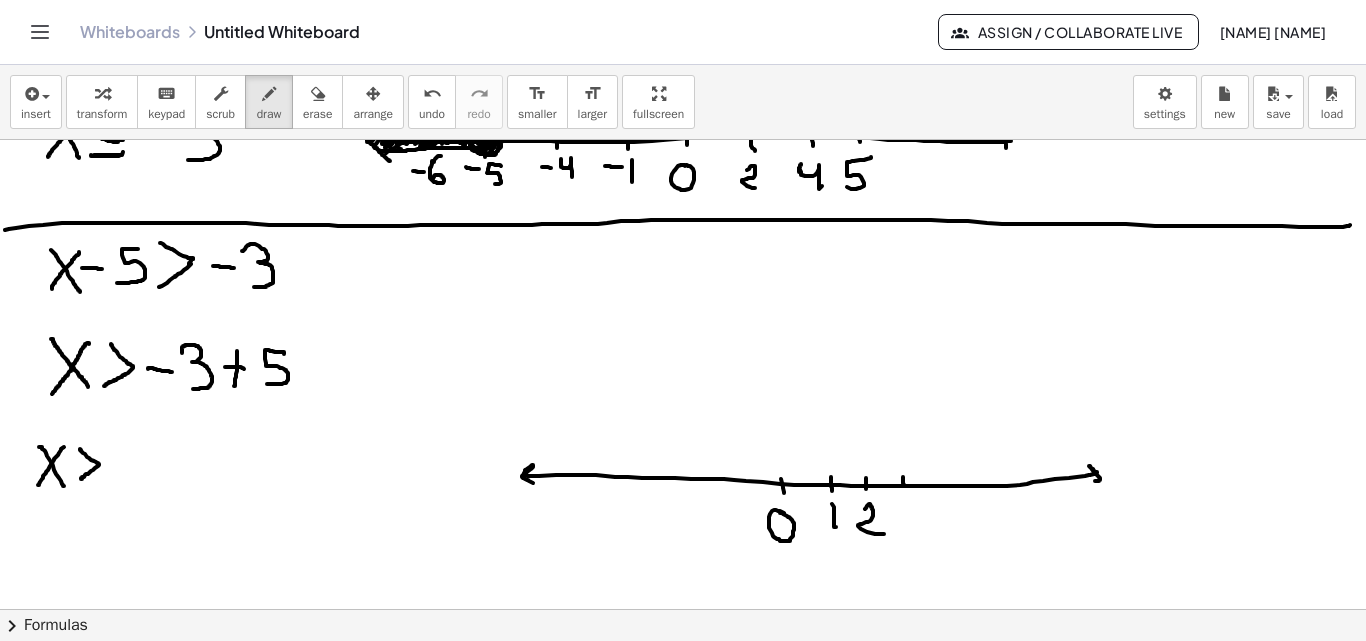 click at bounding box center (731, -1182) 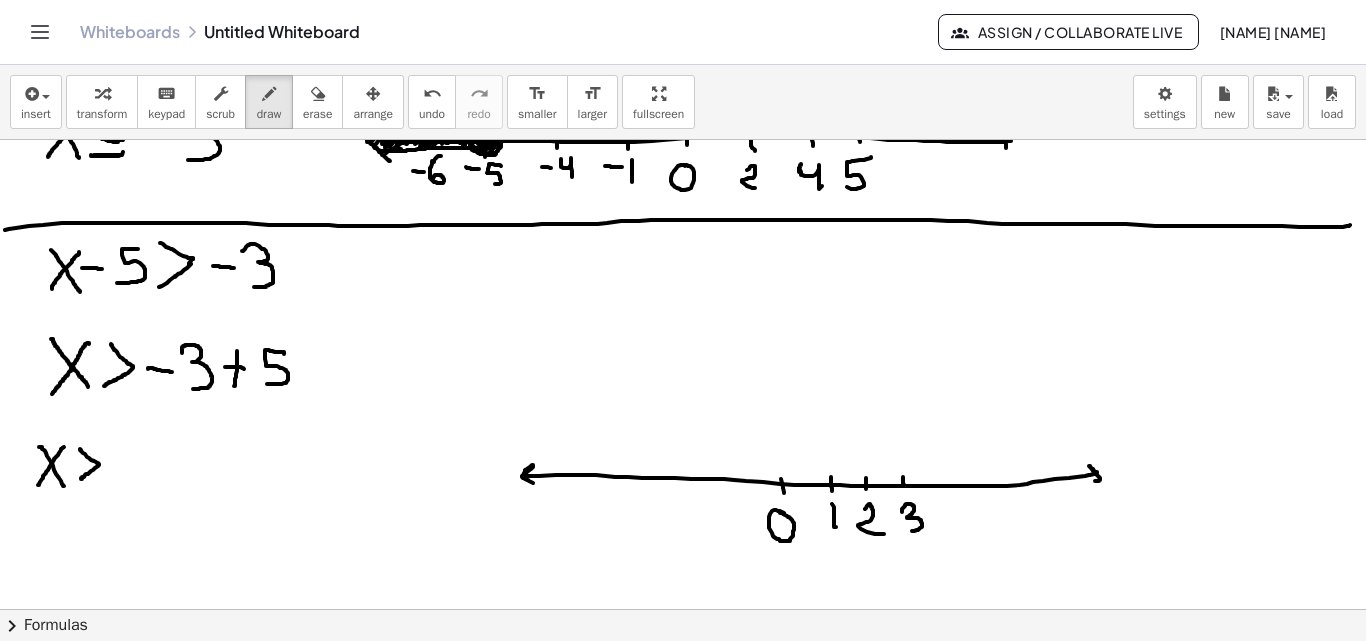 drag, startPoint x: 905, startPoint y: 506, endPoint x: 909, endPoint y: 518, distance: 12.649111 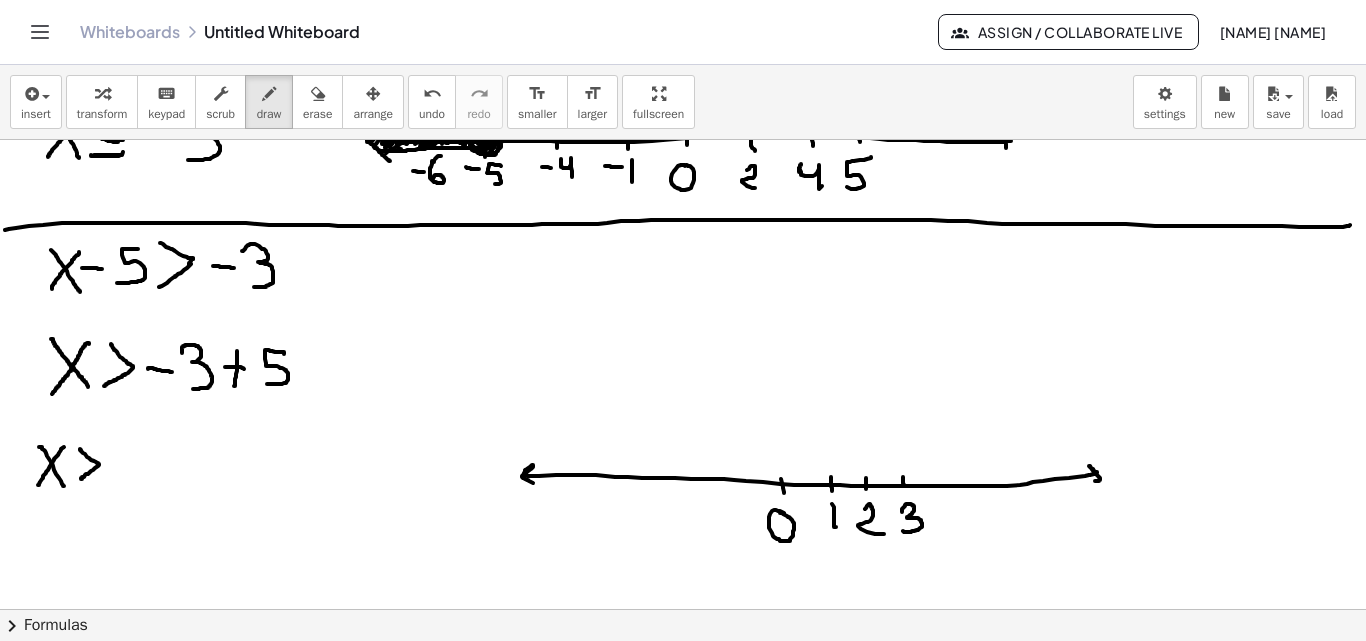 click at bounding box center (731, -1182) 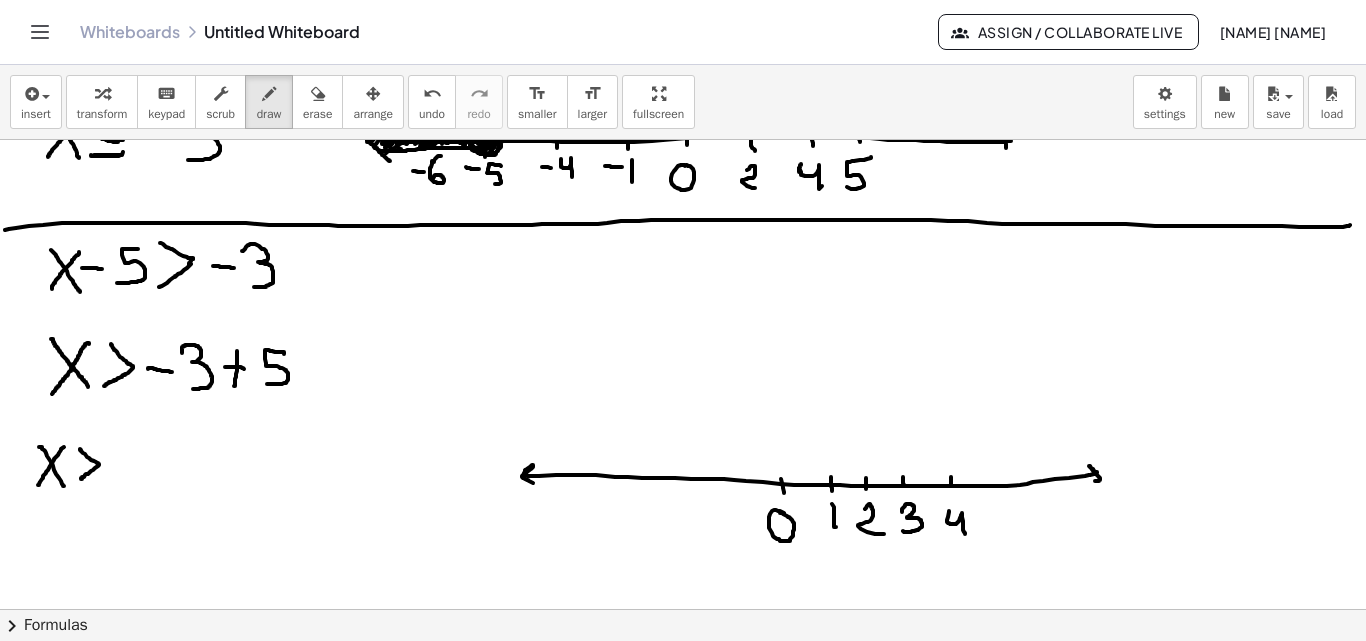 drag, startPoint x: 949, startPoint y: 511, endPoint x: 965, endPoint y: 534, distance: 28.01785 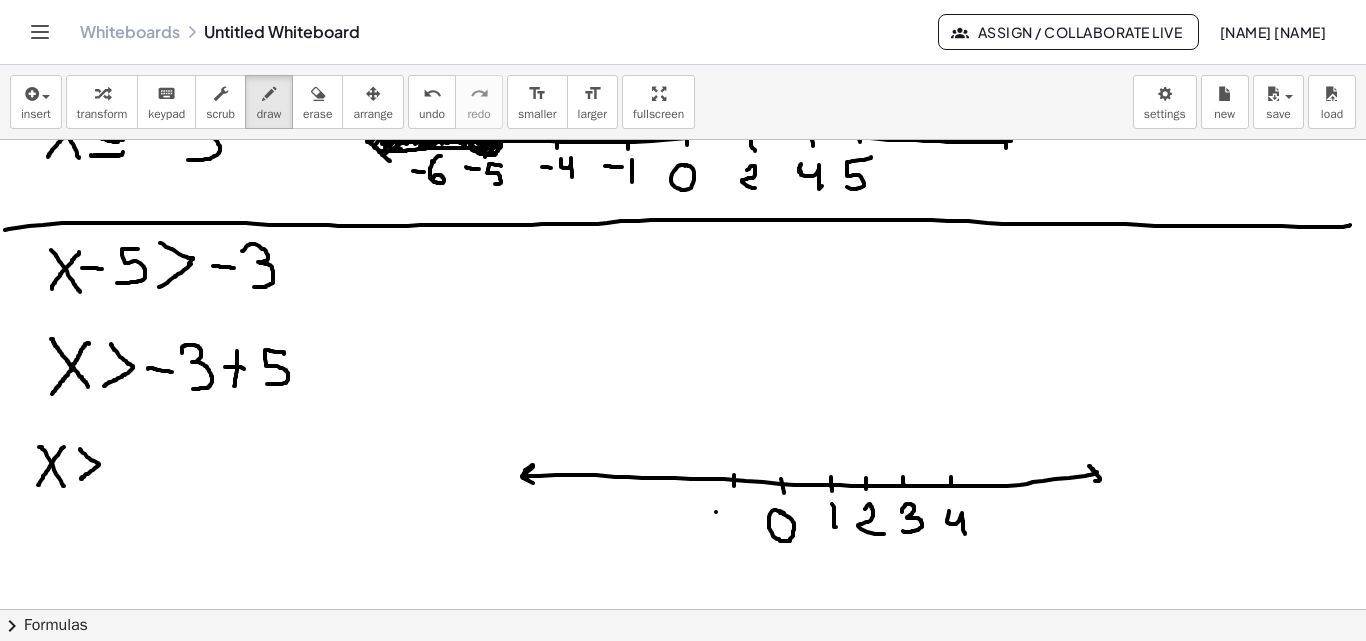 drag, startPoint x: 716, startPoint y: 512, endPoint x: 732, endPoint y: 518, distance: 17.088007 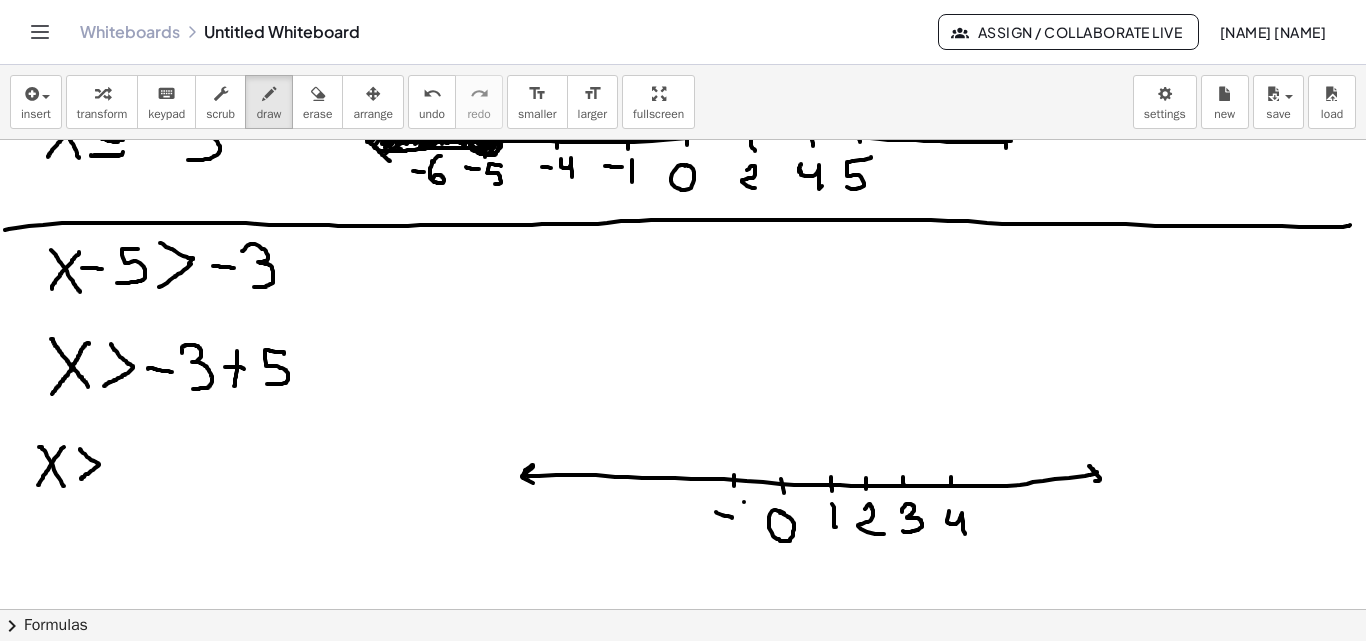 drag, startPoint x: 744, startPoint y: 502, endPoint x: 745, endPoint y: 523, distance: 21.023796 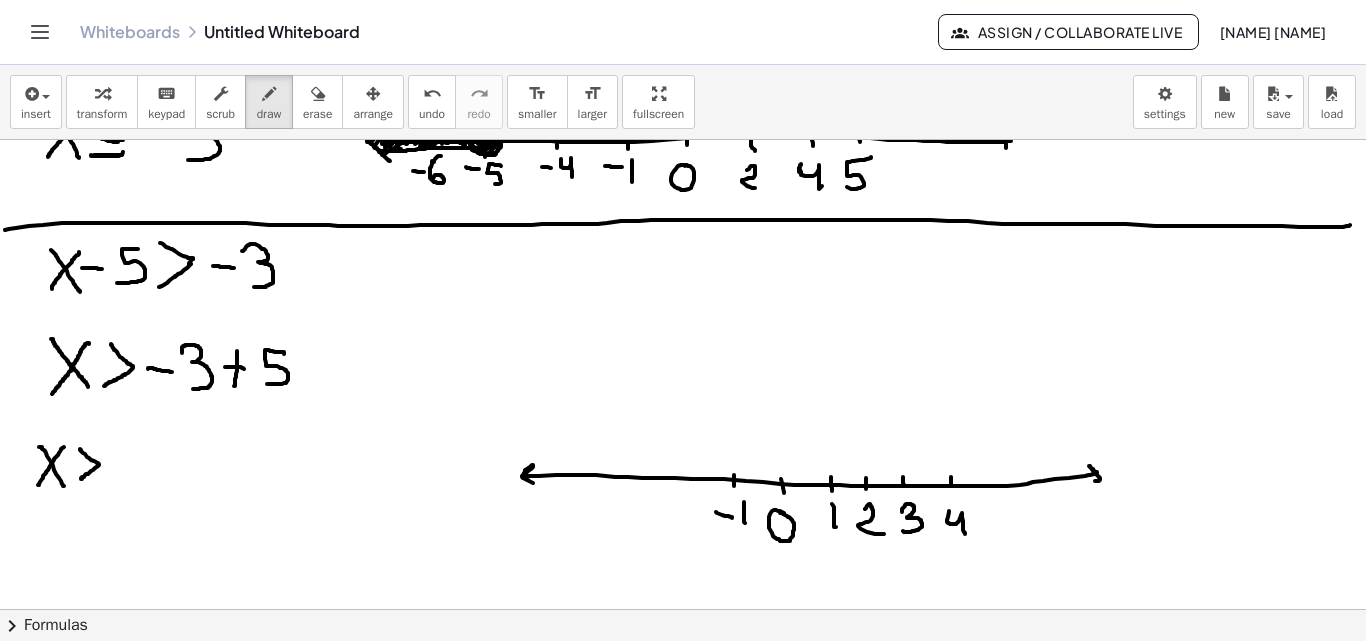 drag, startPoint x: 689, startPoint y: 473, endPoint x: 692, endPoint y: 483, distance: 10.440307 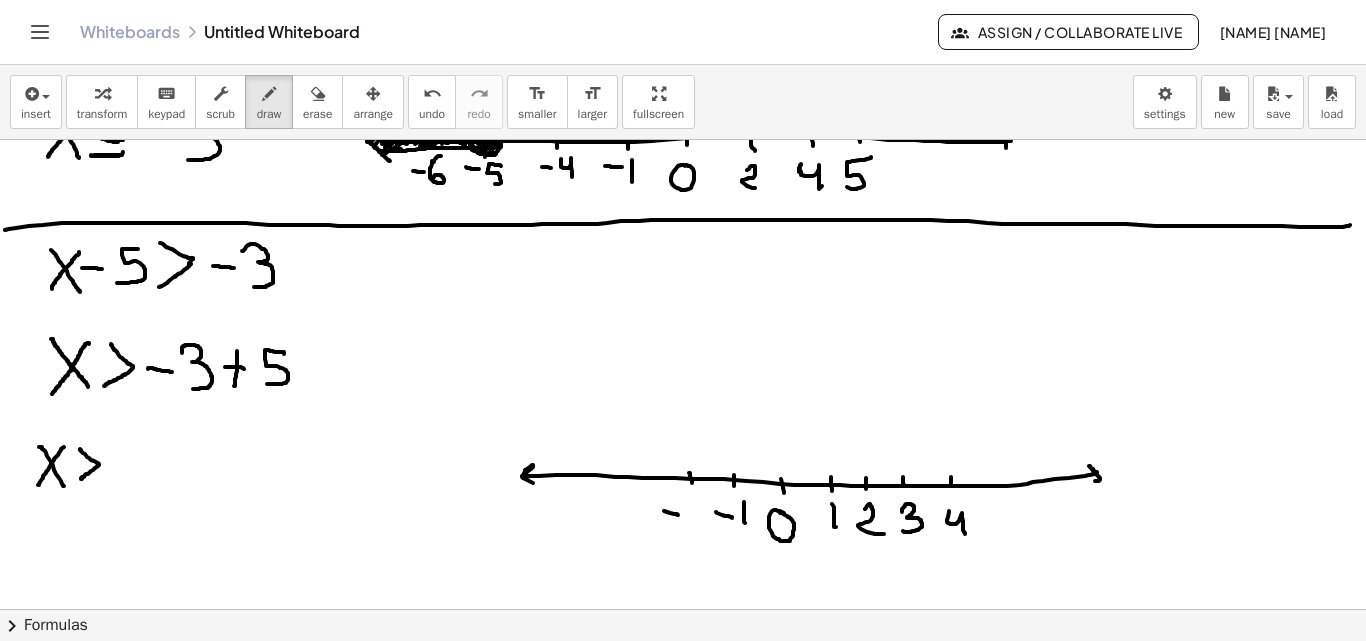 drag, startPoint x: 664, startPoint y: 511, endPoint x: 678, endPoint y: 515, distance: 14.56022 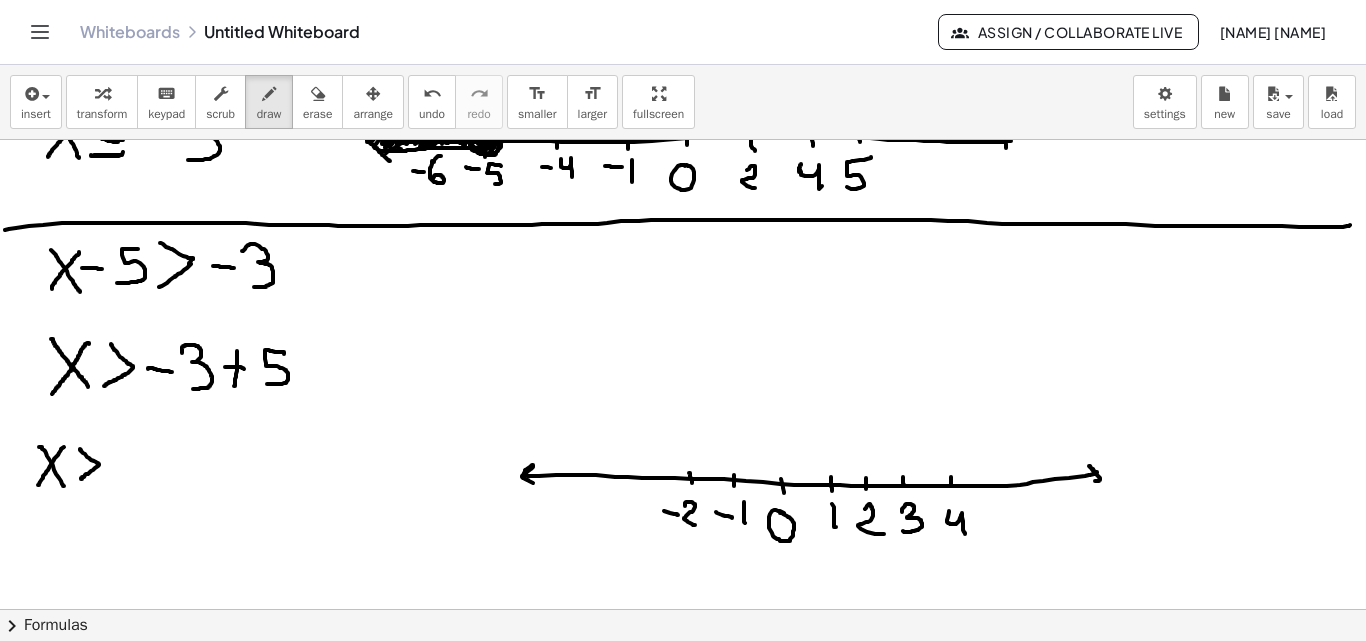 drag, startPoint x: 685, startPoint y: 504, endPoint x: 670, endPoint y: 509, distance: 15.811388 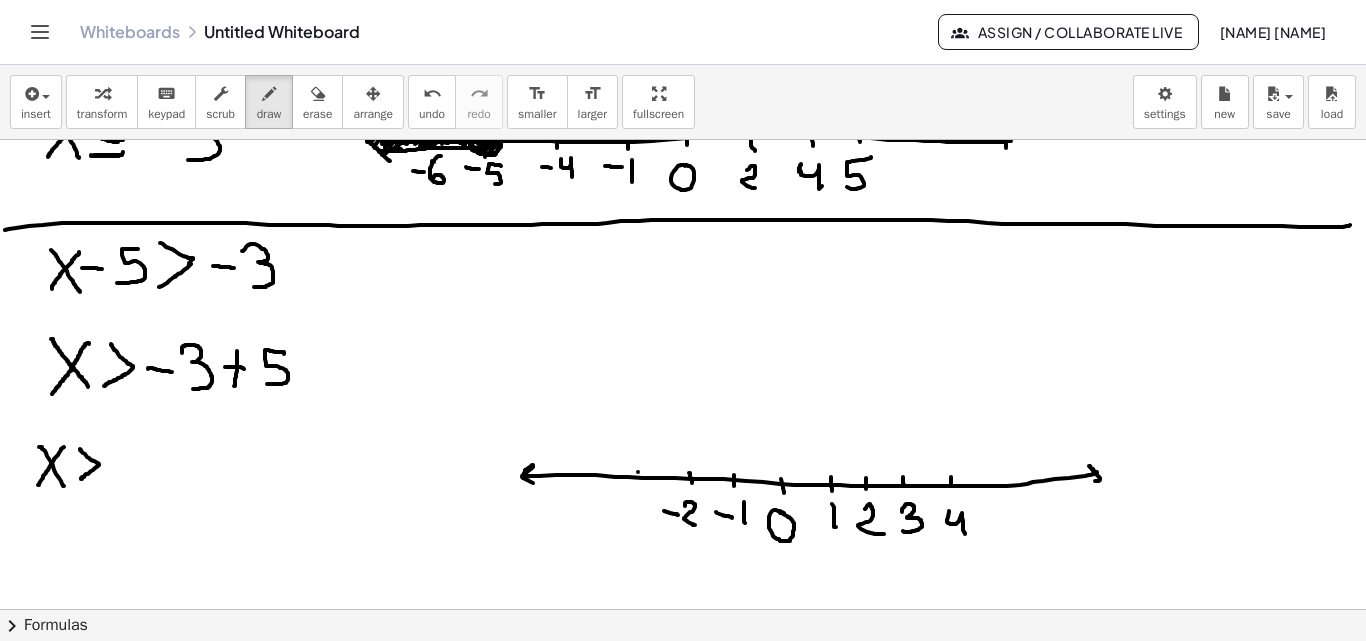 click at bounding box center (731, -1182) 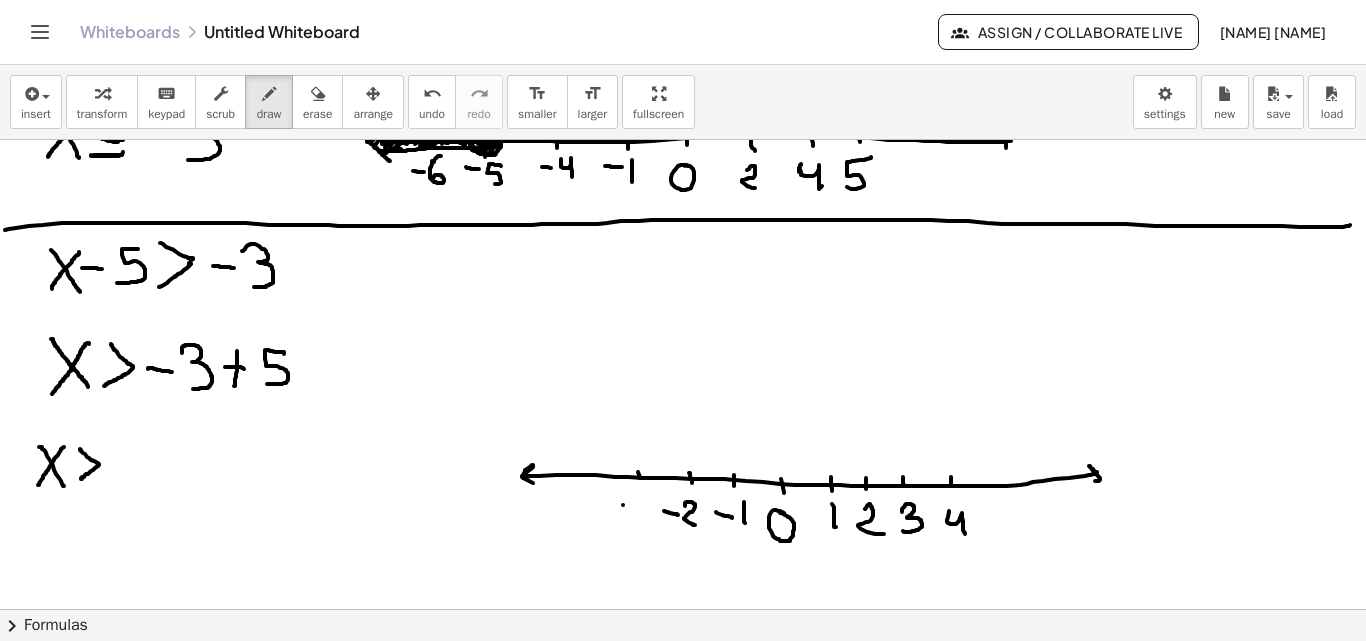 drag, startPoint x: 623, startPoint y: 505, endPoint x: 636, endPoint y: 509, distance: 13.601471 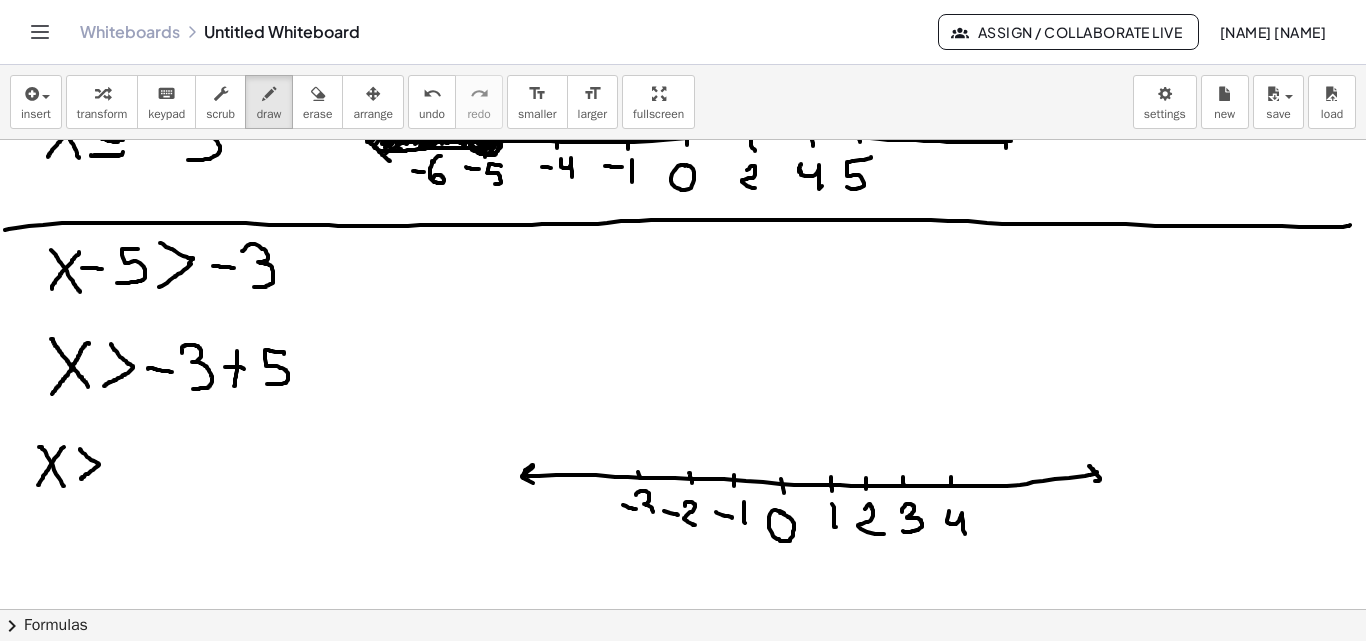 drag, startPoint x: 636, startPoint y: 495, endPoint x: 646, endPoint y: 521, distance: 27.856777 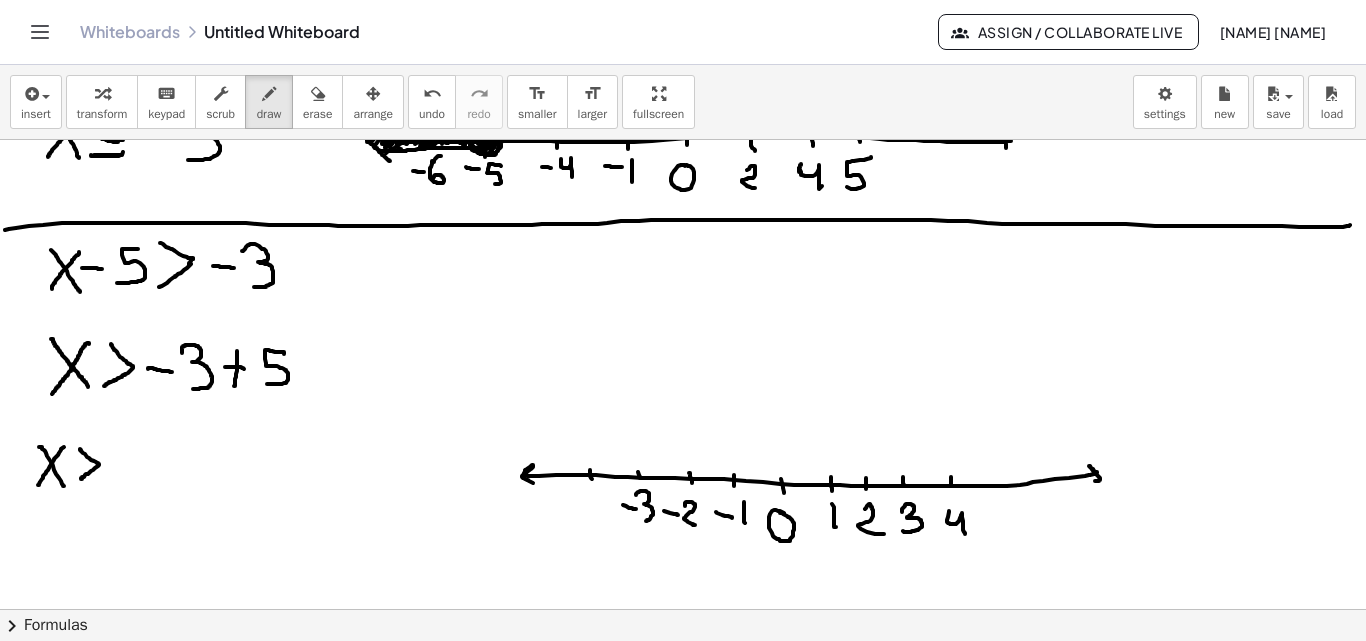 click at bounding box center (731, -1182) 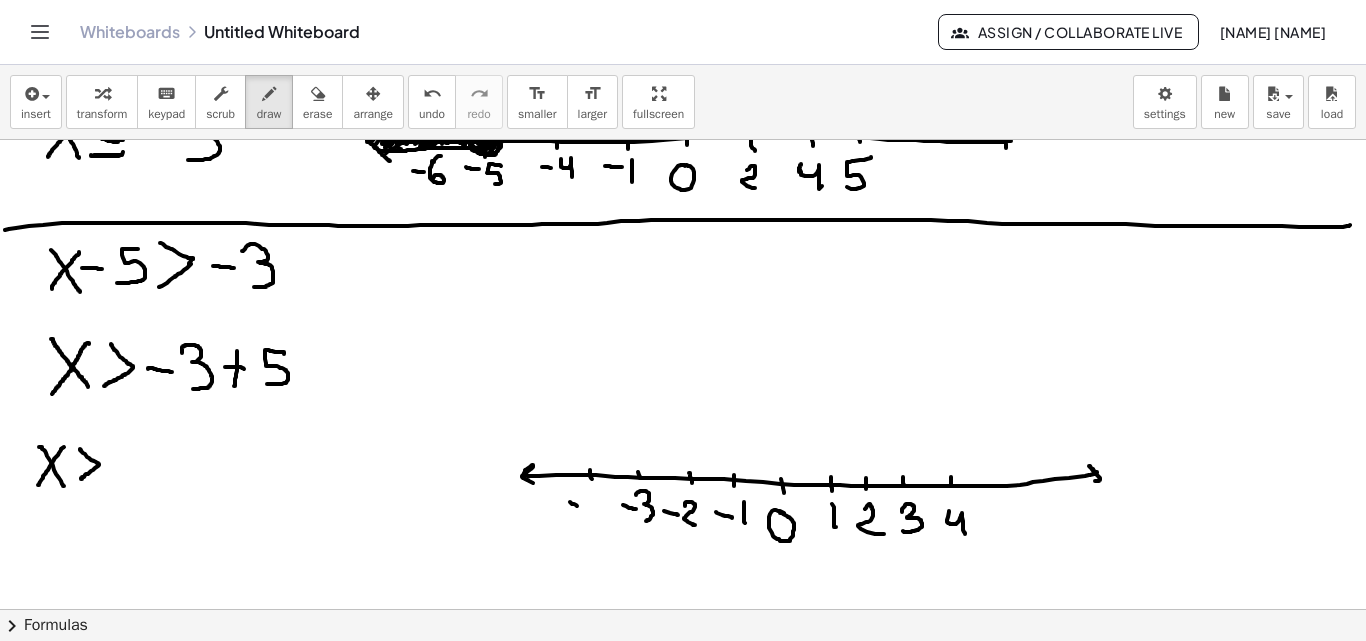 drag, startPoint x: 570, startPoint y: 502, endPoint x: 579, endPoint y: 507, distance: 10.29563 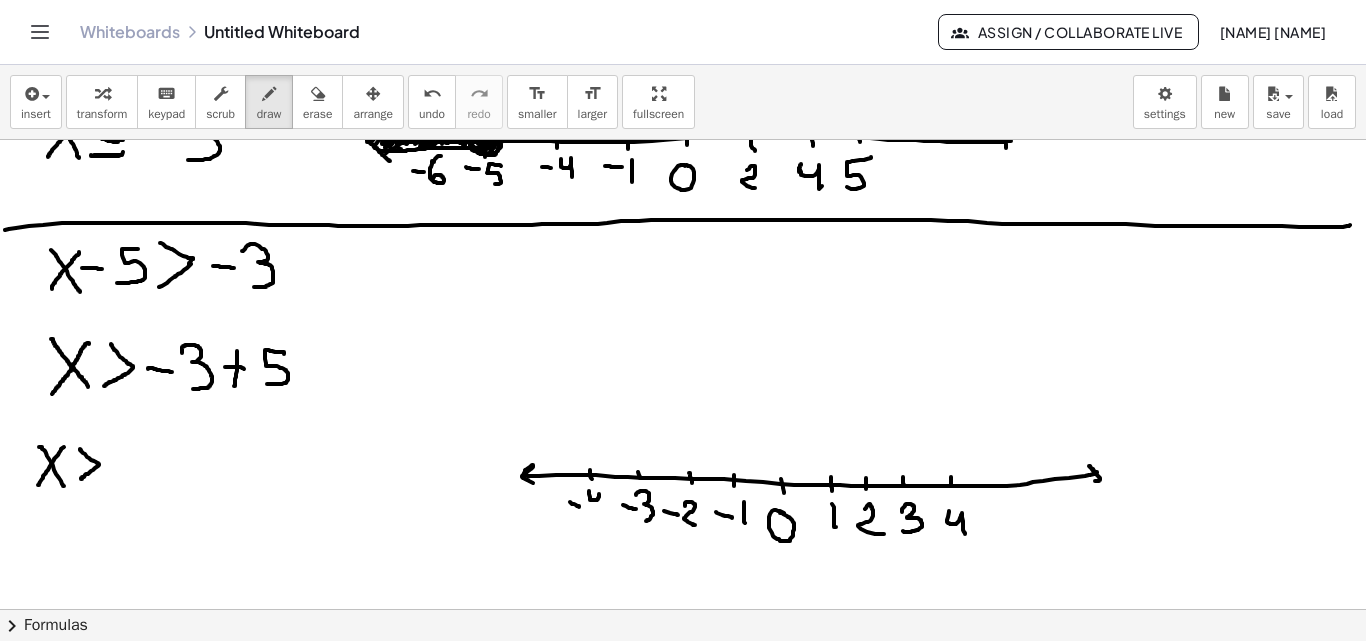 drag, startPoint x: 590, startPoint y: 497, endPoint x: 600, endPoint y: 517, distance: 22.36068 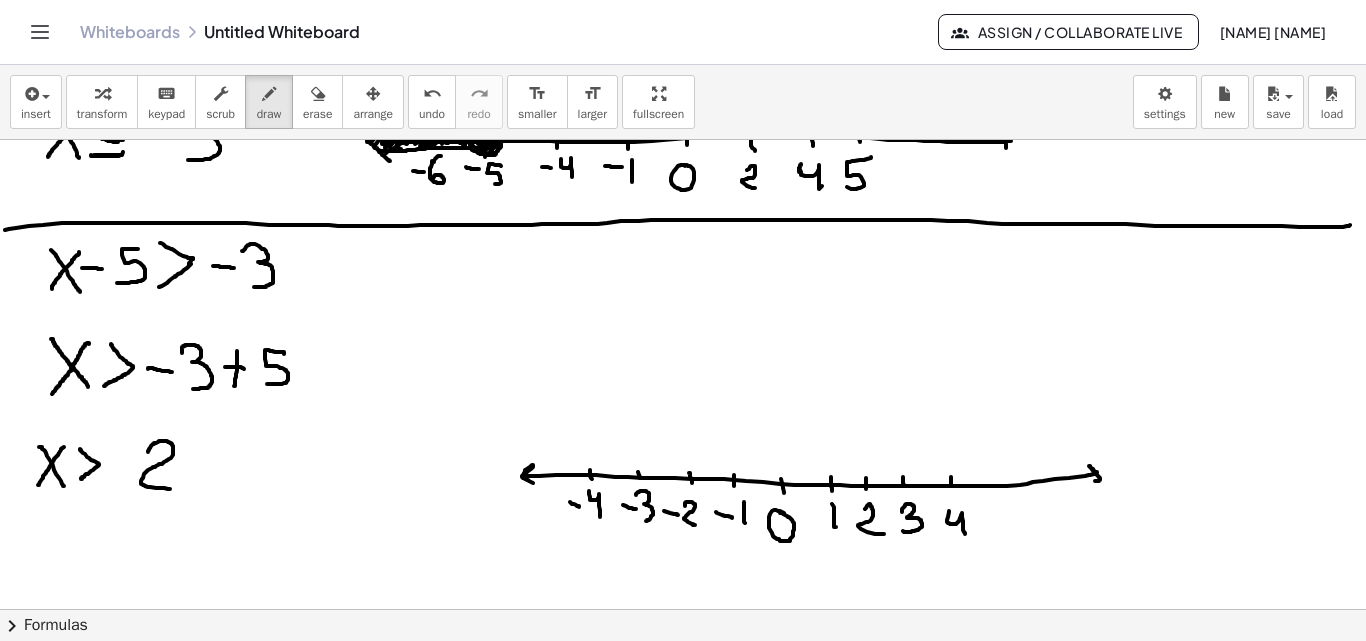 drag, startPoint x: 148, startPoint y: 451, endPoint x: 172, endPoint y: 489, distance: 44.94441 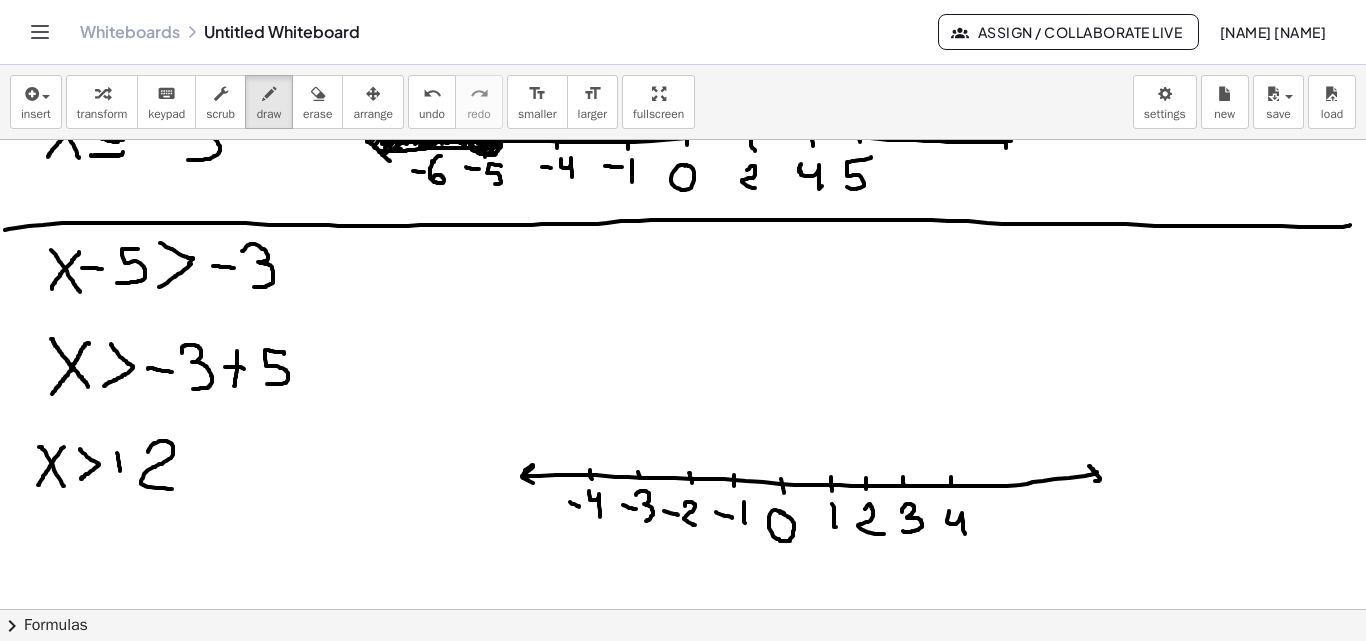 drag, startPoint x: 117, startPoint y: 453, endPoint x: 120, endPoint y: 471, distance: 18.248287 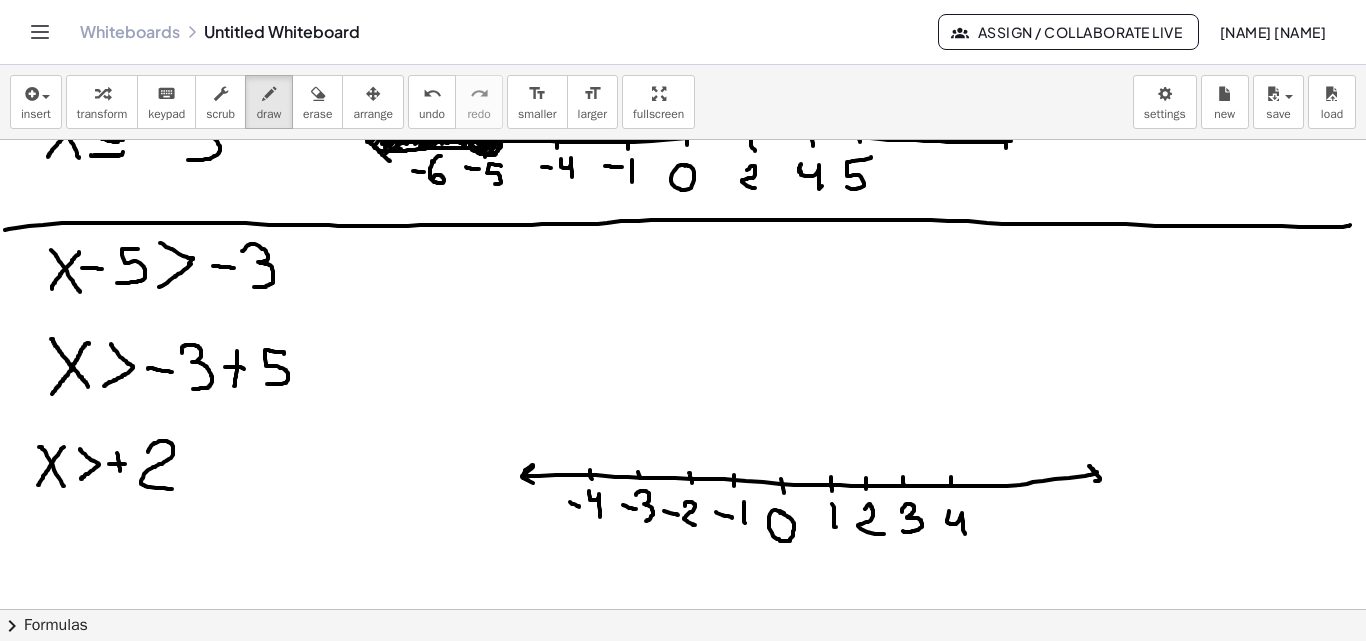 drag, startPoint x: 109, startPoint y: 464, endPoint x: 127, endPoint y: 464, distance: 18 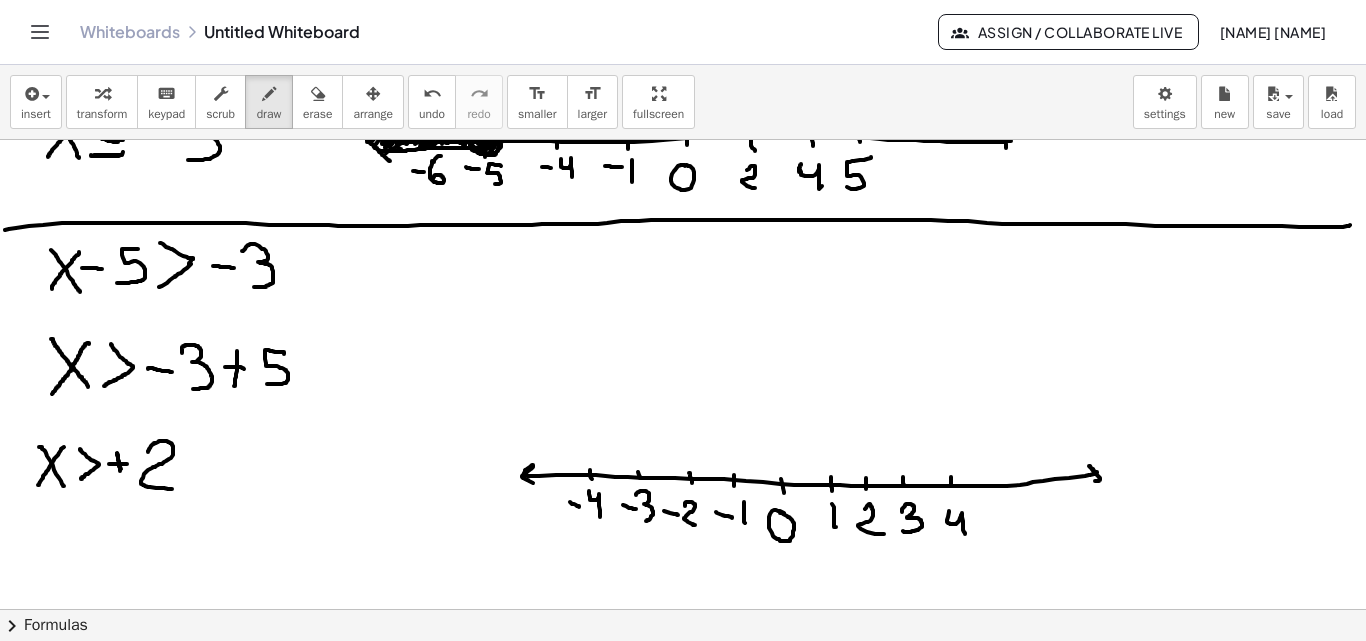 drag, startPoint x: 117, startPoint y: 454, endPoint x: 121, endPoint y: 475, distance: 21.377558 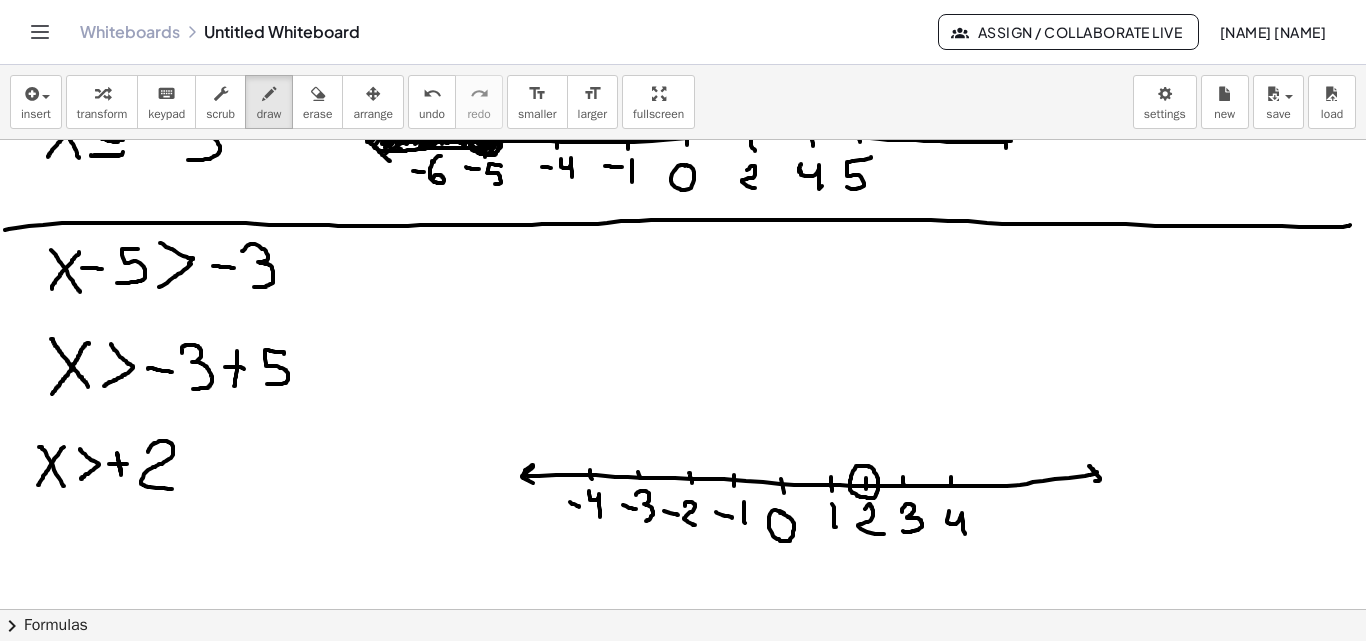 click at bounding box center (731, -1182) 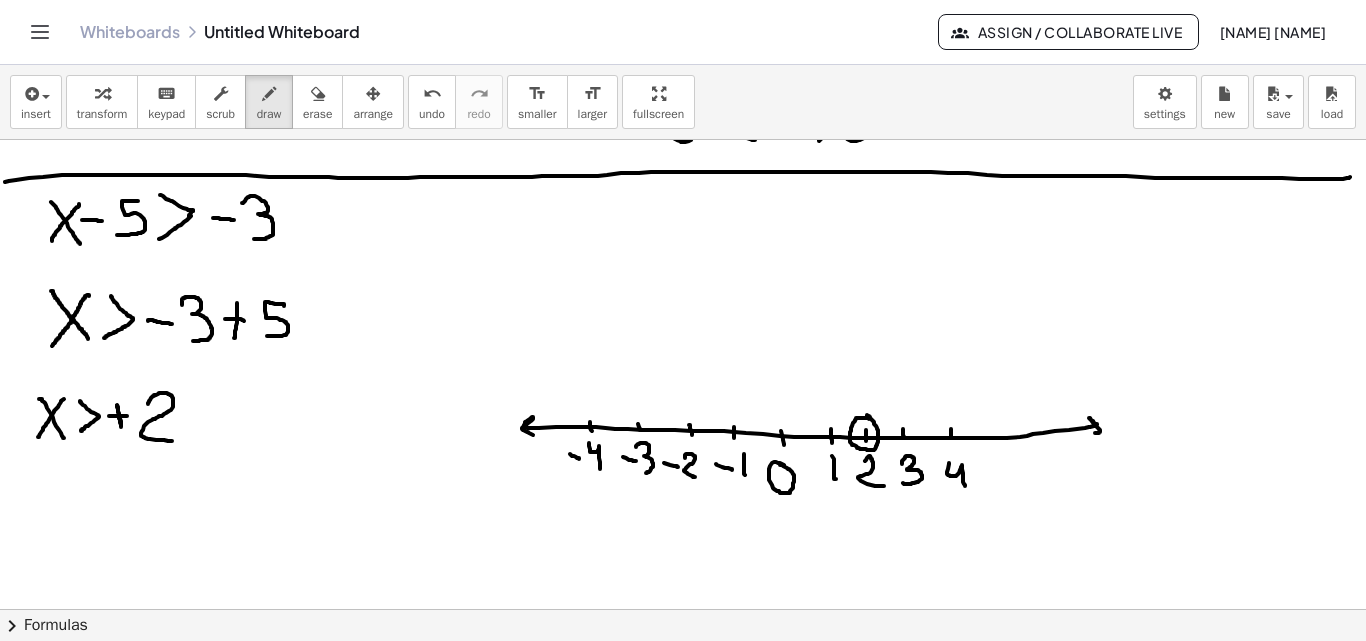 scroll, scrollTop: 3476, scrollLeft: 0, axis: vertical 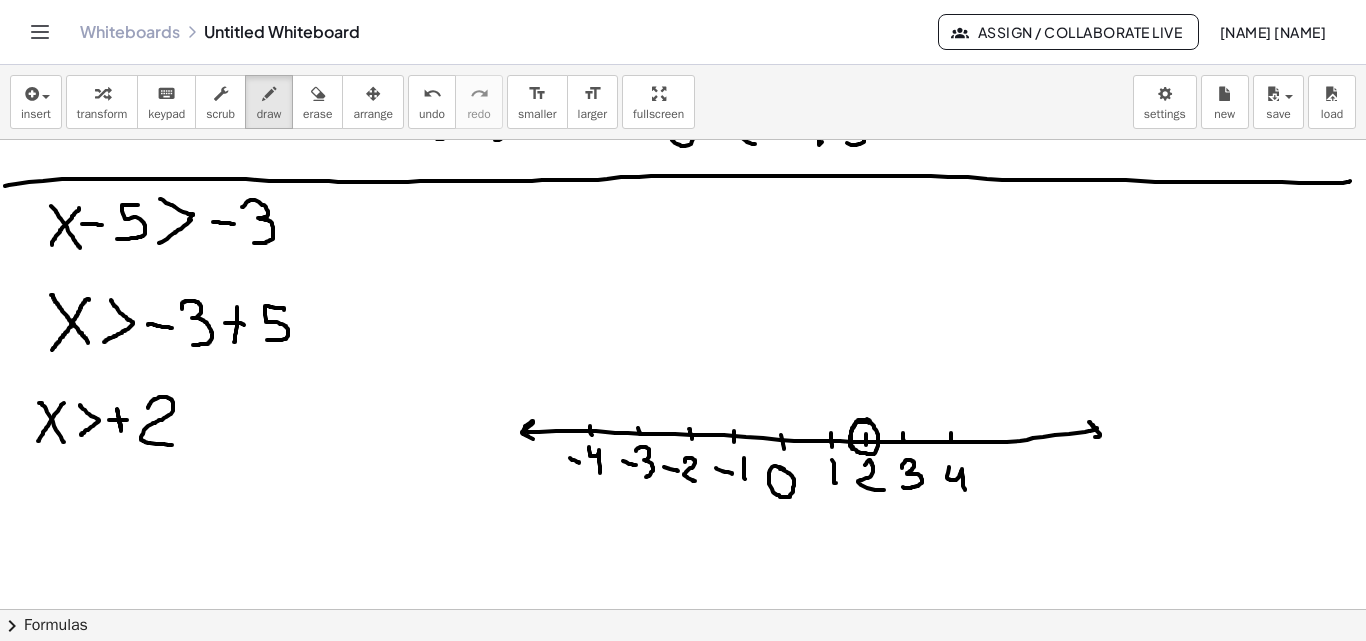 drag, startPoint x: 868, startPoint y: 420, endPoint x: 853, endPoint y: 447, distance: 30.88689 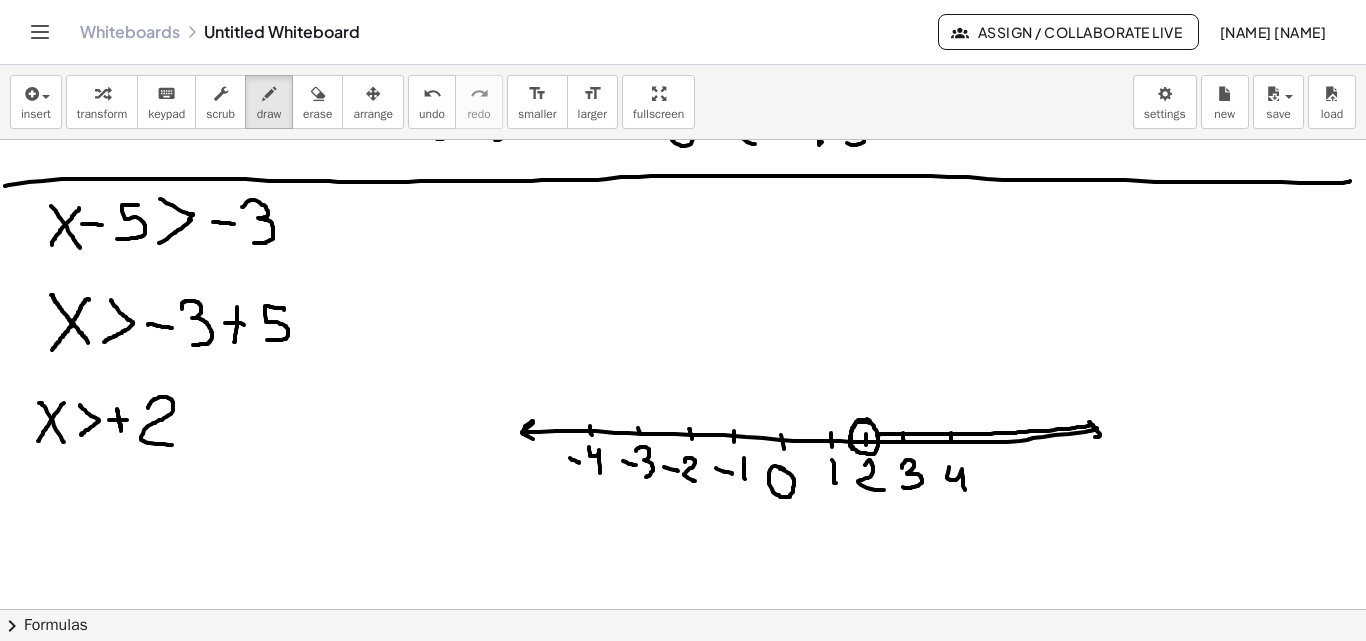 drag, startPoint x: 877, startPoint y: 436, endPoint x: 1090, endPoint y: 426, distance: 213.23462 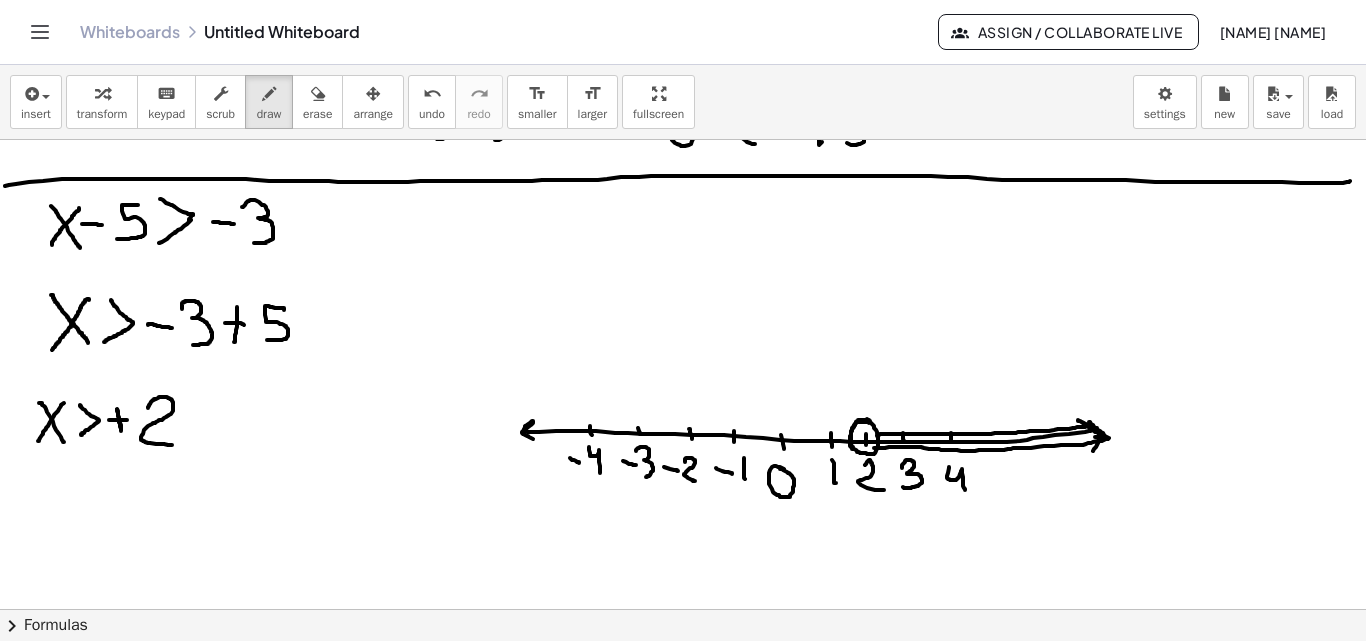 drag, startPoint x: 874, startPoint y: 448, endPoint x: 1088, endPoint y: 455, distance: 214.11446 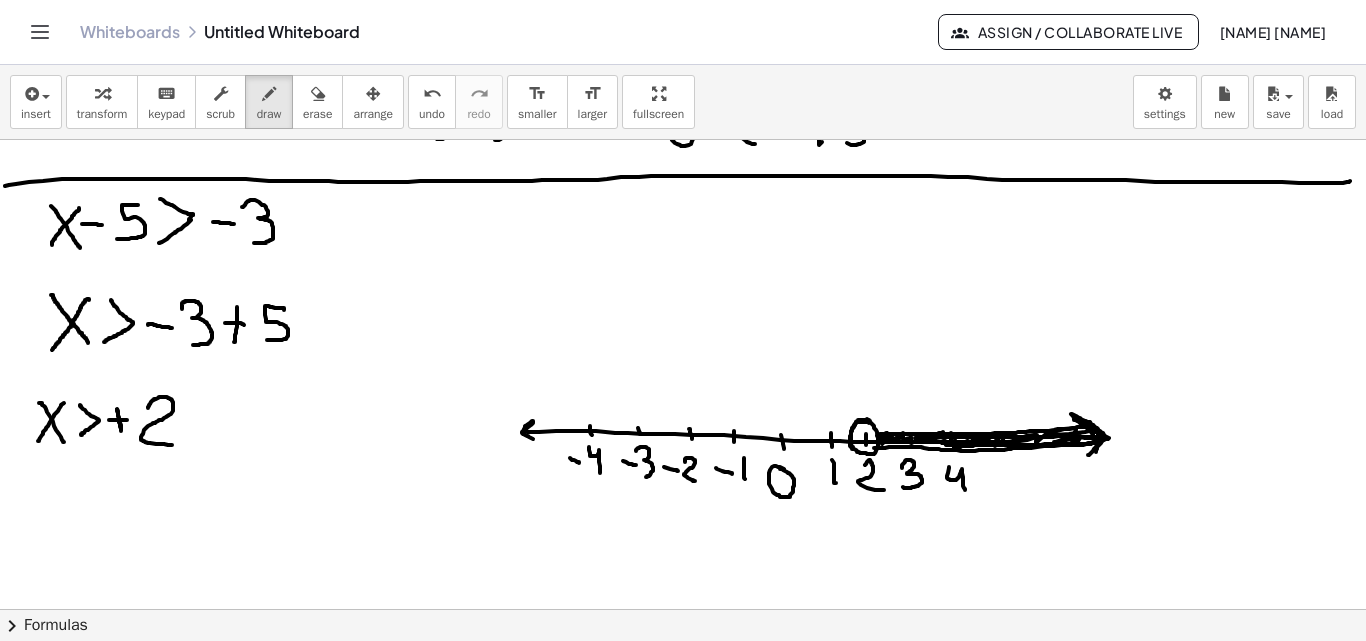 drag, startPoint x: 887, startPoint y: 433, endPoint x: 1090, endPoint y: 460, distance: 204.78769 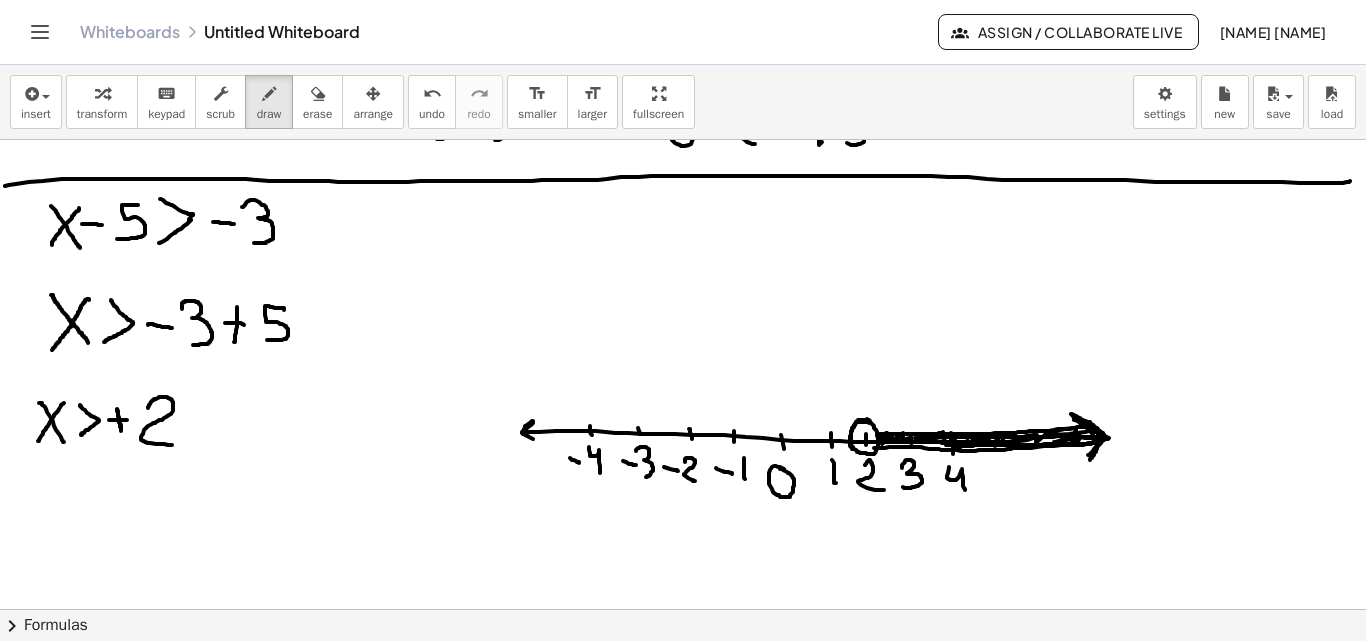 drag, startPoint x: 953, startPoint y: 446, endPoint x: 967, endPoint y: 450, distance: 14.56022 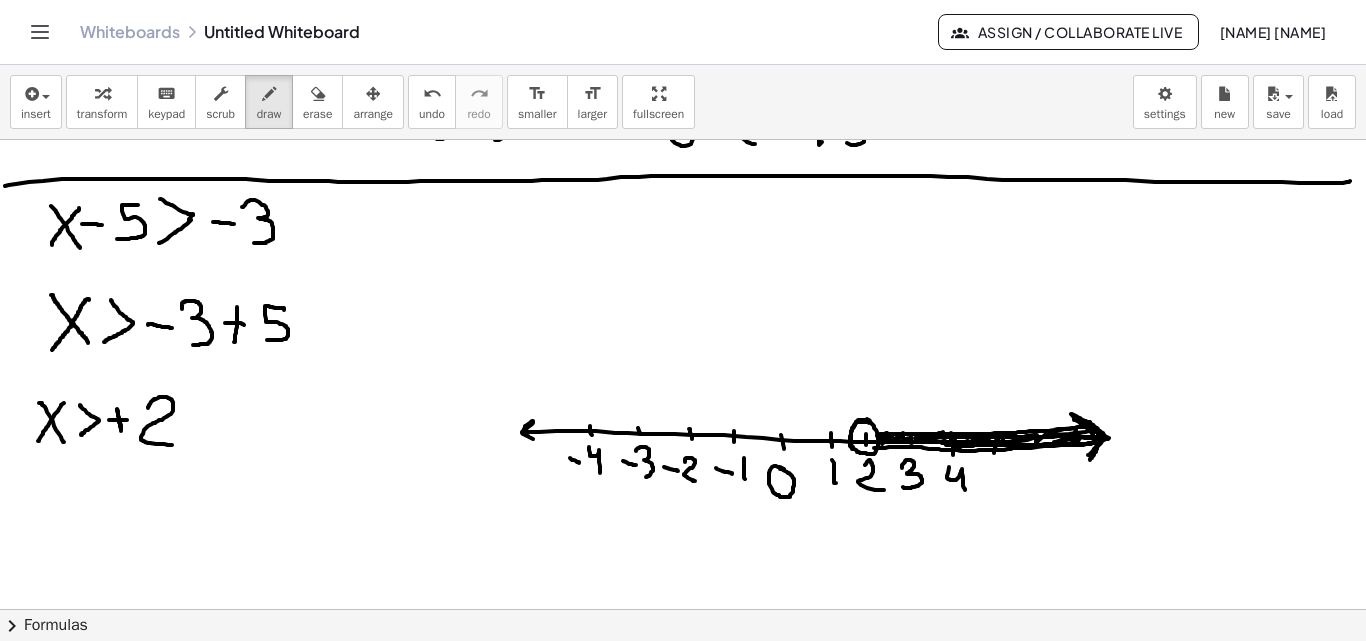 drag, startPoint x: 998, startPoint y: 441, endPoint x: 994, endPoint y: 453, distance: 12.649111 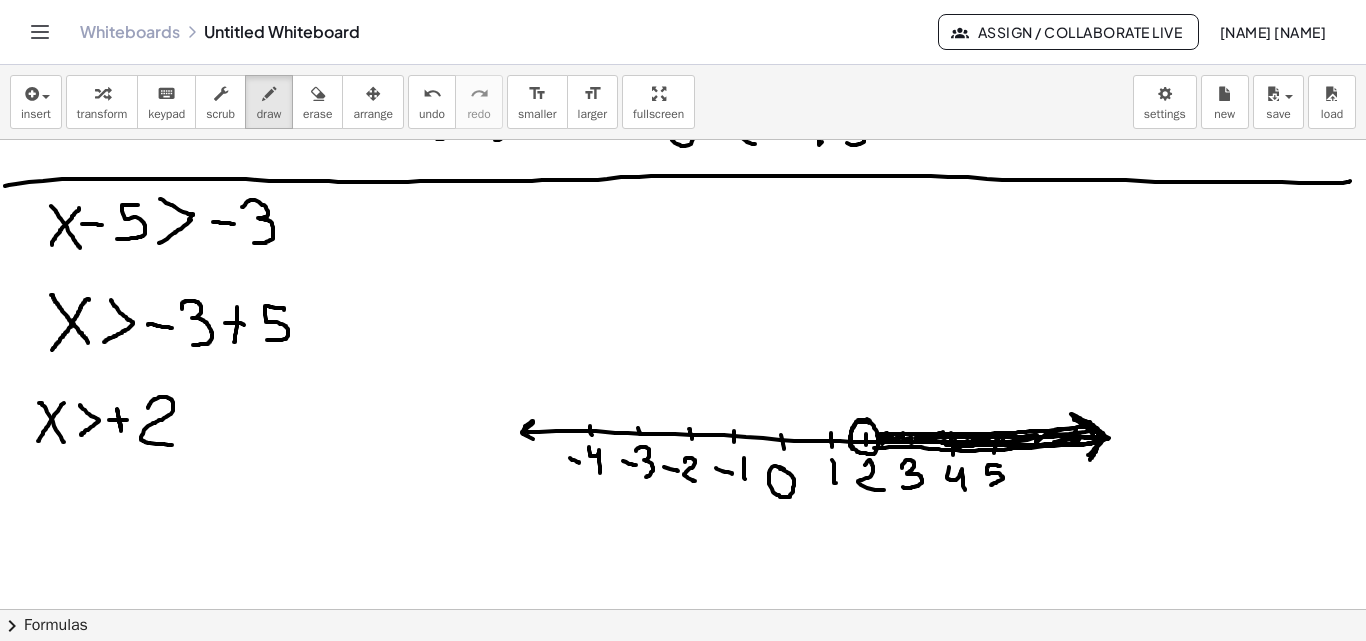 drag, startPoint x: 1000, startPoint y: 466, endPoint x: 991, endPoint y: 485, distance: 21.023796 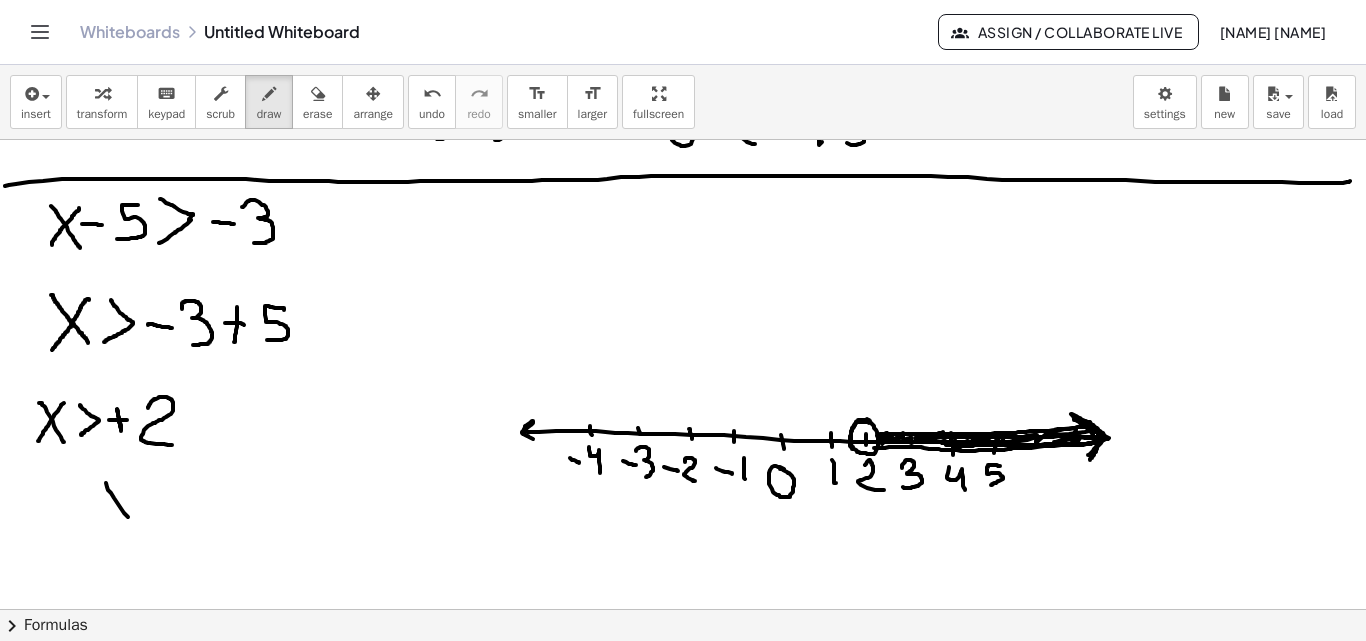 drag, startPoint x: 106, startPoint y: 483, endPoint x: 137, endPoint y: 527, distance: 53.823788 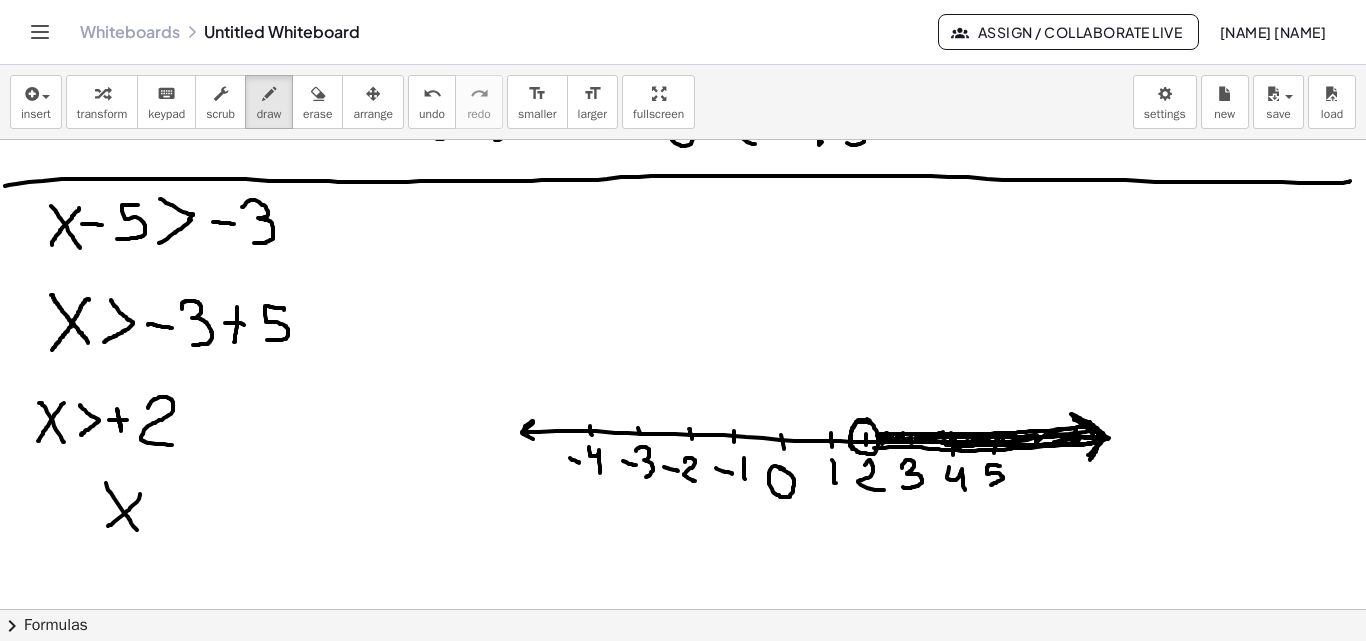 drag, startPoint x: 140, startPoint y: 495, endPoint x: 108, endPoint y: 526, distance: 44.553337 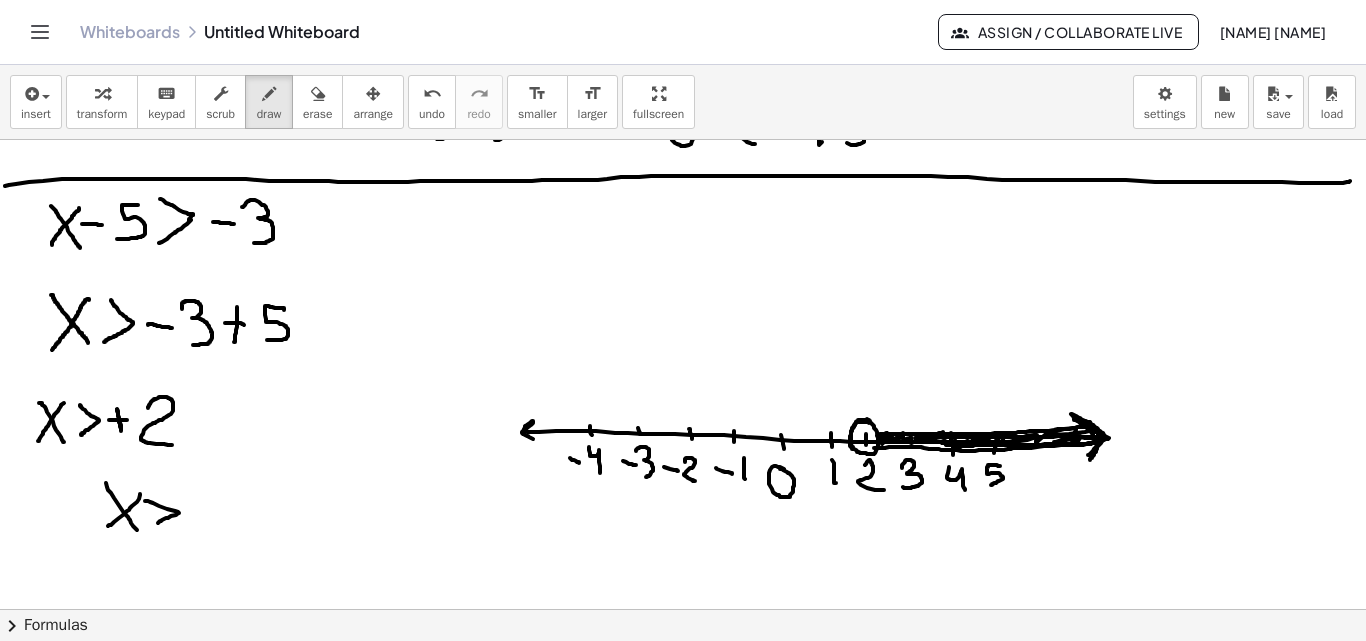drag, startPoint x: 146, startPoint y: 501, endPoint x: 161, endPoint y: 525, distance: 28.301943 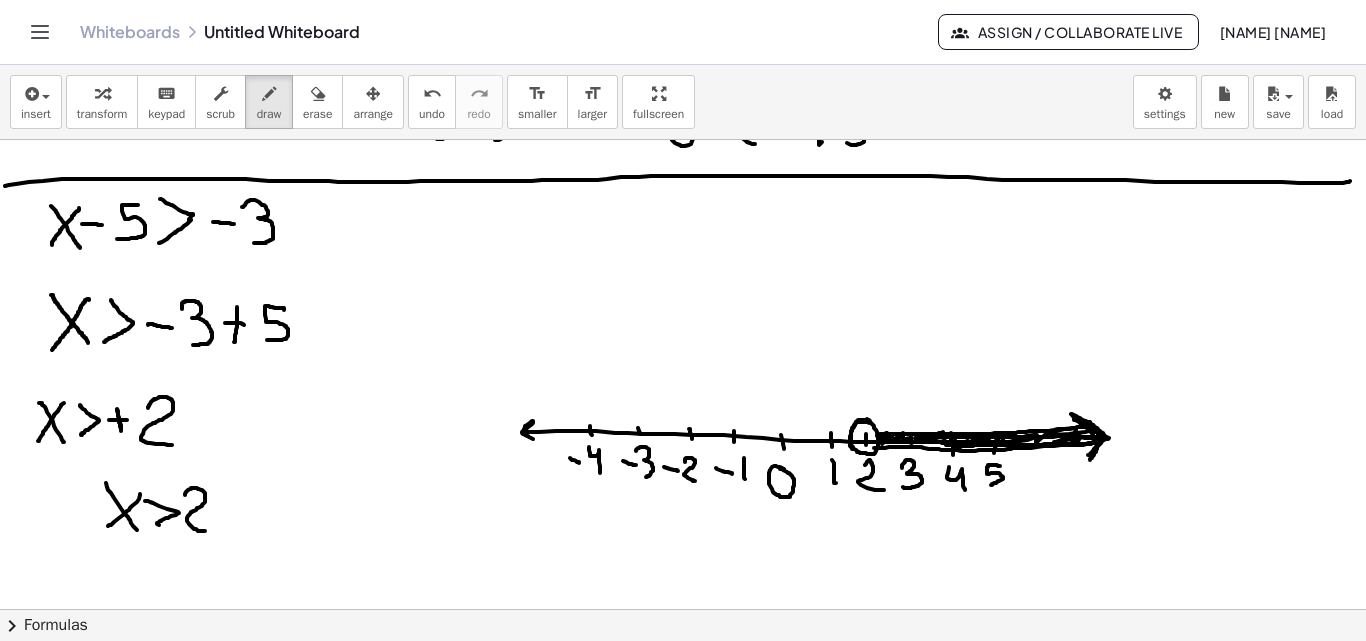 drag, startPoint x: 185, startPoint y: 495, endPoint x: 210, endPoint y: 531, distance: 43.829212 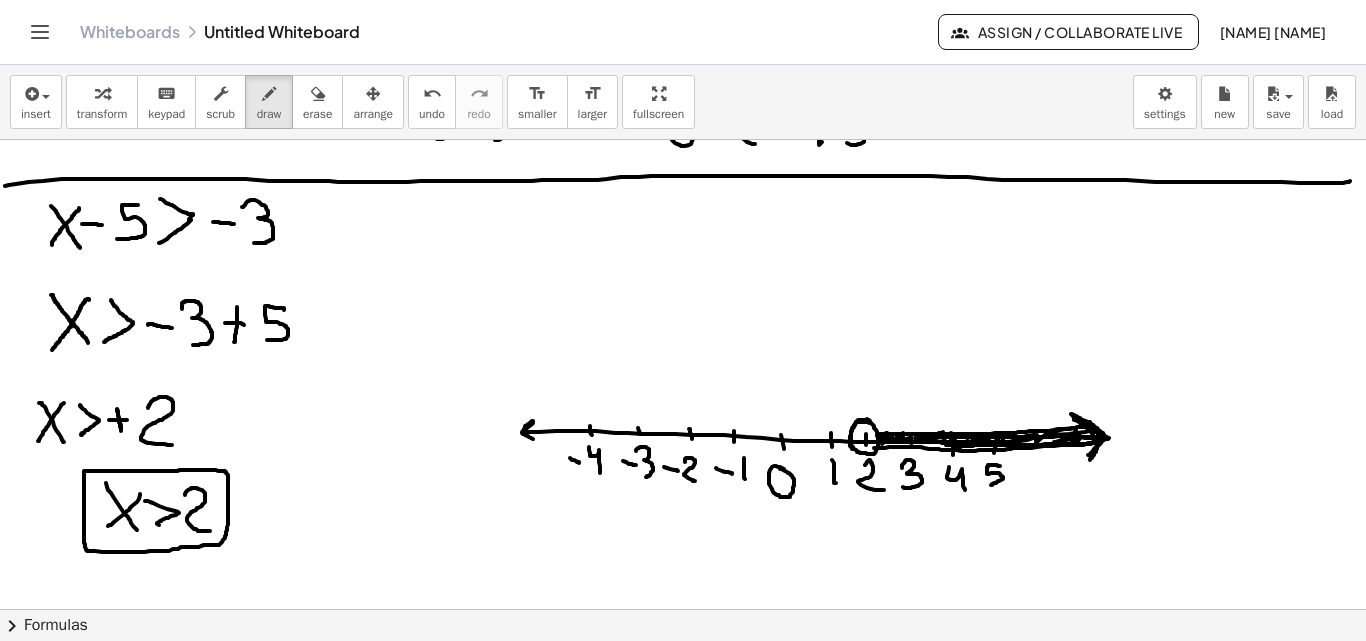 click at bounding box center [731, -1226] 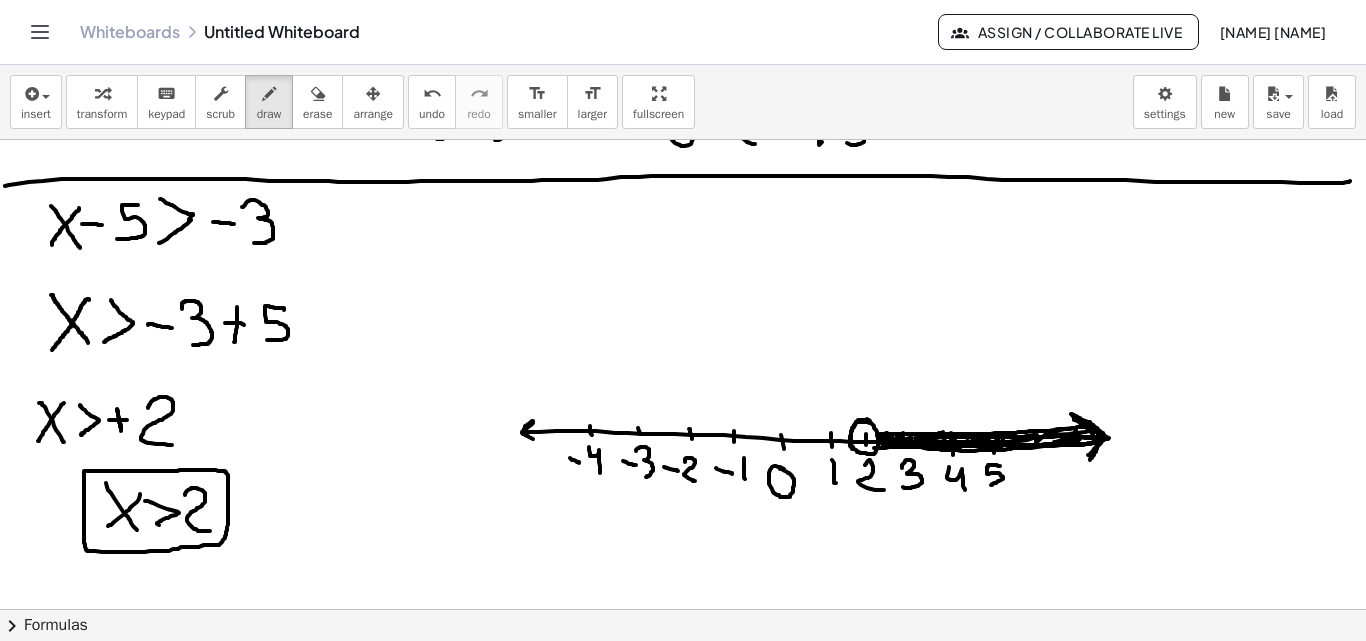 drag, startPoint x: 883, startPoint y: 446, endPoint x: 1080, endPoint y: 439, distance: 197.12433 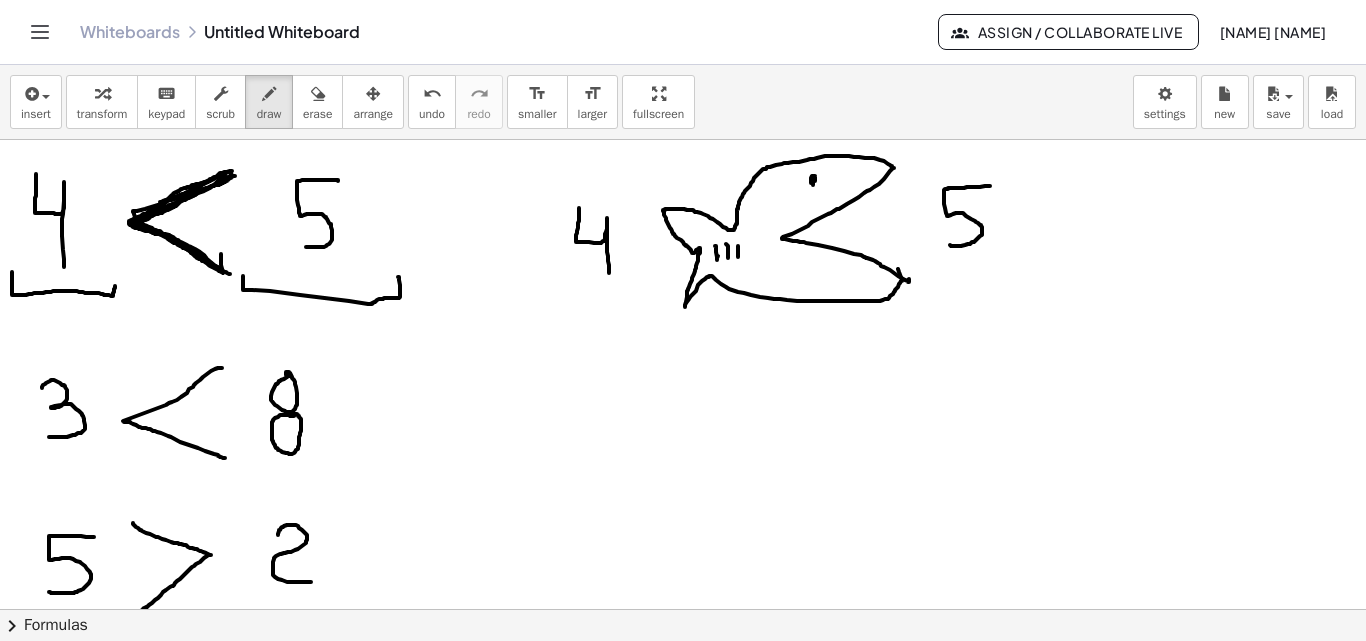 scroll, scrollTop: 0, scrollLeft: 0, axis: both 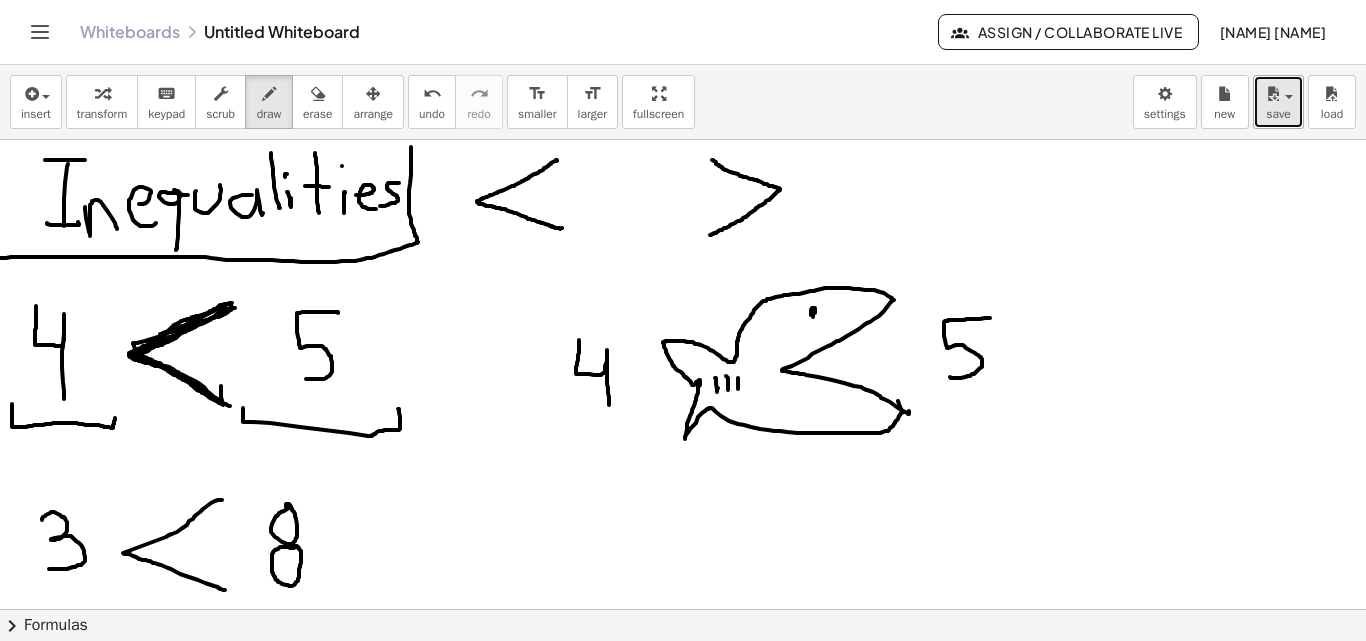 click on "save" at bounding box center [1278, 114] 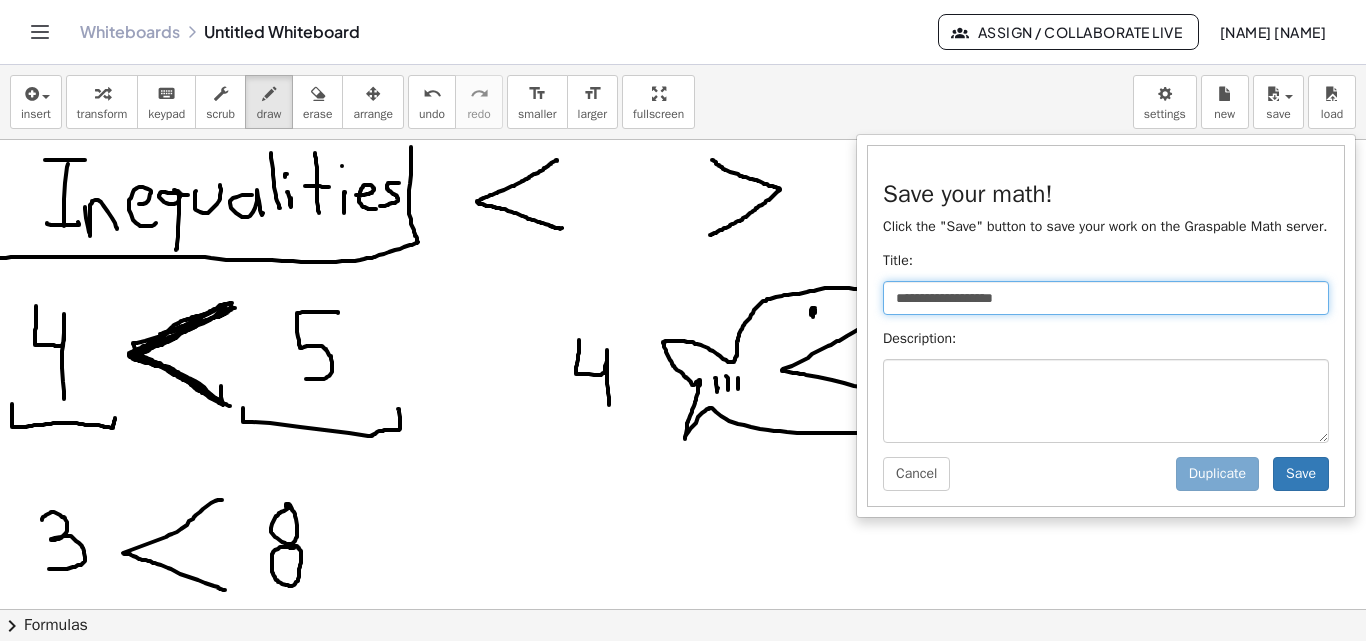 drag, startPoint x: 993, startPoint y: 302, endPoint x: 910, endPoint y: 301, distance: 83.00603 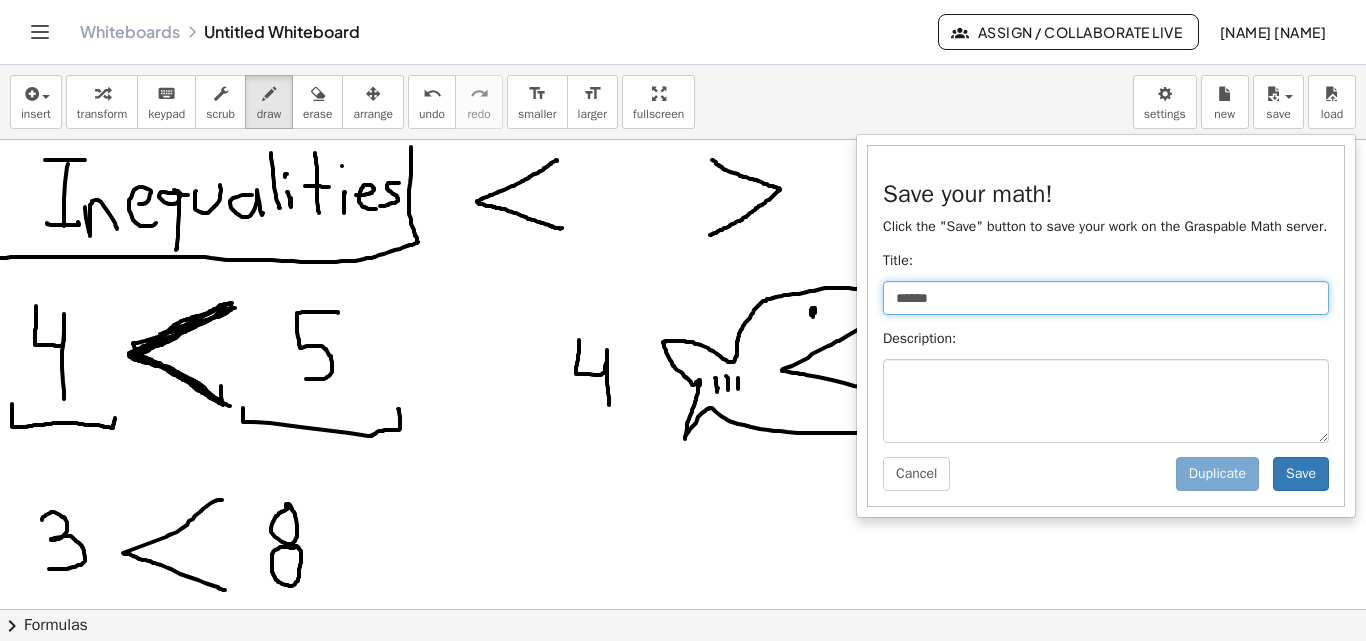 drag, startPoint x: 978, startPoint y: 295, endPoint x: 868, endPoint y: 292, distance: 110.0409 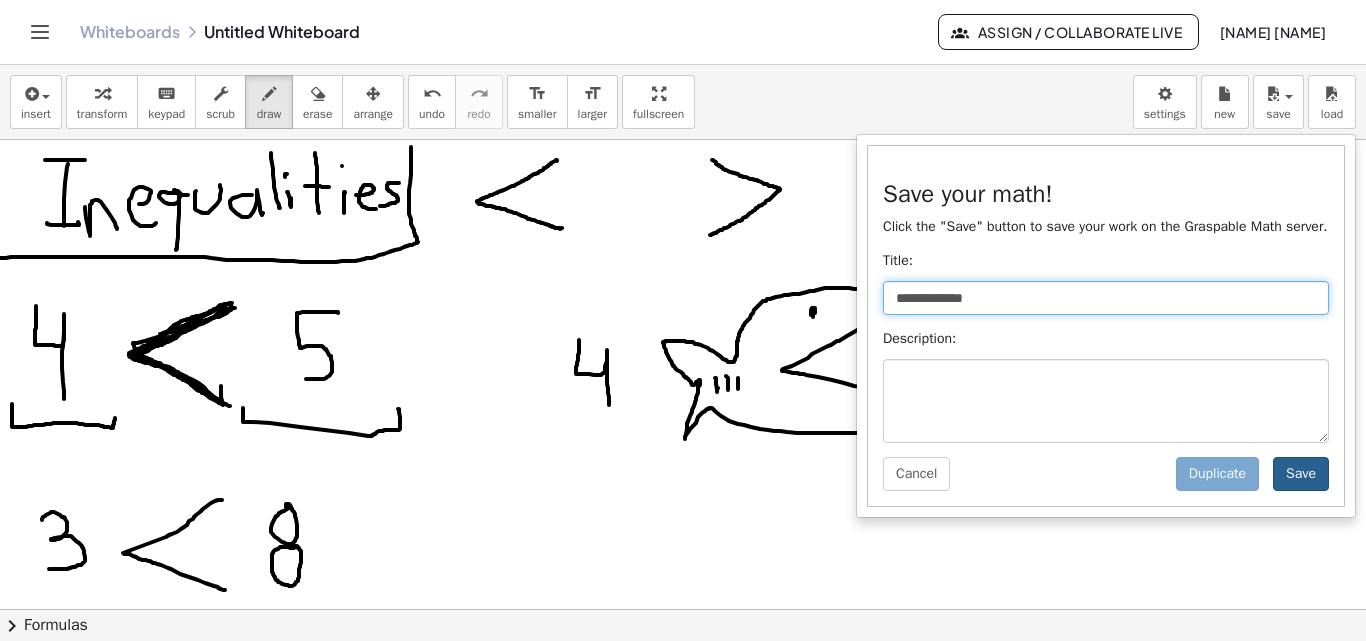 type on "**********" 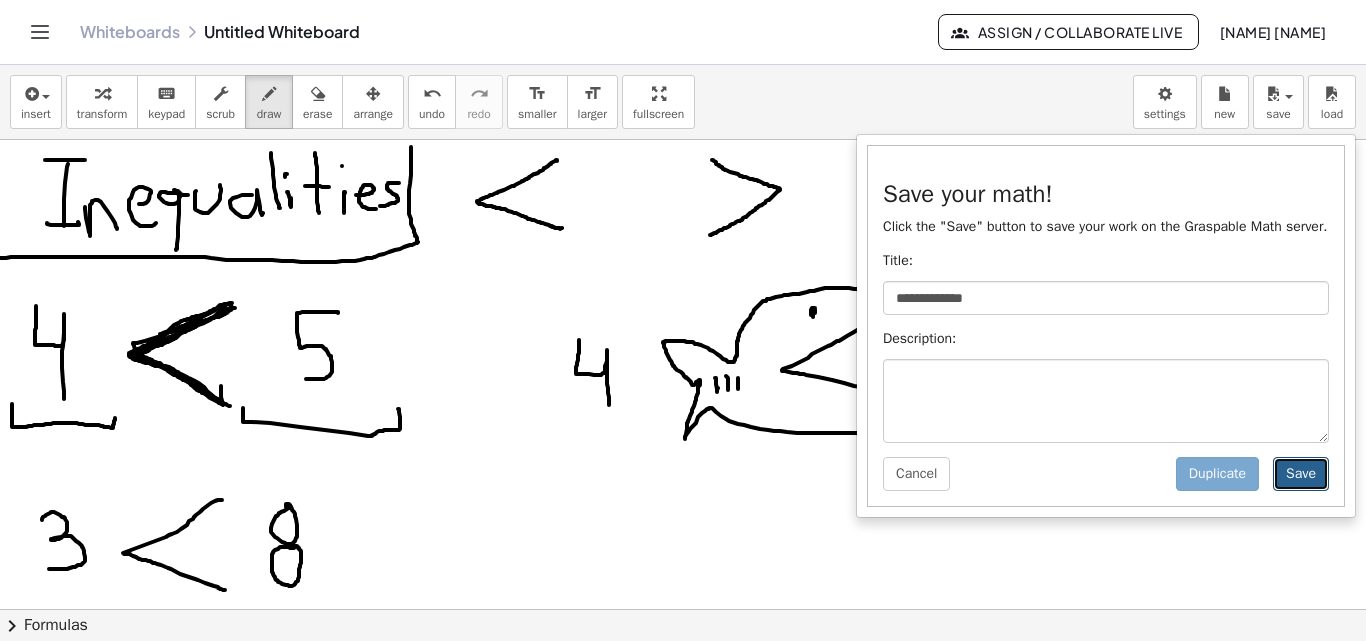 click on "Save" at bounding box center [1301, 474] 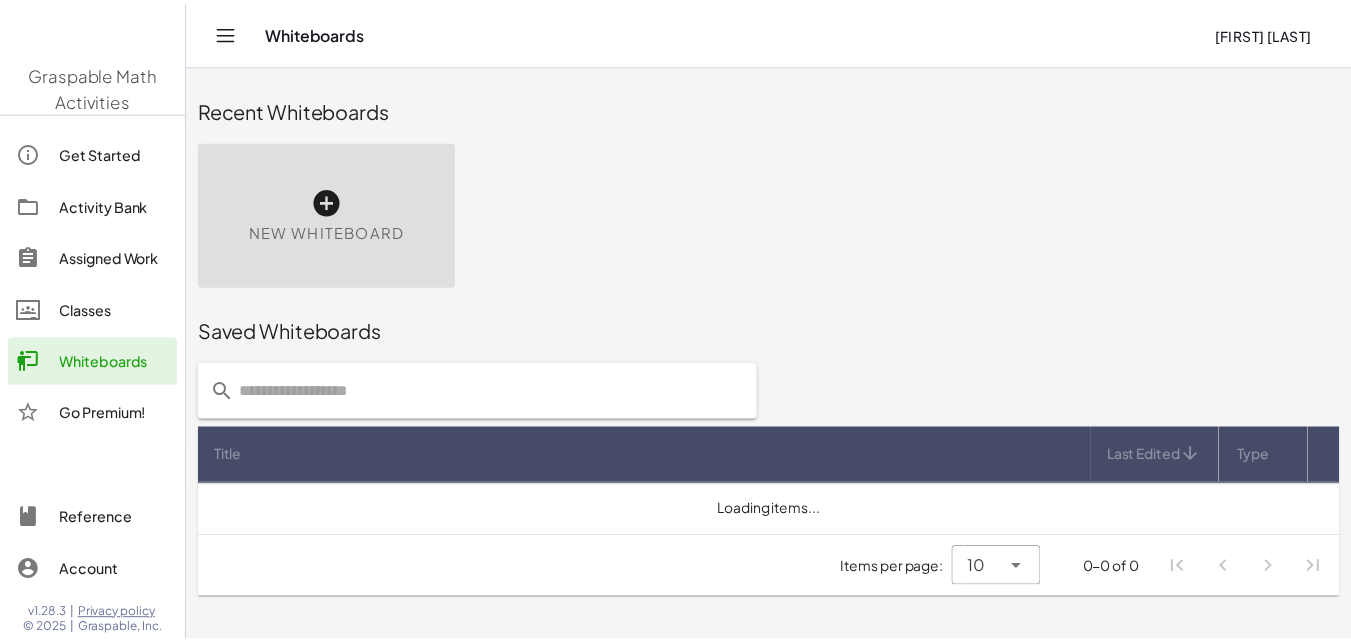 scroll, scrollTop: 0, scrollLeft: 0, axis: both 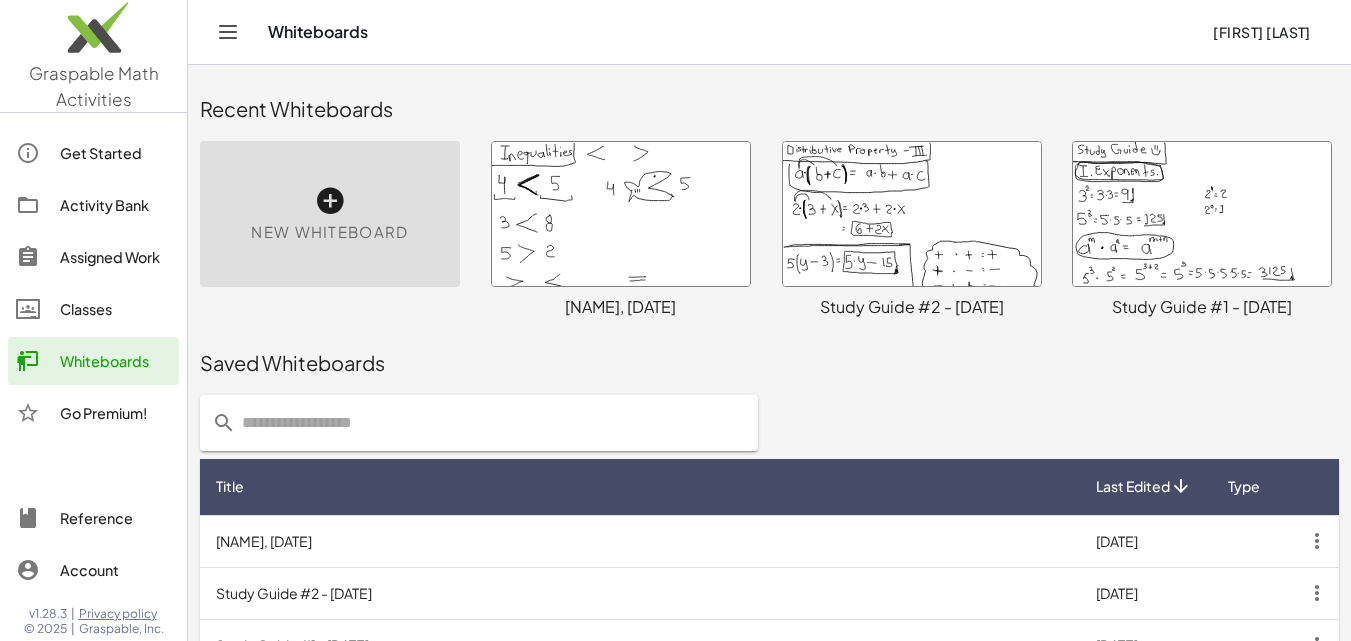 click 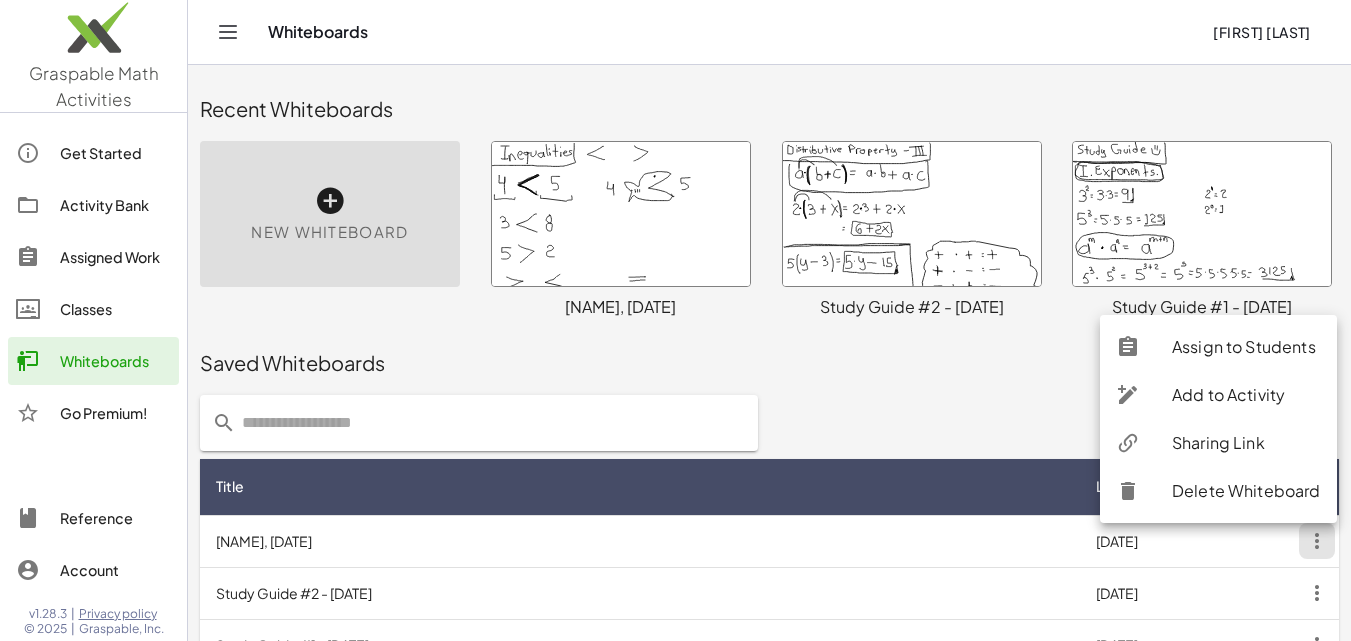 click on "Sharing Link" 